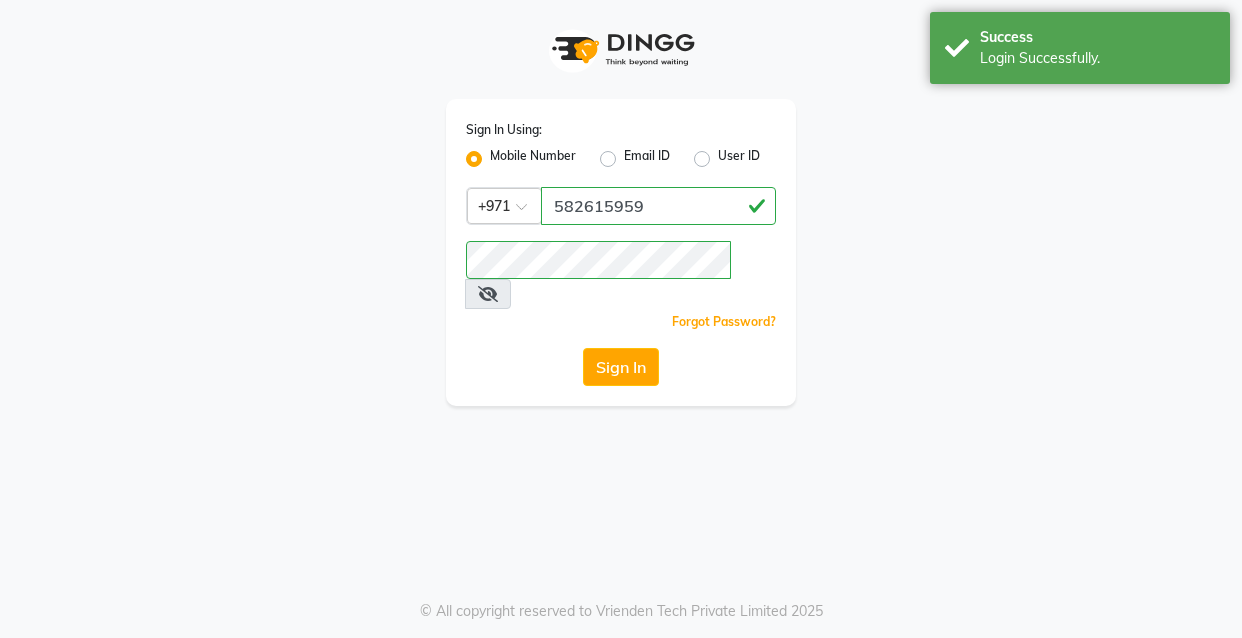 scroll, scrollTop: 0, scrollLeft: 0, axis: both 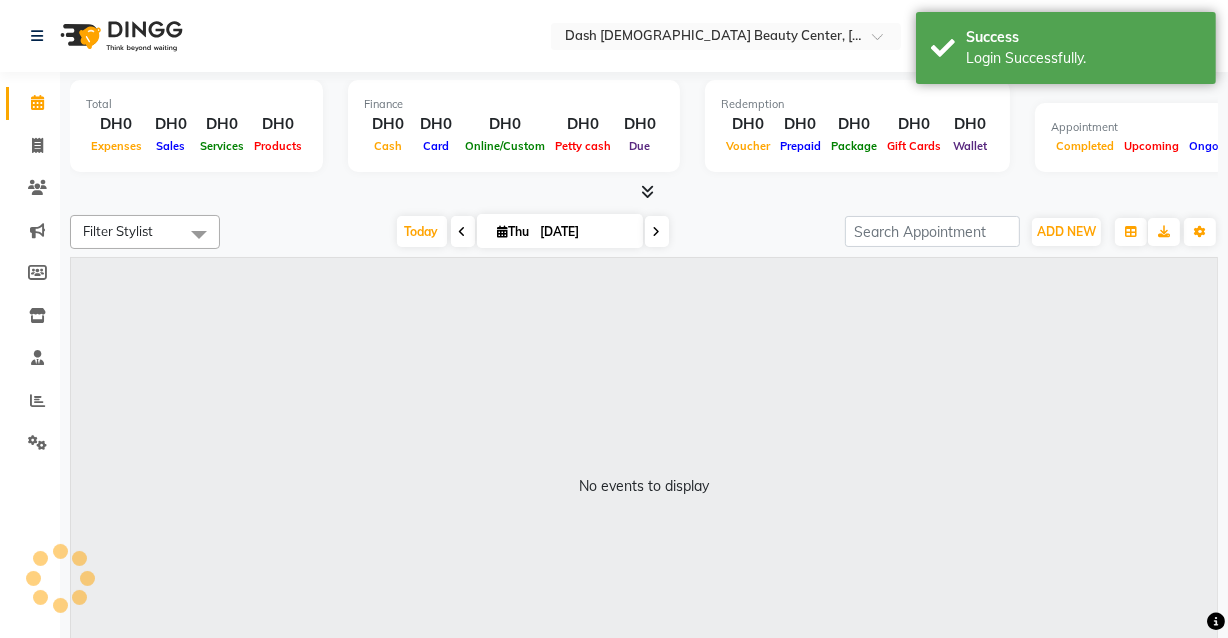 select on "en" 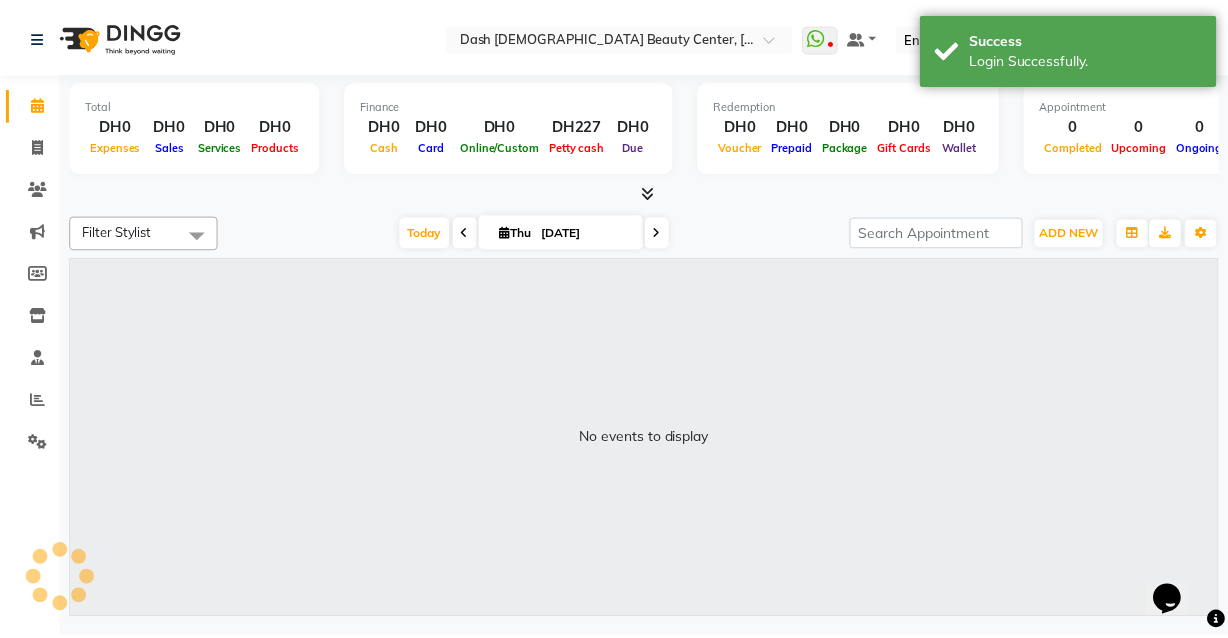 scroll, scrollTop: 0, scrollLeft: 0, axis: both 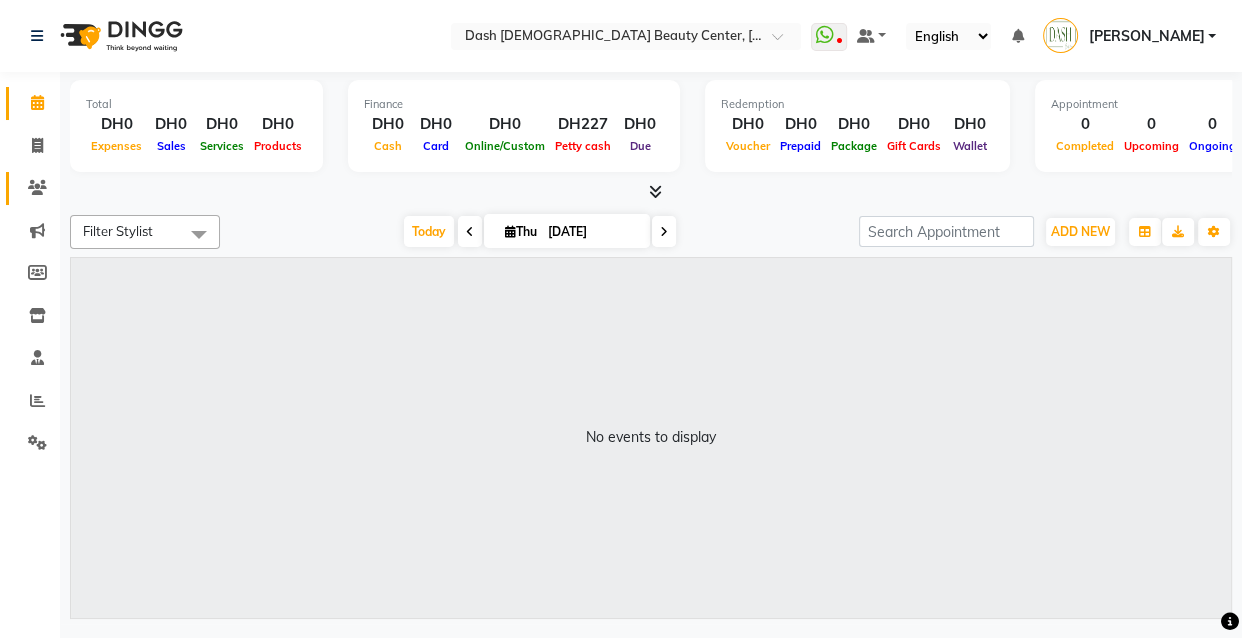 click 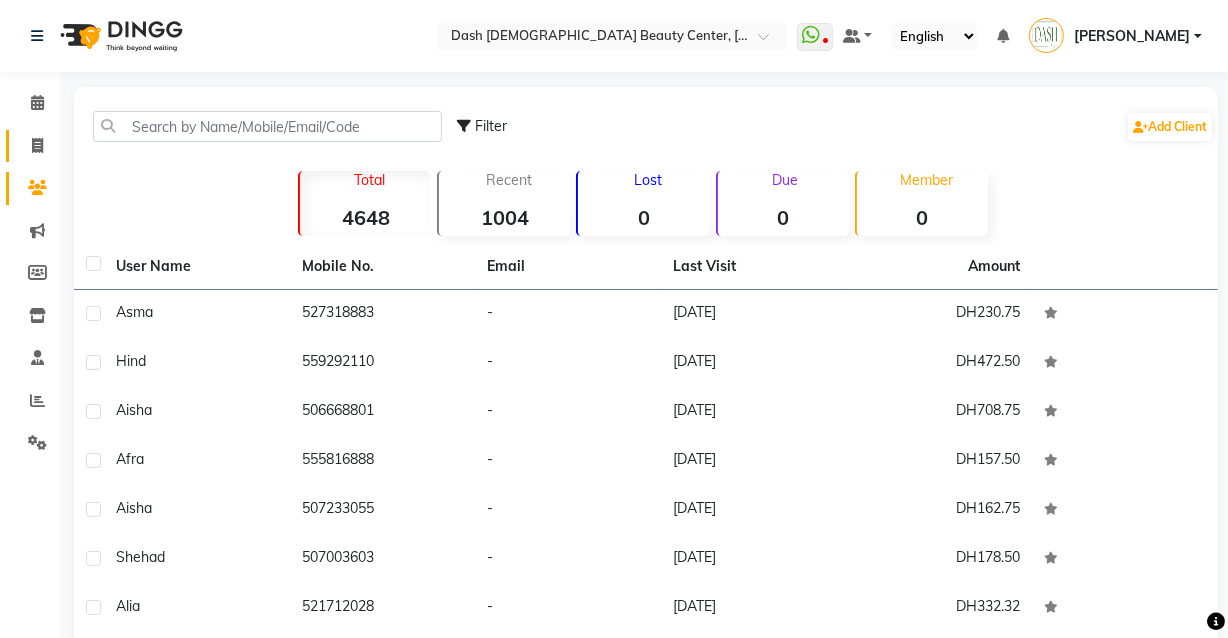click 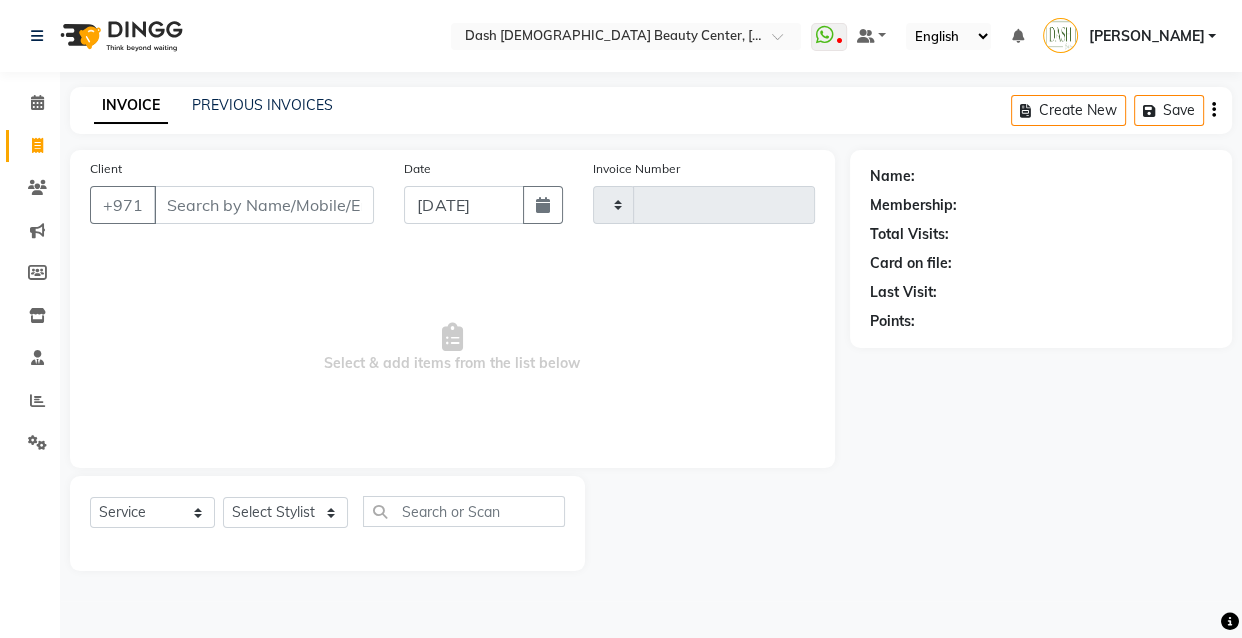 type on "1744" 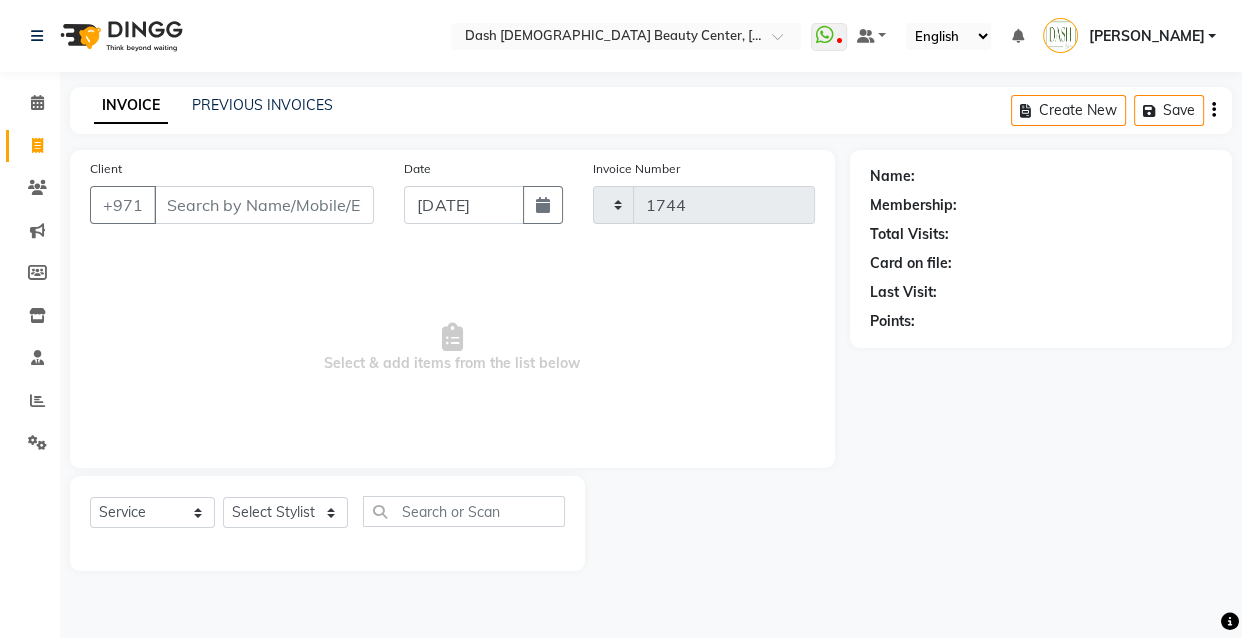 select on "8372" 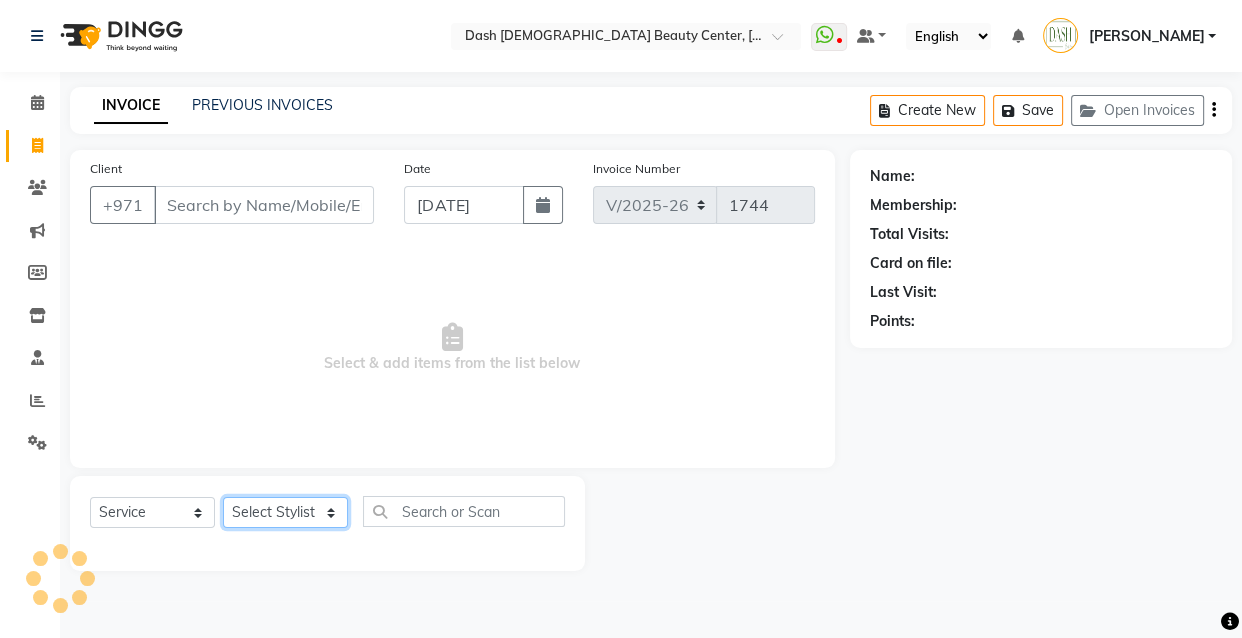 click on "Select Stylist" 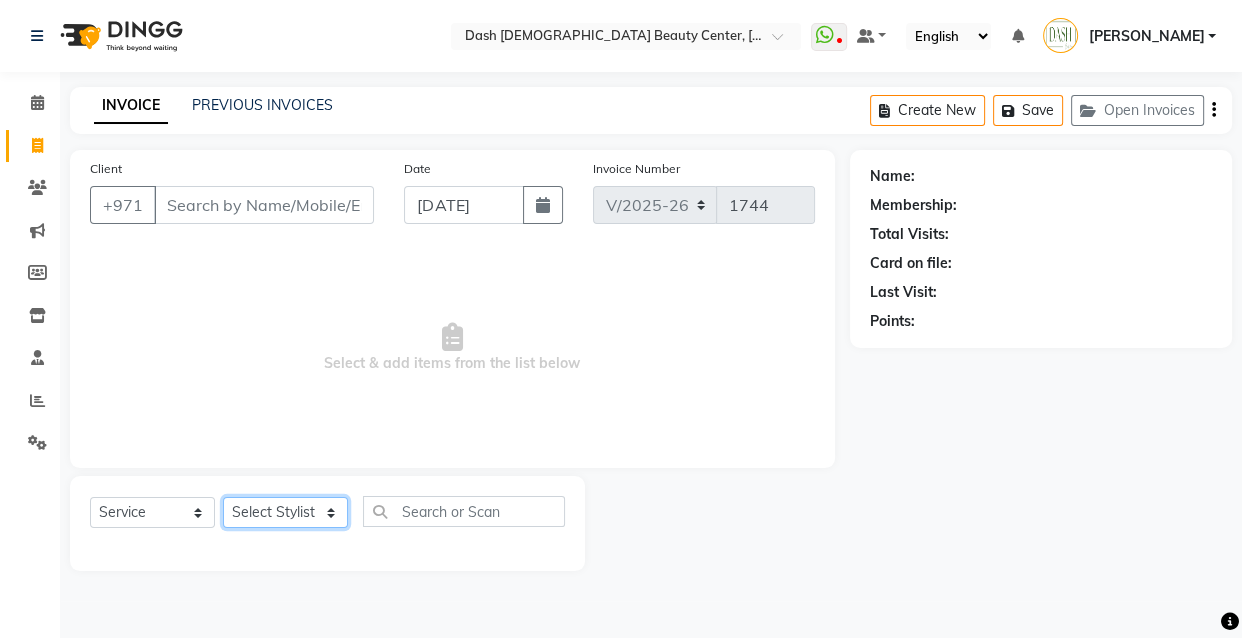 click on "Select Stylist" 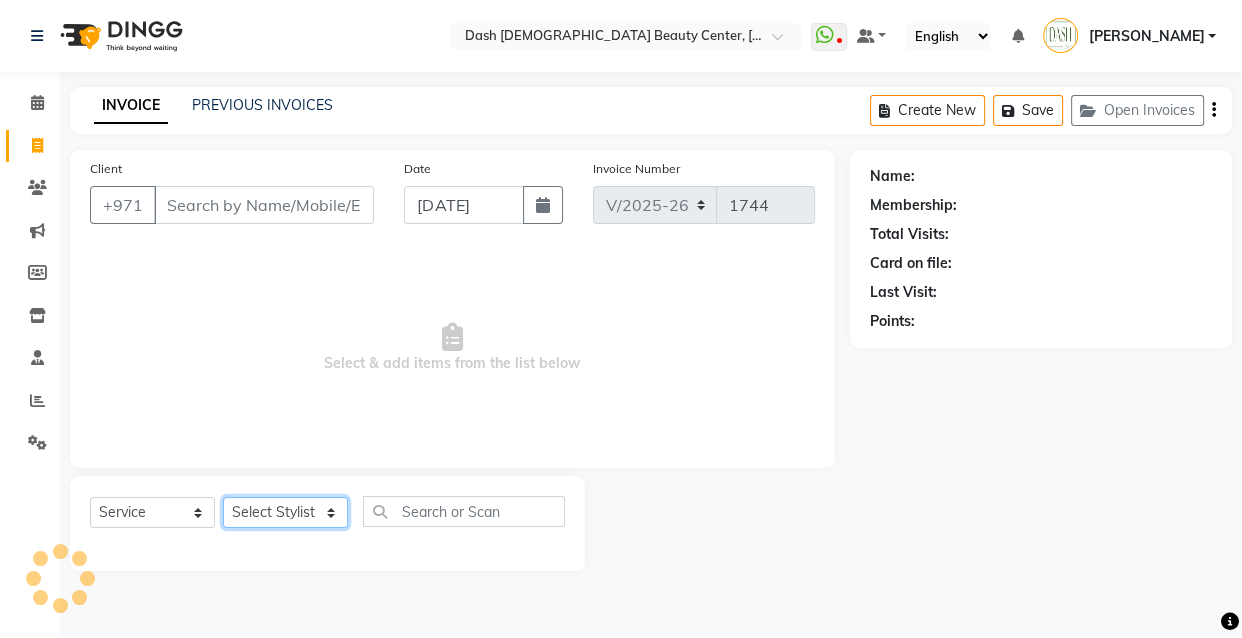 click on "Select Stylist" 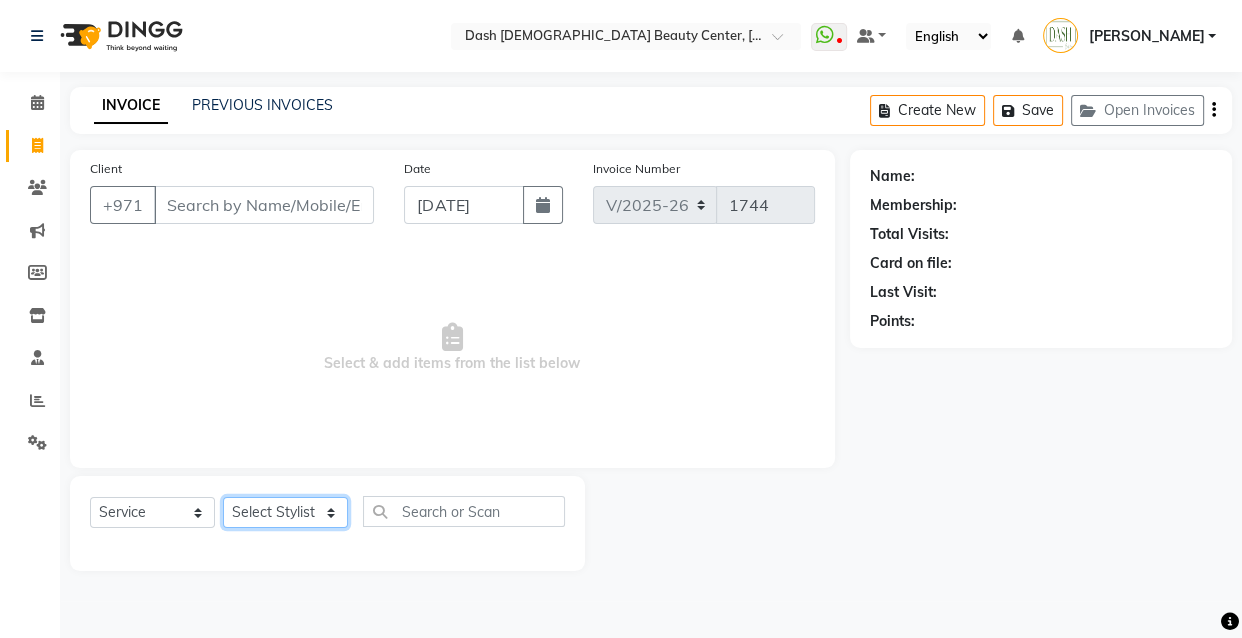 click on "Select Stylist [PERSON_NAME] [PERSON_NAME] [PERSON_NAME] [PERSON_NAME] [PERSON_NAME] [PERSON_NAME] [PERSON_NAME] [PERSON_NAME] May [PERSON_NAME] (Cafe) Nabasirye (Cafe) [PERSON_NAME] [PERSON_NAME] Owner Peace Rechiel [PERSON_NAME] [PERSON_NAME]" 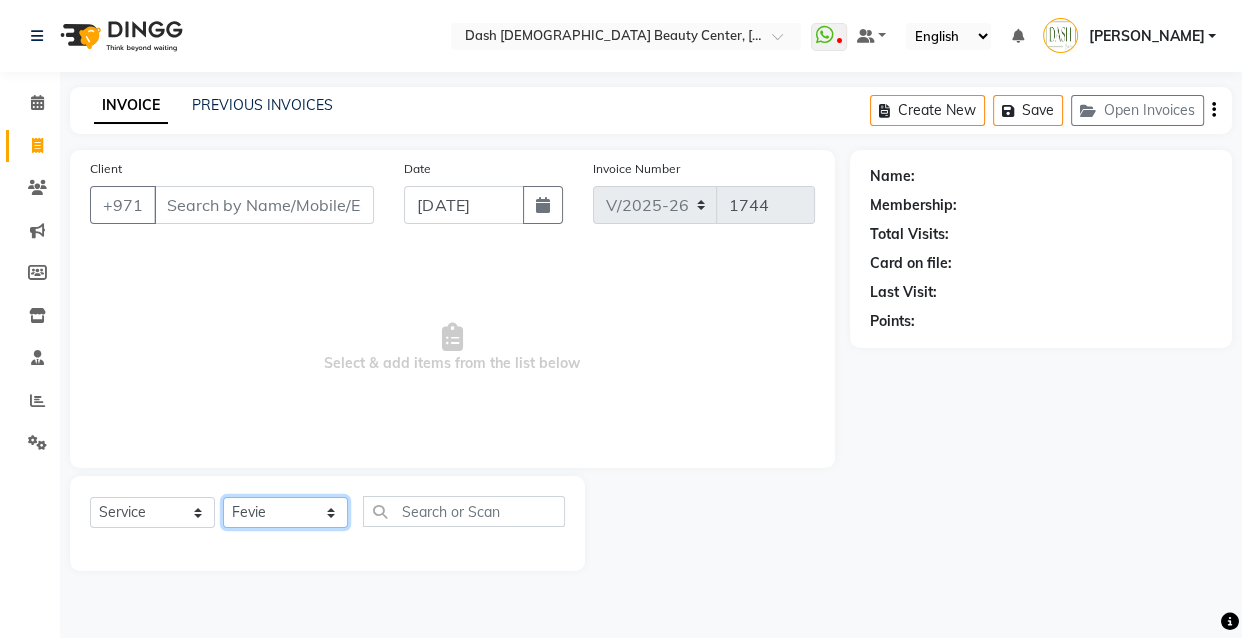 click on "Select Stylist [PERSON_NAME] [PERSON_NAME] [PERSON_NAME] [PERSON_NAME] [PERSON_NAME] [PERSON_NAME] [PERSON_NAME] [PERSON_NAME] May [PERSON_NAME] (Cafe) Nabasirye (Cafe) [PERSON_NAME] [PERSON_NAME] Owner Peace Rechiel [PERSON_NAME] [PERSON_NAME]" 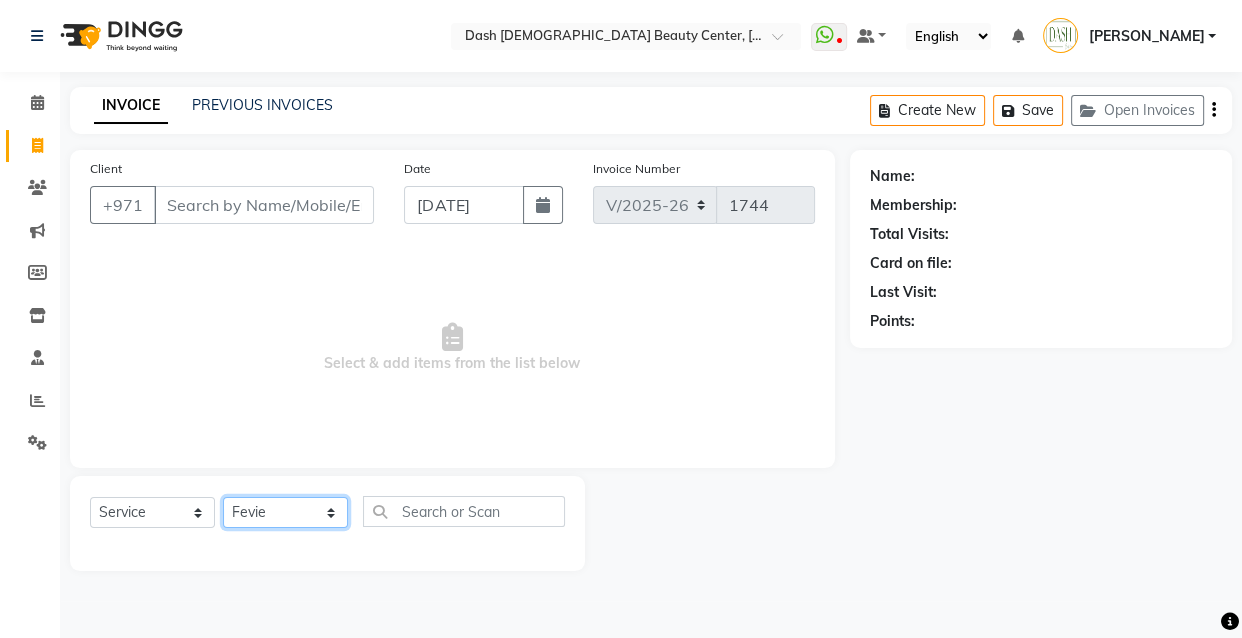 click on "Select Stylist [PERSON_NAME] [PERSON_NAME] [PERSON_NAME] [PERSON_NAME] [PERSON_NAME] [PERSON_NAME] [PERSON_NAME] [PERSON_NAME] May [PERSON_NAME] (Cafe) Nabasirye (Cafe) [PERSON_NAME] [PERSON_NAME] Owner Peace Rechiel [PERSON_NAME] [PERSON_NAME]" 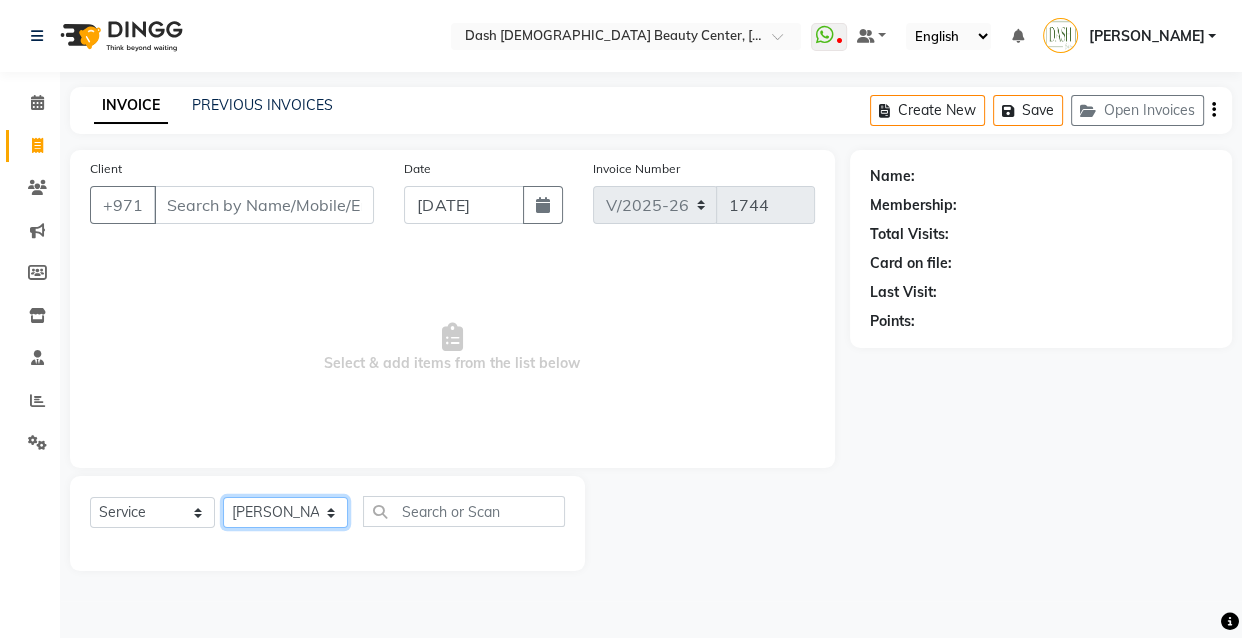 click on "Select Stylist [PERSON_NAME] [PERSON_NAME] [PERSON_NAME] [PERSON_NAME] [PERSON_NAME] [PERSON_NAME] [PERSON_NAME] [PERSON_NAME] May [PERSON_NAME] (Cafe) Nabasirye (Cafe) [PERSON_NAME] [PERSON_NAME] Owner Peace Rechiel [PERSON_NAME] [PERSON_NAME]" 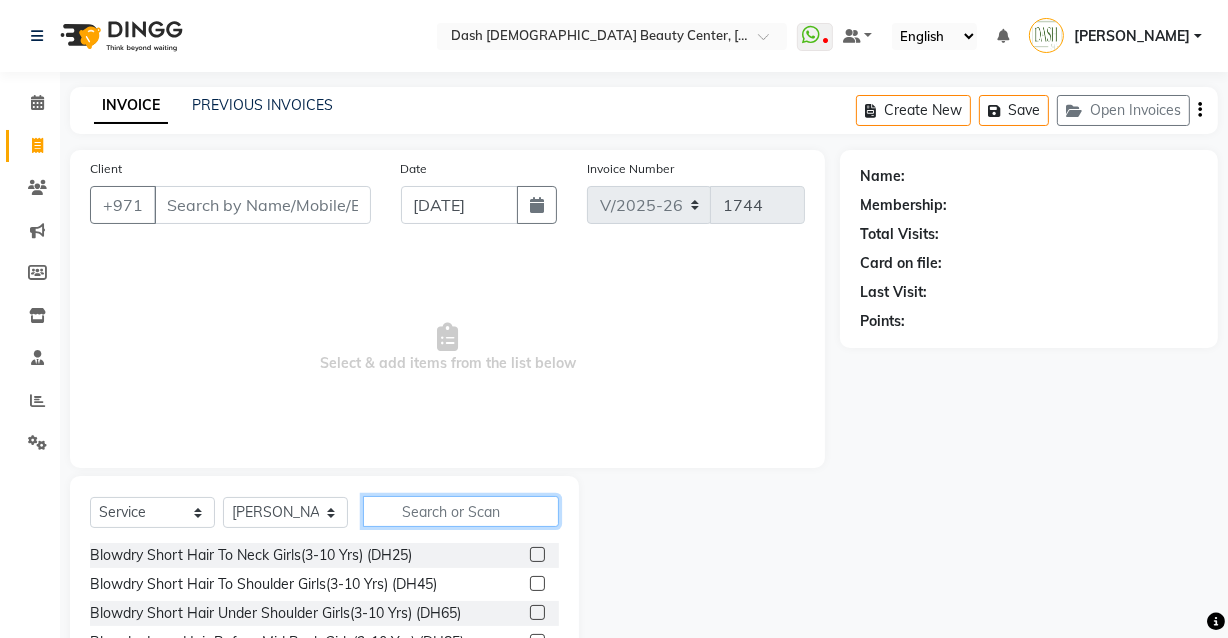 click 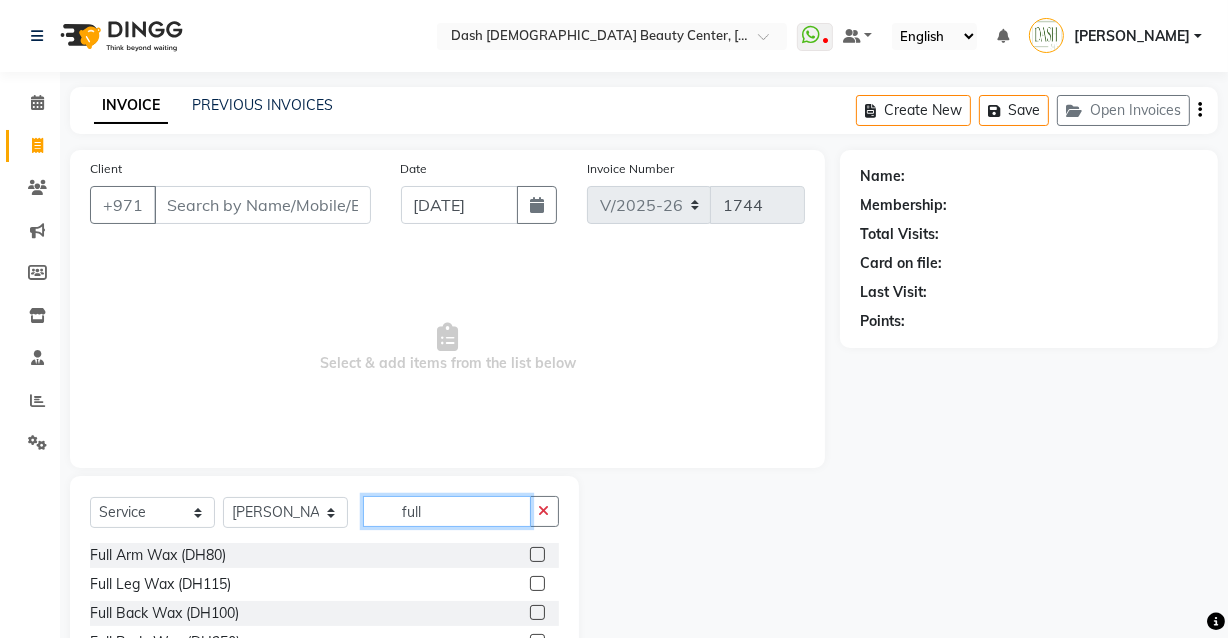 type on "full" 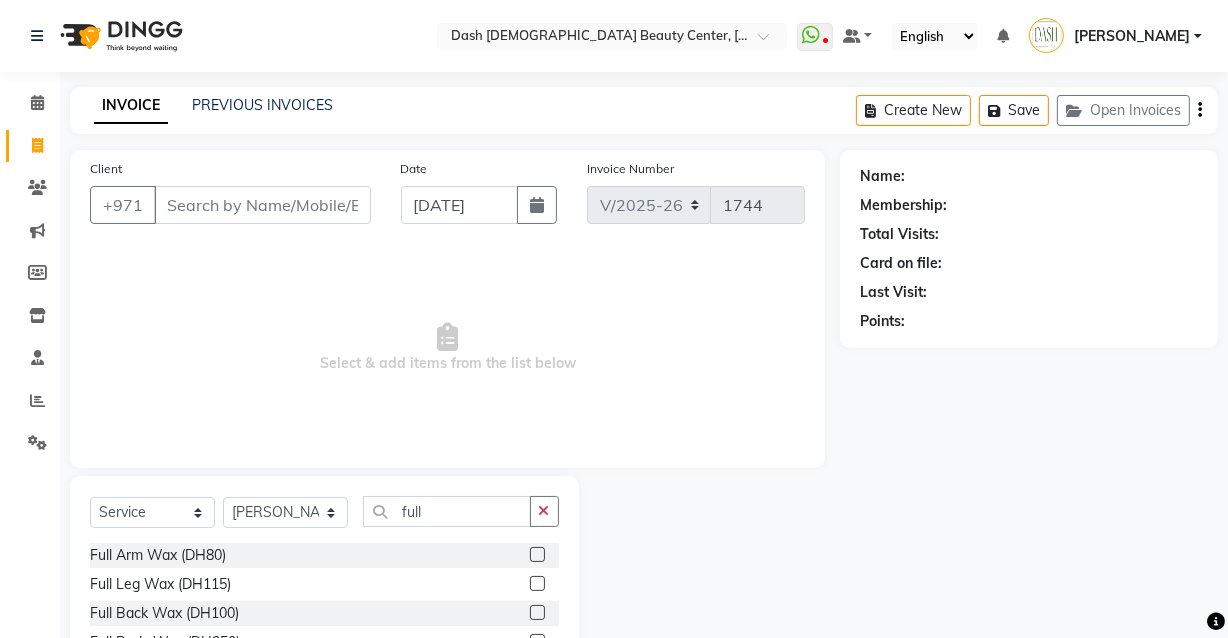 click 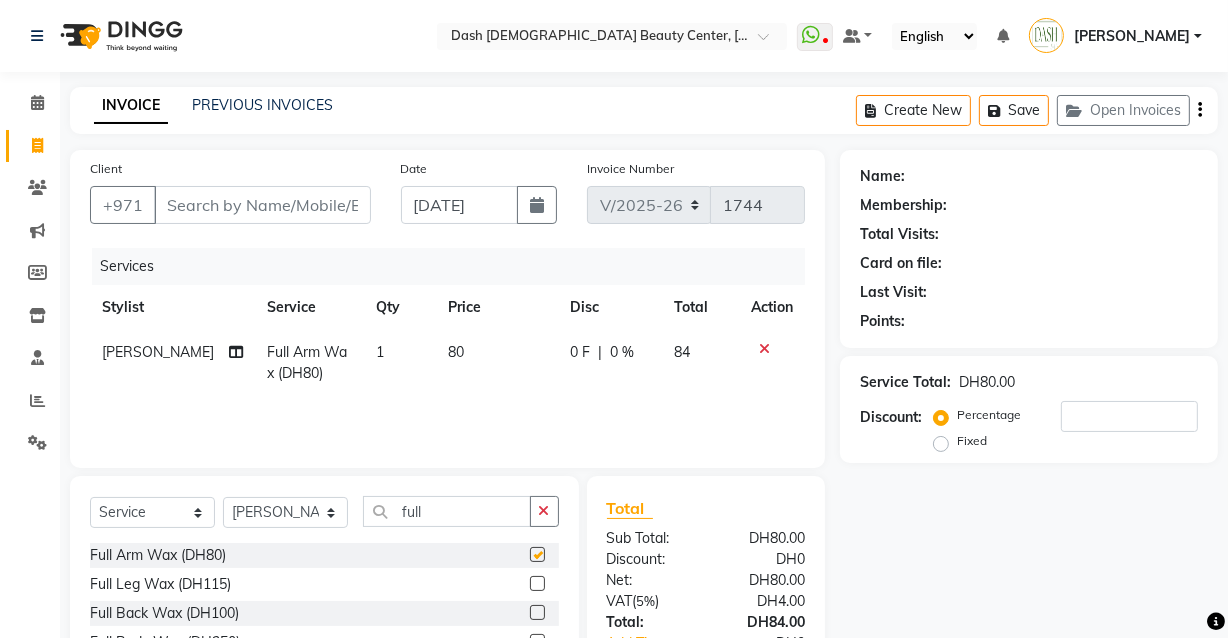 checkbox on "false" 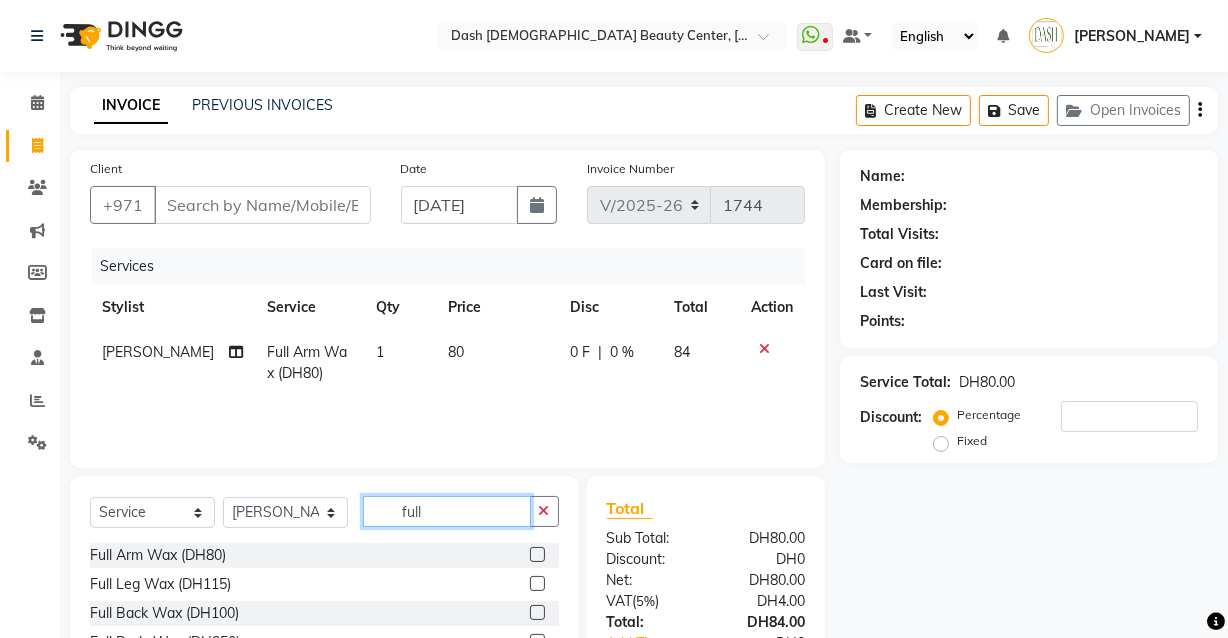 click on "full" 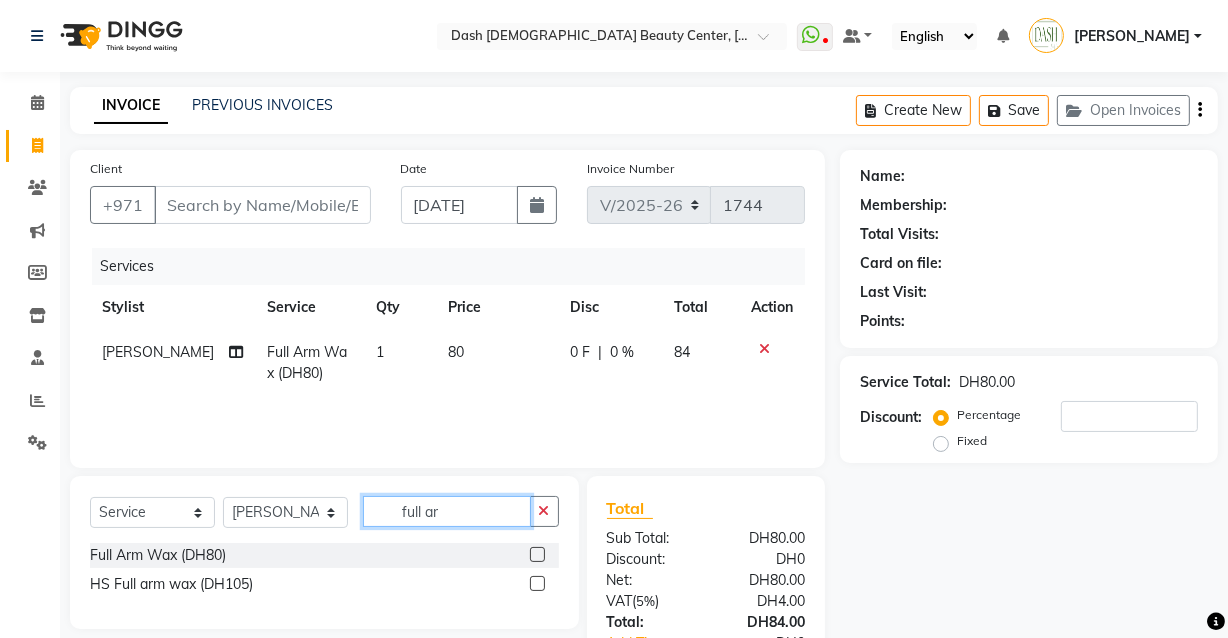 type on "full ar" 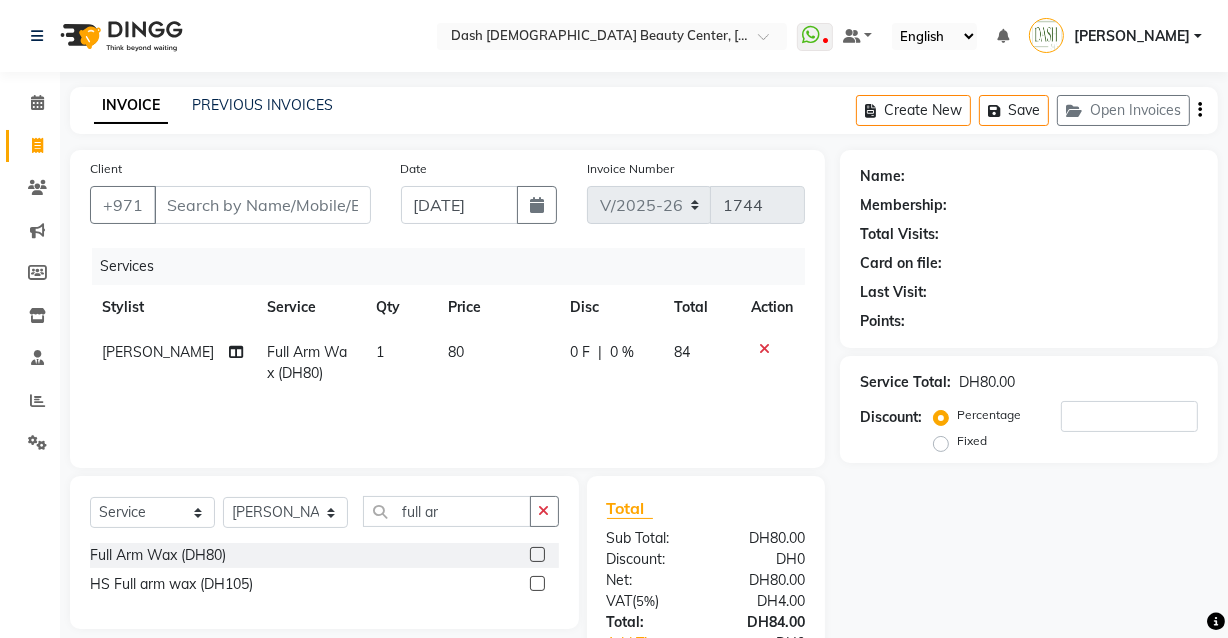 click 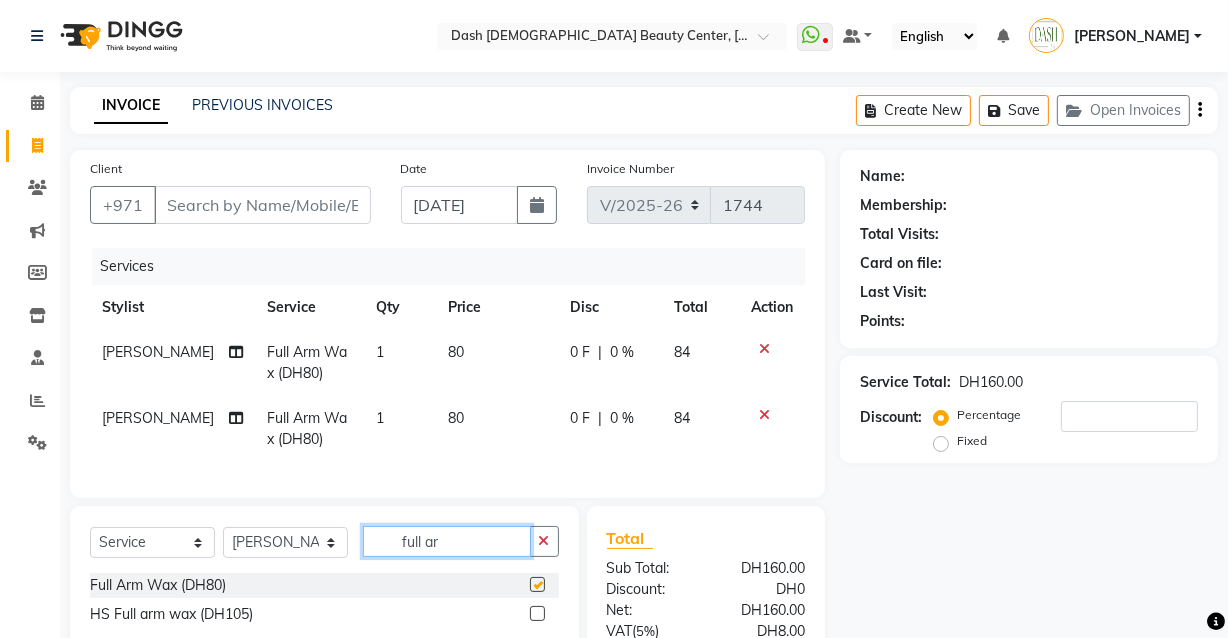 click on "full ar" 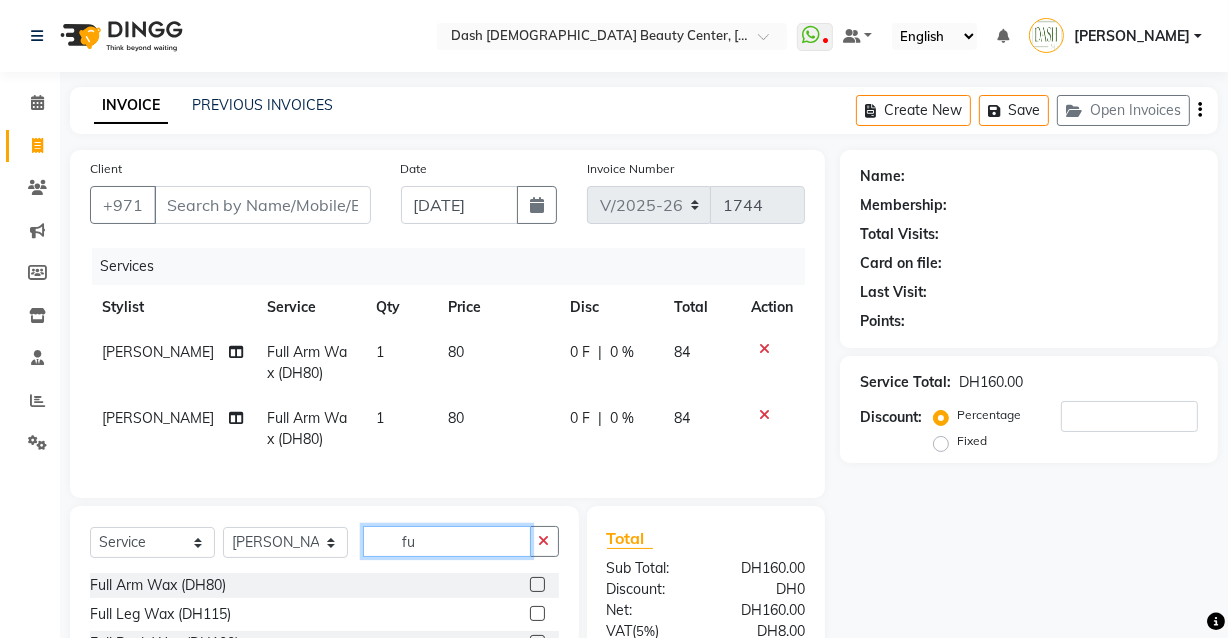 type on "f" 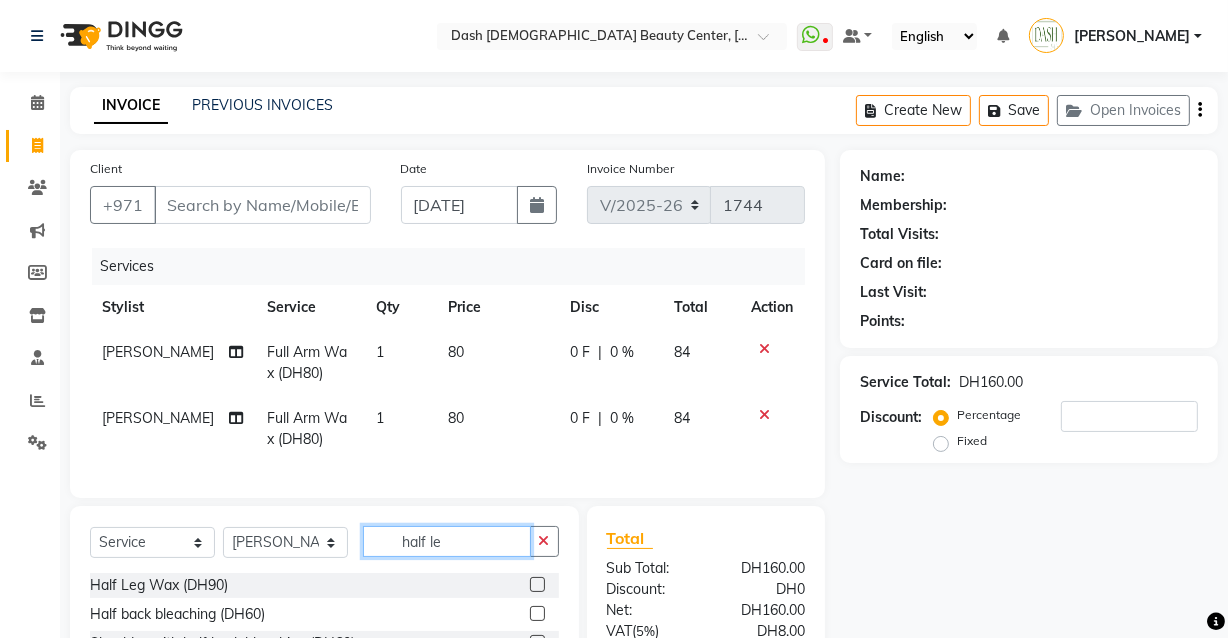 type on "half le" 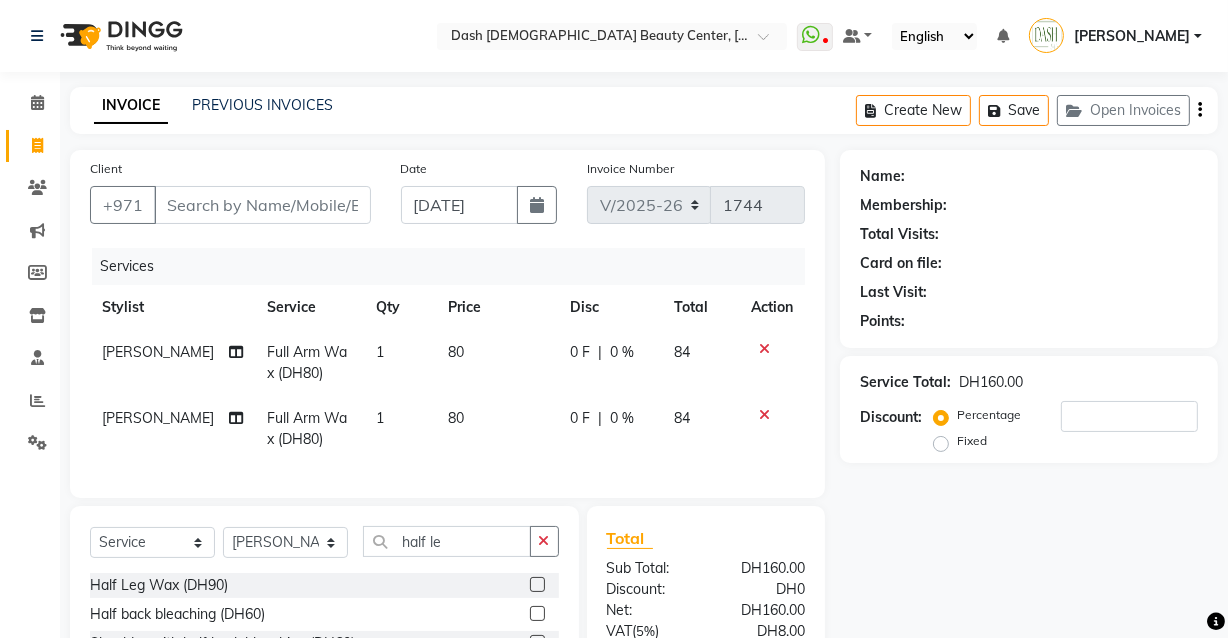 click 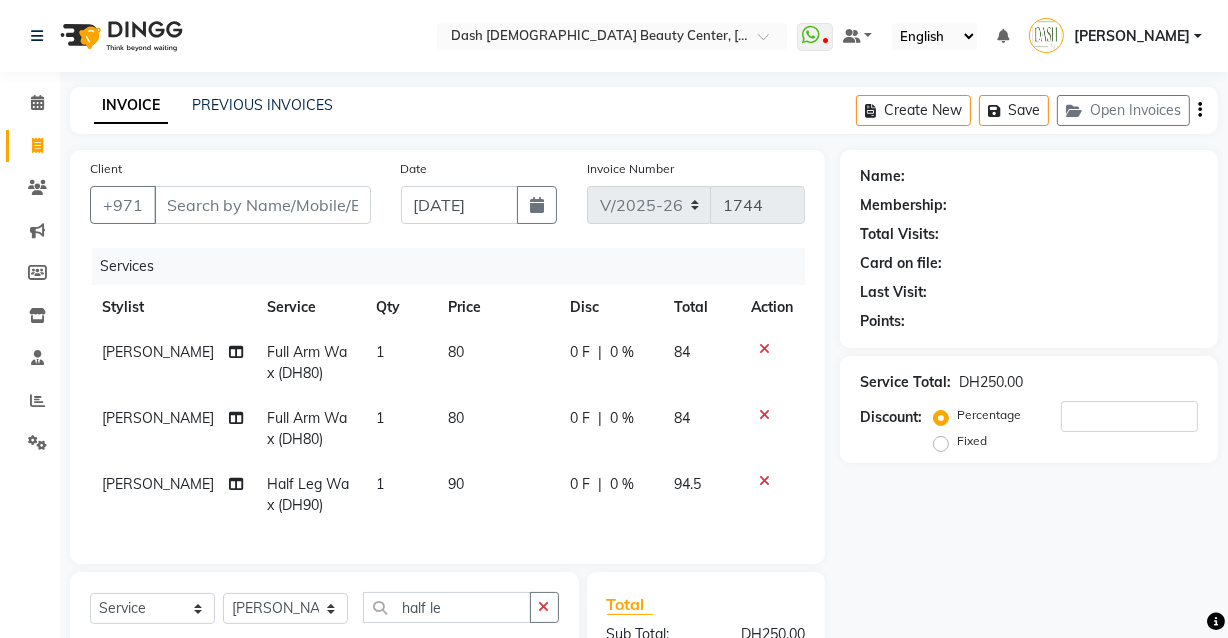 checkbox on "false" 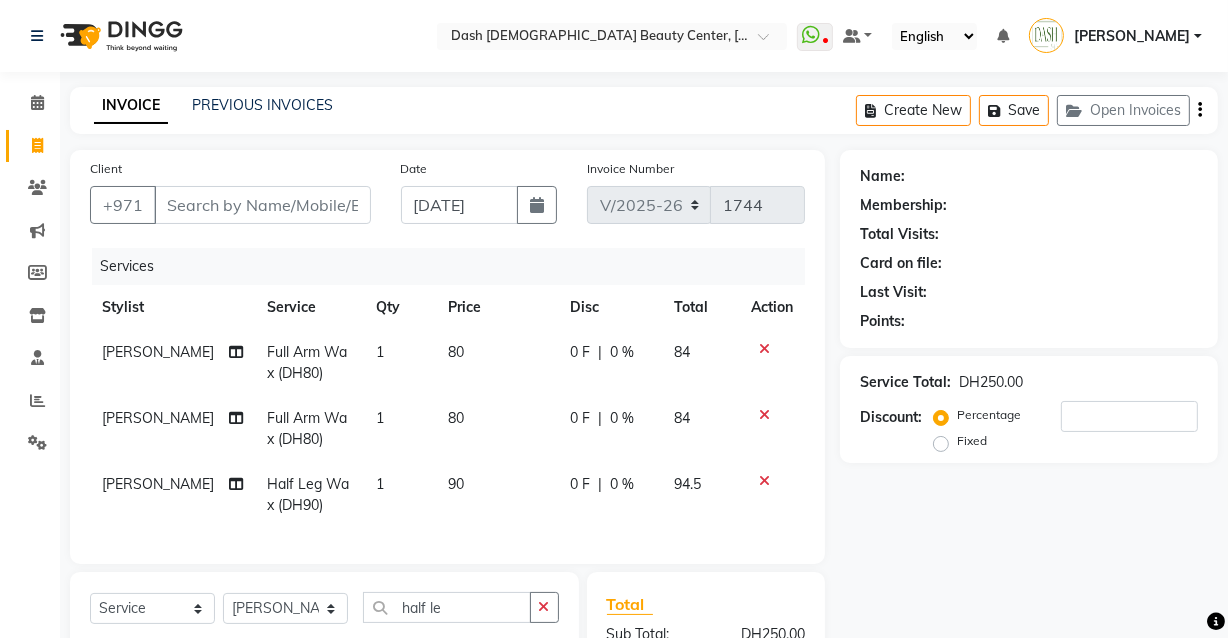 scroll, scrollTop: 250, scrollLeft: 0, axis: vertical 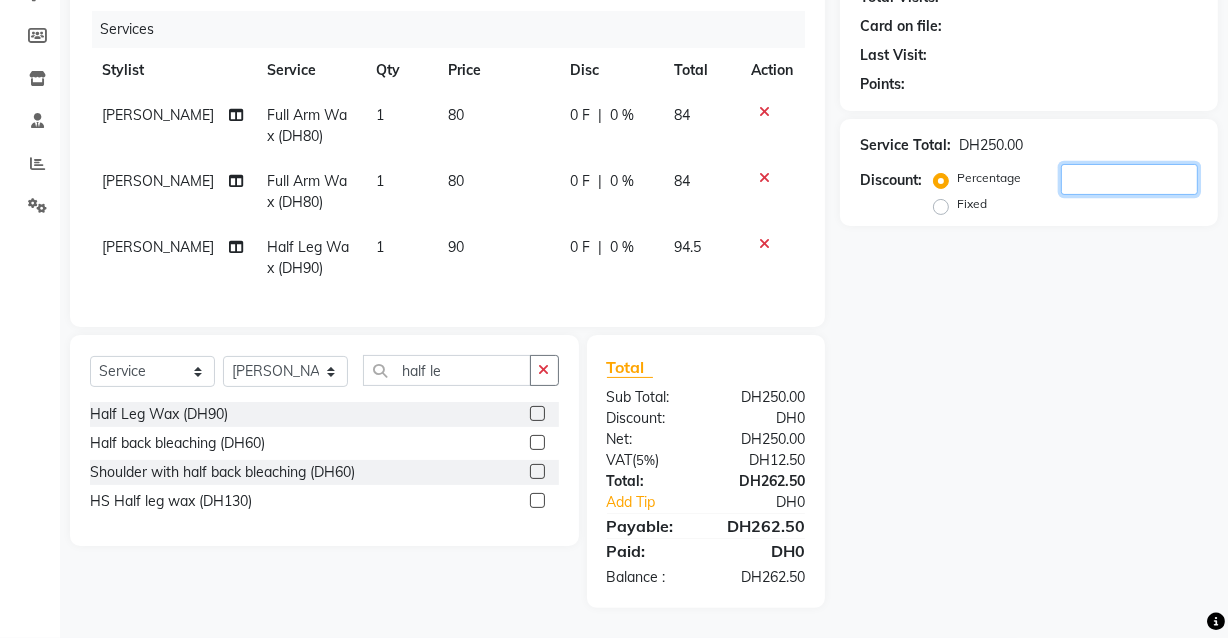 click 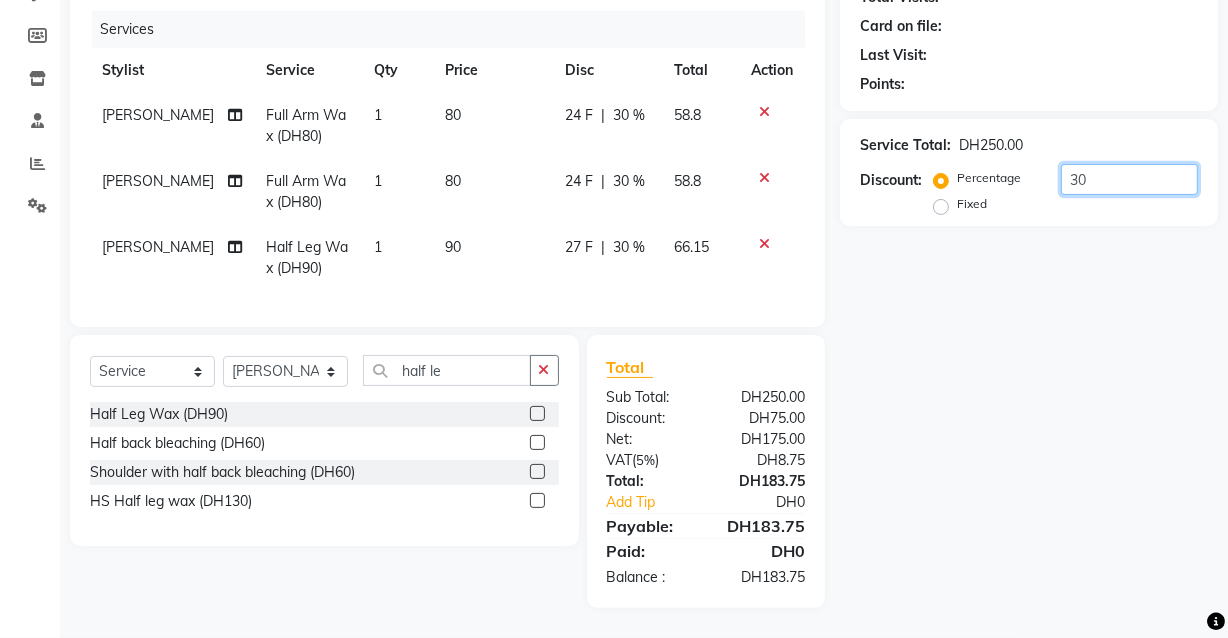 type on "30" 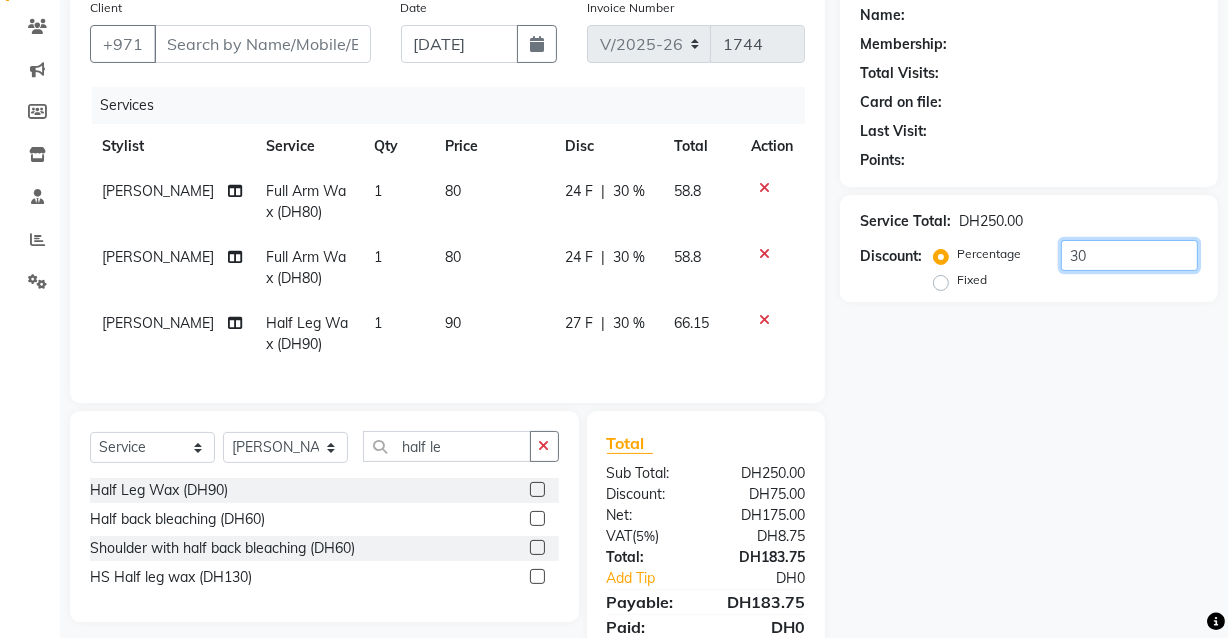 scroll, scrollTop: 250, scrollLeft: 0, axis: vertical 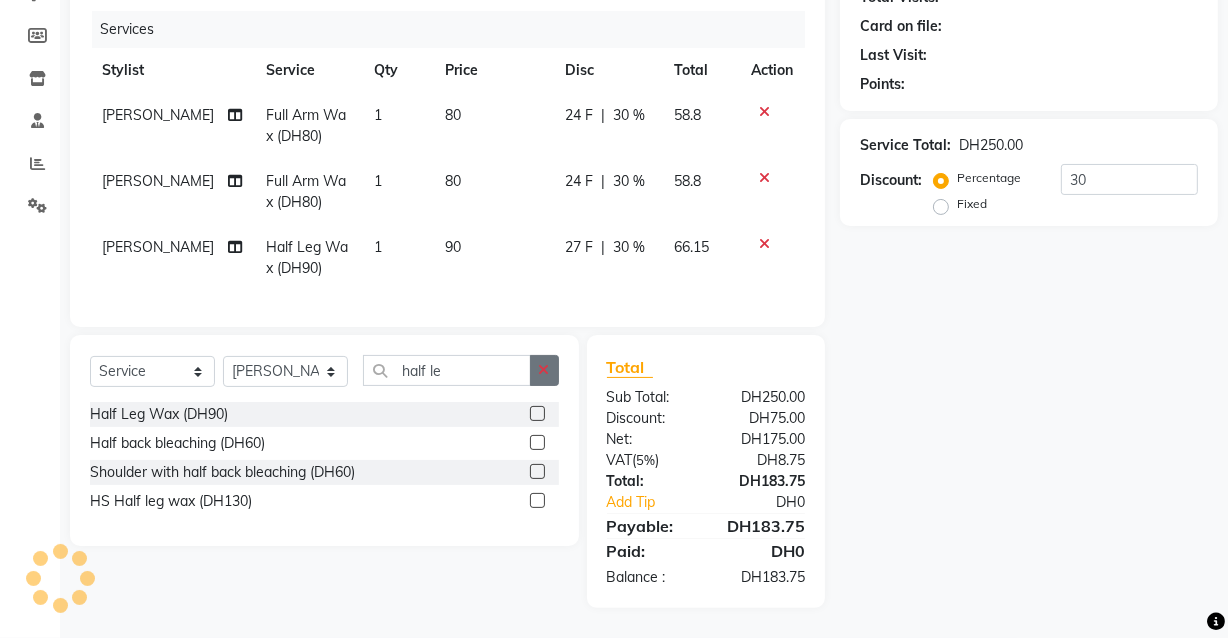 click 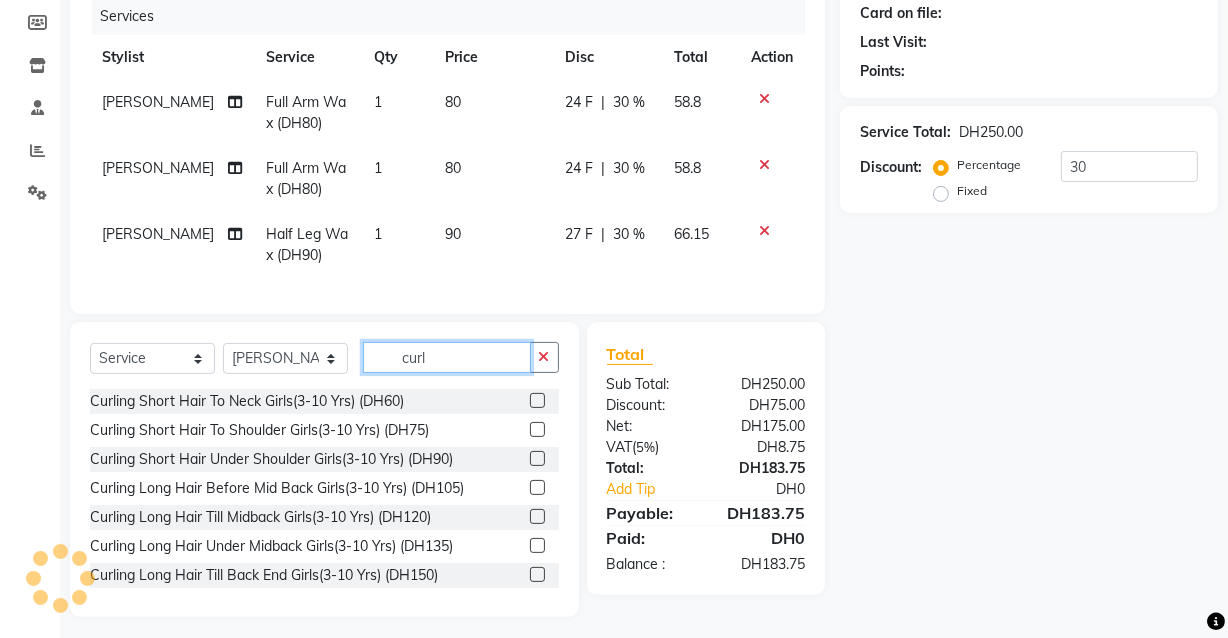 type on "curli" 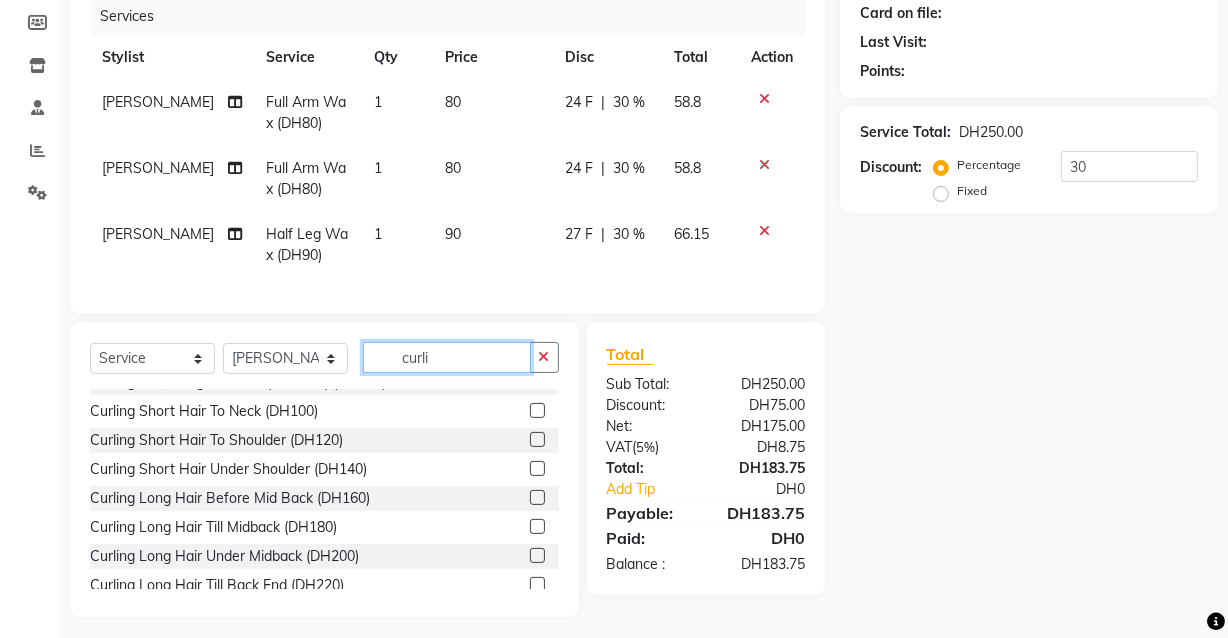 scroll, scrollTop: 254, scrollLeft: 0, axis: vertical 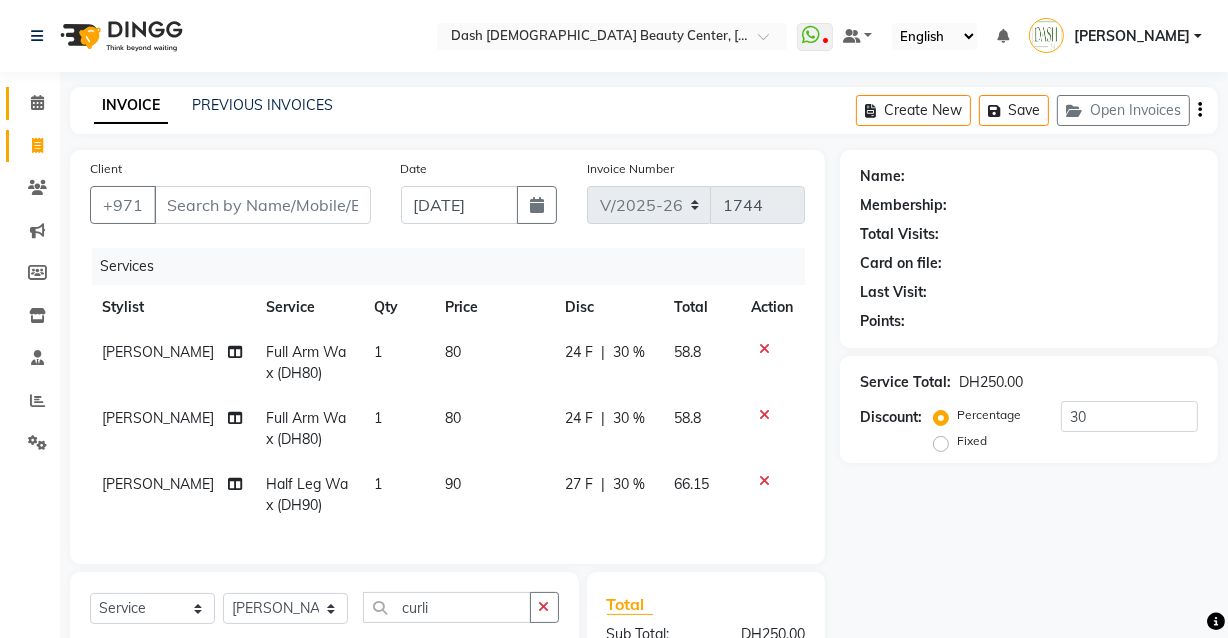 click 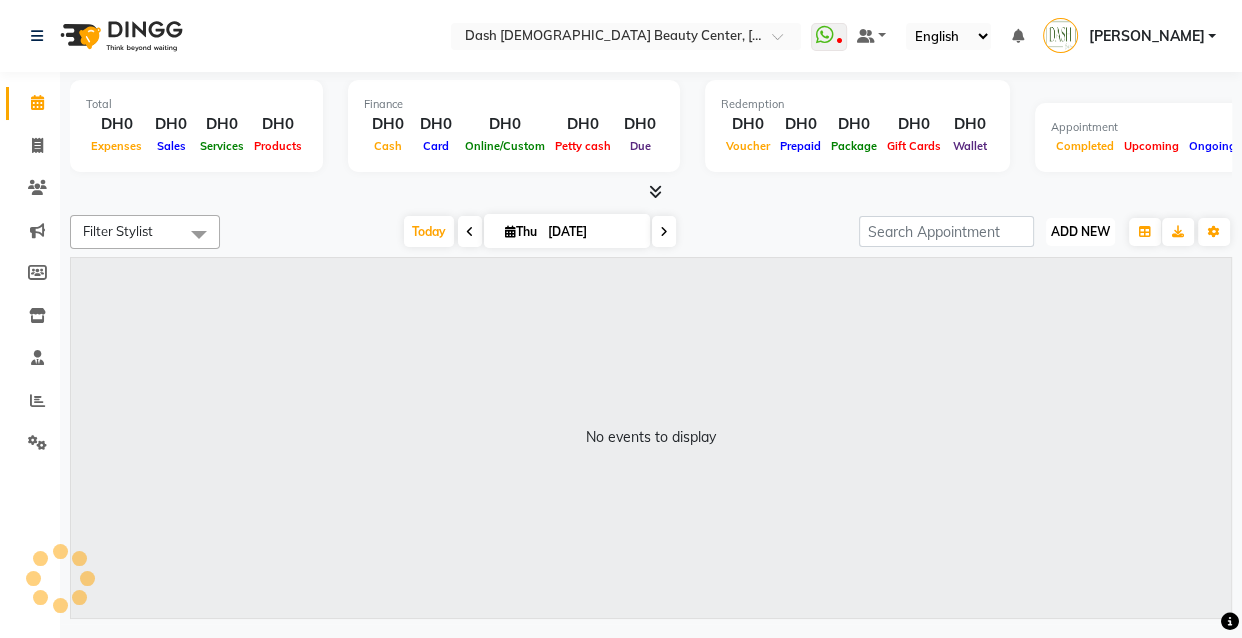 click on "ADD NEW" at bounding box center [1080, 231] 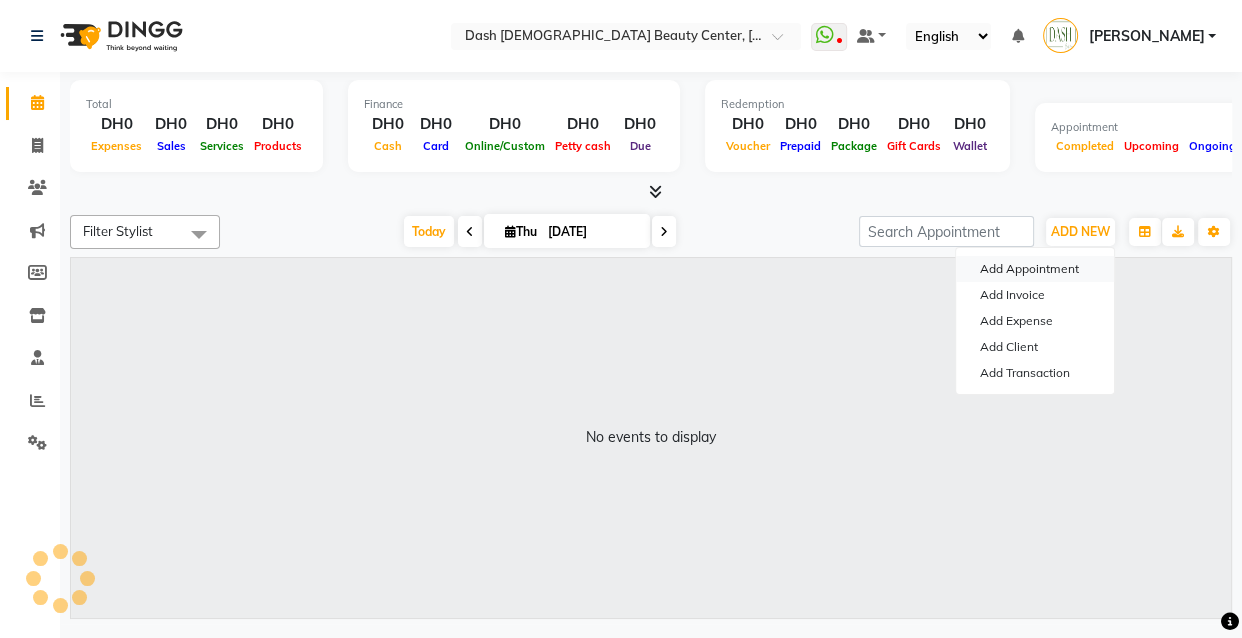 click on "Add Appointment" at bounding box center [1035, 269] 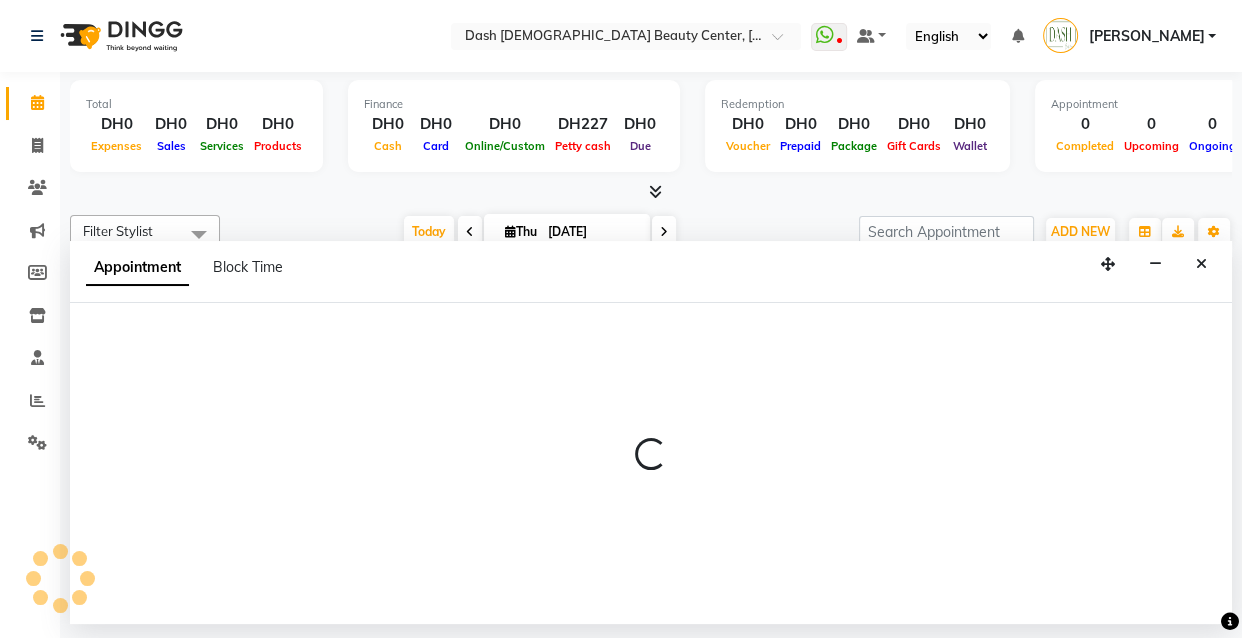 select on "600" 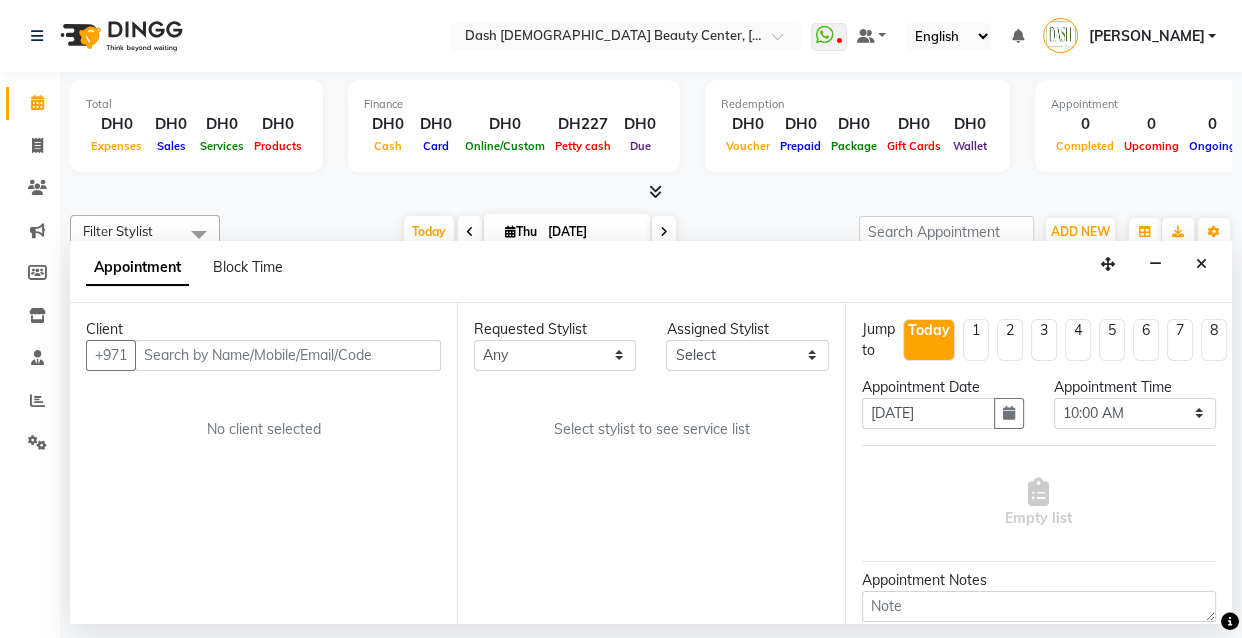 click at bounding box center [288, 355] 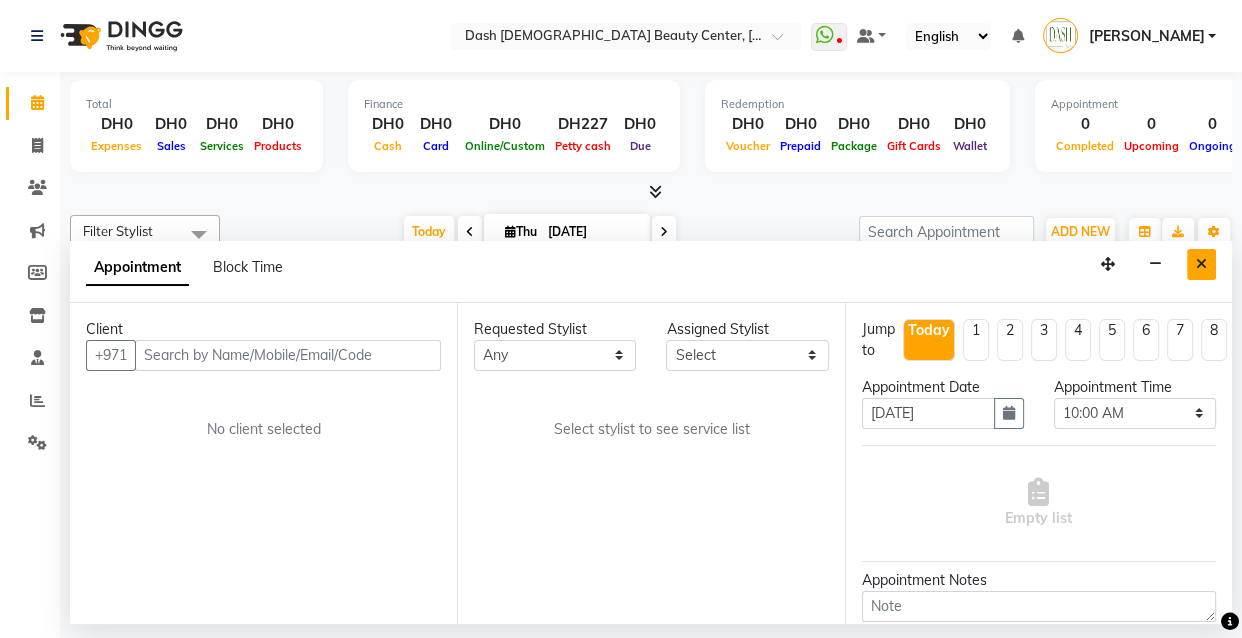 click at bounding box center (1201, 264) 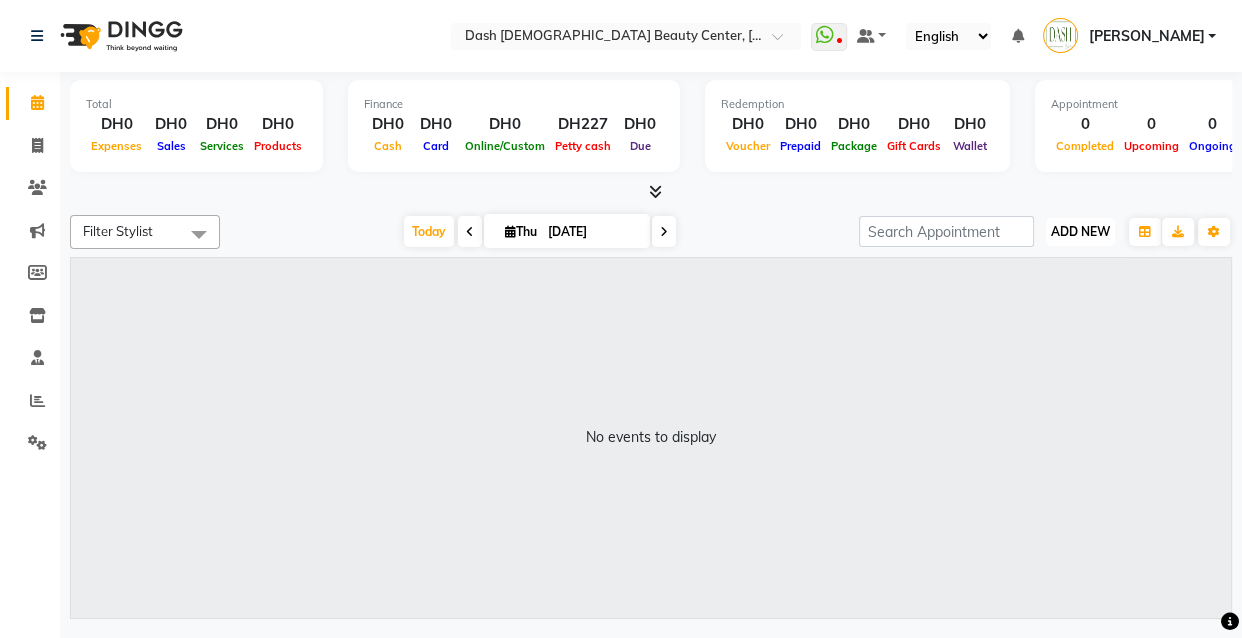 click on "ADD NEW" at bounding box center (1080, 231) 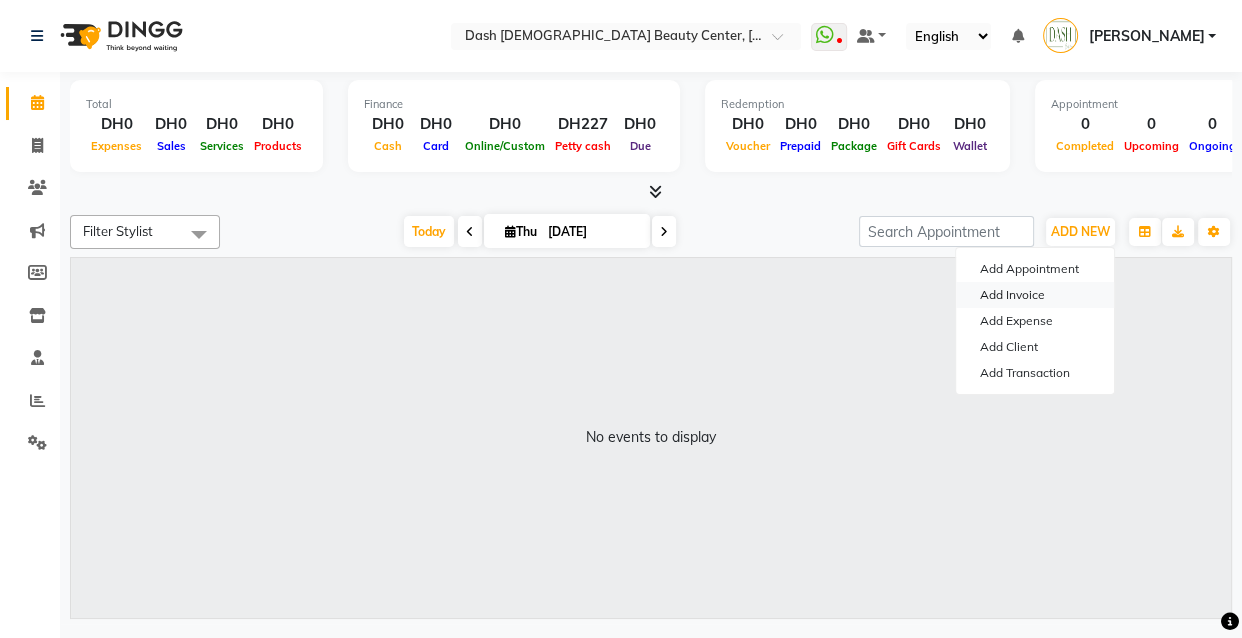 click on "Add Invoice" at bounding box center (1035, 295) 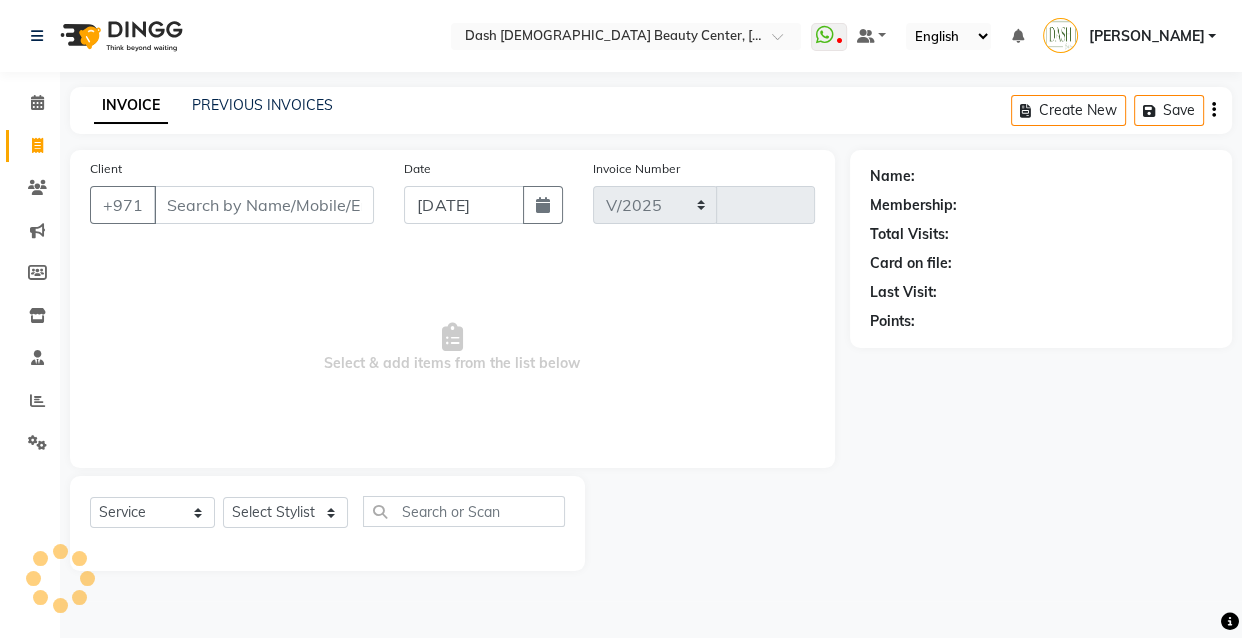 select on "8372" 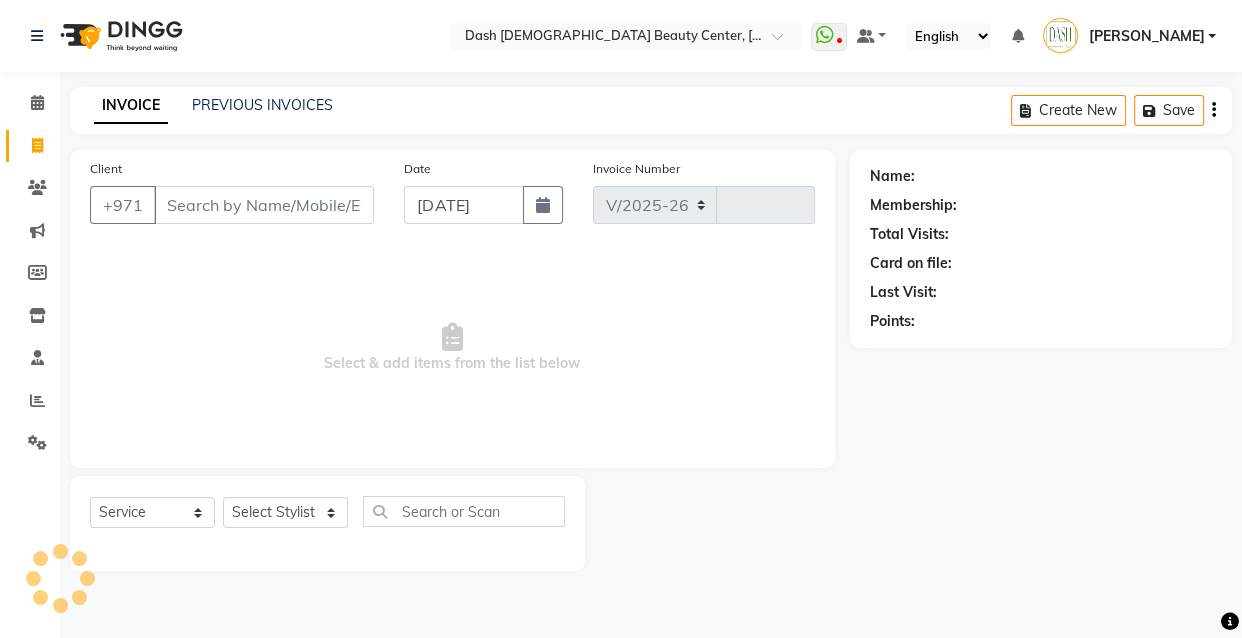 type on "1744" 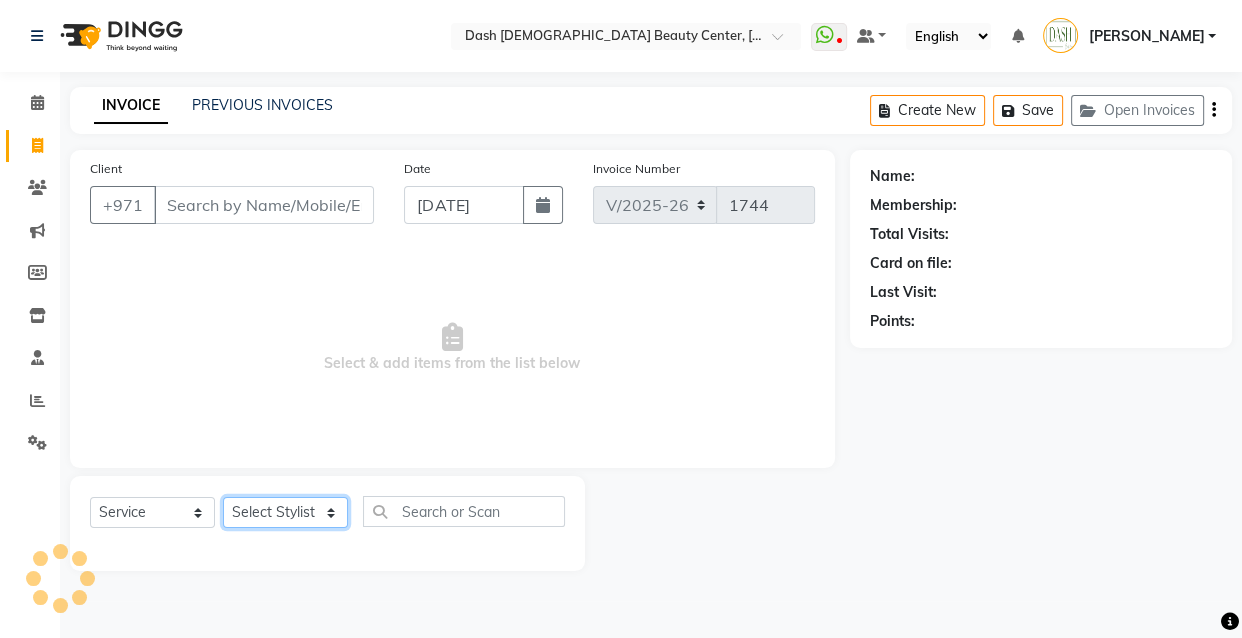 click on "Select Stylist" 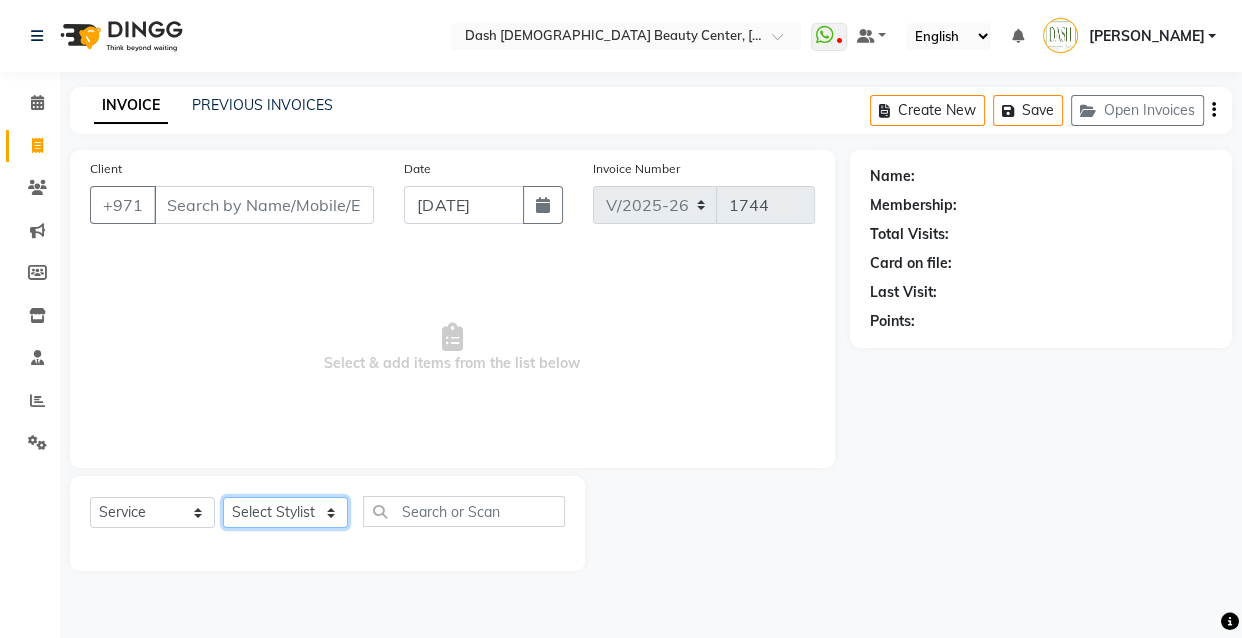 click on "Select Stylist" 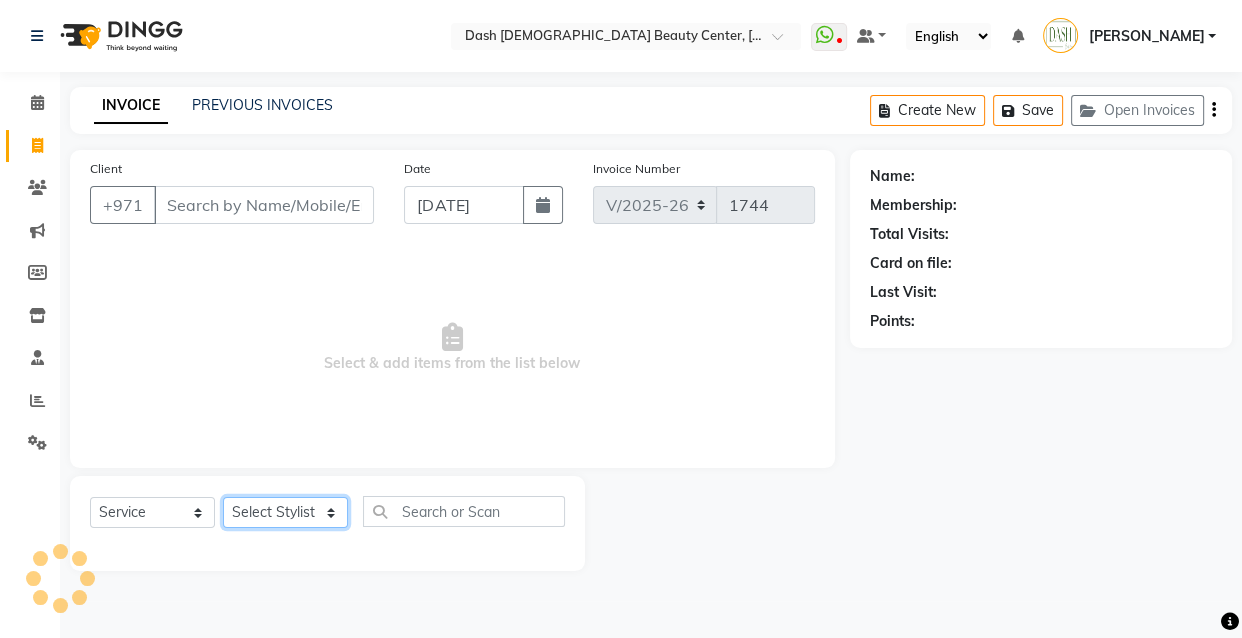 click on "Select Stylist" 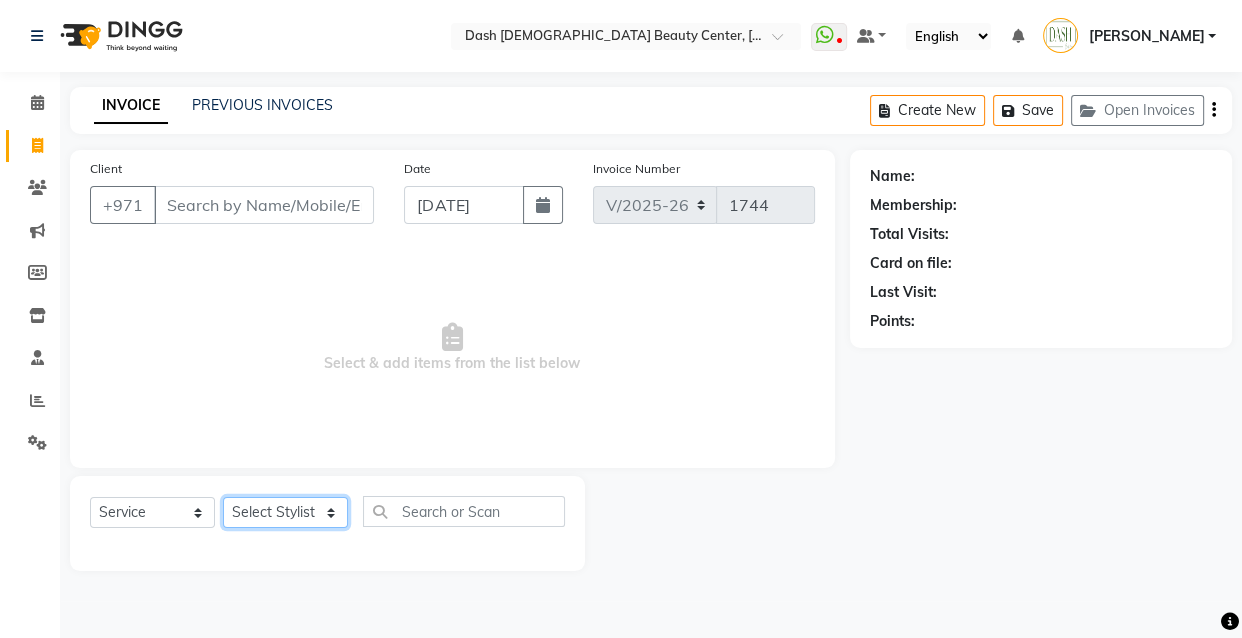 click on "Select Stylist" 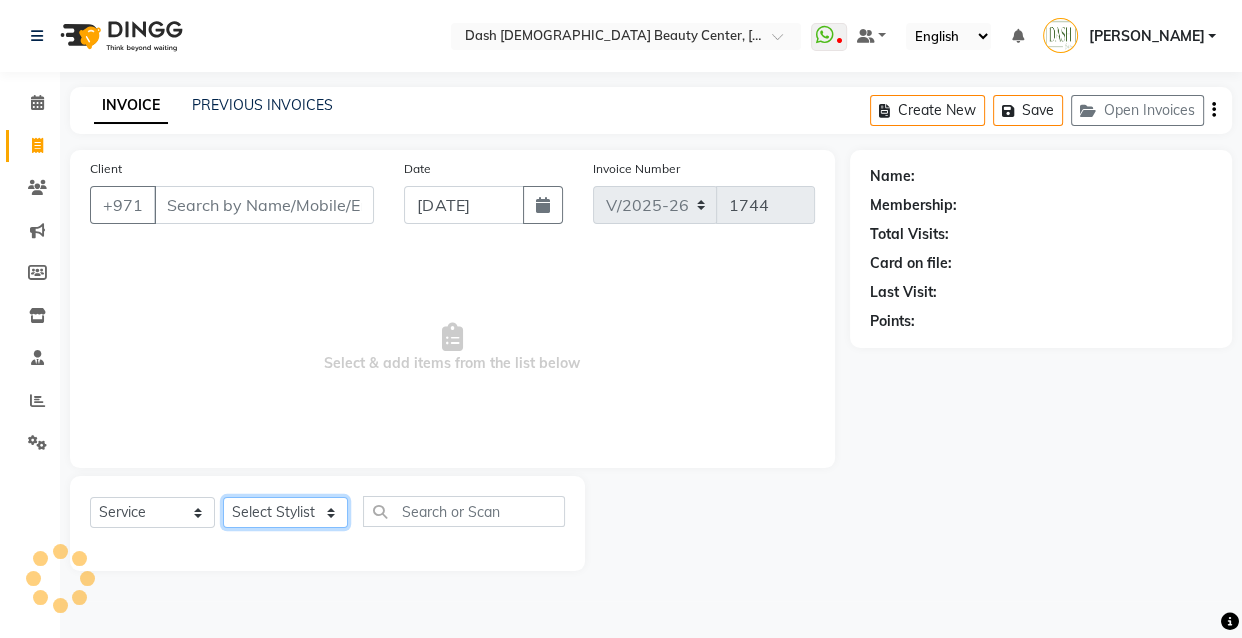 select on "81095" 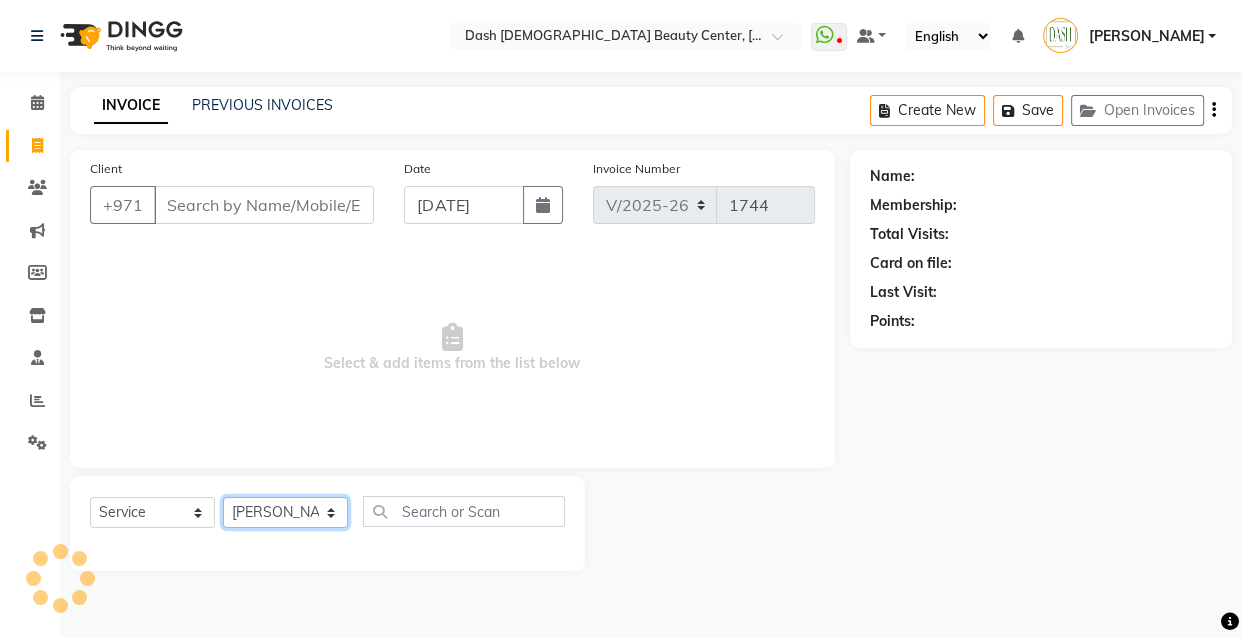 click on "Select Stylist [PERSON_NAME] [PERSON_NAME] [PERSON_NAME] [PERSON_NAME] [PERSON_NAME] [PERSON_NAME] [PERSON_NAME] [PERSON_NAME] May [PERSON_NAME] (Cafe) Nabasirye (Cafe) [PERSON_NAME] [PERSON_NAME] Owner Peace Rechiel [PERSON_NAME] [PERSON_NAME]" 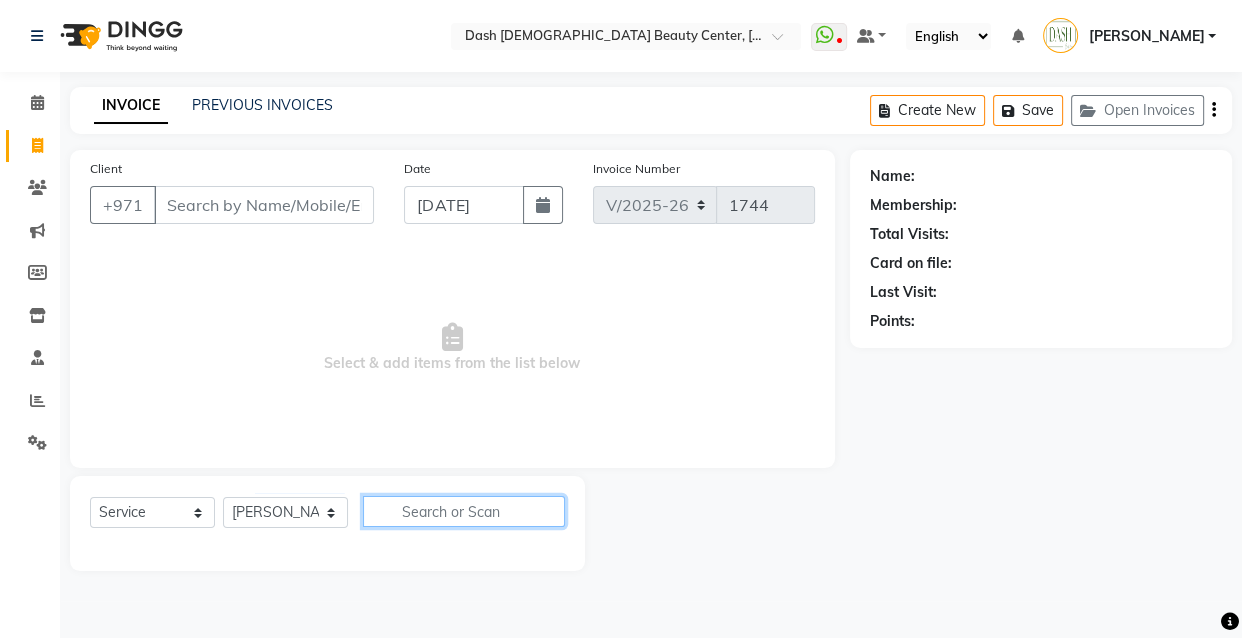 click 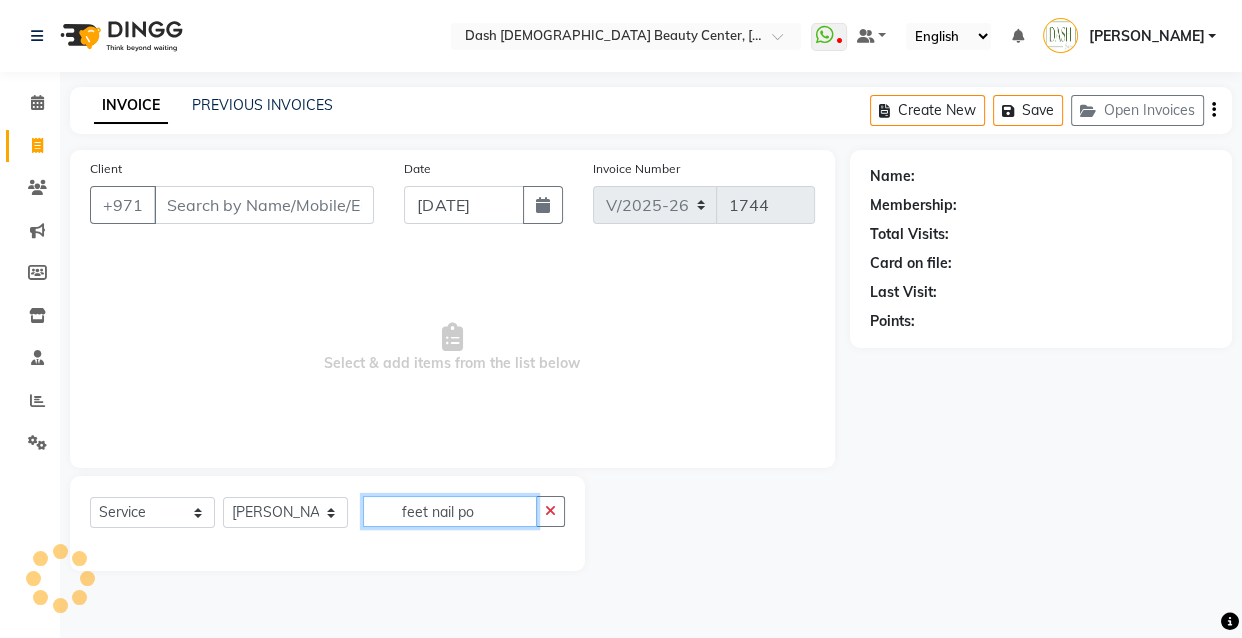 click on "feet nail po" 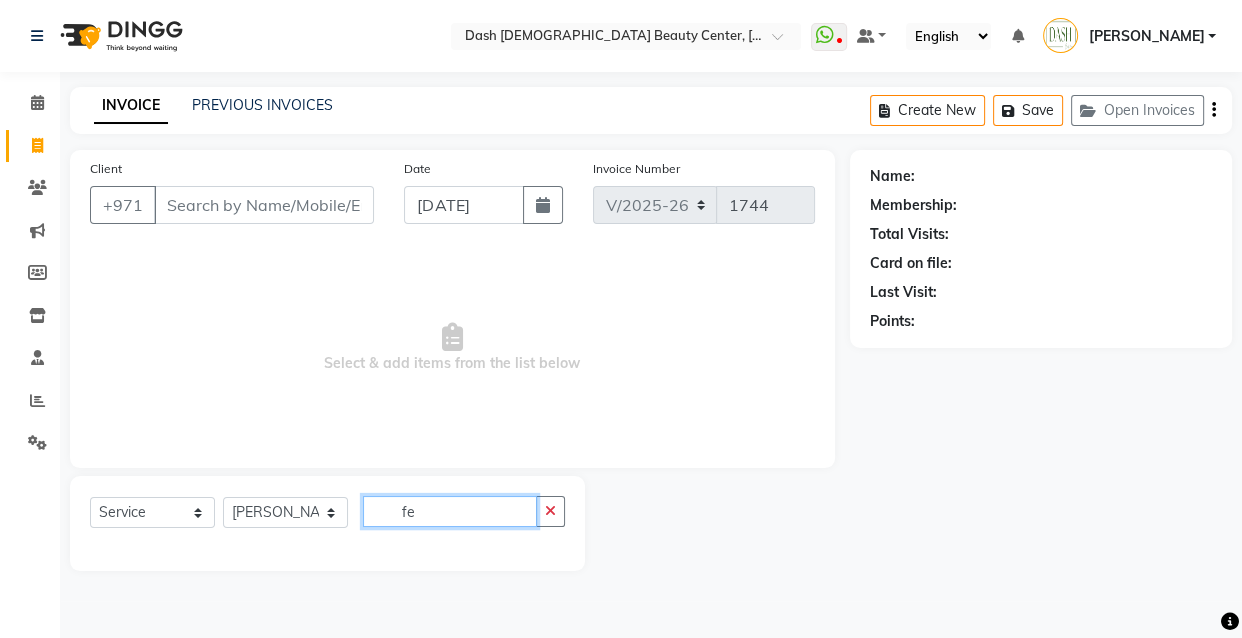 type on "f" 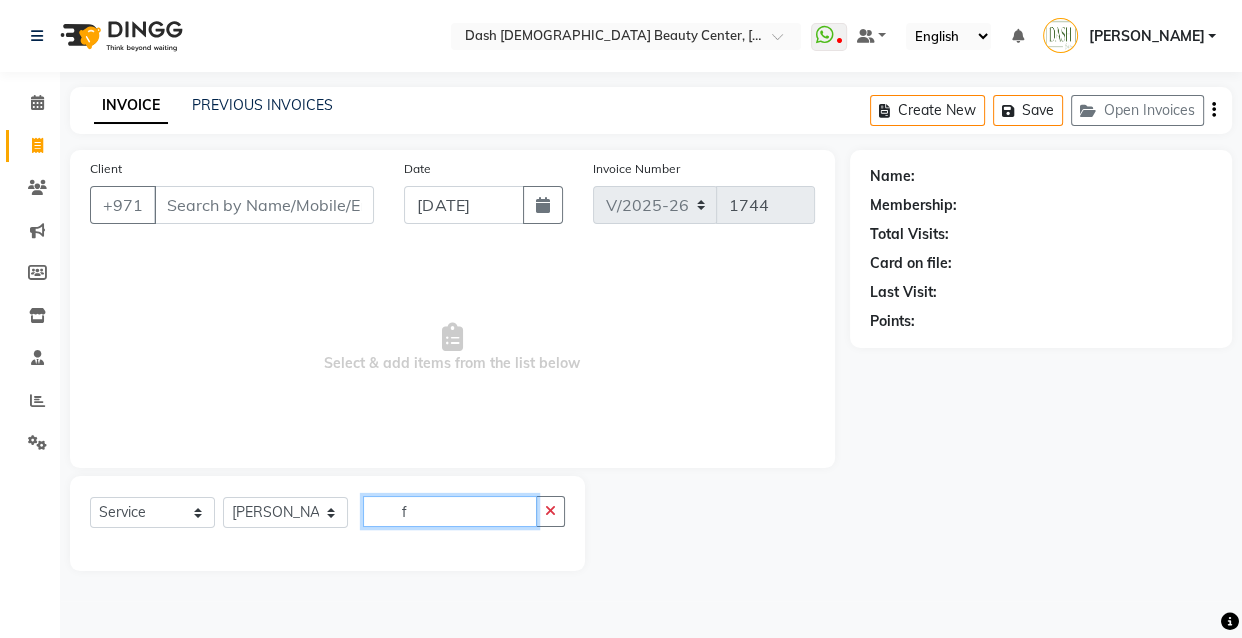 type 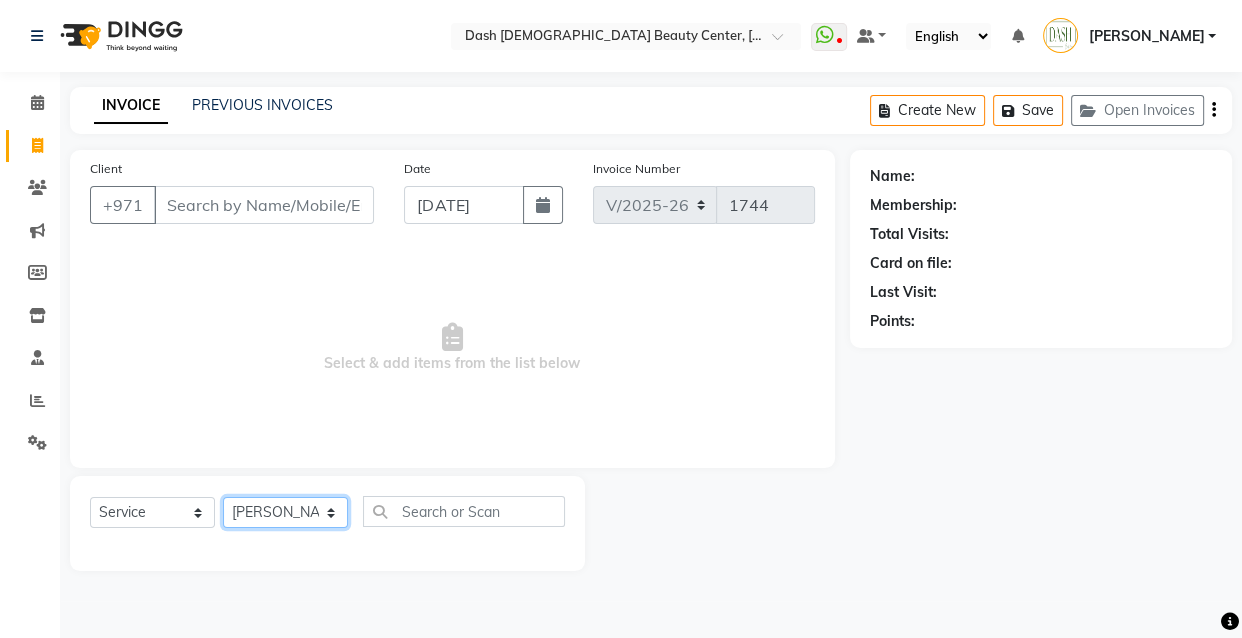 click on "Select Stylist [PERSON_NAME] [PERSON_NAME] [PERSON_NAME] [PERSON_NAME] [PERSON_NAME] [PERSON_NAME] [PERSON_NAME] [PERSON_NAME] May [PERSON_NAME] (Cafe) Nabasirye (Cafe) [PERSON_NAME] [PERSON_NAME] Owner Peace Rechiel [PERSON_NAME] [PERSON_NAME]" 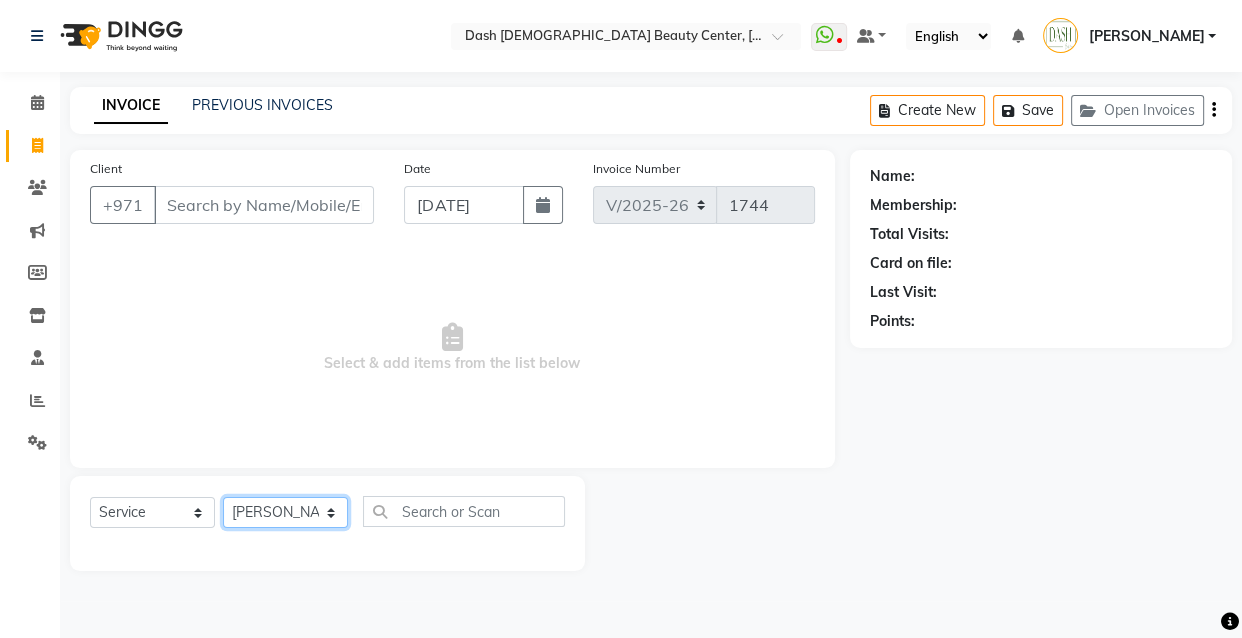 select on "81113" 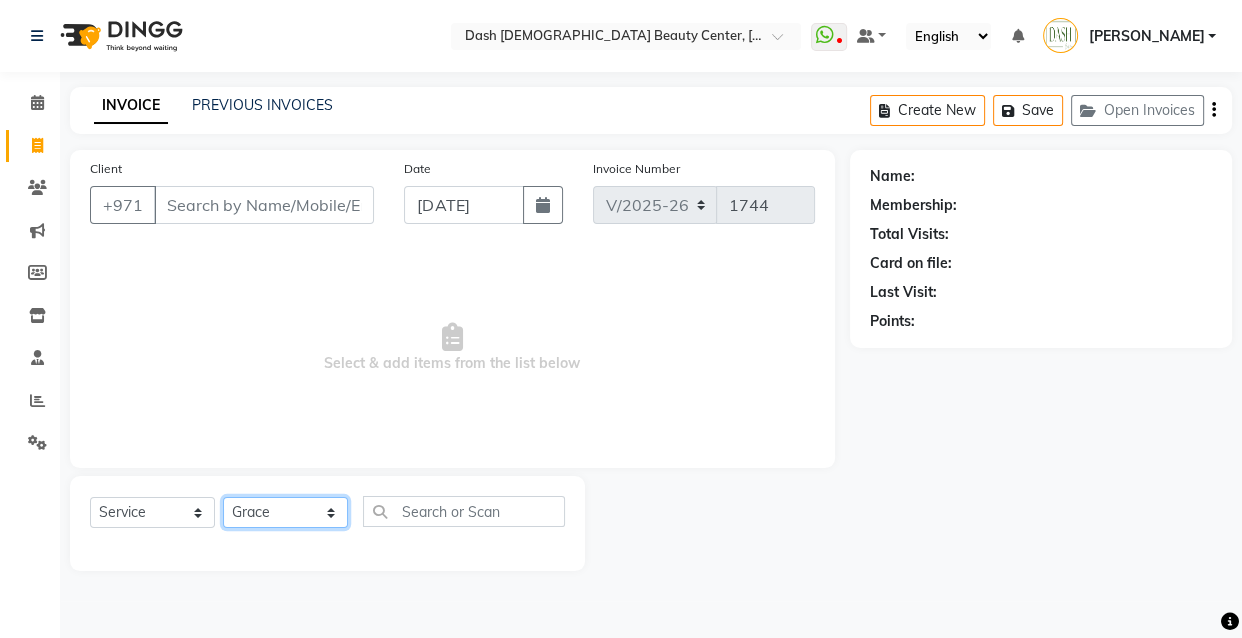 click on "Select Stylist [PERSON_NAME] [PERSON_NAME] [PERSON_NAME] [PERSON_NAME] [PERSON_NAME] [PERSON_NAME] [PERSON_NAME] [PERSON_NAME] May [PERSON_NAME] (Cafe) Nabasirye (Cafe) [PERSON_NAME] [PERSON_NAME] Owner Peace Rechiel [PERSON_NAME] [PERSON_NAME]" 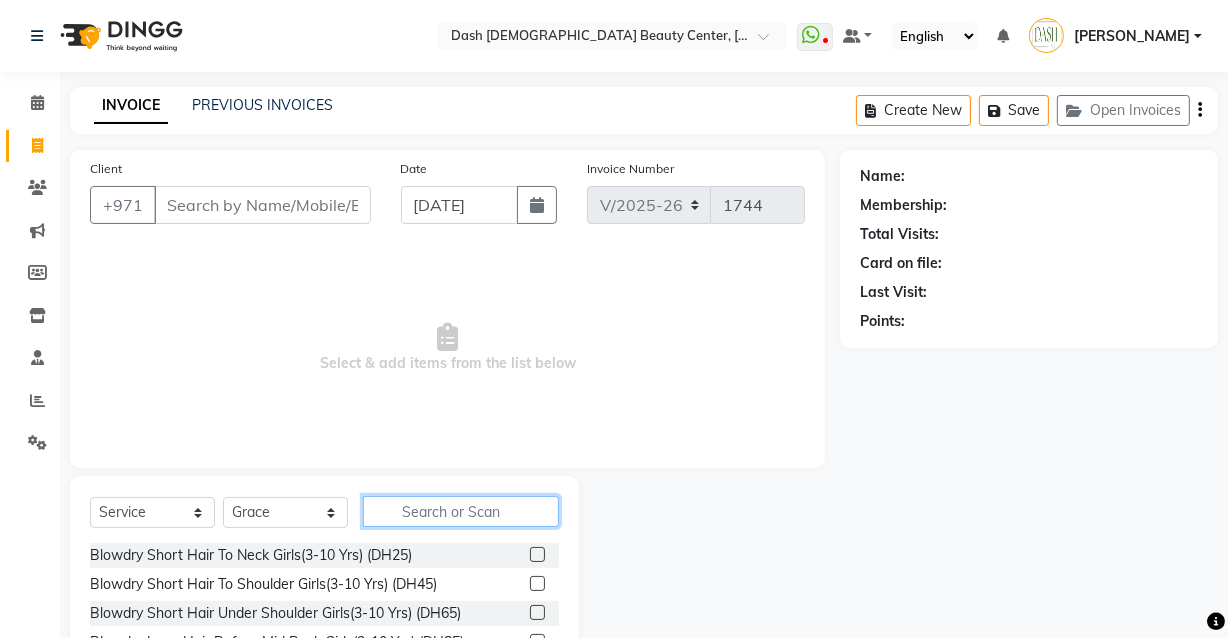 click 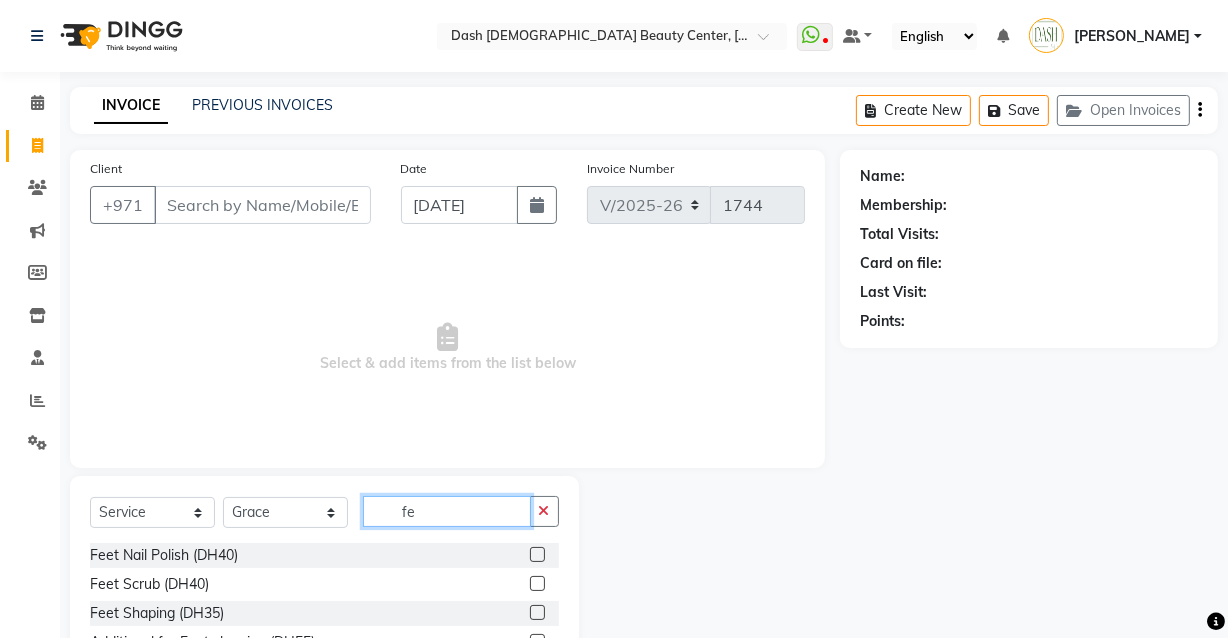 type on "f" 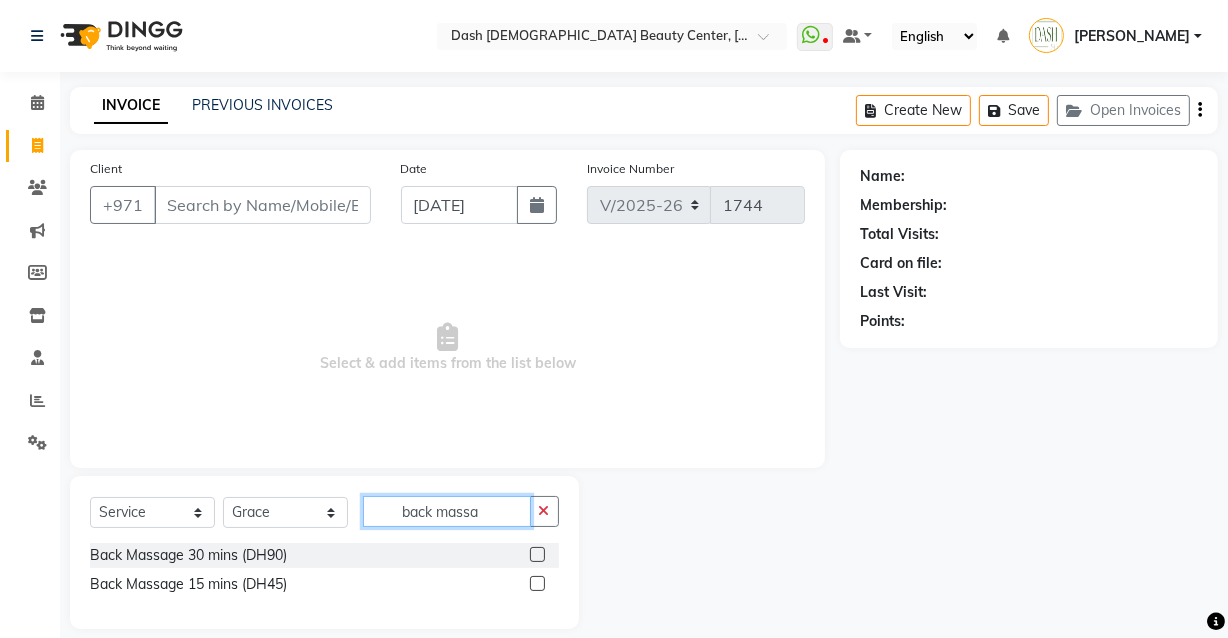 type on "back massa" 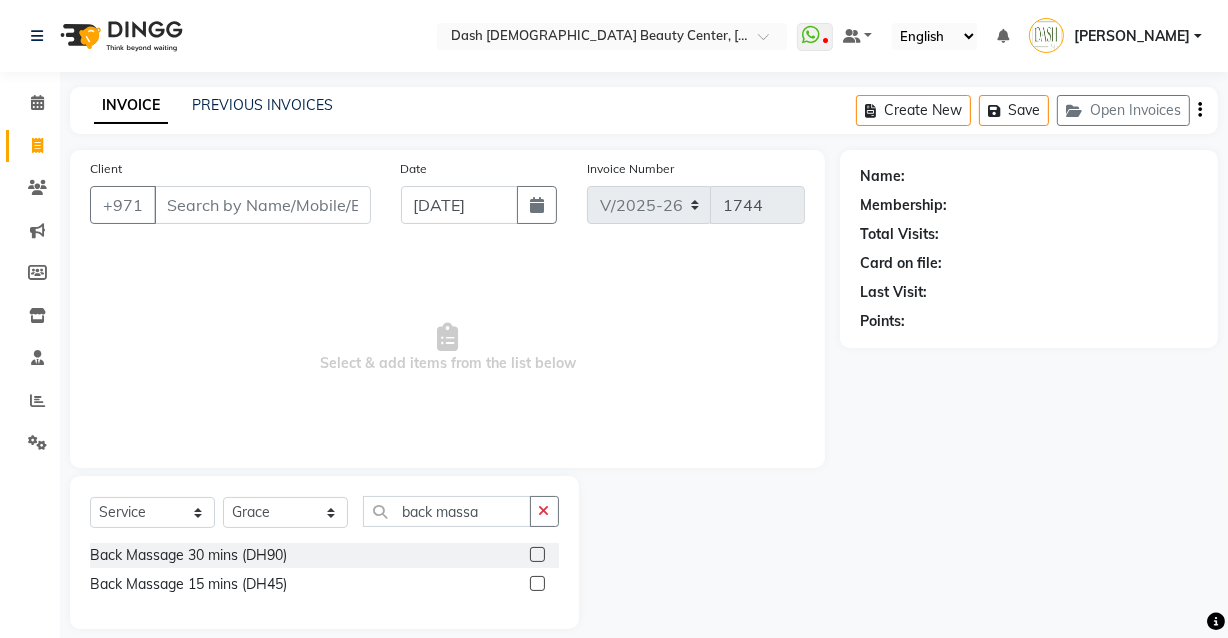 click 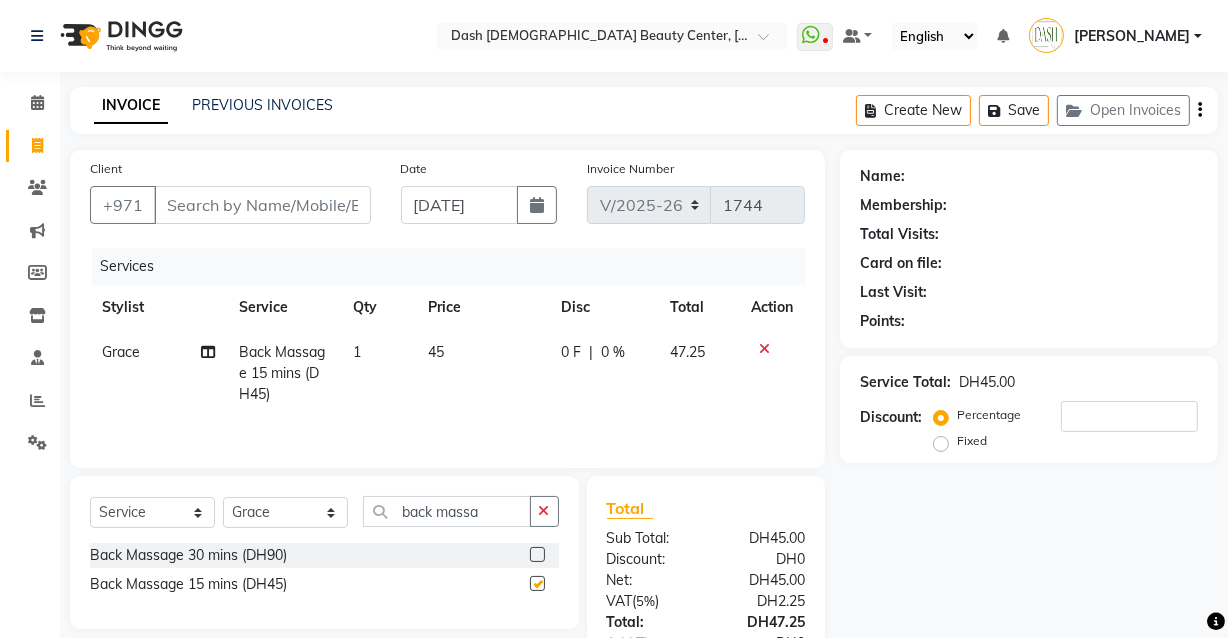 checkbox on "false" 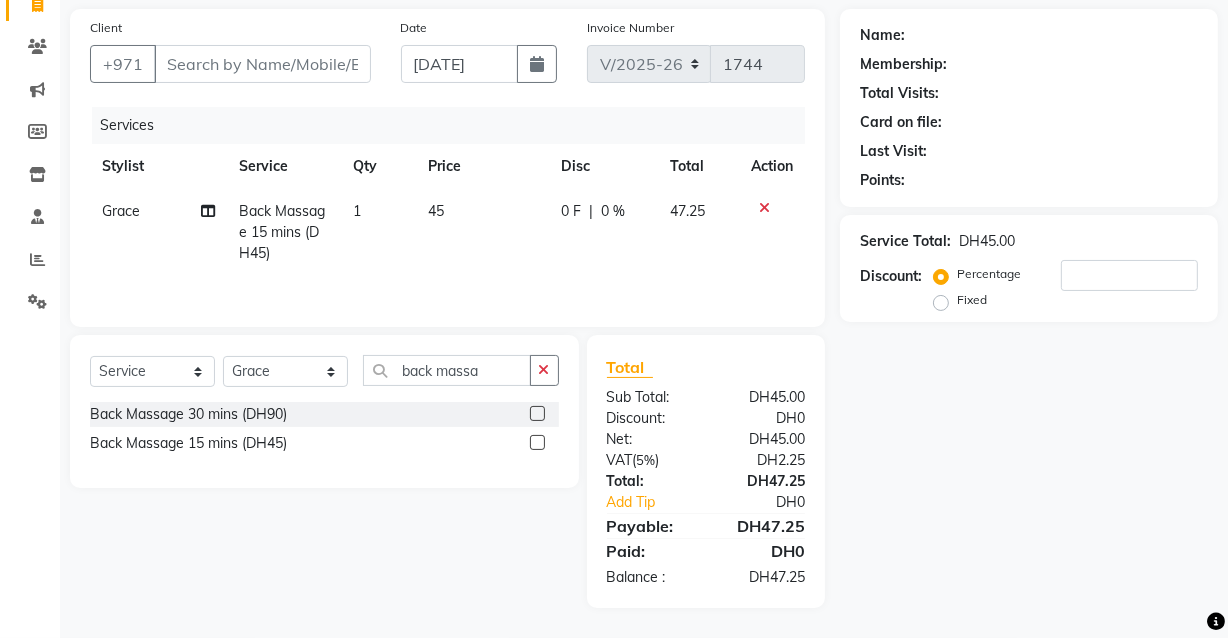 scroll, scrollTop: 139, scrollLeft: 0, axis: vertical 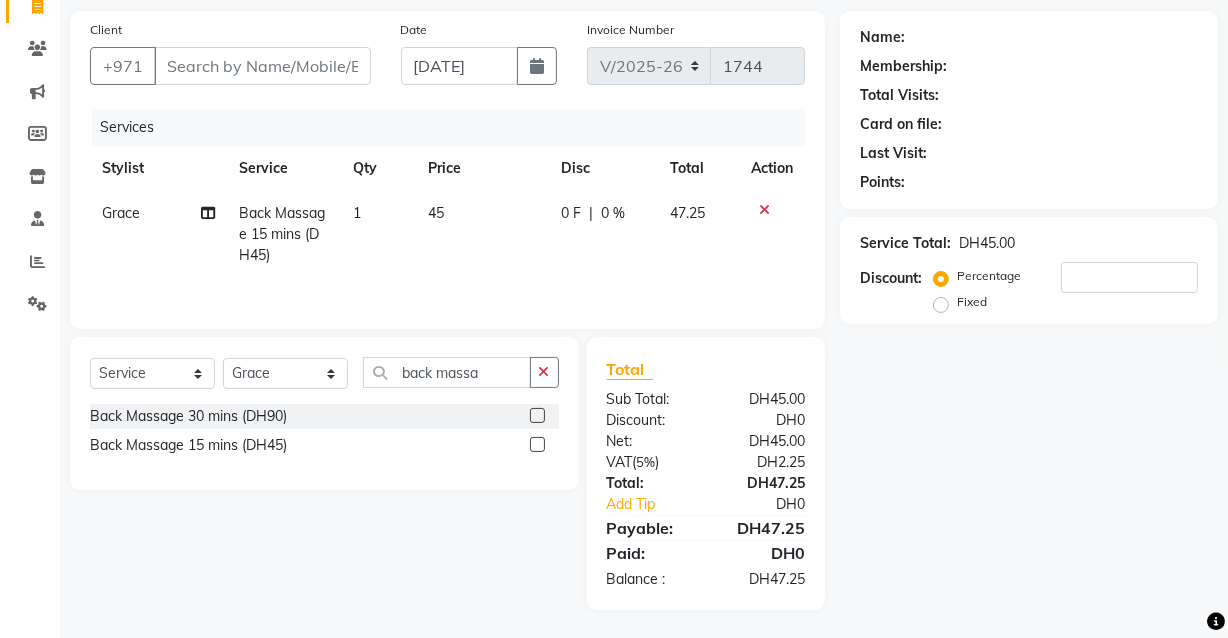 click 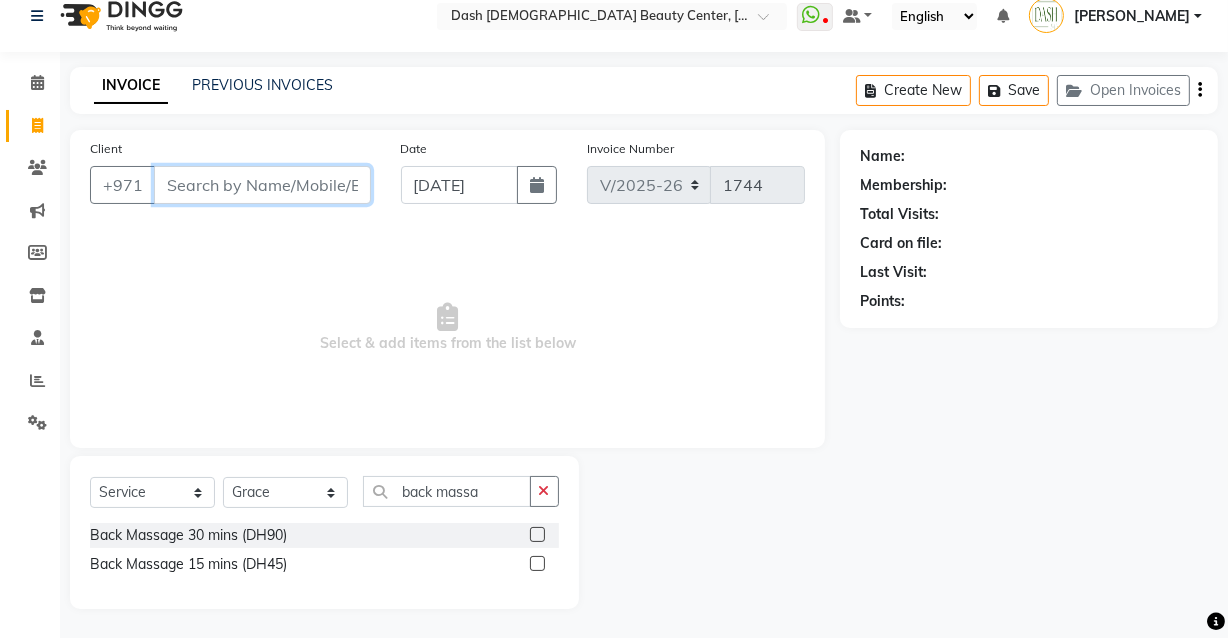 click on "Client" at bounding box center (262, 185) 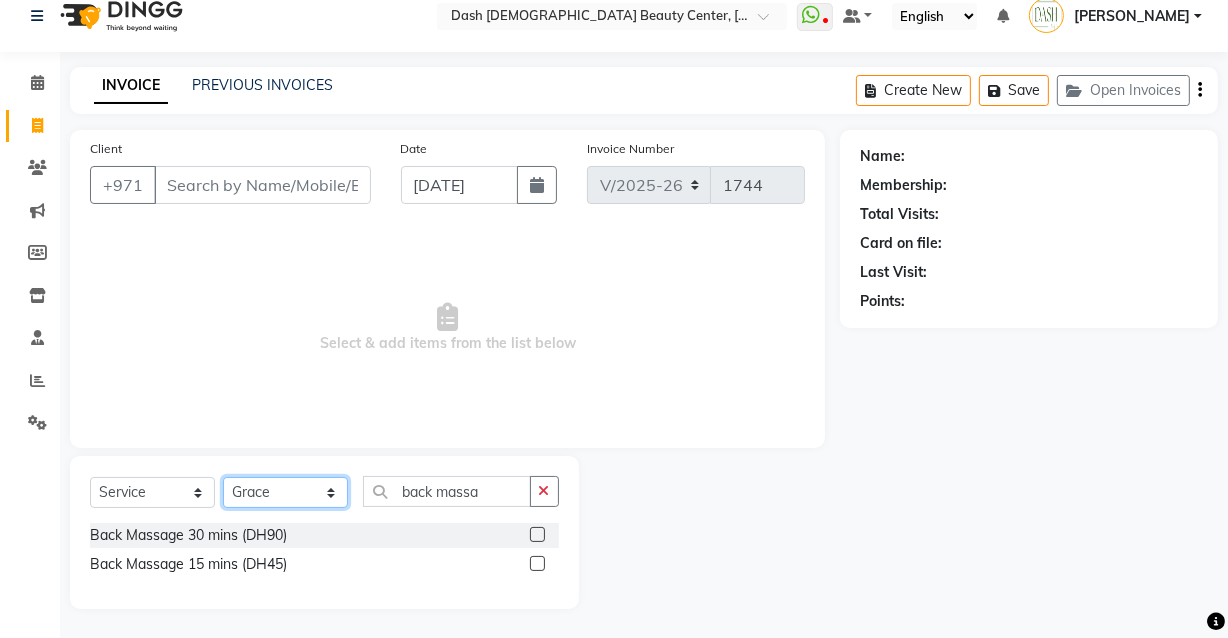 click on "Select Stylist [PERSON_NAME] [PERSON_NAME] [PERSON_NAME] [PERSON_NAME] [PERSON_NAME] [PERSON_NAME] [PERSON_NAME] [PERSON_NAME] May [PERSON_NAME] (Cafe) Nabasirye (Cafe) [PERSON_NAME] [PERSON_NAME] Owner Peace Rechiel [PERSON_NAME] [PERSON_NAME]" 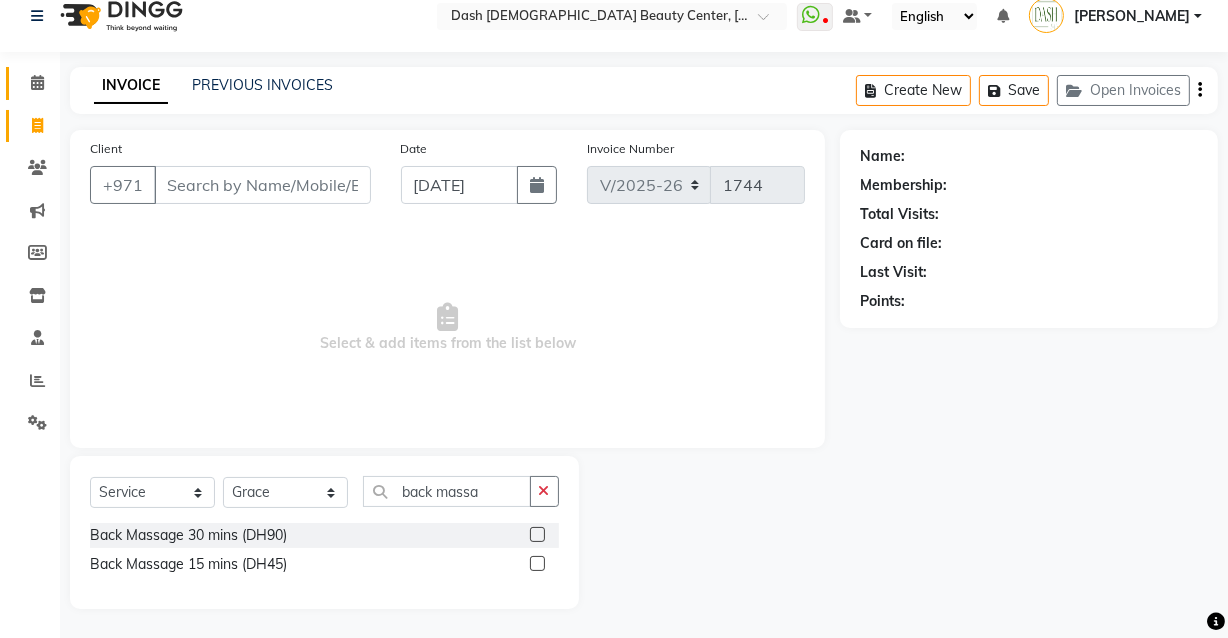 click 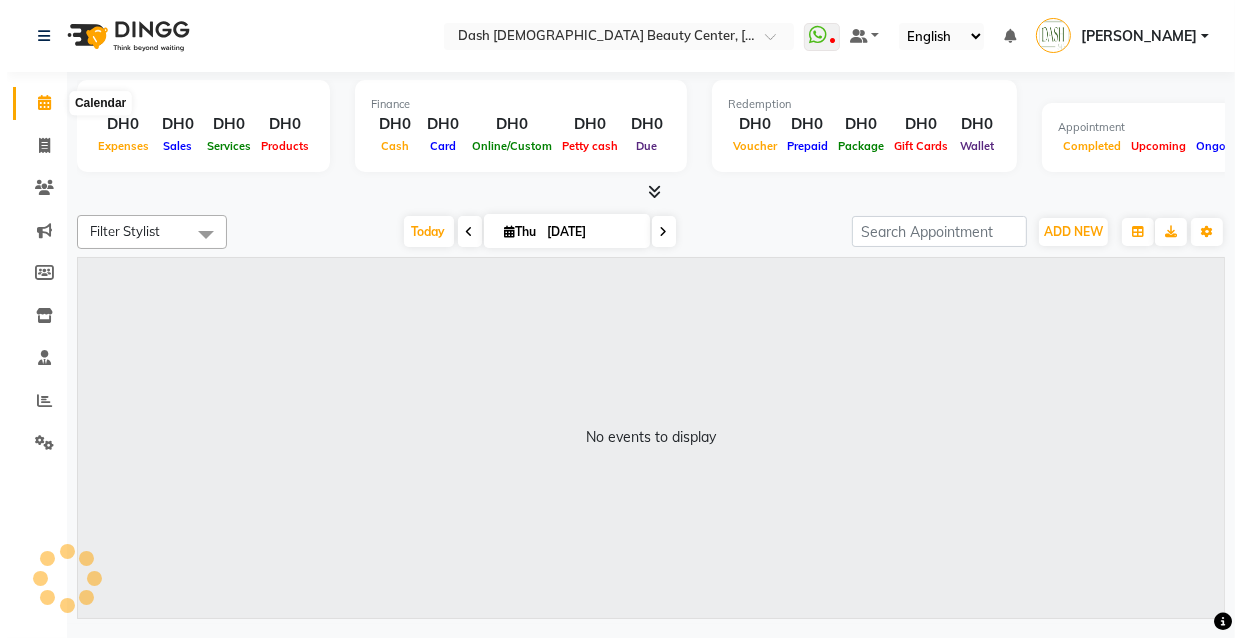 scroll, scrollTop: 0, scrollLeft: 0, axis: both 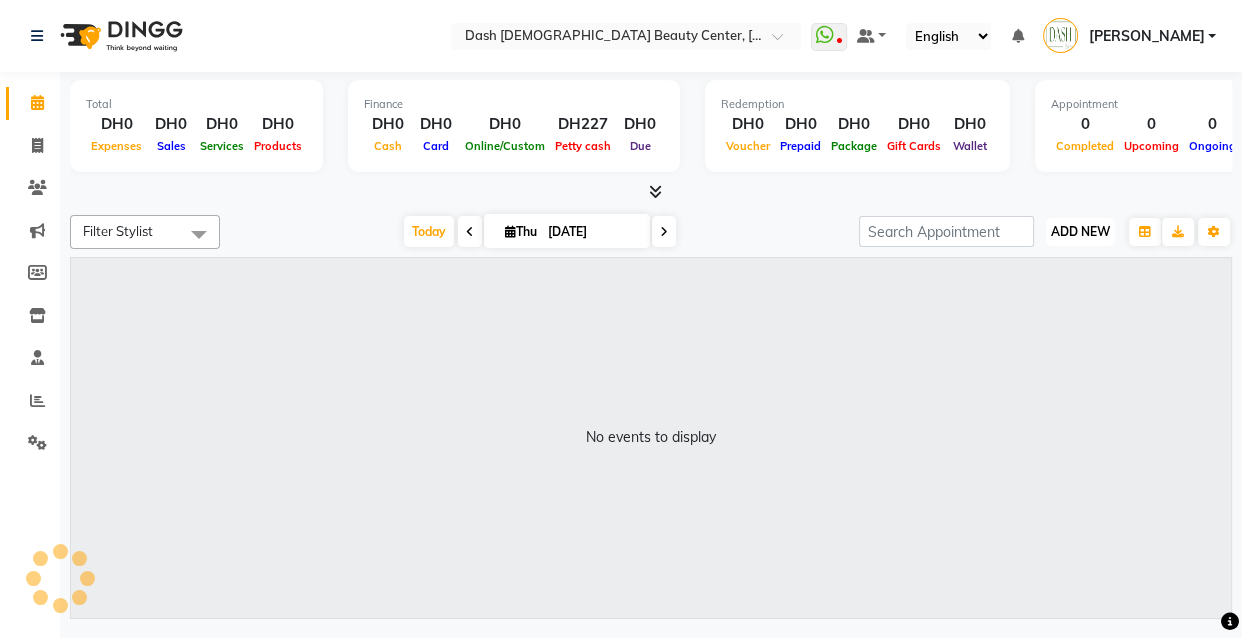 click on "ADD NEW" at bounding box center [1080, 231] 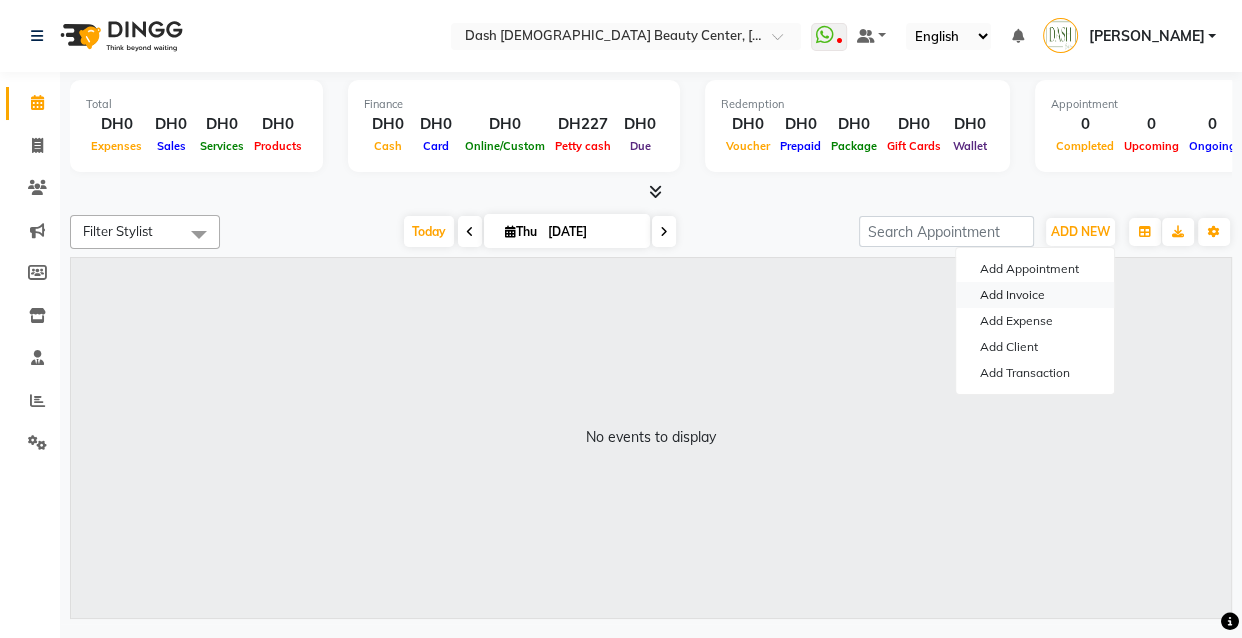 click on "Add Invoice" at bounding box center [1035, 295] 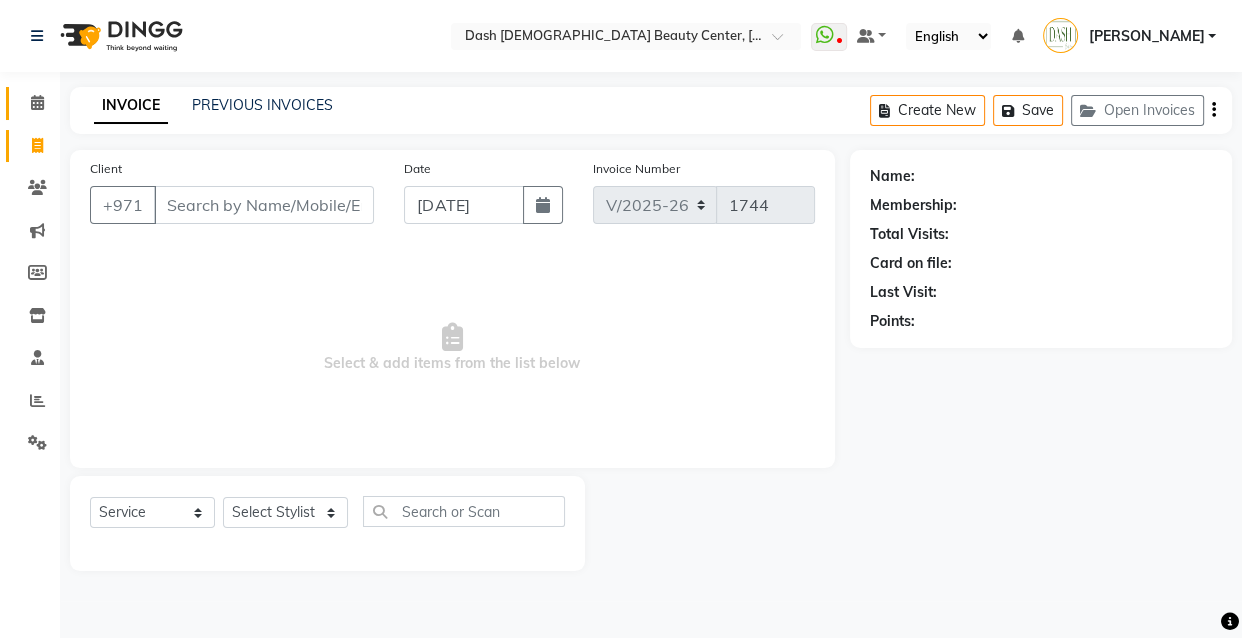 click on "Calendar" 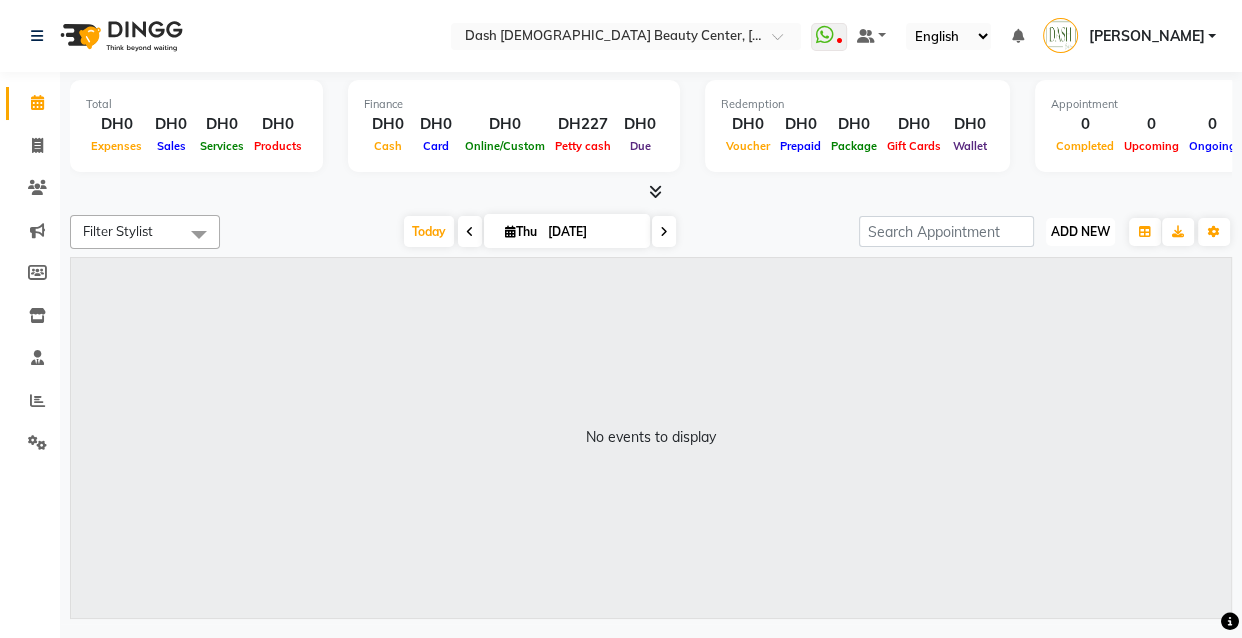 click on "ADD NEW Toggle Dropdown" at bounding box center (1080, 232) 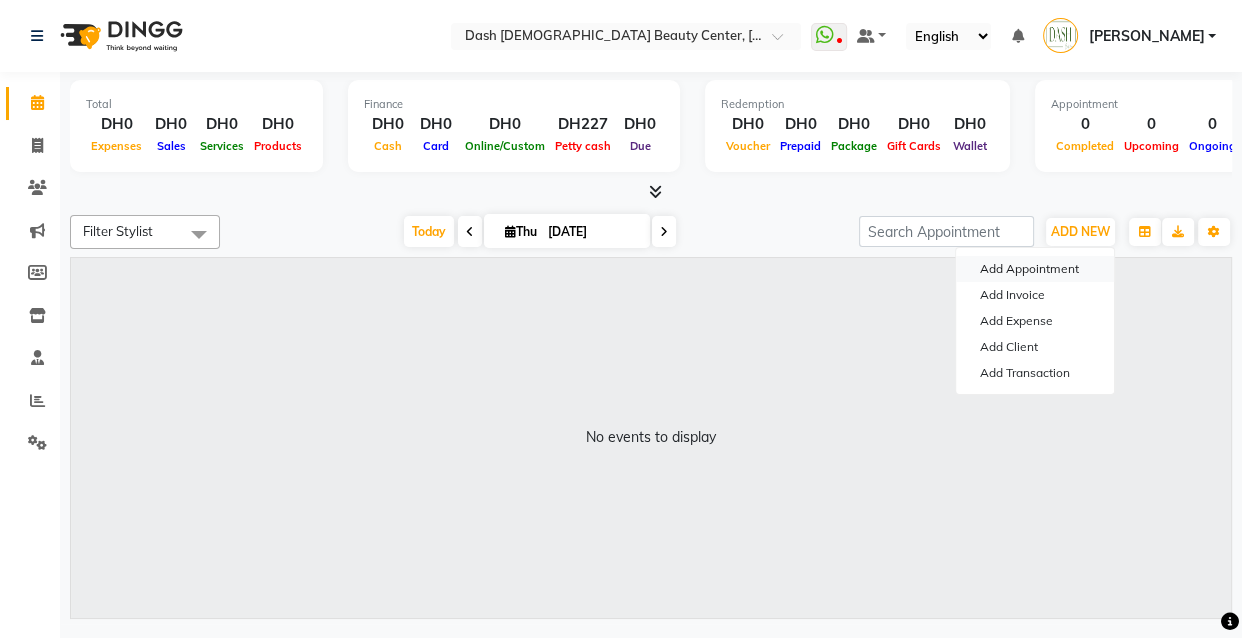 click on "Add Appointment" at bounding box center (1035, 269) 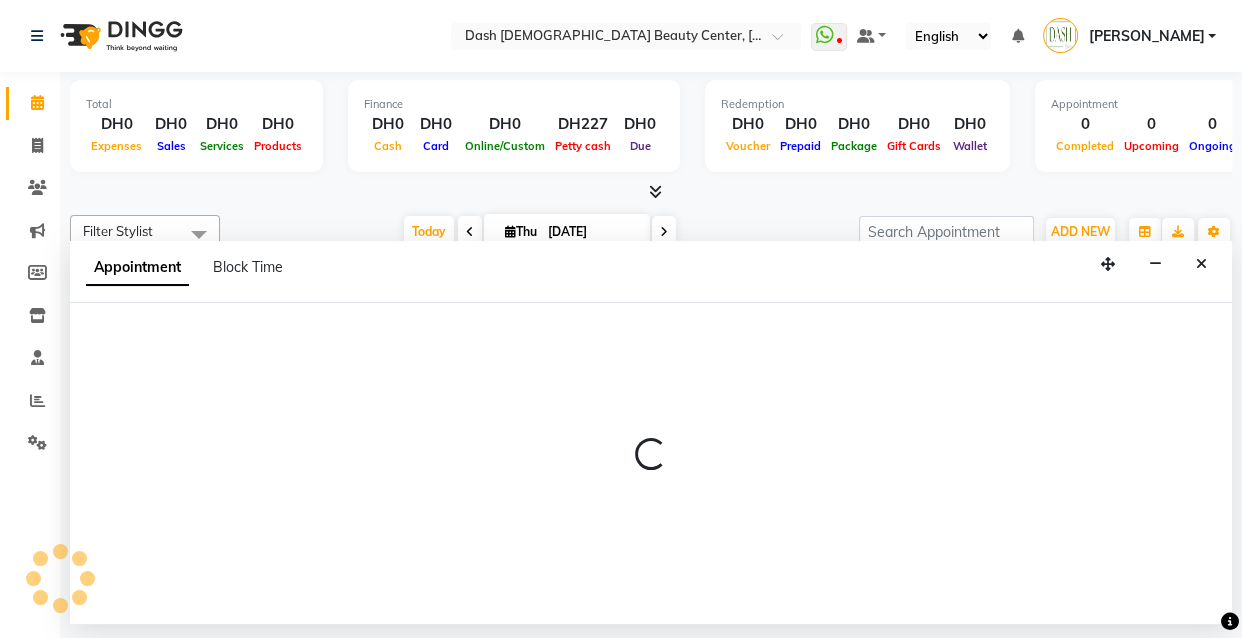 select on "tentative" 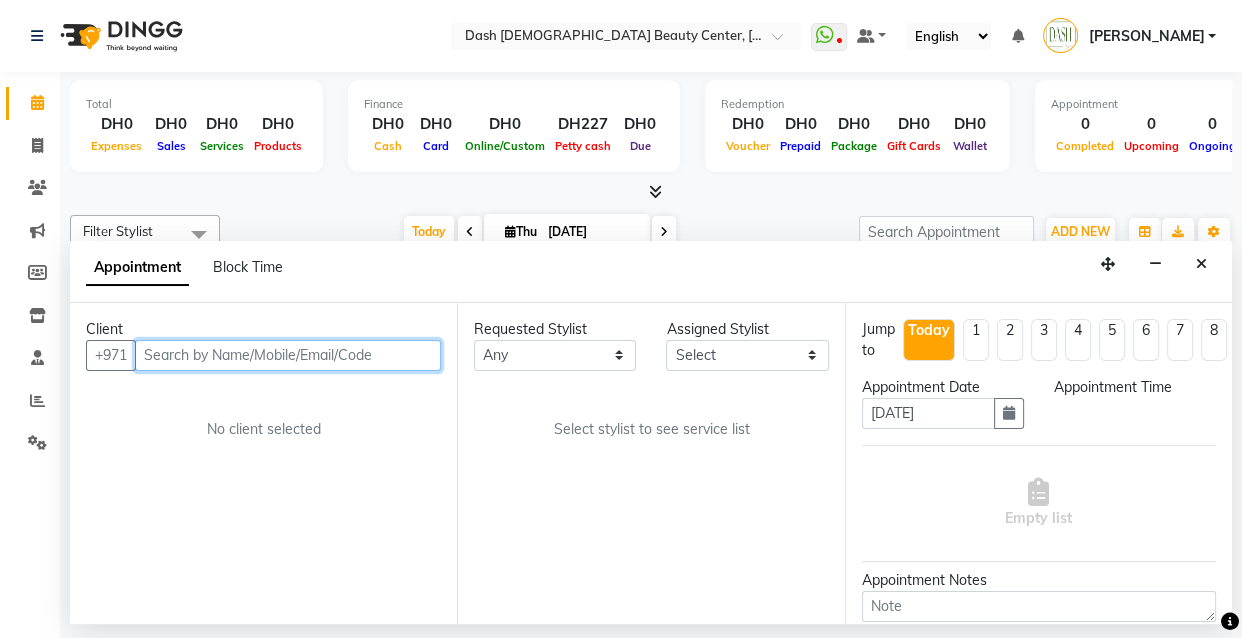 select on "600" 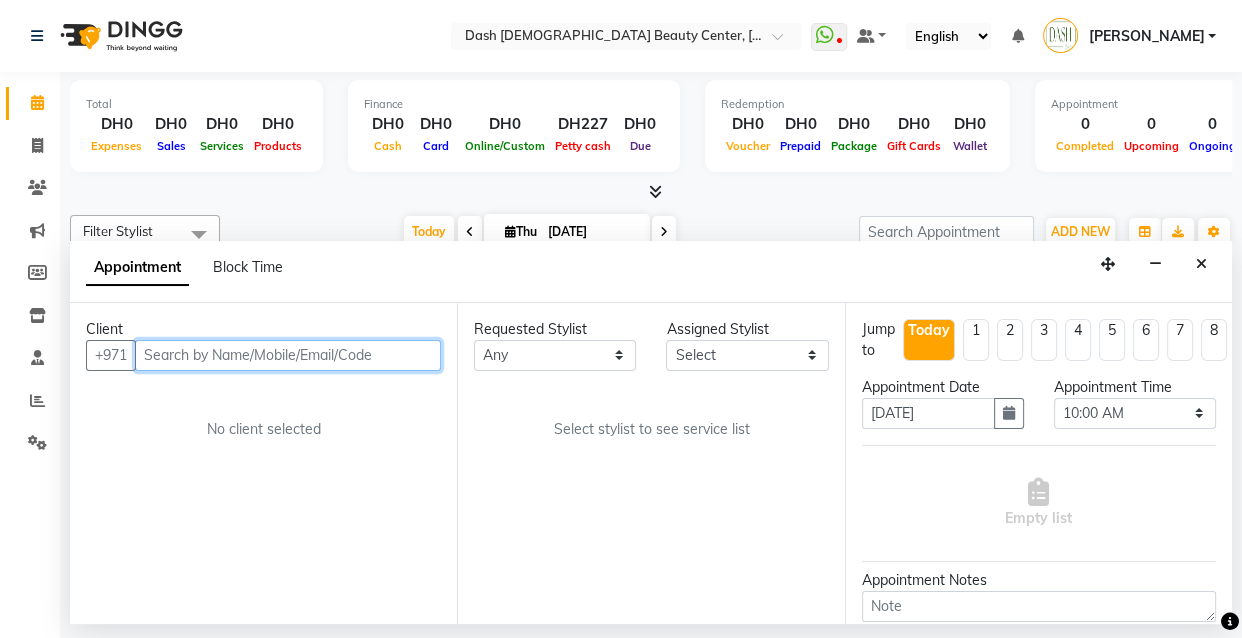 click at bounding box center (288, 355) 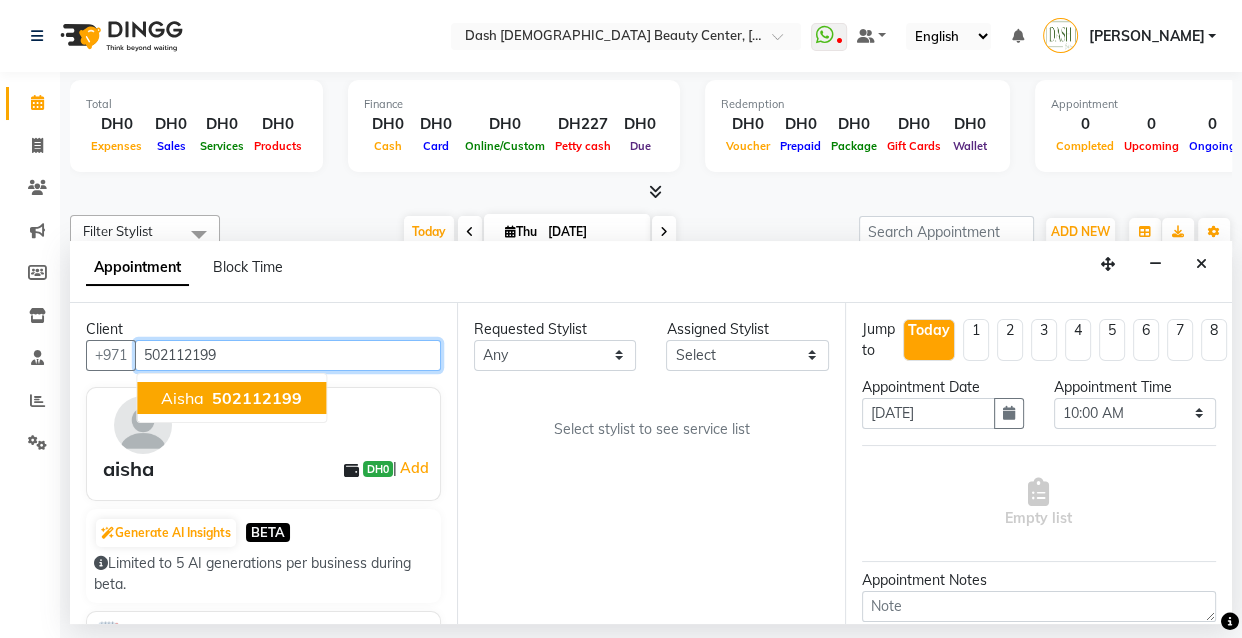 click on "502112199" at bounding box center [257, 398] 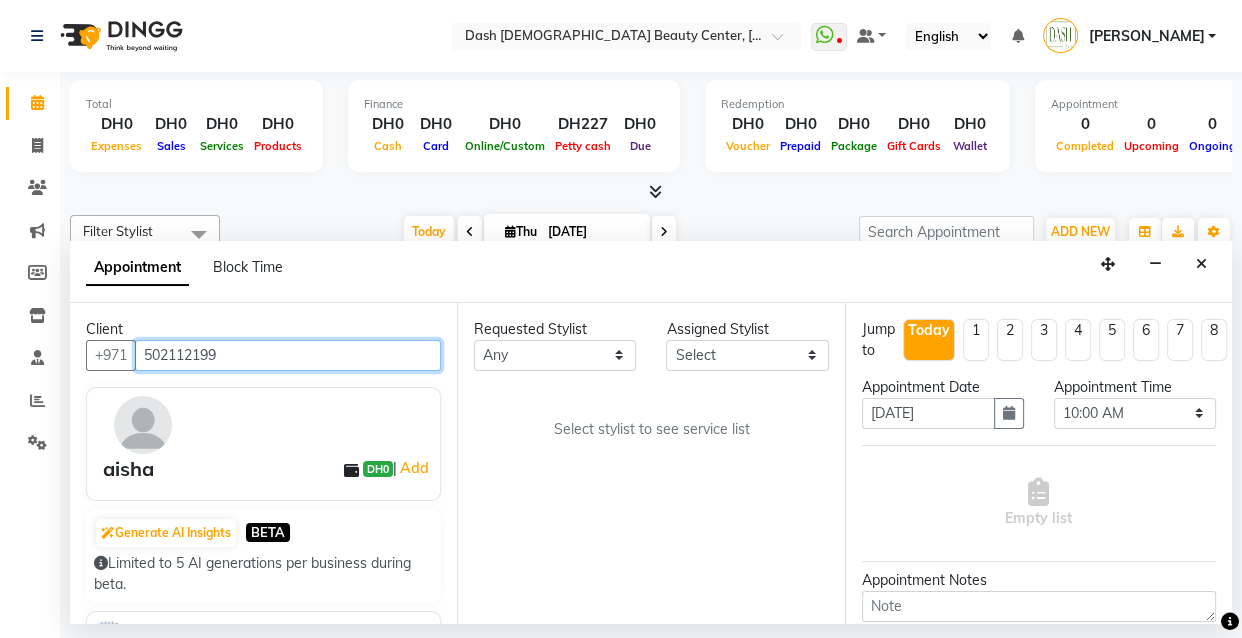 type on "502112199" 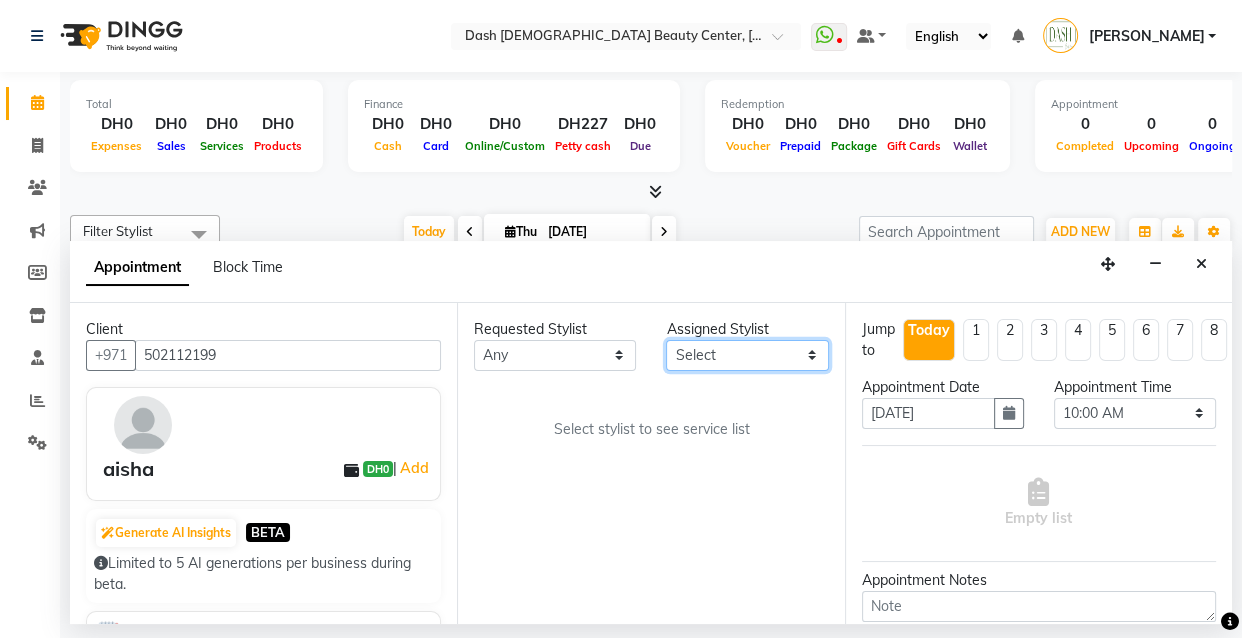 click on "Select [PERSON_NAME] [PERSON_NAME] [PERSON_NAME] [PERSON_NAME] [PERSON_NAME] [PERSON_NAME] [PERSON_NAME] [PERSON_NAME] [PERSON_NAME] Peace [PERSON_NAME] [PERSON_NAME]" at bounding box center [747, 355] 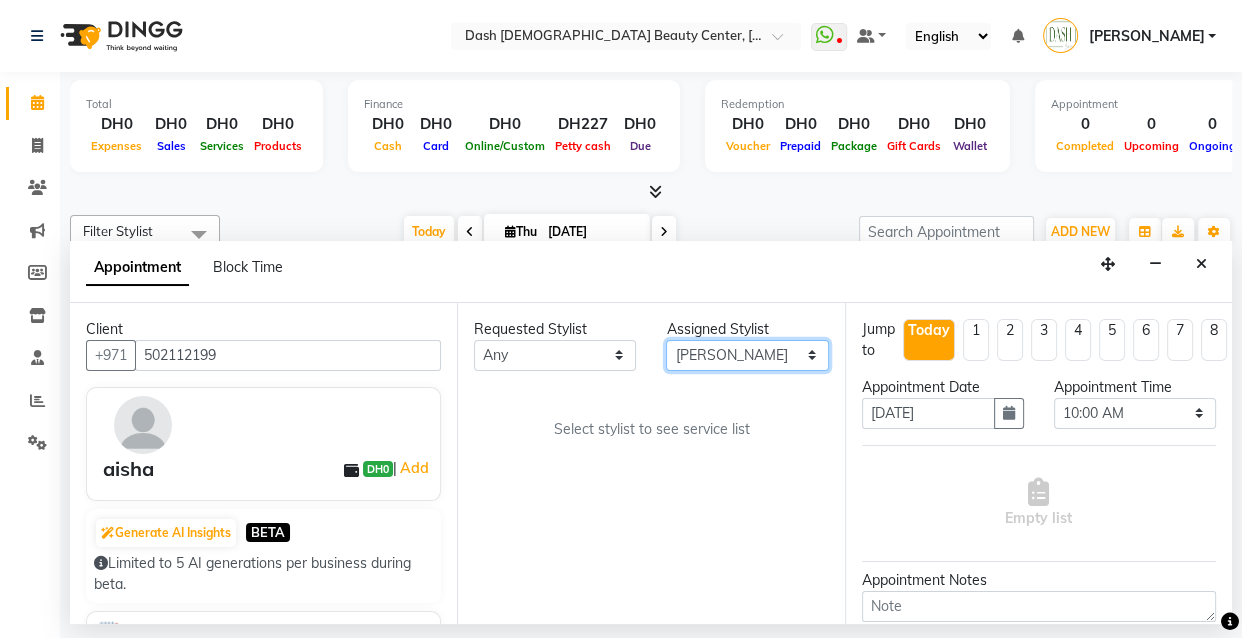 click on "Select [PERSON_NAME] [PERSON_NAME] [PERSON_NAME] [PERSON_NAME] [PERSON_NAME] [PERSON_NAME] [PERSON_NAME] [PERSON_NAME] [PERSON_NAME] Peace [PERSON_NAME] [PERSON_NAME]" at bounding box center (747, 355) 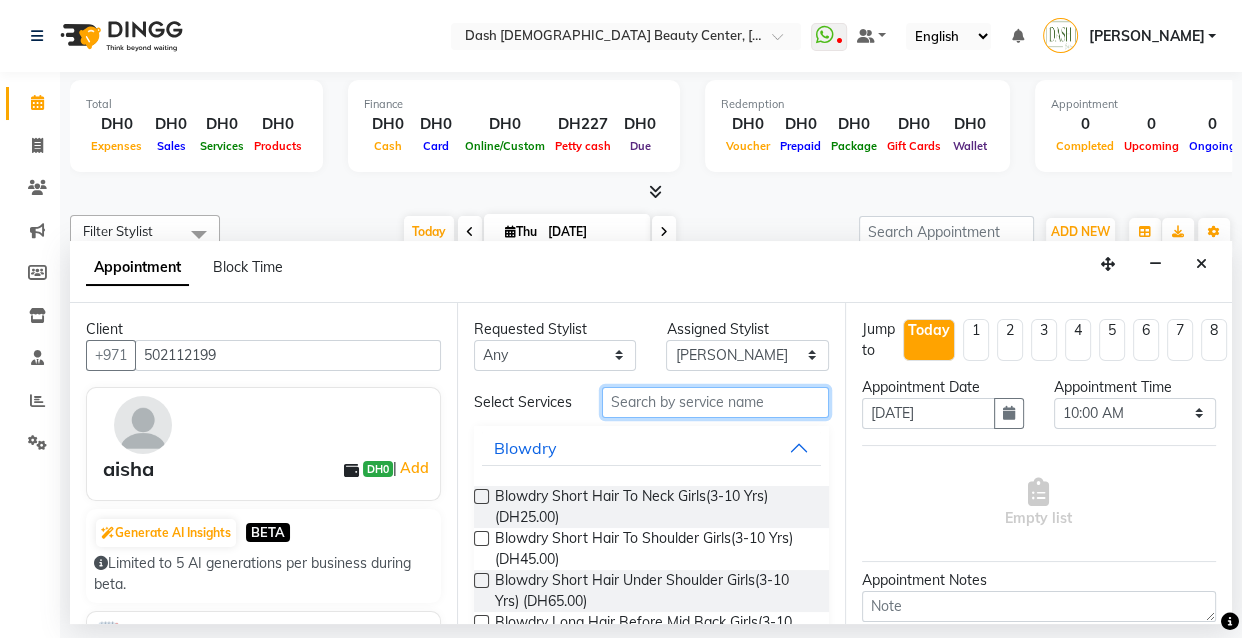click at bounding box center (715, 402) 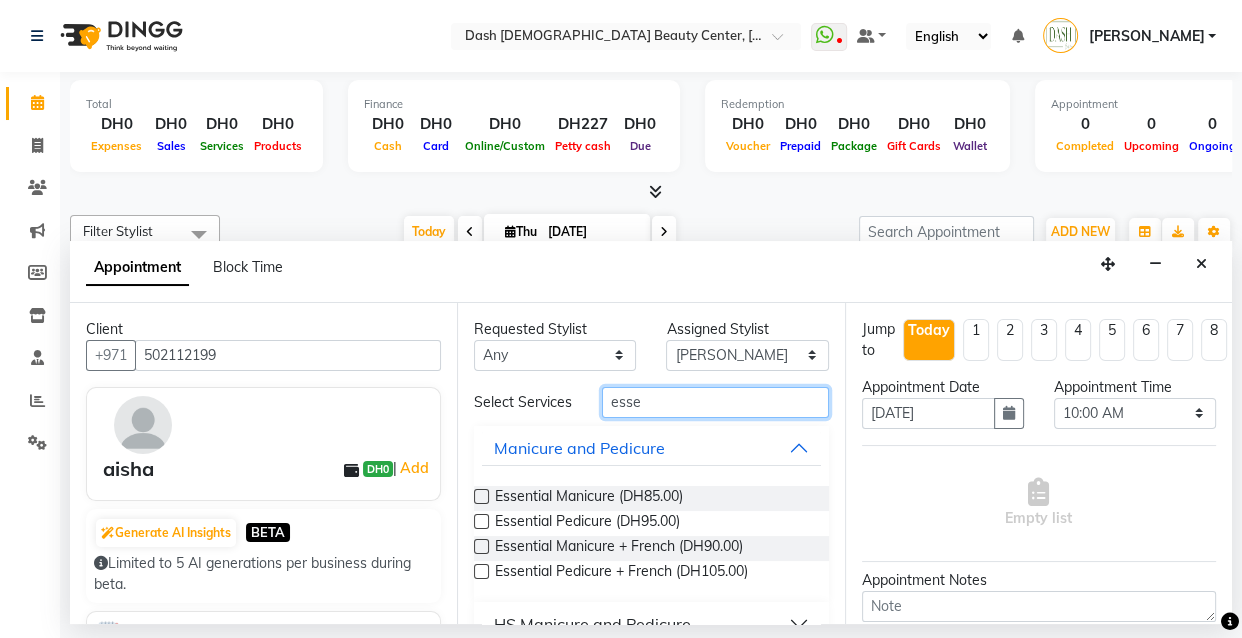 type on "esse" 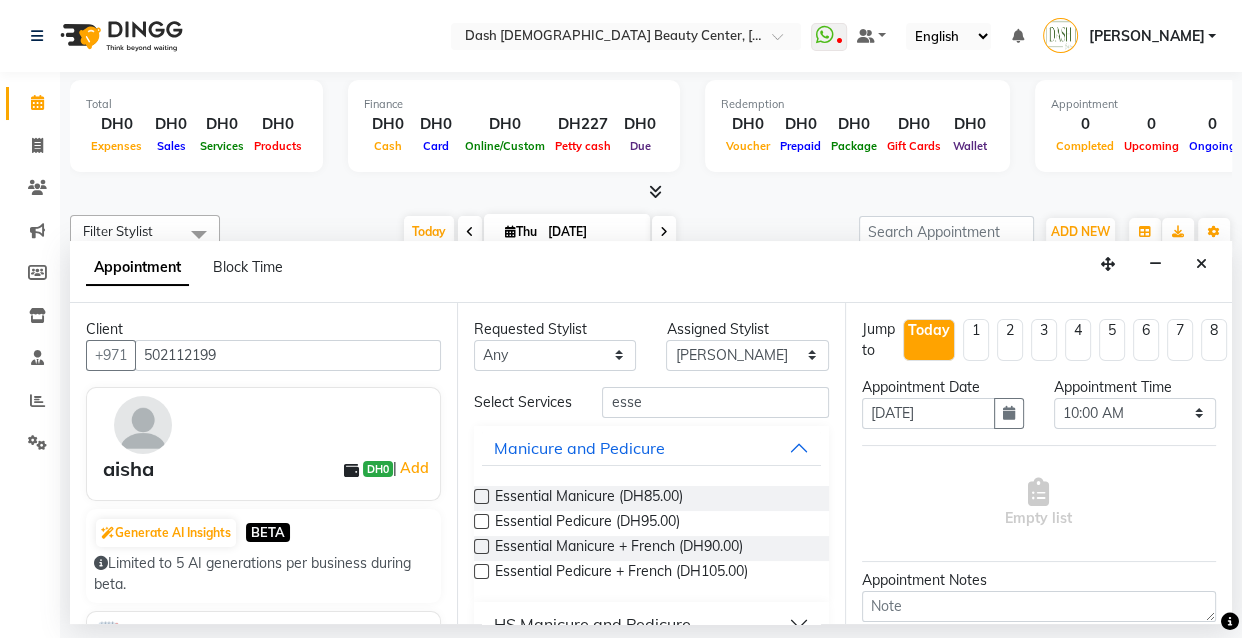 click at bounding box center [481, 496] 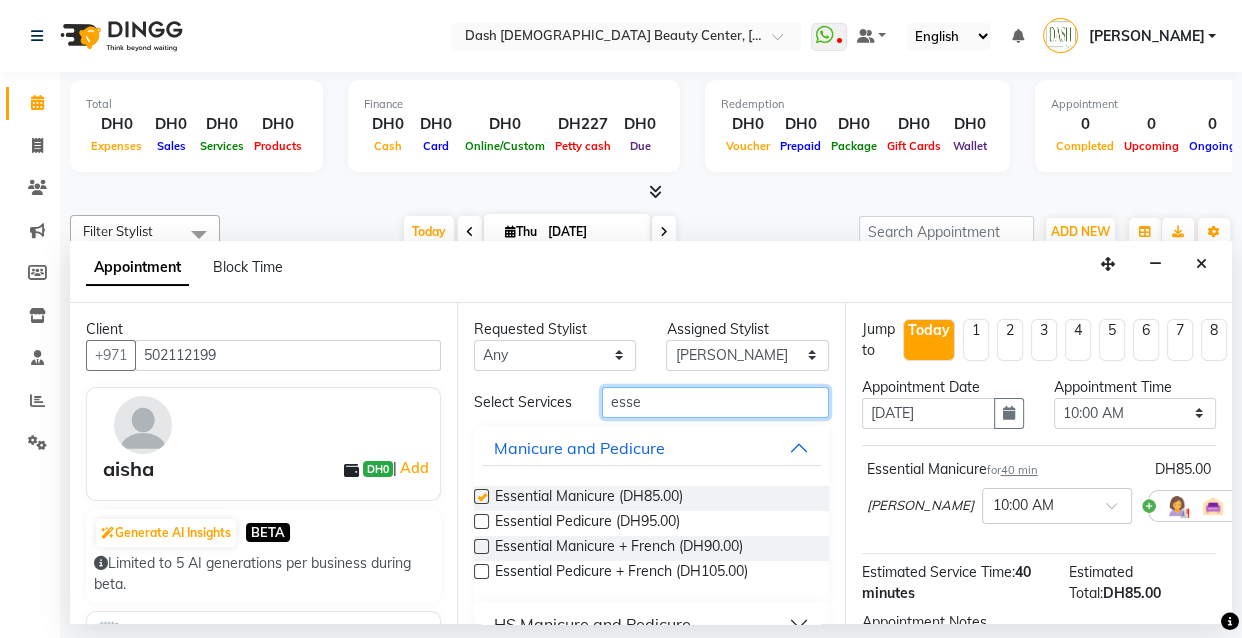 click on "esse" at bounding box center [715, 402] 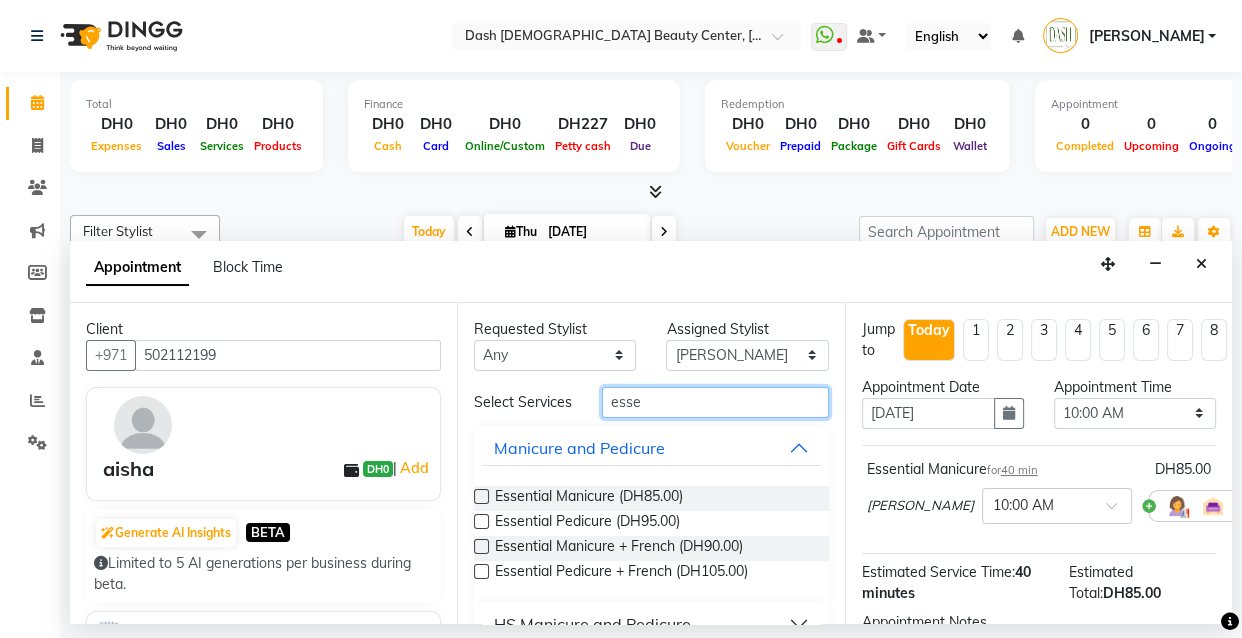 checkbox on "false" 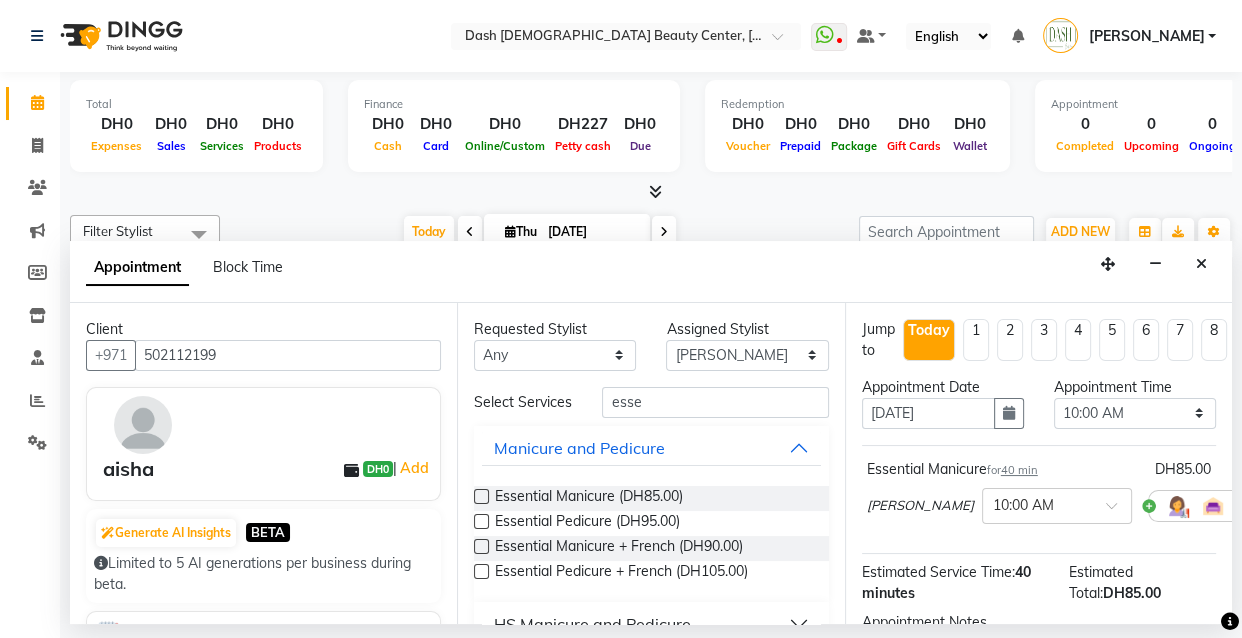 click at bounding box center [481, 521] 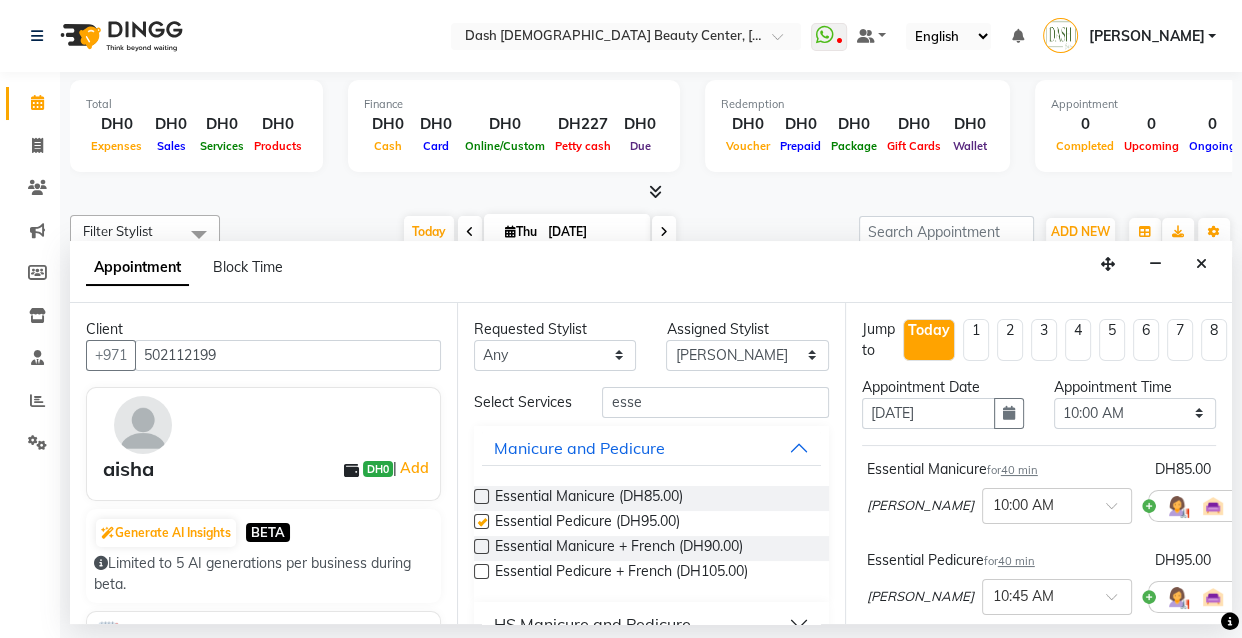 checkbox on "false" 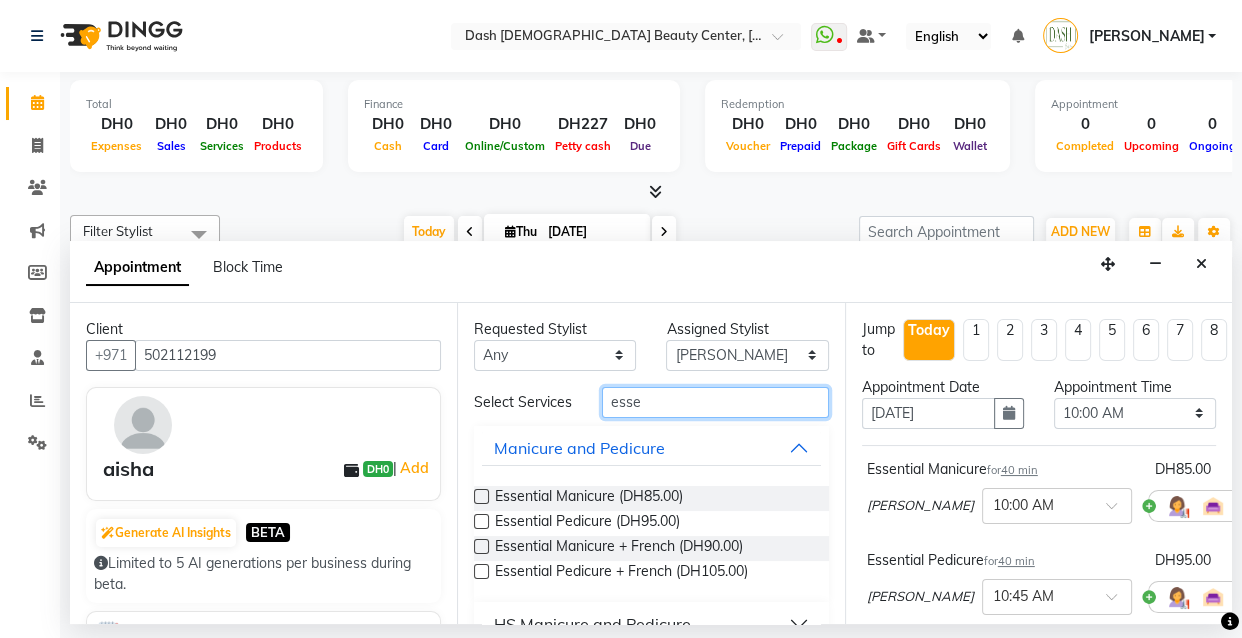 click on "esse" at bounding box center [715, 402] 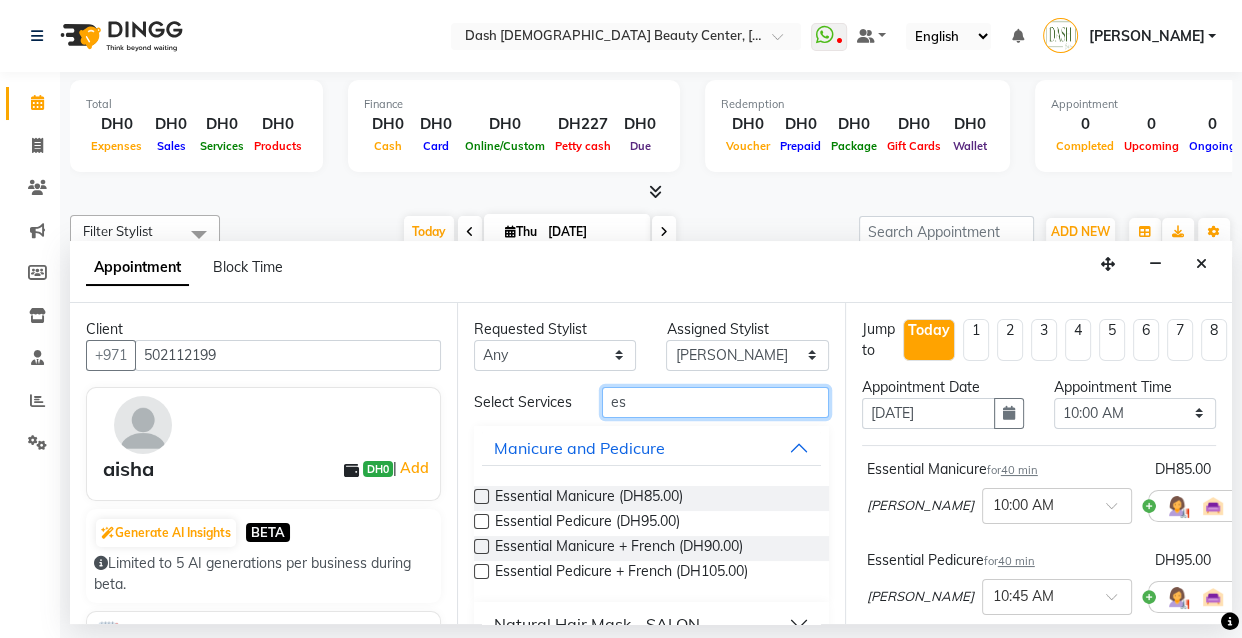 type on "e" 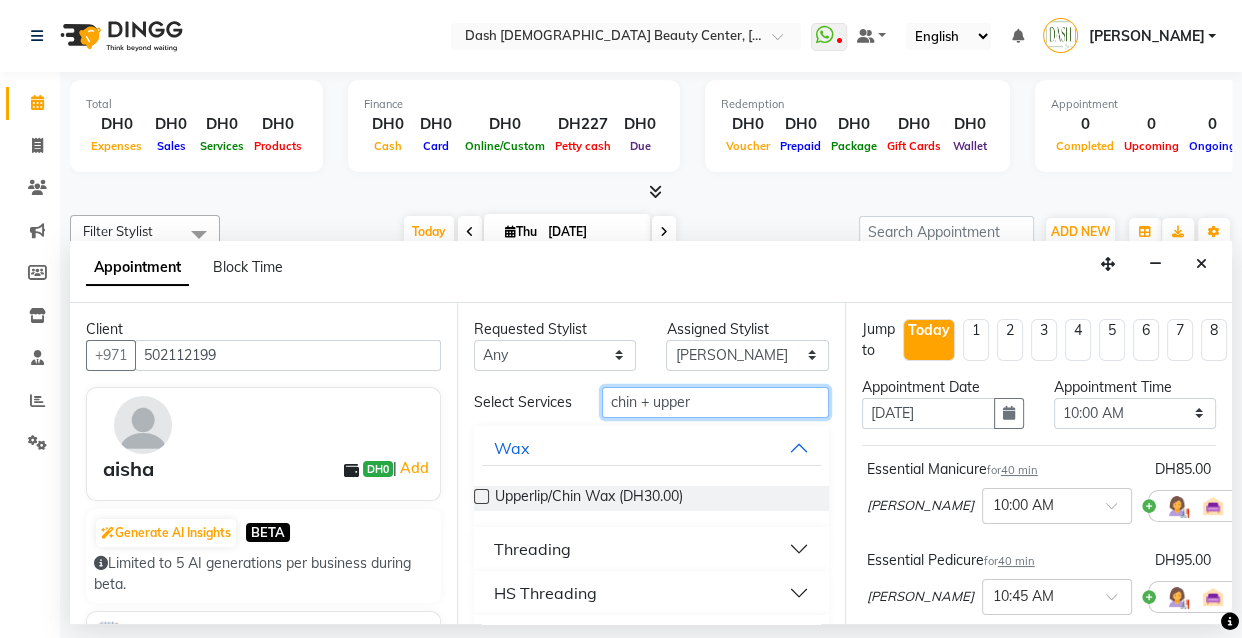 type on "chin + upper" 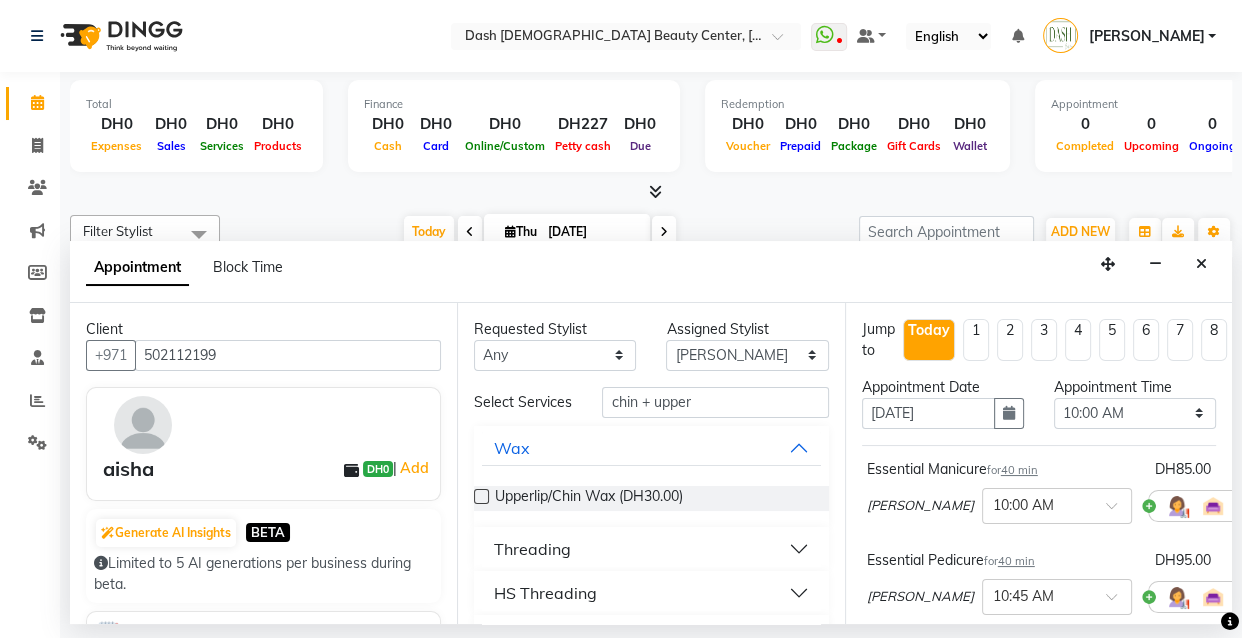 click on "Threading" at bounding box center [651, 549] 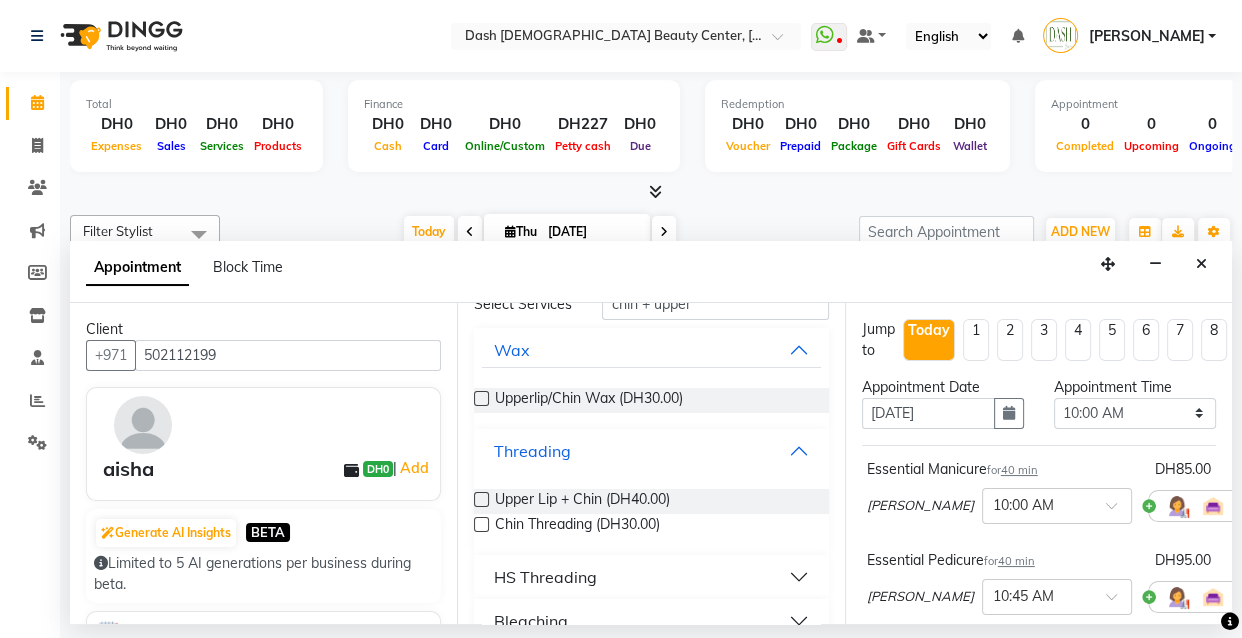 scroll, scrollTop: 103, scrollLeft: 0, axis: vertical 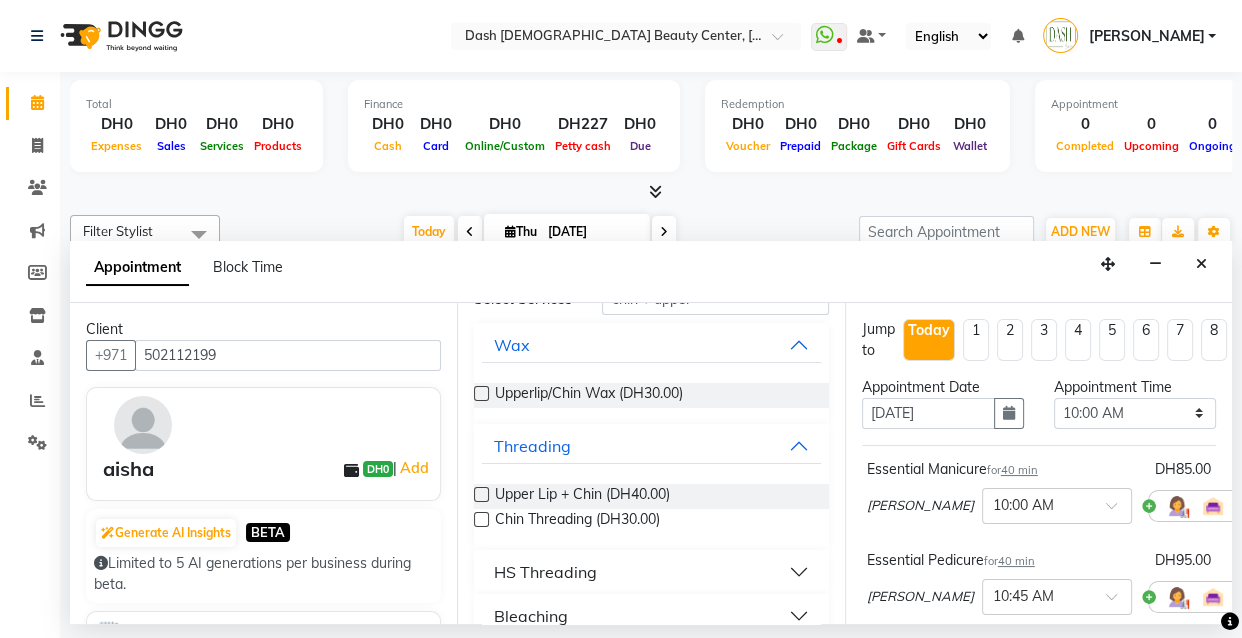 click at bounding box center [481, 494] 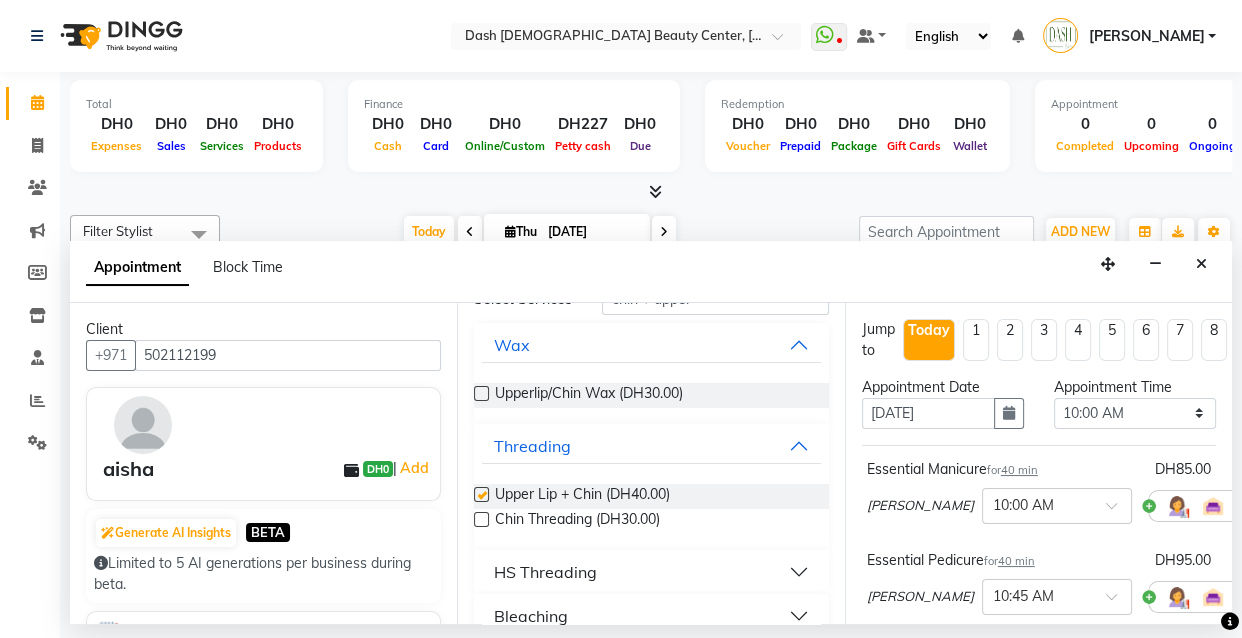 checkbox on "false" 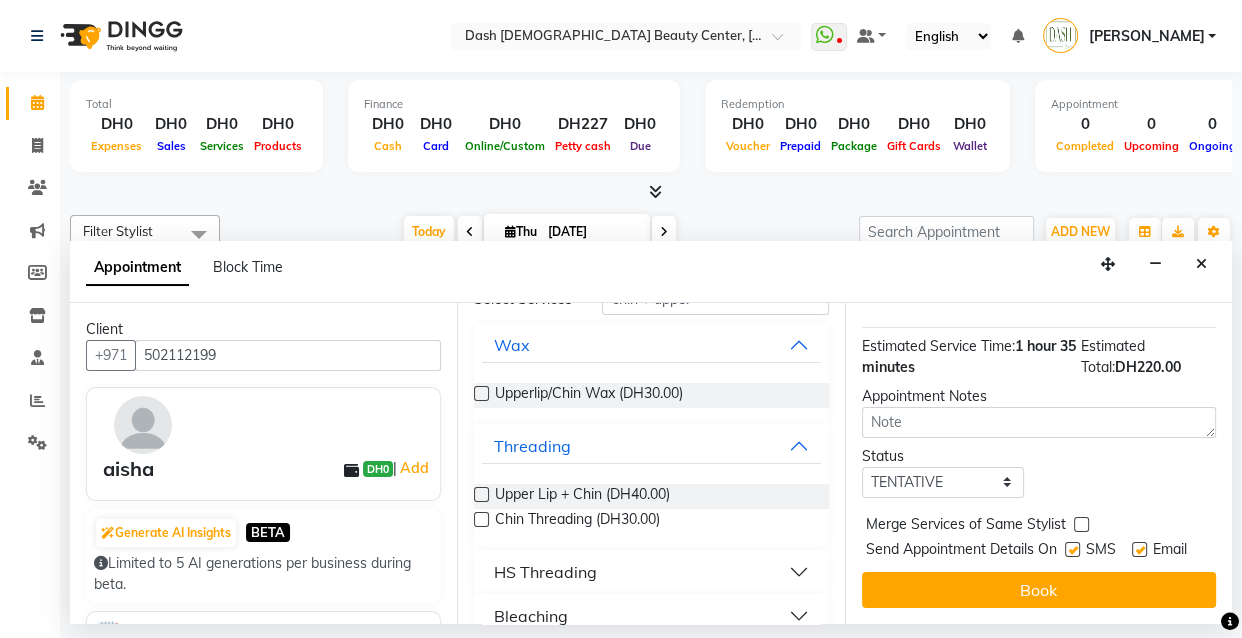 scroll, scrollTop: 438, scrollLeft: 0, axis: vertical 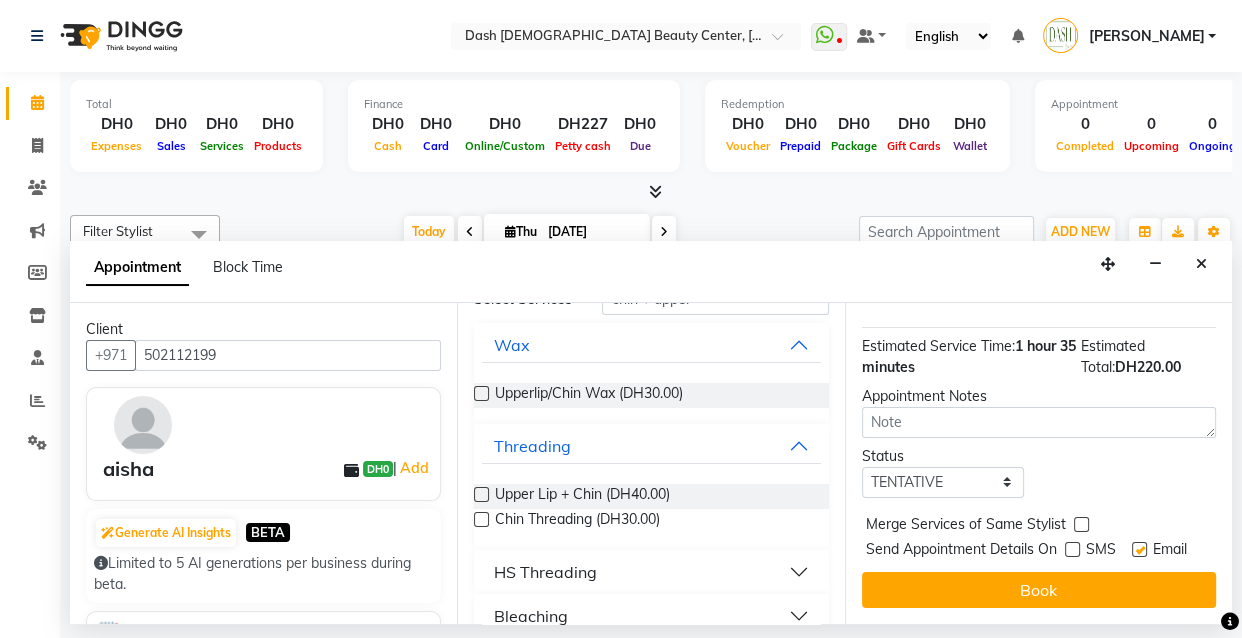 click at bounding box center (1139, 549) 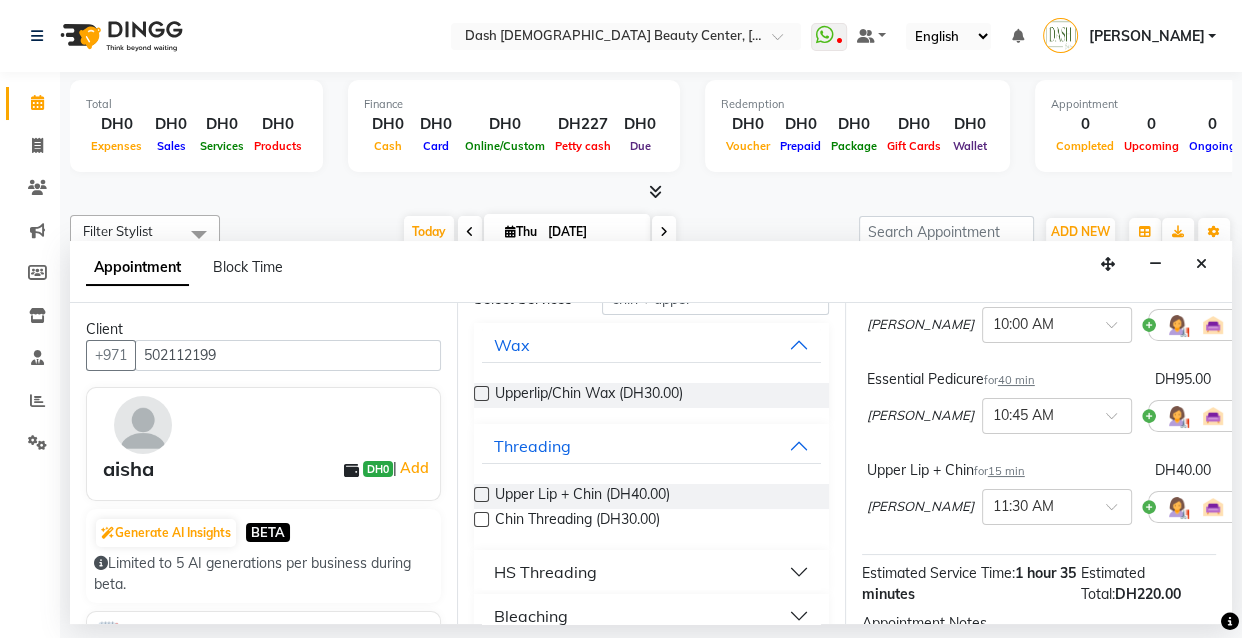 scroll, scrollTop: 120, scrollLeft: 0, axis: vertical 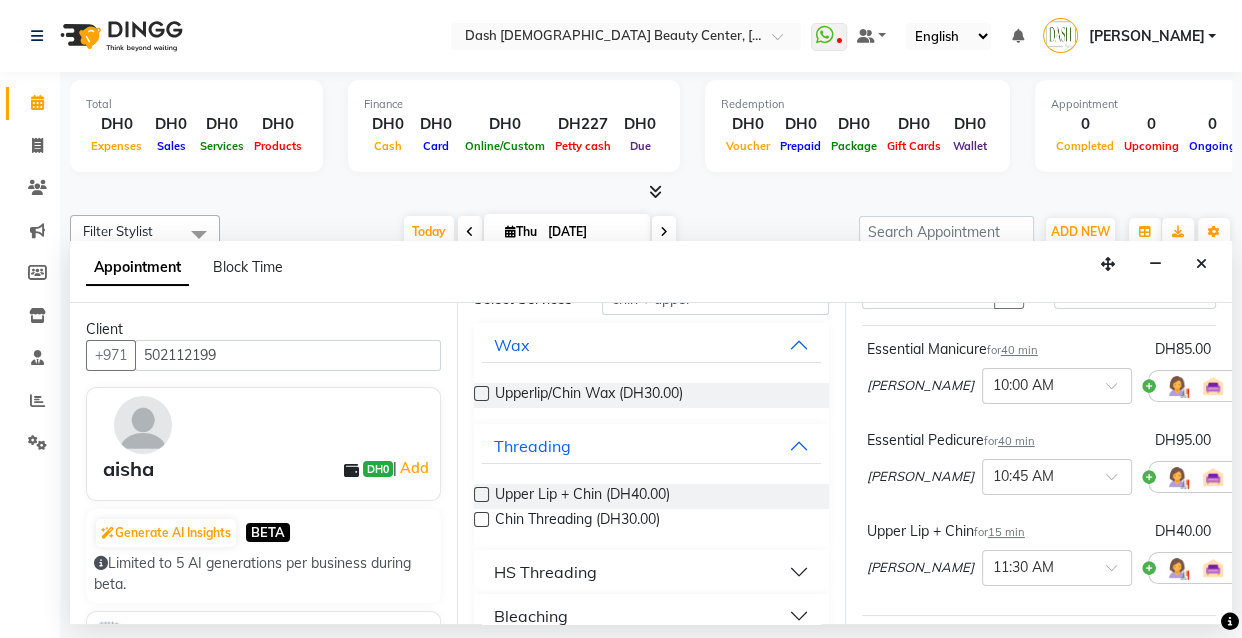 click at bounding box center (1256, 385) 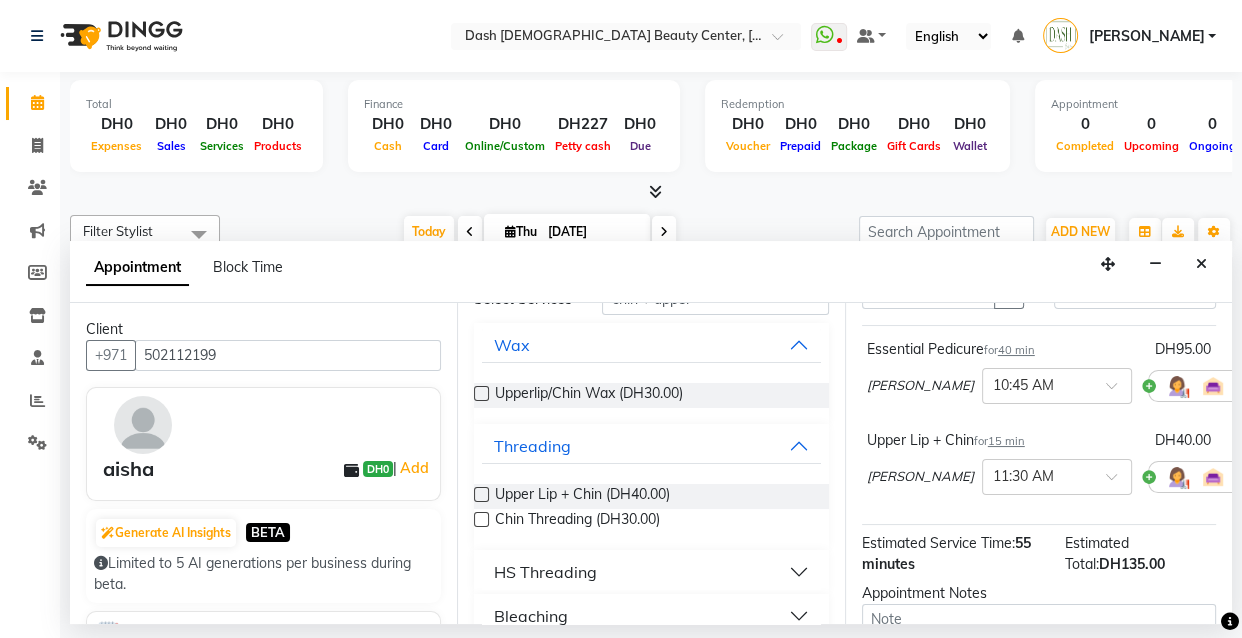 click at bounding box center (1256, 385) 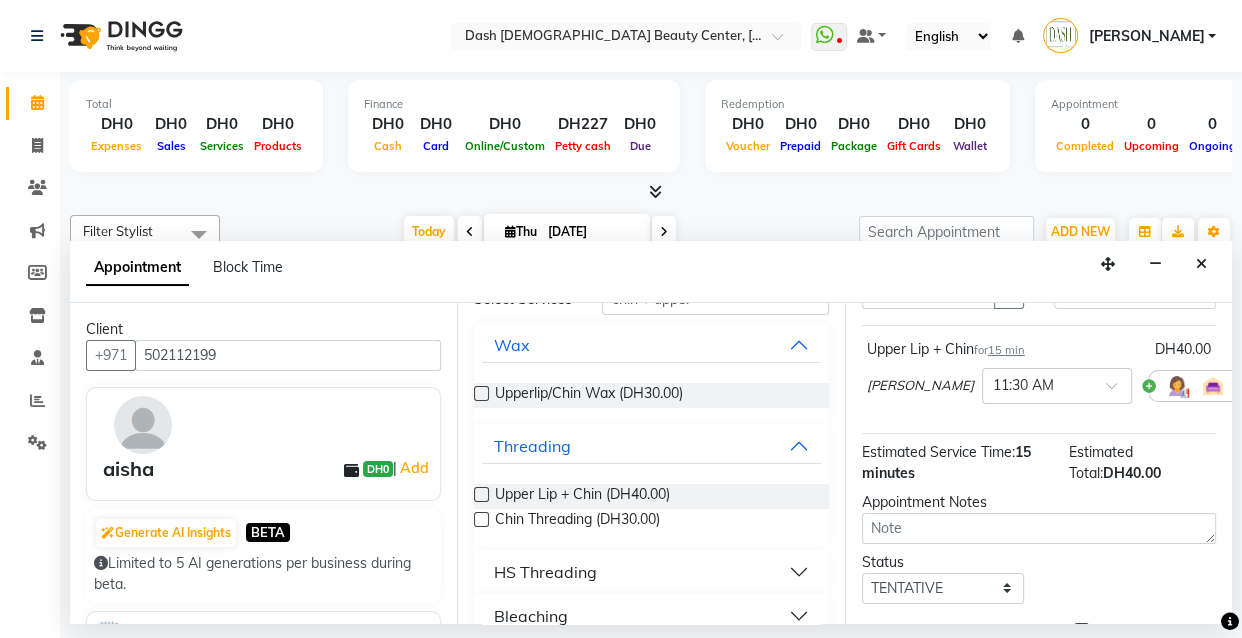 click at bounding box center [1256, 385] 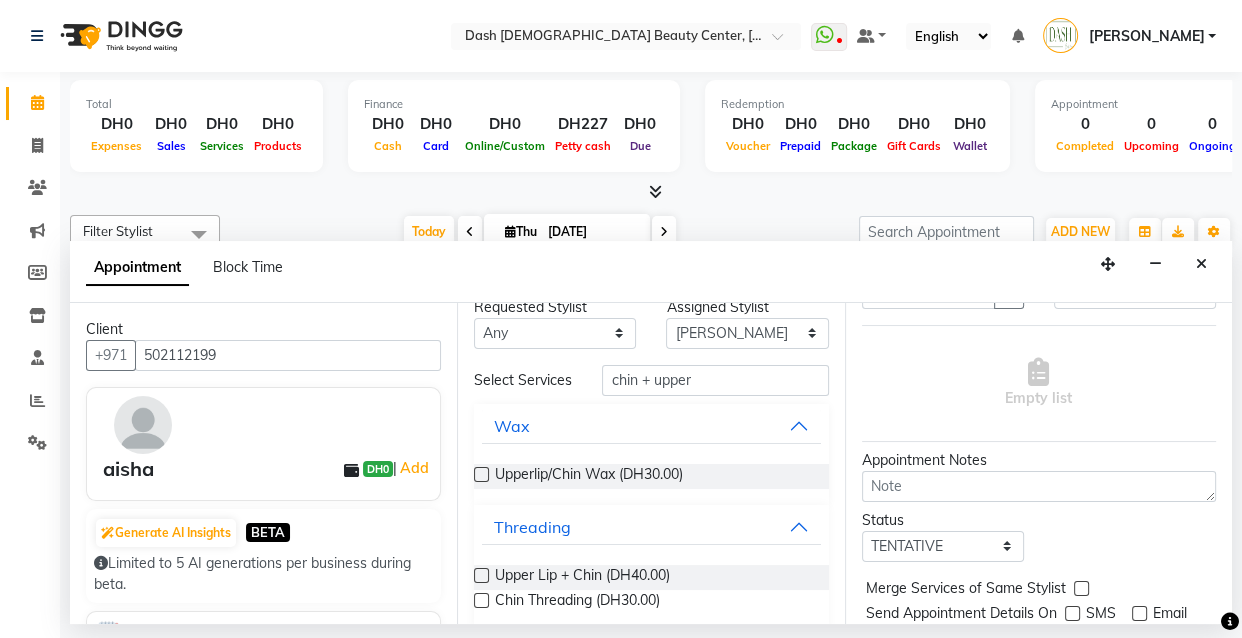 scroll, scrollTop: 10, scrollLeft: 0, axis: vertical 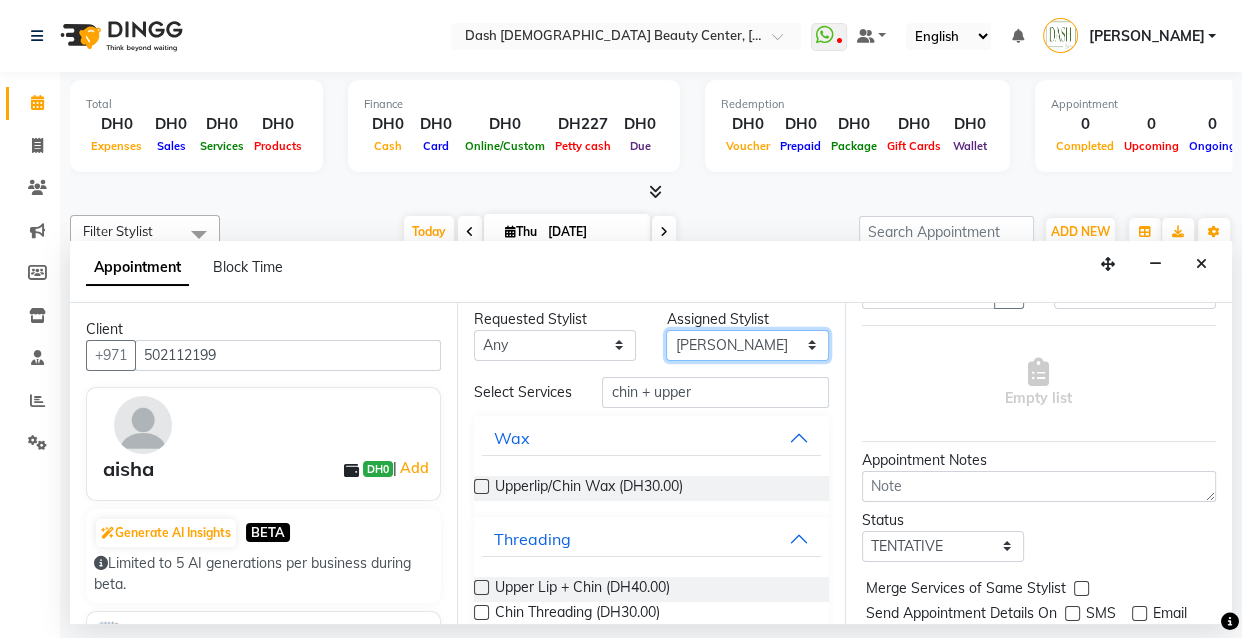 click on "Select [PERSON_NAME] [PERSON_NAME] [PERSON_NAME] [PERSON_NAME] [PERSON_NAME] [PERSON_NAME] [PERSON_NAME] [PERSON_NAME] [PERSON_NAME] Peace [PERSON_NAME] [PERSON_NAME]" at bounding box center [747, 345] 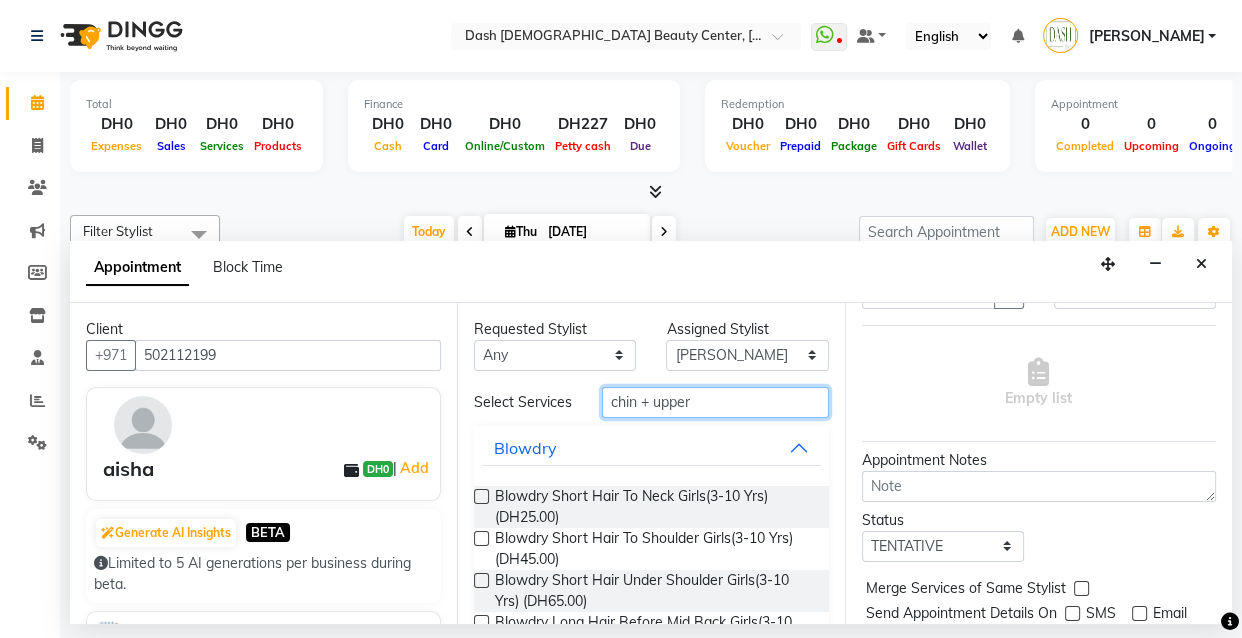 click on "chin + upper" at bounding box center [715, 402] 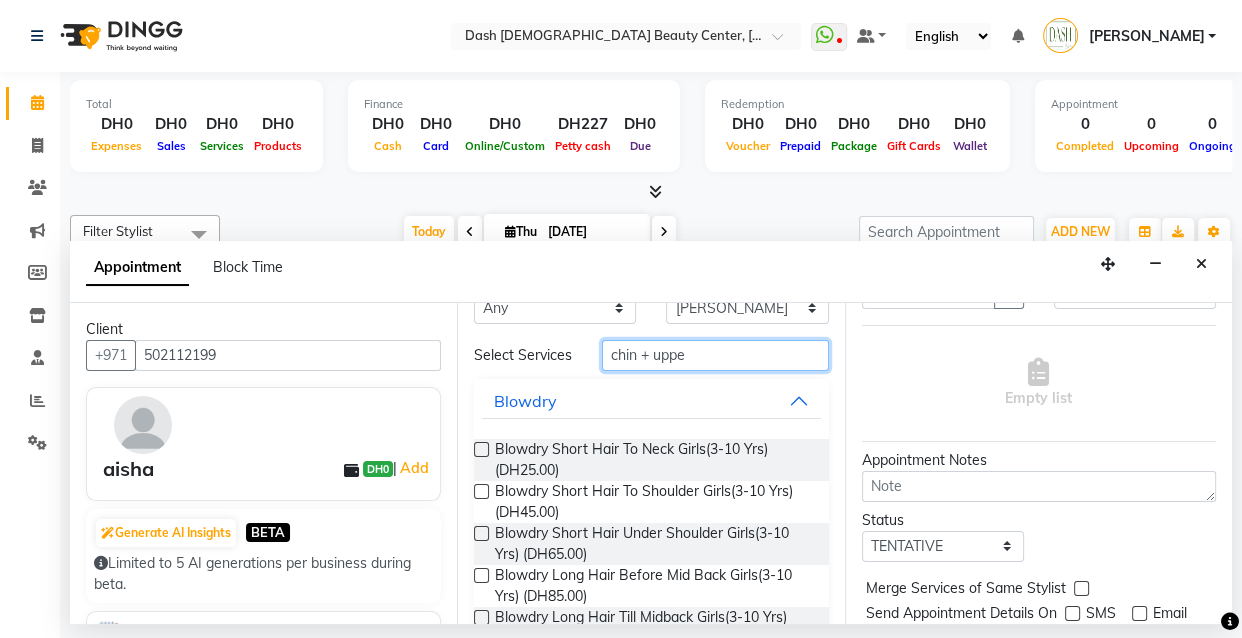 scroll, scrollTop: 46, scrollLeft: 0, axis: vertical 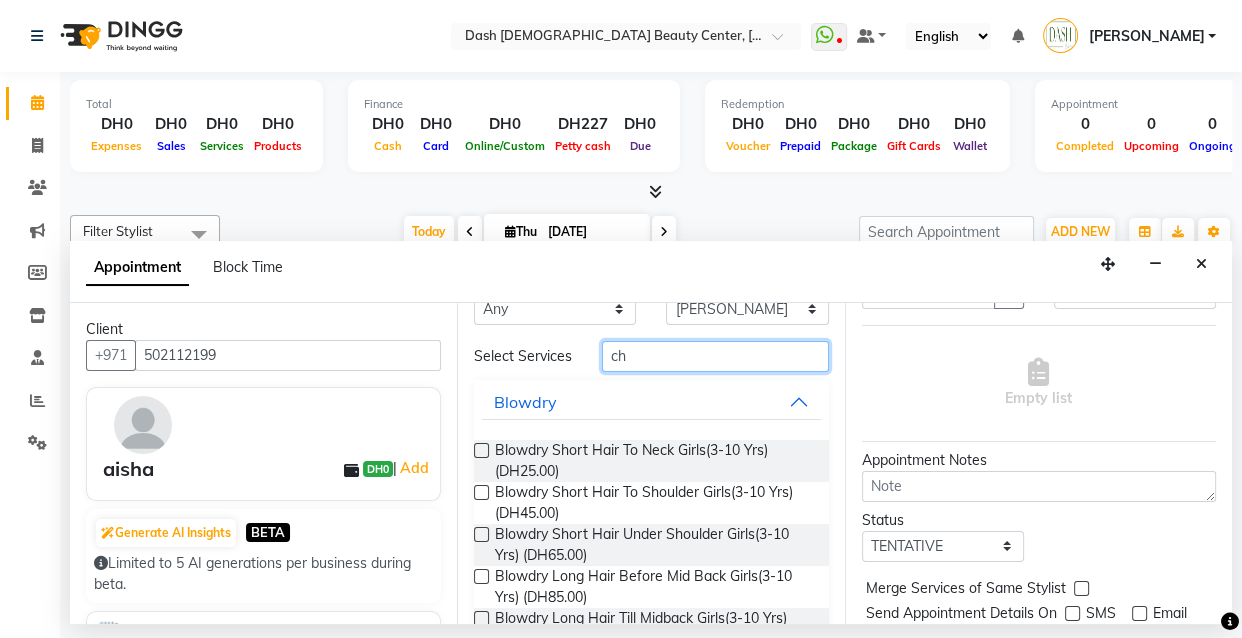 type on "c" 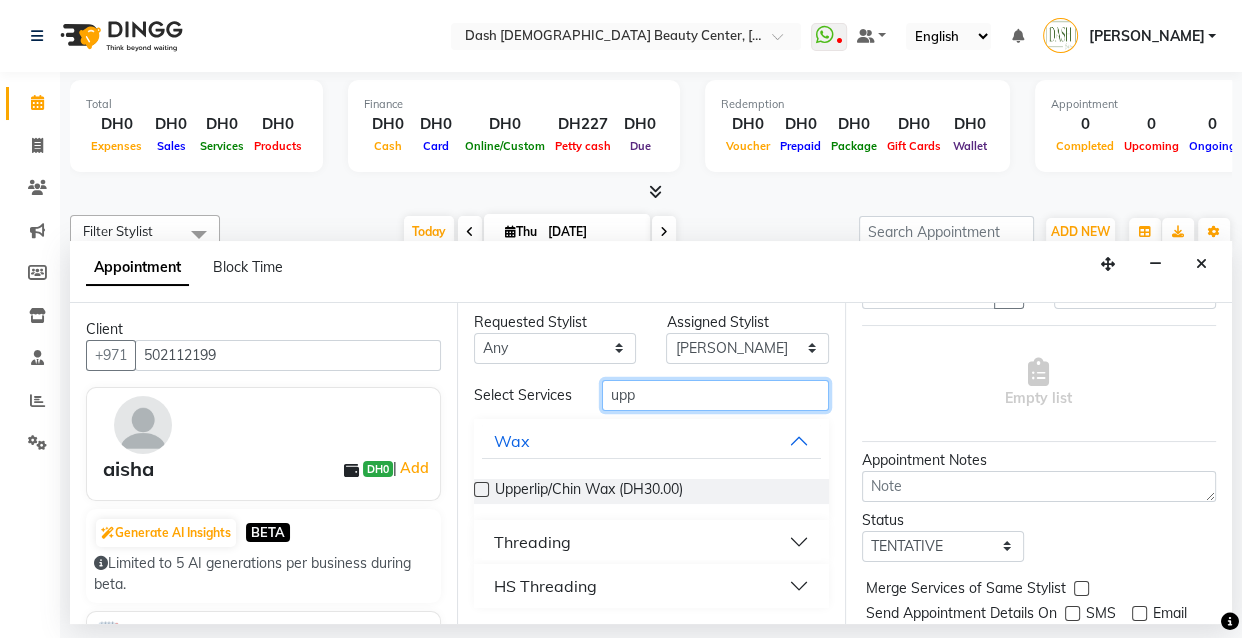 scroll, scrollTop: 18, scrollLeft: 0, axis: vertical 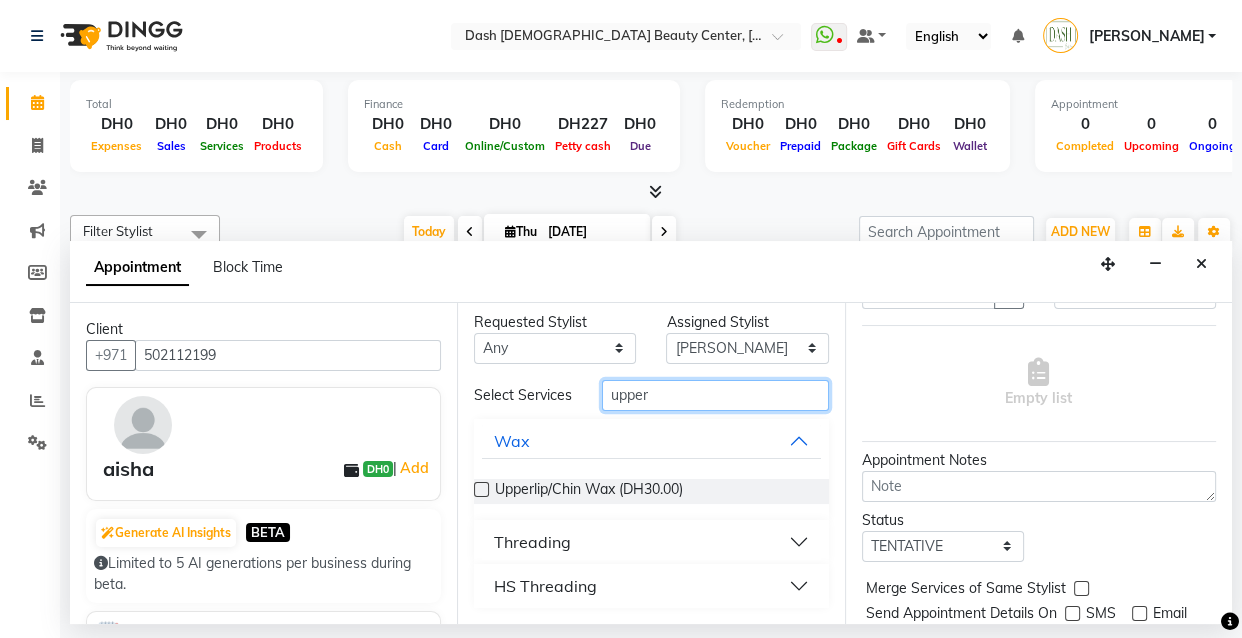 type on "upper" 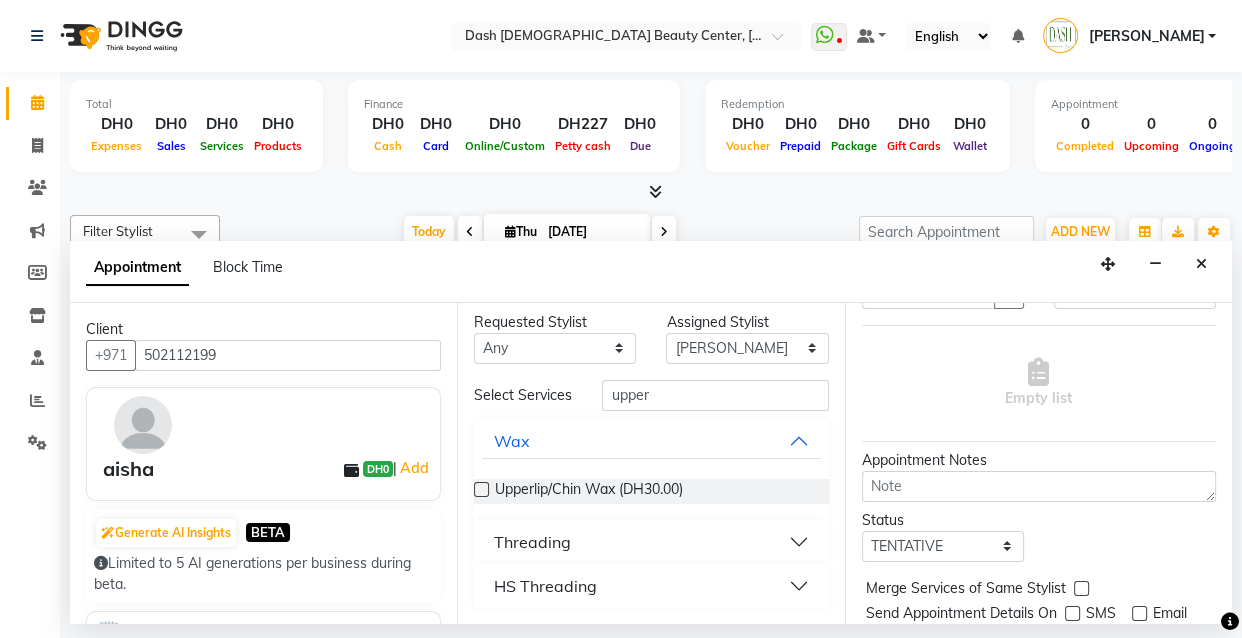 click on "Threading" at bounding box center (651, 542) 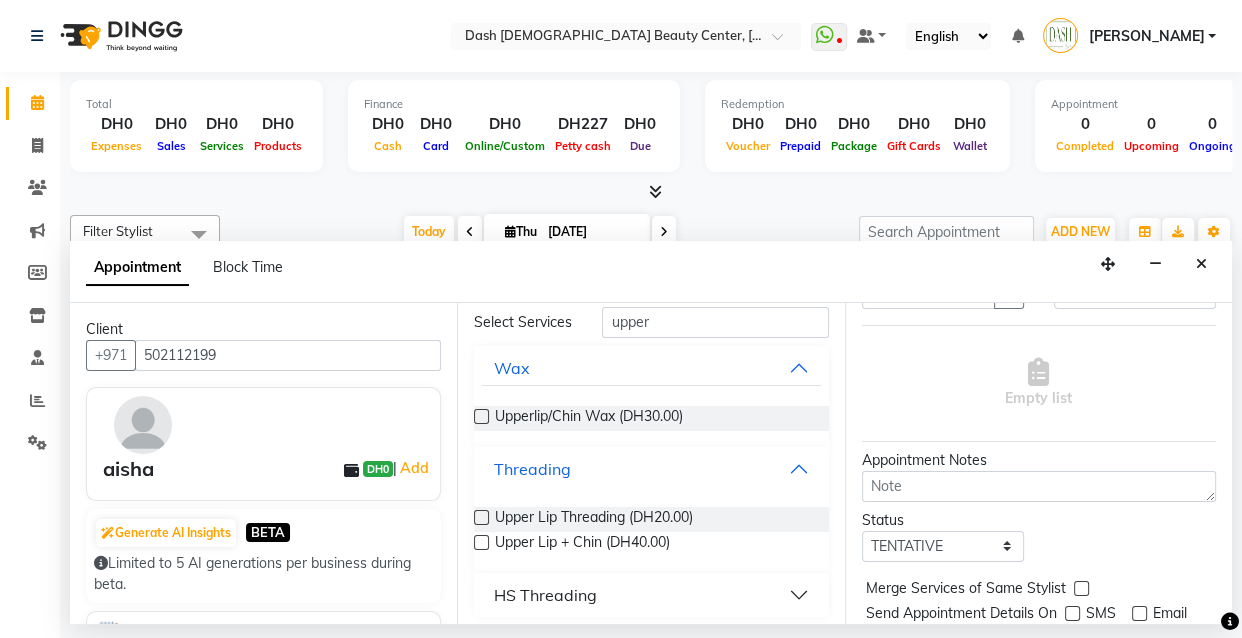 scroll, scrollTop: 93, scrollLeft: 0, axis: vertical 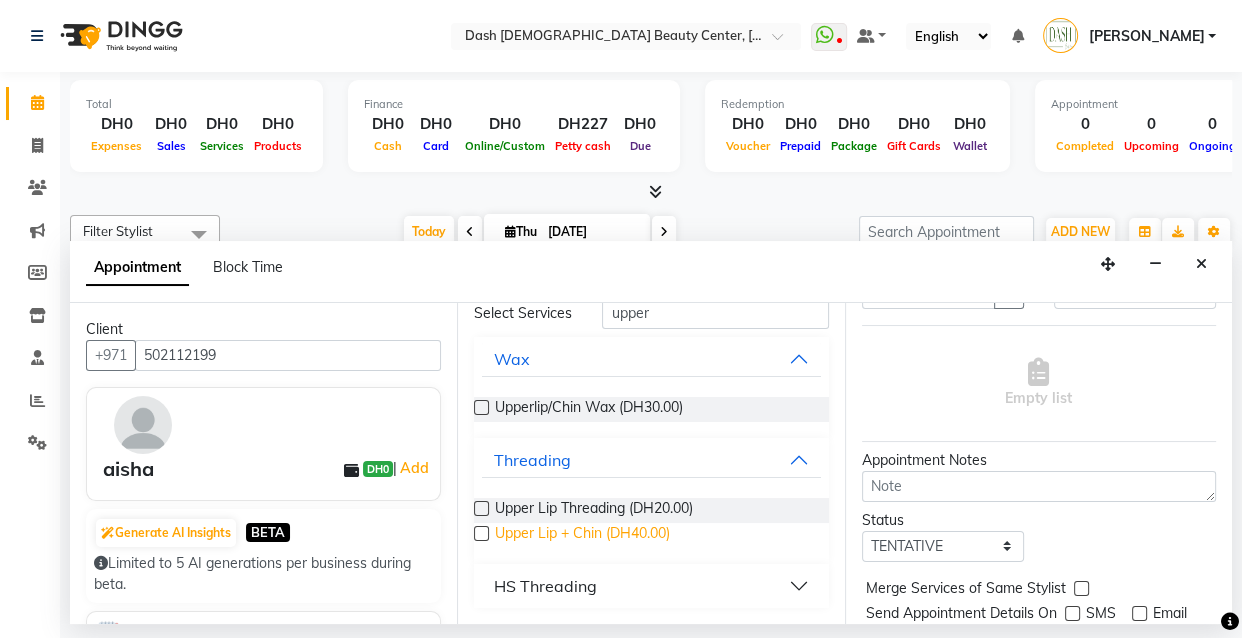 click on "Upper Lip + Chin (DH40.00)" at bounding box center (582, 535) 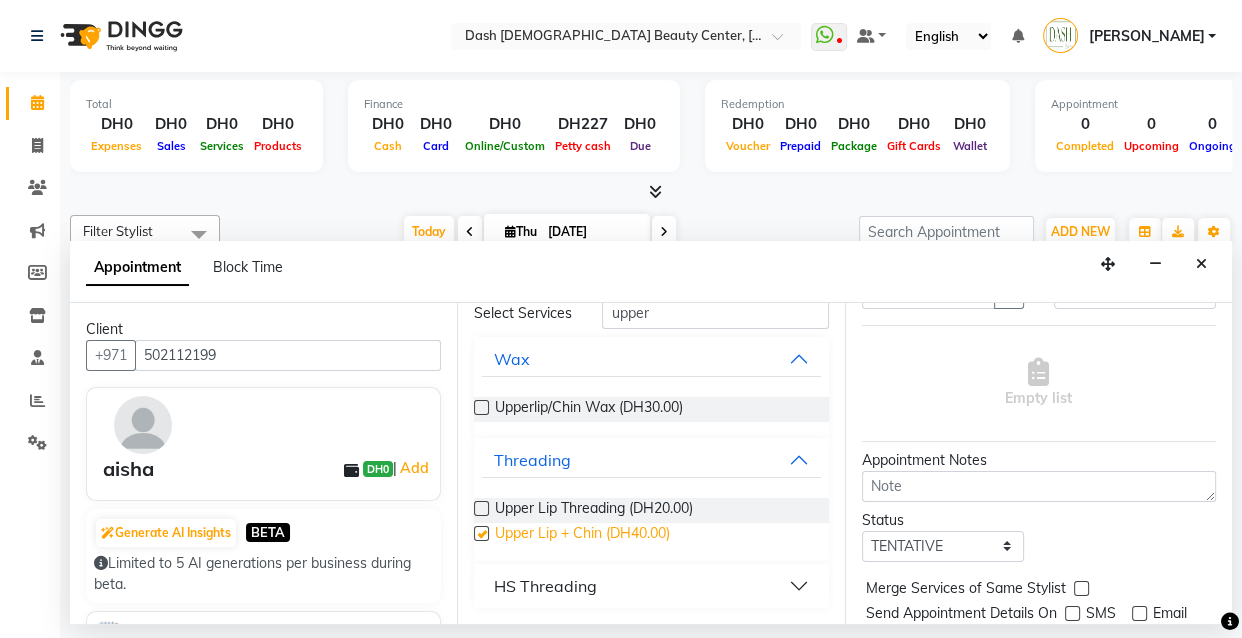 checkbox on "false" 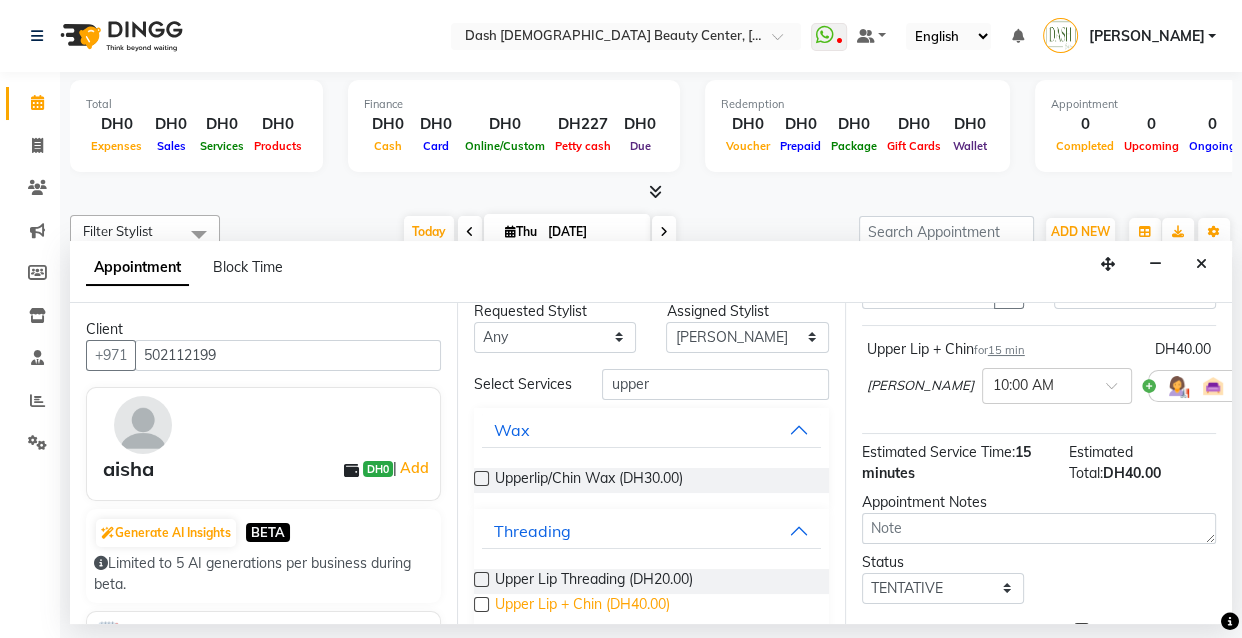 scroll, scrollTop: 10, scrollLeft: 0, axis: vertical 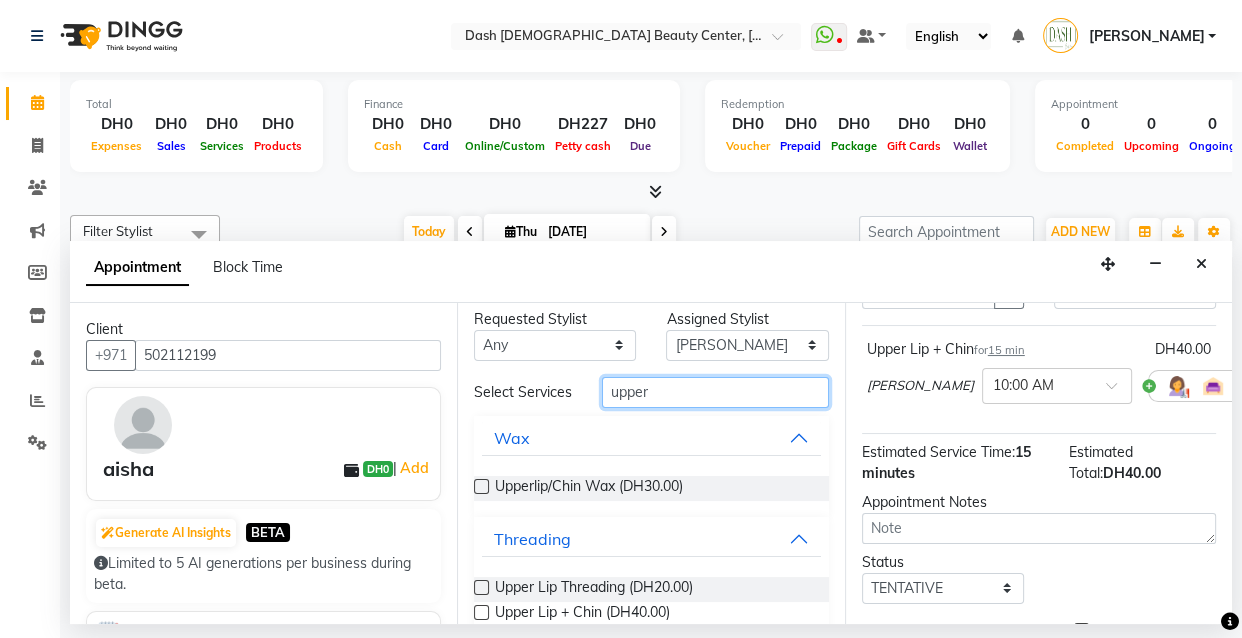 click on "upper" at bounding box center [715, 392] 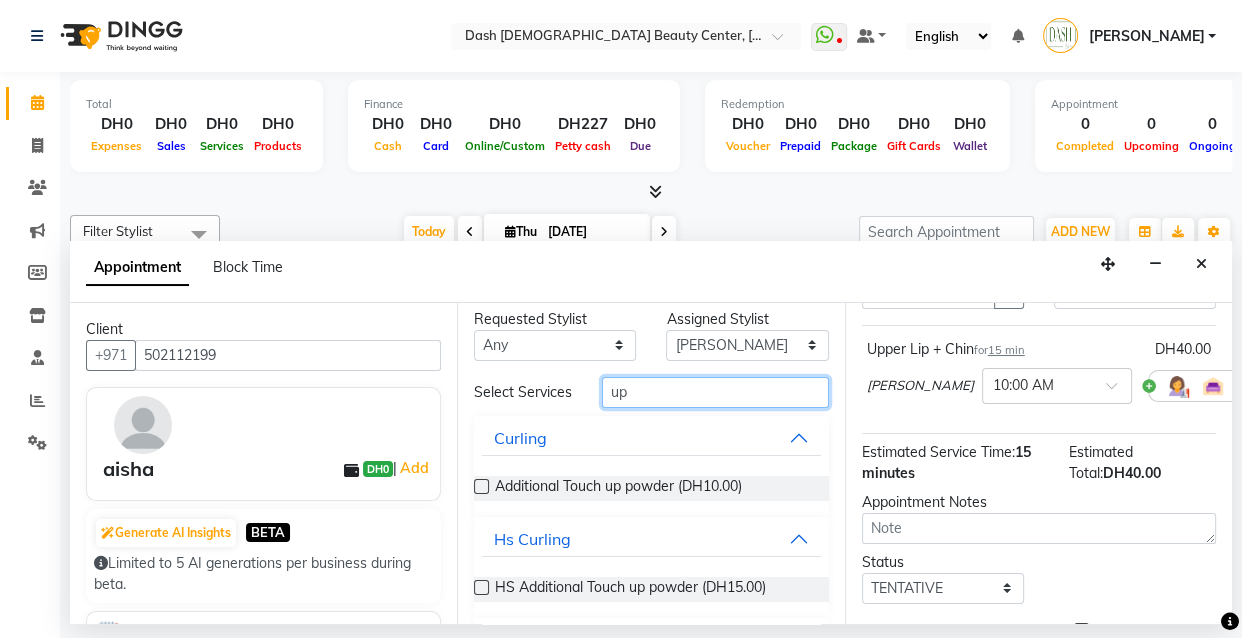 type on "u" 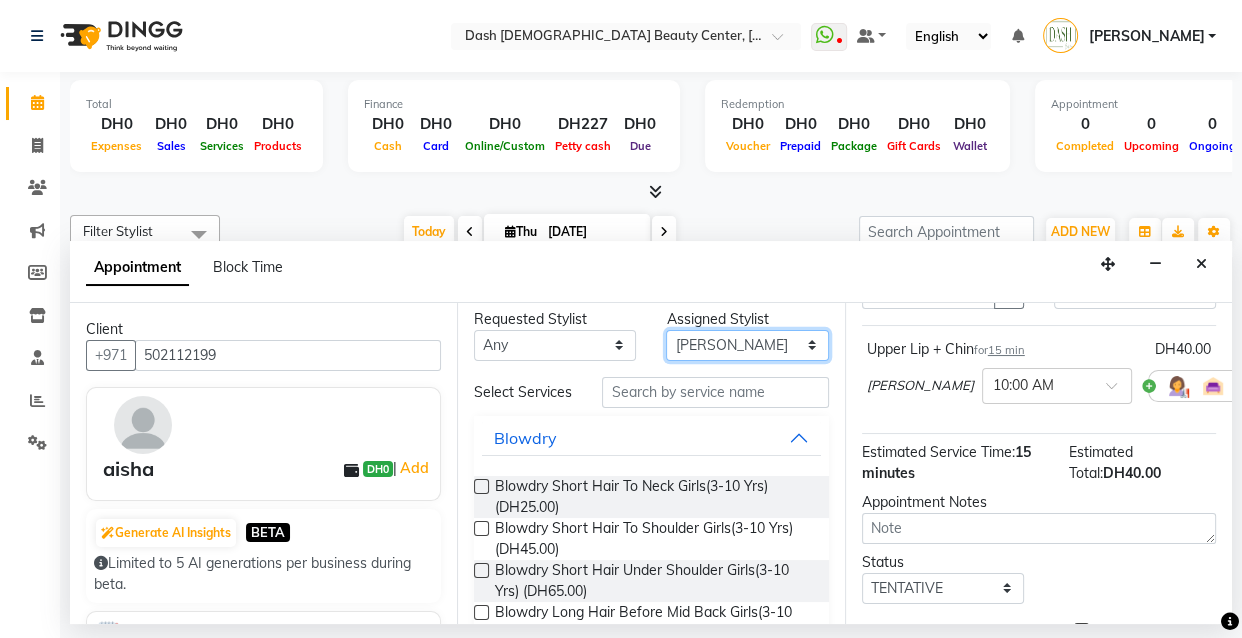 click on "Select [PERSON_NAME] [PERSON_NAME] [PERSON_NAME] [PERSON_NAME] [PERSON_NAME] [PERSON_NAME] [PERSON_NAME] [PERSON_NAME] [PERSON_NAME] Peace [PERSON_NAME] [PERSON_NAME]" at bounding box center (747, 345) 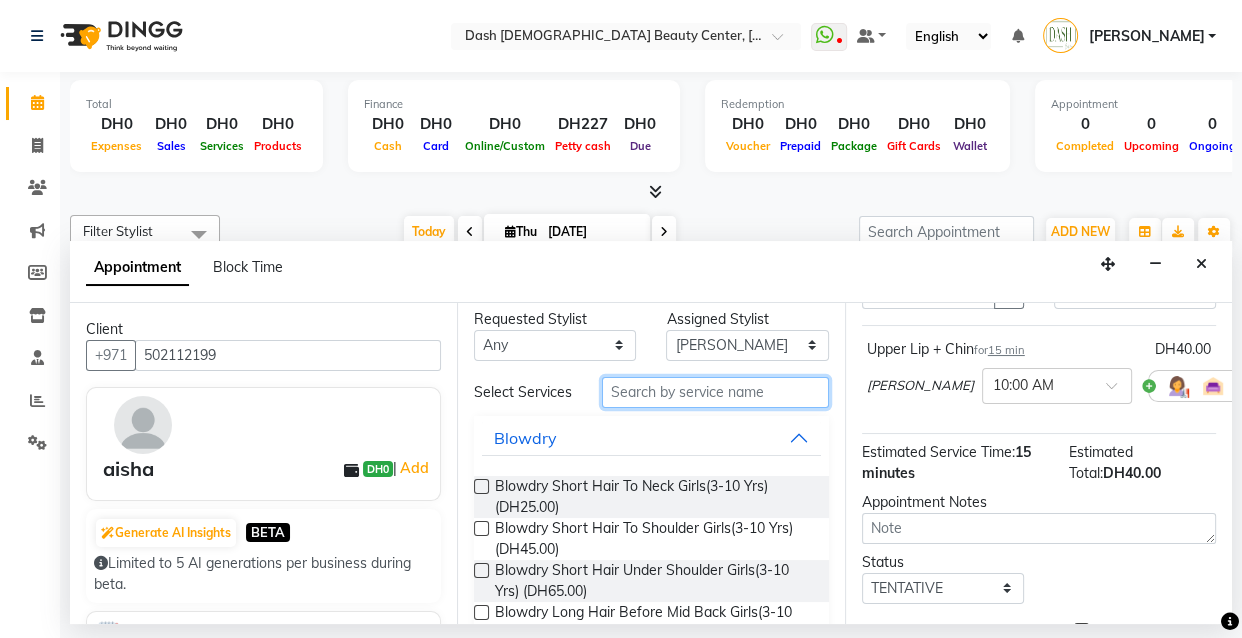 click at bounding box center (715, 392) 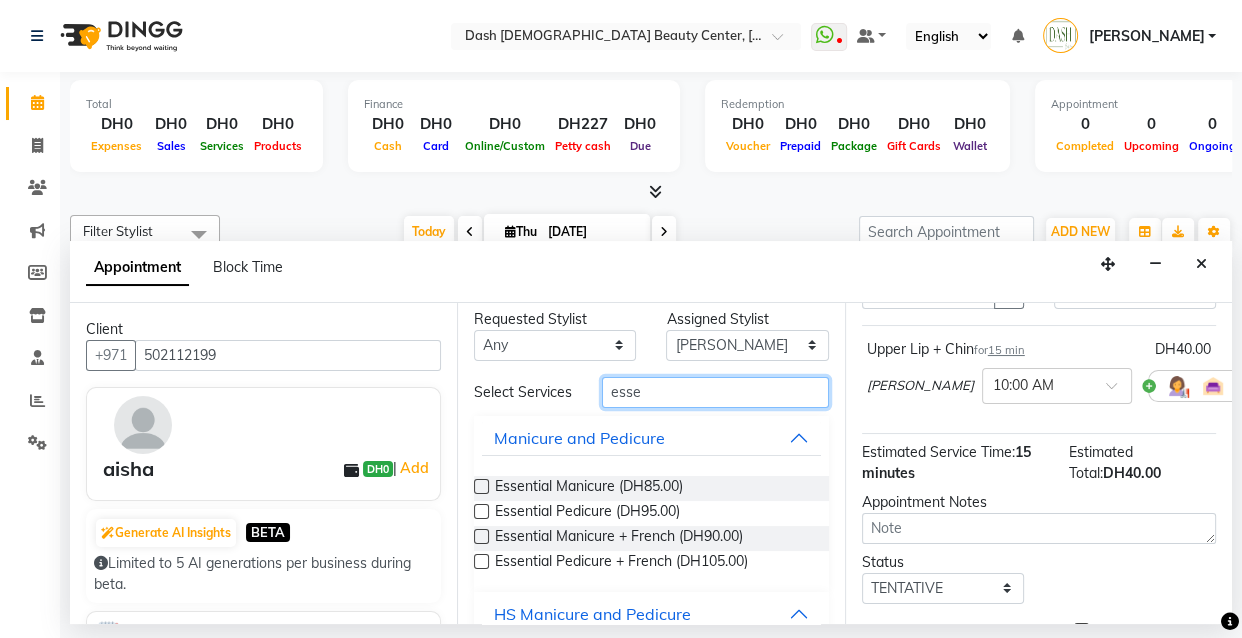 type on "esse" 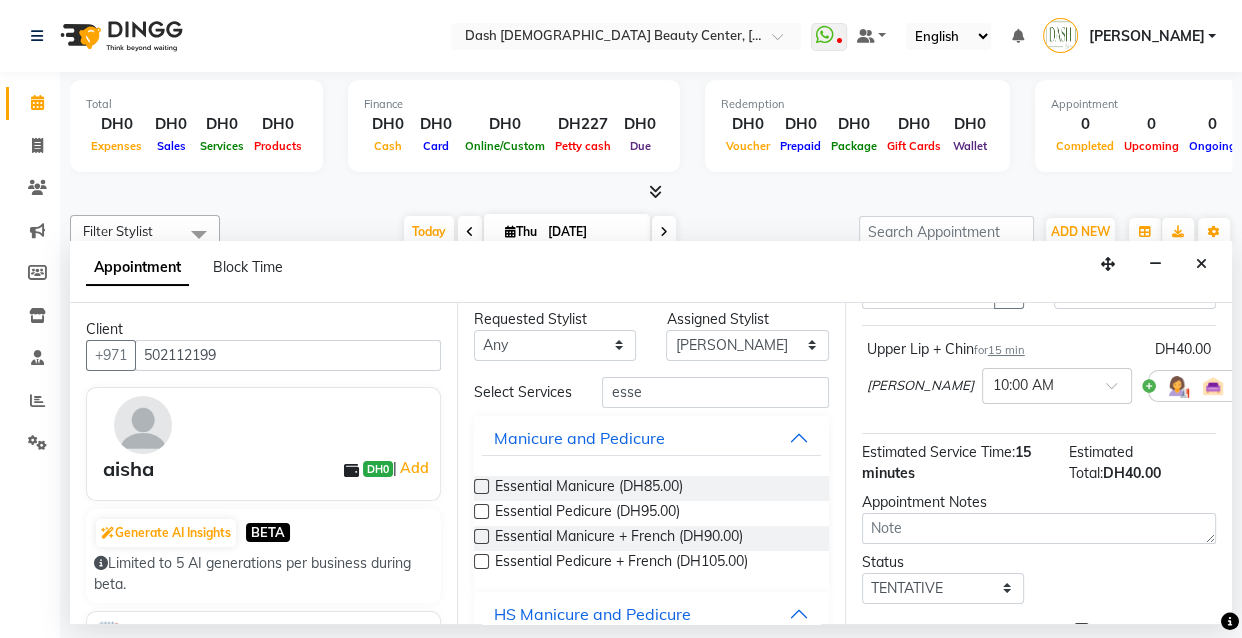 click at bounding box center [481, 511] 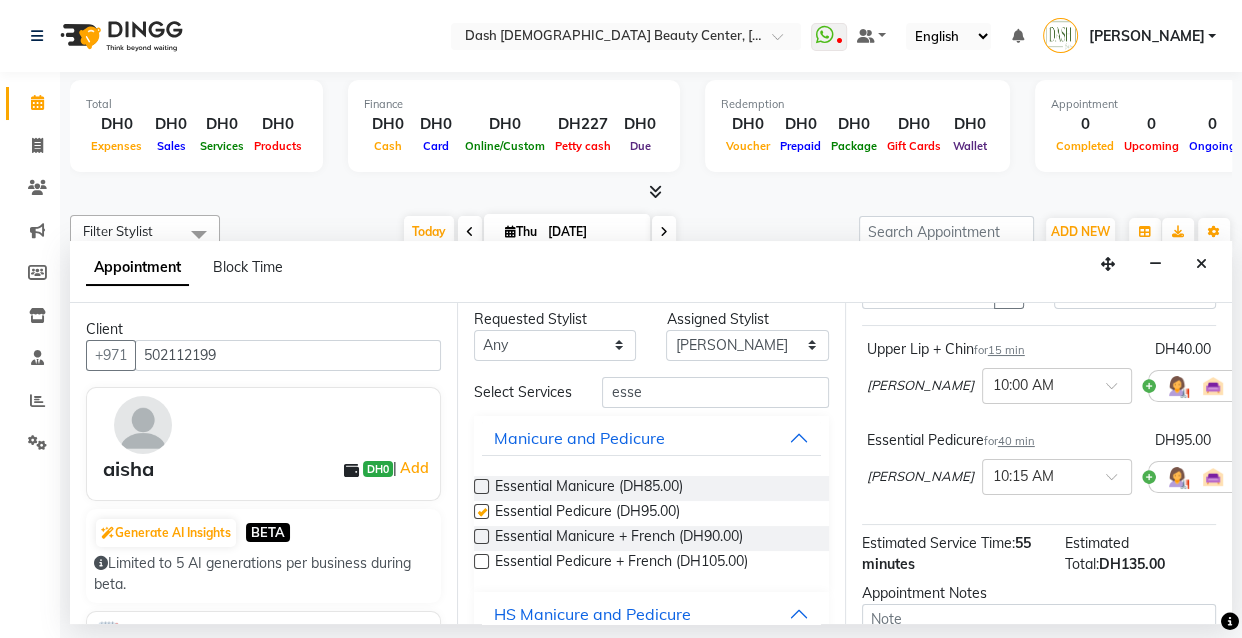 checkbox on "false" 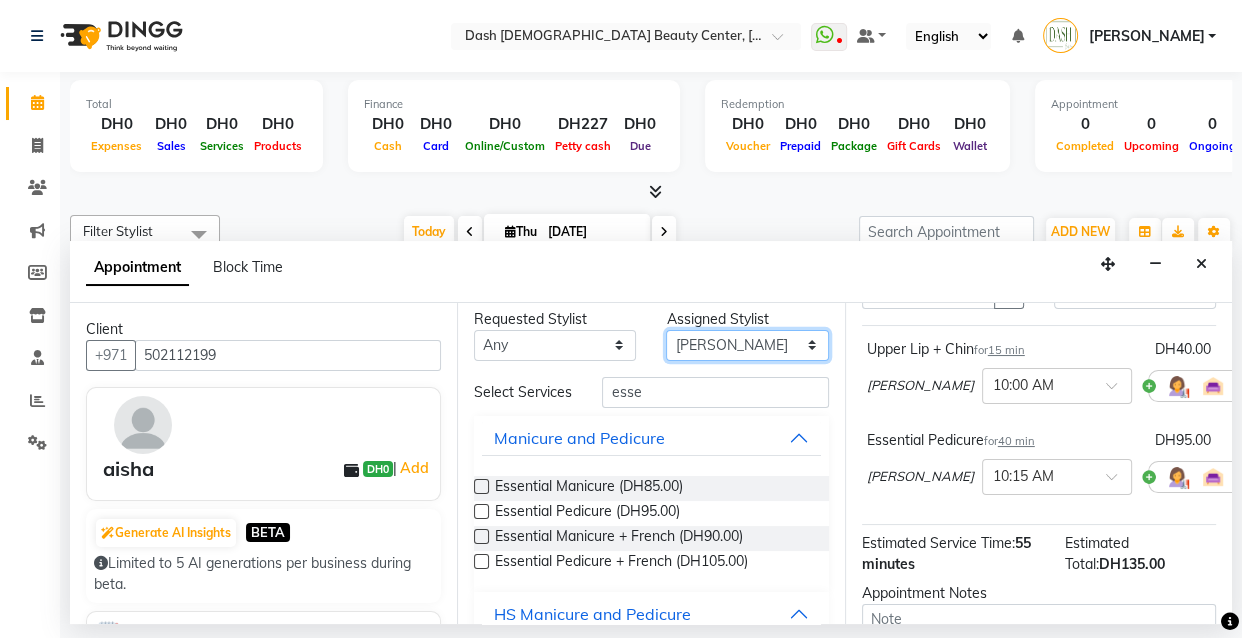 click on "Select [PERSON_NAME] [PERSON_NAME] [PERSON_NAME] [PERSON_NAME] [PERSON_NAME] [PERSON_NAME] [PERSON_NAME] [PERSON_NAME] [PERSON_NAME] Peace [PERSON_NAME] [PERSON_NAME]" at bounding box center (747, 345) 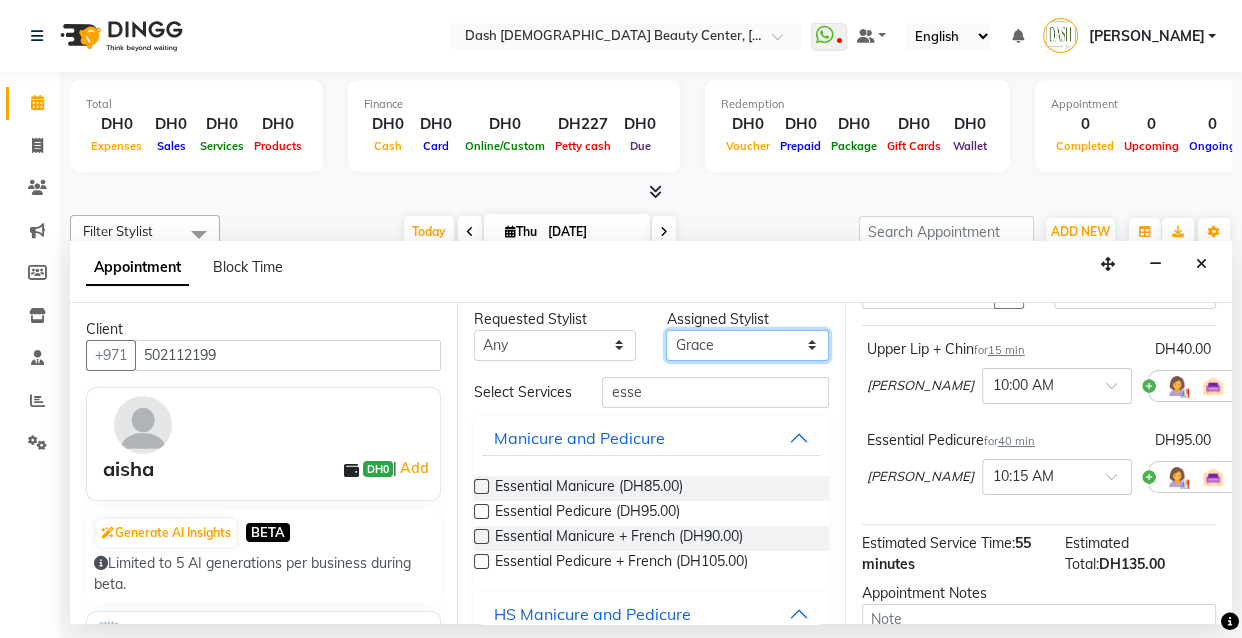 click on "Select [PERSON_NAME] [PERSON_NAME] [PERSON_NAME] [PERSON_NAME] [PERSON_NAME] [PERSON_NAME] [PERSON_NAME] [PERSON_NAME] [PERSON_NAME] Peace [PERSON_NAME] [PERSON_NAME]" at bounding box center (747, 345) 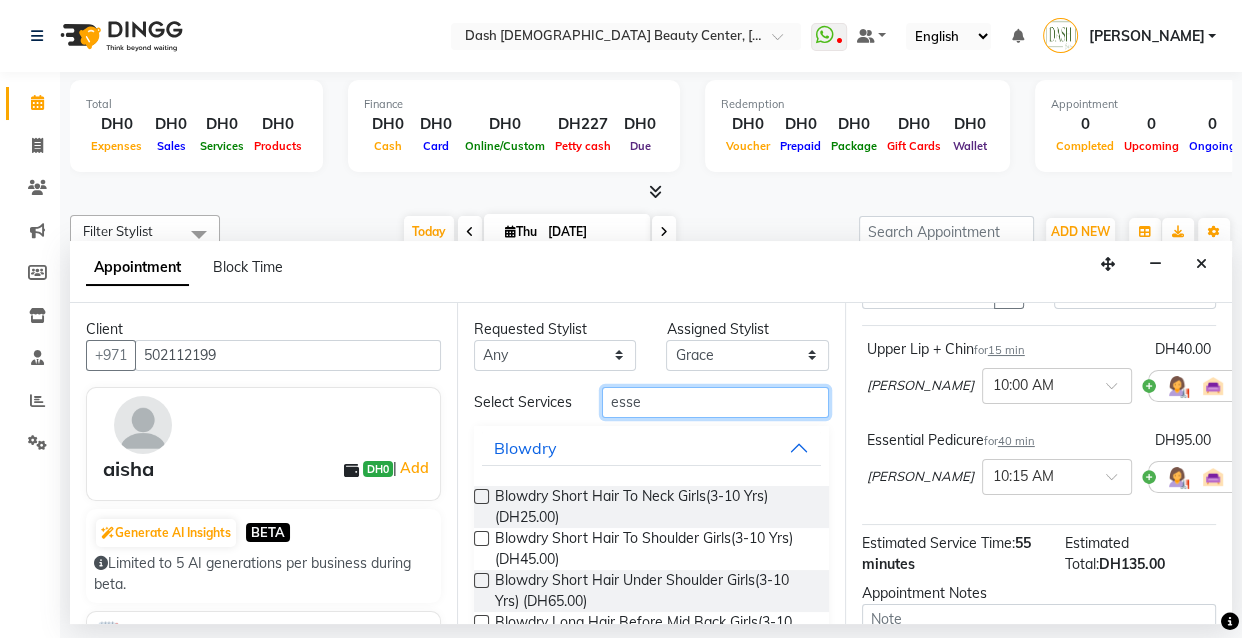 click on "esse" at bounding box center [715, 402] 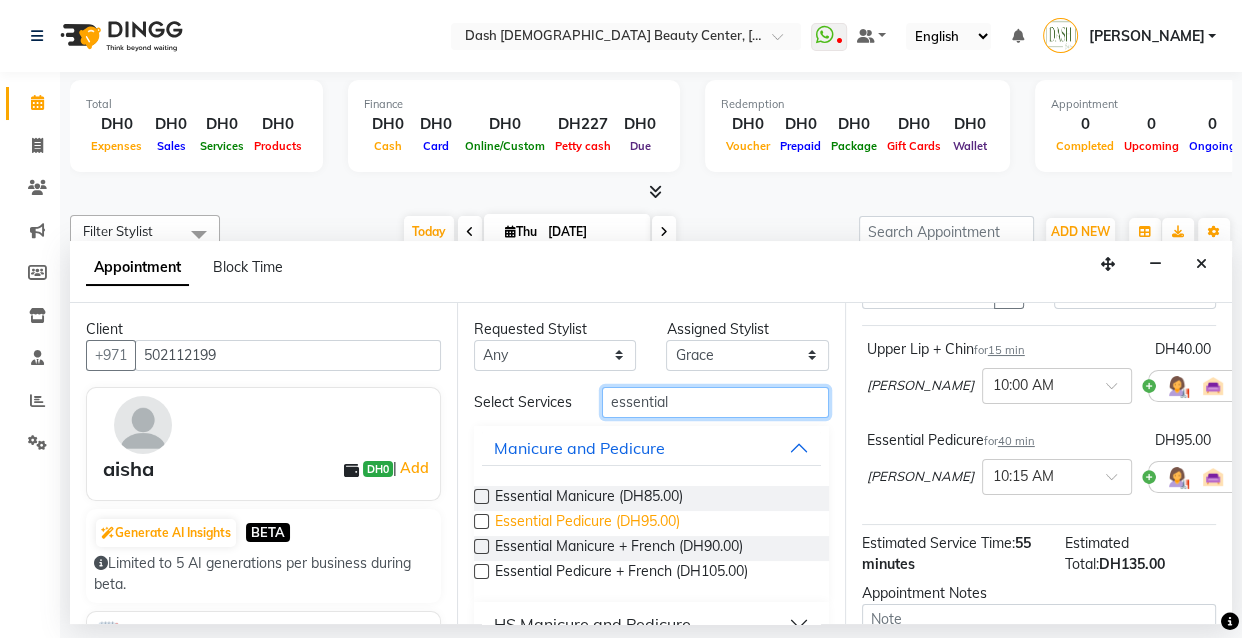 type on "essential" 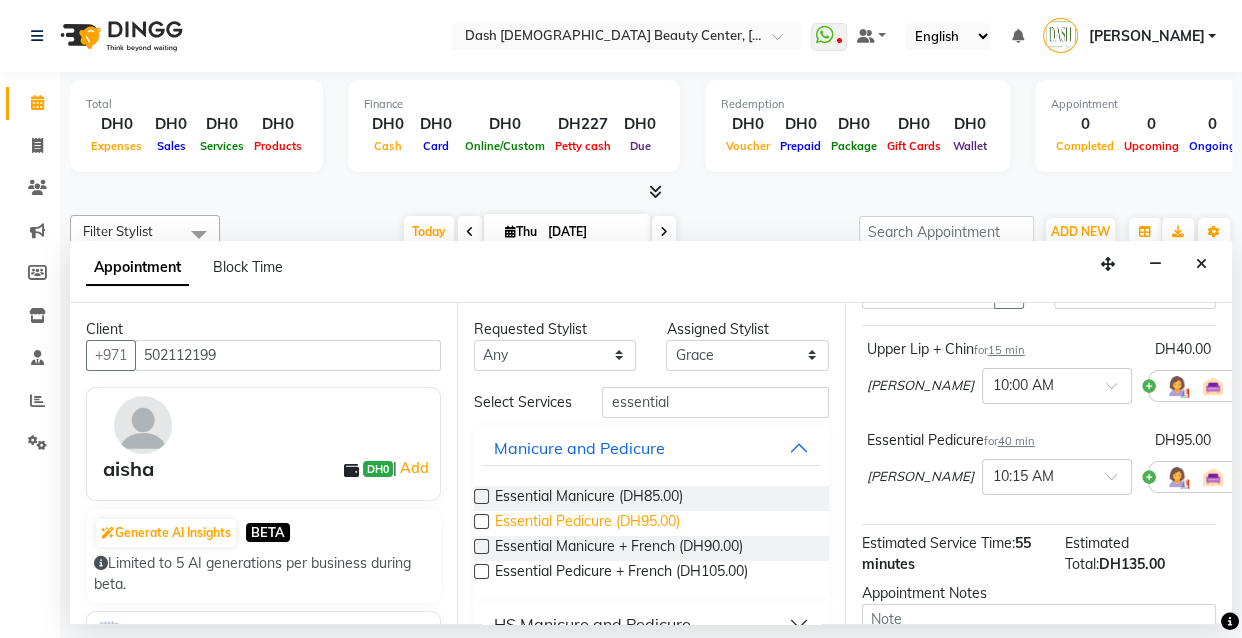 click on "Essential Pedicure (DH95.00)" at bounding box center [587, 523] 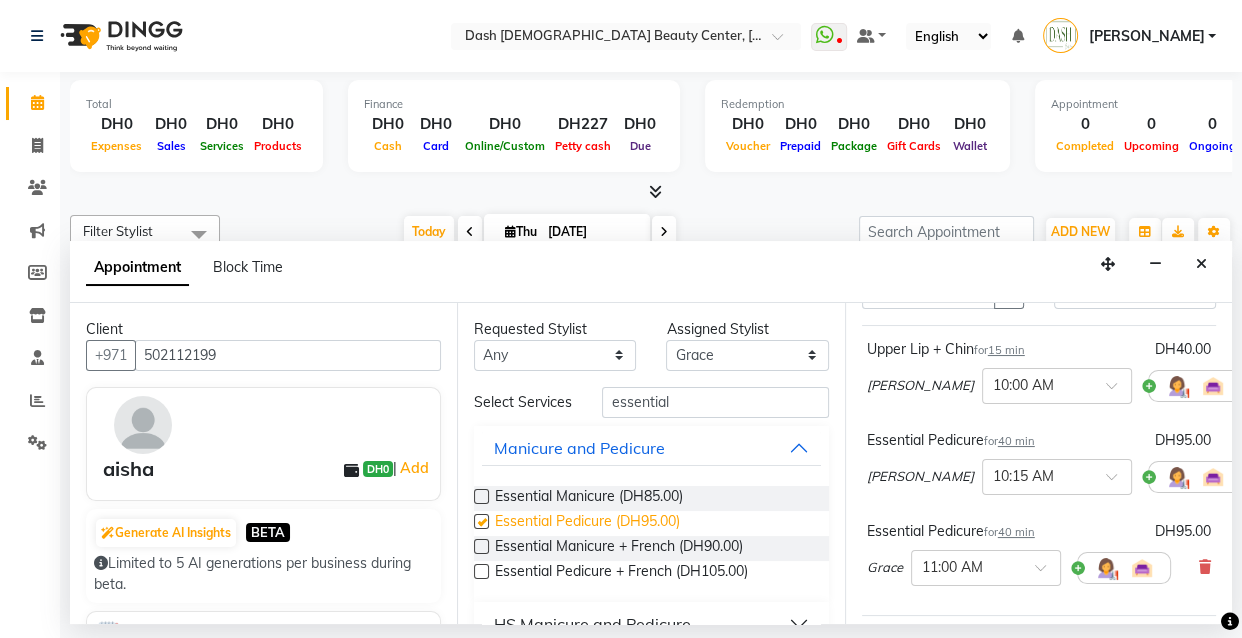 checkbox on "false" 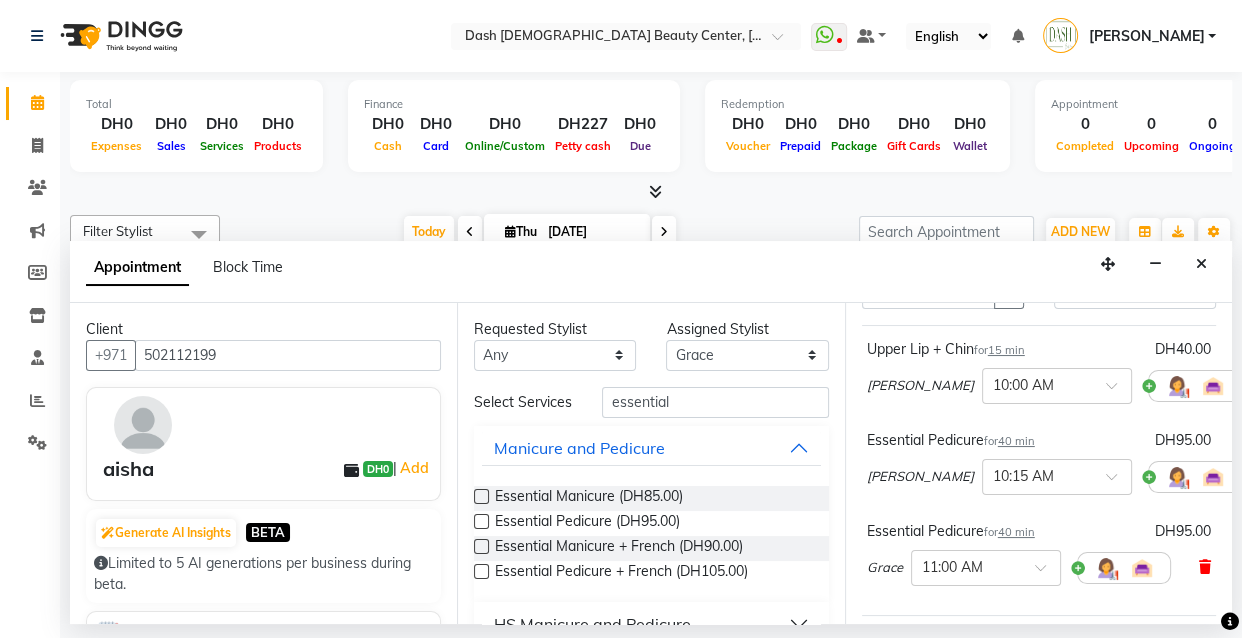 click at bounding box center (1205, 567) 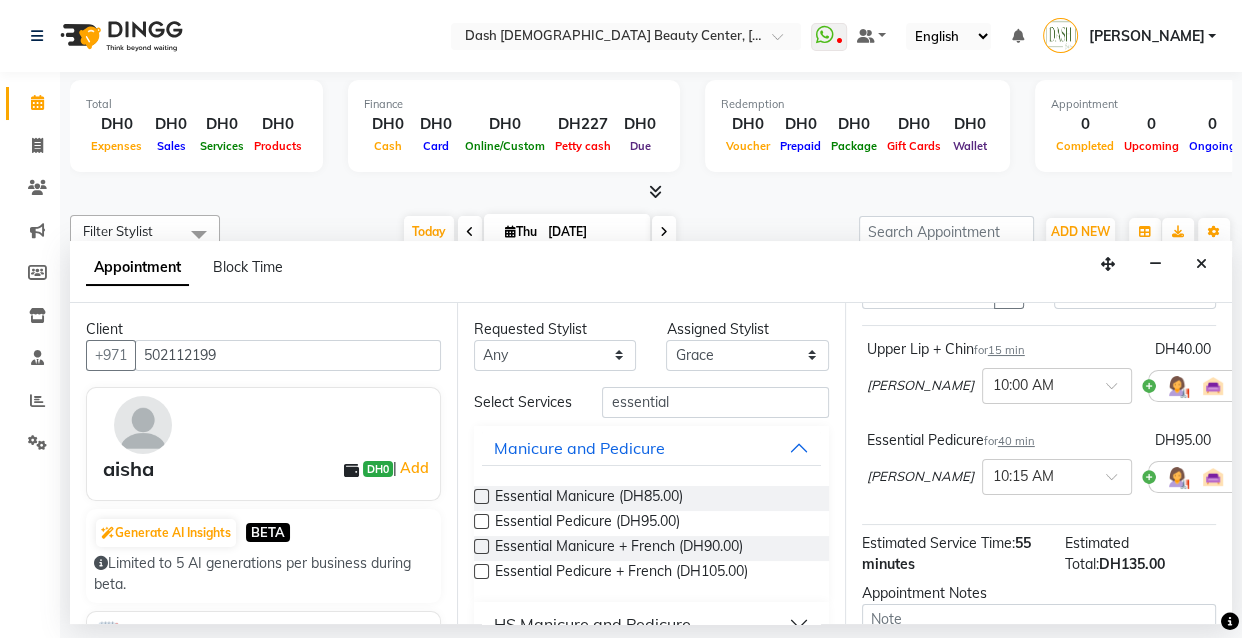 click at bounding box center (481, 496) 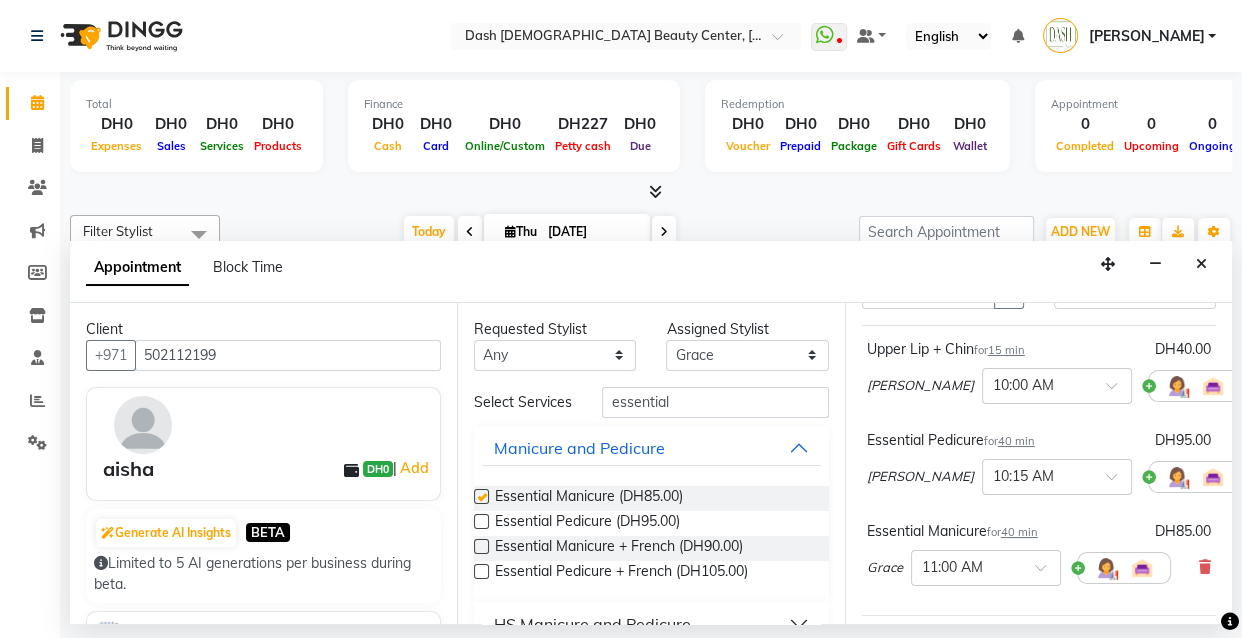 checkbox on "false" 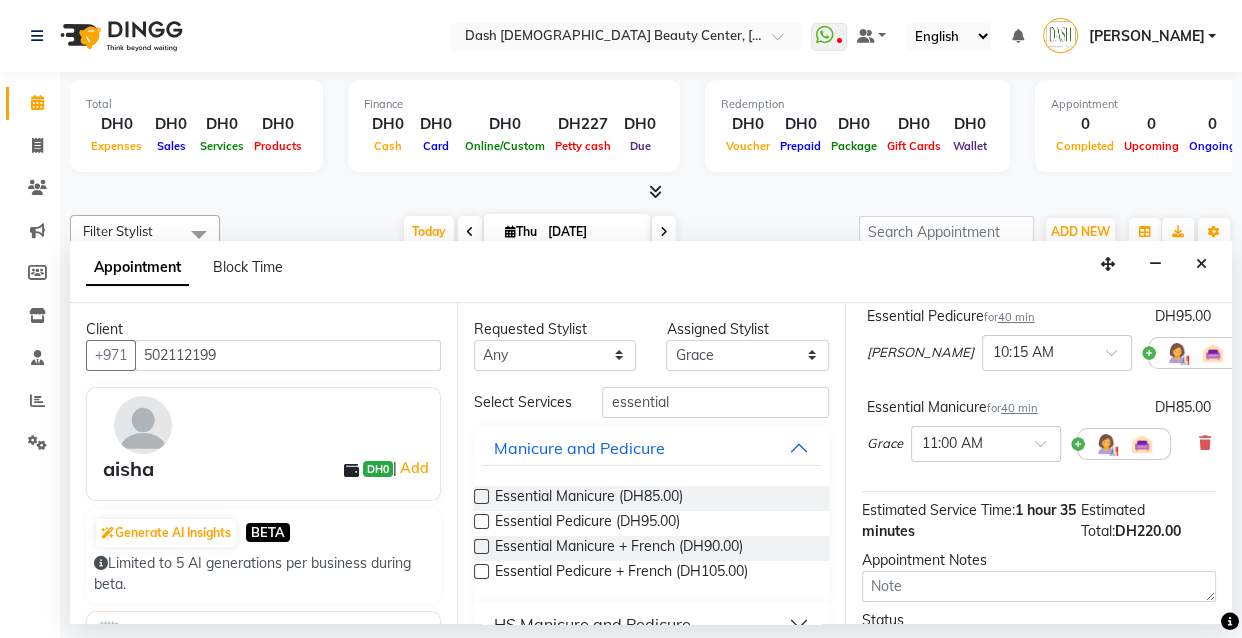 scroll, scrollTop: 250, scrollLeft: 0, axis: vertical 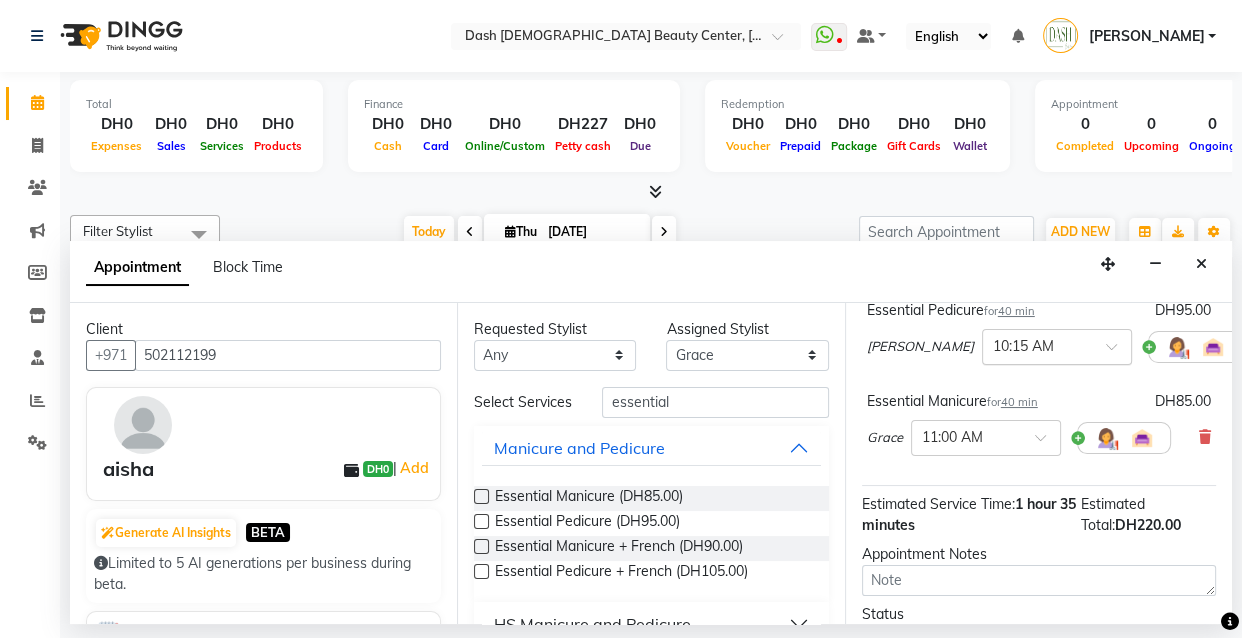 click at bounding box center [1037, 345] 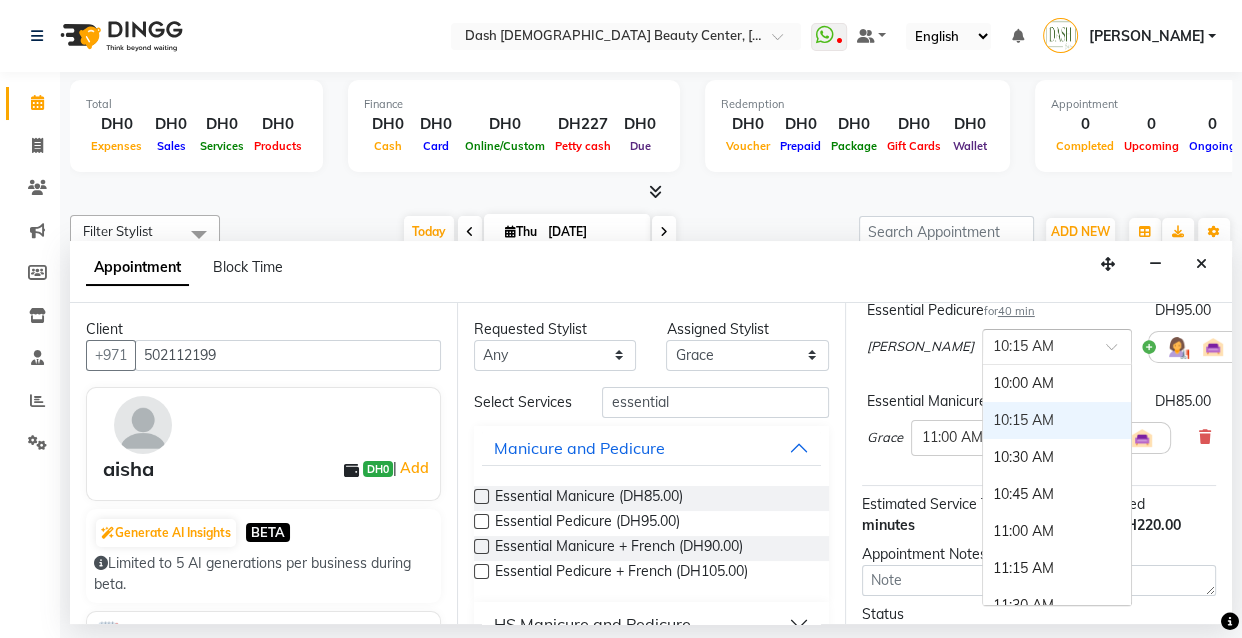 click on "10:00 AM" at bounding box center (1057, 383) 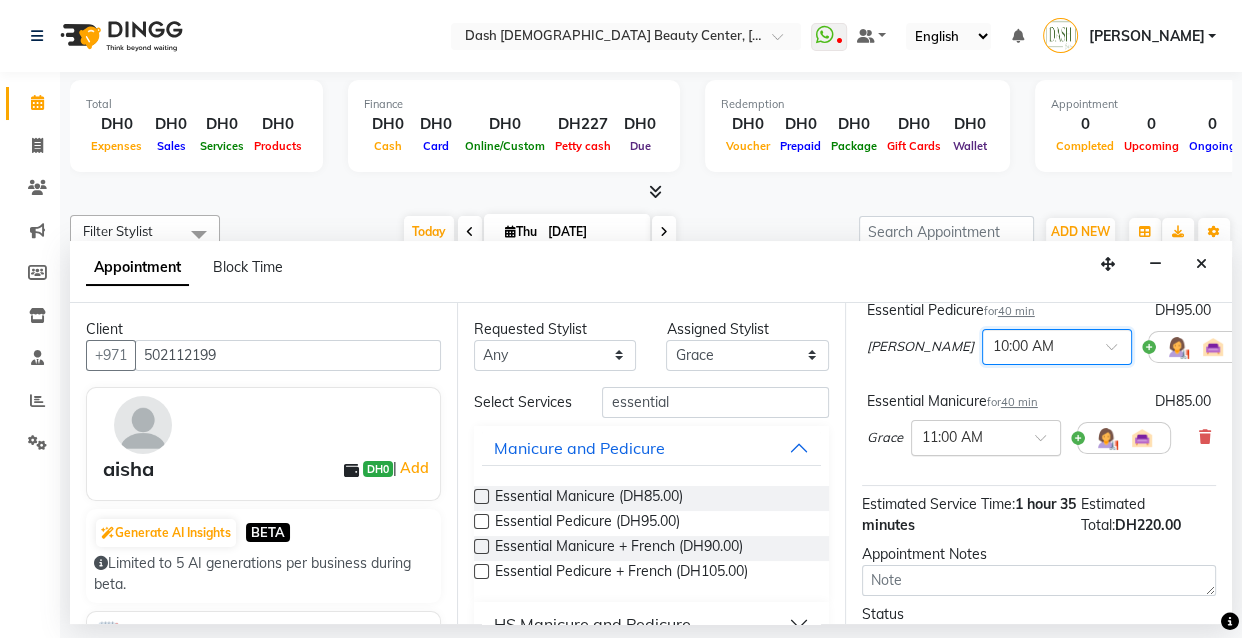 click at bounding box center (1047, 443) 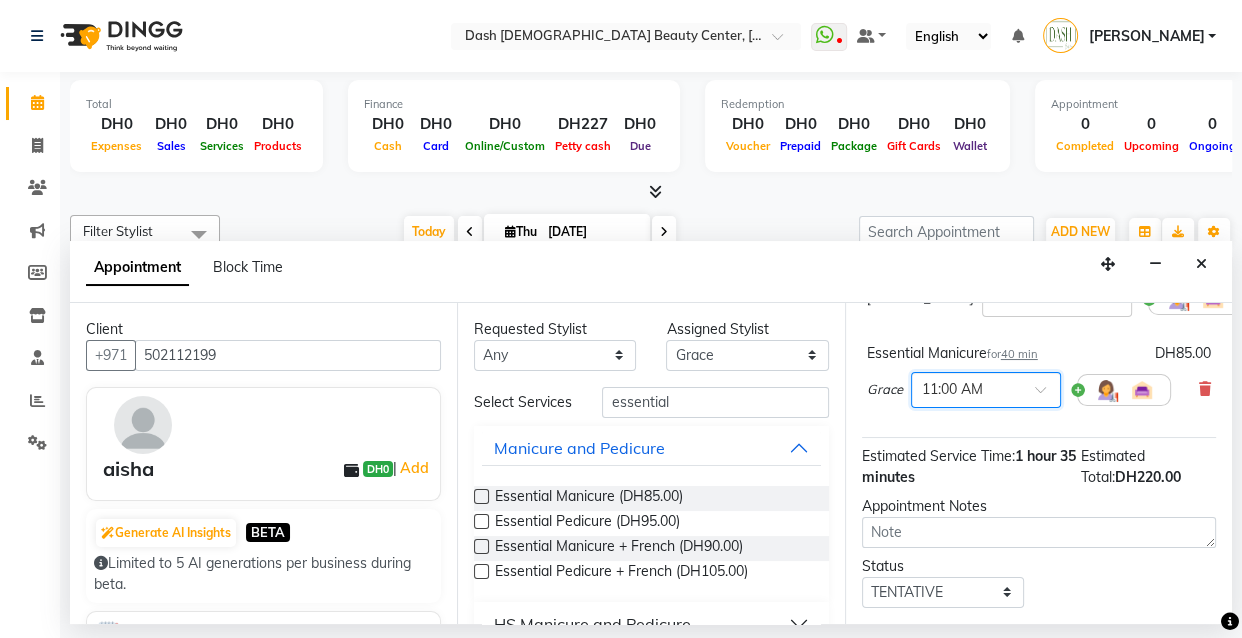 click at bounding box center (1047, 395) 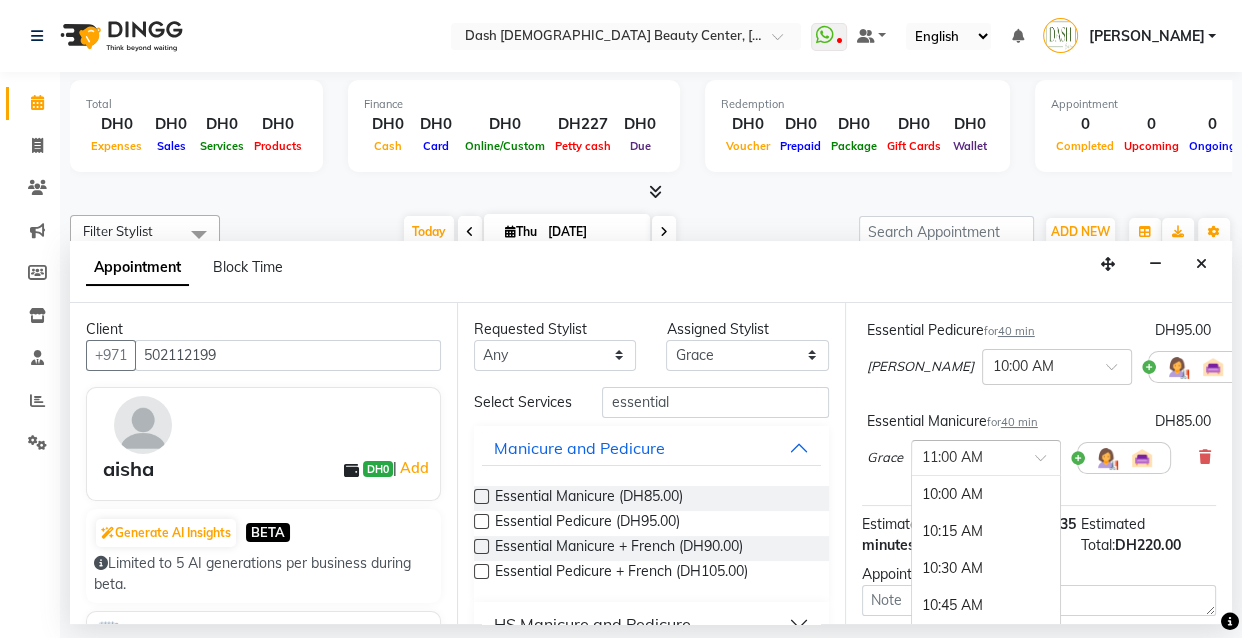 click on "10:00 AM" at bounding box center (986, 494) 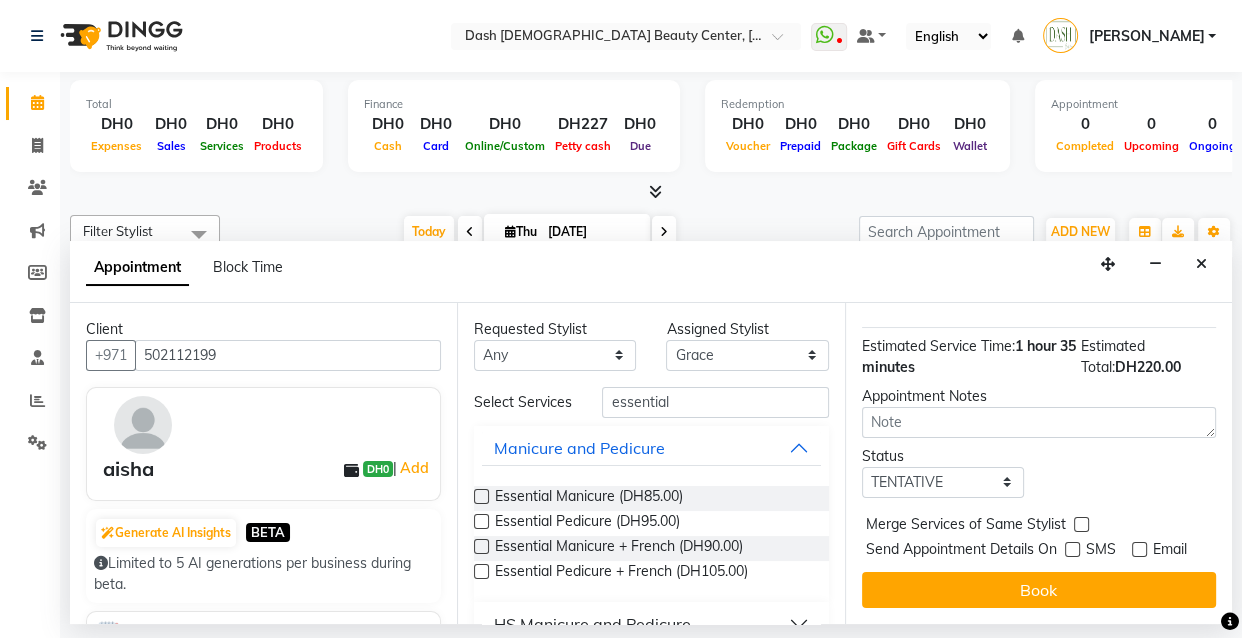 scroll, scrollTop: 459, scrollLeft: 0, axis: vertical 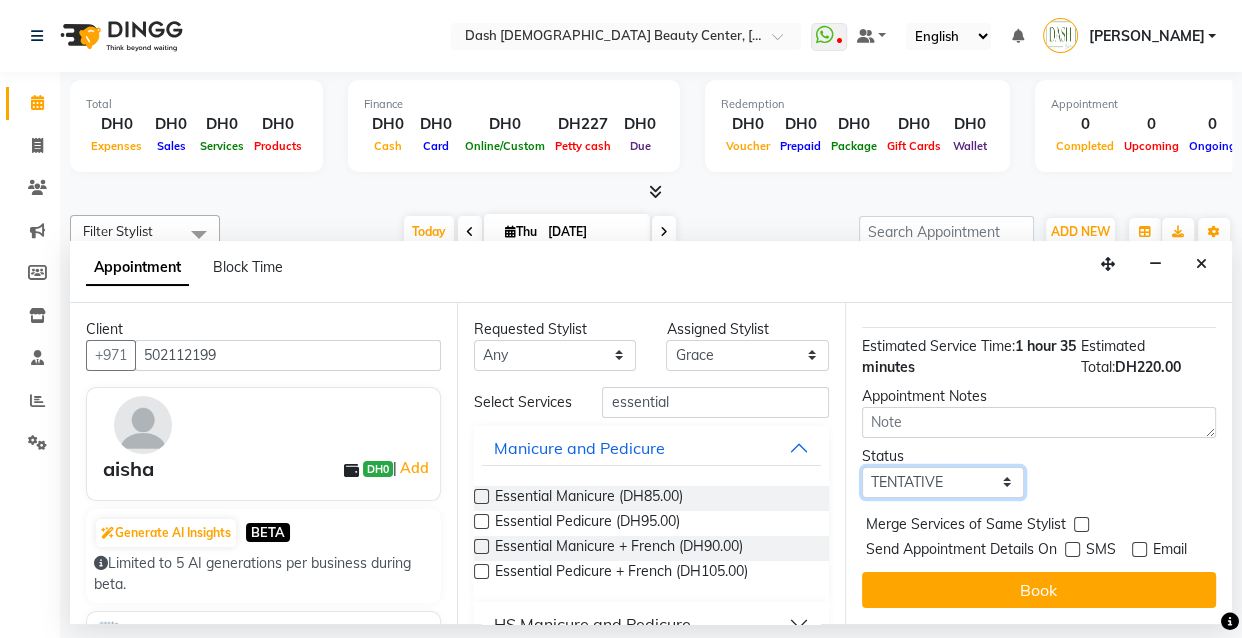 click on "Select TENTATIVE CONFIRM CHECK-IN UPCOMING" at bounding box center [943, 482] 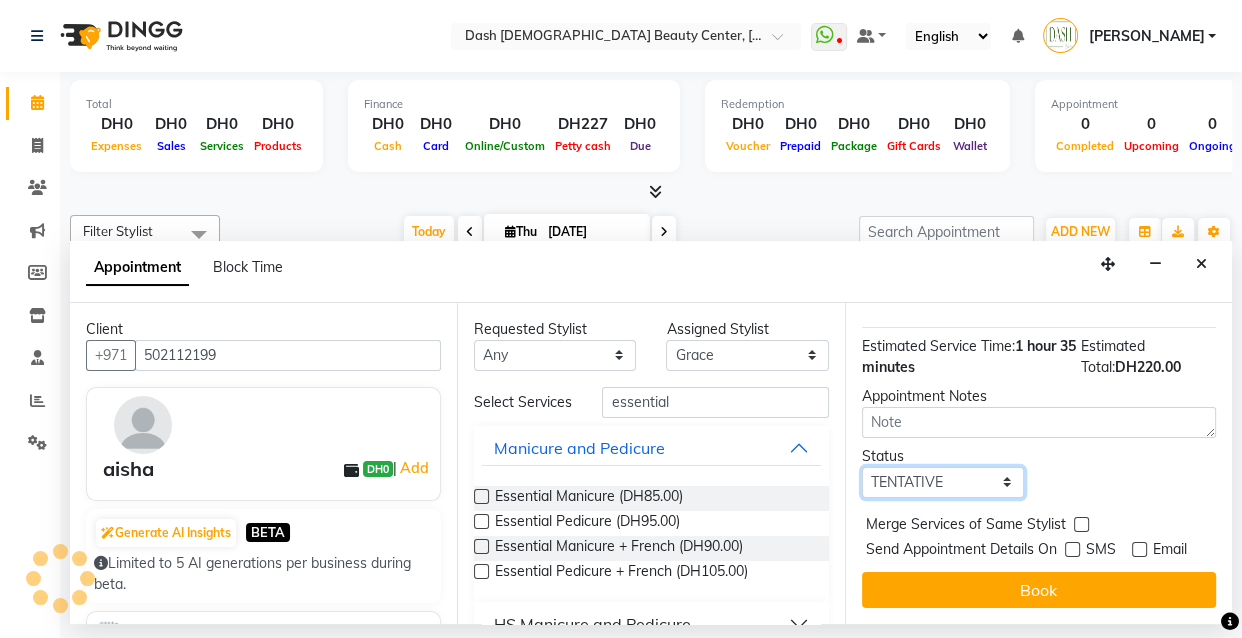 select on "check-in" 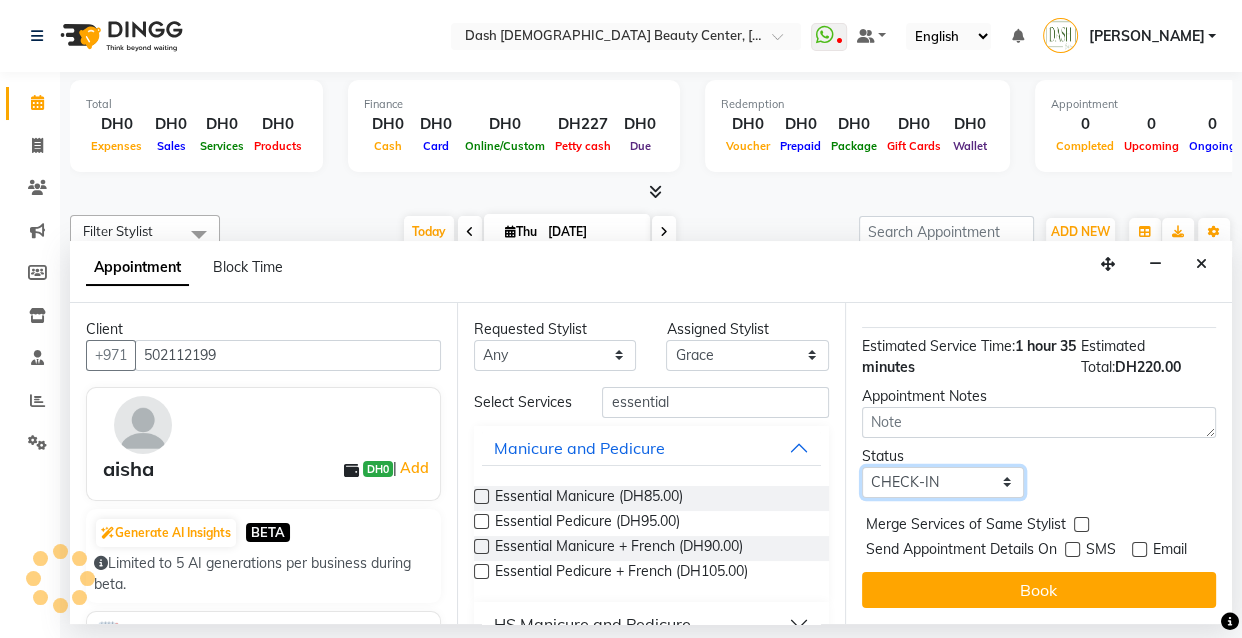 click on "Select TENTATIVE CONFIRM CHECK-IN UPCOMING" at bounding box center (943, 482) 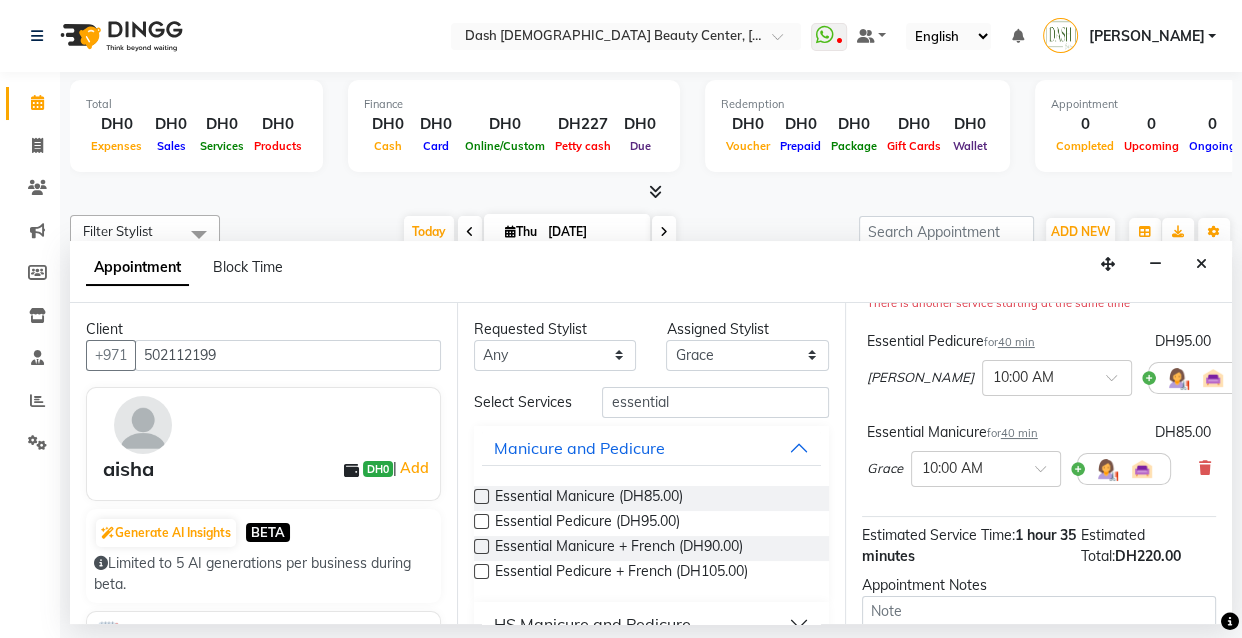 scroll, scrollTop: 559, scrollLeft: 0, axis: vertical 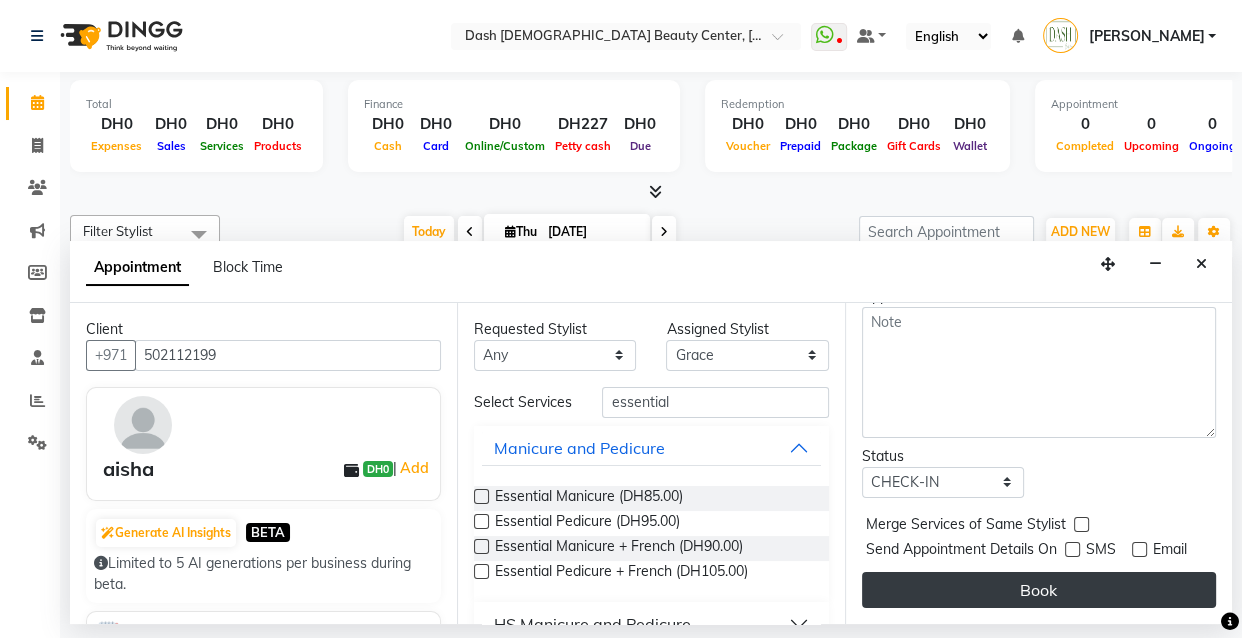 click on "Book" at bounding box center (1039, 590) 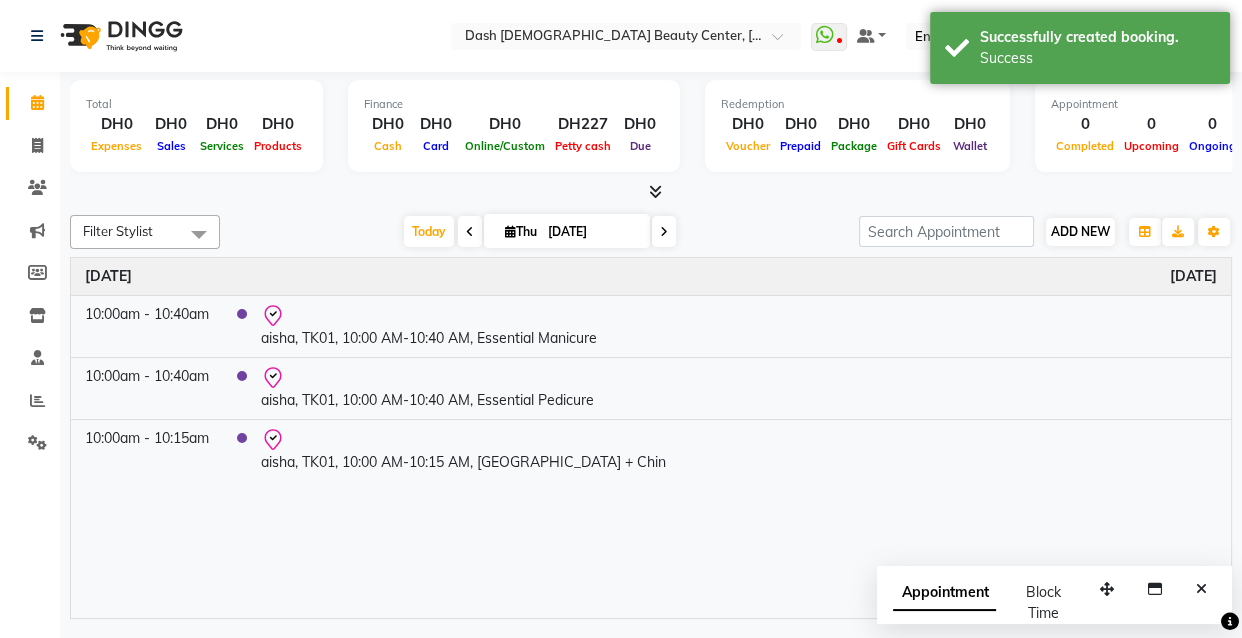 click on "ADD NEW" at bounding box center (1080, 231) 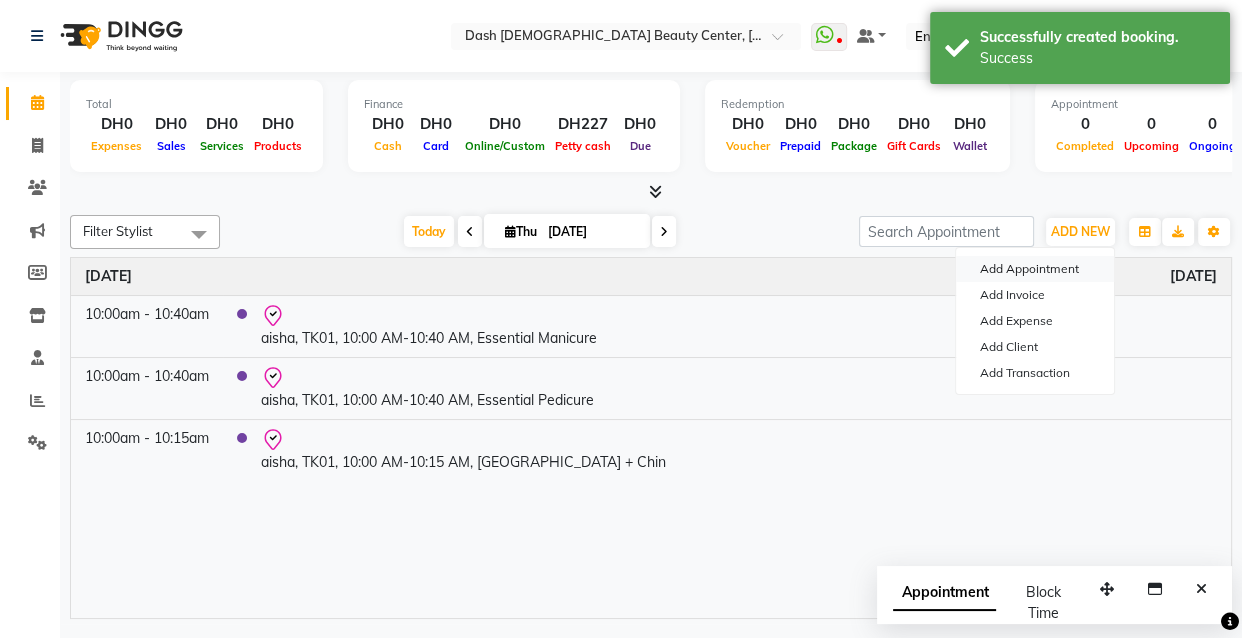 click on "Add Appointment" at bounding box center (1035, 269) 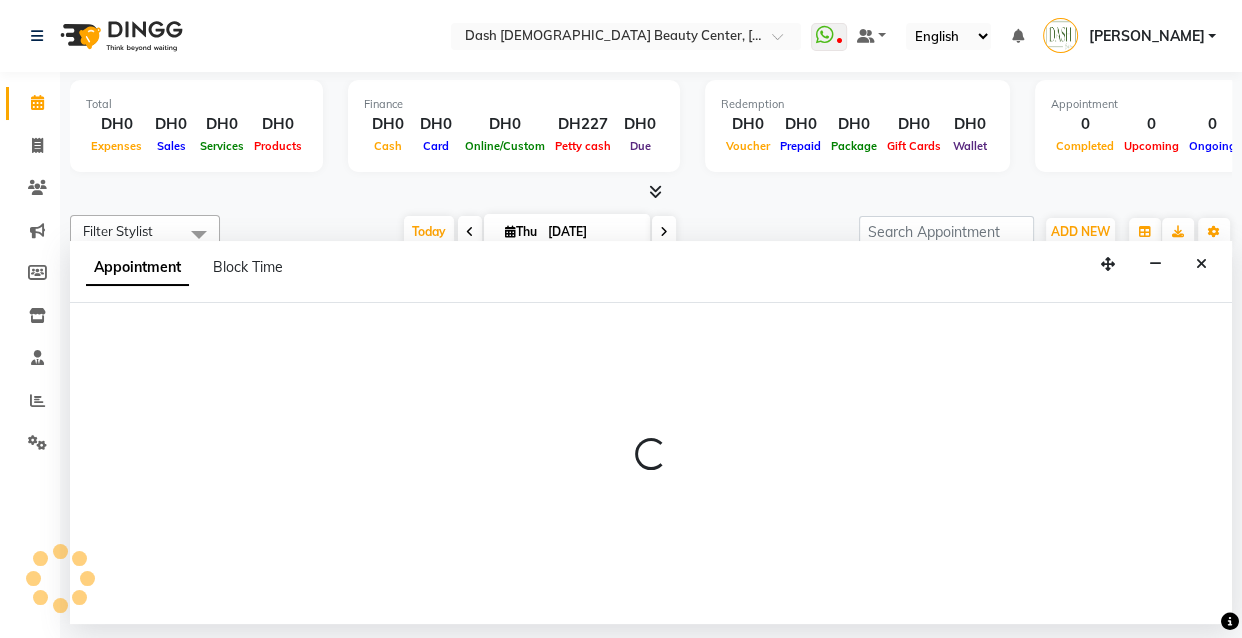 select on "tentative" 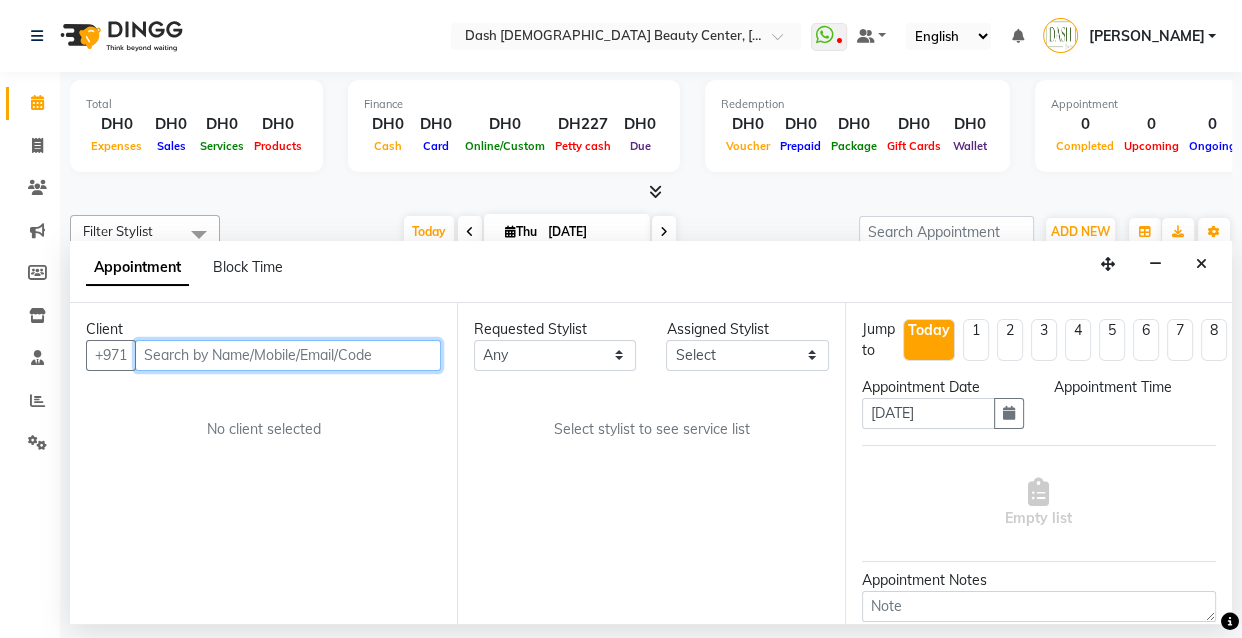 select on "600" 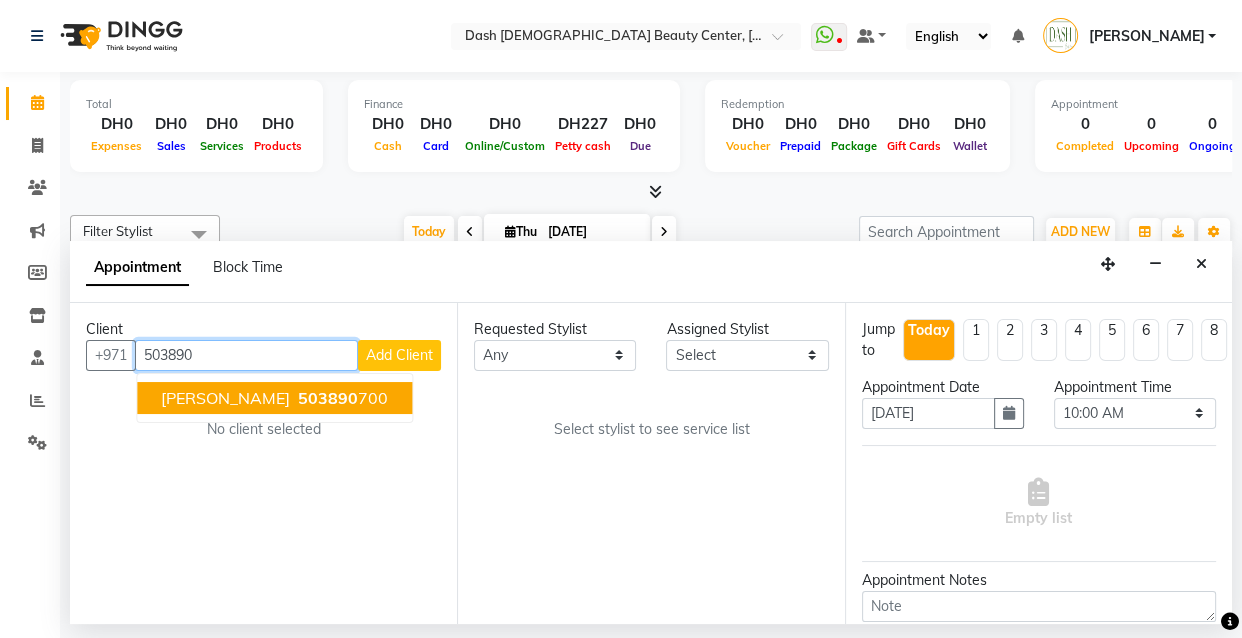 click on "[PERSON_NAME]   503890 700" at bounding box center [274, 398] 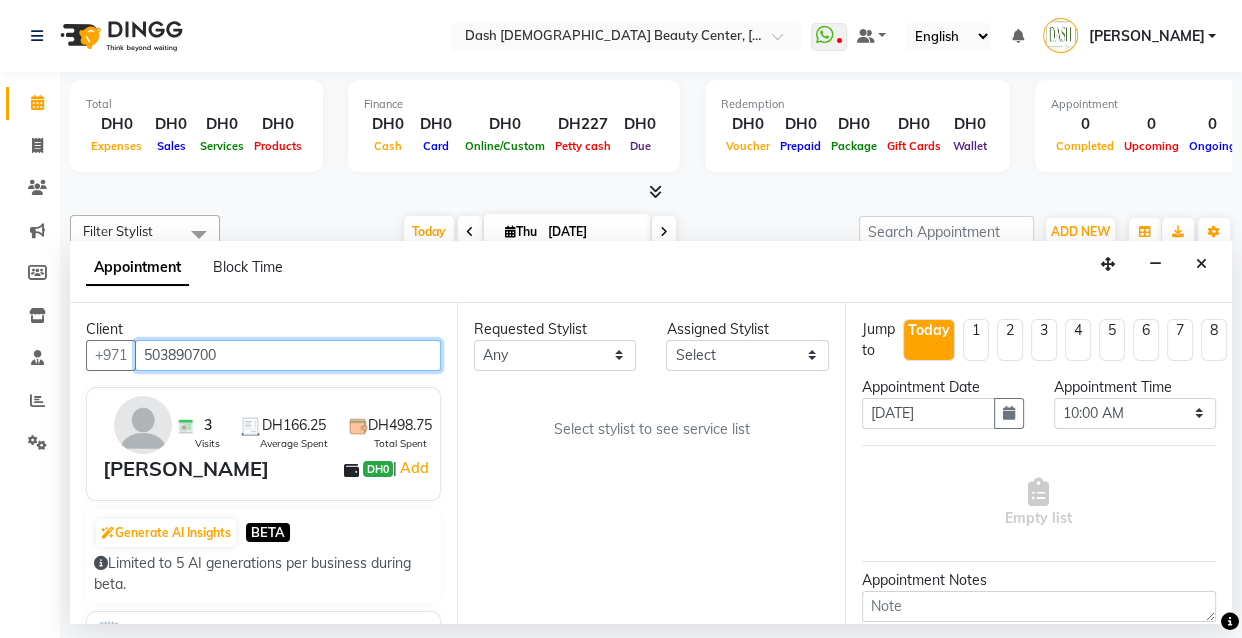 type on "503890700" 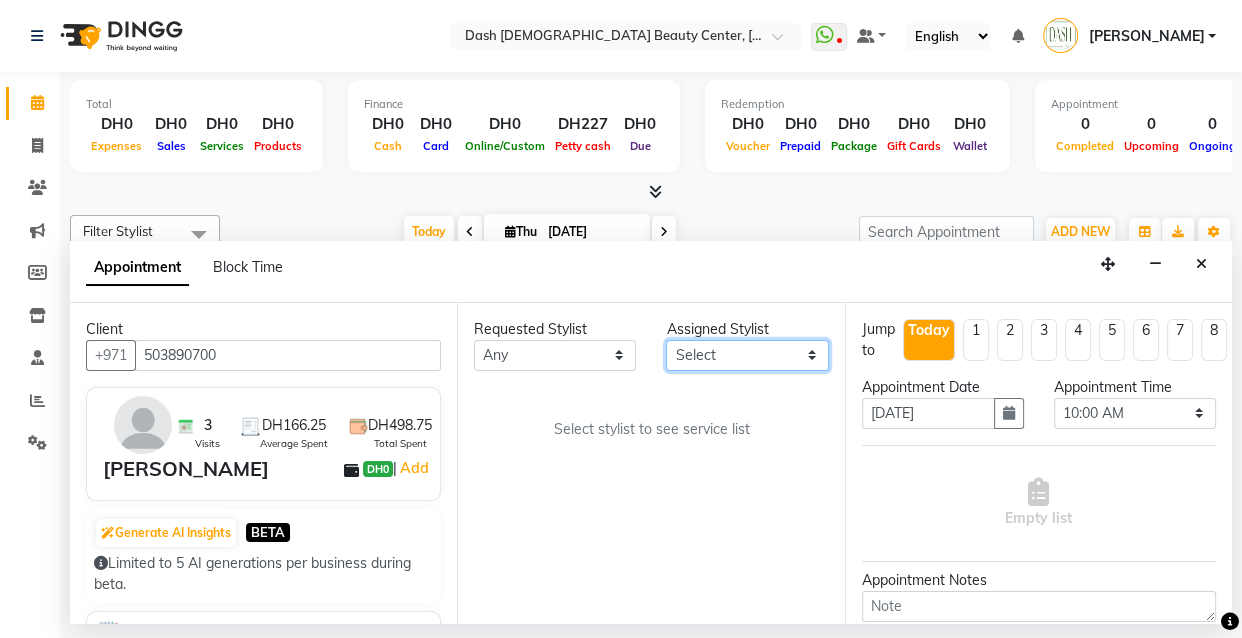 click on "Select [PERSON_NAME] [PERSON_NAME] [PERSON_NAME] [PERSON_NAME] [PERSON_NAME] [PERSON_NAME] [PERSON_NAME] [PERSON_NAME] [PERSON_NAME] Peace [PERSON_NAME] [PERSON_NAME]" at bounding box center [747, 355] 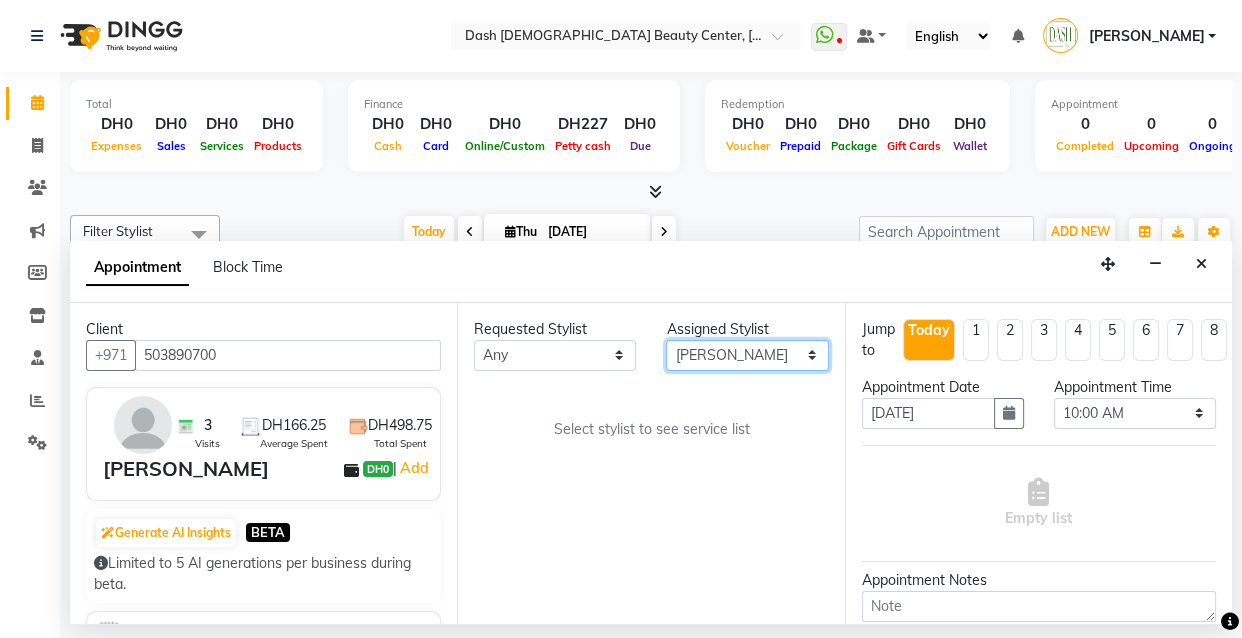 click on "Select [PERSON_NAME] [PERSON_NAME] [PERSON_NAME] [PERSON_NAME] [PERSON_NAME] [PERSON_NAME] [PERSON_NAME] [PERSON_NAME] [PERSON_NAME] Peace [PERSON_NAME] [PERSON_NAME]" at bounding box center [747, 355] 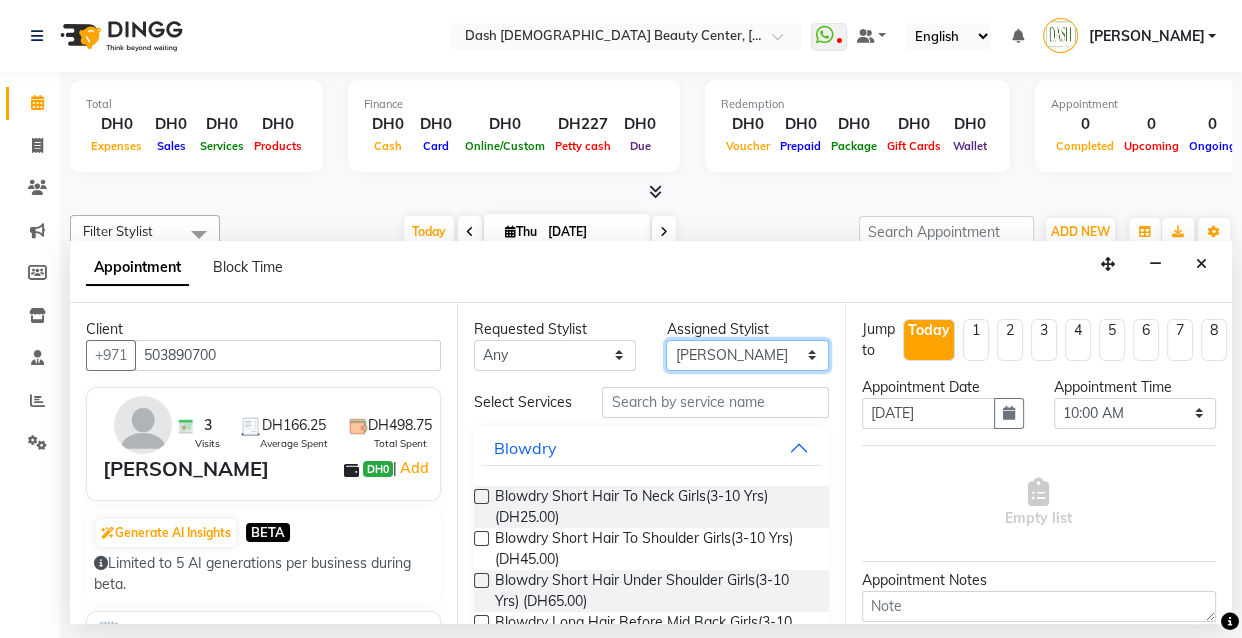 click on "Select [PERSON_NAME] [PERSON_NAME] [PERSON_NAME] [PERSON_NAME] [PERSON_NAME] [PERSON_NAME] [PERSON_NAME] [PERSON_NAME] [PERSON_NAME] Peace [PERSON_NAME] [PERSON_NAME]" at bounding box center [747, 355] 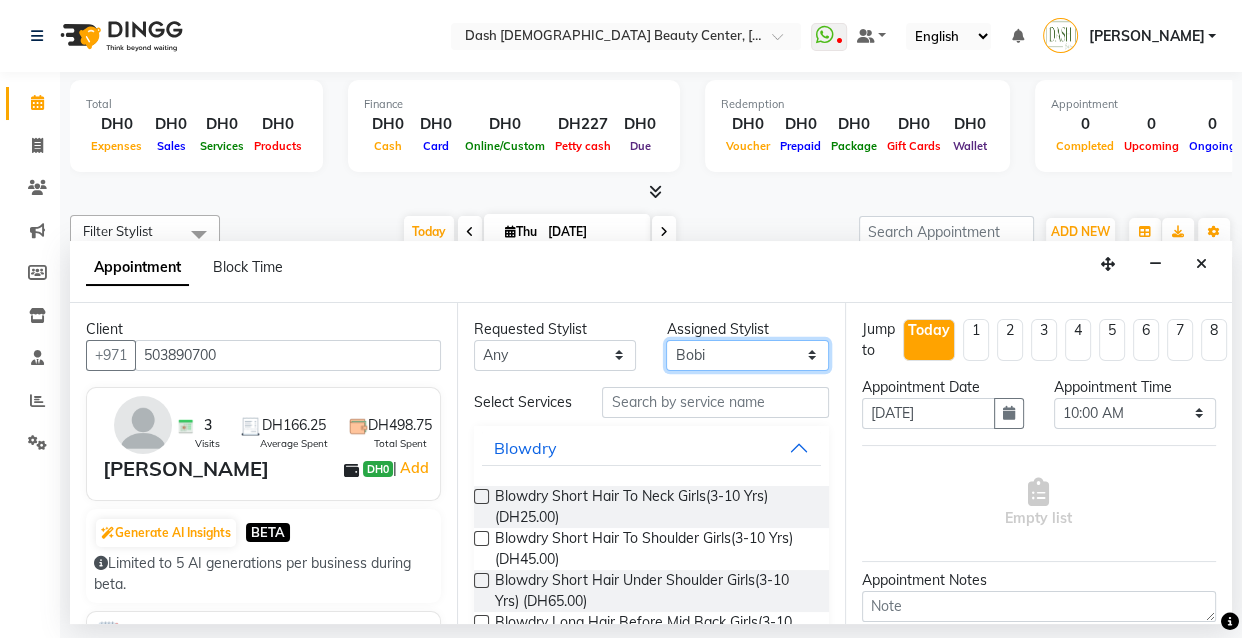 click on "Select [PERSON_NAME] [PERSON_NAME] [PERSON_NAME] [PERSON_NAME] [PERSON_NAME] [PERSON_NAME] [PERSON_NAME] [PERSON_NAME] [PERSON_NAME] Peace [PERSON_NAME] [PERSON_NAME]" at bounding box center (747, 355) 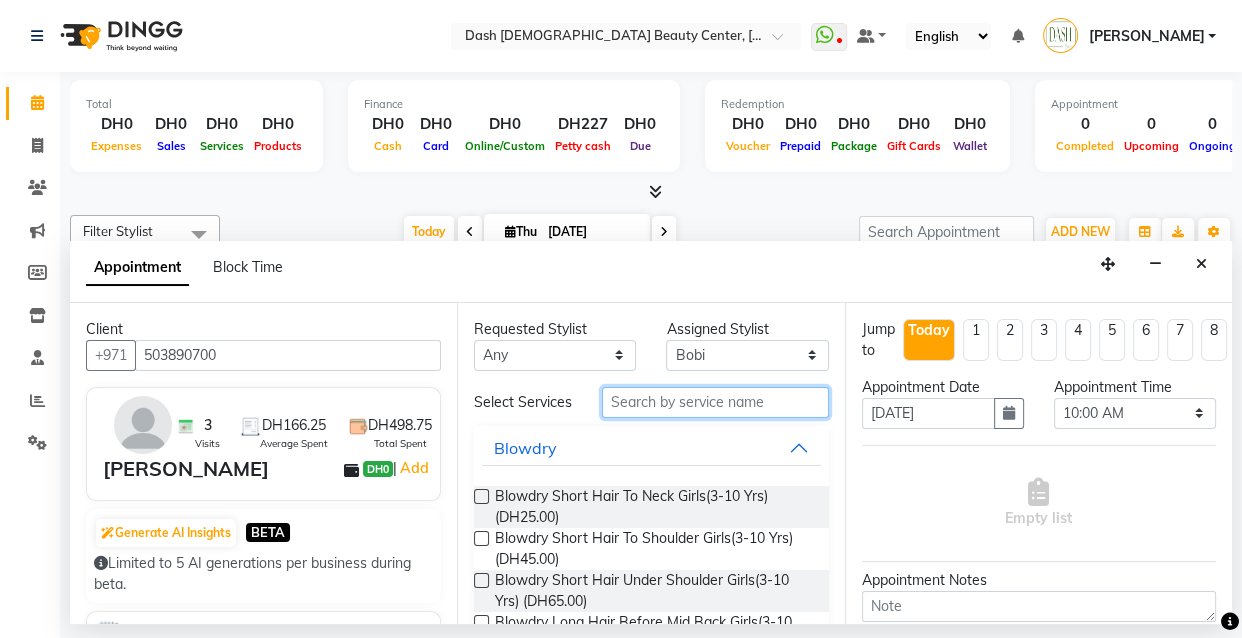 click at bounding box center [715, 402] 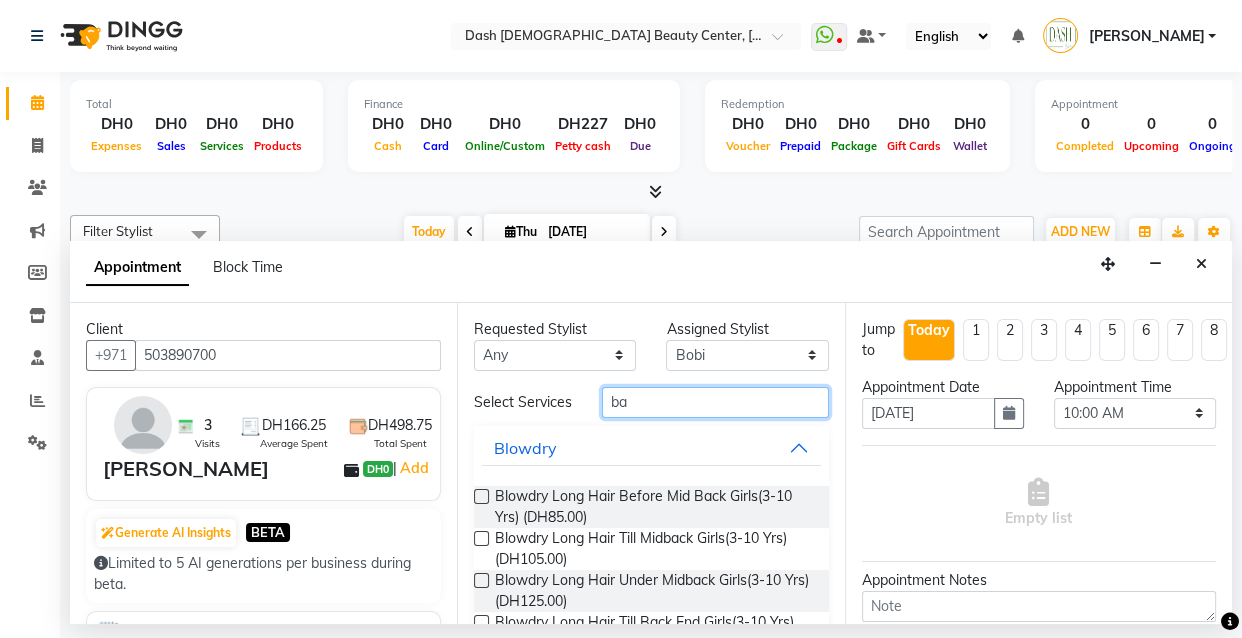 type on "b" 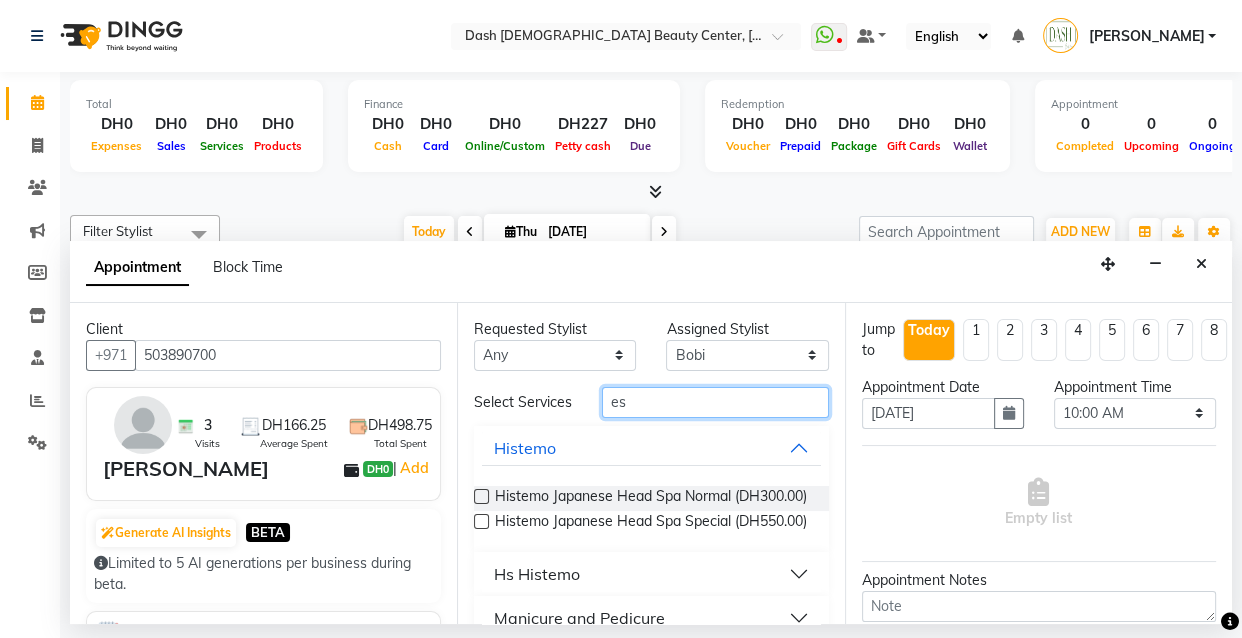 type on "e" 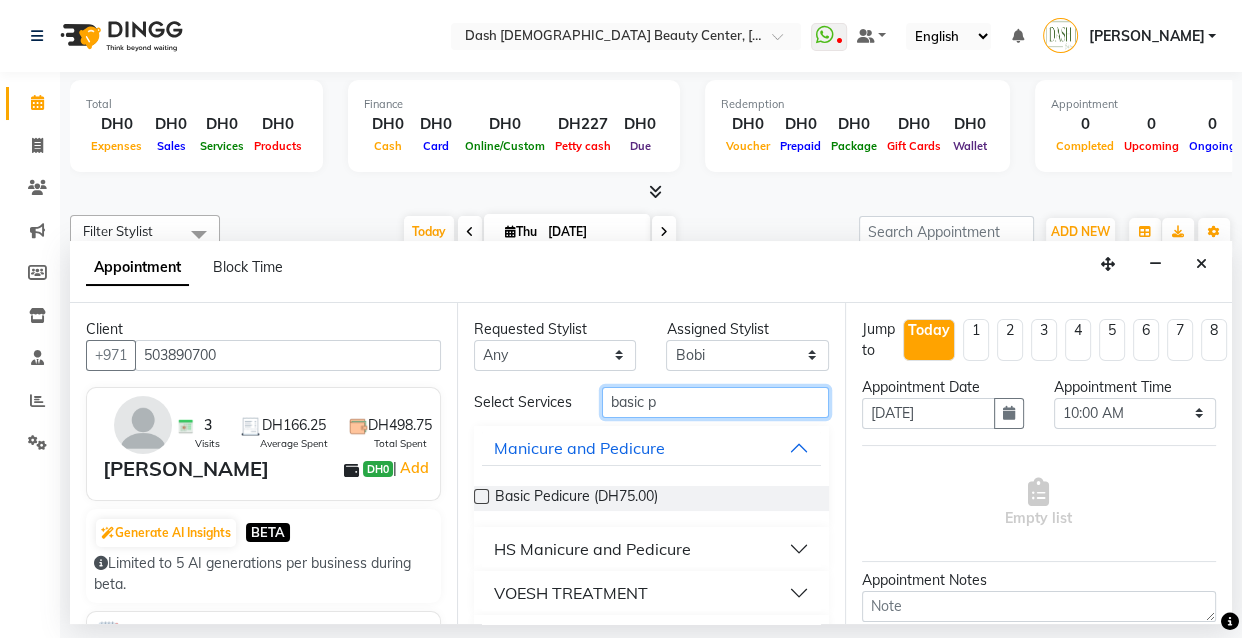 type on "basic p" 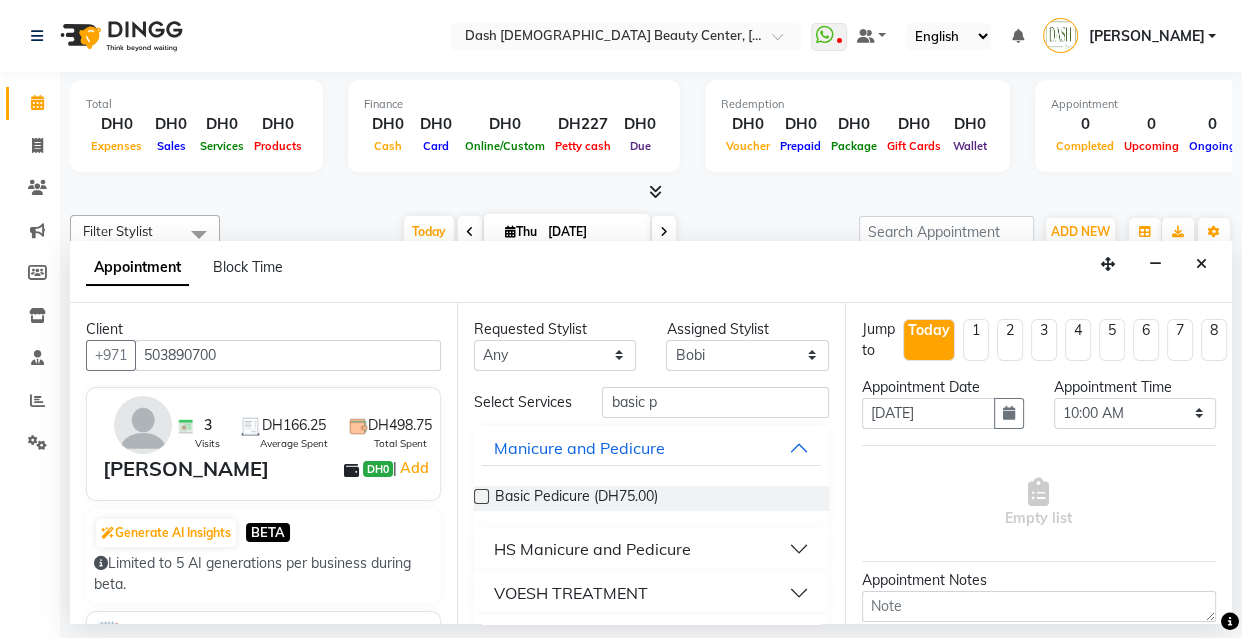 click at bounding box center [481, 496] 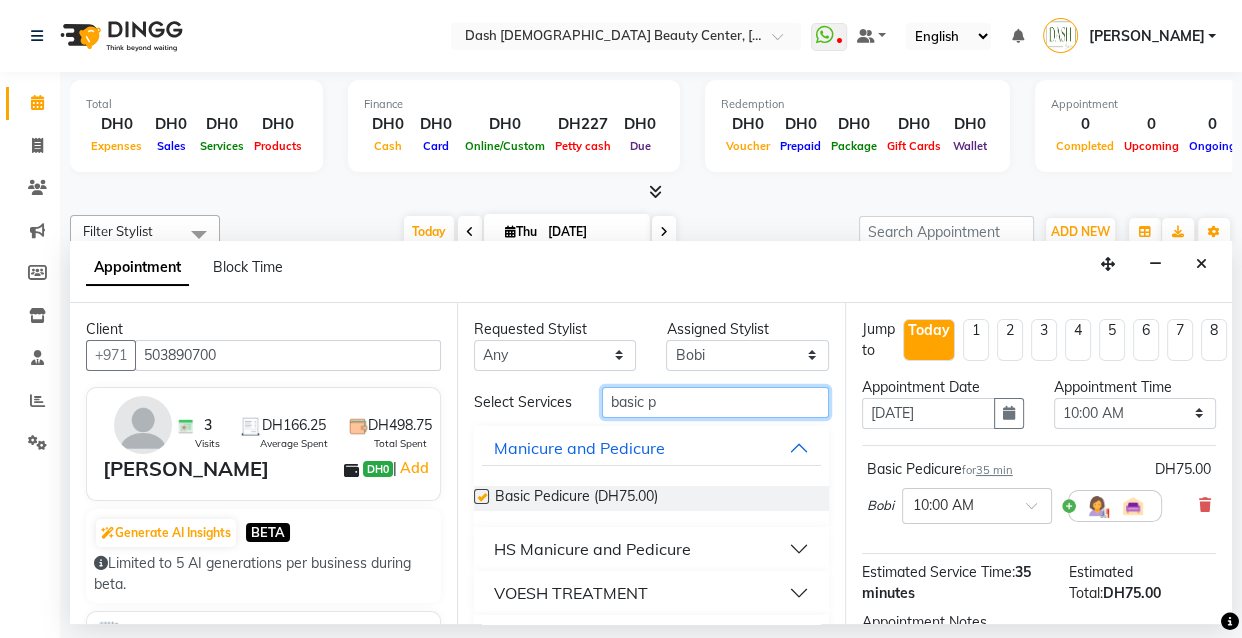 click on "basic p" at bounding box center [715, 402] 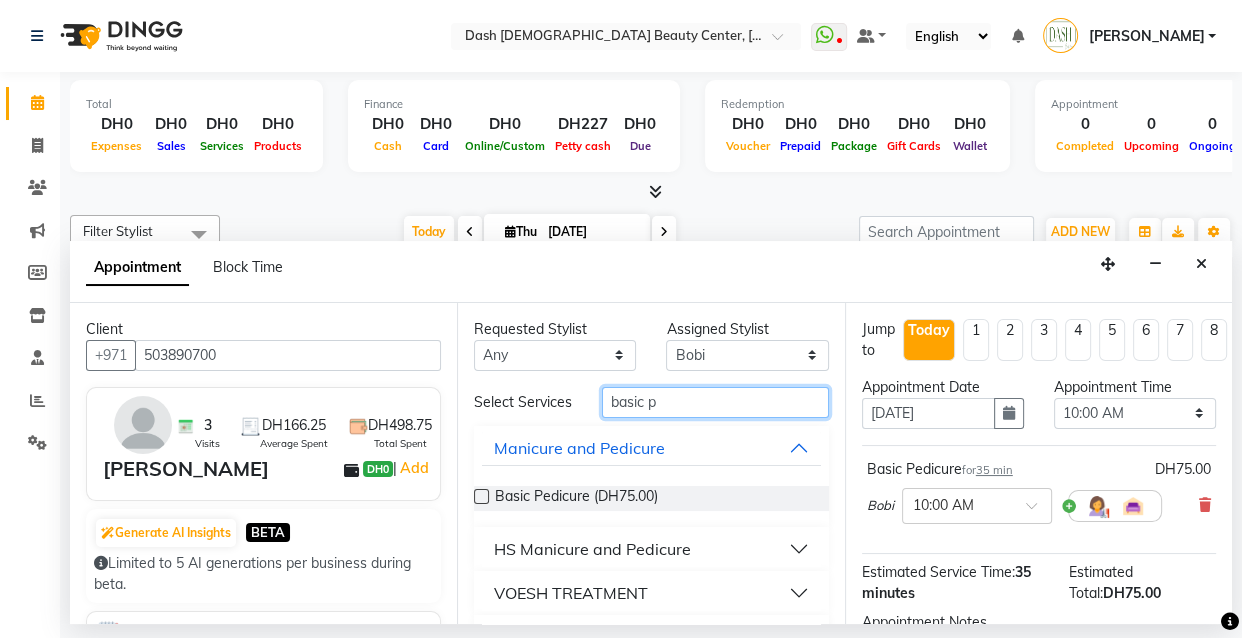 checkbox on "false" 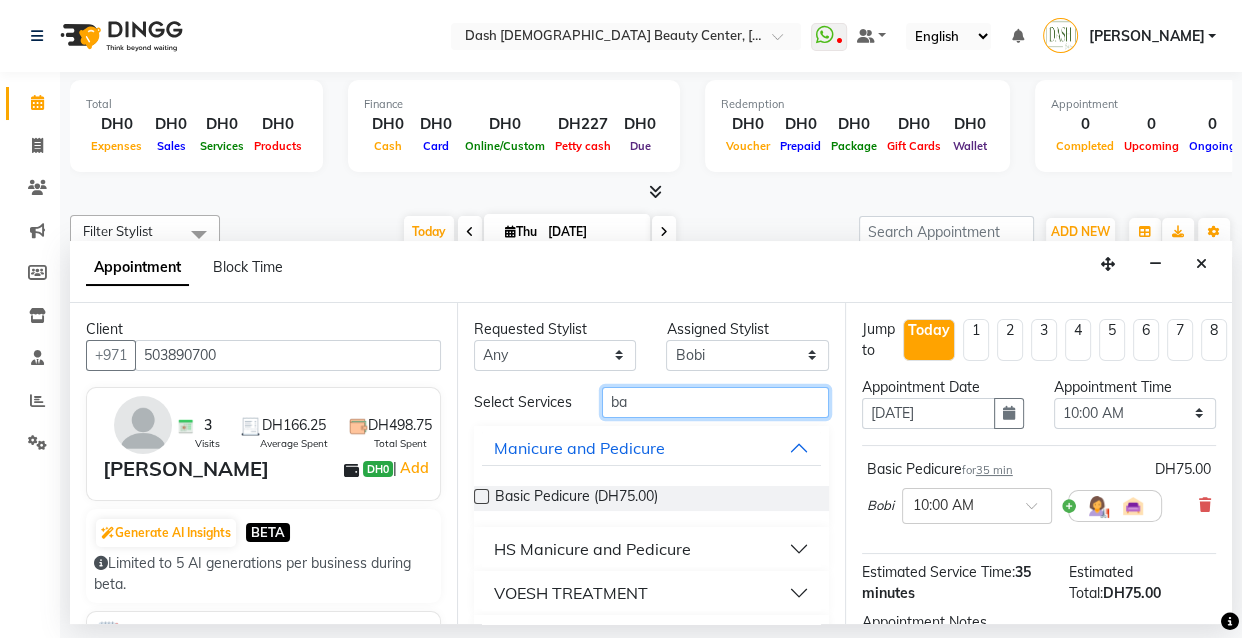 type on "b" 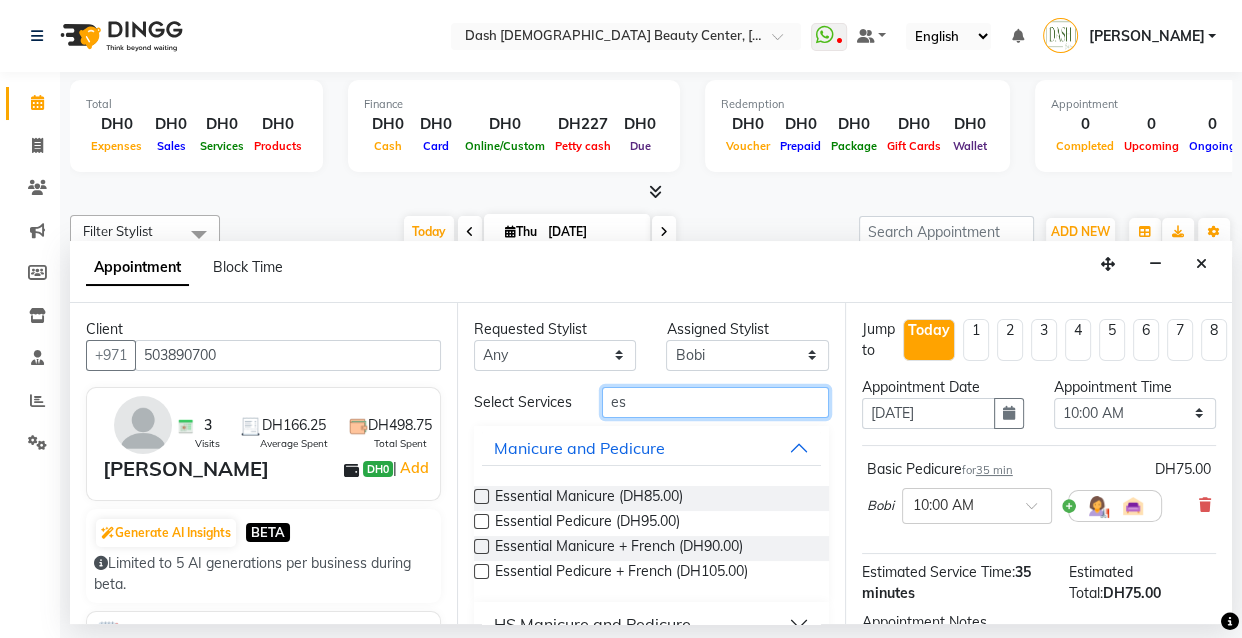 type on "e" 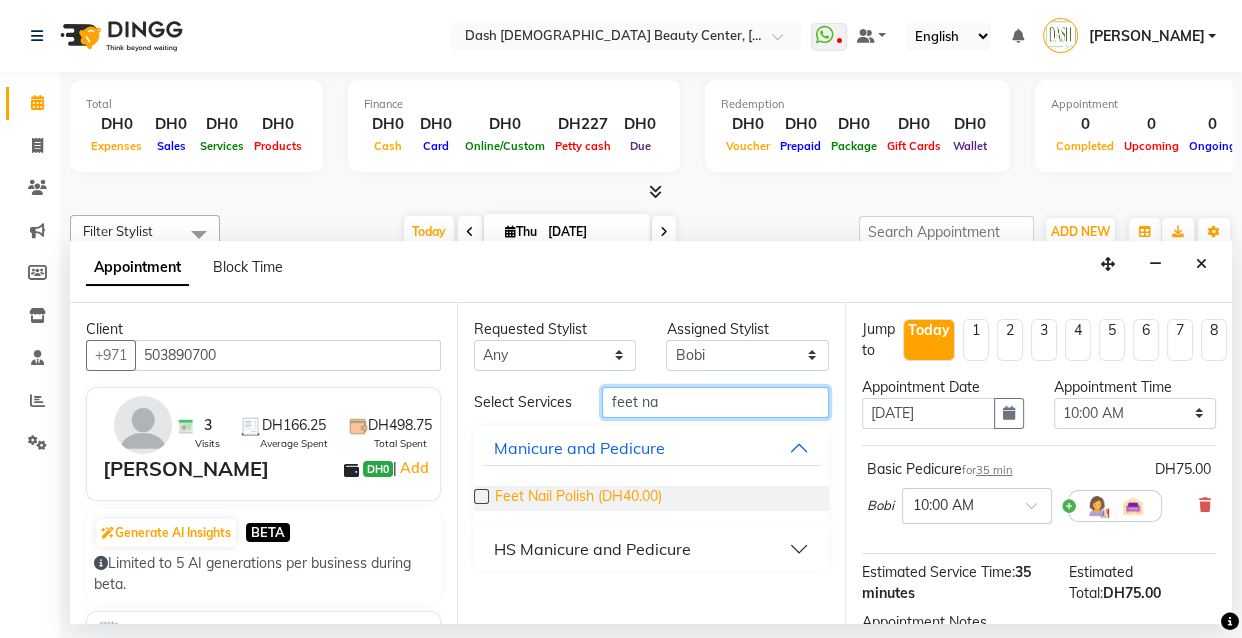 type on "feet na" 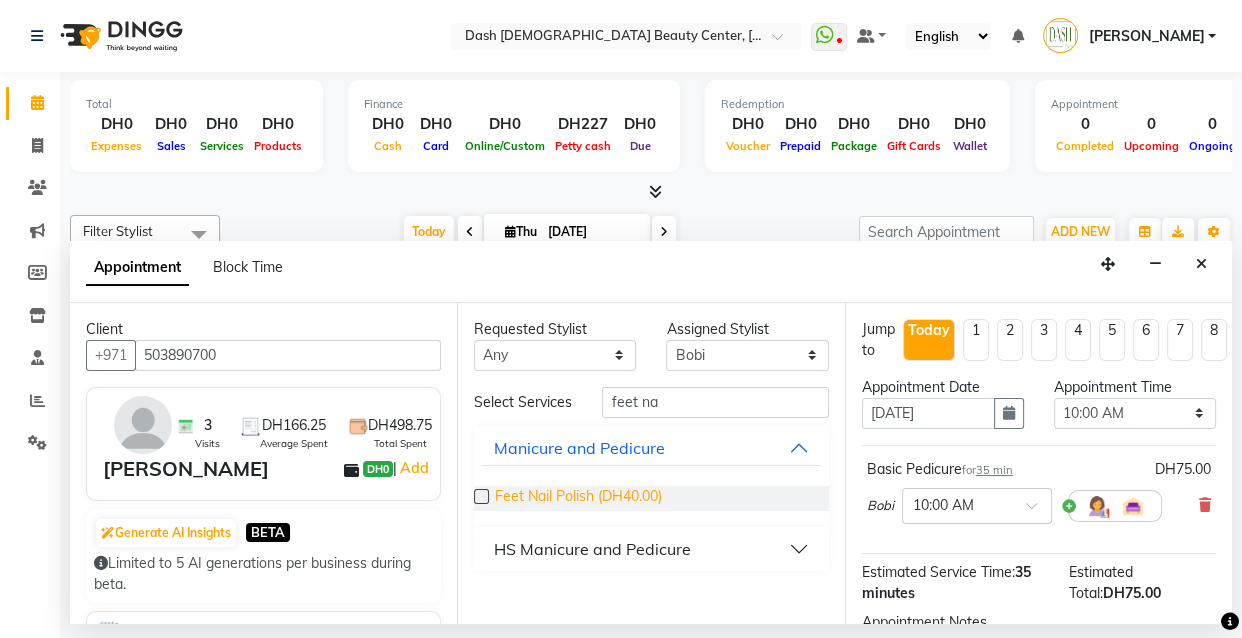 click on "Feet Nail Polish  (DH40.00)" at bounding box center [578, 498] 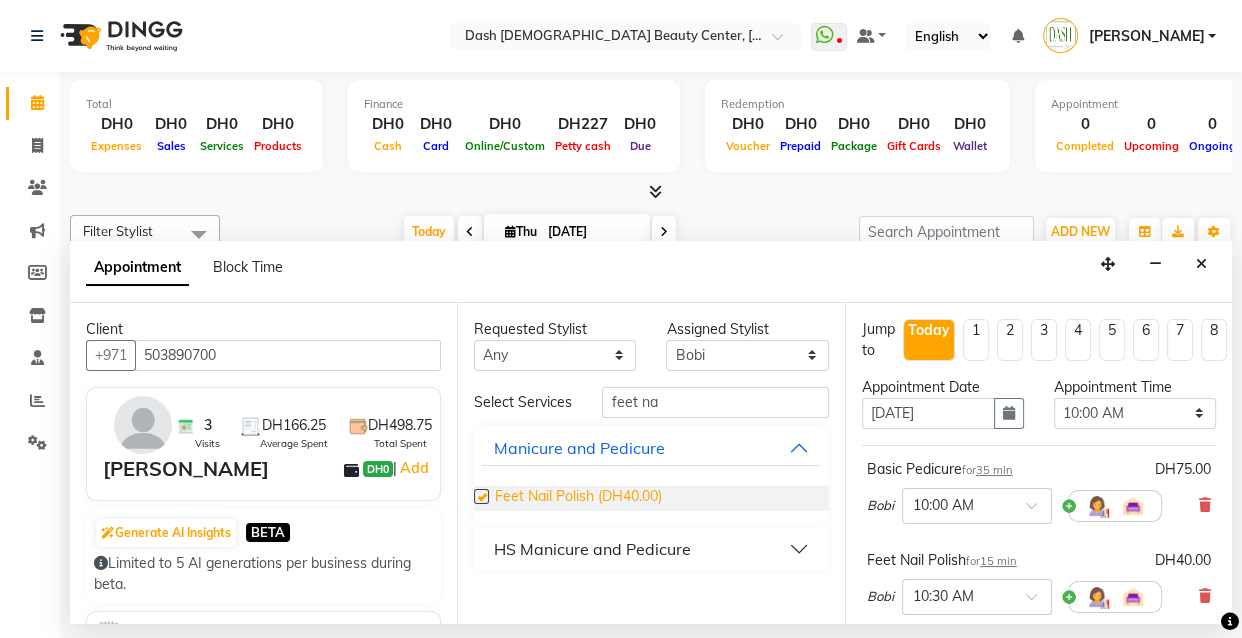 checkbox on "false" 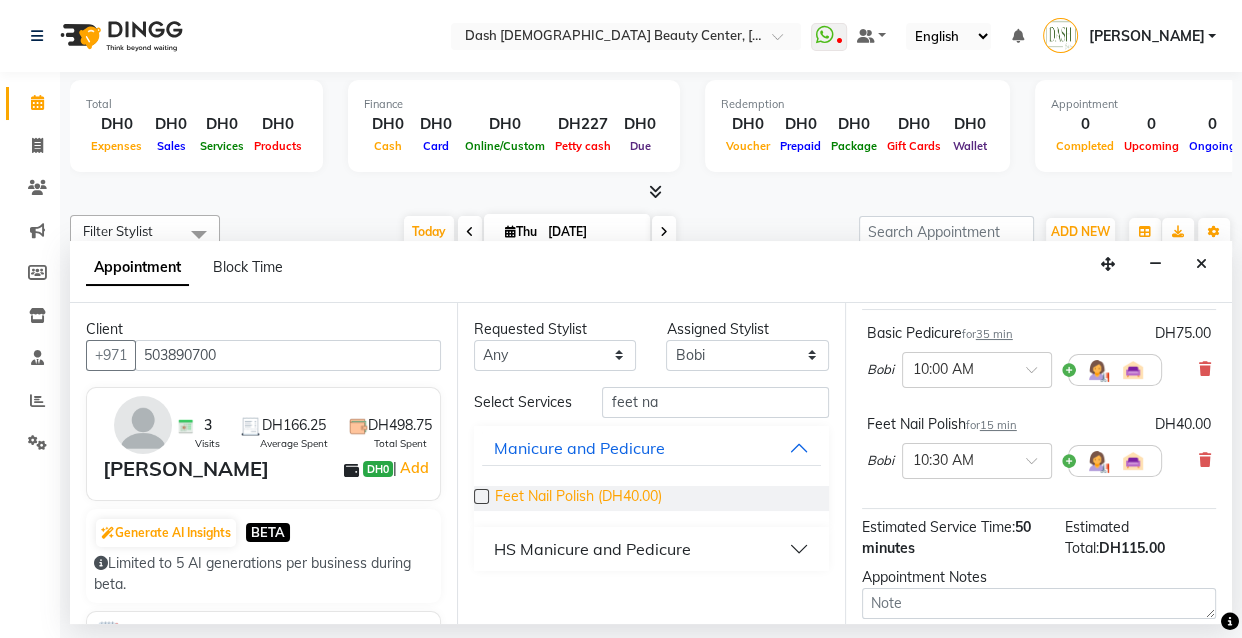 scroll, scrollTop: 140, scrollLeft: 0, axis: vertical 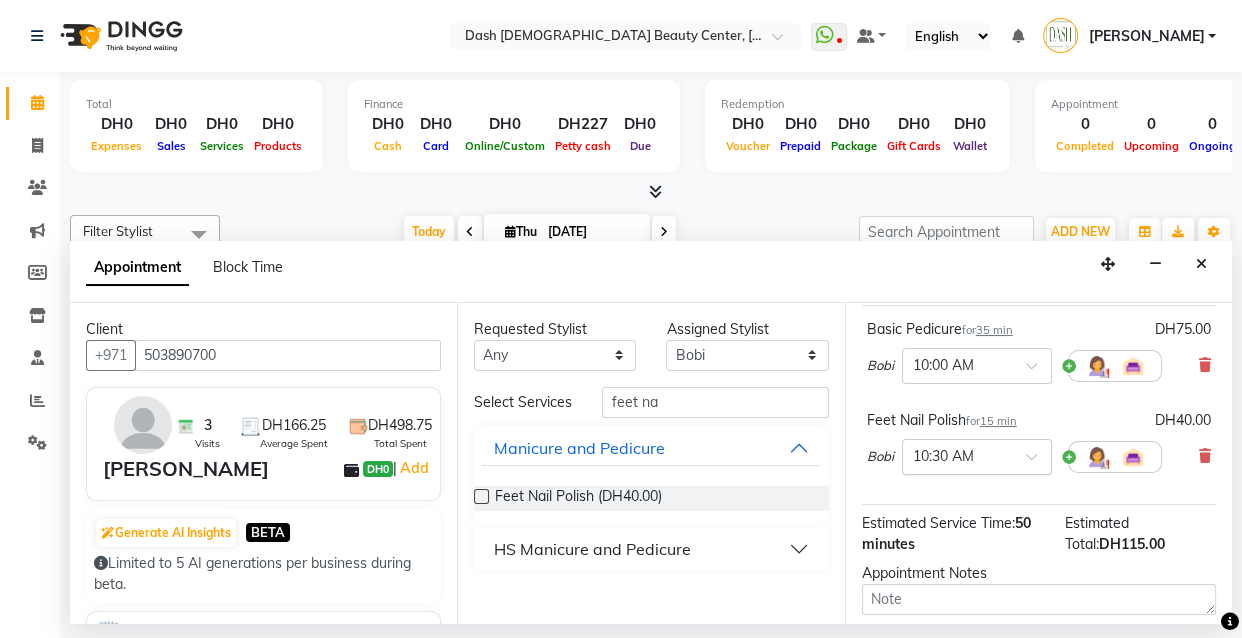 click at bounding box center (1038, 462) 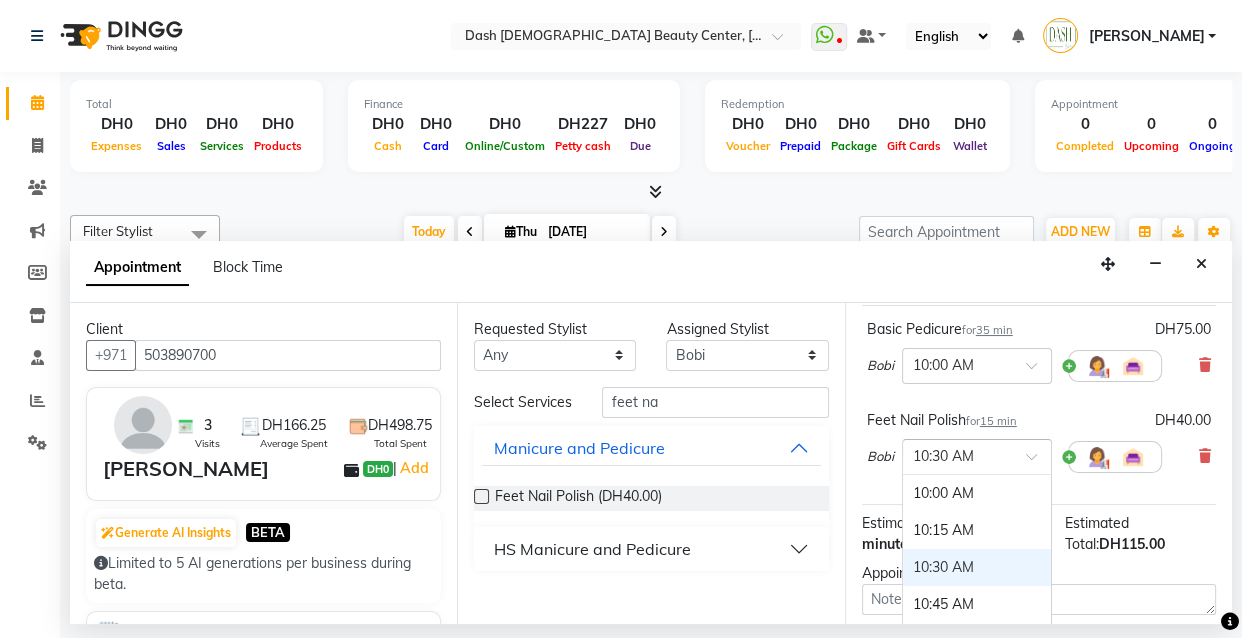 click at bounding box center (1038, 462) 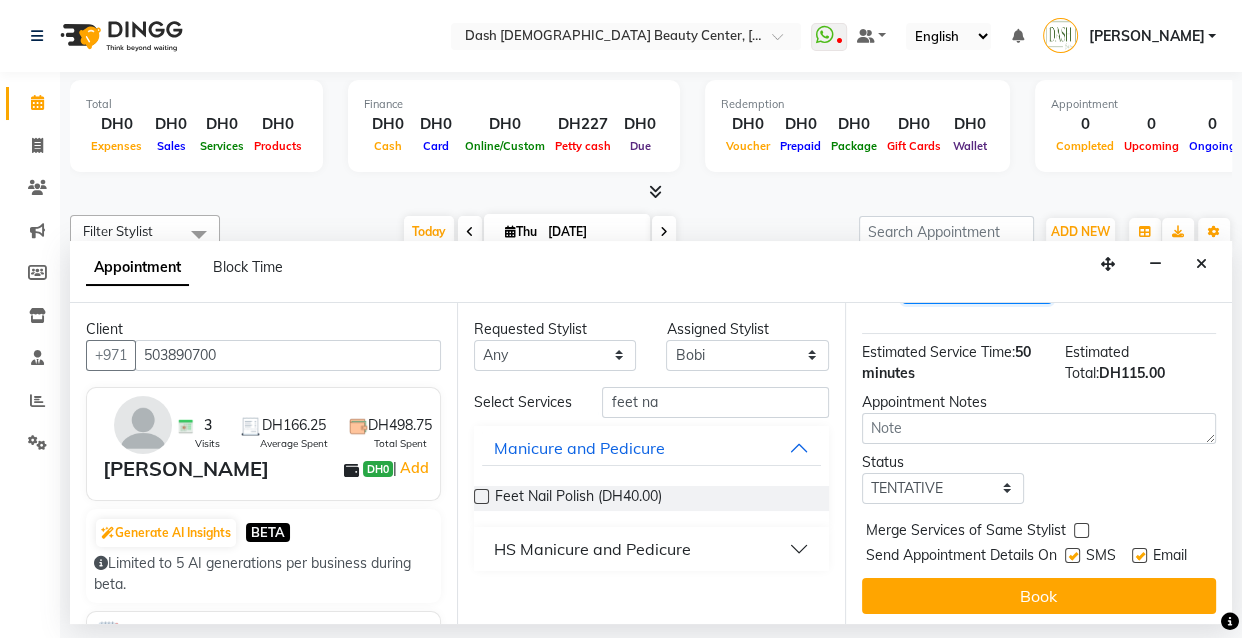 scroll, scrollTop: 326, scrollLeft: 0, axis: vertical 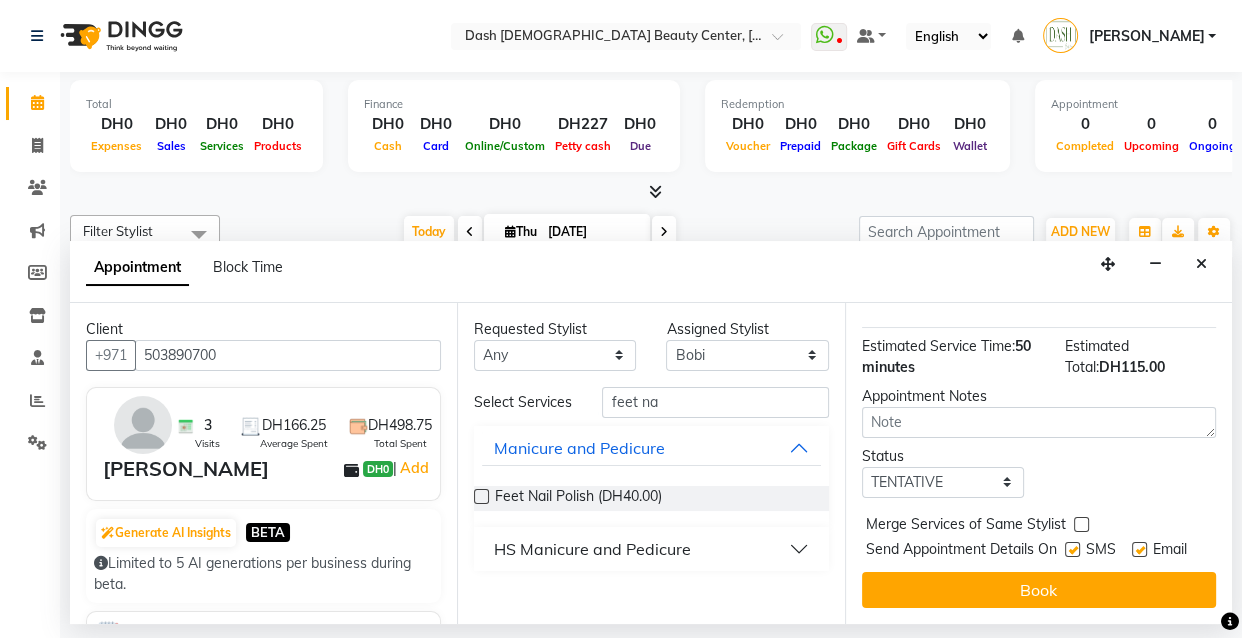 click at bounding box center [1072, 549] 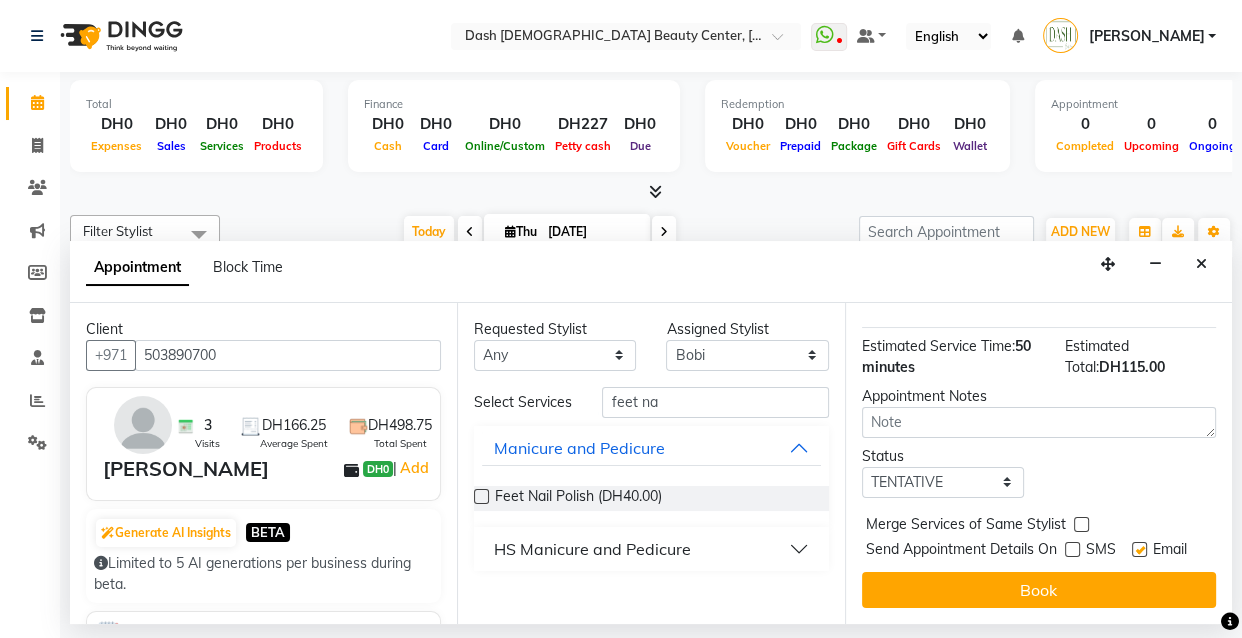 click at bounding box center [1139, 549] 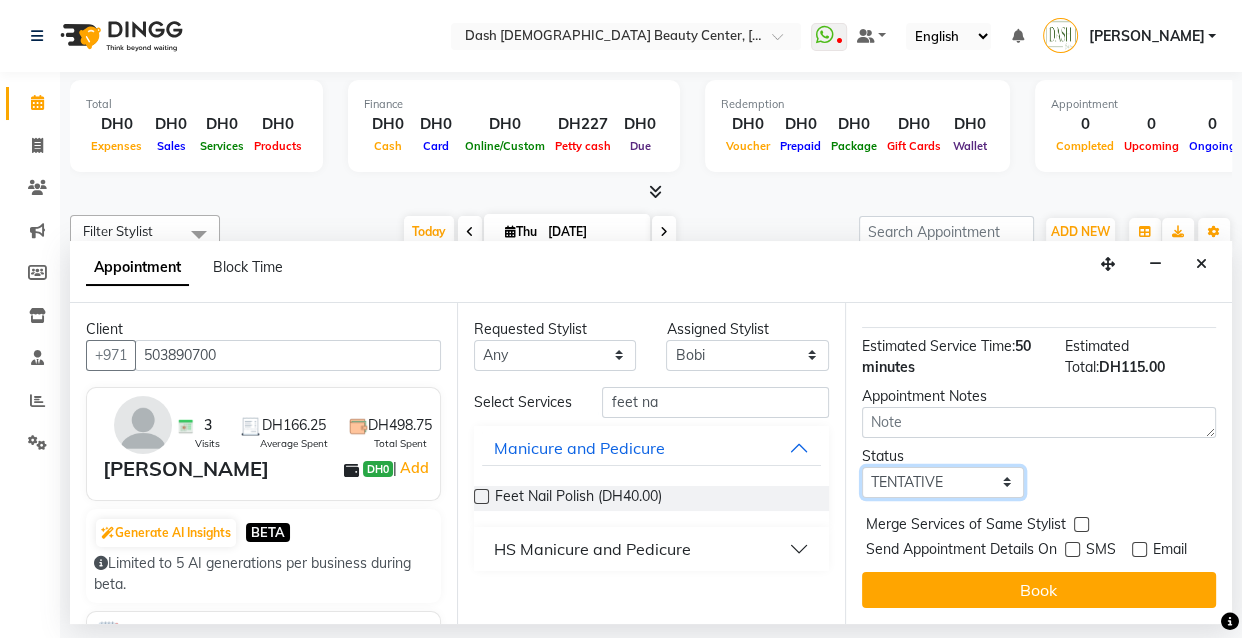 click on "Select TENTATIVE CONFIRM CHECK-IN UPCOMING" at bounding box center [943, 482] 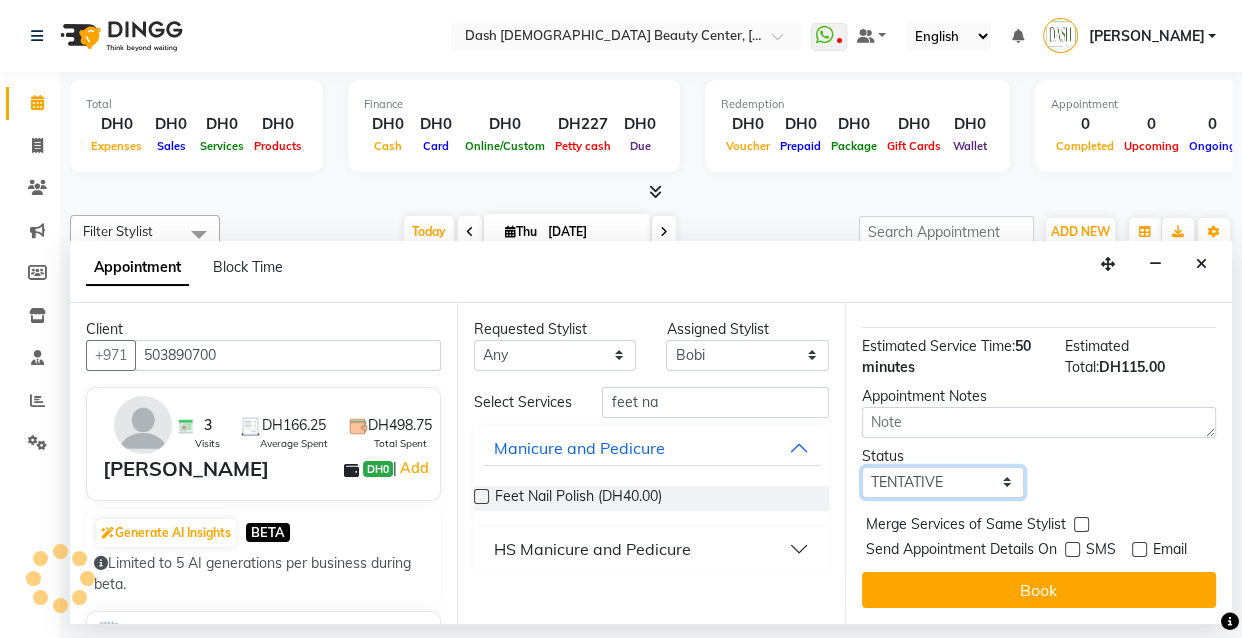 select on "check-in" 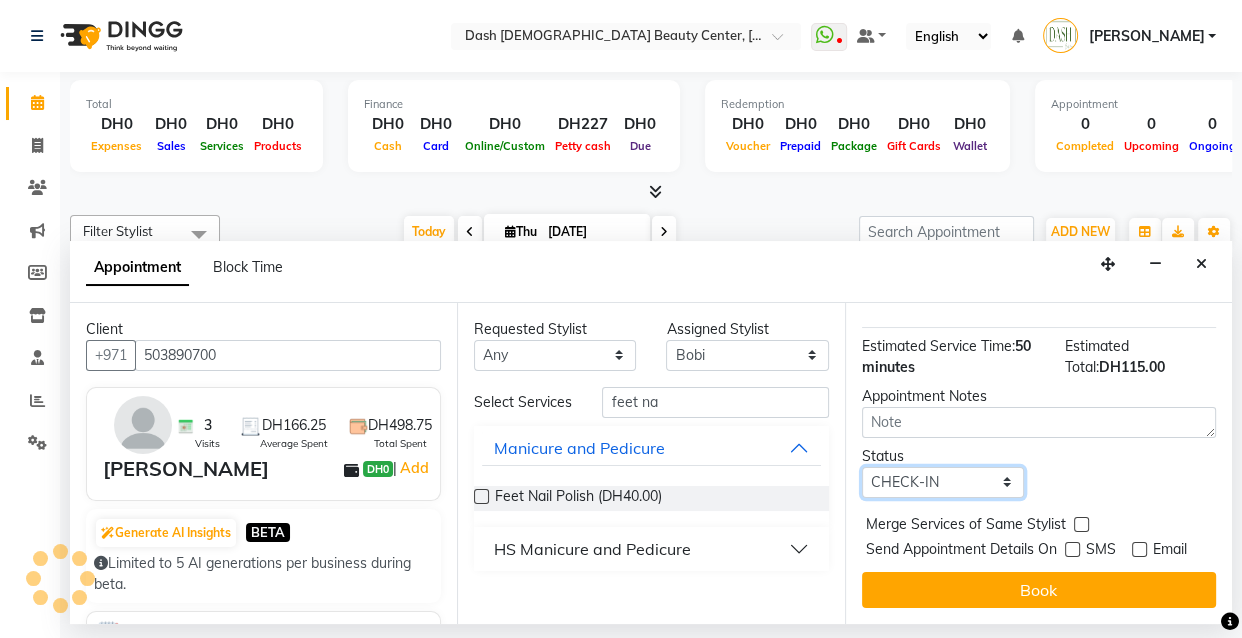 click on "Select TENTATIVE CONFIRM CHECK-IN UPCOMING" at bounding box center [943, 482] 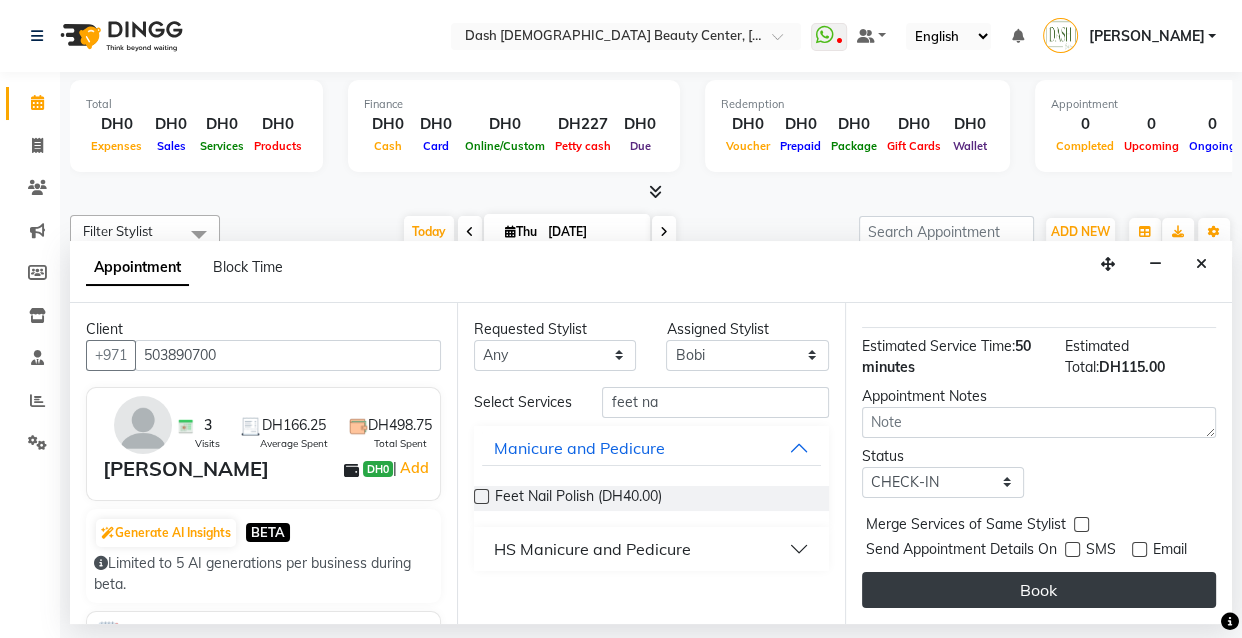 click on "Book" at bounding box center (1039, 590) 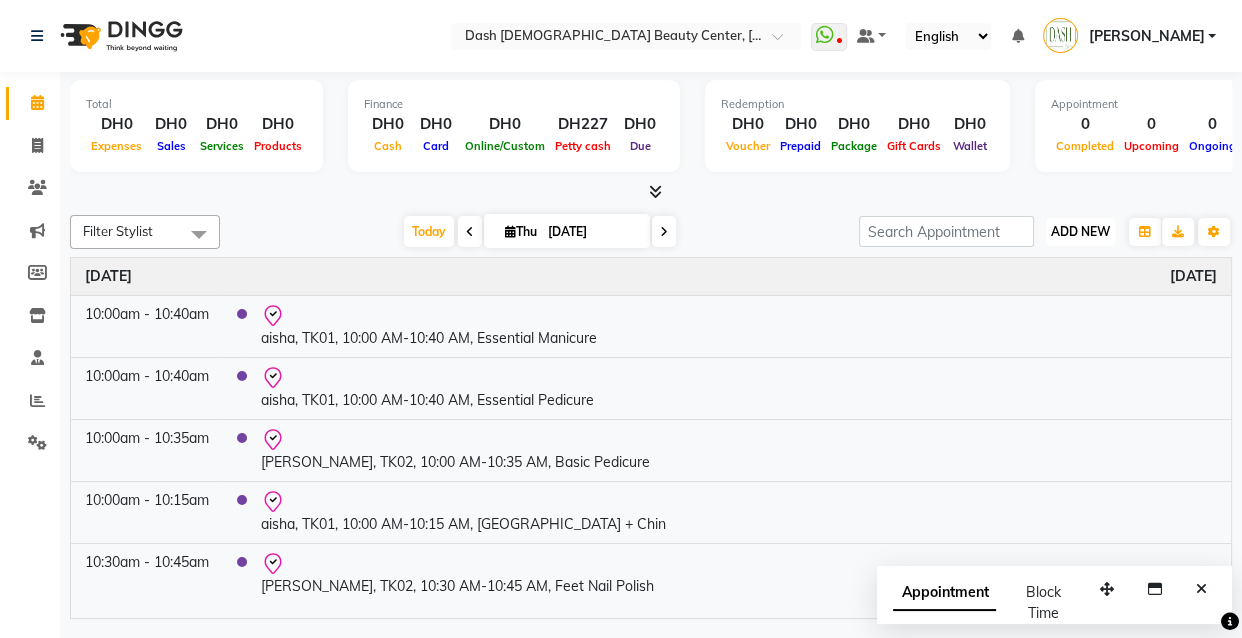 click on "ADD NEW" at bounding box center [1080, 231] 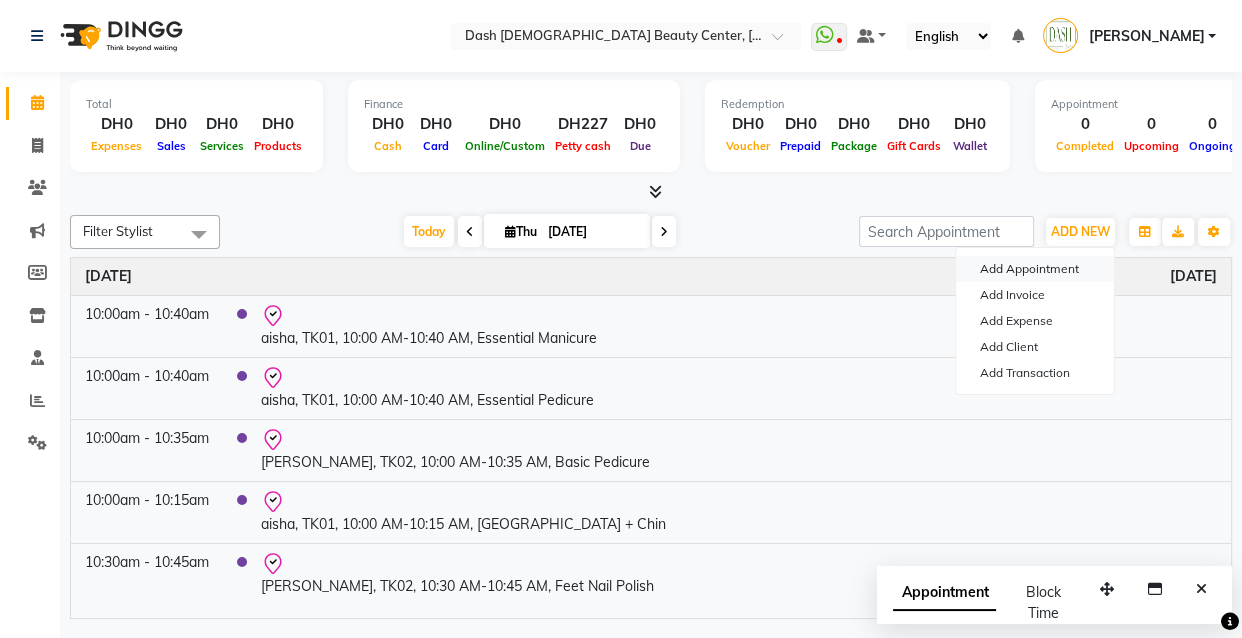 click on "Add Appointment" at bounding box center [1035, 269] 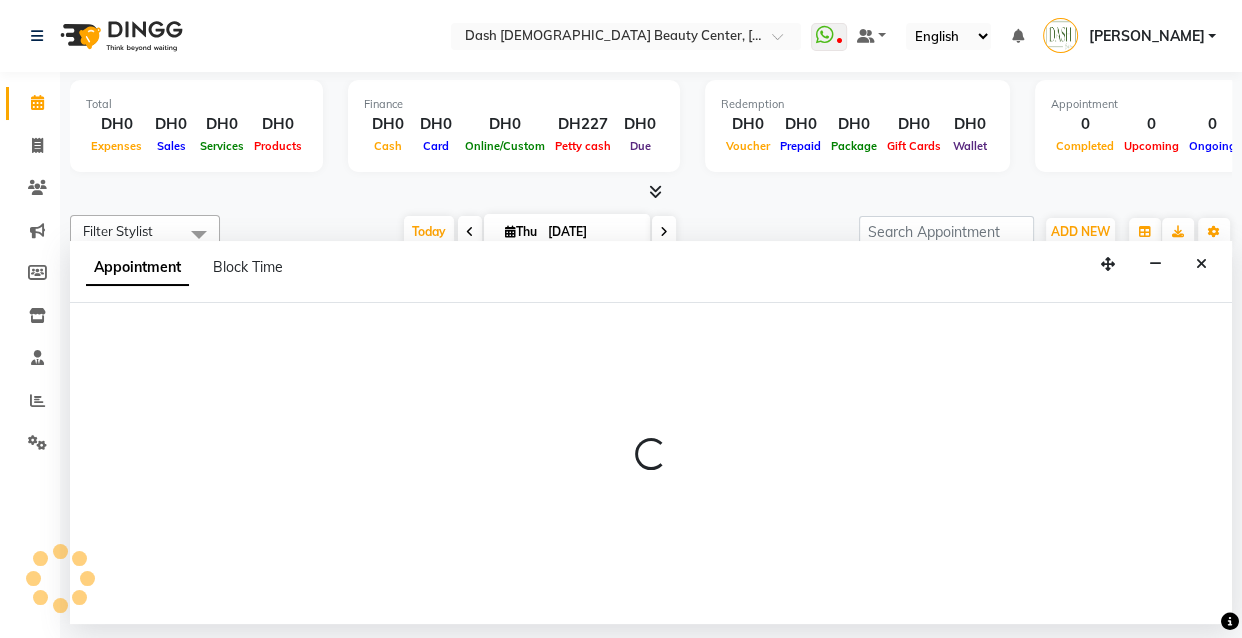 select on "600" 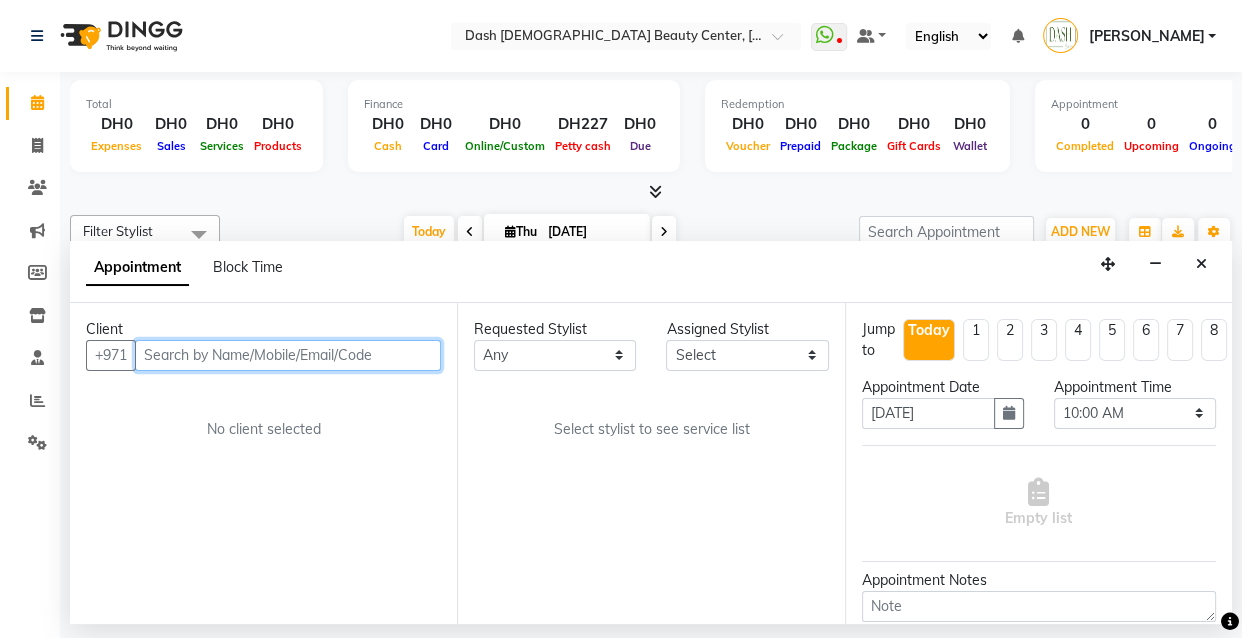 click at bounding box center [288, 355] 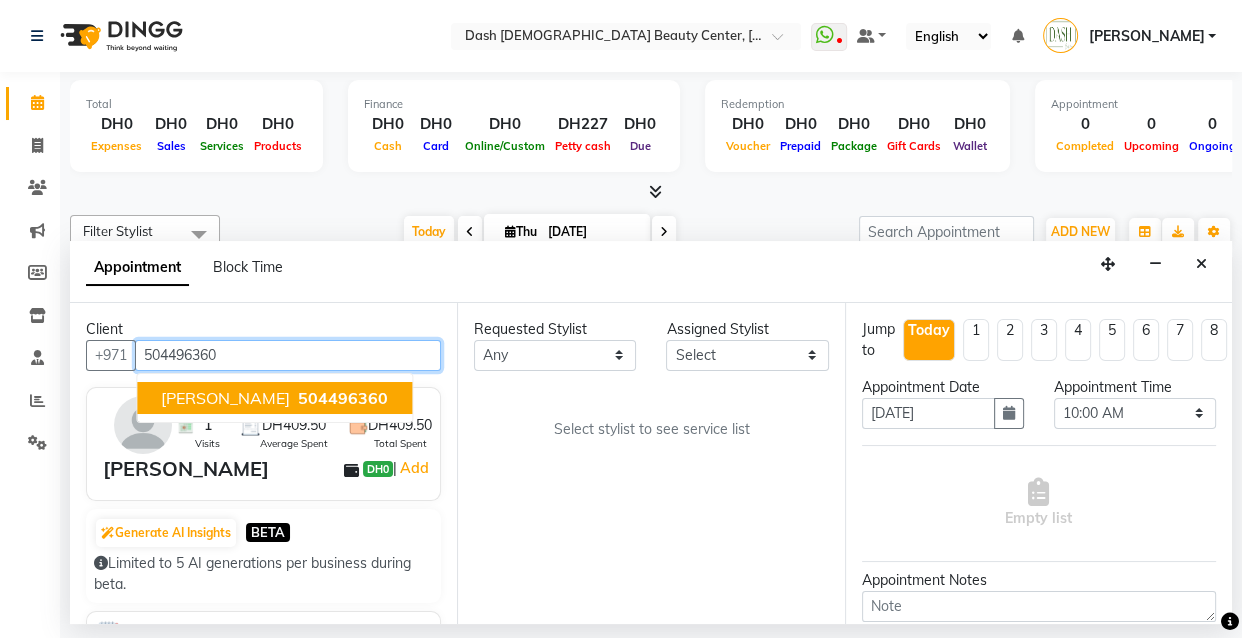 click on "504496360" at bounding box center [343, 398] 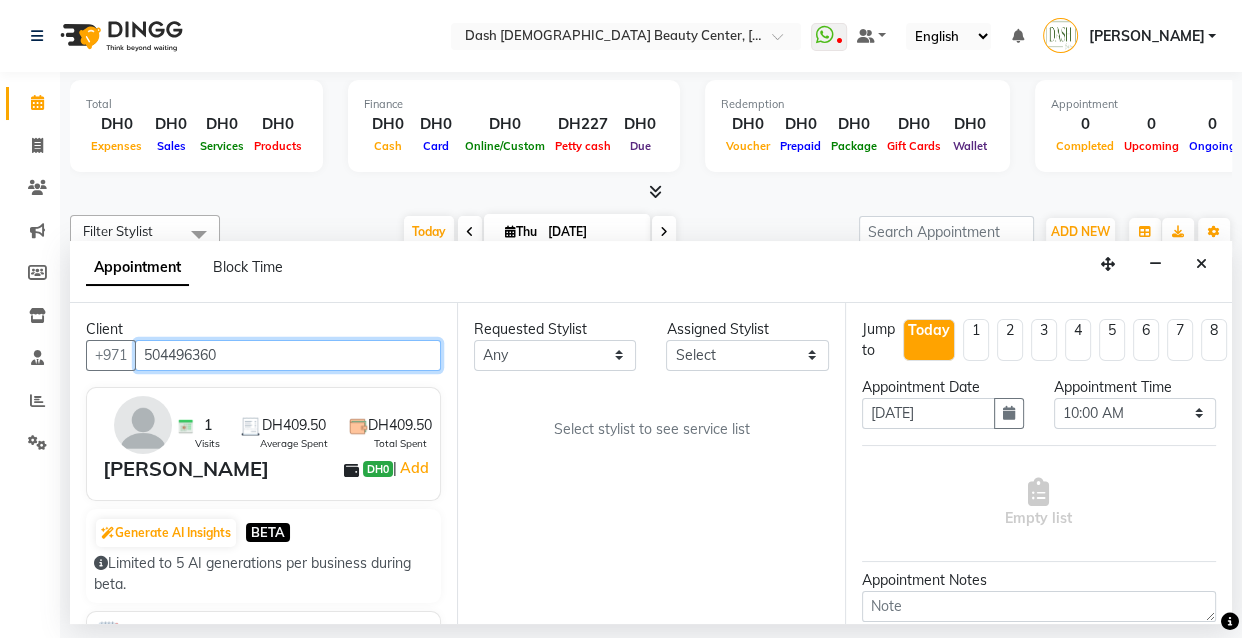 type on "504496360" 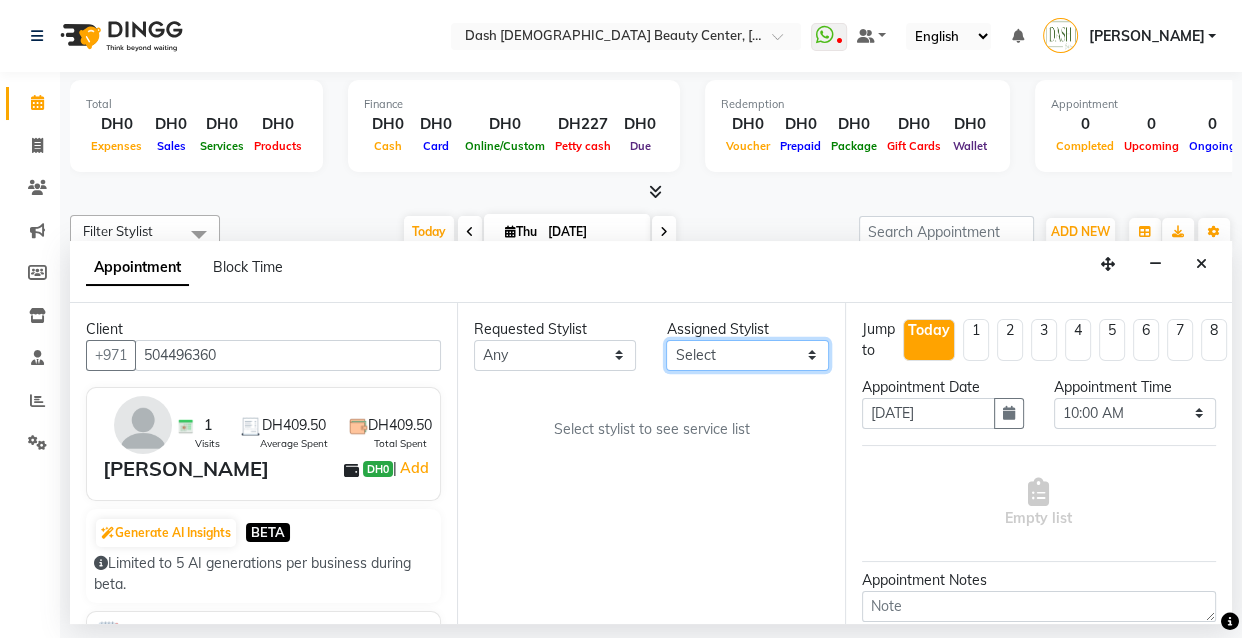click on "Select [PERSON_NAME] [PERSON_NAME] [PERSON_NAME] [PERSON_NAME] [PERSON_NAME] [PERSON_NAME] [PERSON_NAME] [PERSON_NAME] [PERSON_NAME] Peace [PERSON_NAME] [PERSON_NAME]" at bounding box center [747, 355] 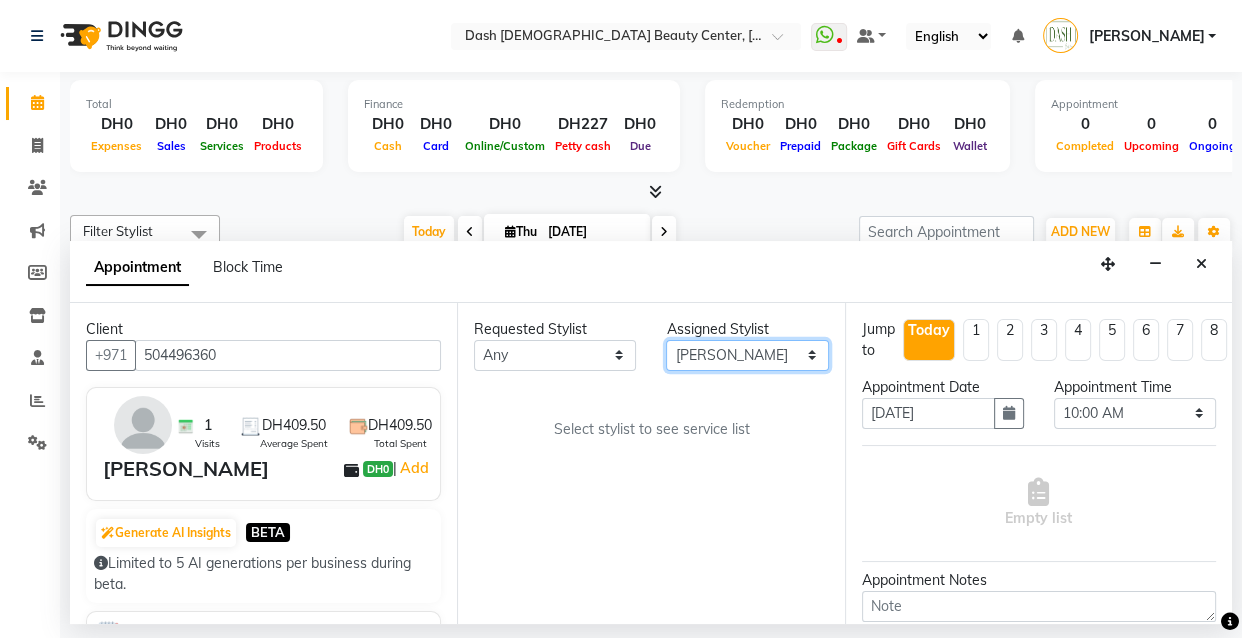 click on "Select [PERSON_NAME] [PERSON_NAME] [PERSON_NAME] [PERSON_NAME] [PERSON_NAME] [PERSON_NAME] [PERSON_NAME] [PERSON_NAME] [PERSON_NAME] Peace [PERSON_NAME] [PERSON_NAME]" at bounding box center (747, 355) 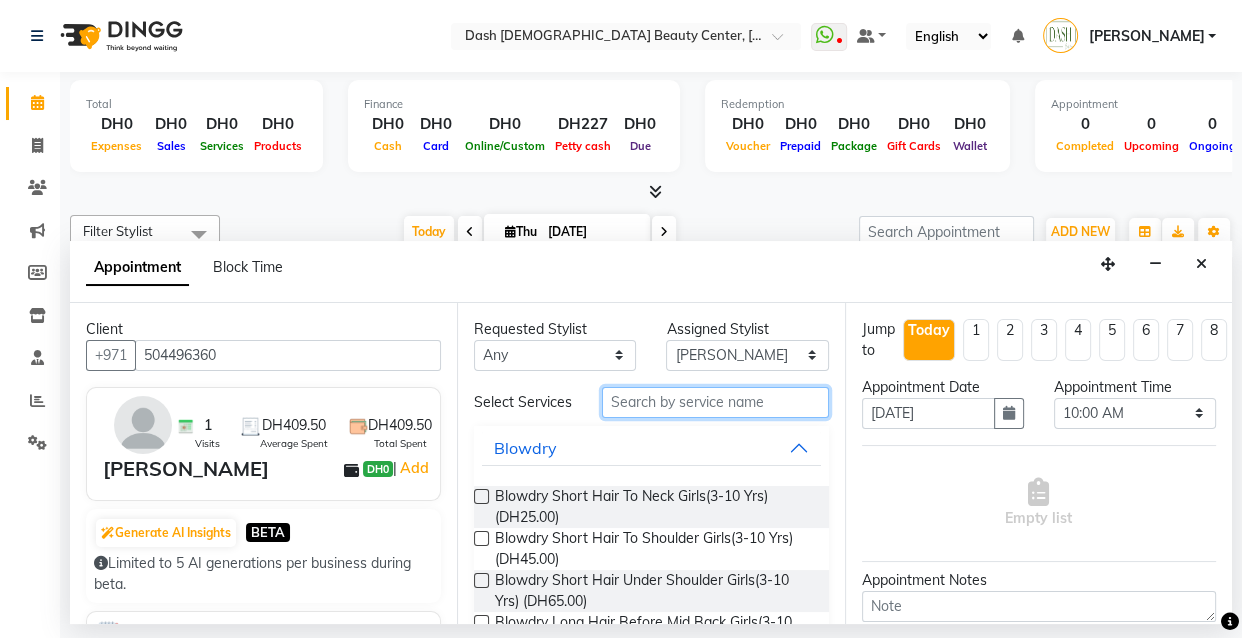 click at bounding box center [715, 402] 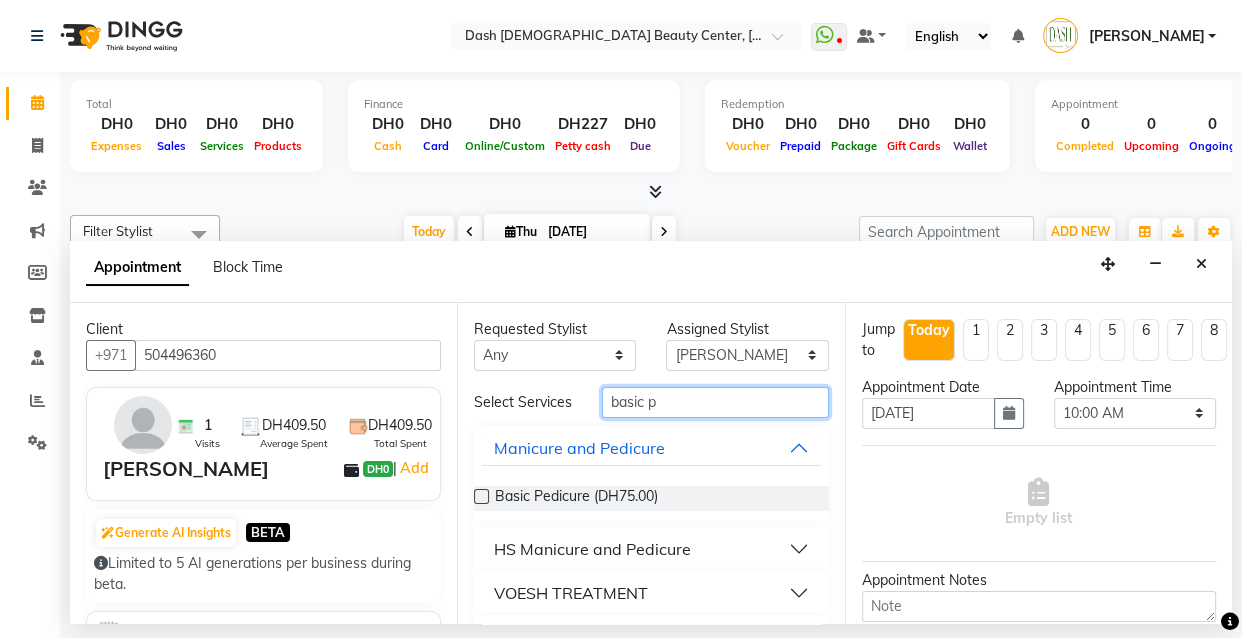 type on "basic p" 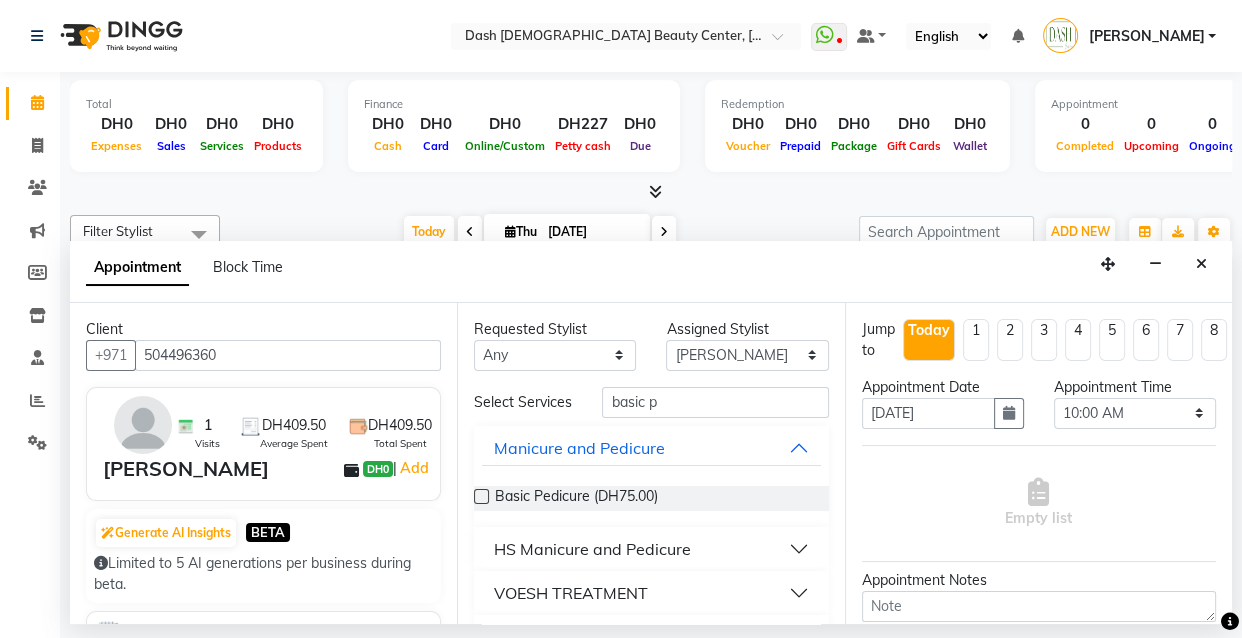 click at bounding box center (481, 496) 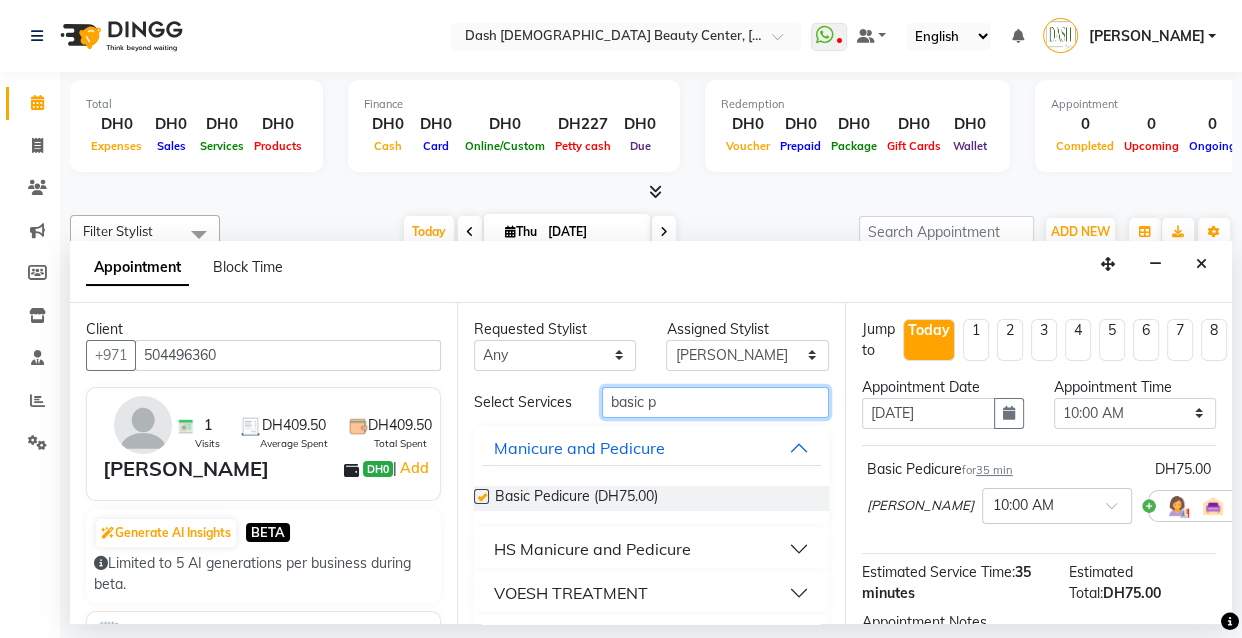 click on "basic p" at bounding box center [715, 402] 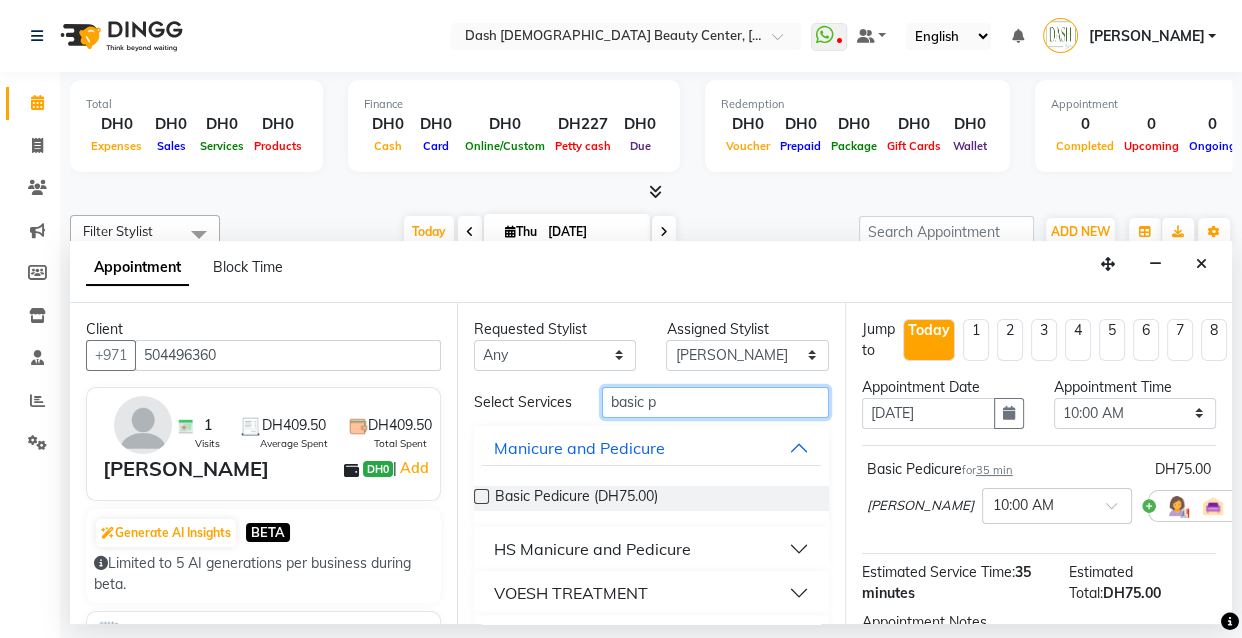 checkbox on "false" 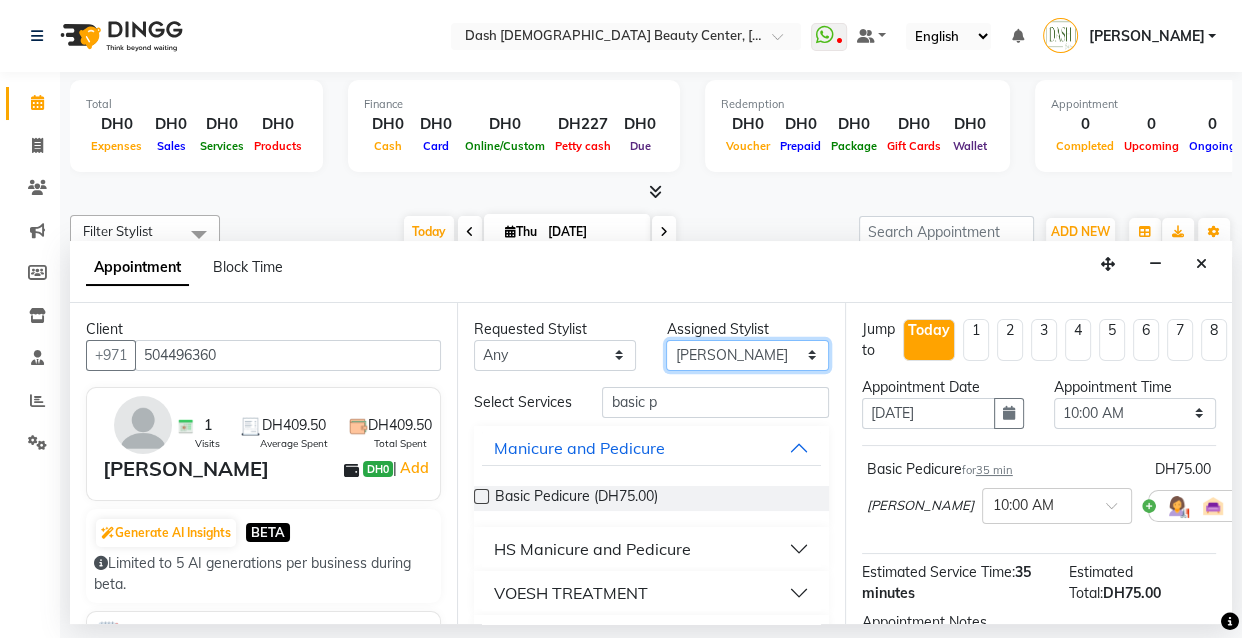 click on "Select [PERSON_NAME] [PERSON_NAME] [PERSON_NAME] [PERSON_NAME] [PERSON_NAME] [PERSON_NAME] [PERSON_NAME] [PERSON_NAME] [PERSON_NAME] Peace [PERSON_NAME] [PERSON_NAME]" at bounding box center [747, 355] 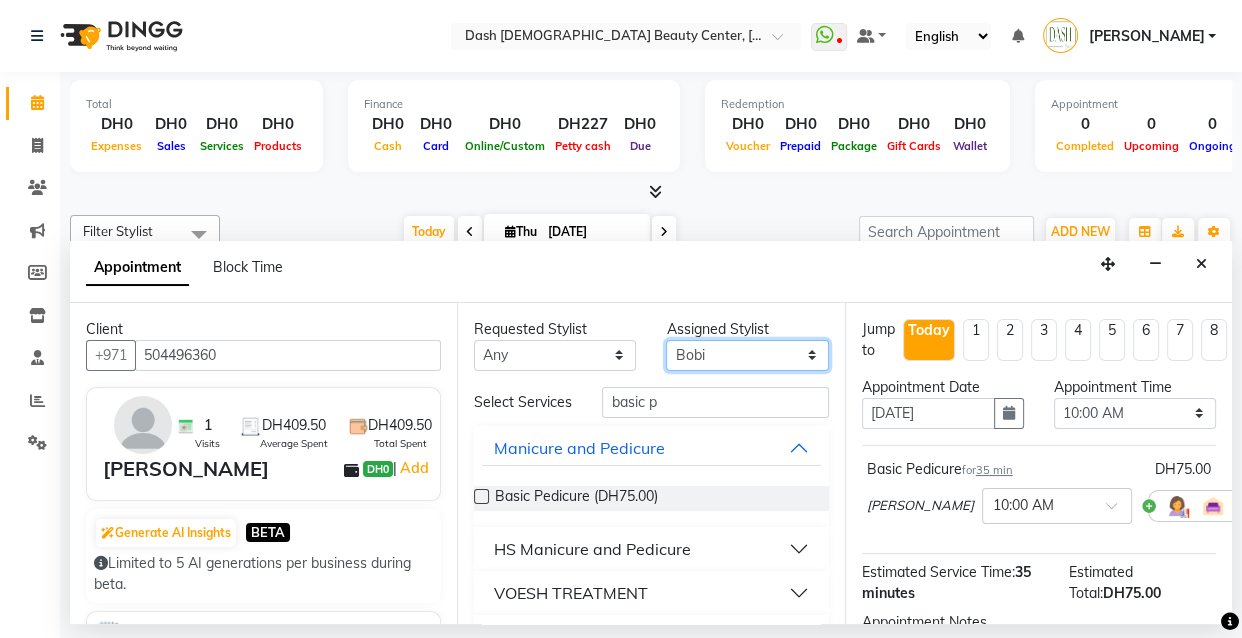 click on "Select [PERSON_NAME] [PERSON_NAME] [PERSON_NAME] [PERSON_NAME] [PERSON_NAME] [PERSON_NAME] [PERSON_NAME] [PERSON_NAME] [PERSON_NAME] Peace [PERSON_NAME] [PERSON_NAME]" at bounding box center [747, 355] 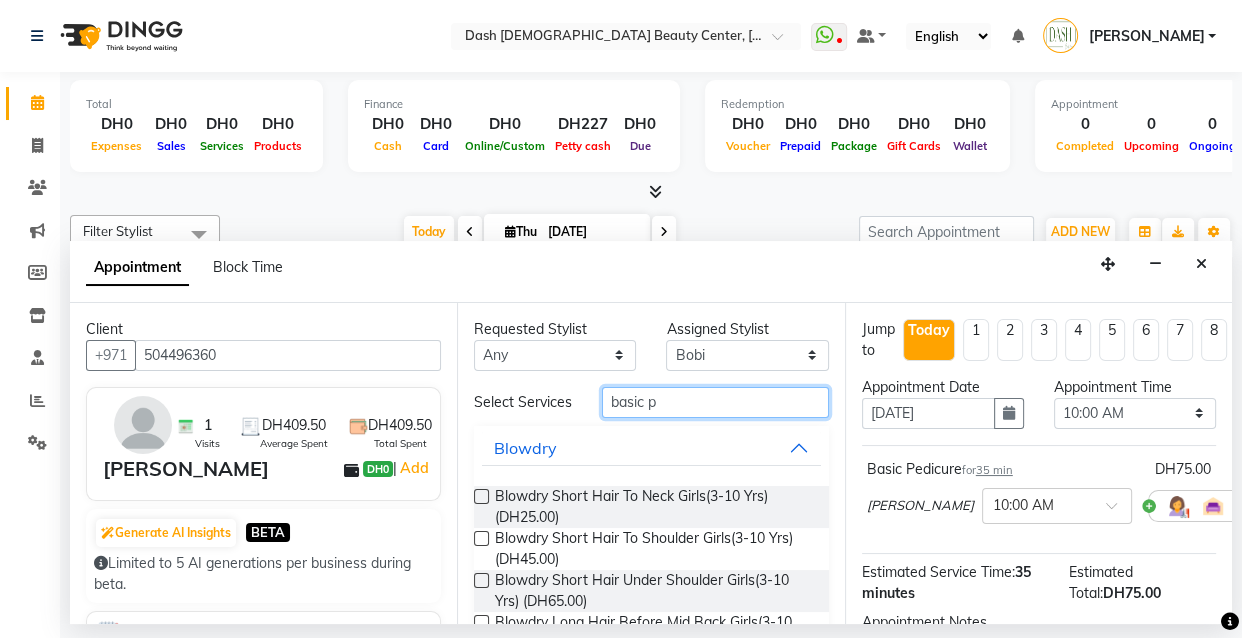 click on "basic p" at bounding box center [715, 402] 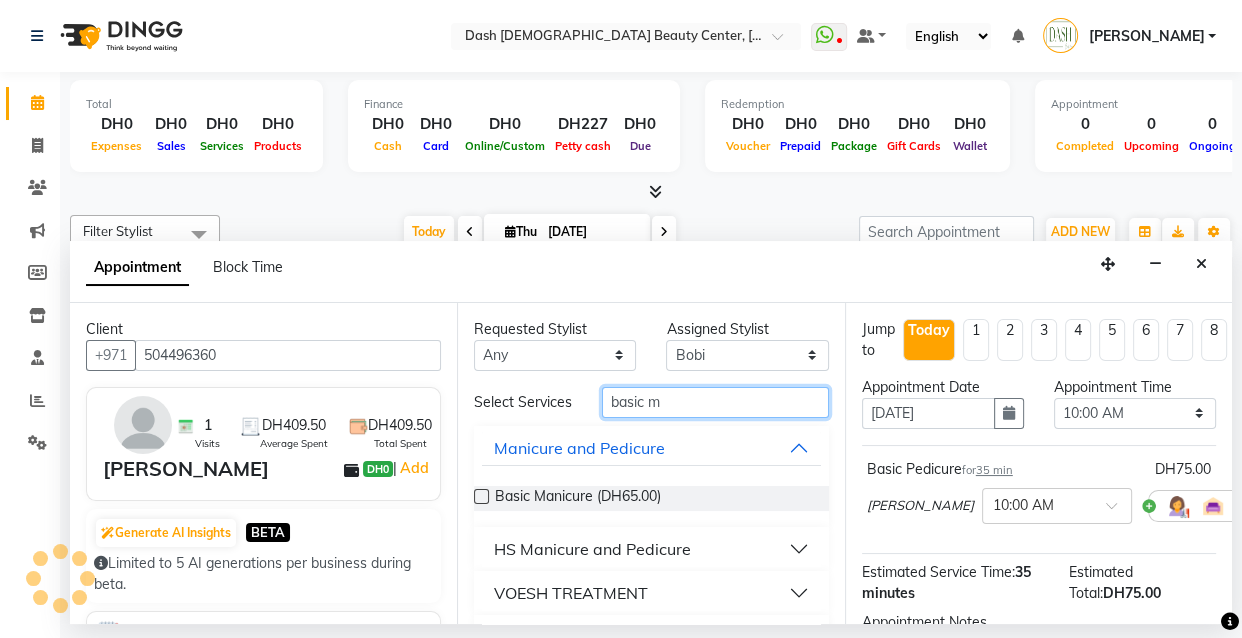type on "basic m" 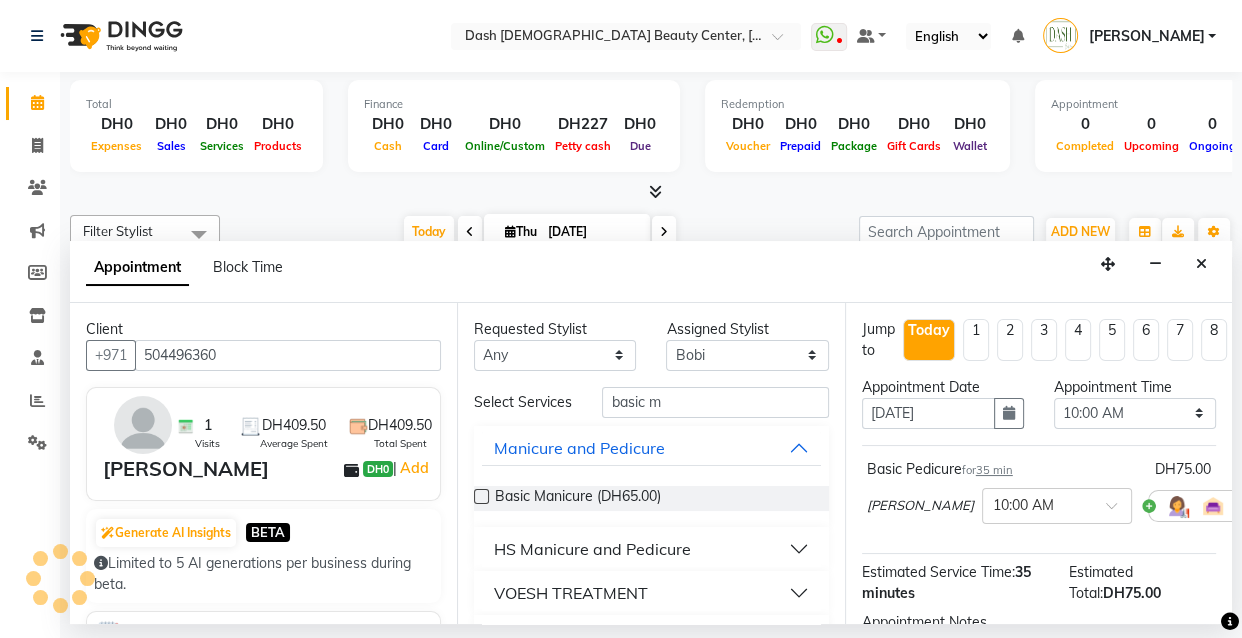 click at bounding box center [481, 496] 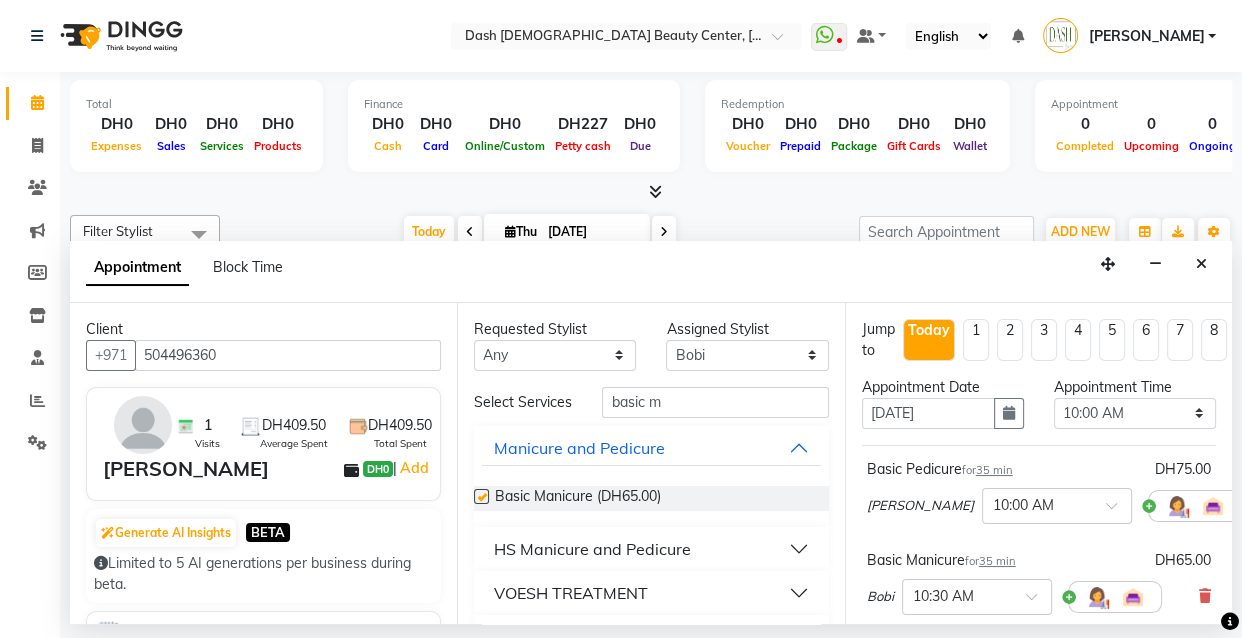 checkbox on "false" 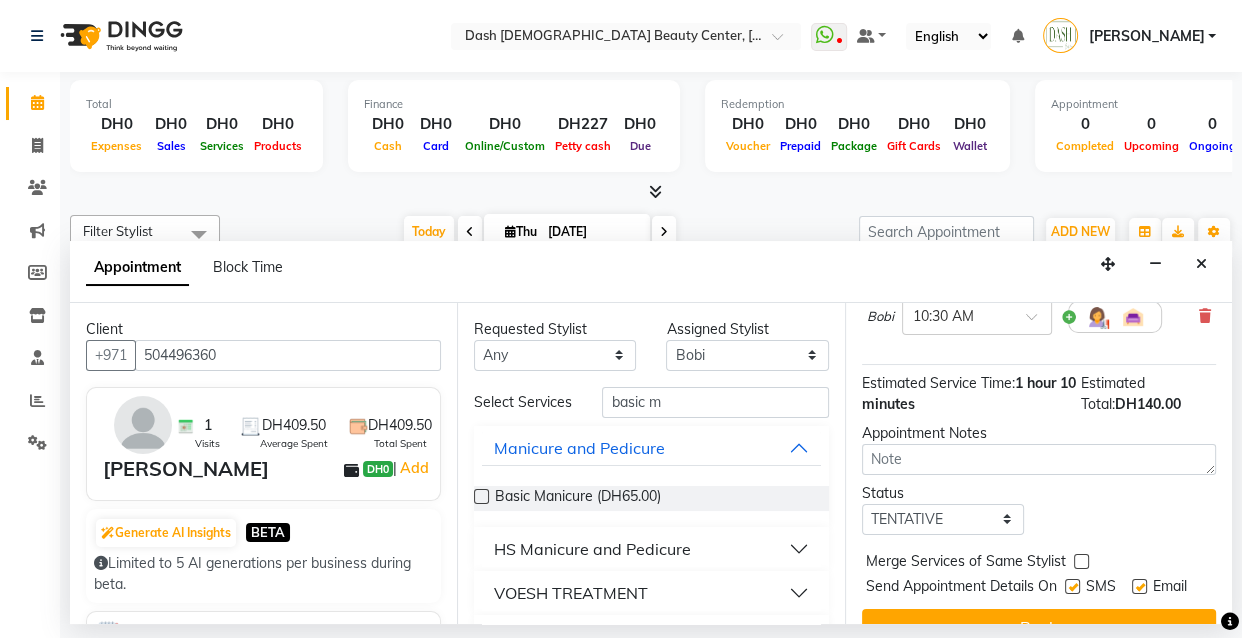 scroll, scrollTop: 347, scrollLeft: 0, axis: vertical 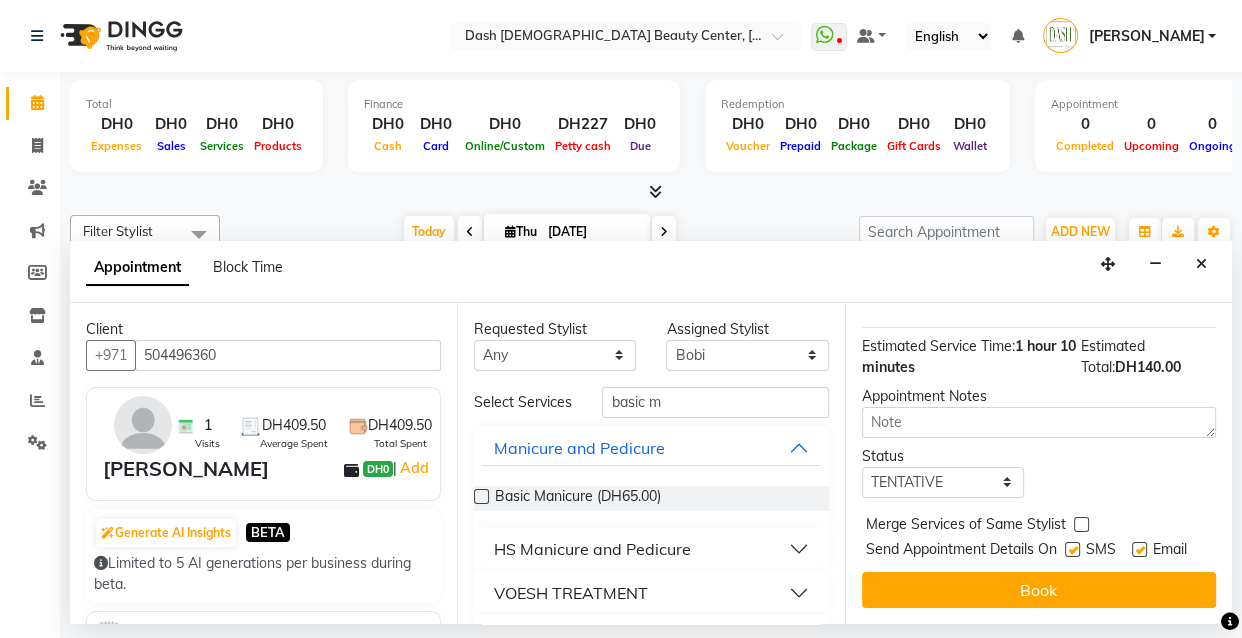 click at bounding box center (1072, 549) 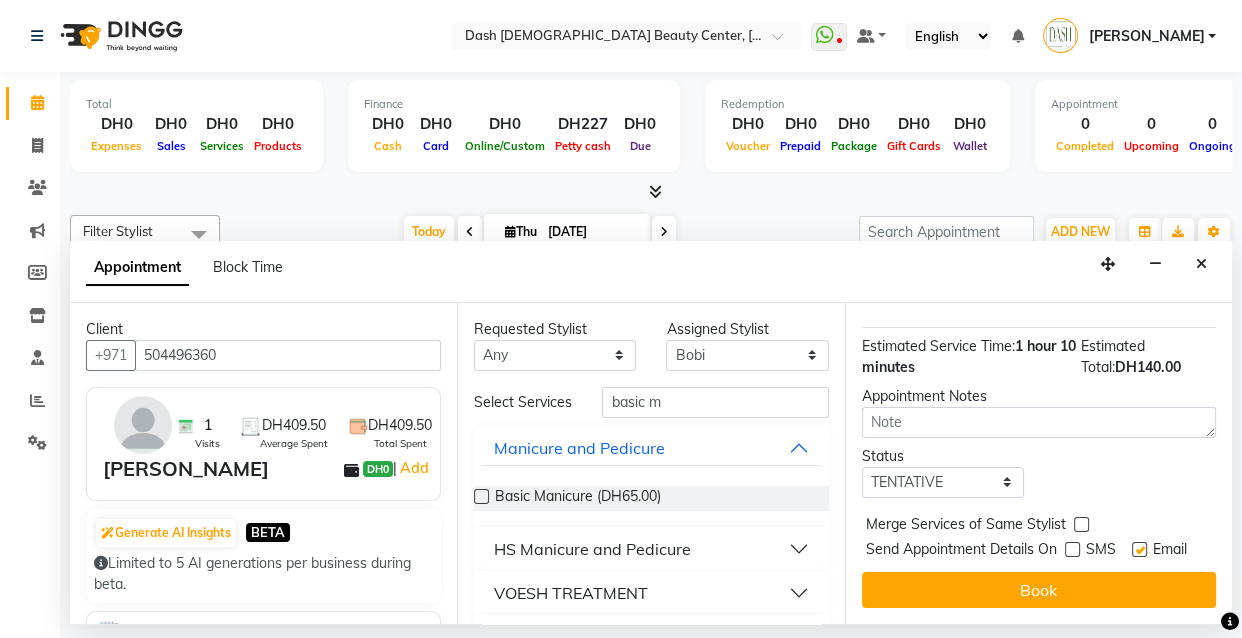 click at bounding box center (1139, 549) 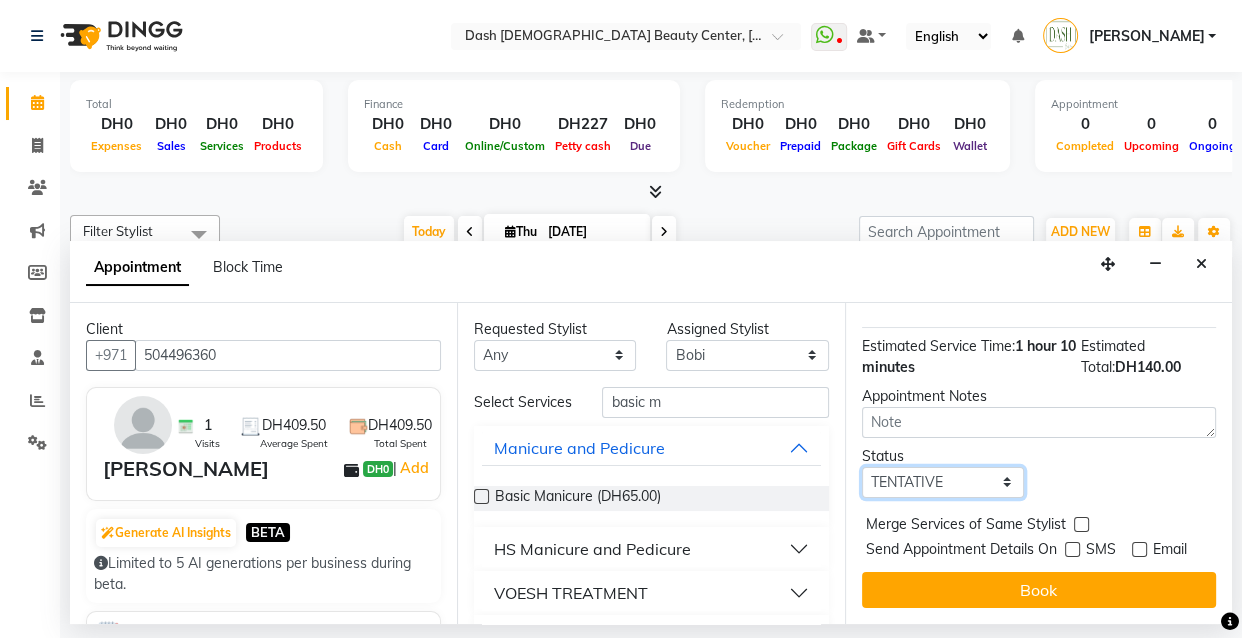 click on "Select TENTATIVE CONFIRM CHECK-IN UPCOMING" at bounding box center (943, 482) 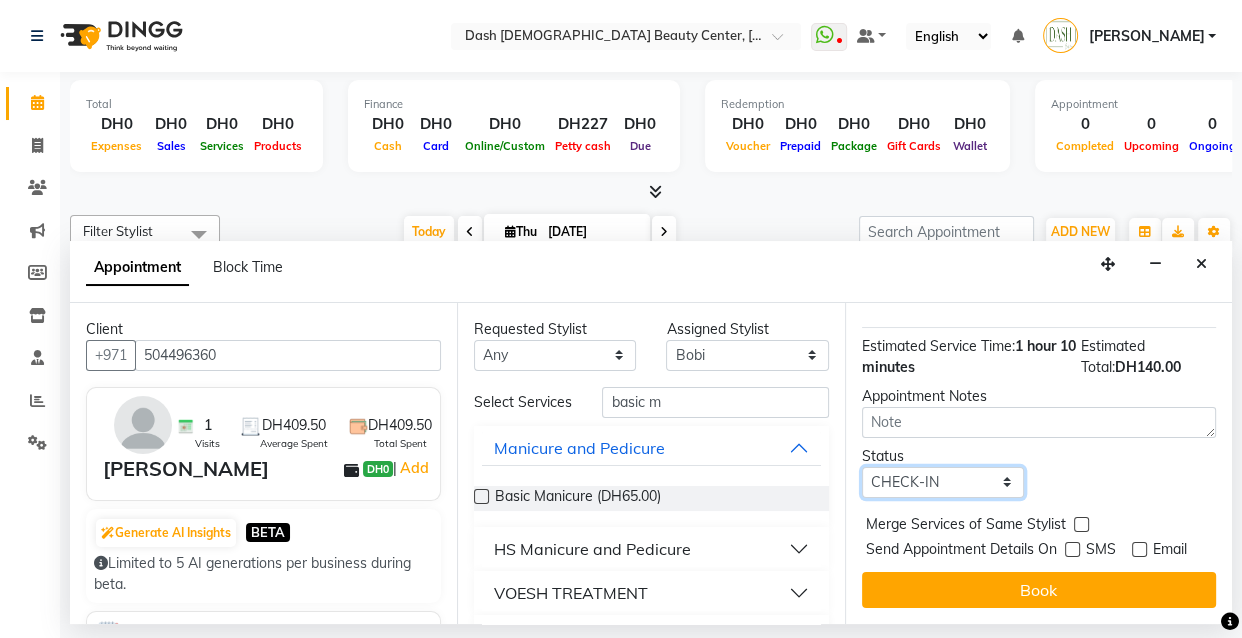 click on "Select TENTATIVE CONFIRM CHECK-IN UPCOMING" at bounding box center (943, 482) 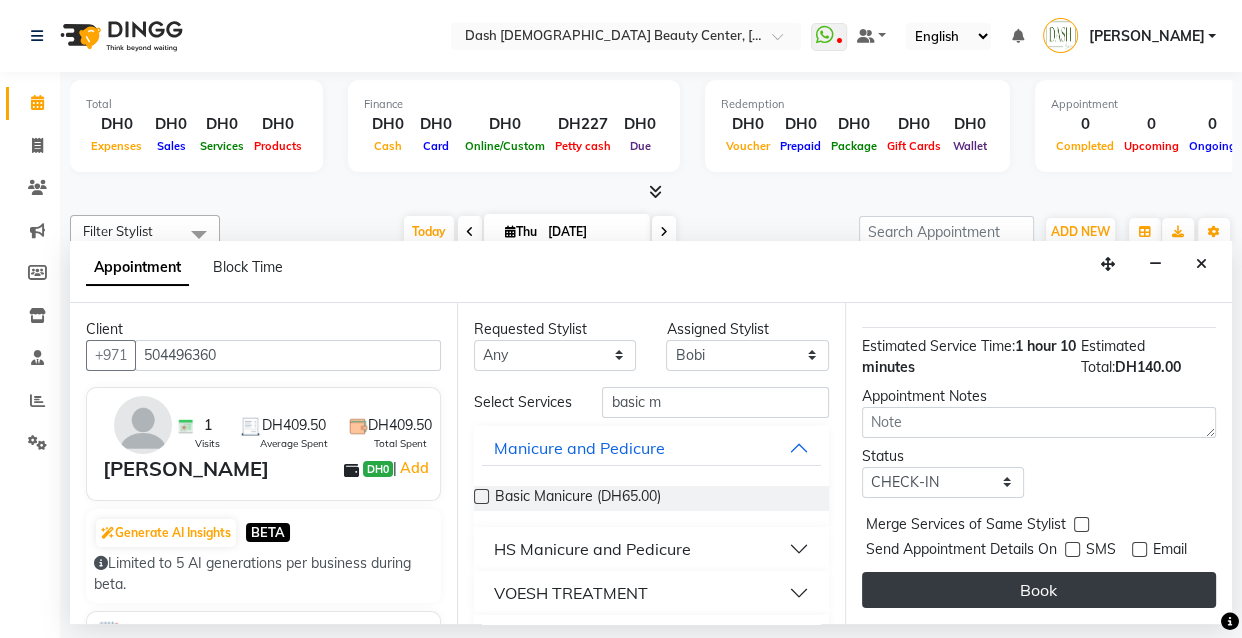 click on "Book" at bounding box center (1039, 590) 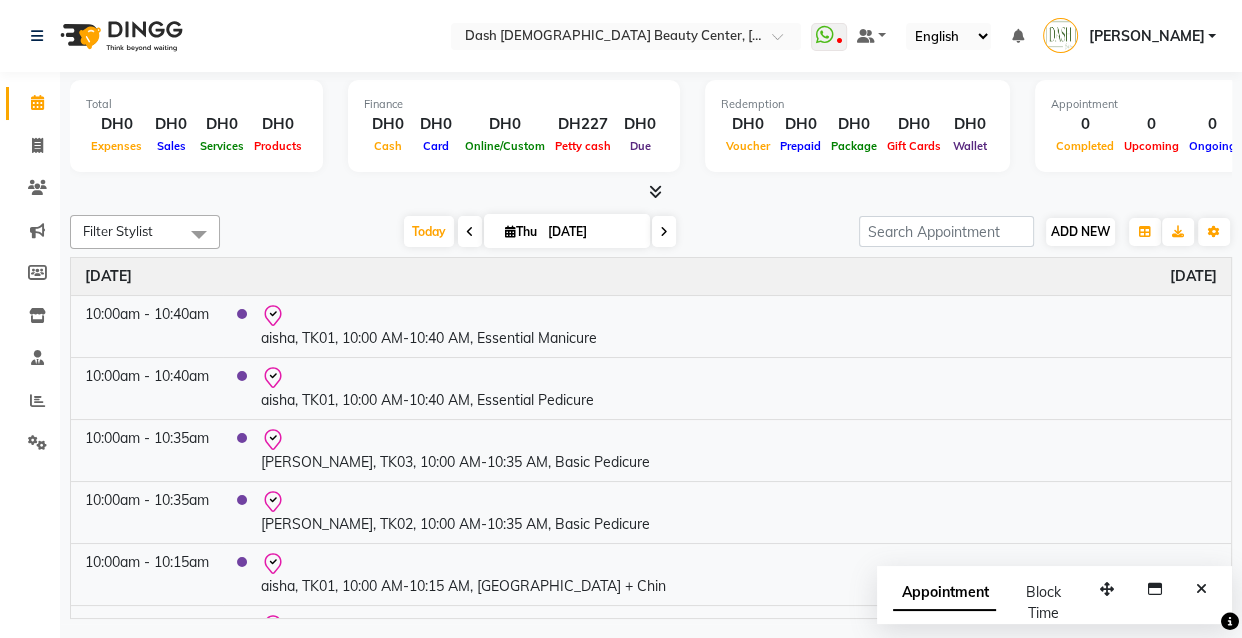 click on "ADD NEW" at bounding box center [1080, 231] 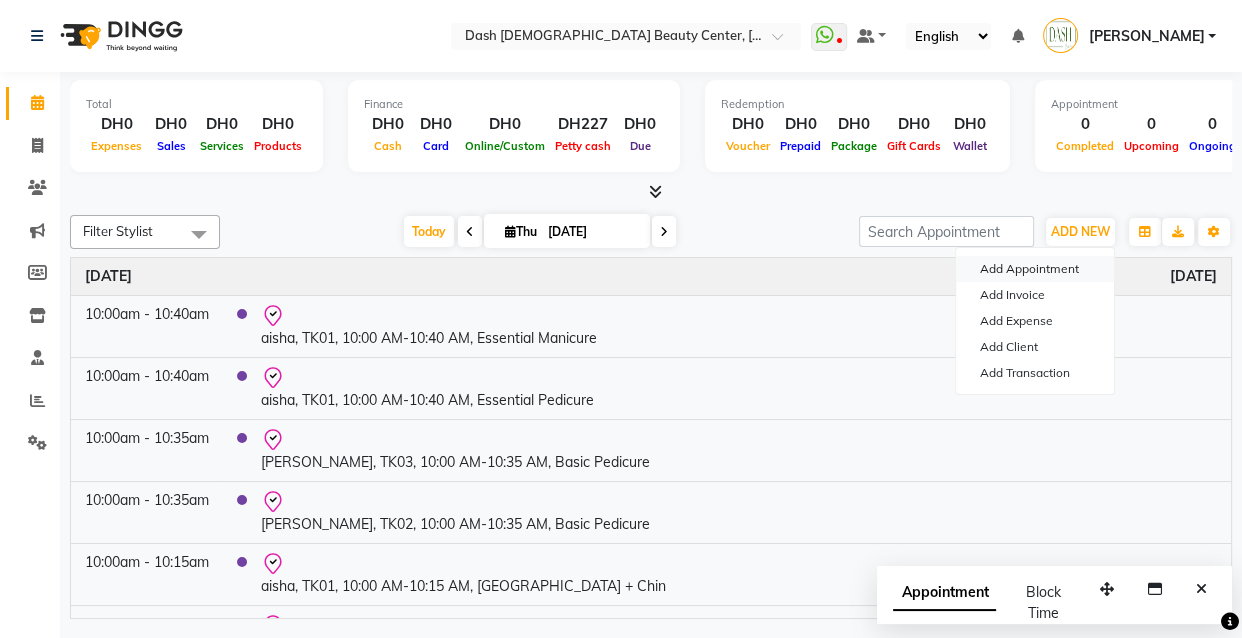 click on "Add Appointment" at bounding box center [1035, 269] 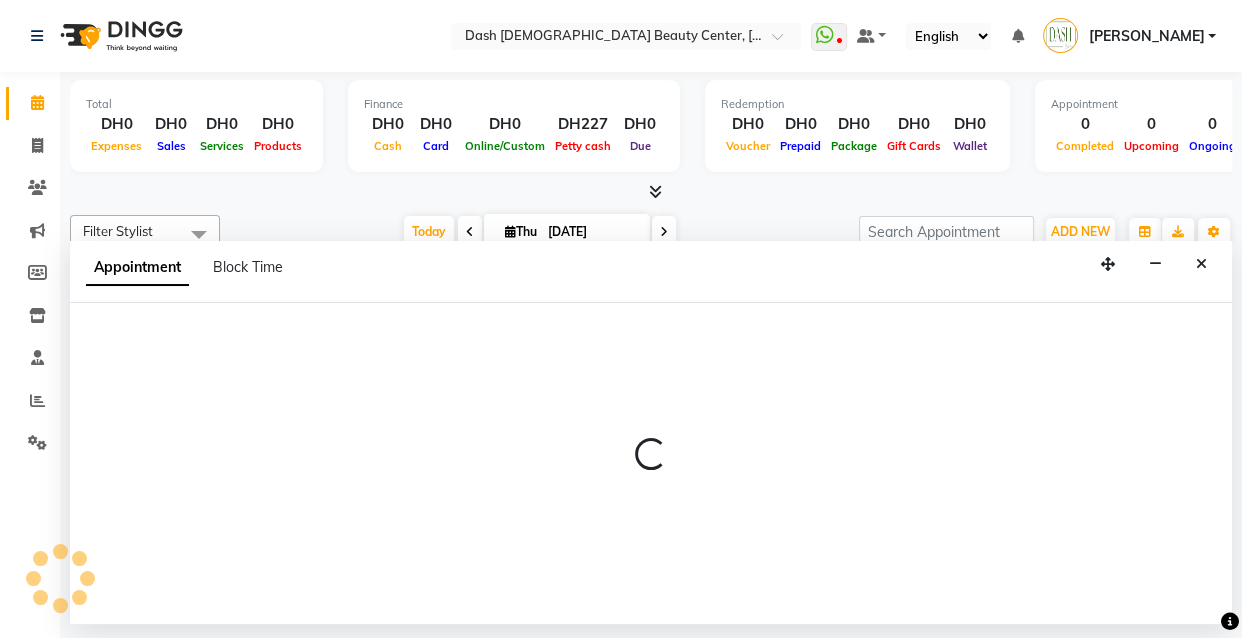 select on "tentative" 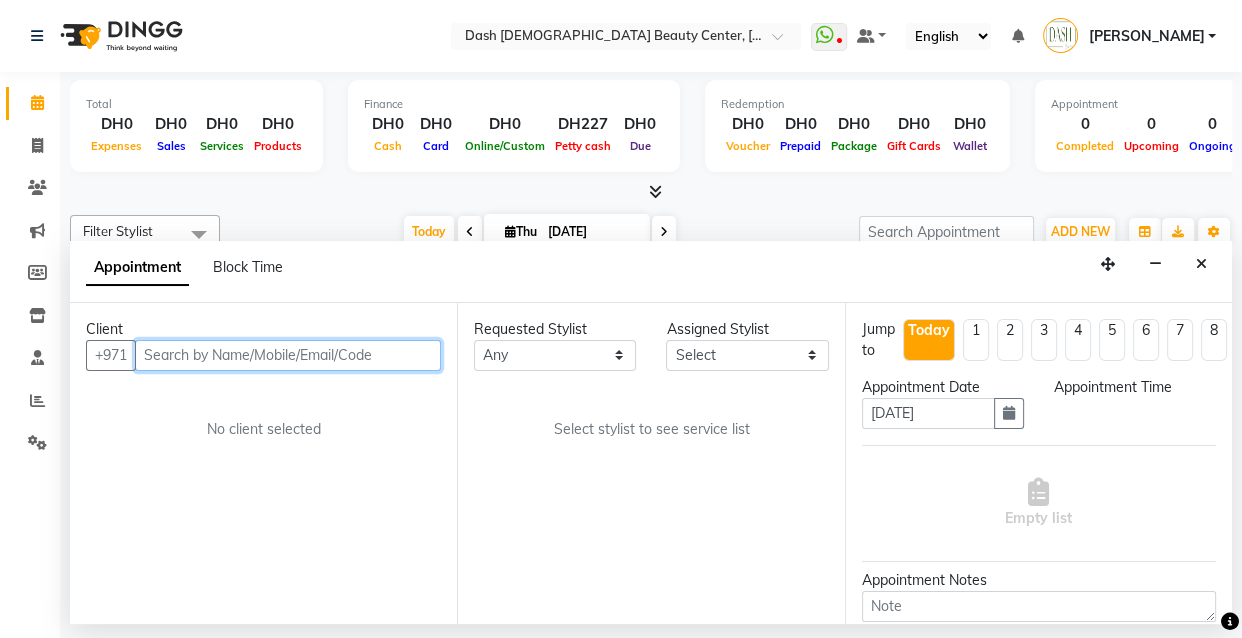 select on "600" 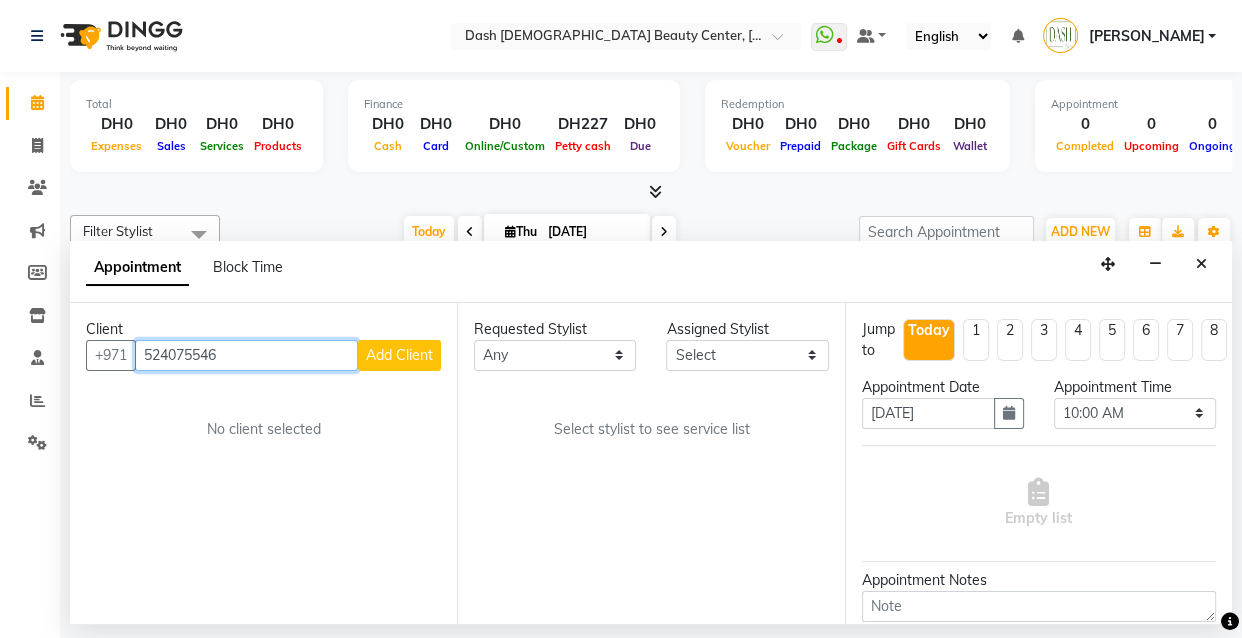 type on "524075546" 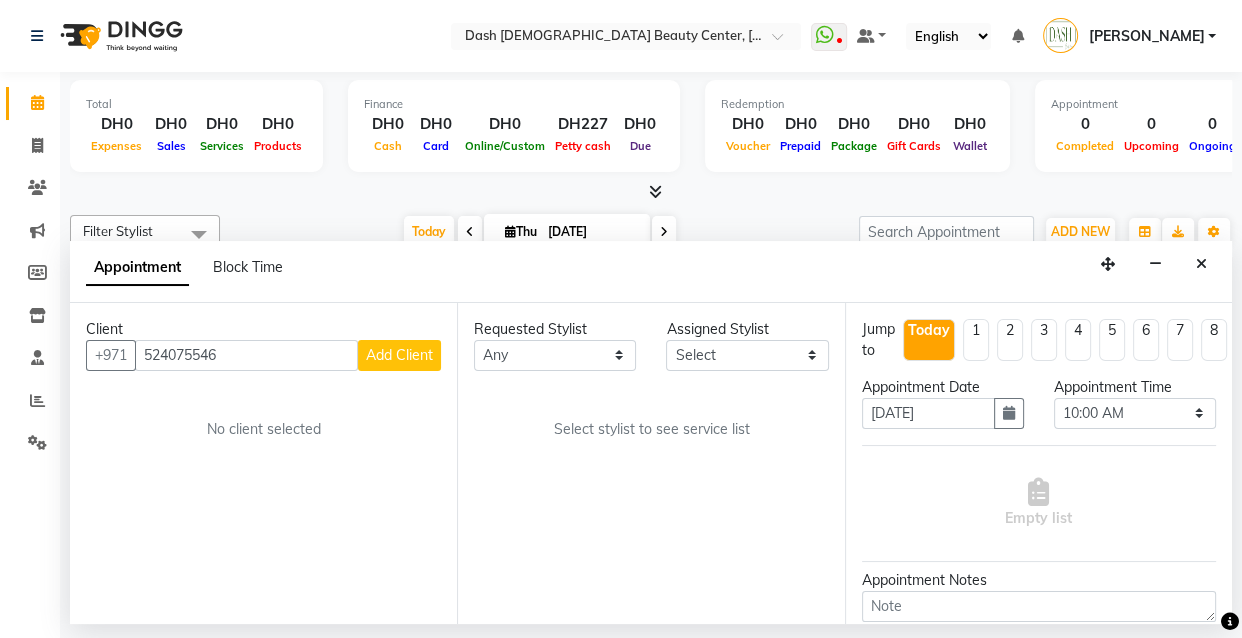 click on "Add Client" at bounding box center (399, 355) 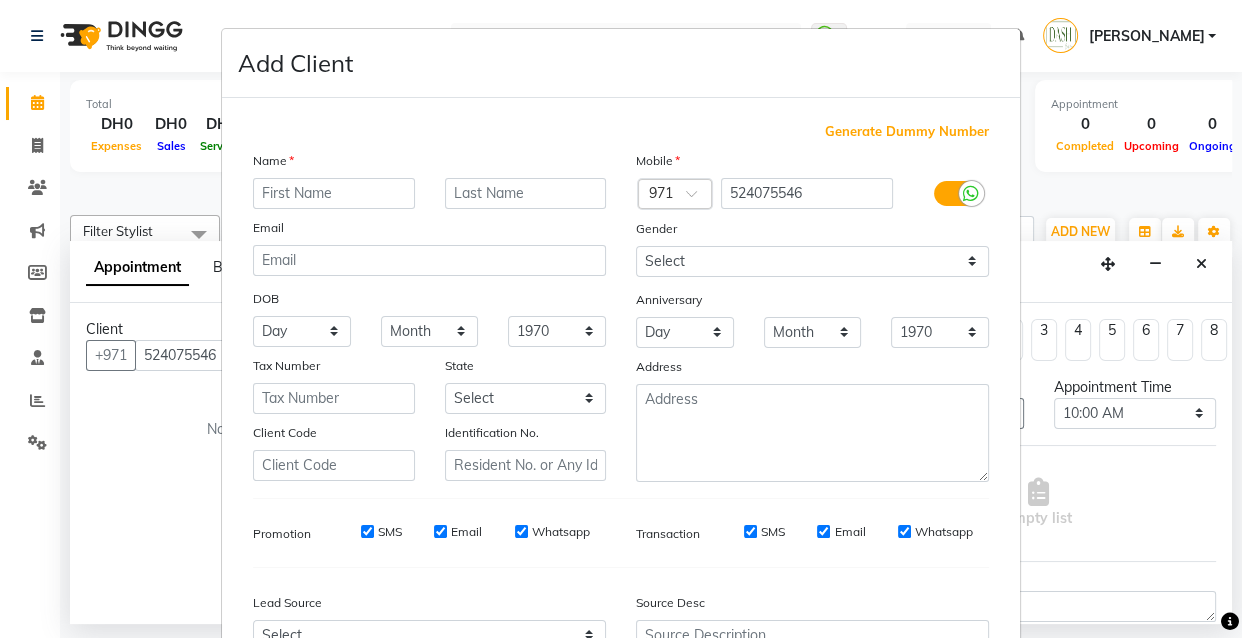 click at bounding box center (334, 193) 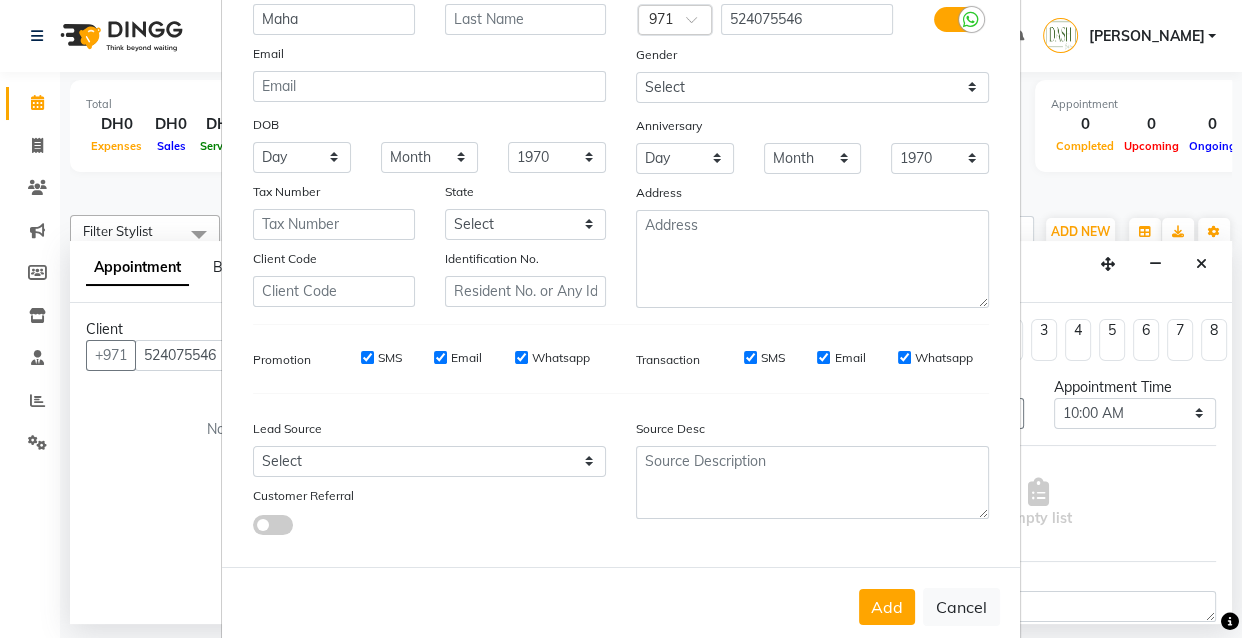 scroll, scrollTop: 215, scrollLeft: 0, axis: vertical 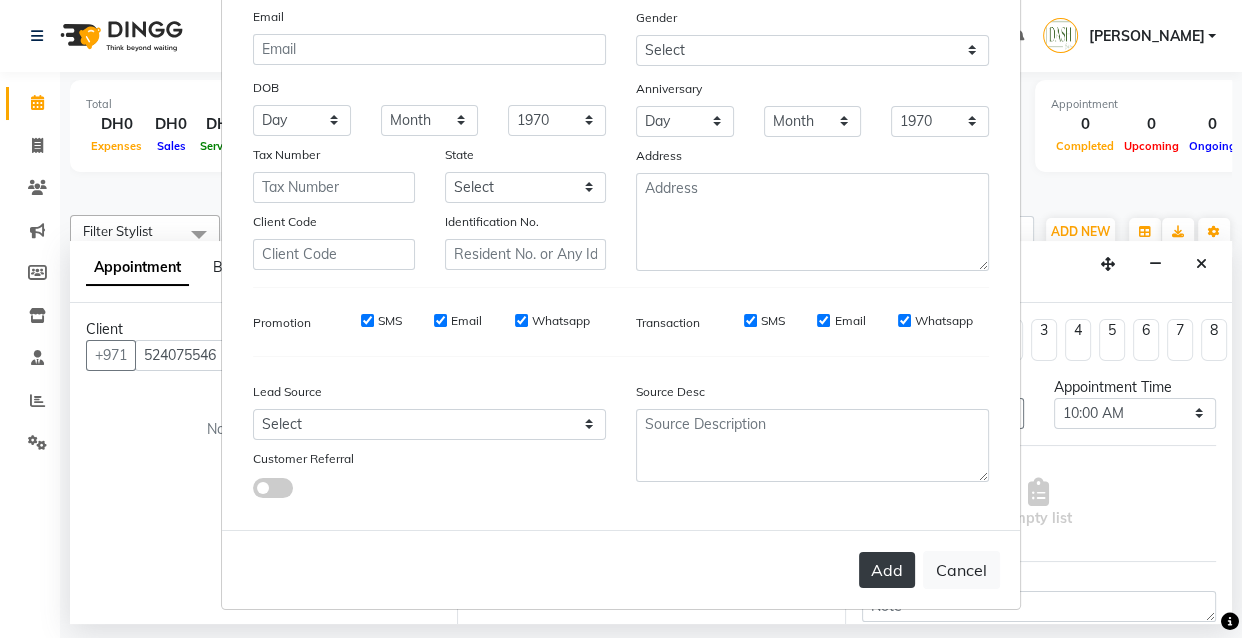 type on "Maha" 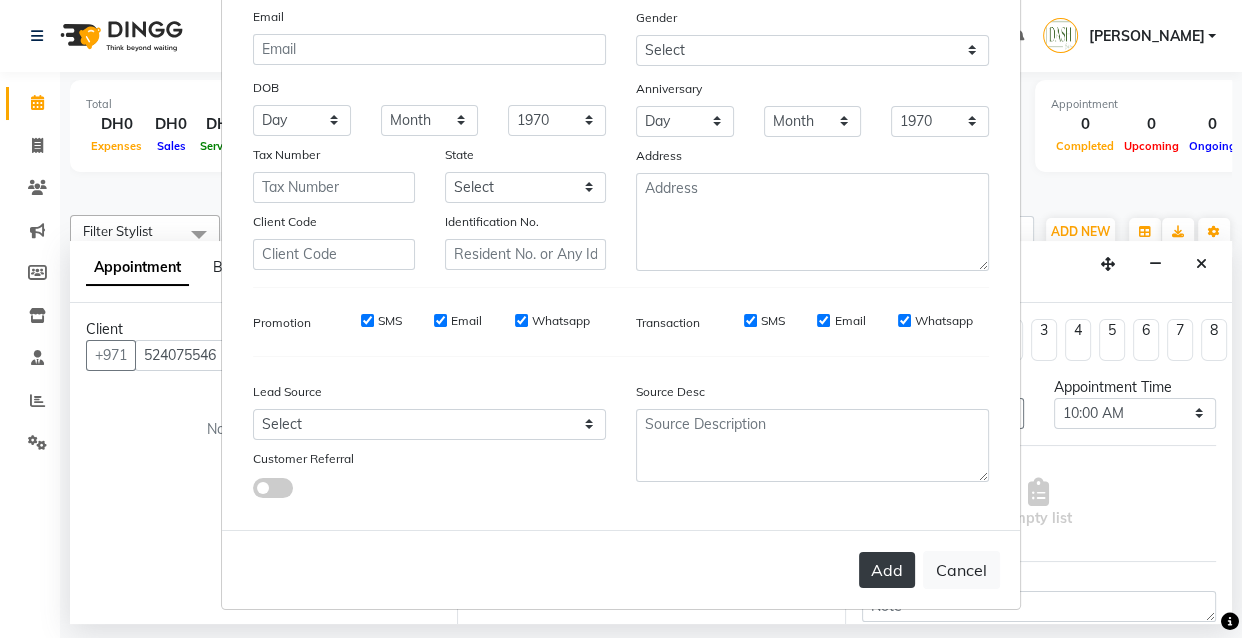 click on "Add" at bounding box center [887, 570] 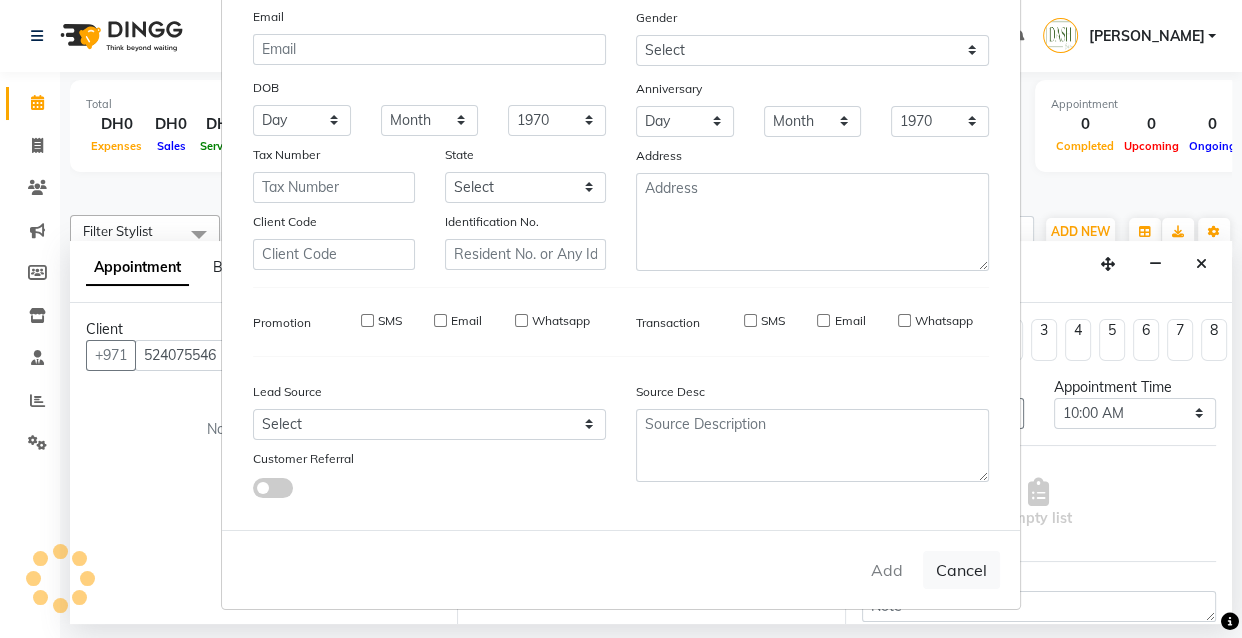 type 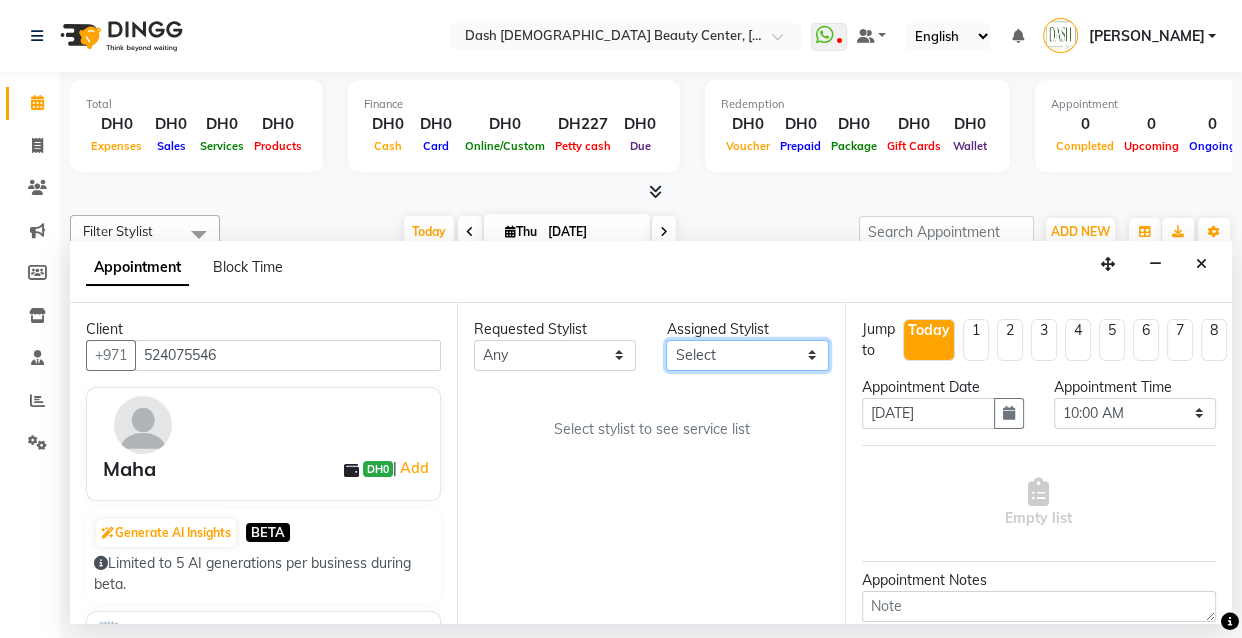 click on "Select [PERSON_NAME] [PERSON_NAME] [PERSON_NAME] [PERSON_NAME] [PERSON_NAME] [PERSON_NAME] [PERSON_NAME] [PERSON_NAME] [PERSON_NAME] Peace [PERSON_NAME] [PERSON_NAME]" at bounding box center [747, 355] 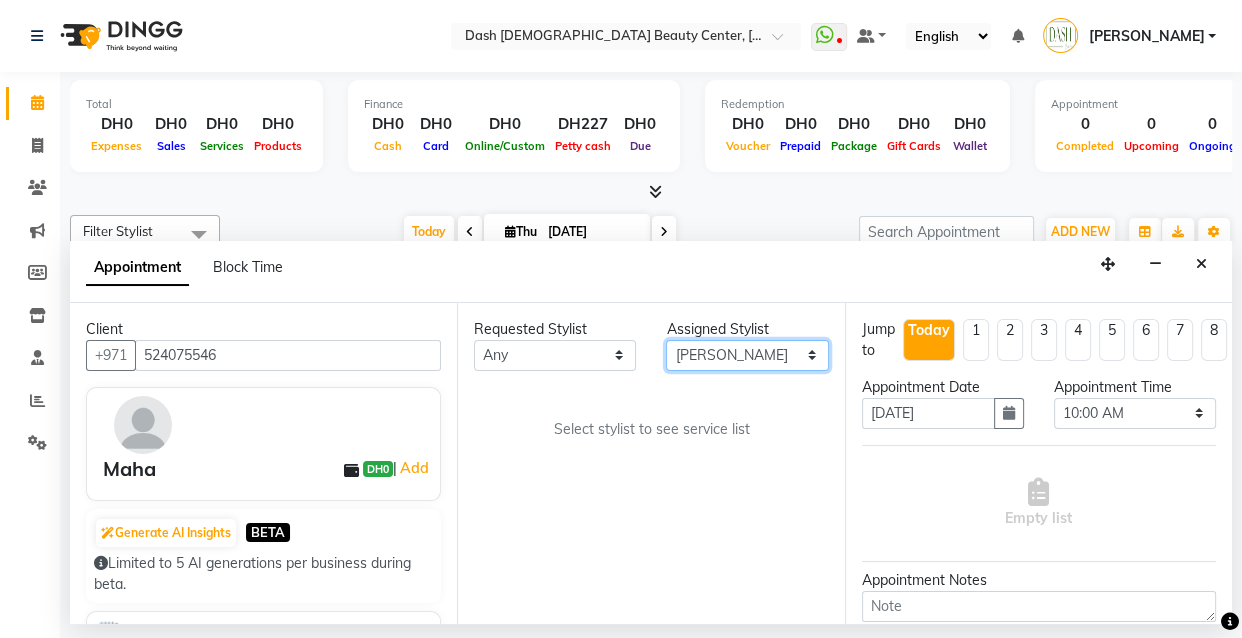 click on "Select [PERSON_NAME] [PERSON_NAME] [PERSON_NAME] [PERSON_NAME] [PERSON_NAME] [PERSON_NAME] [PERSON_NAME] [PERSON_NAME] [PERSON_NAME] Peace [PERSON_NAME] [PERSON_NAME]" at bounding box center (747, 355) 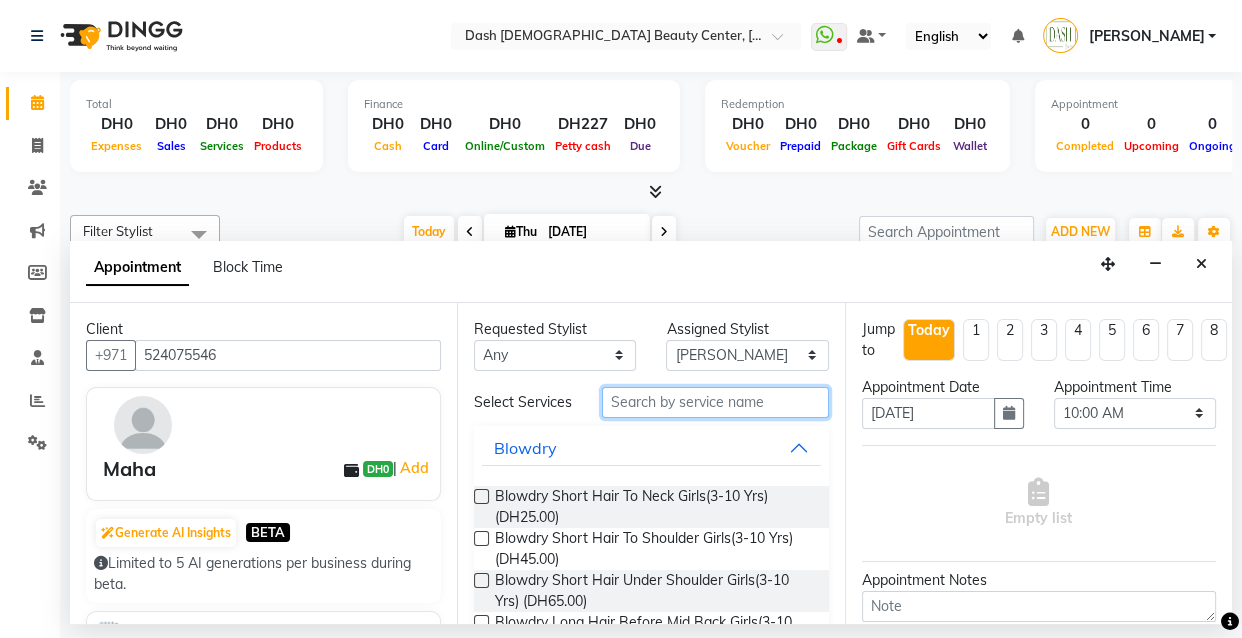 click at bounding box center (715, 402) 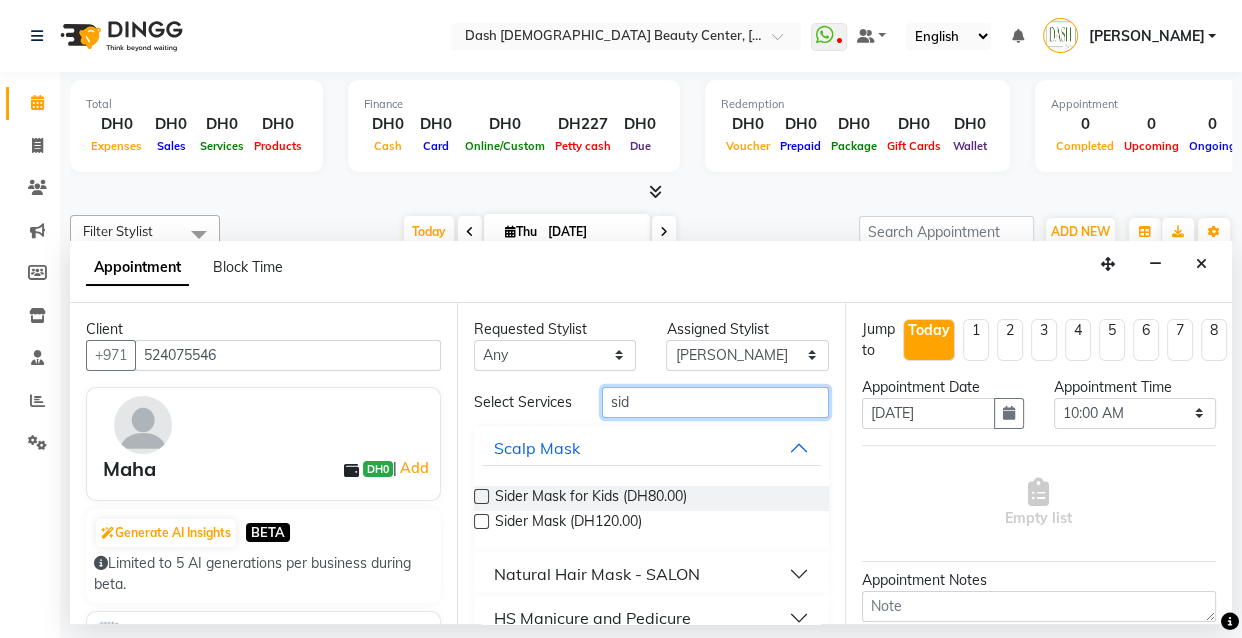 type on "sid" 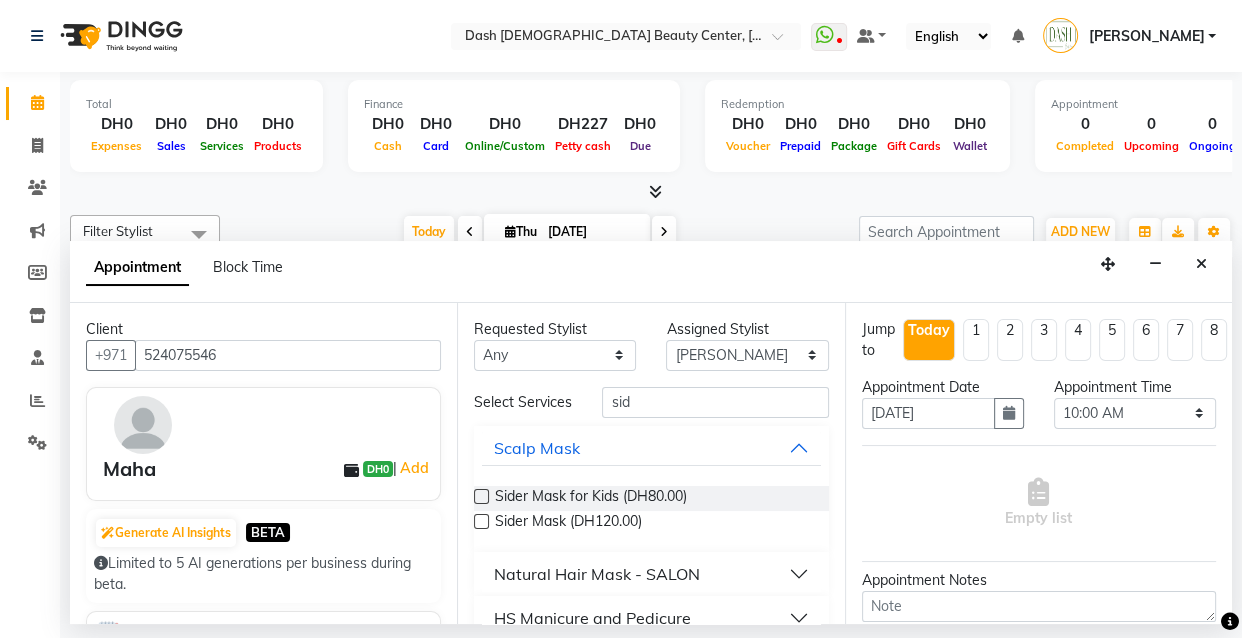 click at bounding box center [481, 521] 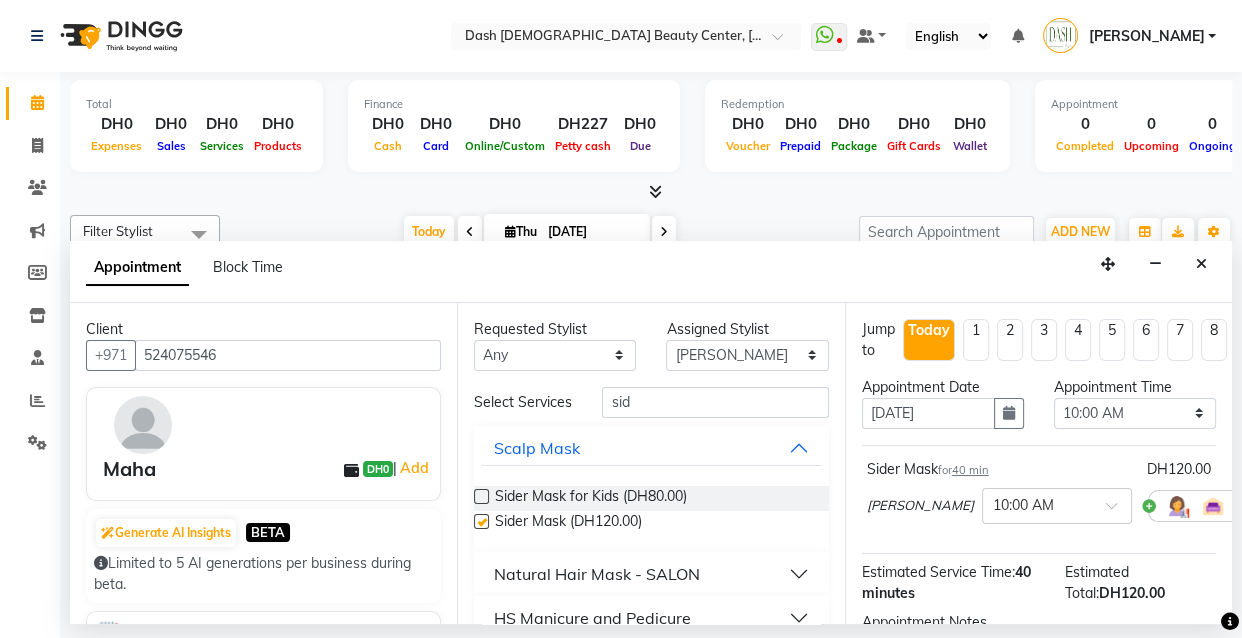checkbox on "false" 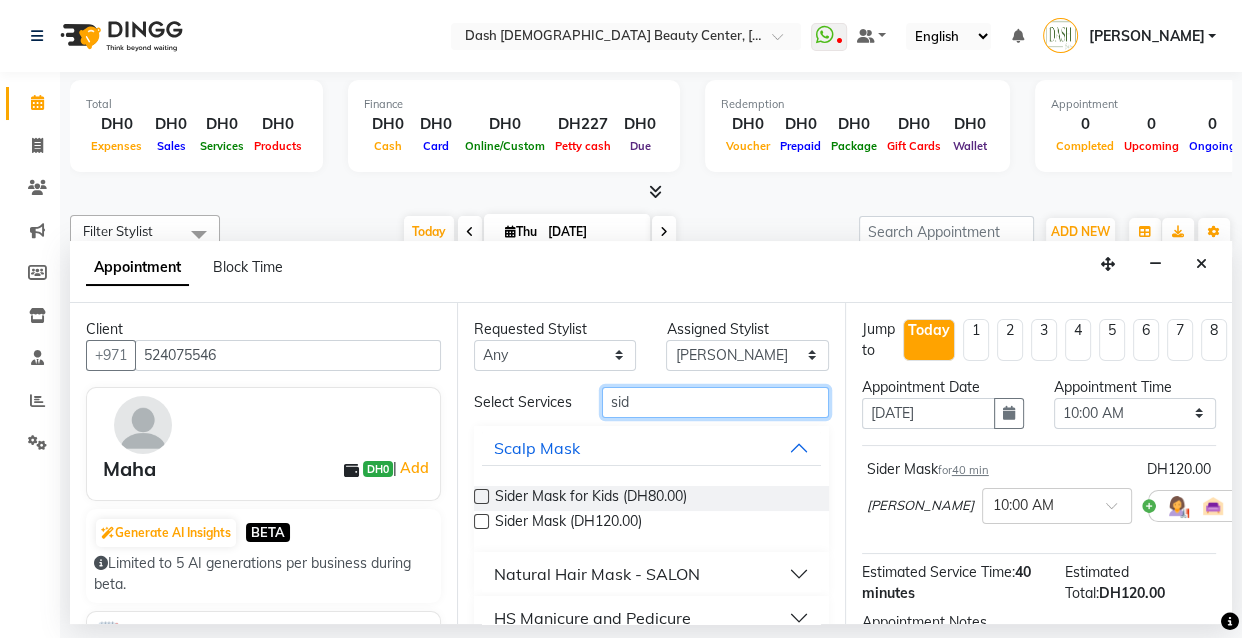 click on "sid" at bounding box center (715, 402) 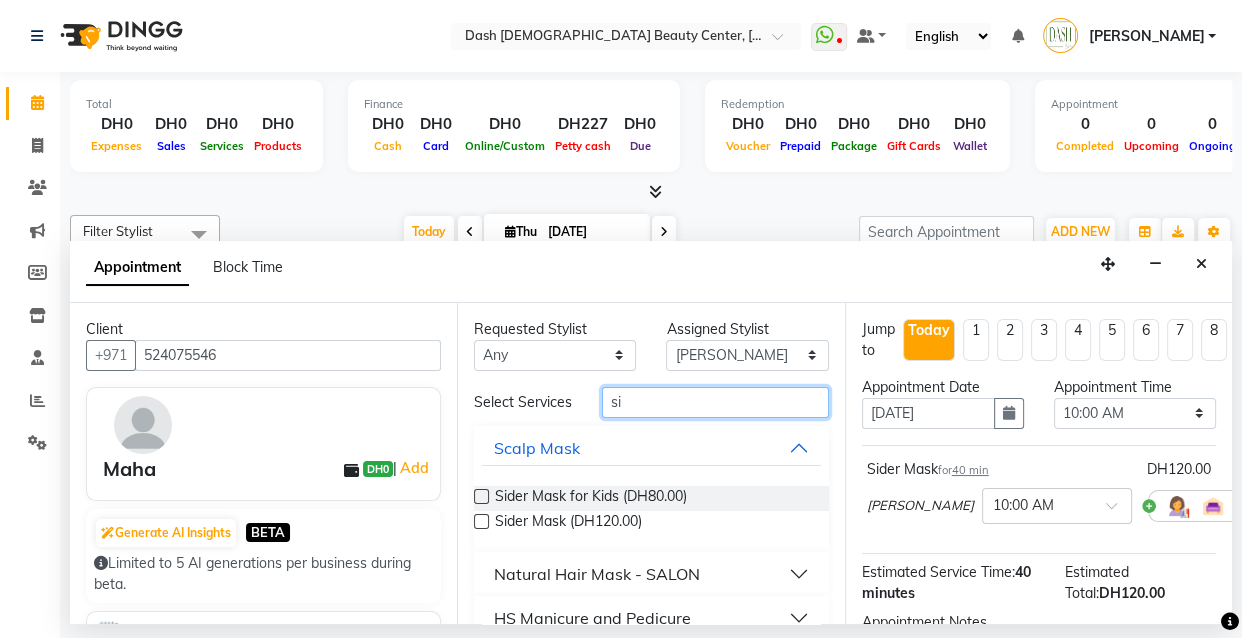 type on "s" 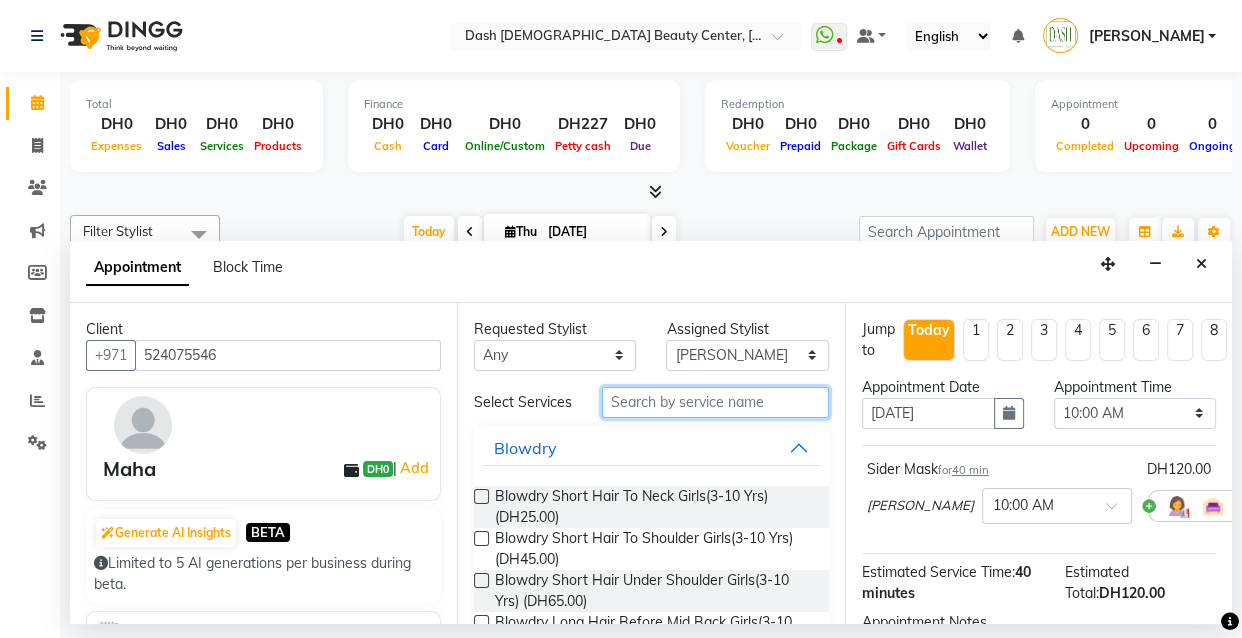 type 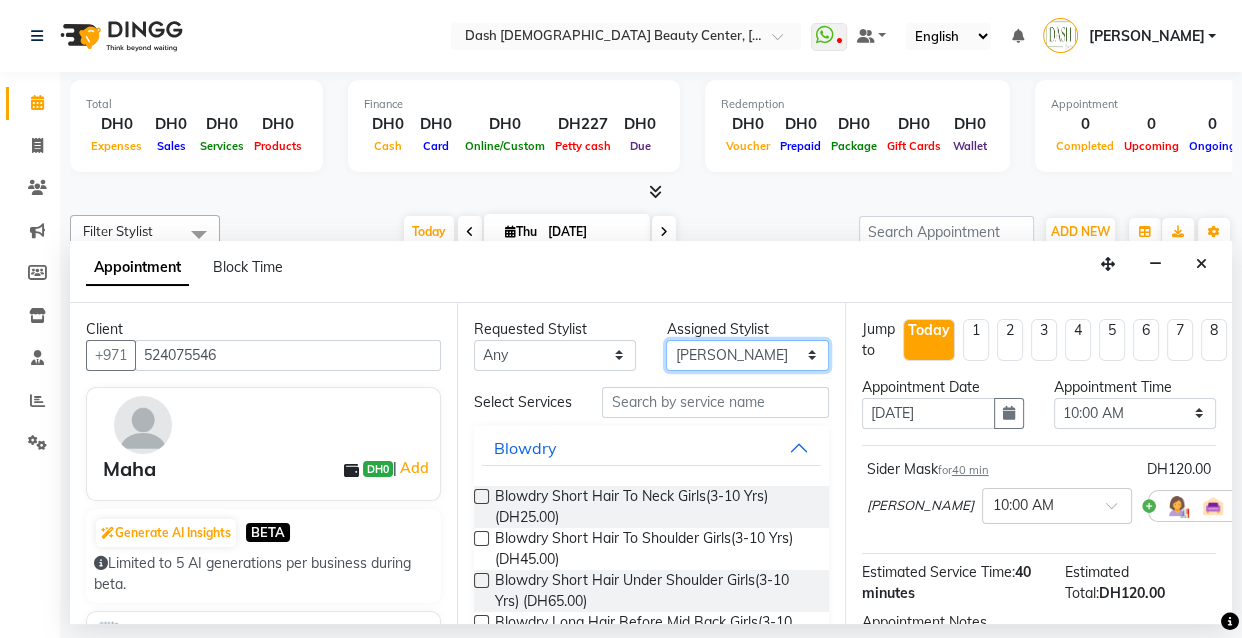 click on "Select [PERSON_NAME] [PERSON_NAME] [PERSON_NAME] [PERSON_NAME] [PERSON_NAME] [PERSON_NAME] [PERSON_NAME] [PERSON_NAME] [PERSON_NAME] Peace [PERSON_NAME] [PERSON_NAME]" at bounding box center [747, 355] 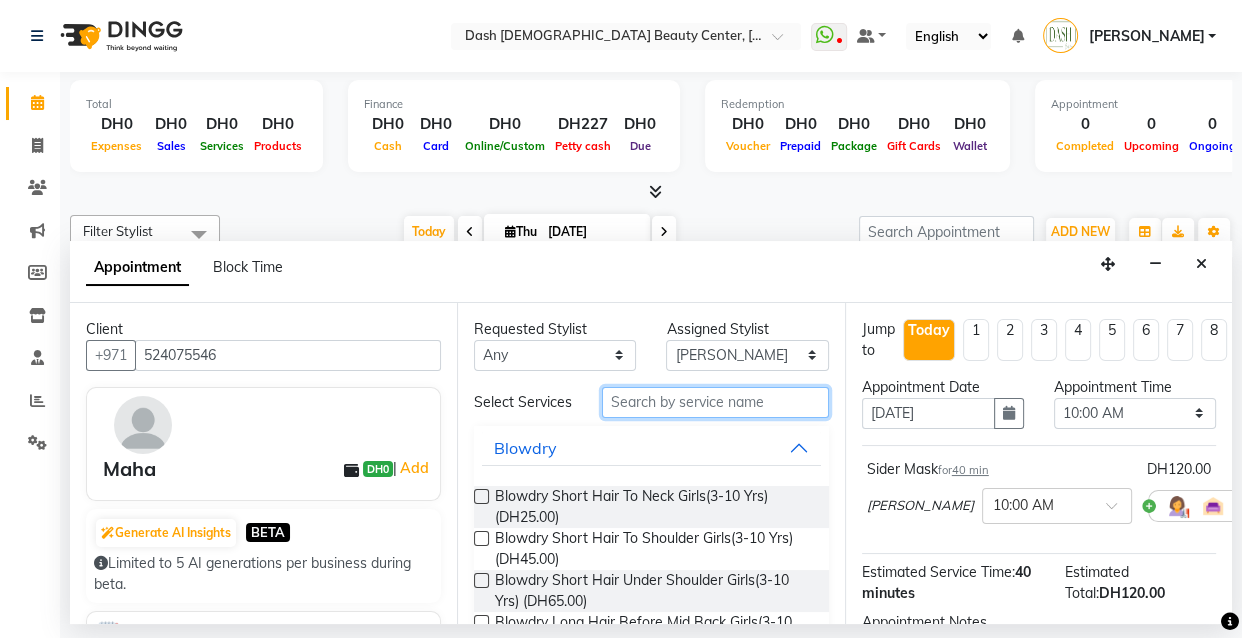 click at bounding box center [715, 402] 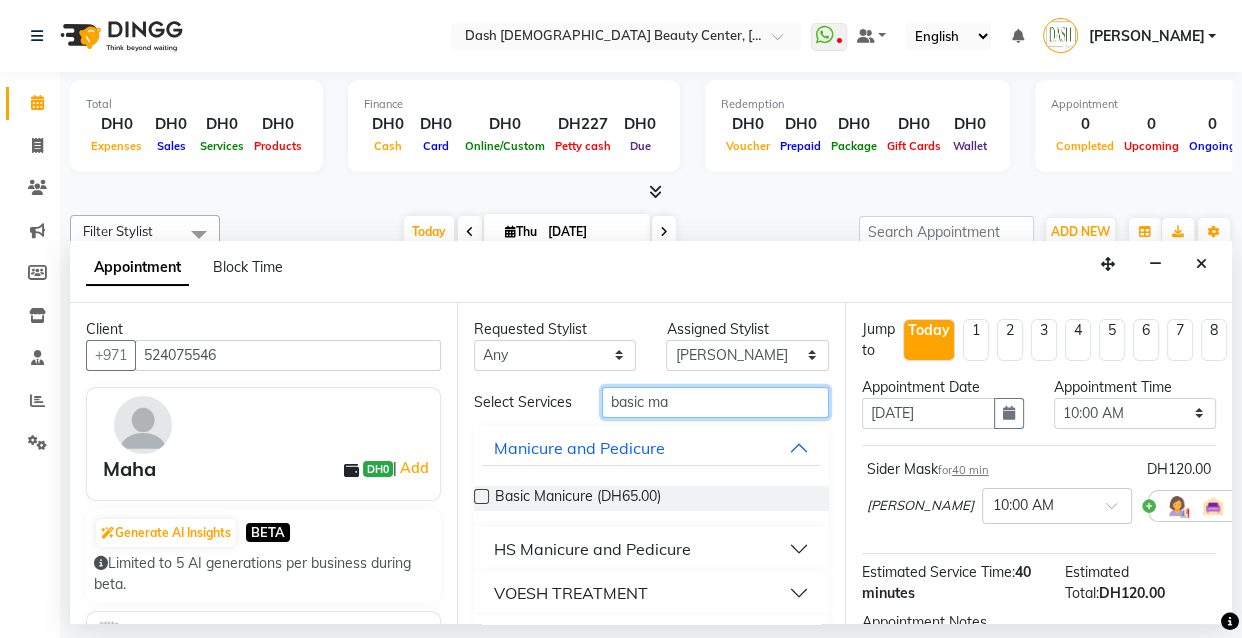 type on "basic ma" 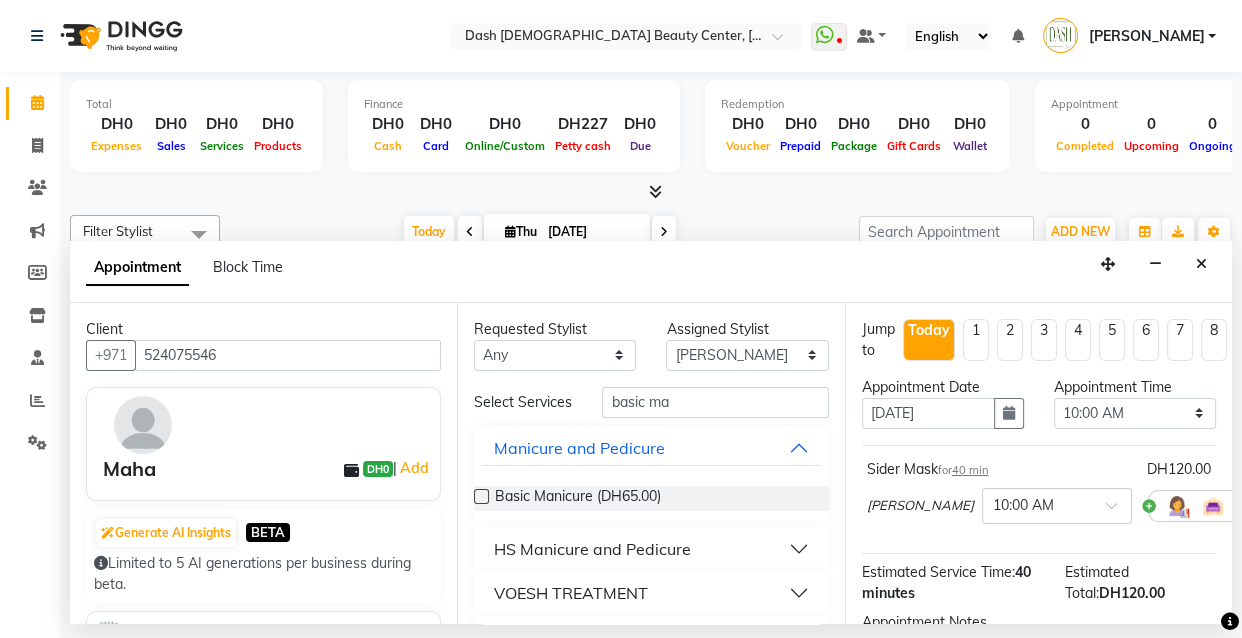 click at bounding box center (481, 496) 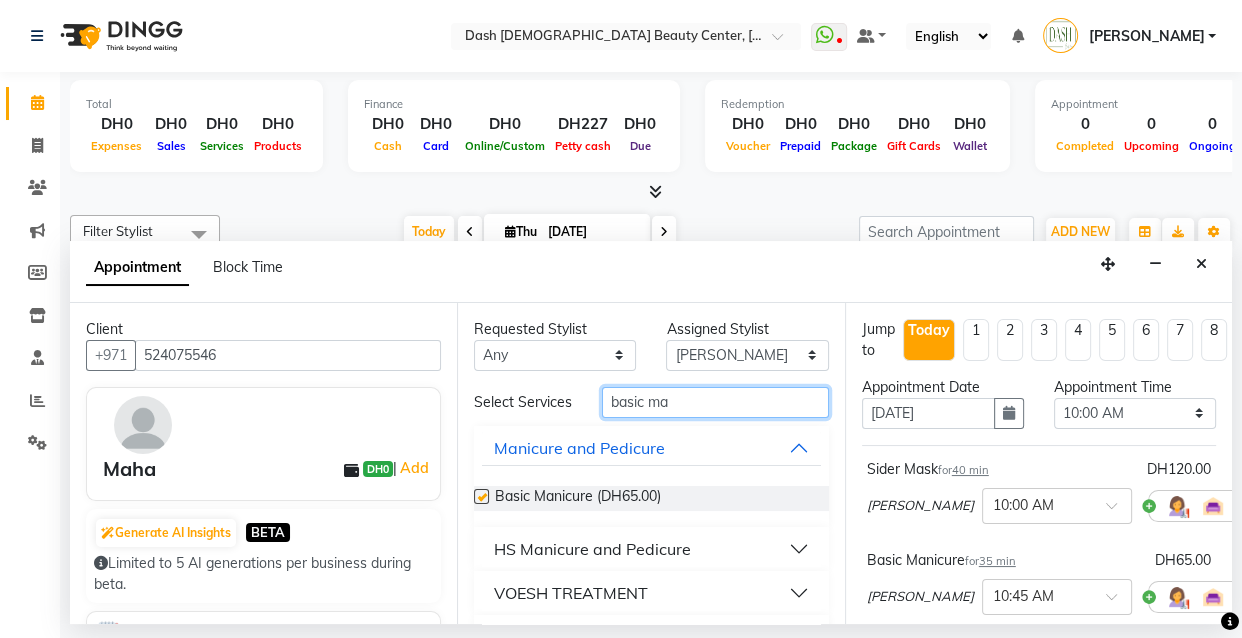 click on "basic ma" at bounding box center (715, 402) 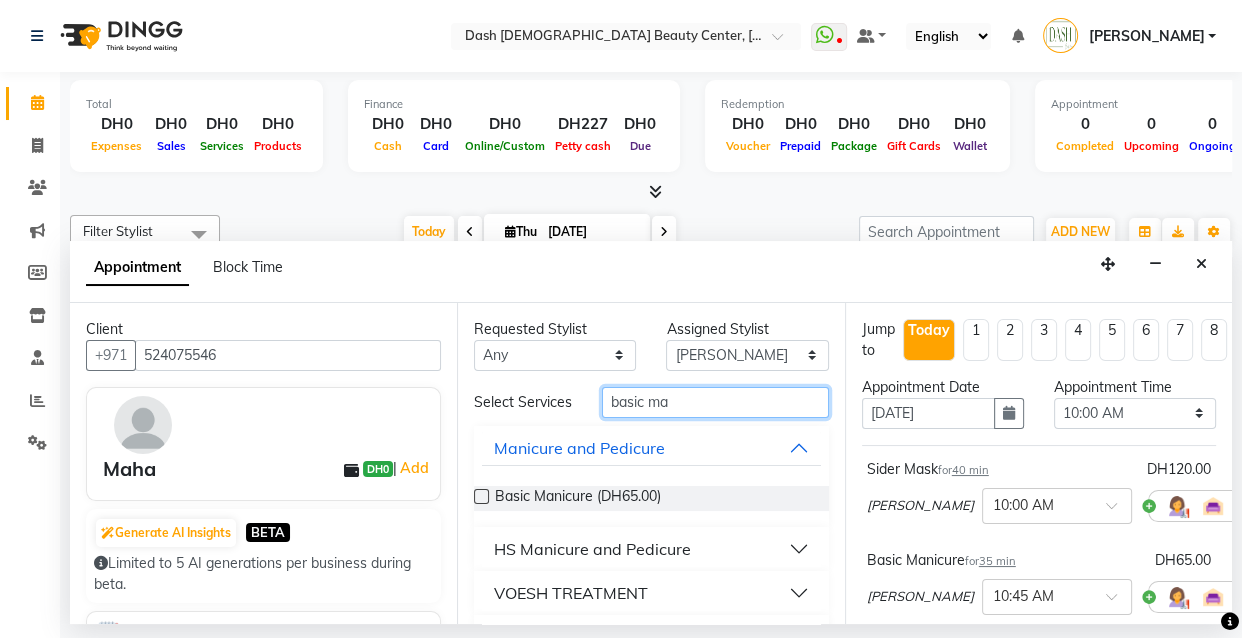 checkbox on "false" 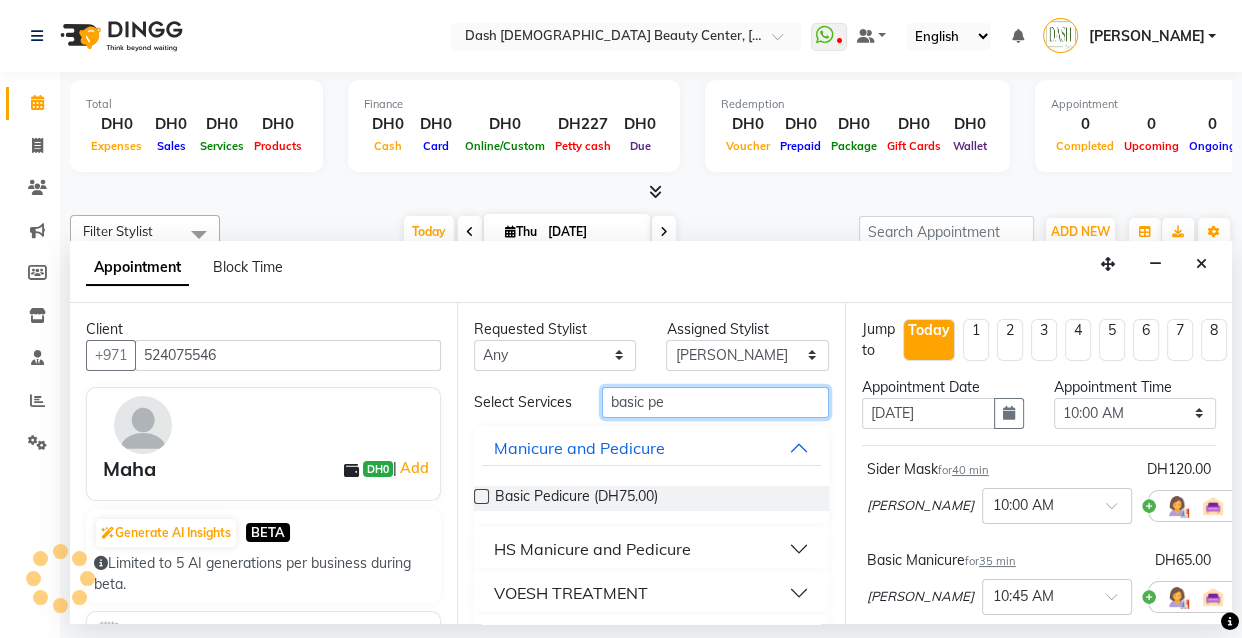 type on "basic pe" 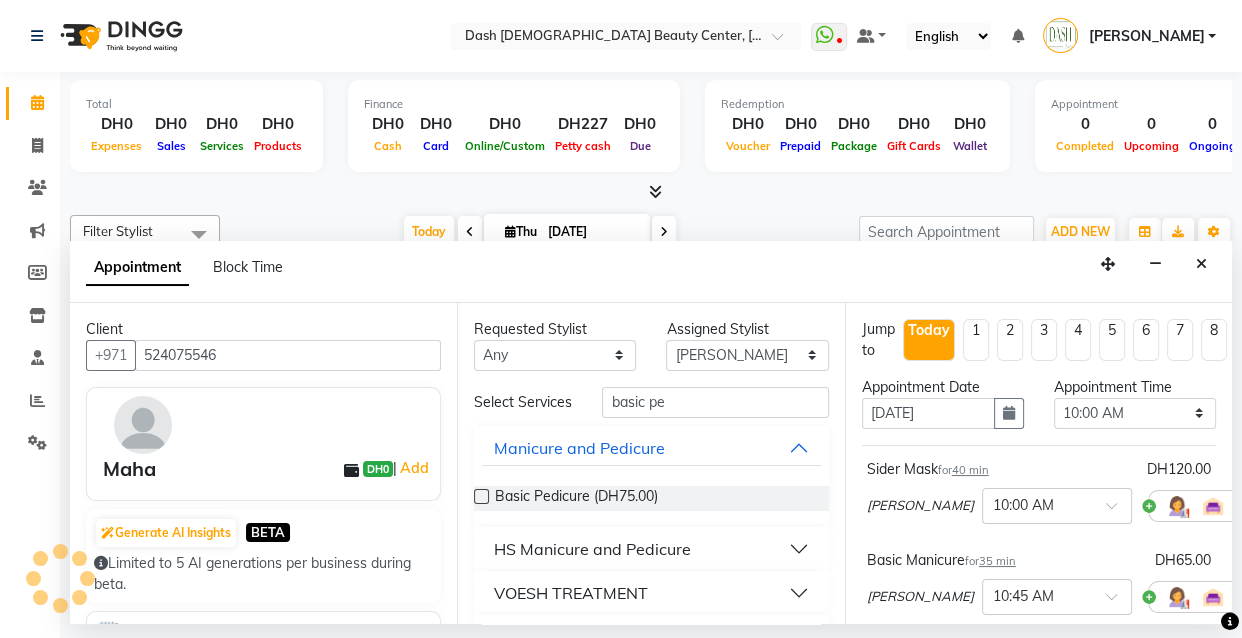 click at bounding box center [481, 496] 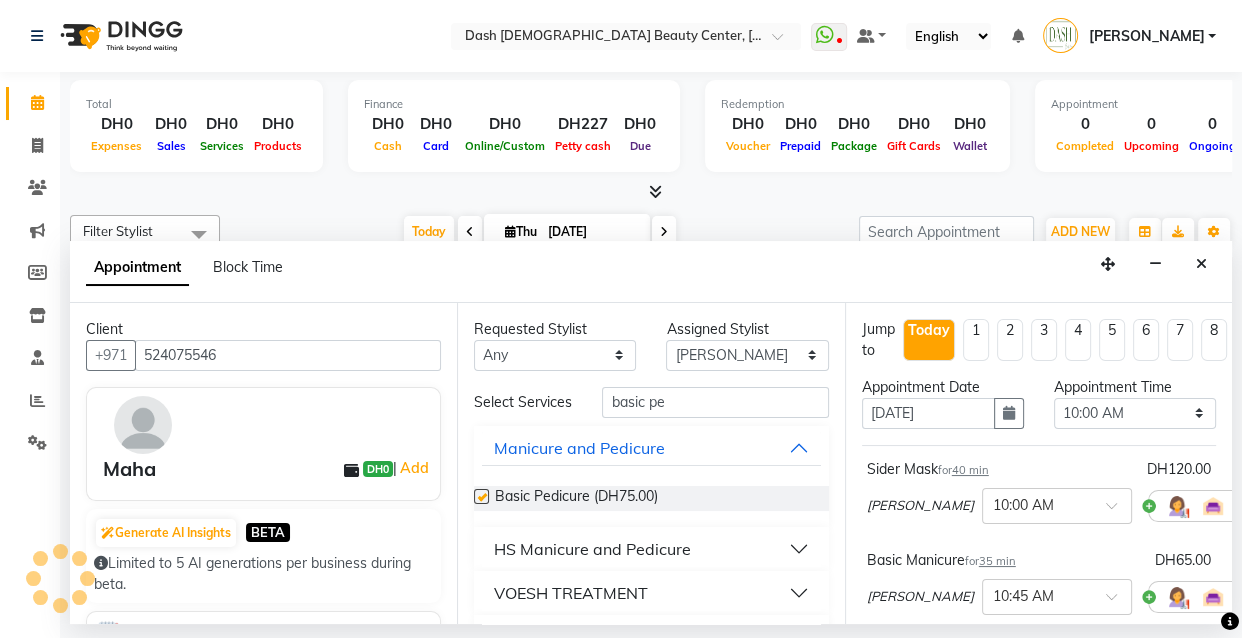 checkbox on "false" 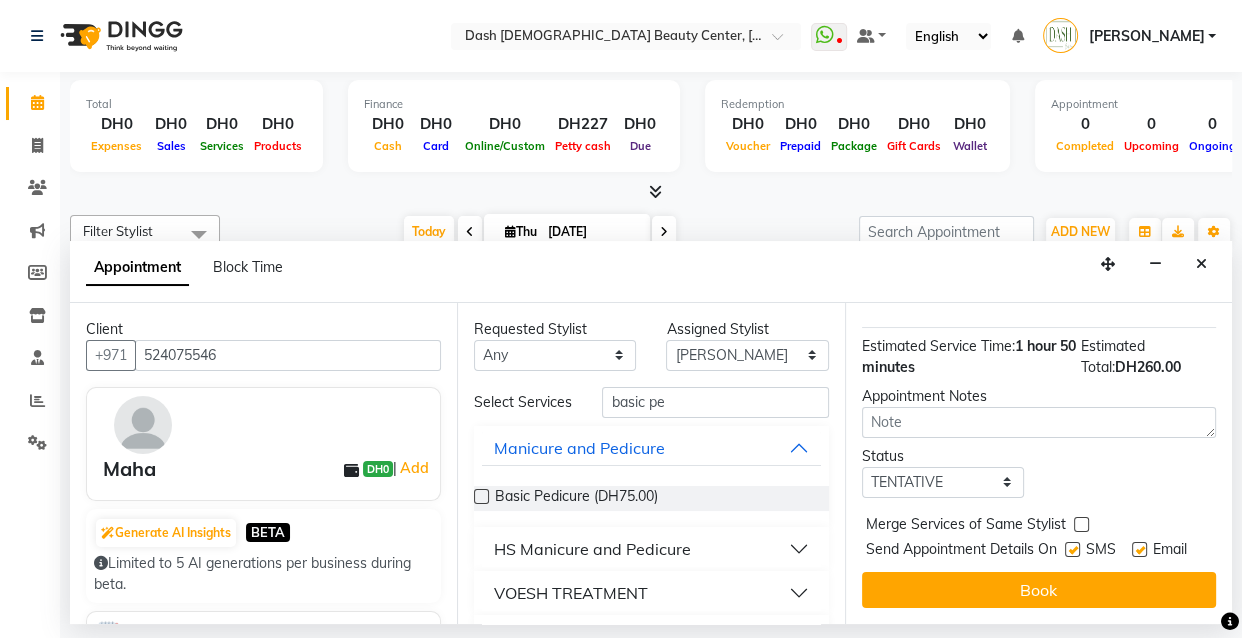 scroll, scrollTop: 438, scrollLeft: 0, axis: vertical 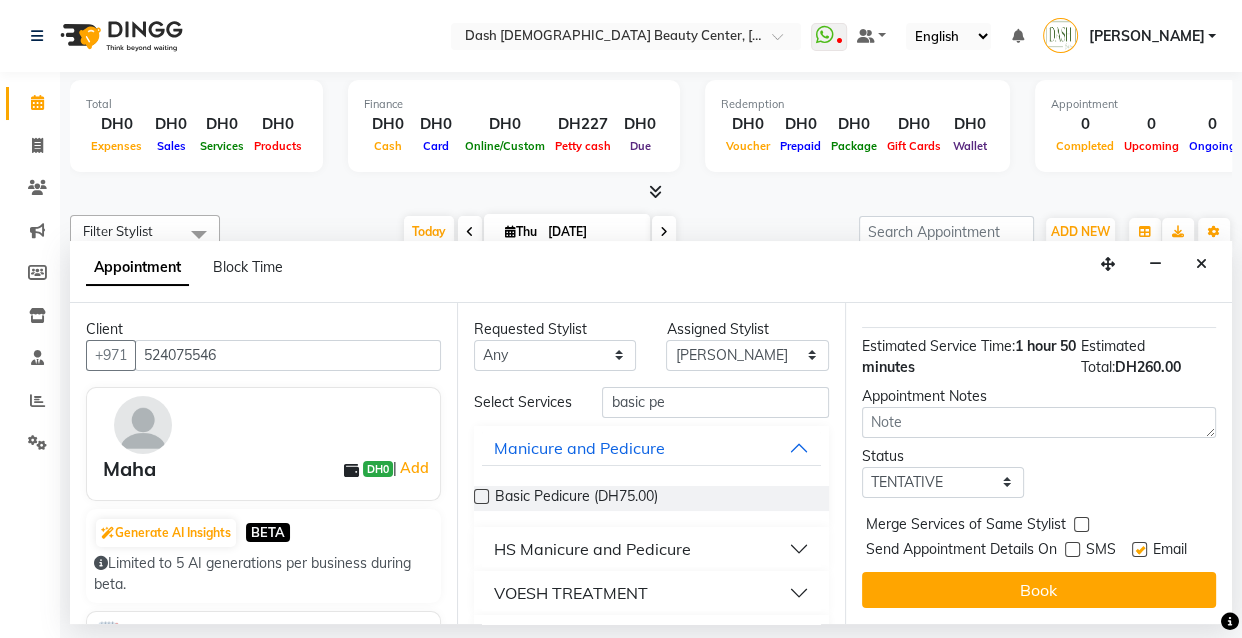 click at bounding box center [1139, 549] 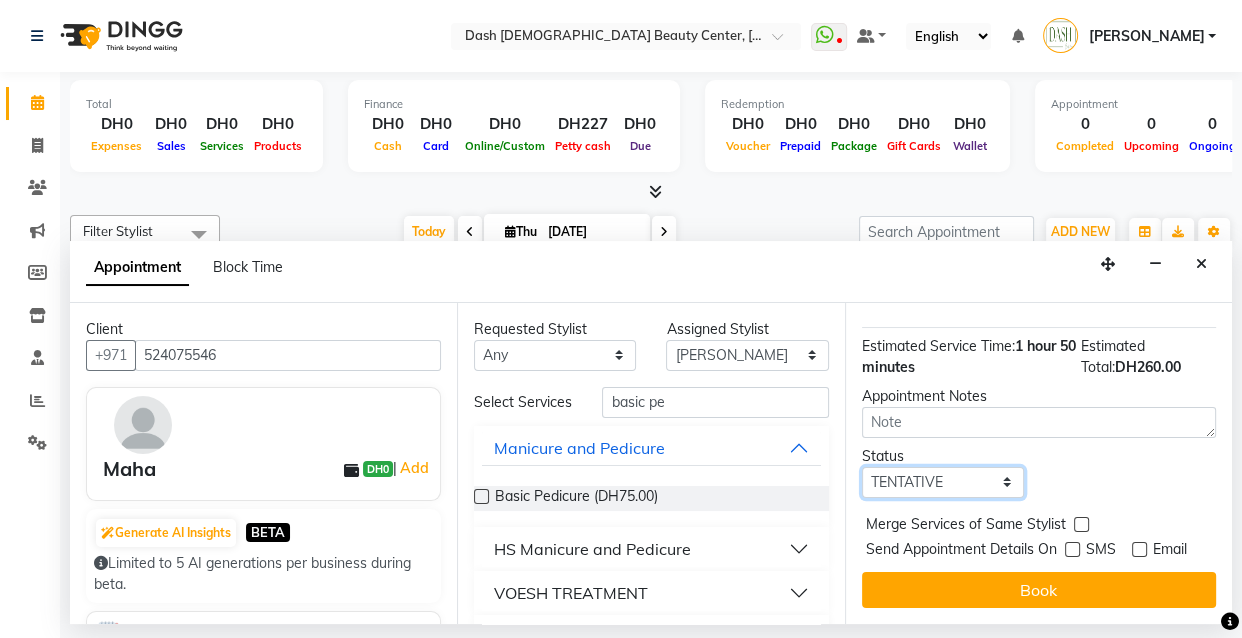 click on "Select TENTATIVE CONFIRM CHECK-IN UPCOMING" at bounding box center (943, 482) 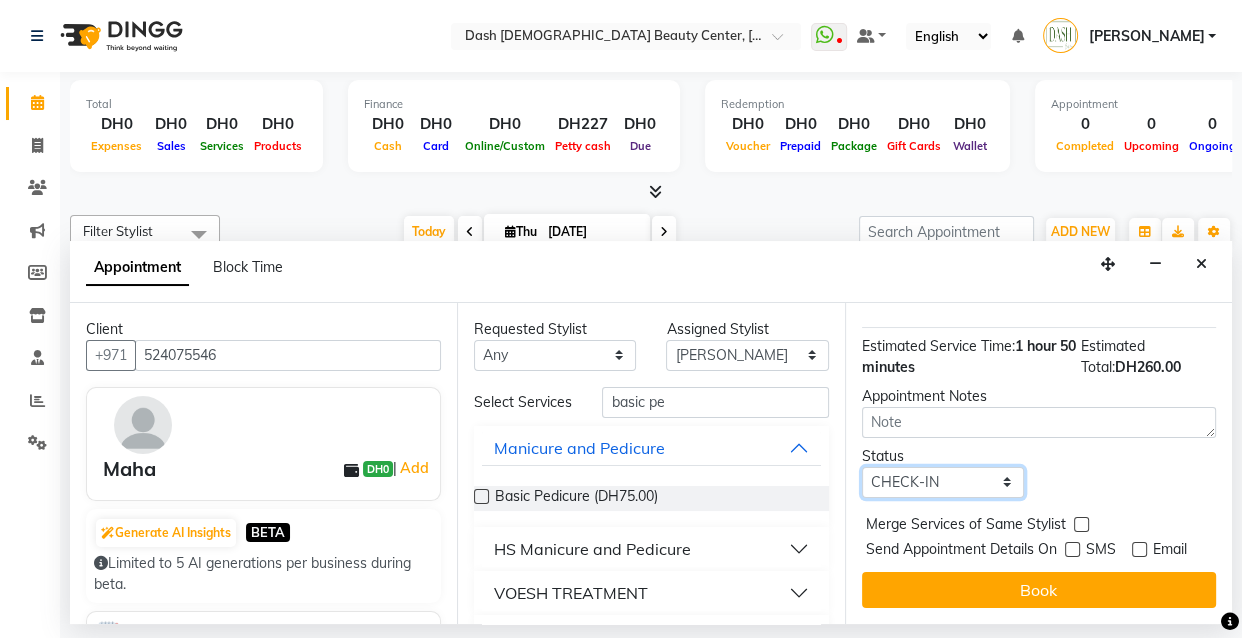 click on "Select TENTATIVE CONFIRM CHECK-IN UPCOMING" at bounding box center (943, 482) 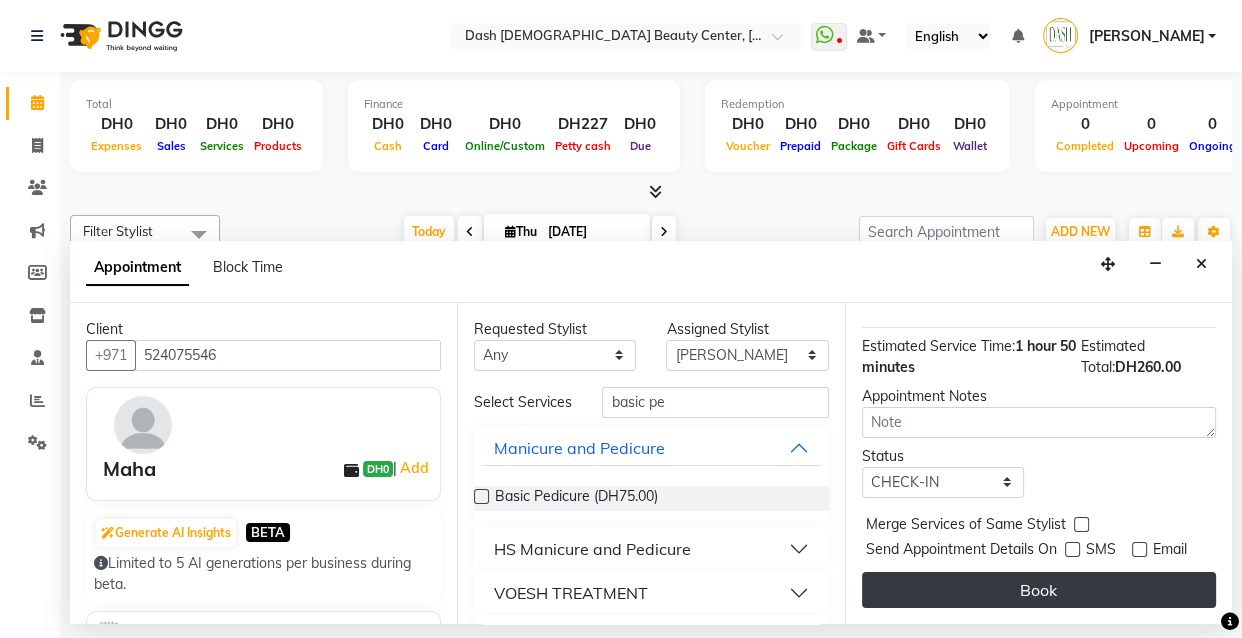 click on "Book" at bounding box center [1039, 590] 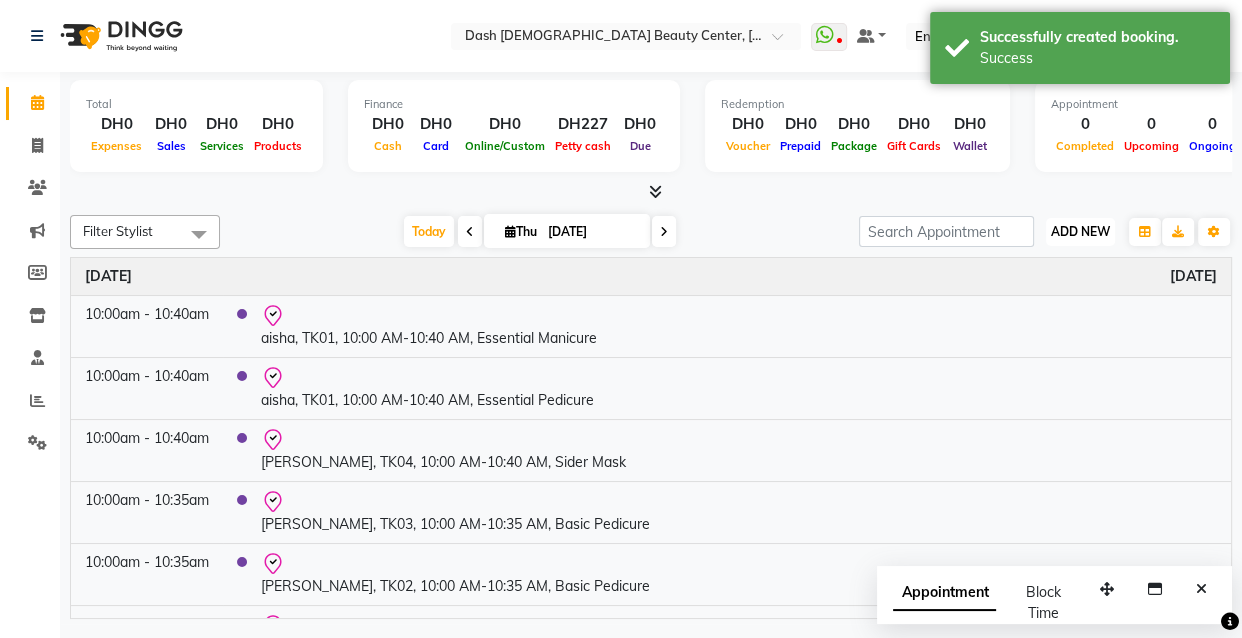 click on "ADD NEW" at bounding box center (1080, 231) 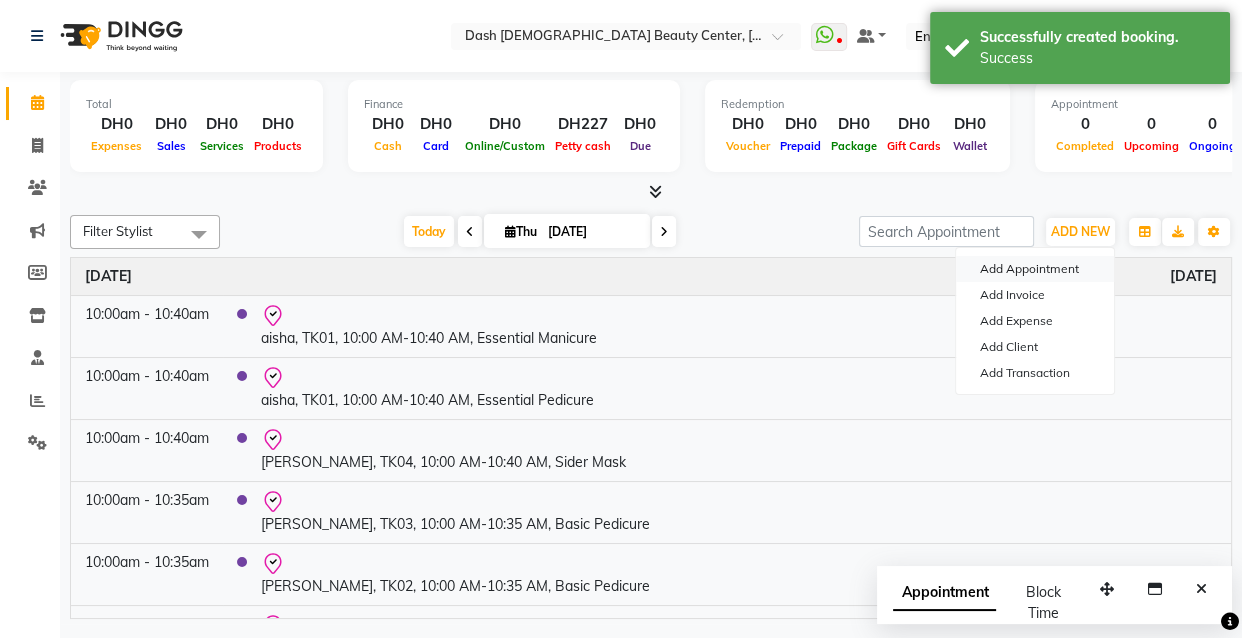click on "Add Appointment" at bounding box center [1035, 269] 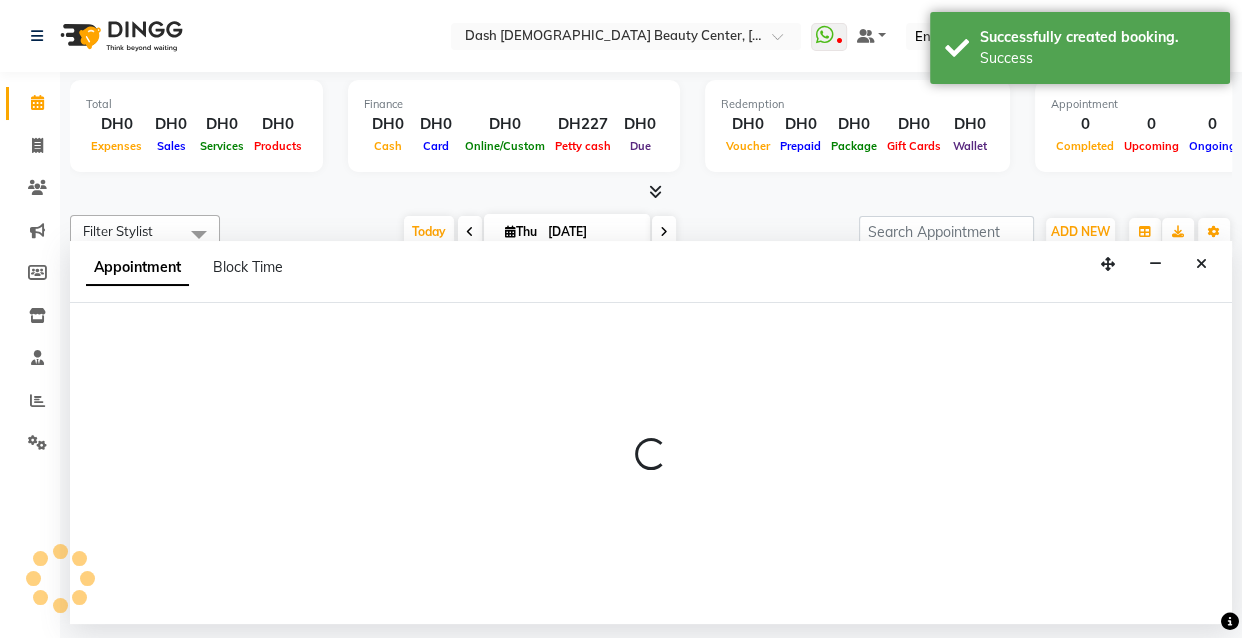 select on "tentative" 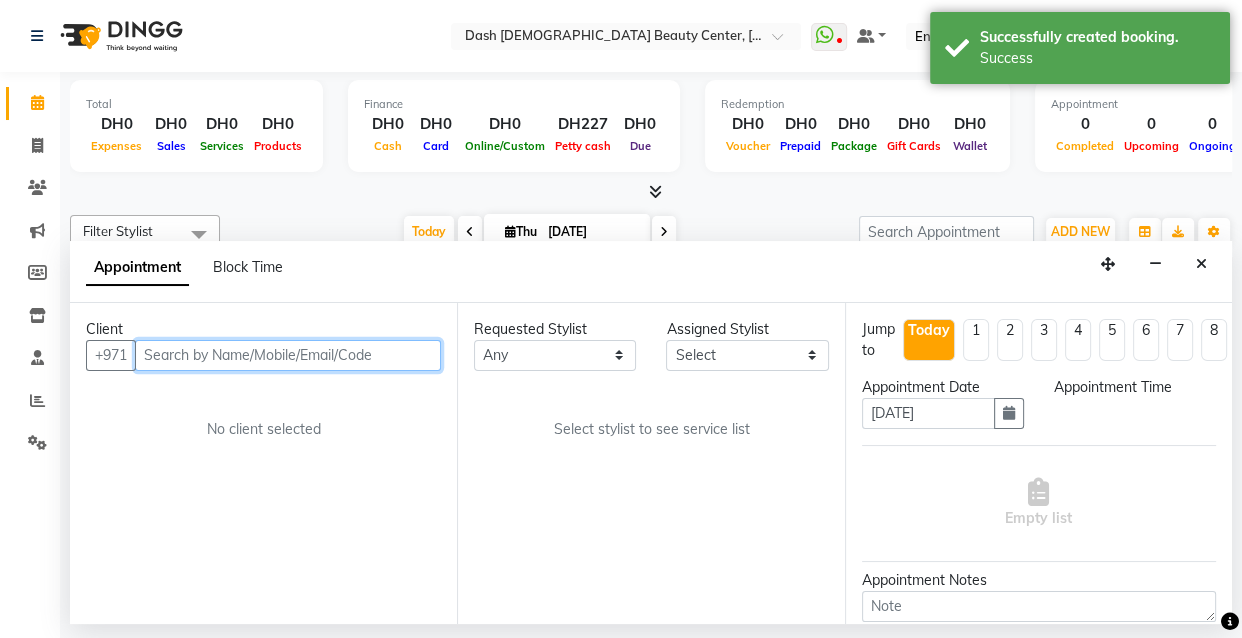 select on "600" 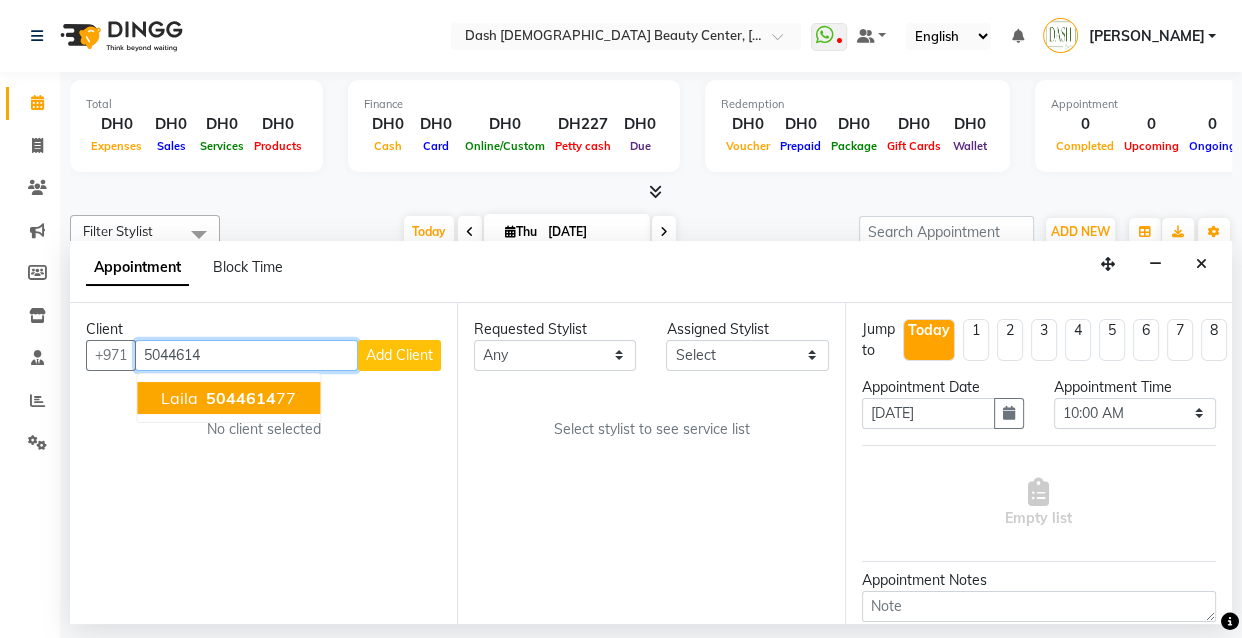 click on "Laila   5044614 77" at bounding box center [228, 398] 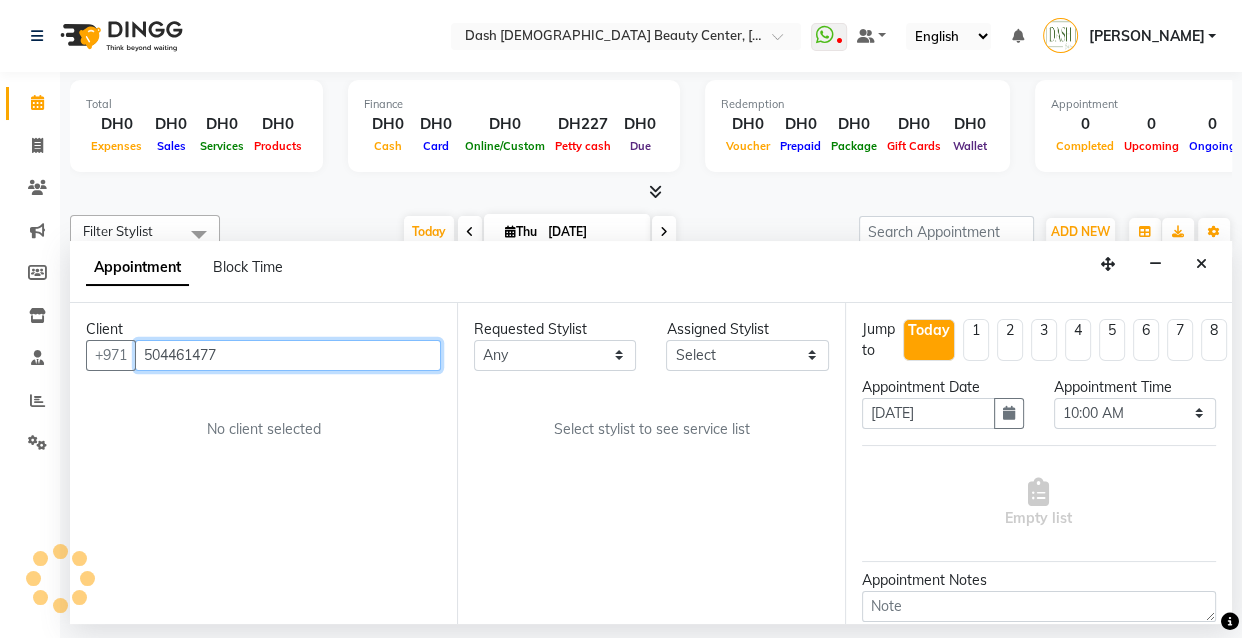type on "504461477" 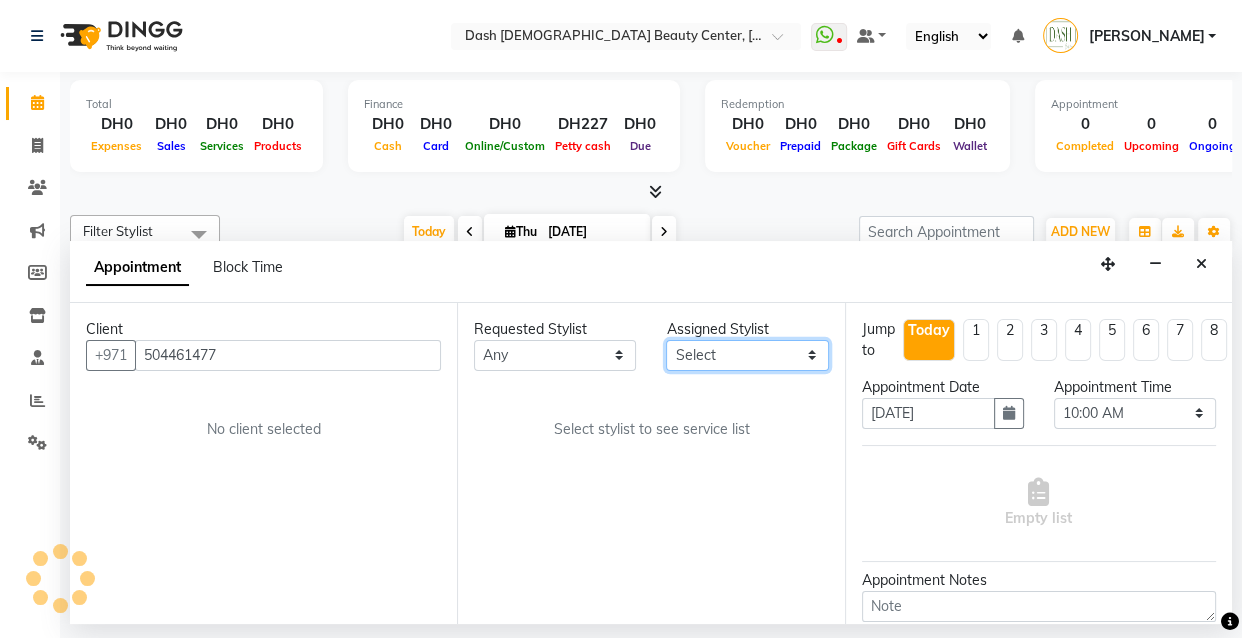 click on "Select [PERSON_NAME] [PERSON_NAME] [PERSON_NAME] [PERSON_NAME] [PERSON_NAME] [PERSON_NAME] [PERSON_NAME] [PERSON_NAME] [PERSON_NAME] Peace [PERSON_NAME] [PERSON_NAME]" at bounding box center [747, 355] 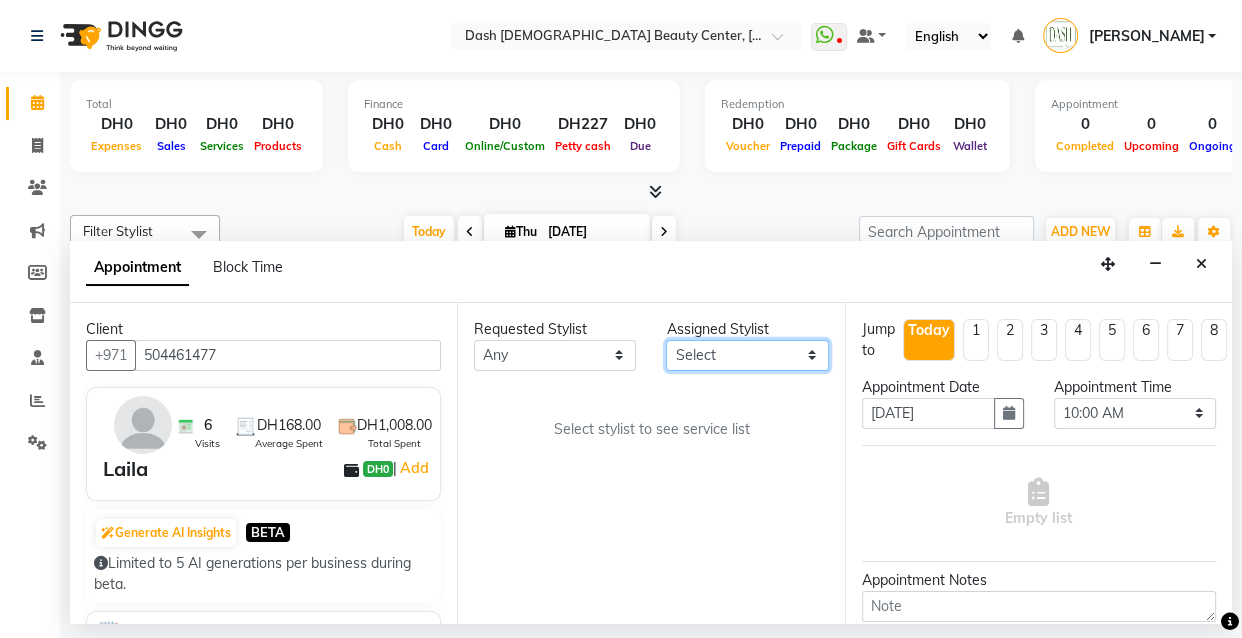 select on "85614" 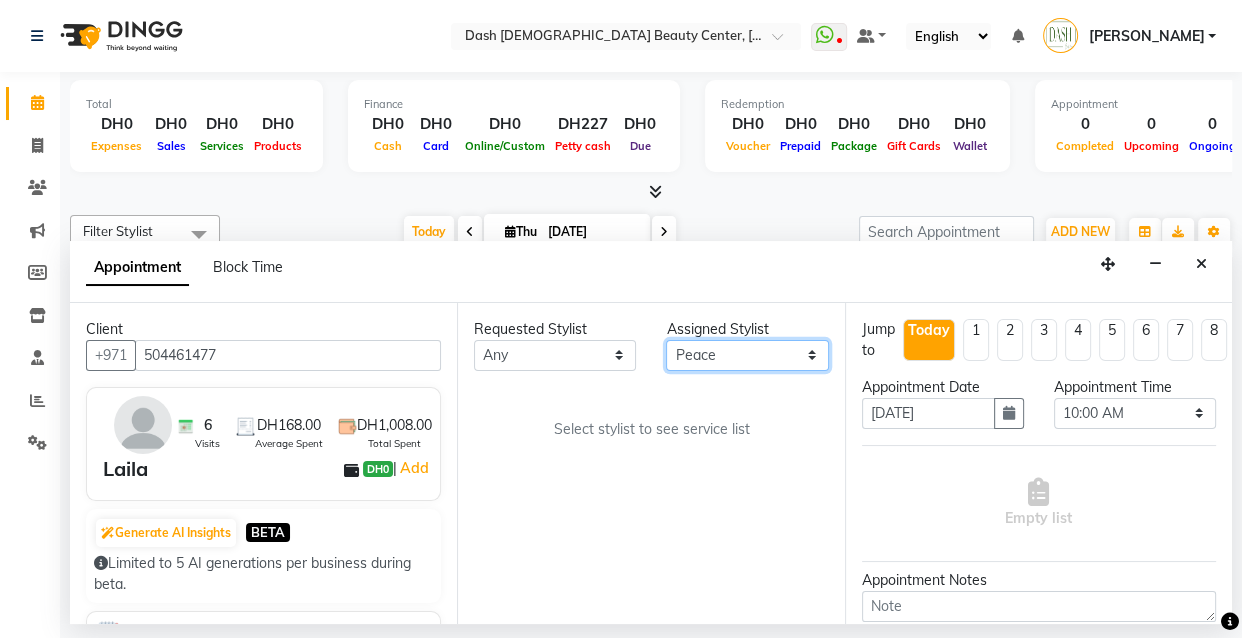 click on "Select [PERSON_NAME] [PERSON_NAME] [PERSON_NAME] [PERSON_NAME] [PERSON_NAME] [PERSON_NAME] [PERSON_NAME] [PERSON_NAME] [PERSON_NAME] Peace [PERSON_NAME] [PERSON_NAME]" at bounding box center [747, 355] 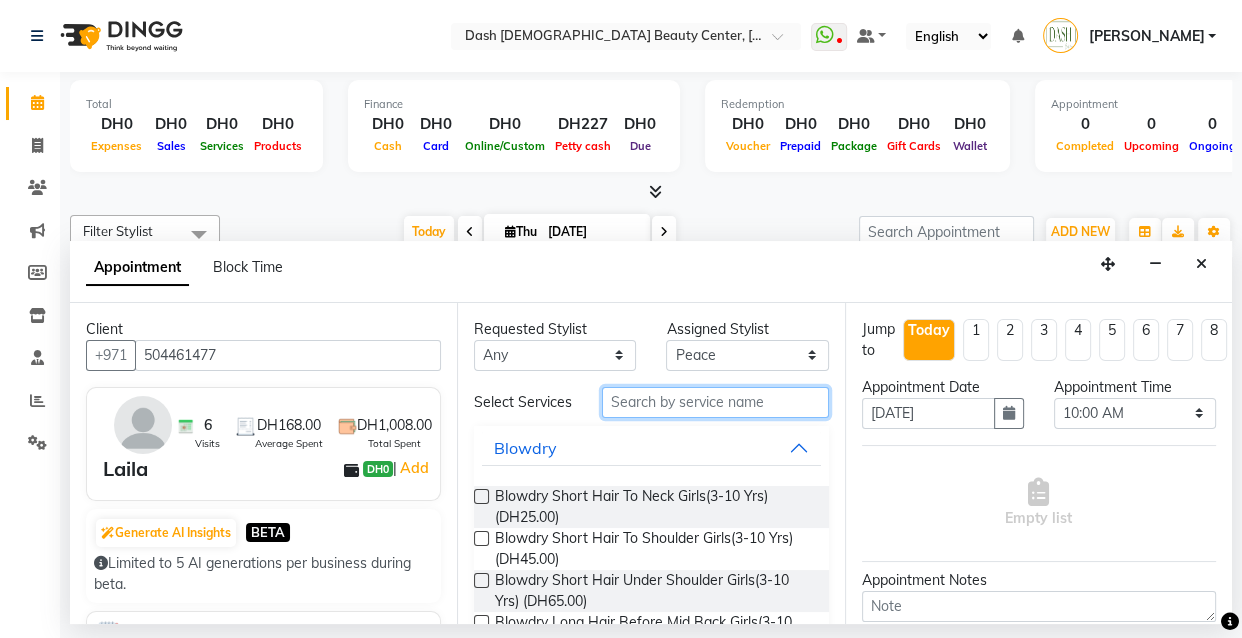 click at bounding box center (715, 402) 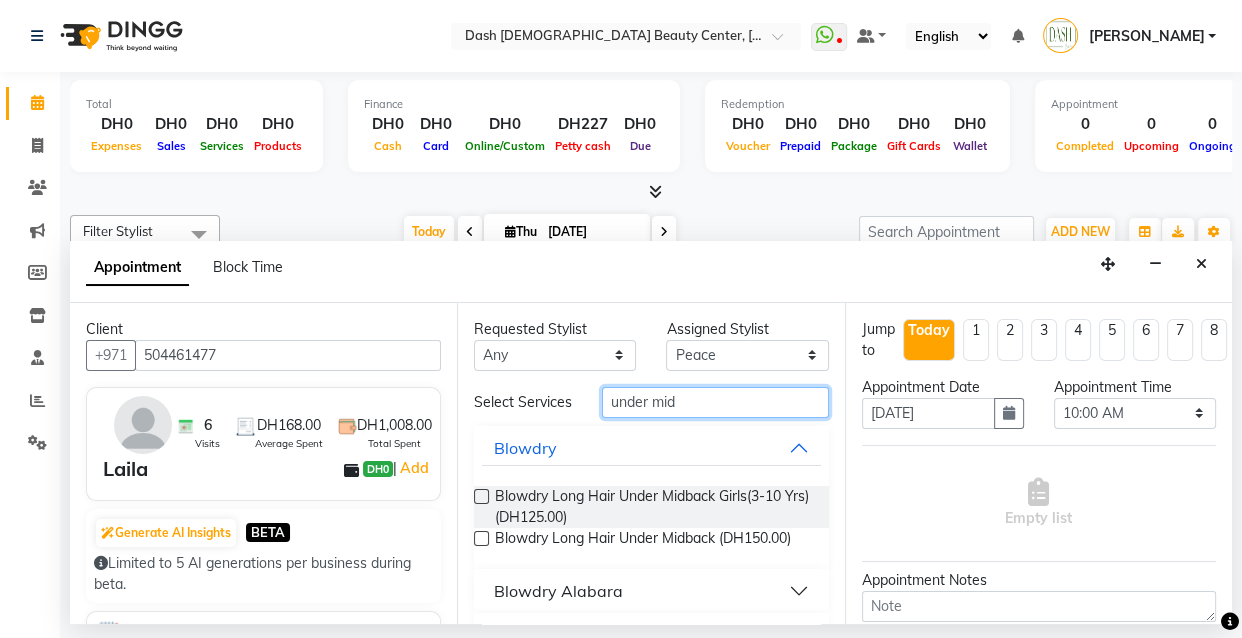 type on "under mid" 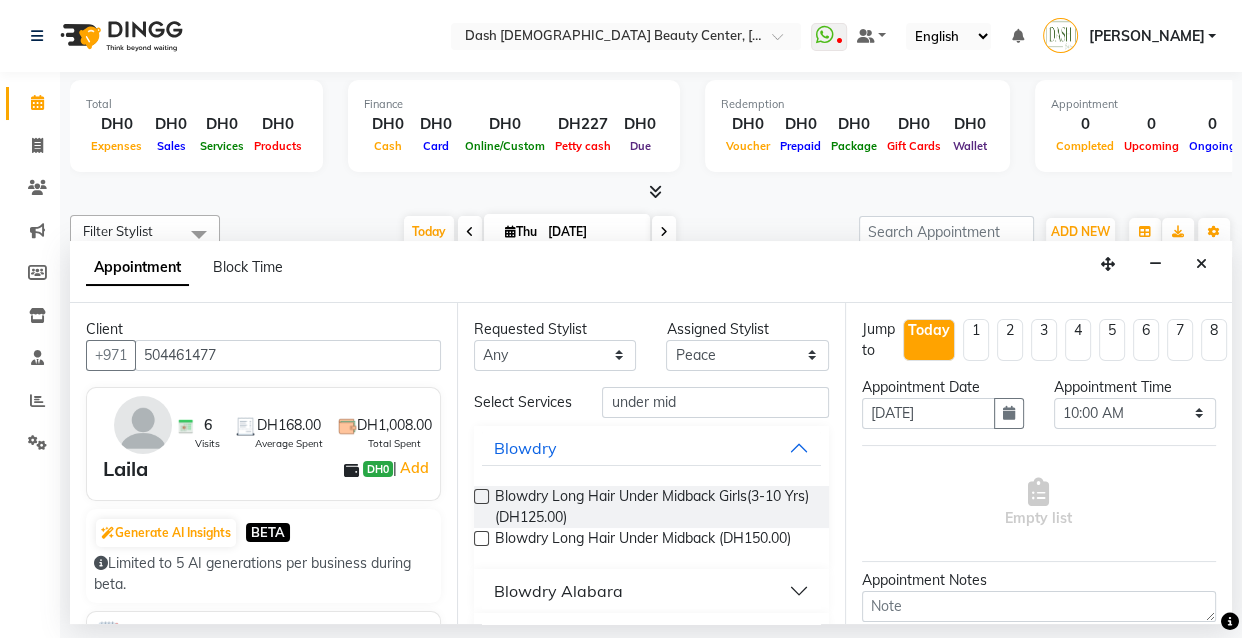 click at bounding box center (481, 538) 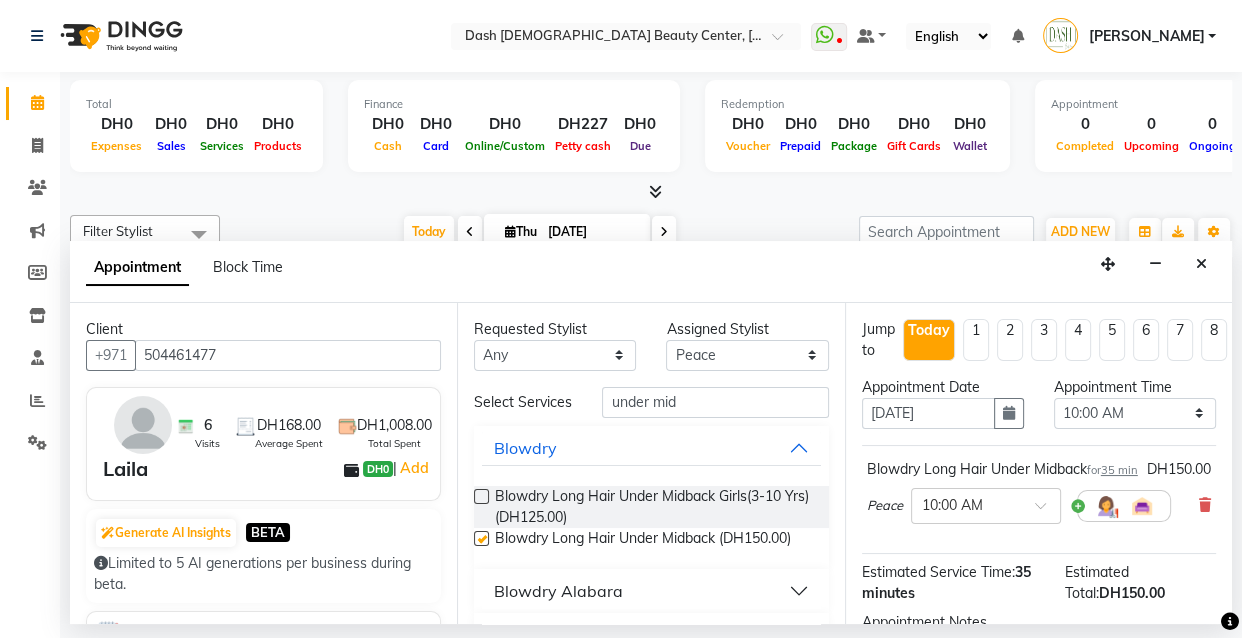 checkbox on "false" 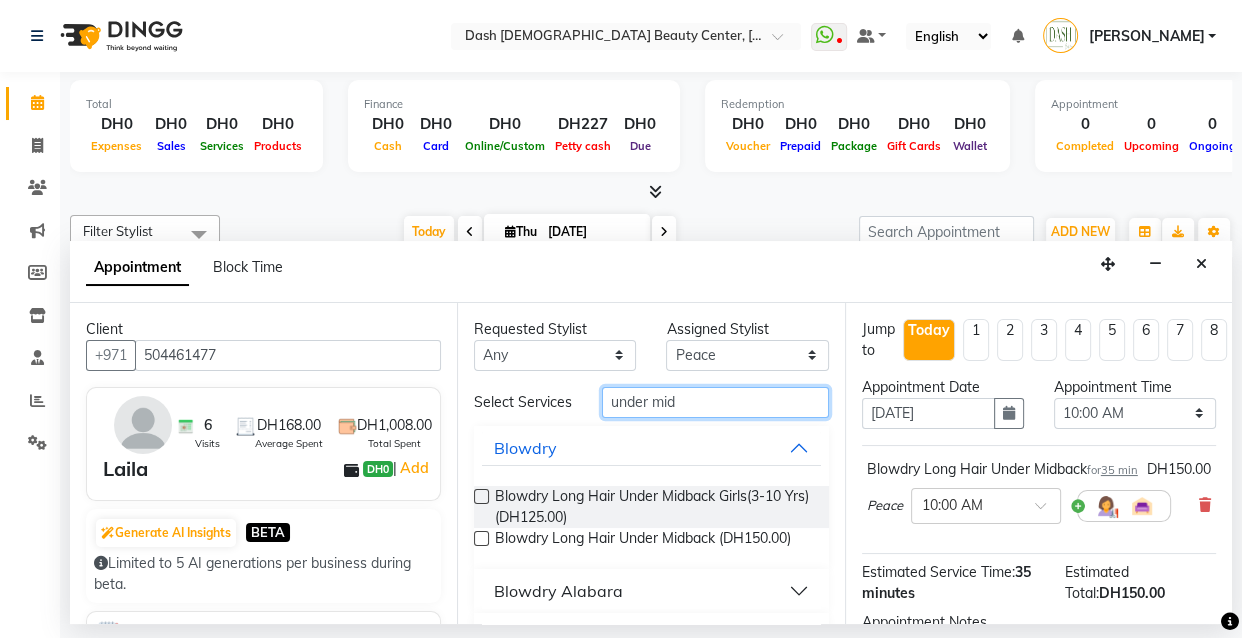 click on "under mid" at bounding box center (715, 402) 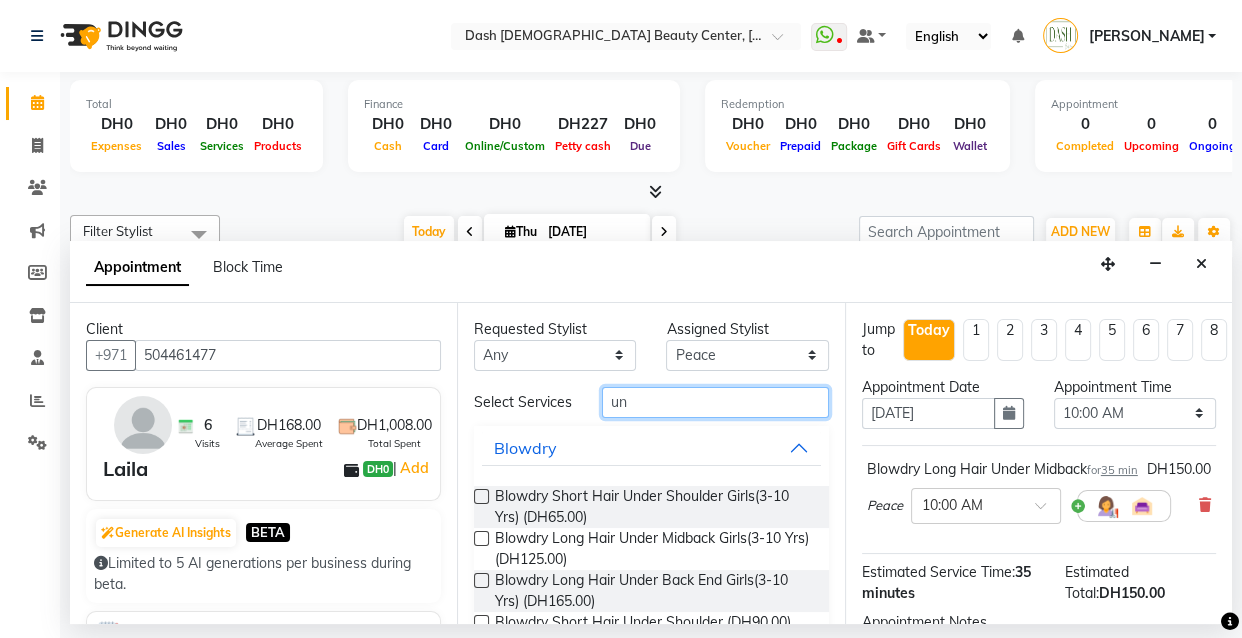 type on "u" 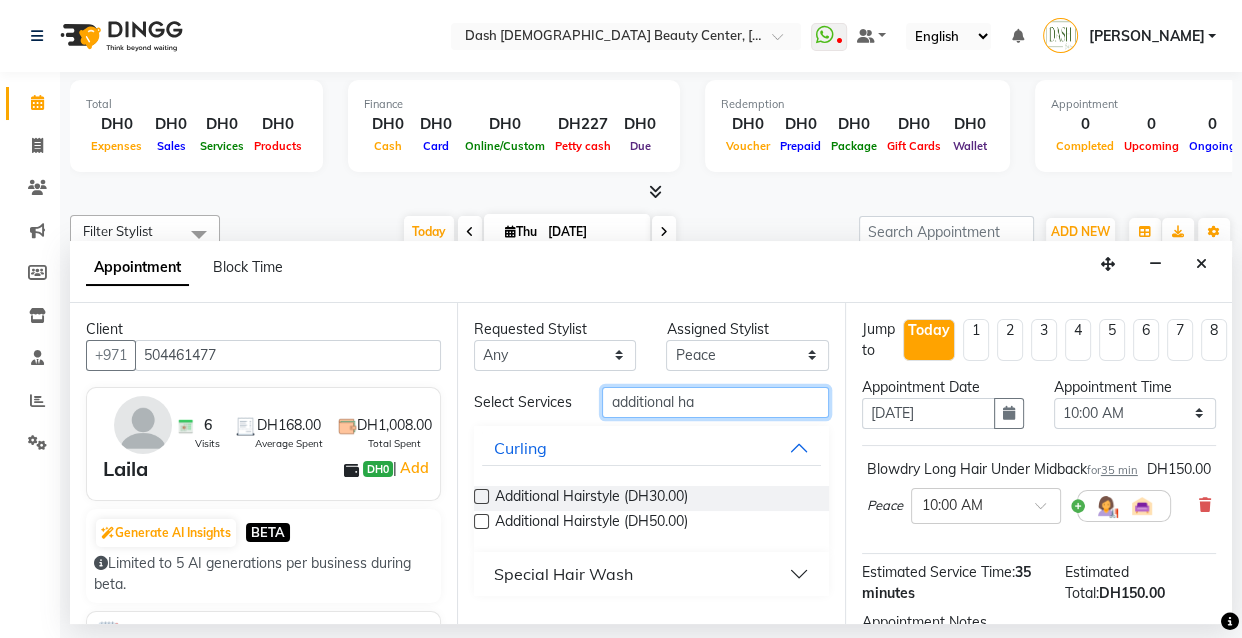 type on "additional ha" 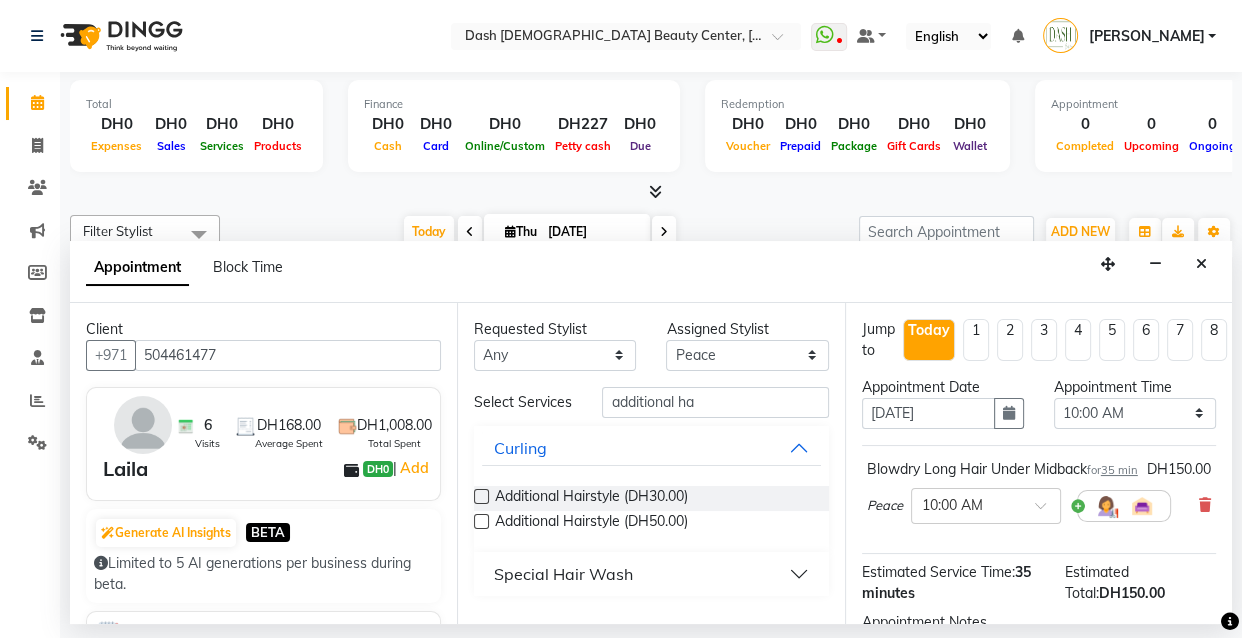 click on "Special Hair Wash" at bounding box center (651, 574) 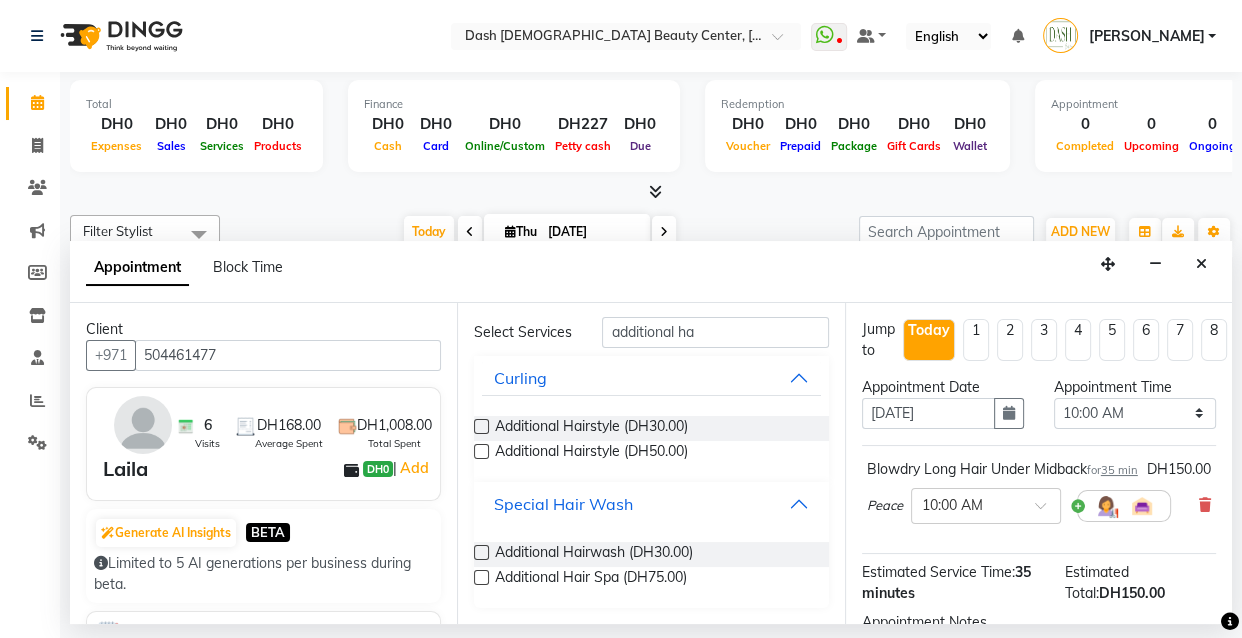 scroll, scrollTop: 80, scrollLeft: 0, axis: vertical 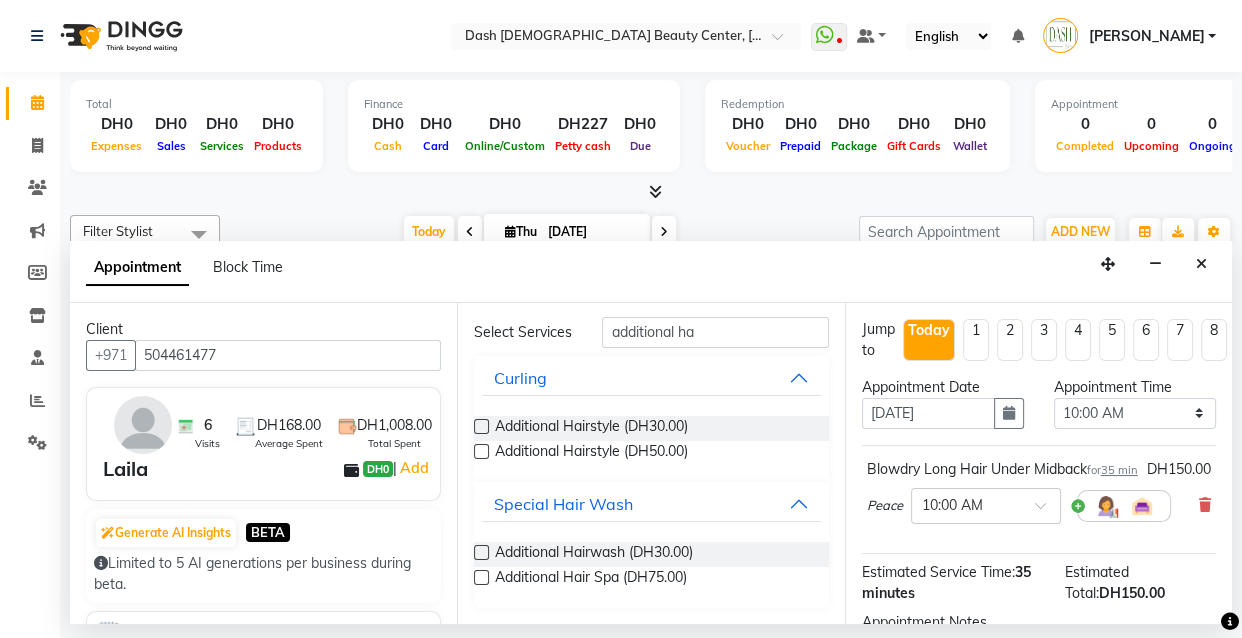 click at bounding box center (481, 552) 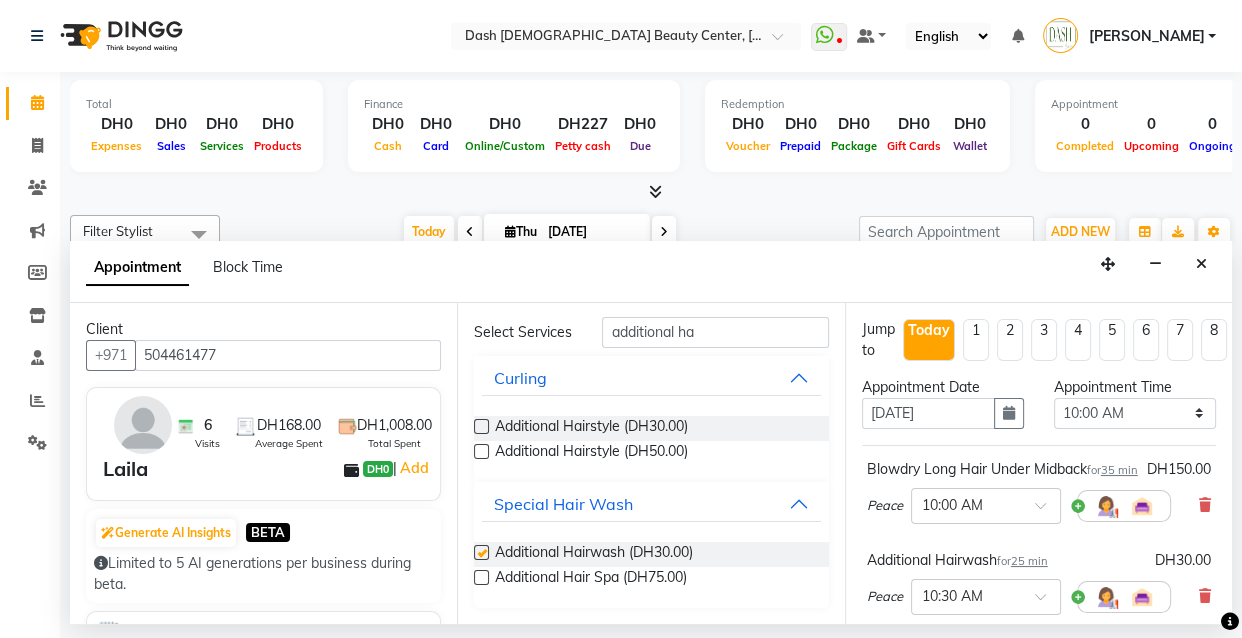 click on "Curling" at bounding box center [651, 378] 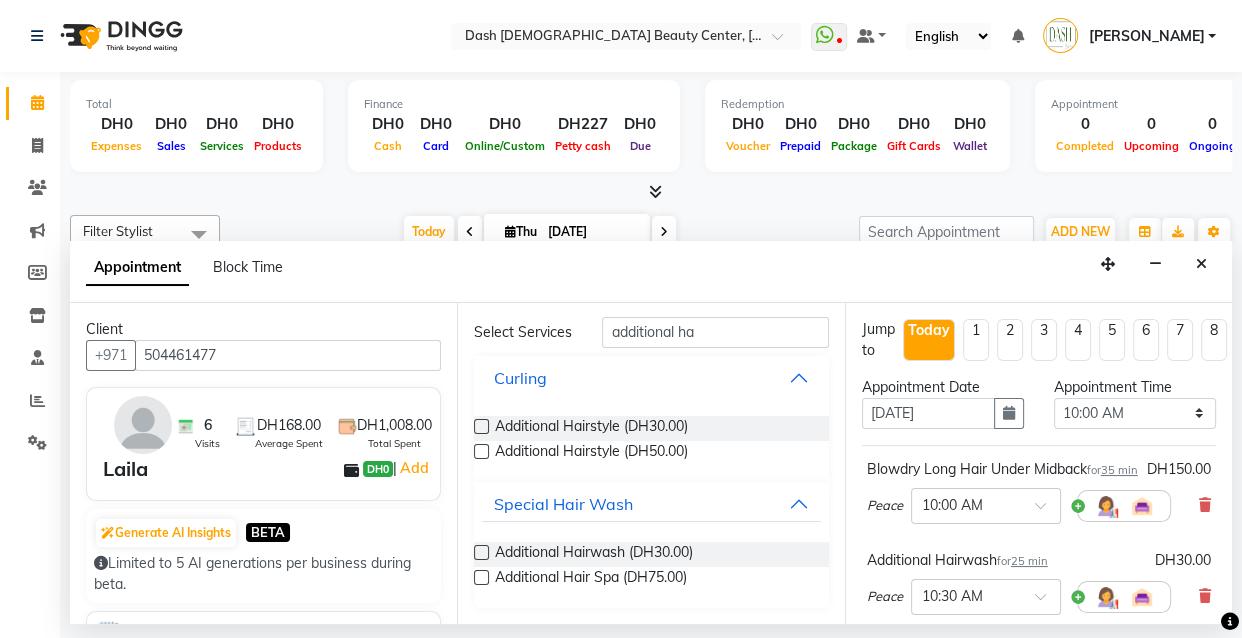 checkbox on "false" 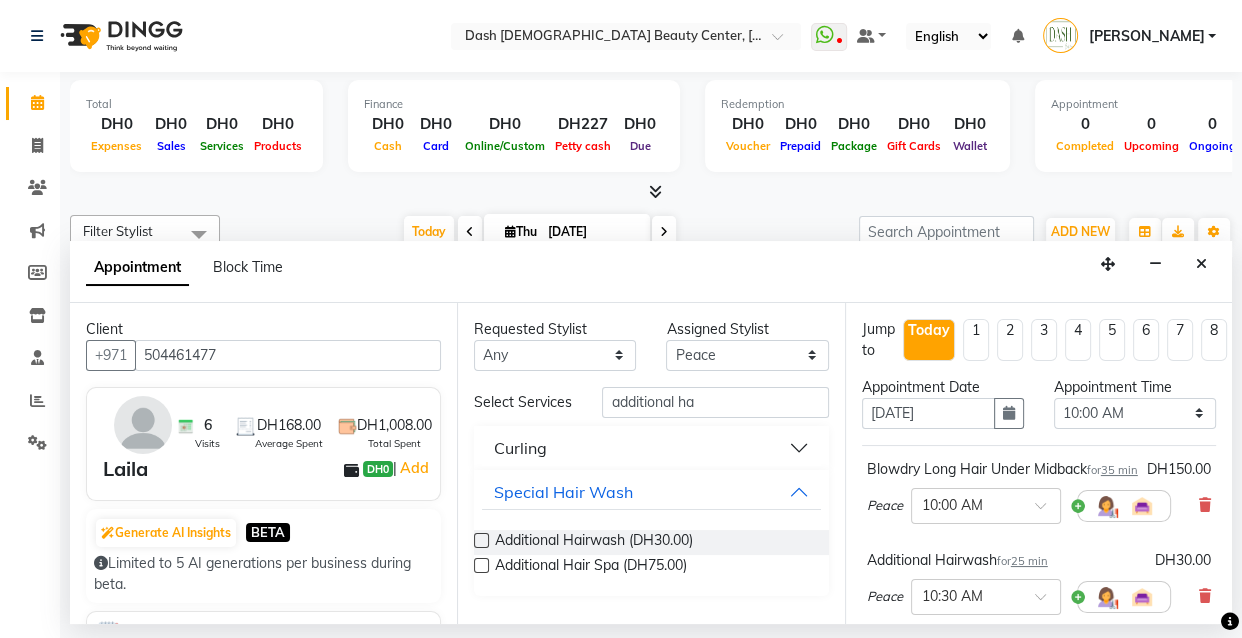 scroll, scrollTop: 0, scrollLeft: 0, axis: both 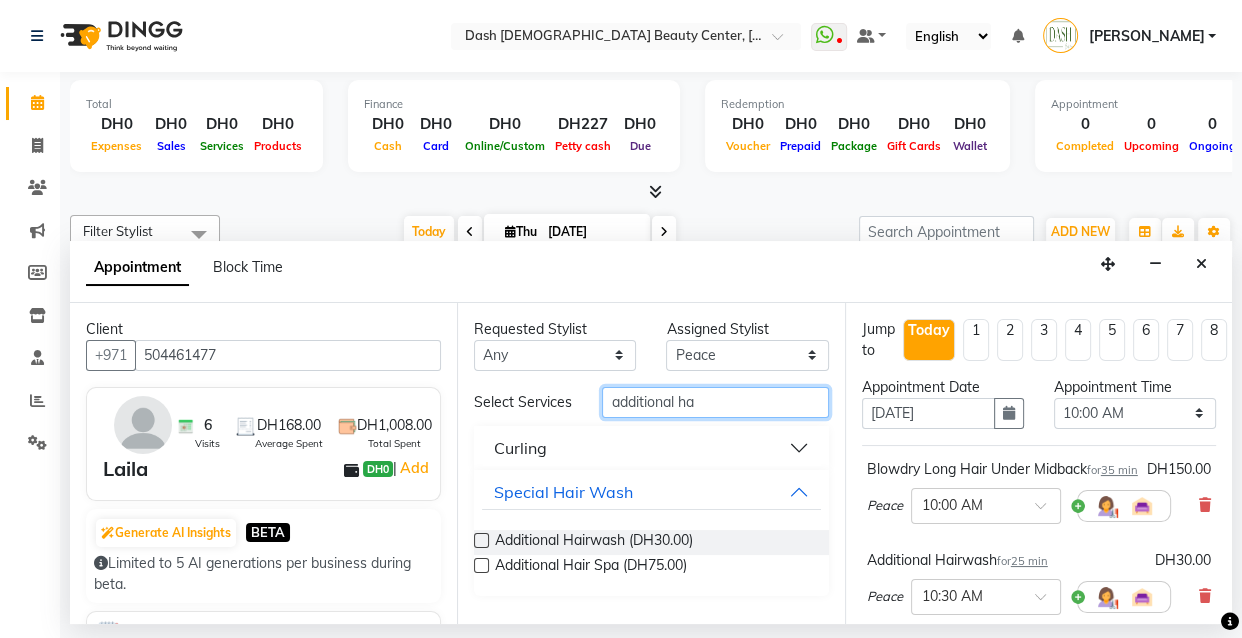 click on "additional ha" at bounding box center (715, 402) 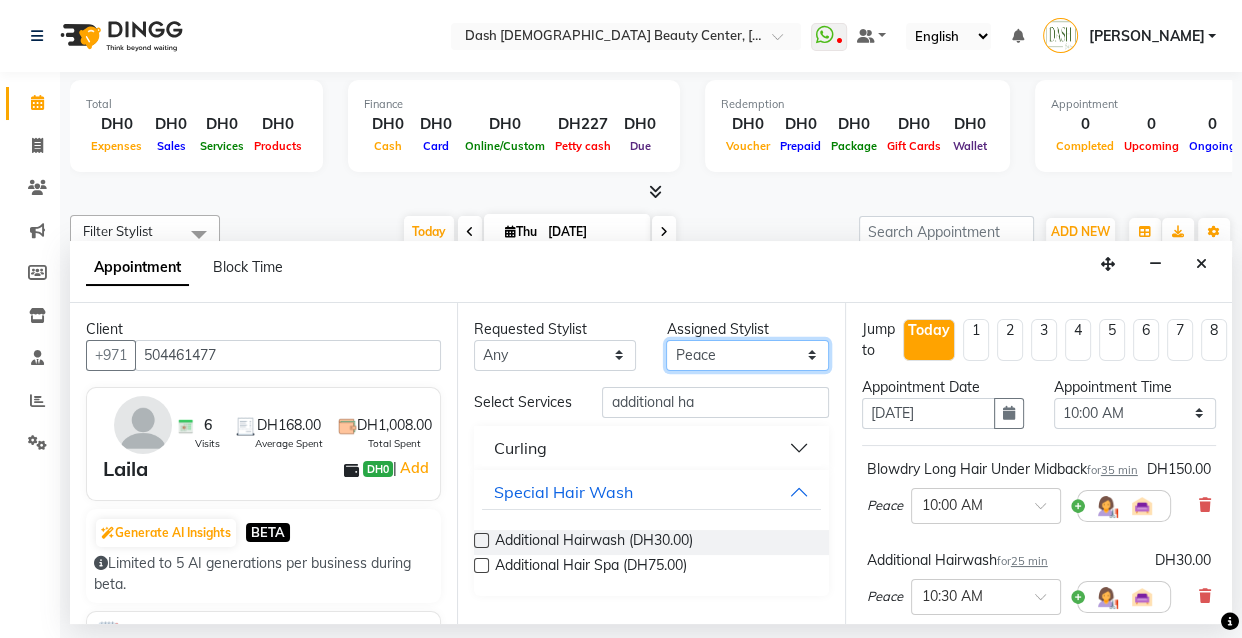 click on "Select [PERSON_NAME] [PERSON_NAME] [PERSON_NAME] [PERSON_NAME] [PERSON_NAME] [PERSON_NAME] [PERSON_NAME] [PERSON_NAME] [PERSON_NAME] Peace [PERSON_NAME] [PERSON_NAME]" at bounding box center (747, 355) 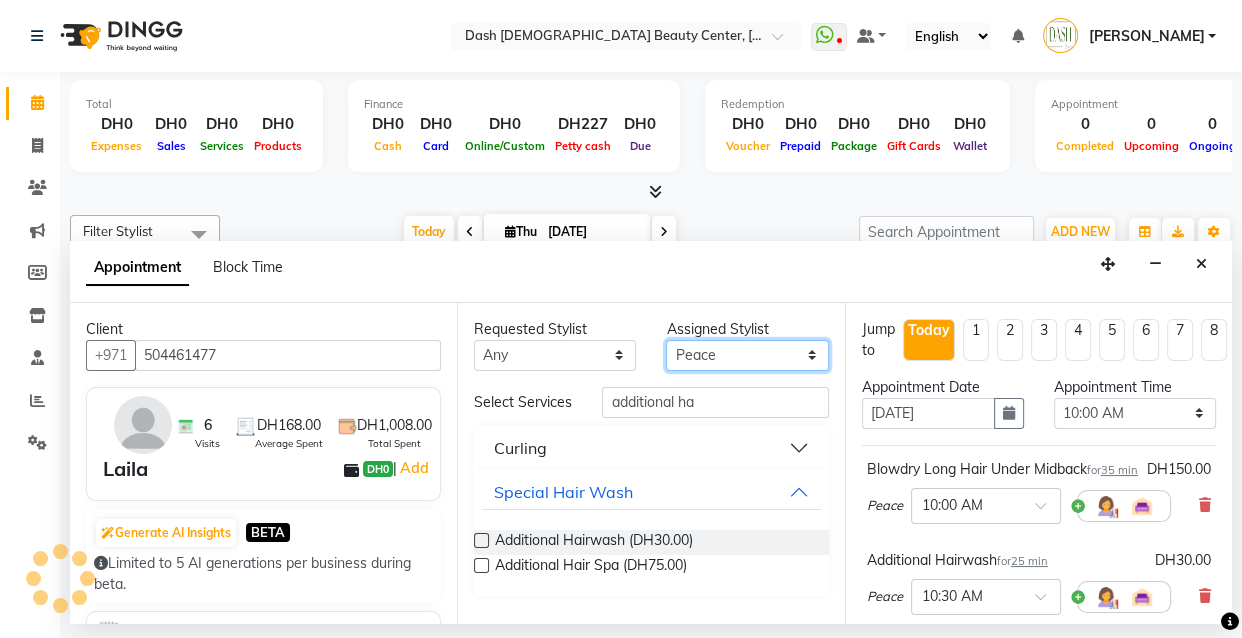 select on "82782" 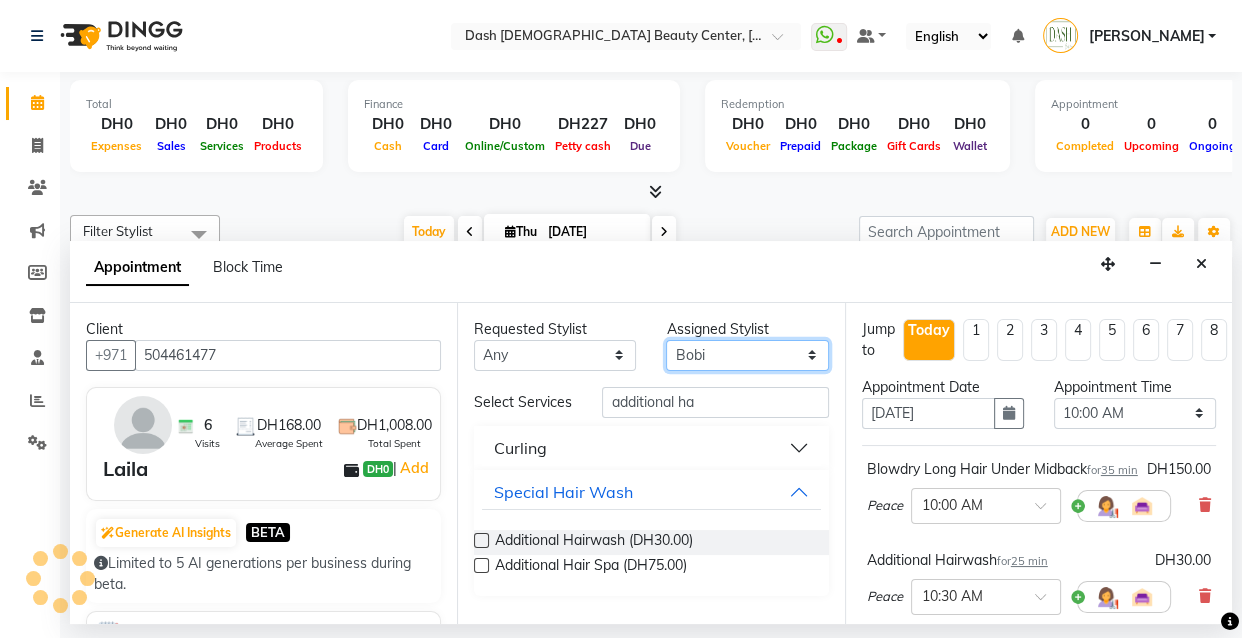 click on "Select [PERSON_NAME] [PERSON_NAME] [PERSON_NAME] [PERSON_NAME] [PERSON_NAME] [PERSON_NAME] [PERSON_NAME] [PERSON_NAME] [PERSON_NAME] Peace [PERSON_NAME] [PERSON_NAME]" at bounding box center (747, 355) 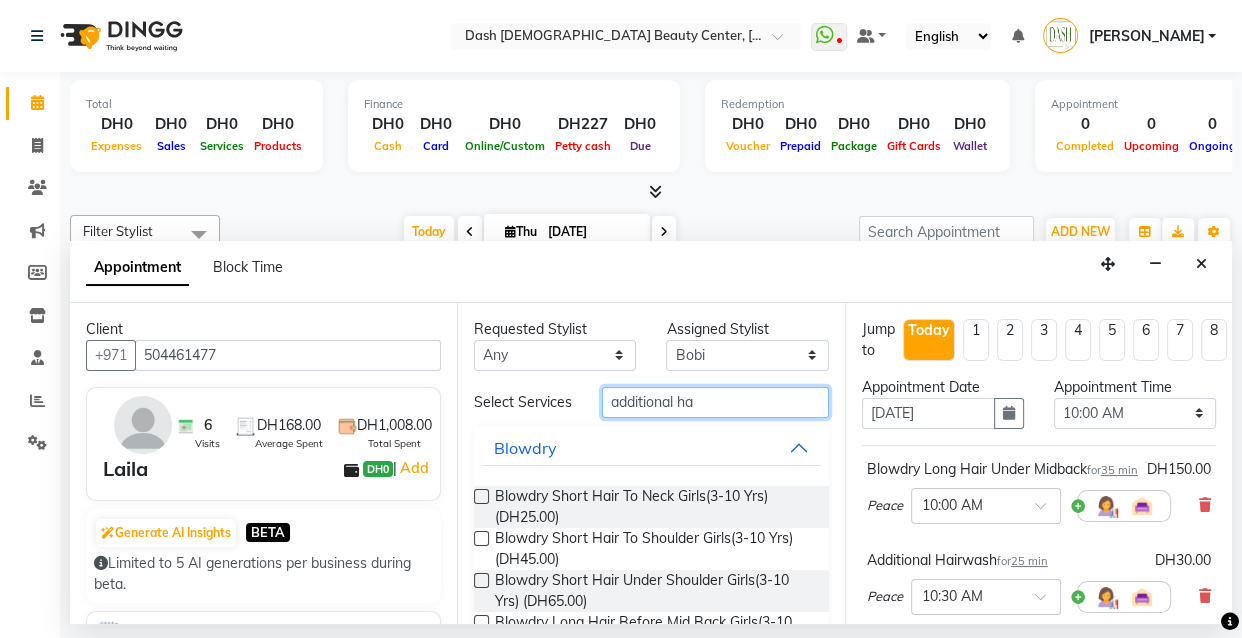 click on "additional ha" at bounding box center [715, 402] 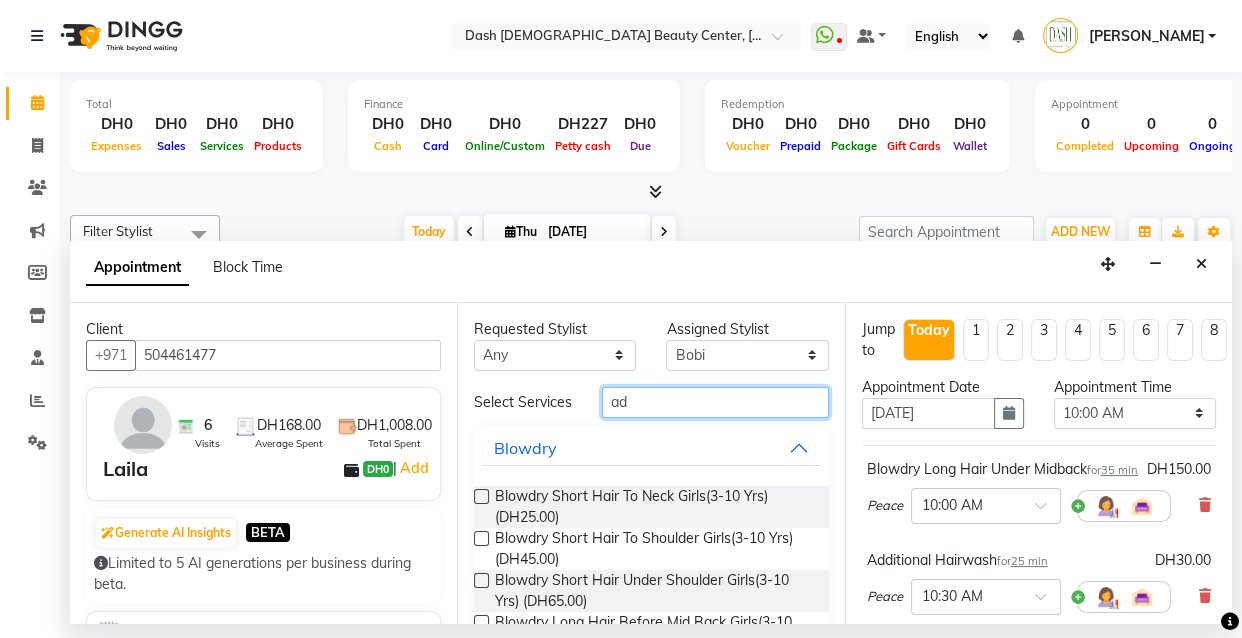 type on "a" 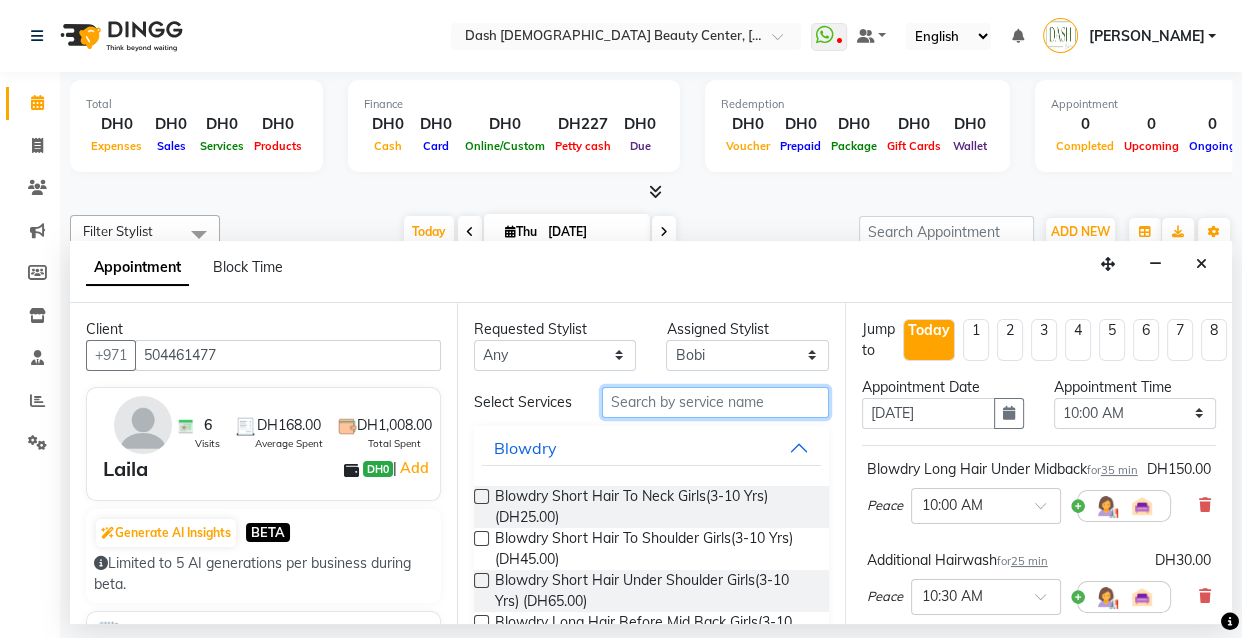 type on "a" 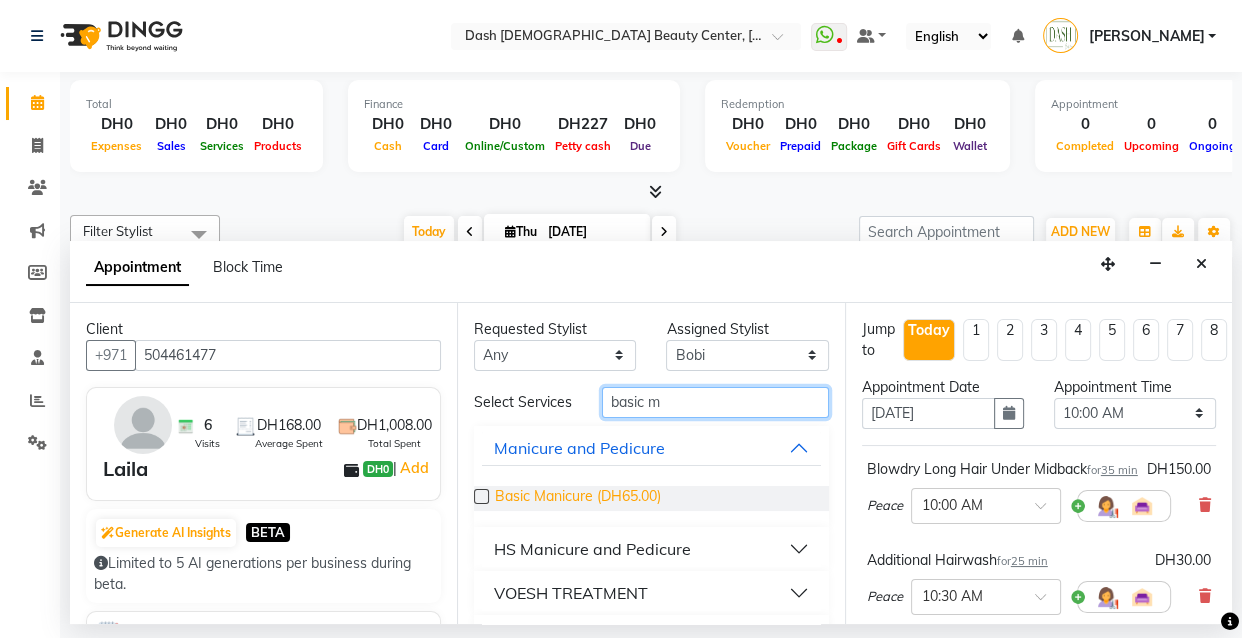 type on "basic m" 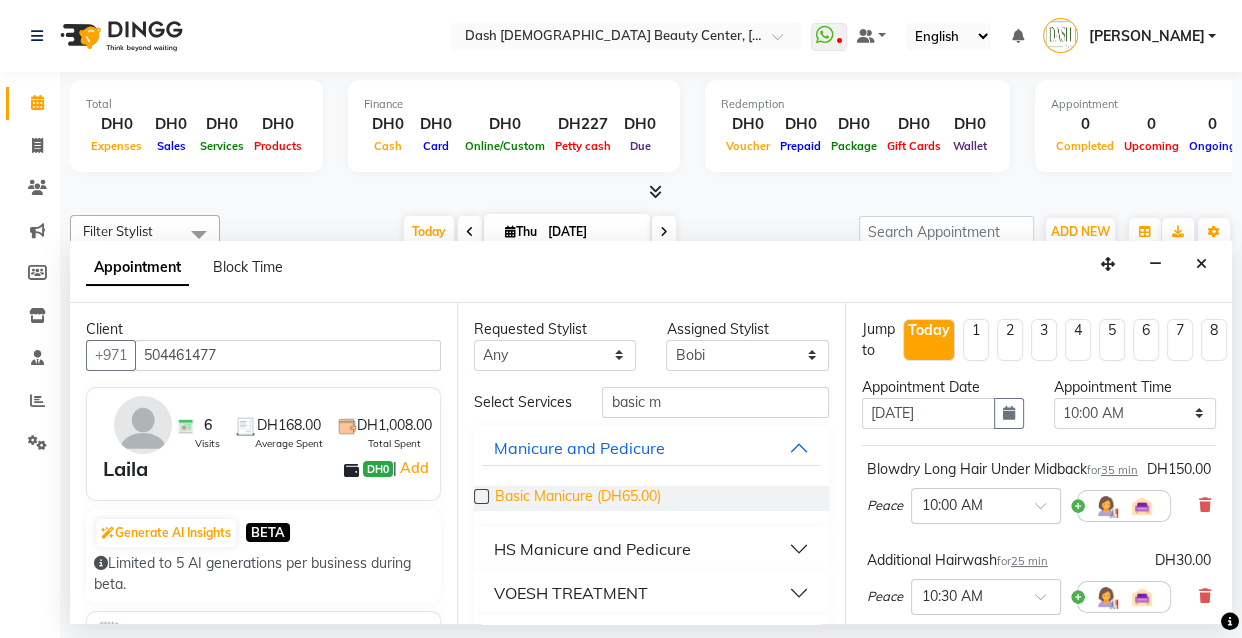 click on "Basic Manicure (DH65.00)" at bounding box center [578, 498] 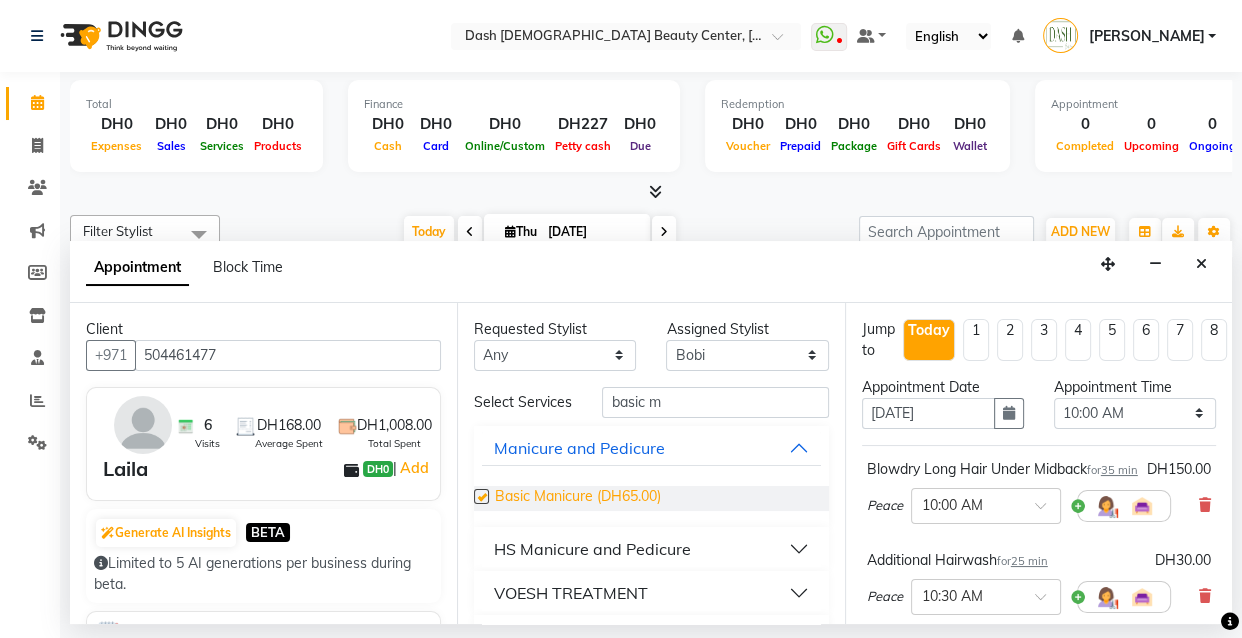 checkbox on "false" 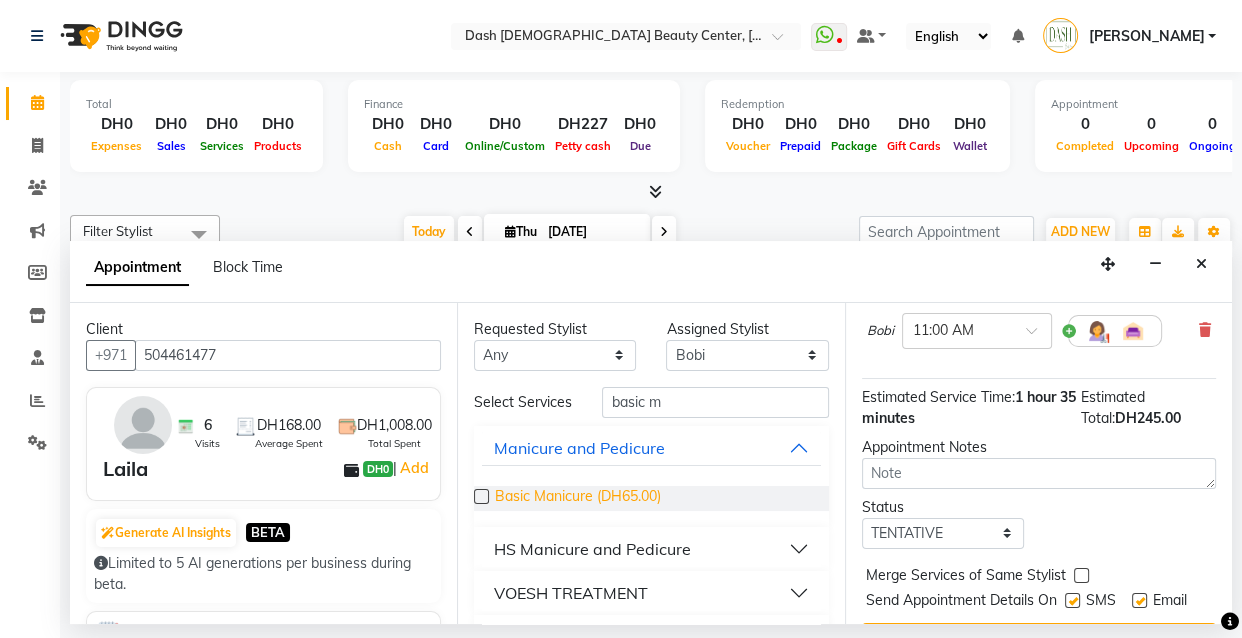 scroll, scrollTop: 459, scrollLeft: 0, axis: vertical 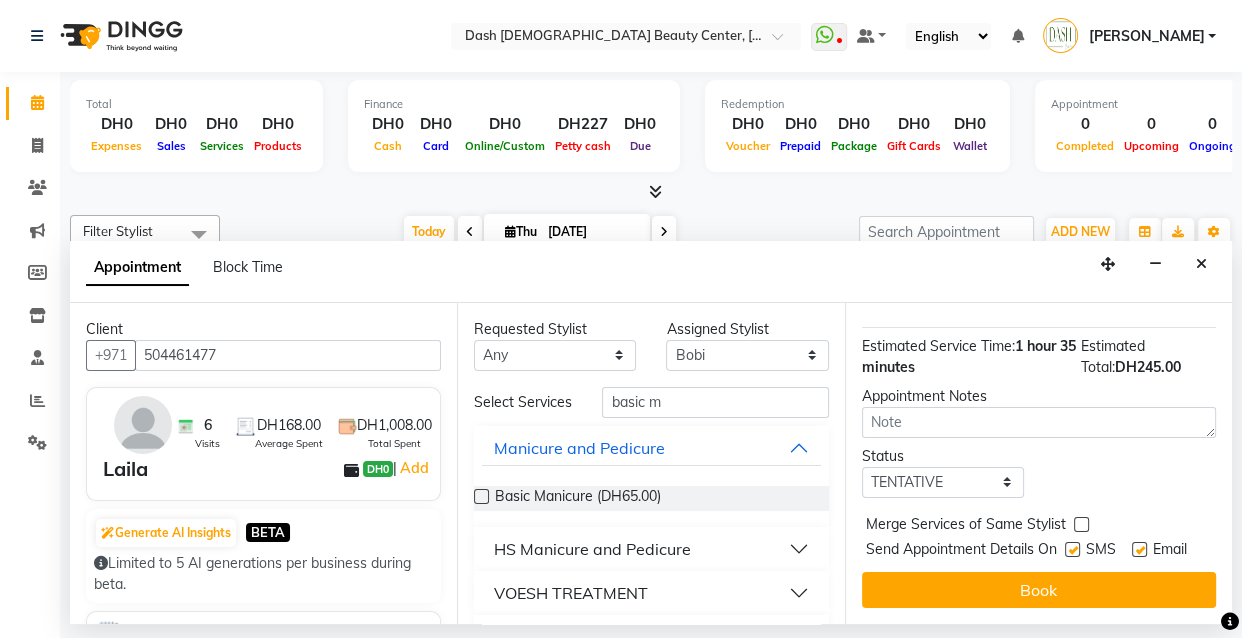 click at bounding box center [1072, 549] 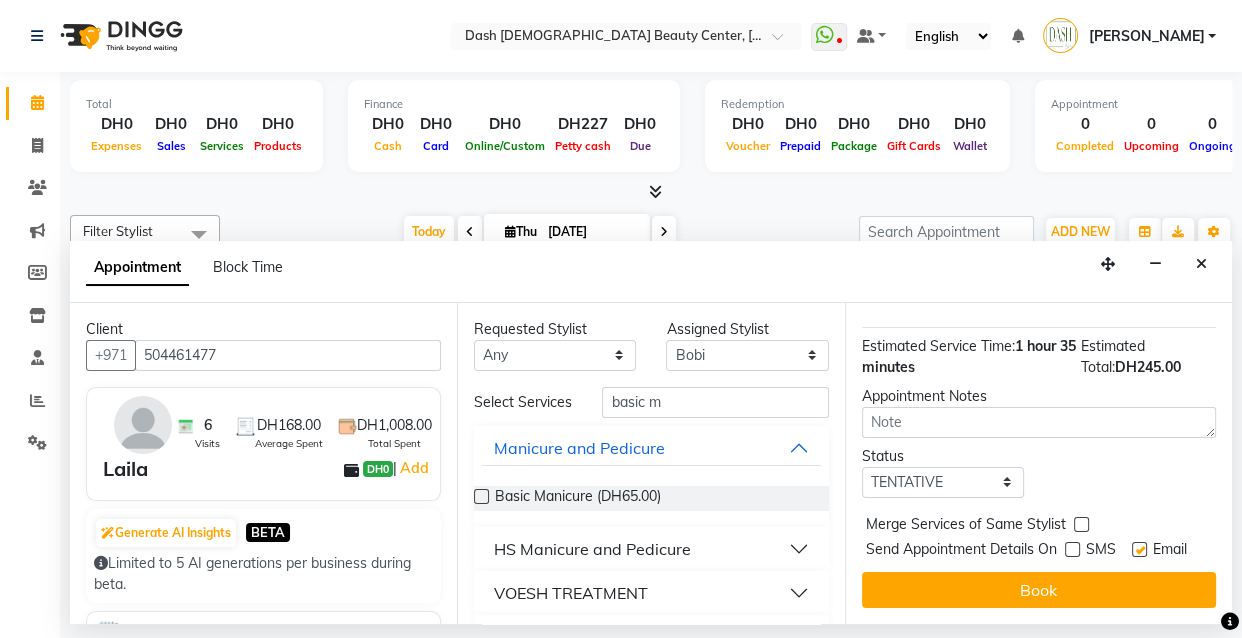 click at bounding box center (1139, 549) 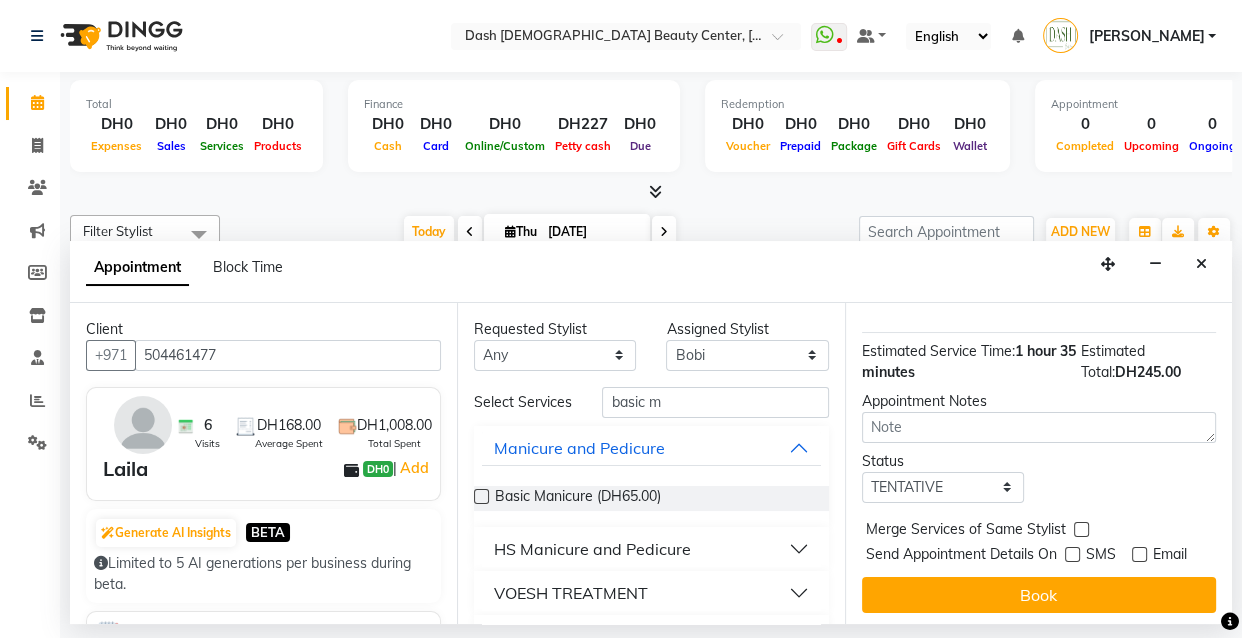 scroll, scrollTop: 459, scrollLeft: 0, axis: vertical 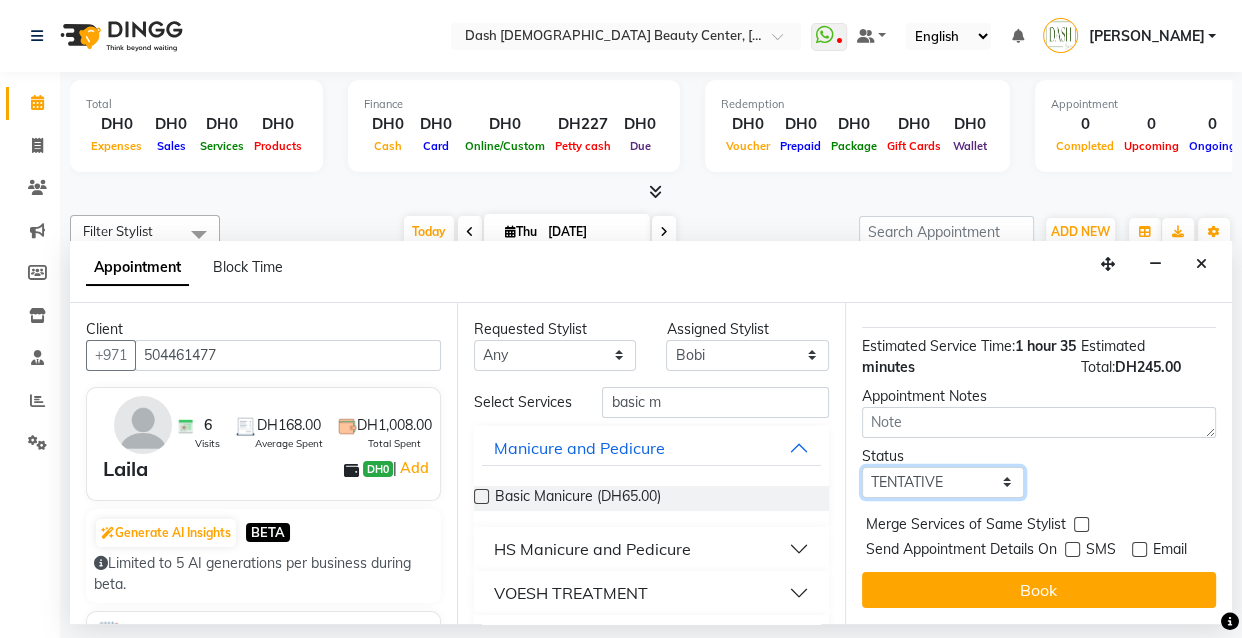click on "Select TENTATIVE CONFIRM CHECK-IN UPCOMING" at bounding box center [943, 482] 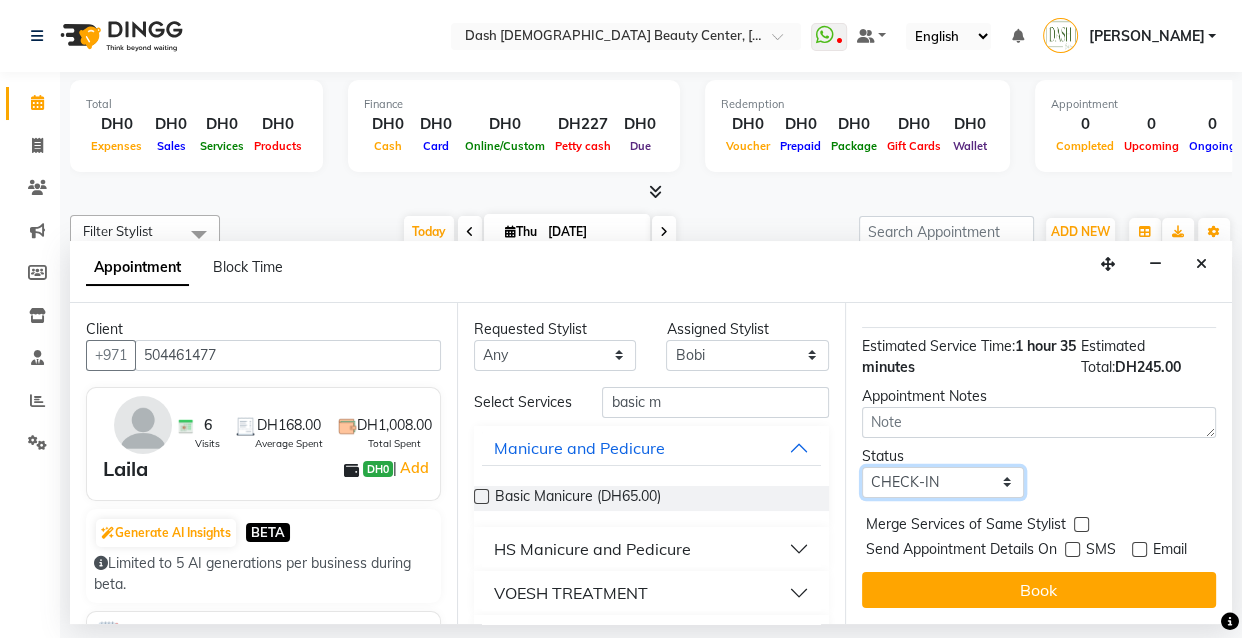 click on "Select TENTATIVE CONFIRM CHECK-IN UPCOMING" at bounding box center [943, 482] 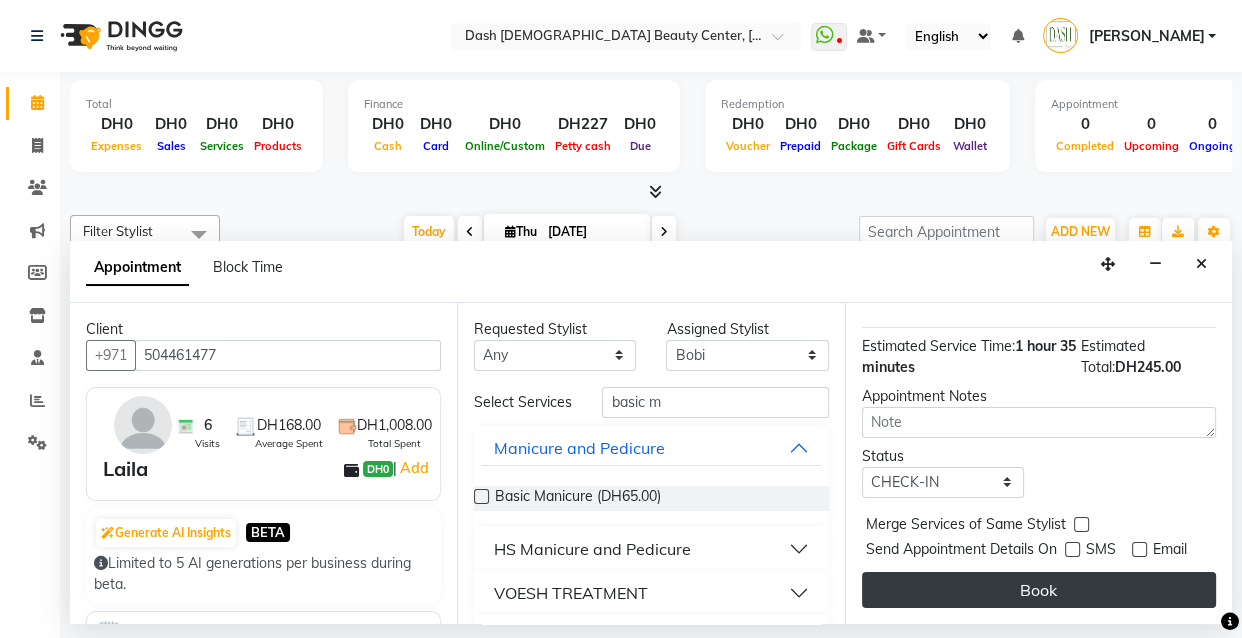 click on "Book" at bounding box center (1039, 590) 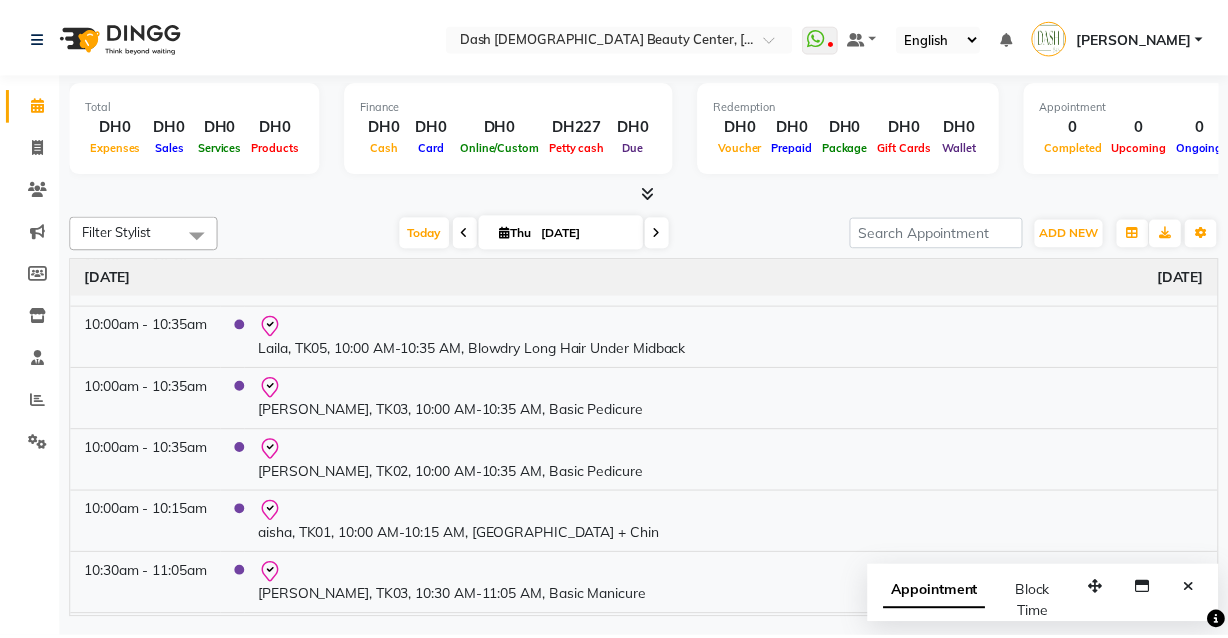 scroll, scrollTop: 186, scrollLeft: 0, axis: vertical 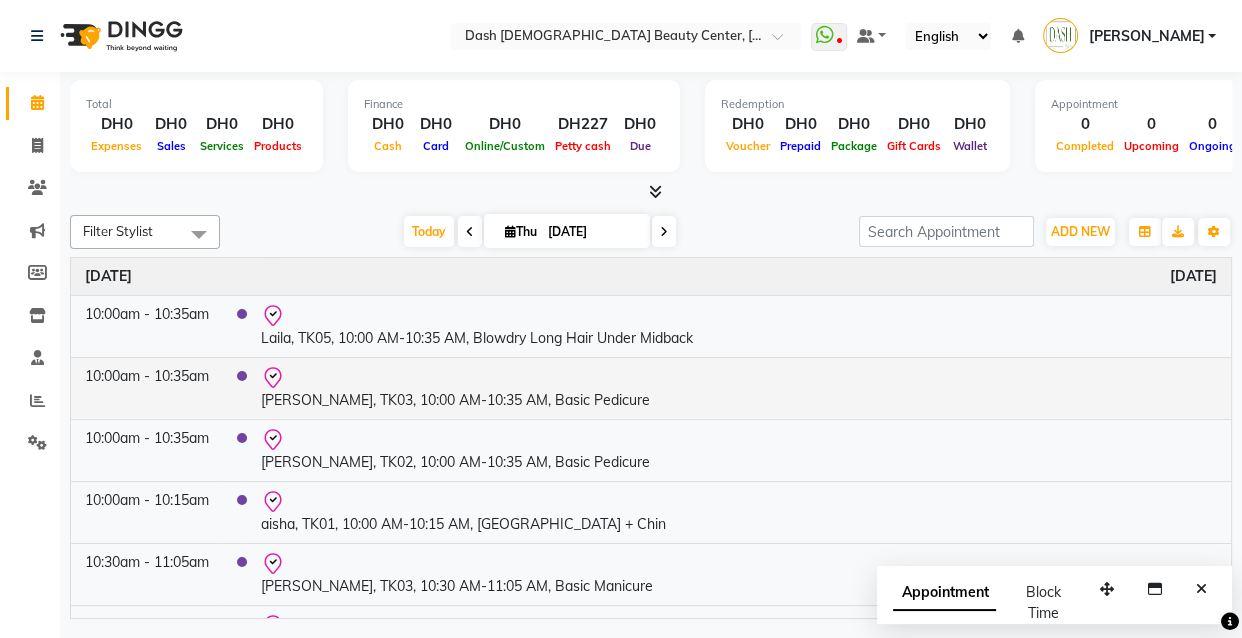 click on "[PERSON_NAME], TK03, 10:00 AM-10:35 AM, Basic Pedicure" at bounding box center [739, 388] 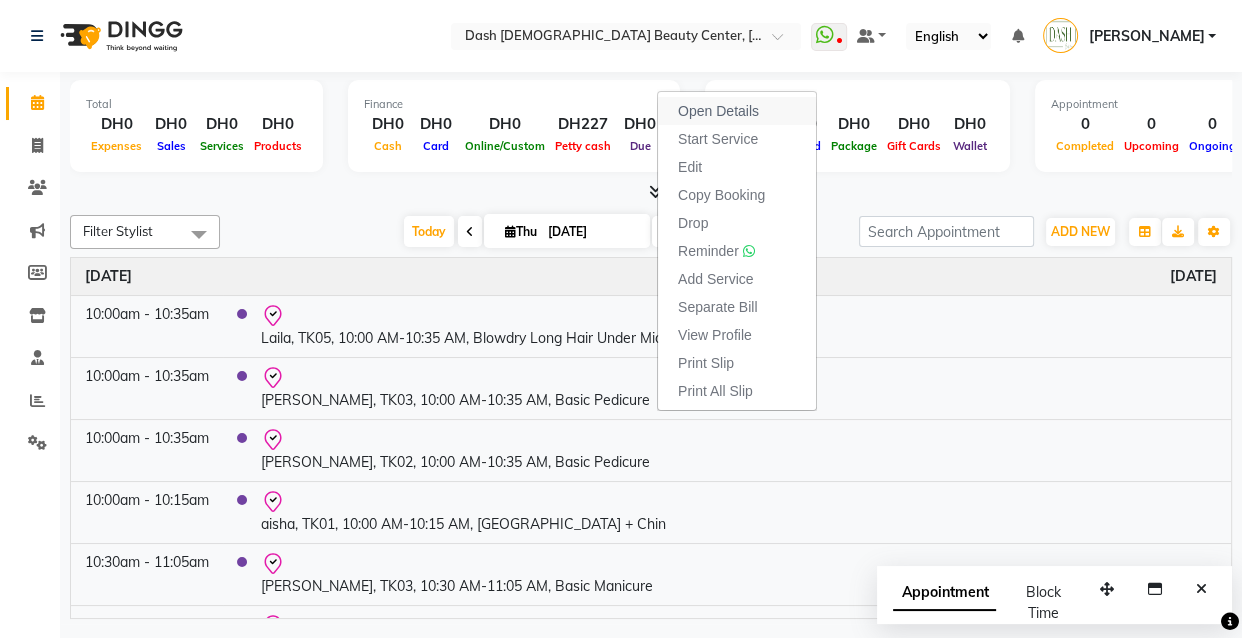 click on "Open Details" at bounding box center (737, 111) 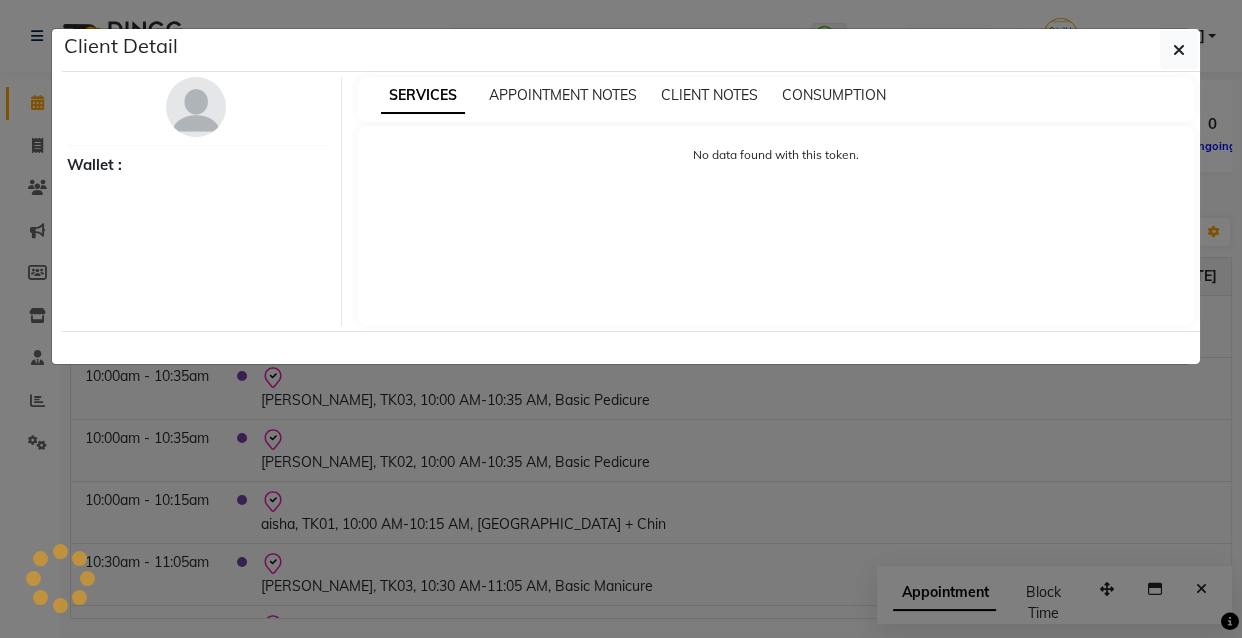 select on "8" 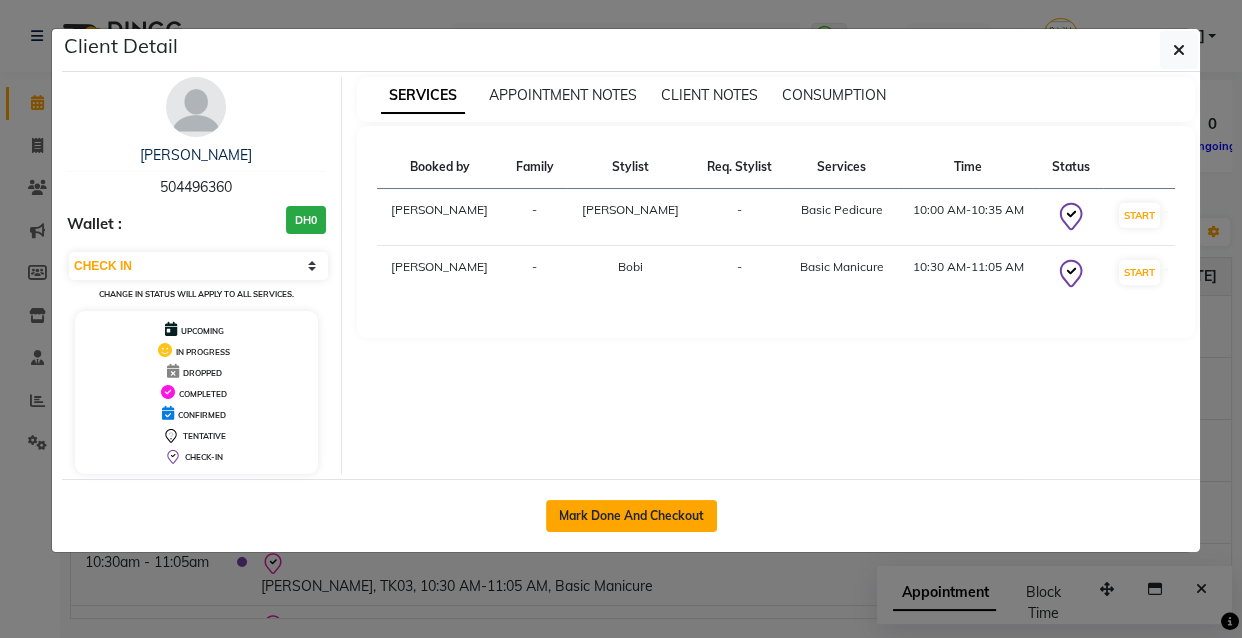click on "Mark Done And Checkout" 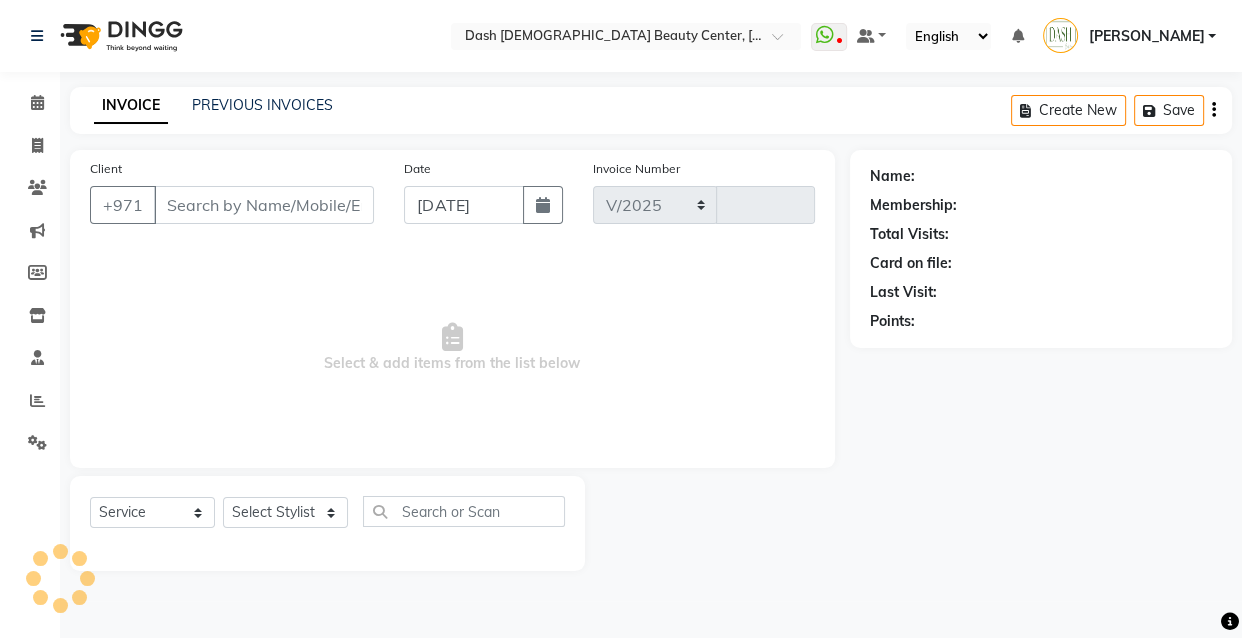 select on "8372" 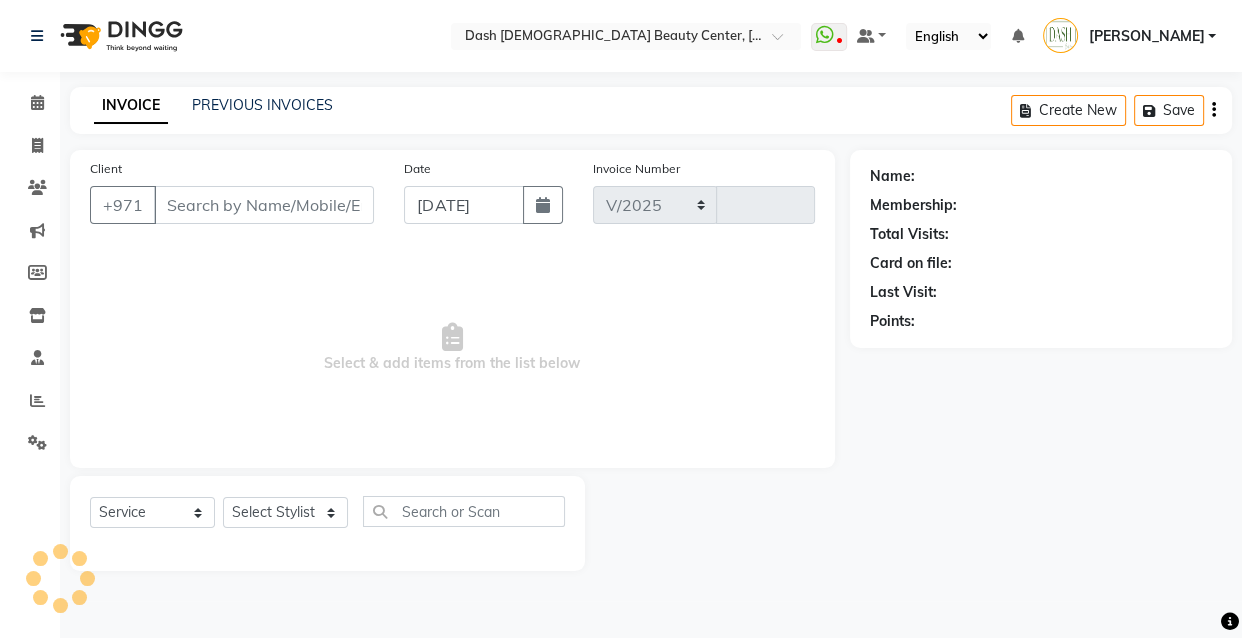 type on "1744" 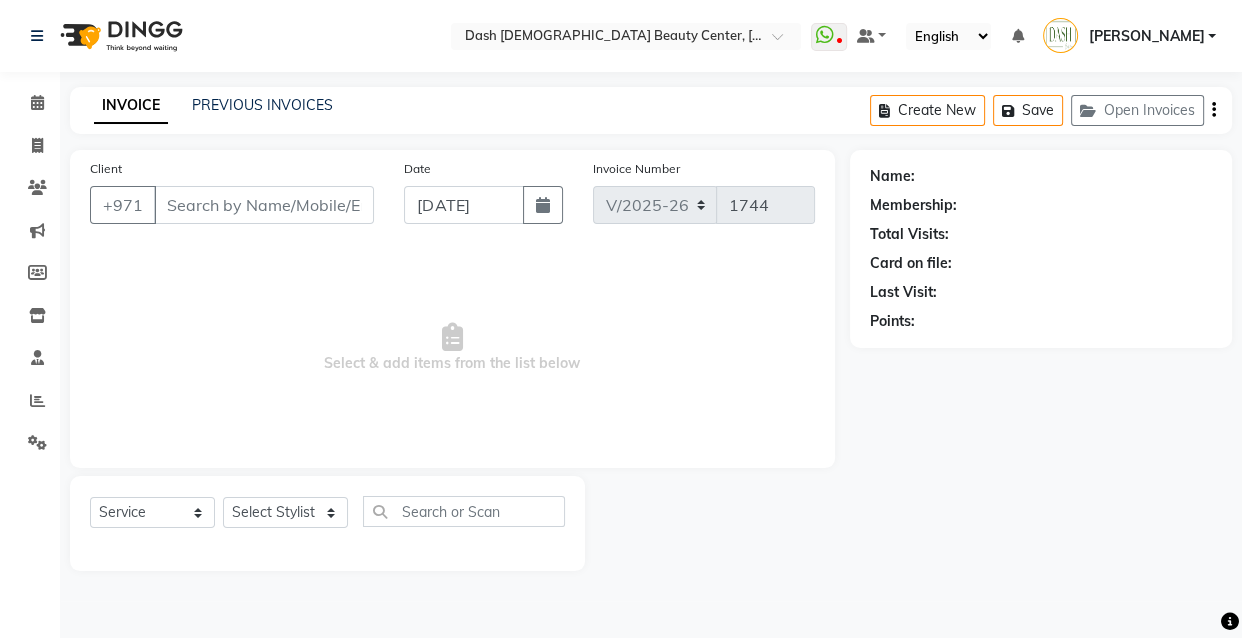 type on "504496360" 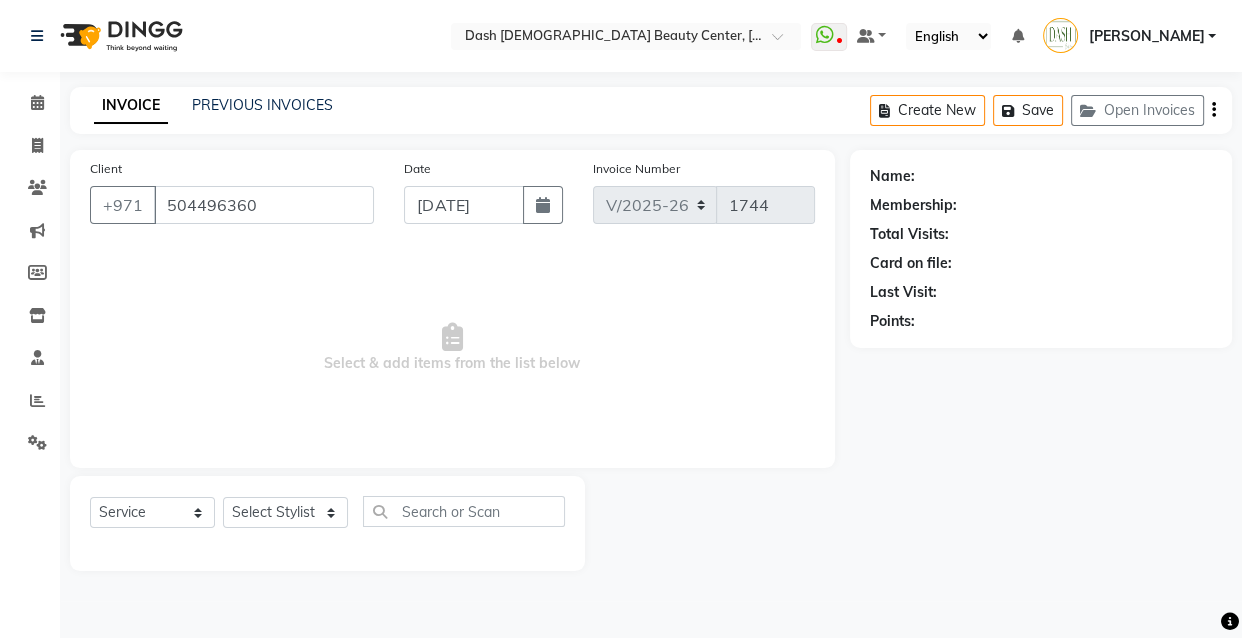 select on "82782" 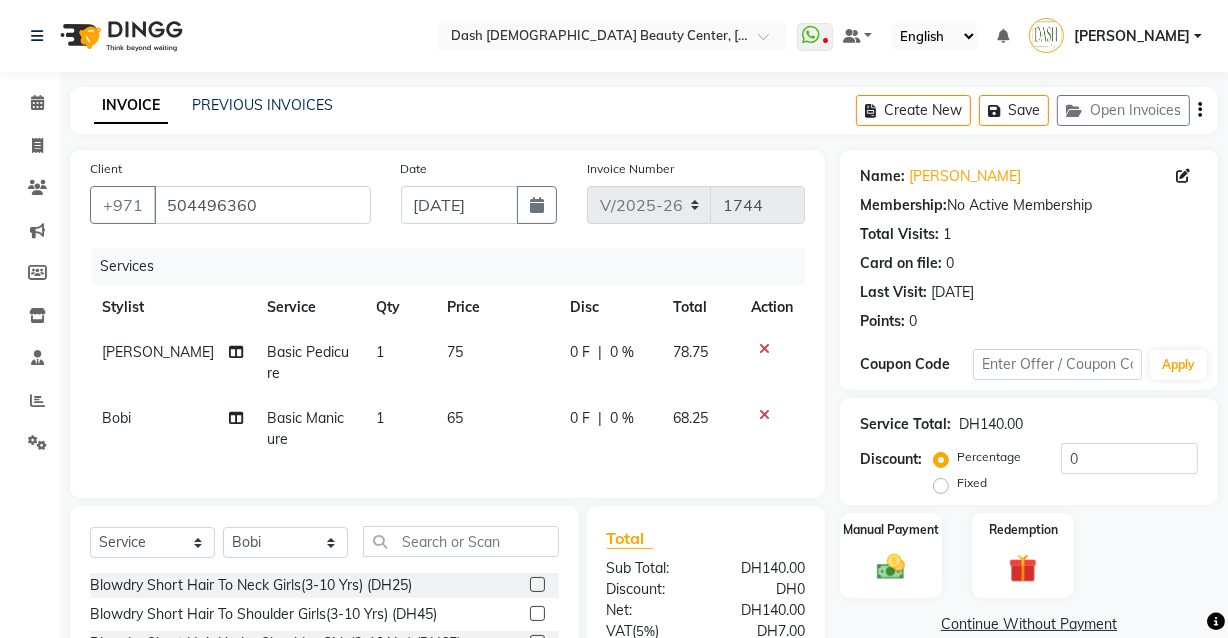 click on "Bobi" 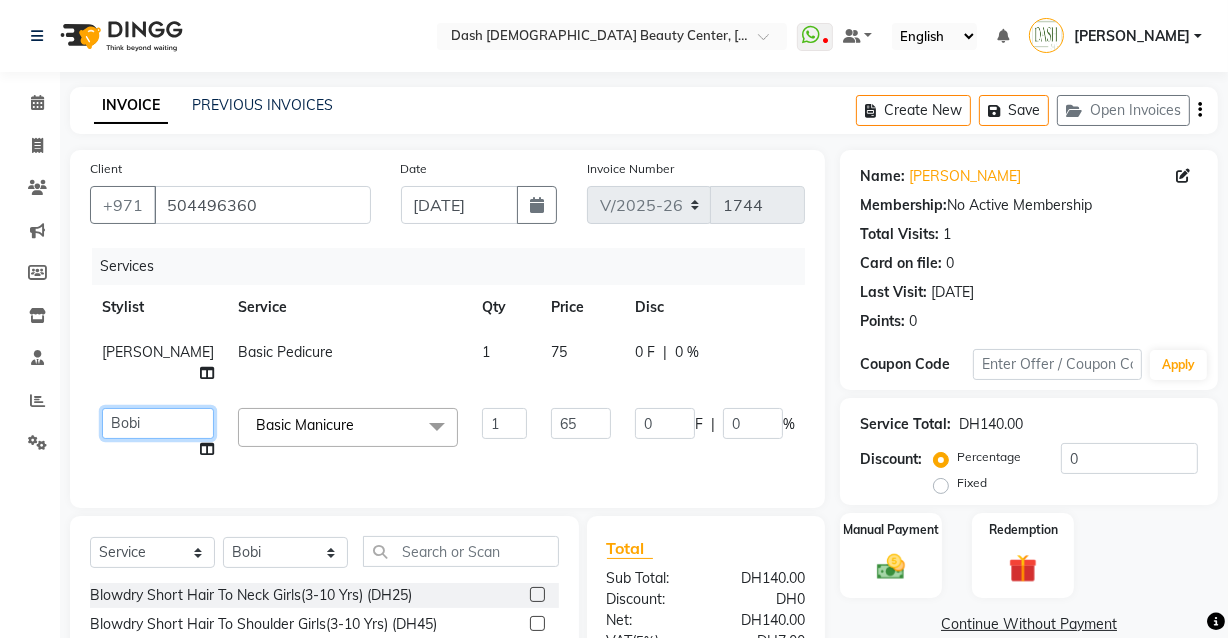 click on "[PERSON_NAME]   [PERSON_NAME]   [PERSON_NAME]   [PERSON_NAME]   [PERSON_NAME]   [PERSON_NAME]   [PERSON_NAME]   [PERSON_NAME]   May [PERSON_NAME] (Cafe)   Nabasirye (Cafe)   [PERSON_NAME]   [PERSON_NAME]   Owner   Peace   Rechiel   [PERSON_NAME]   [PERSON_NAME]" 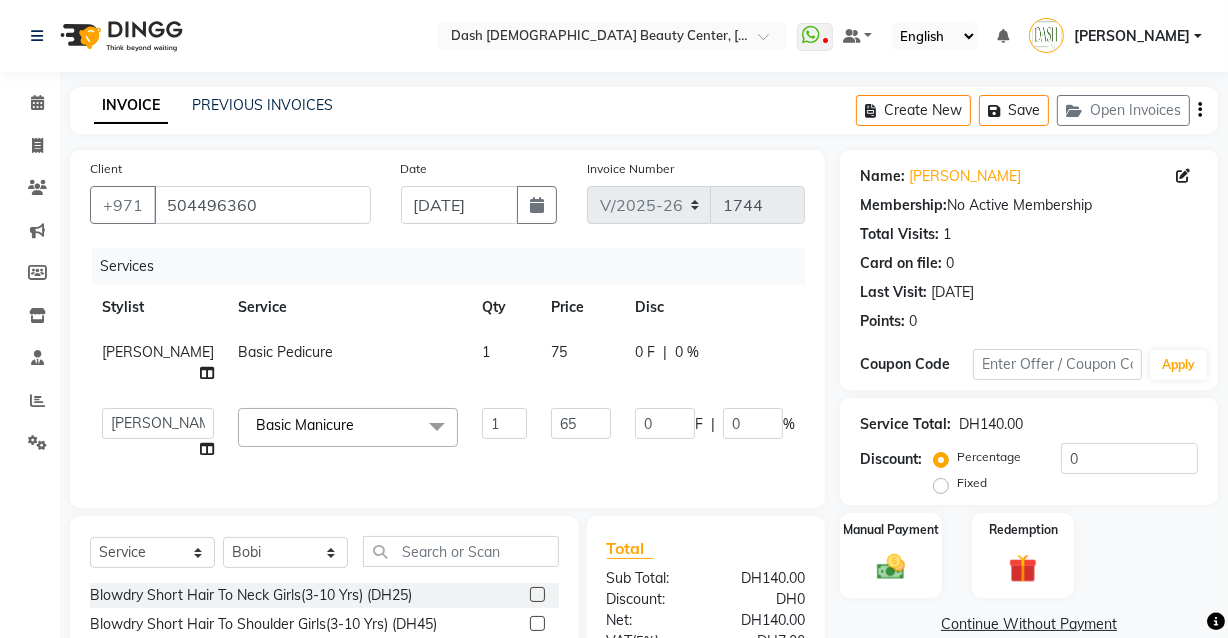 select on "81112" 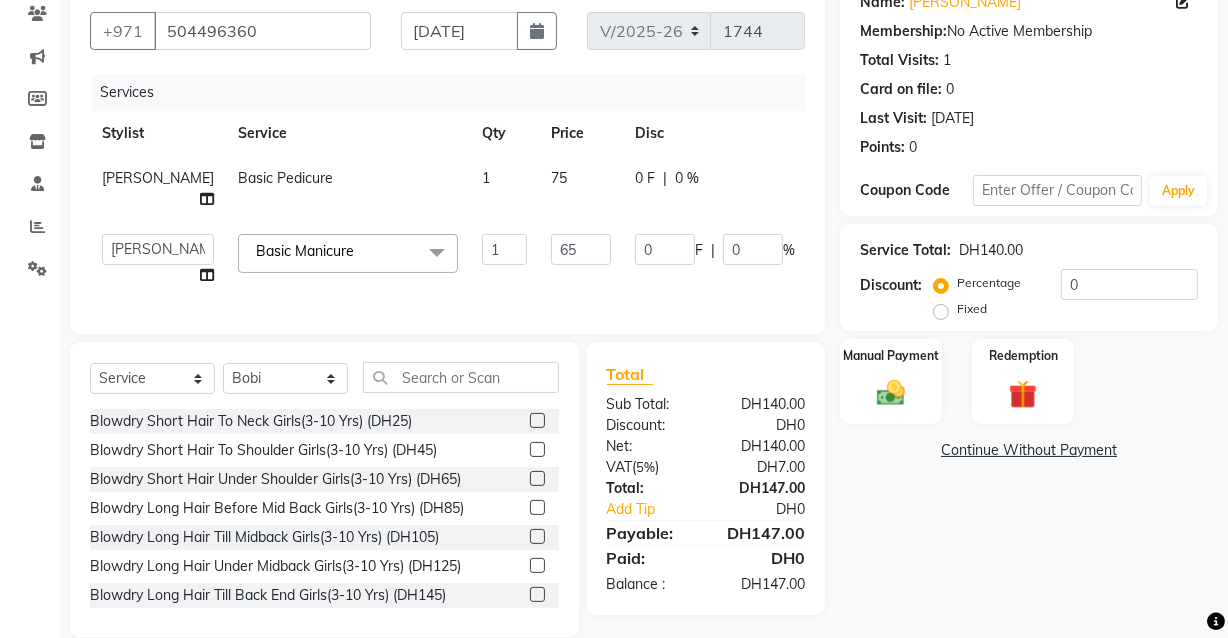 scroll, scrollTop: 217, scrollLeft: 0, axis: vertical 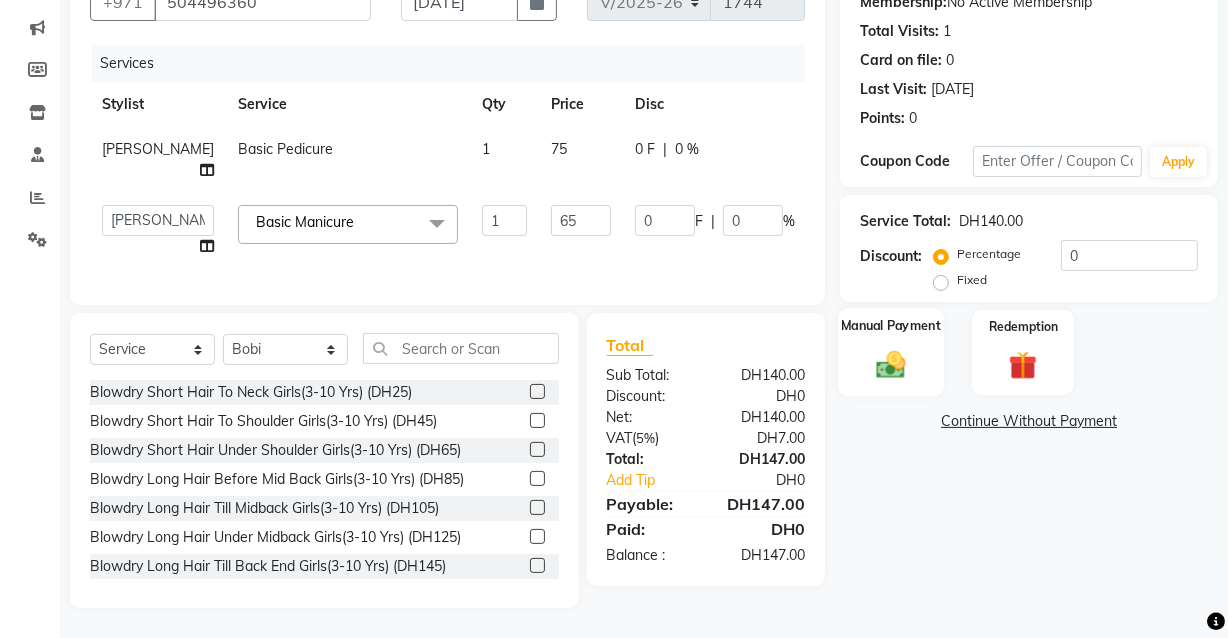 click on "Manual Payment" 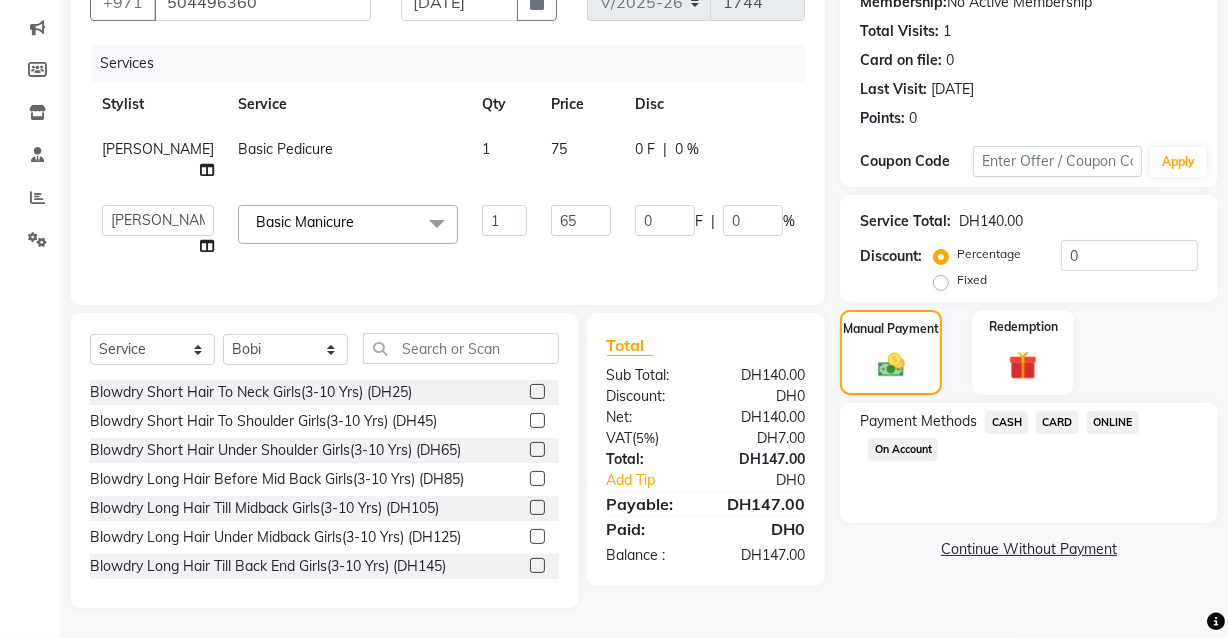 click on "CARD" 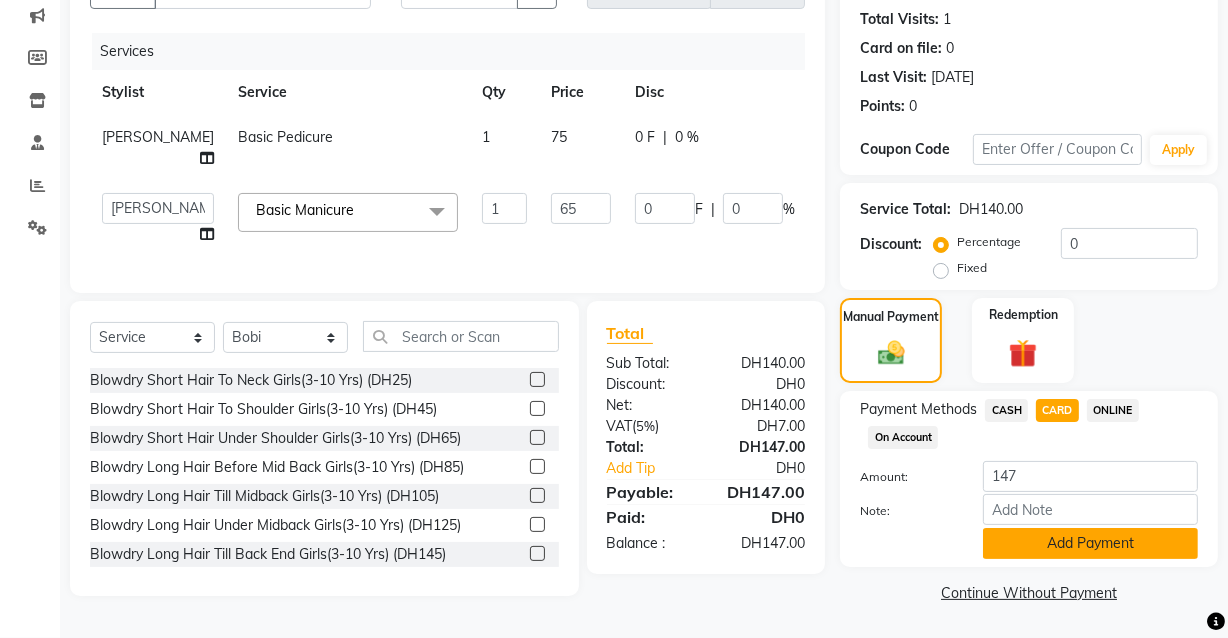 click on "Add Payment" 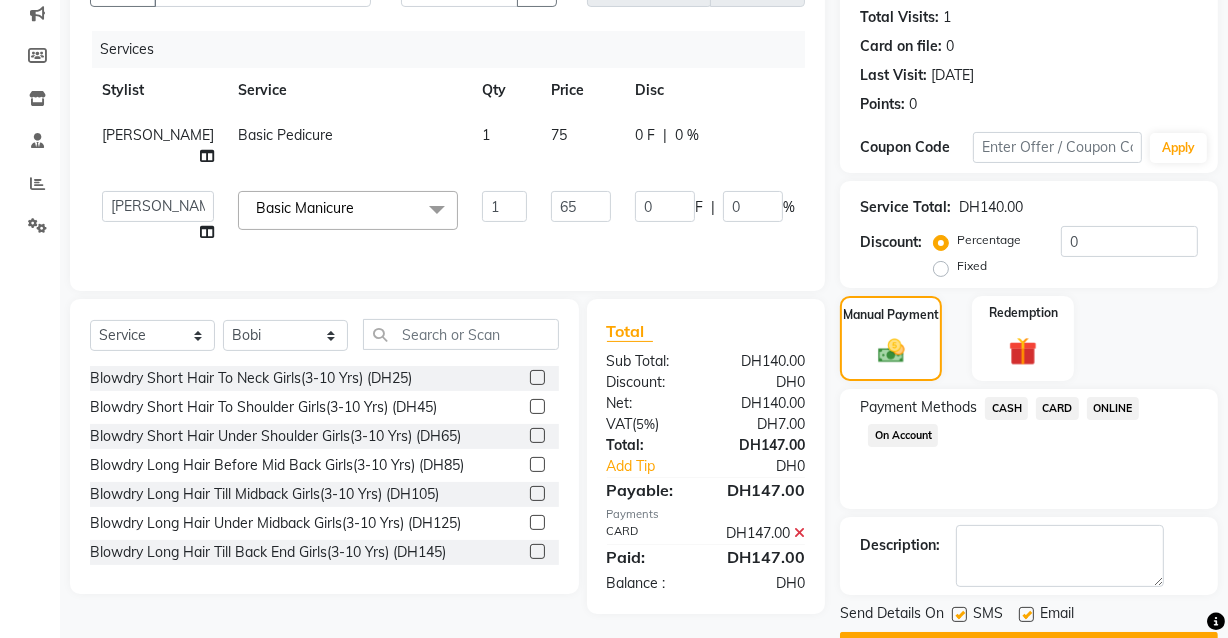 scroll, scrollTop: 270, scrollLeft: 0, axis: vertical 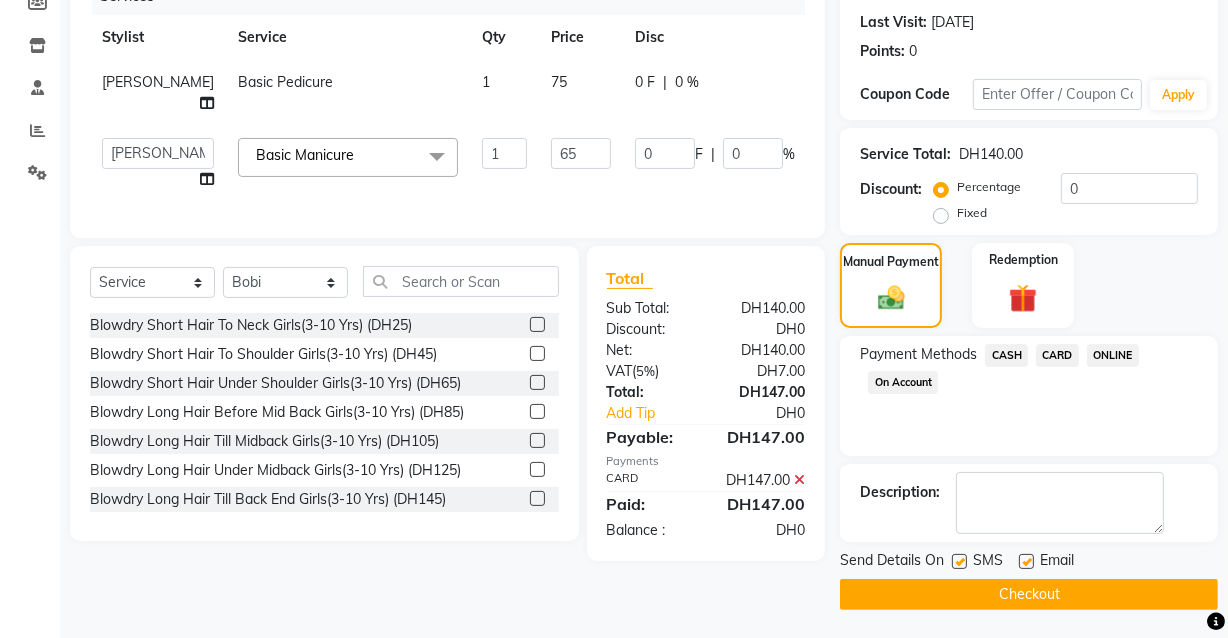 click 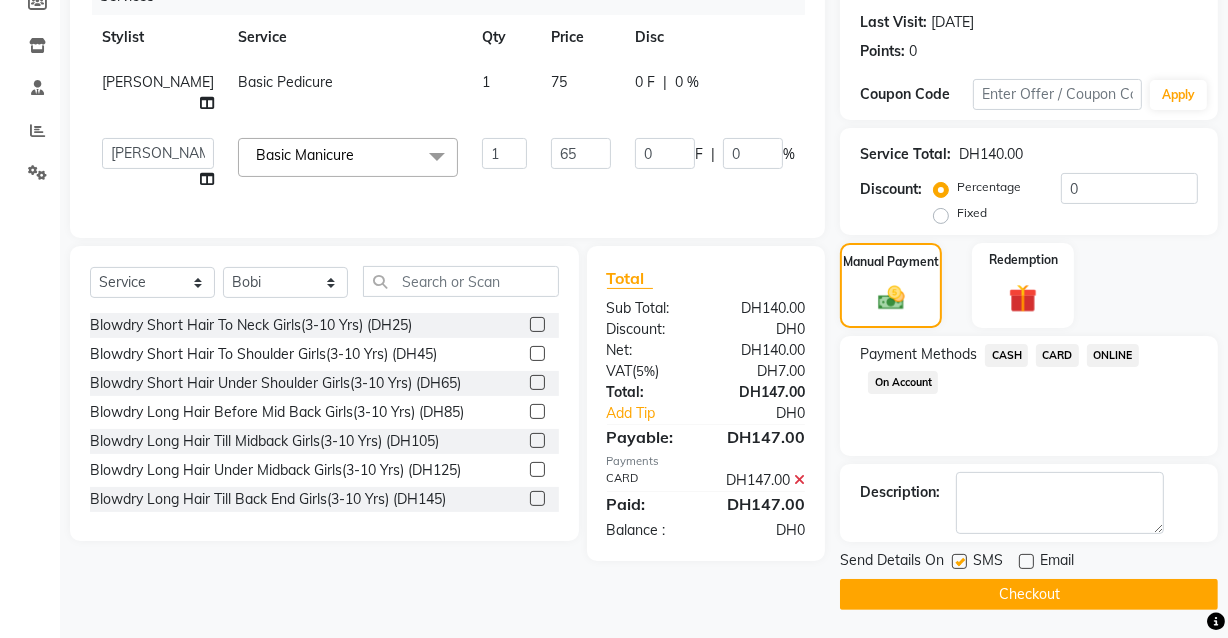 click on "Checkout" 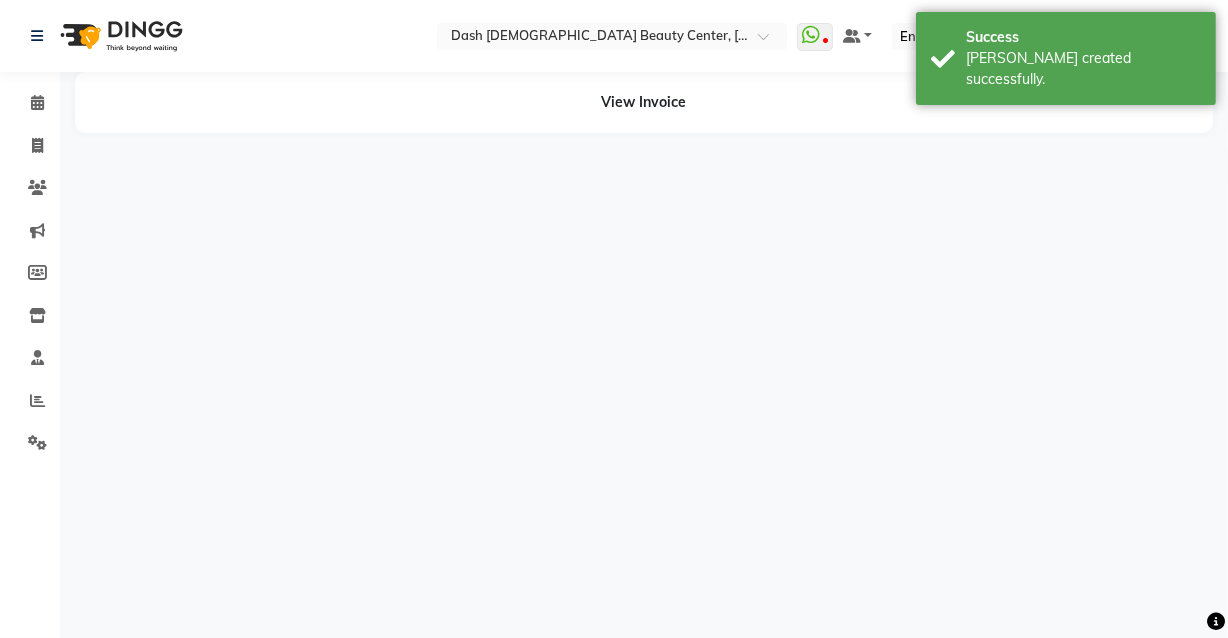 scroll, scrollTop: 0, scrollLeft: 0, axis: both 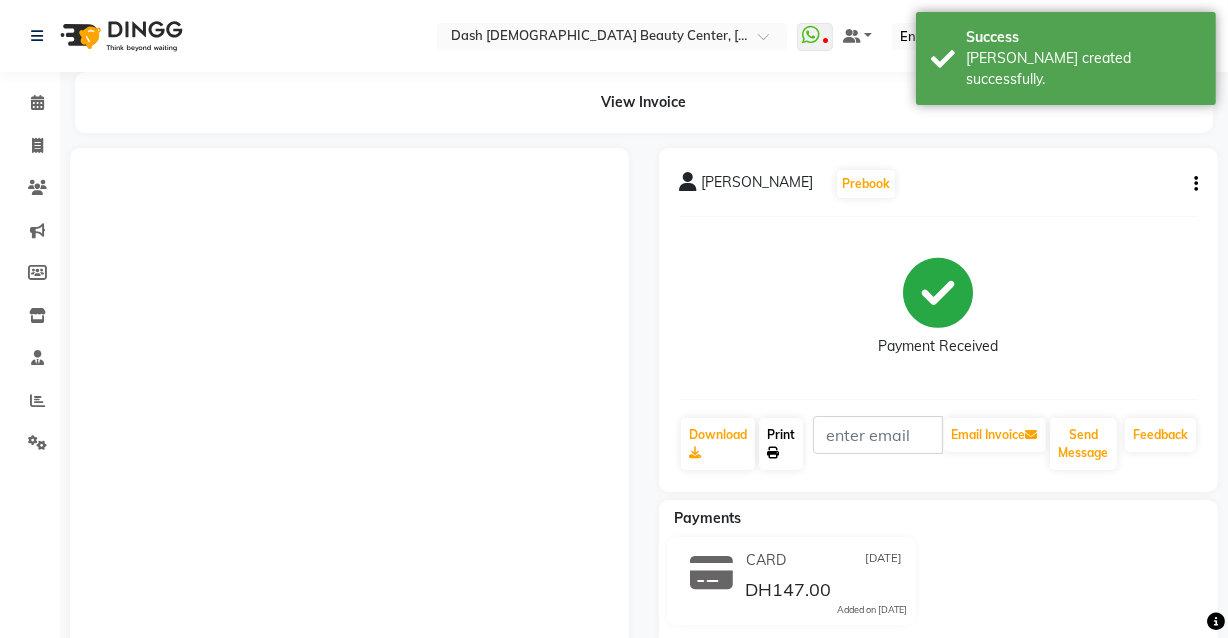 click 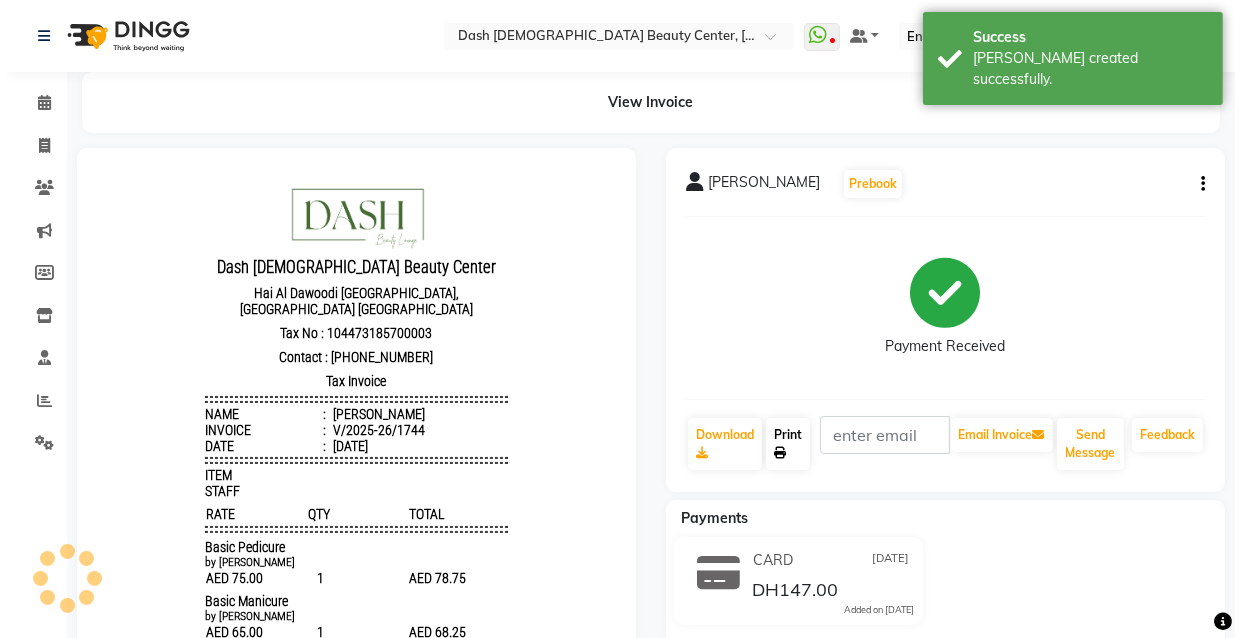 scroll, scrollTop: 0, scrollLeft: 0, axis: both 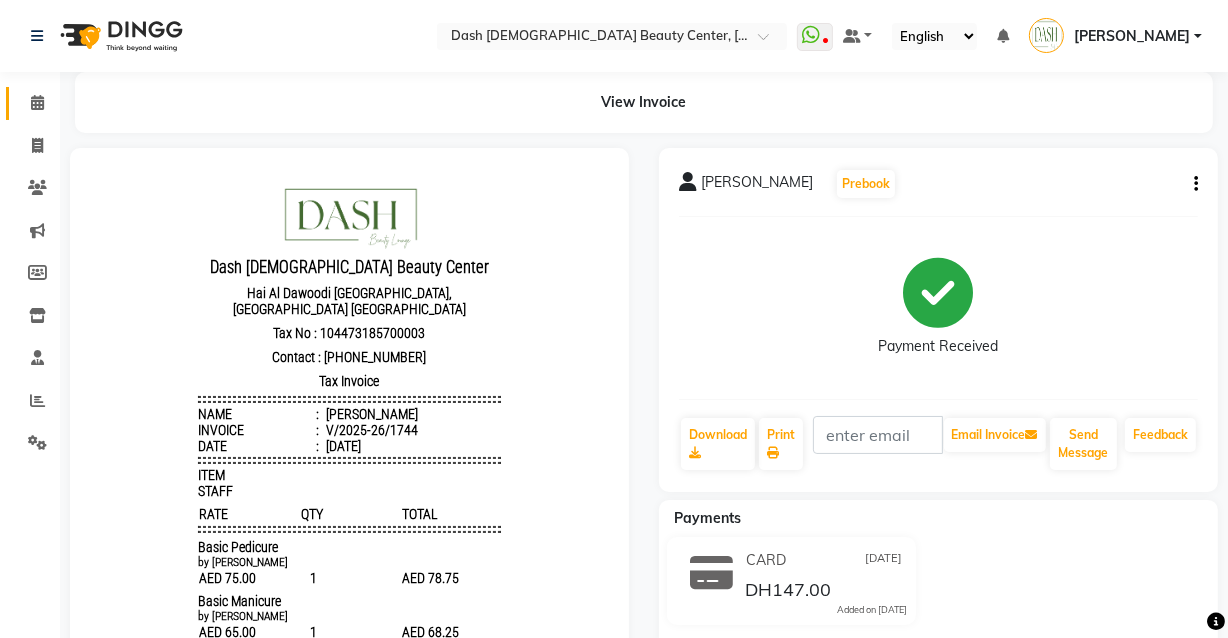 click on "Calendar" 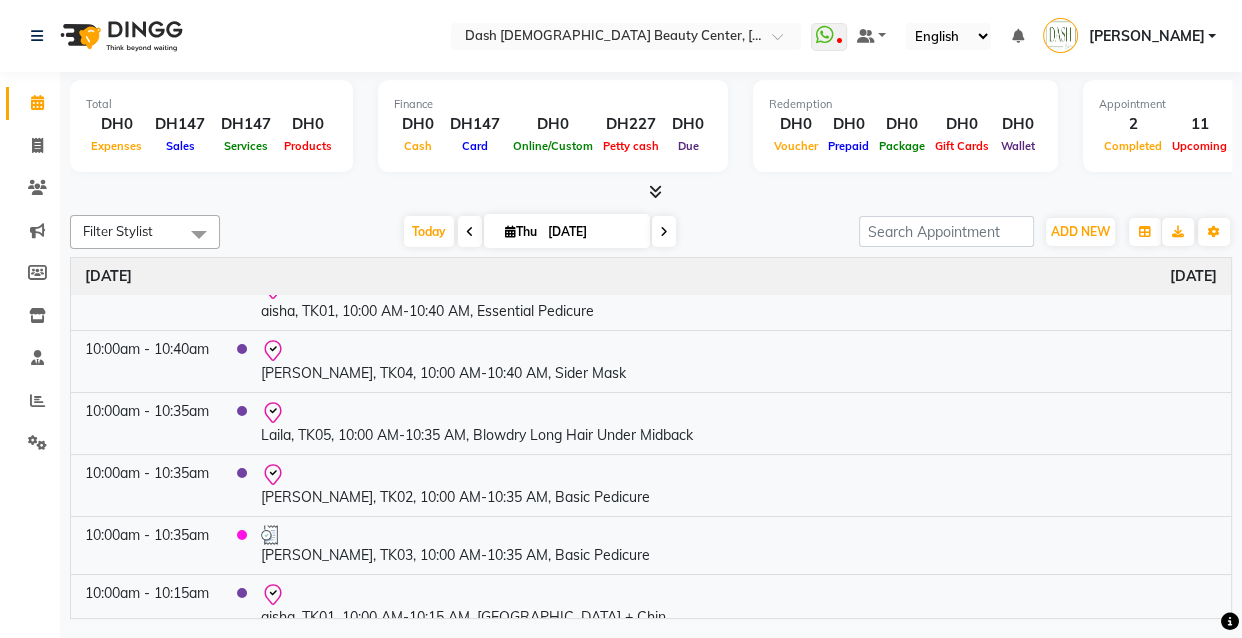 scroll, scrollTop: 164, scrollLeft: 0, axis: vertical 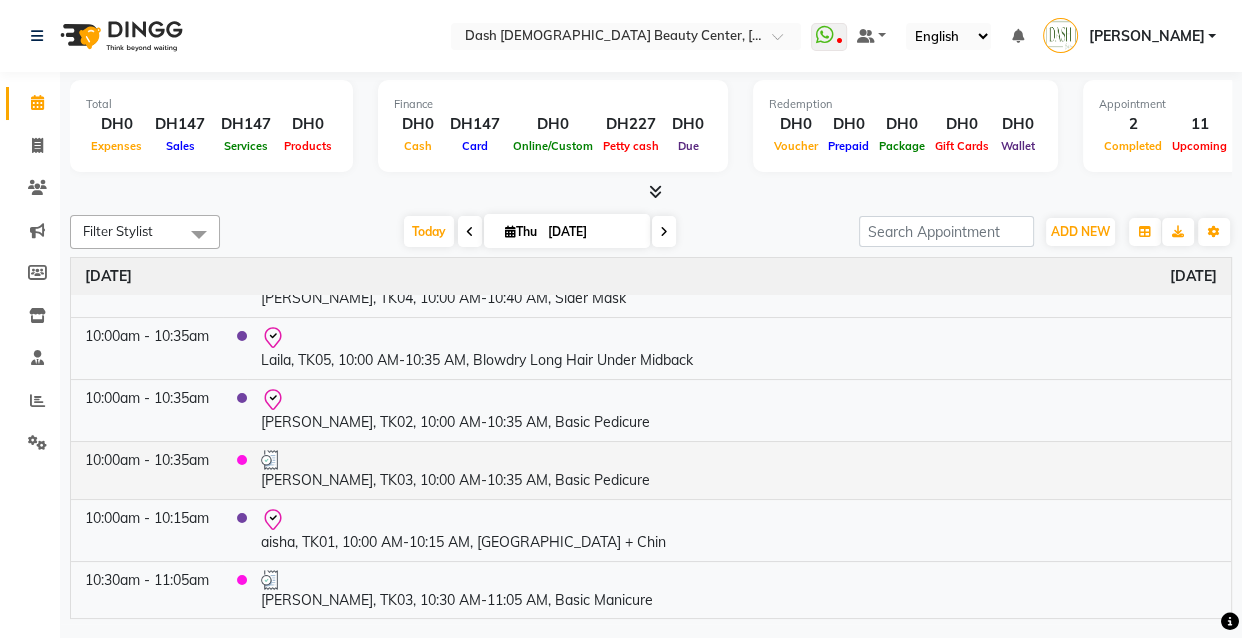 click on "[PERSON_NAME], TK03, 10:00 AM-10:35 AM, Basic Pedicure" at bounding box center (739, 470) 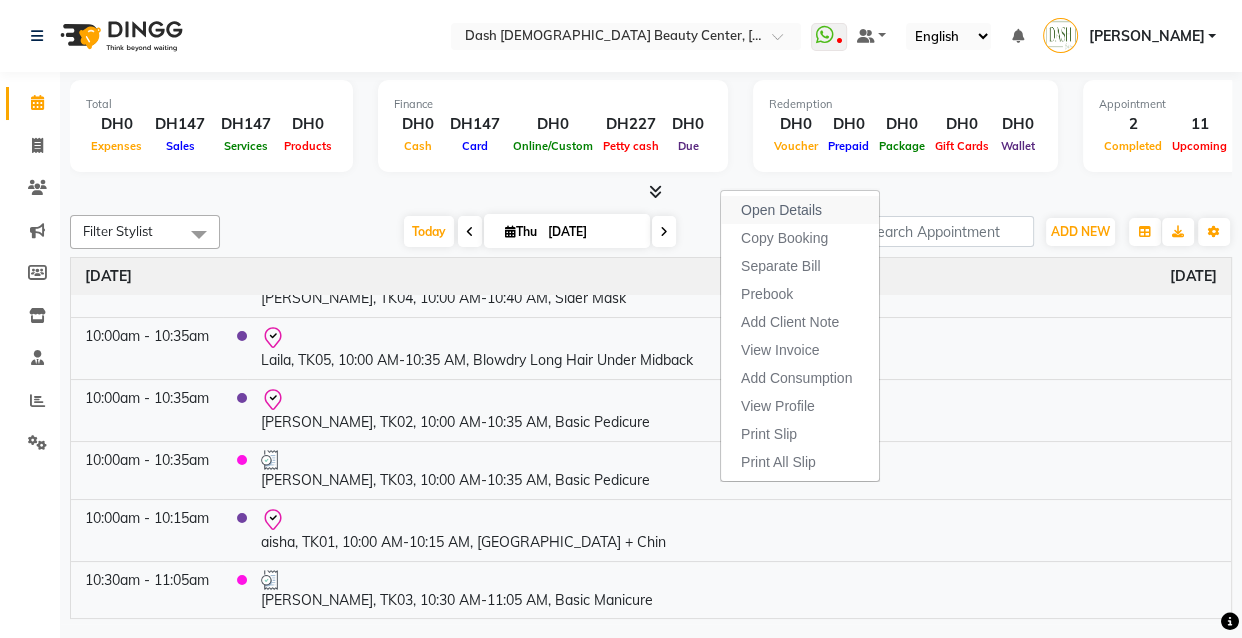 click on "Open Details" at bounding box center [800, 210] 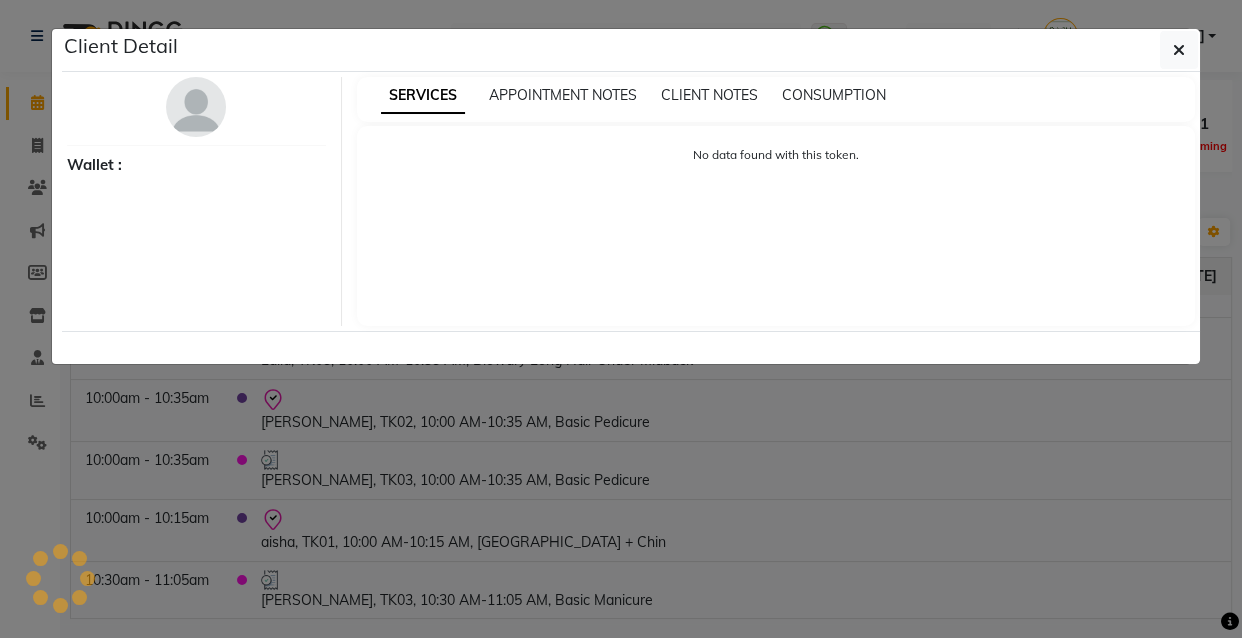 select on "3" 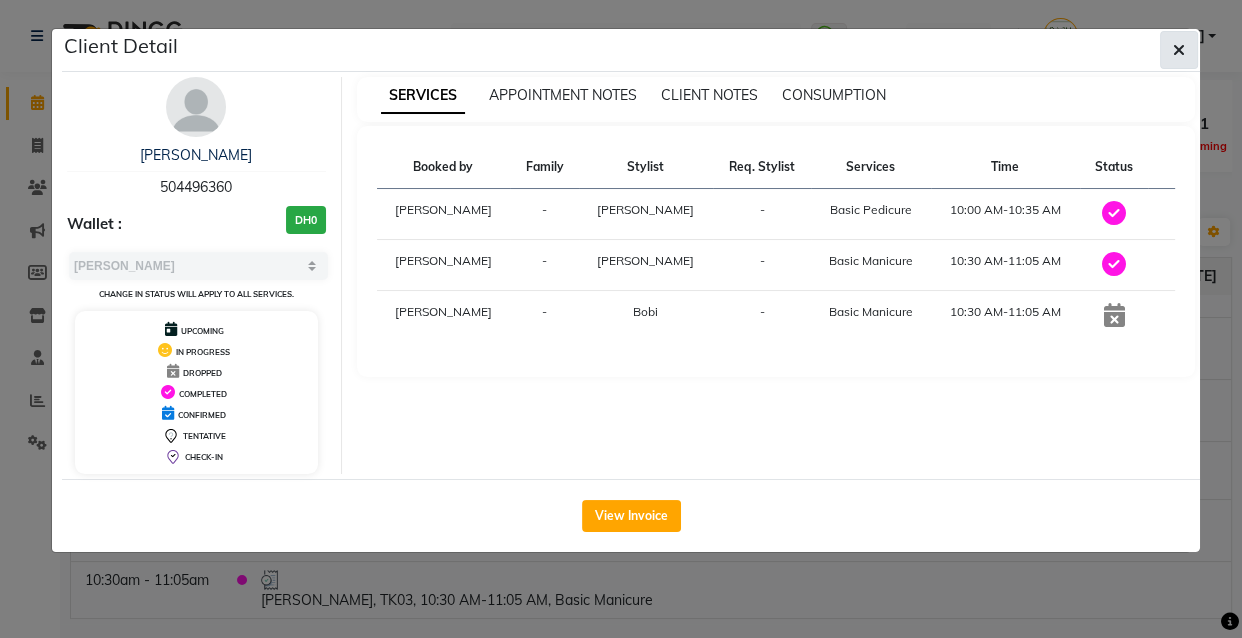 click 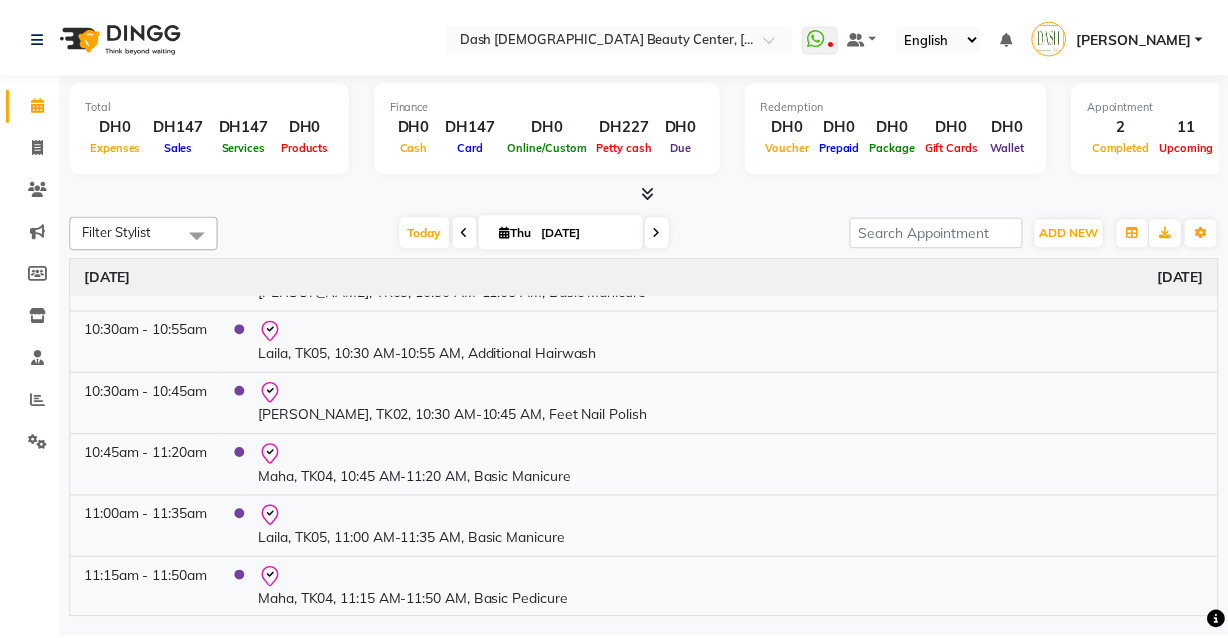 scroll, scrollTop: 530, scrollLeft: 0, axis: vertical 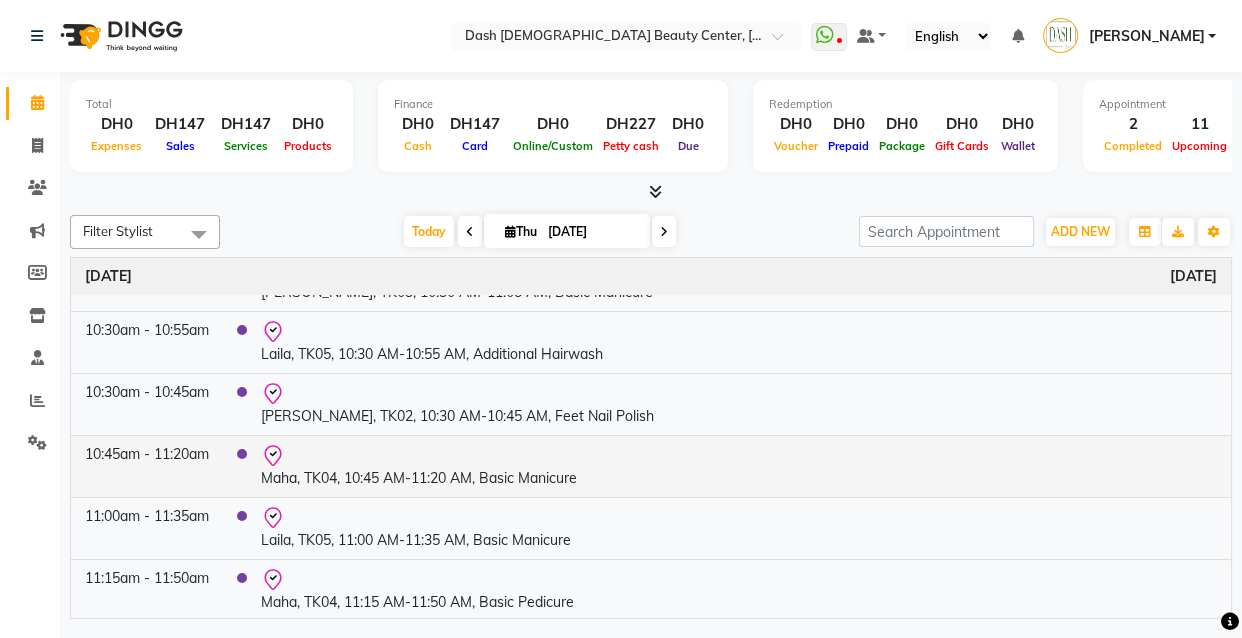 click on "Maha, TK04, 10:45 AM-11:20 AM, Basic Manicure" at bounding box center (739, 466) 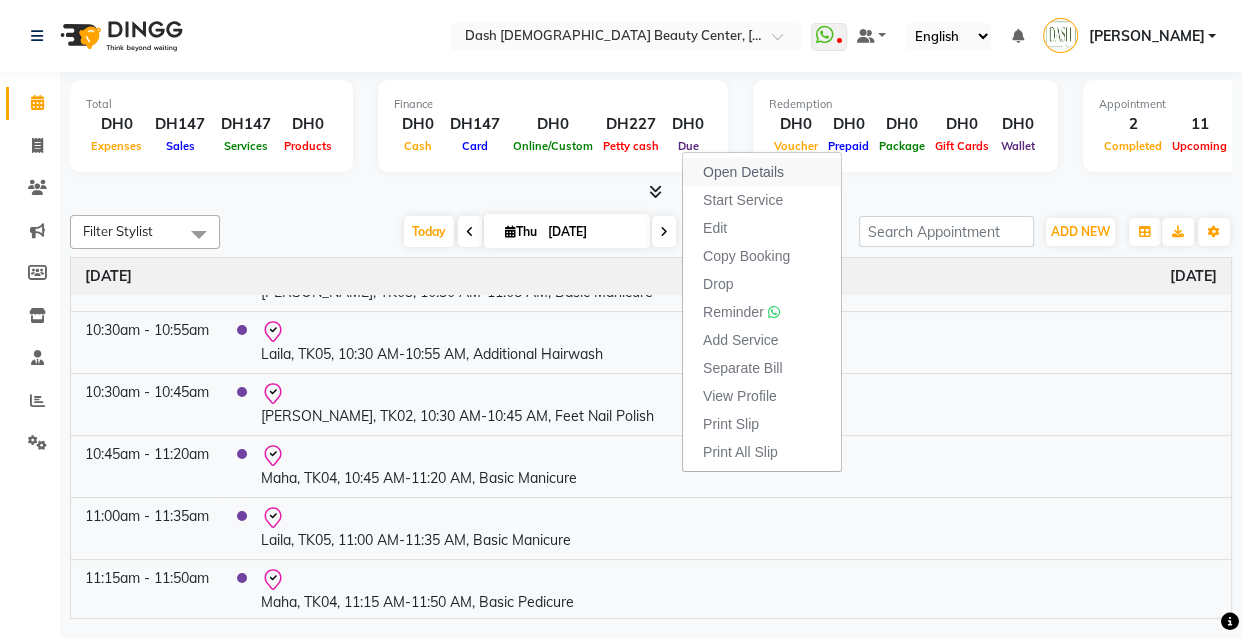 click on "Open Details" at bounding box center (762, 172) 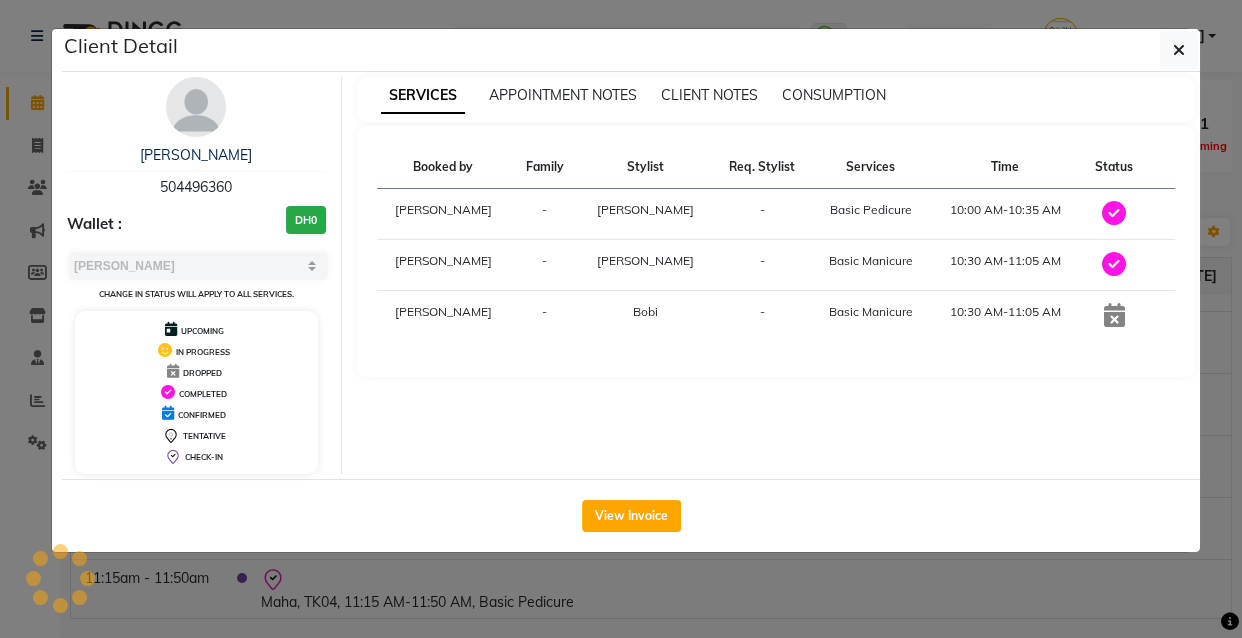 select on "8" 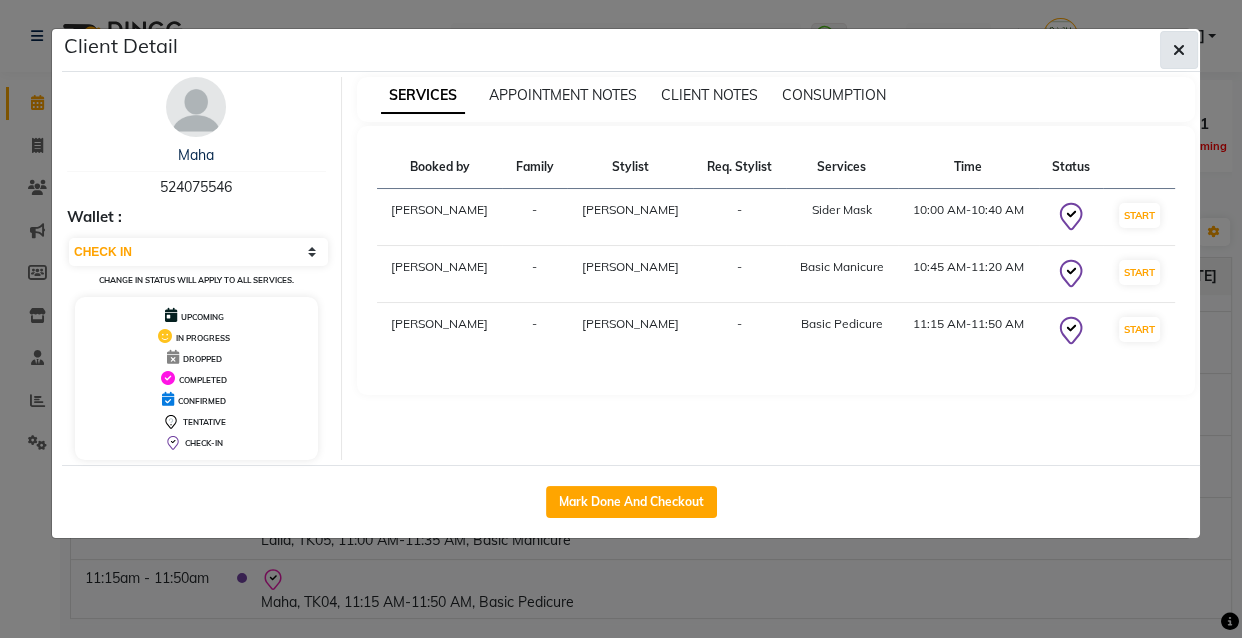 click 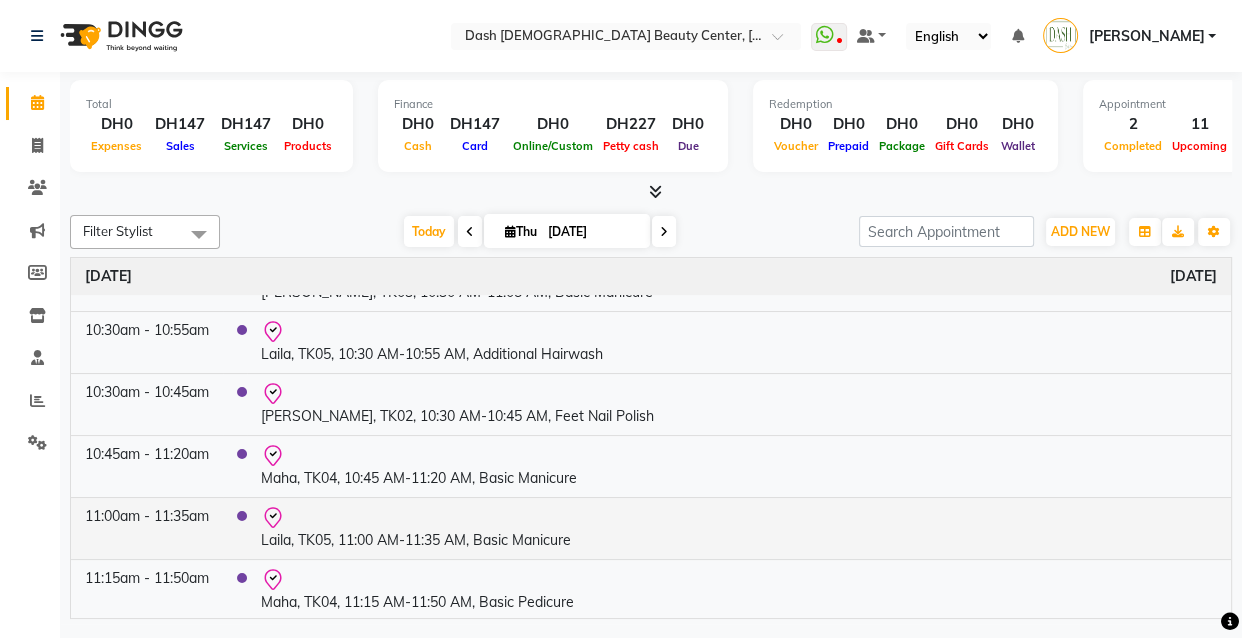 click on "Laila, TK05, 11:00 AM-11:35 AM, Basic Manicure" at bounding box center [739, 528] 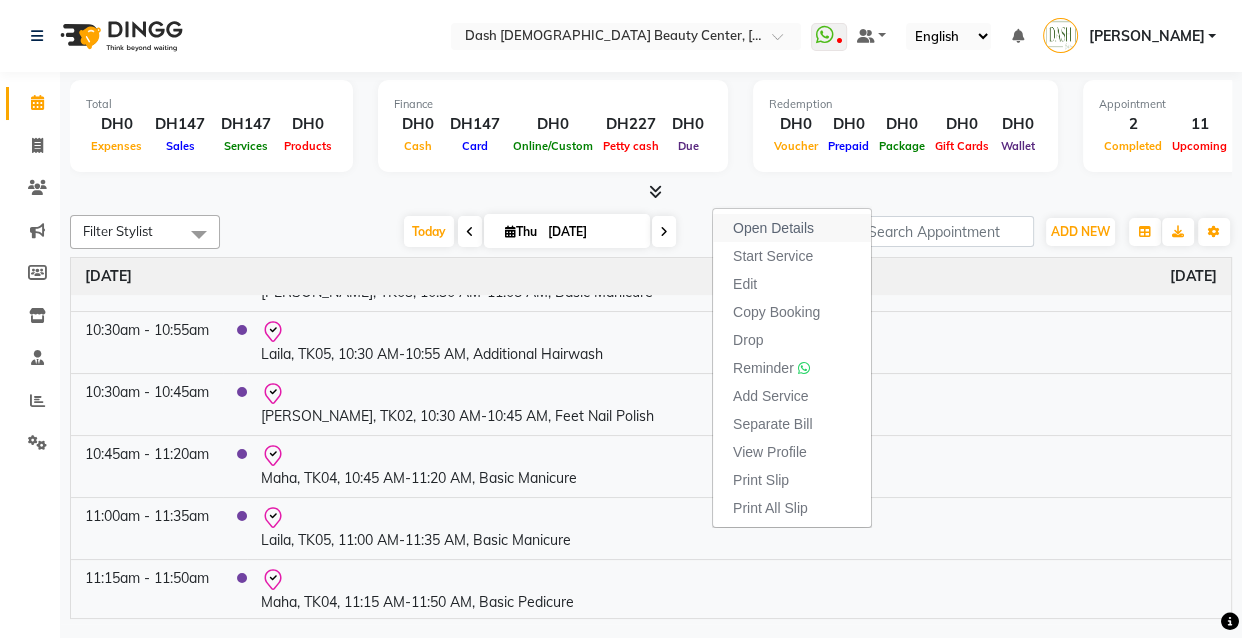 click on "Open Details" at bounding box center [773, 228] 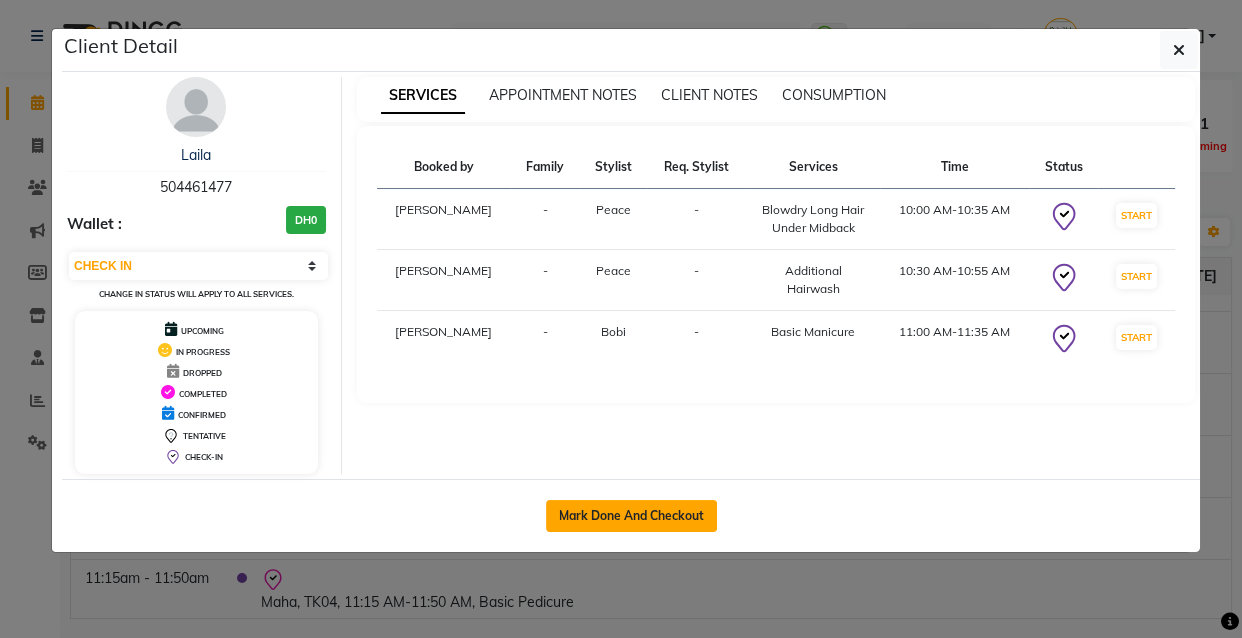 click on "Mark Done And Checkout" 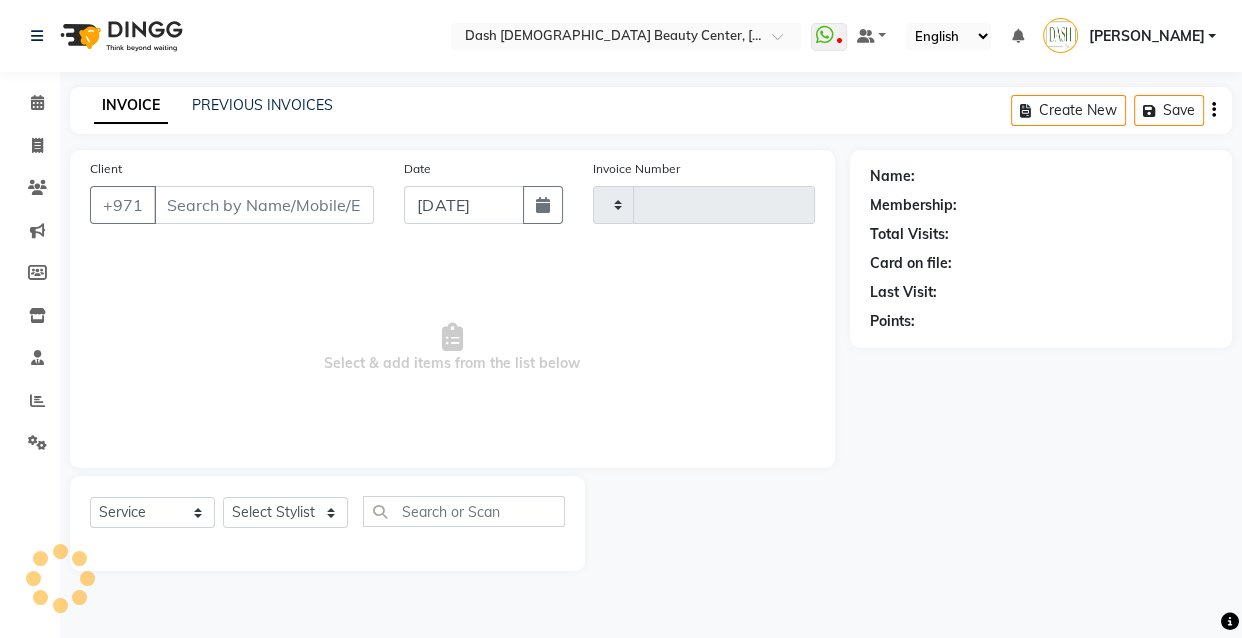 type on "1745" 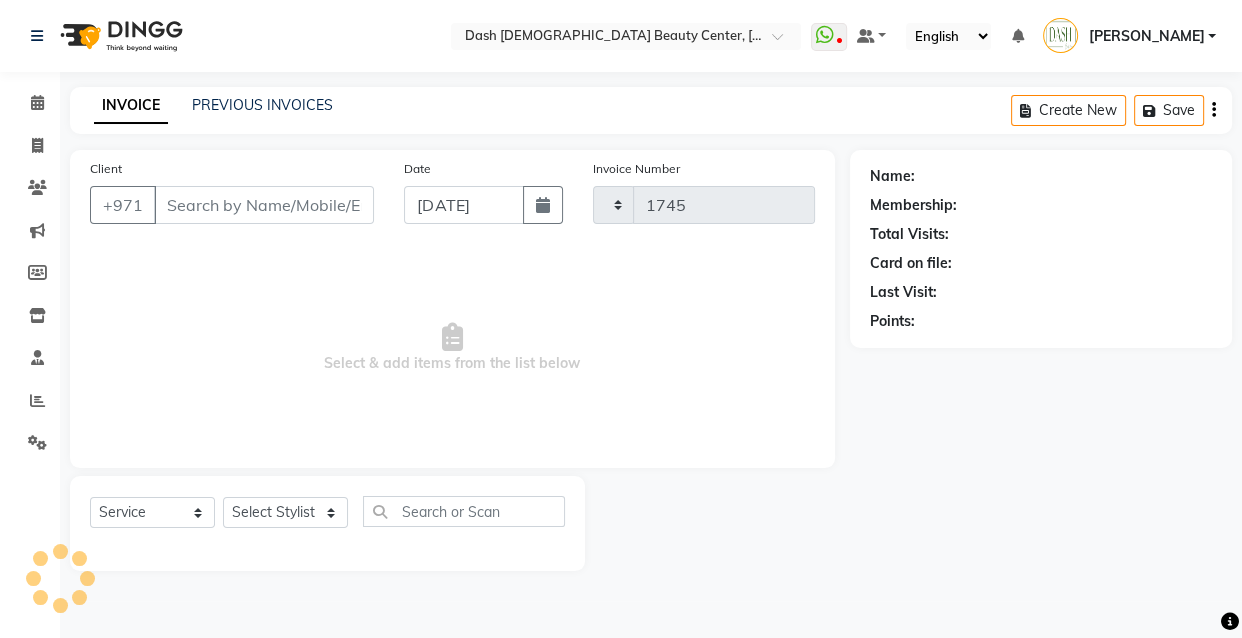 select on "8372" 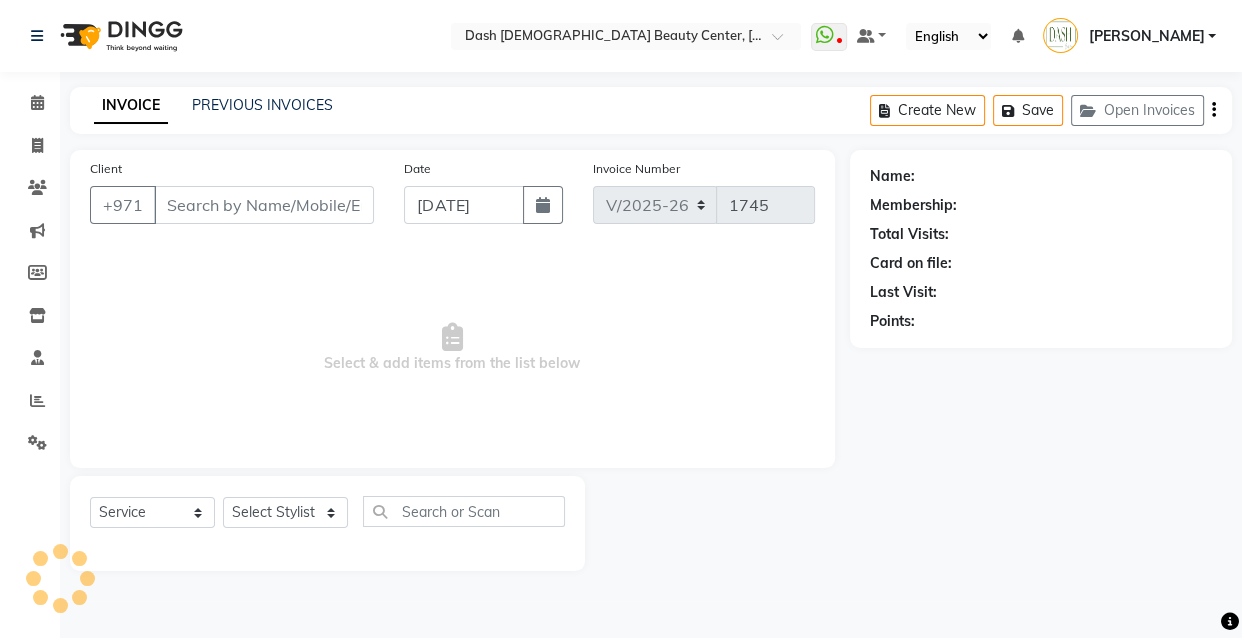 type on "504461477" 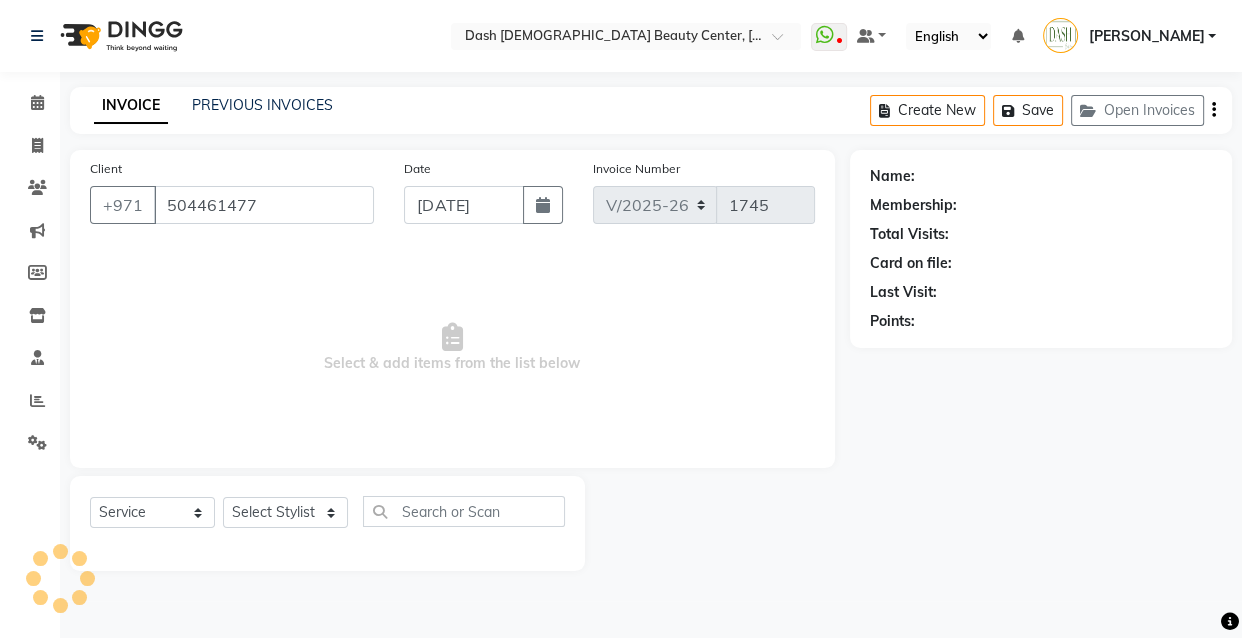 select on "85614" 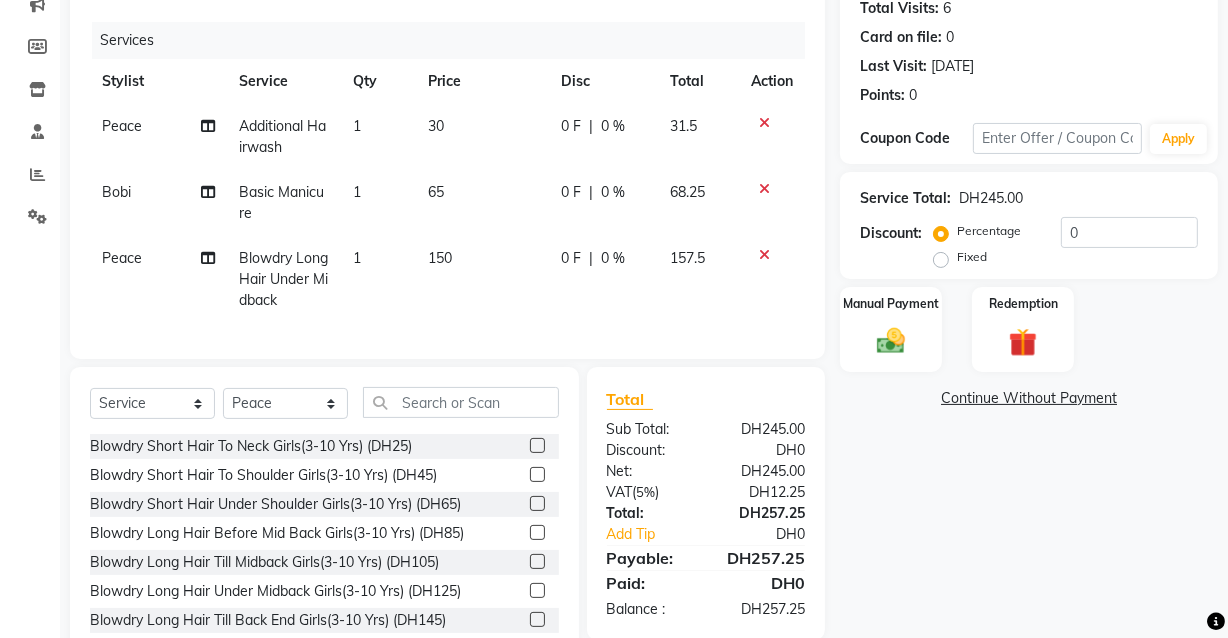 scroll, scrollTop: 230, scrollLeft: 0, axis: vertical 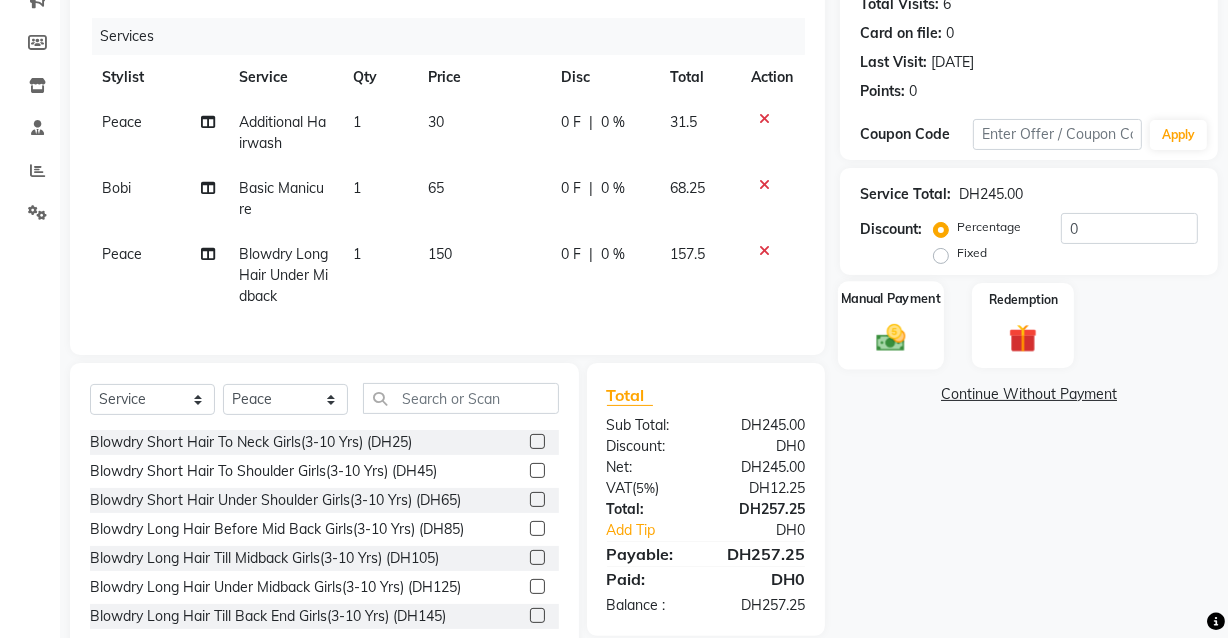 click 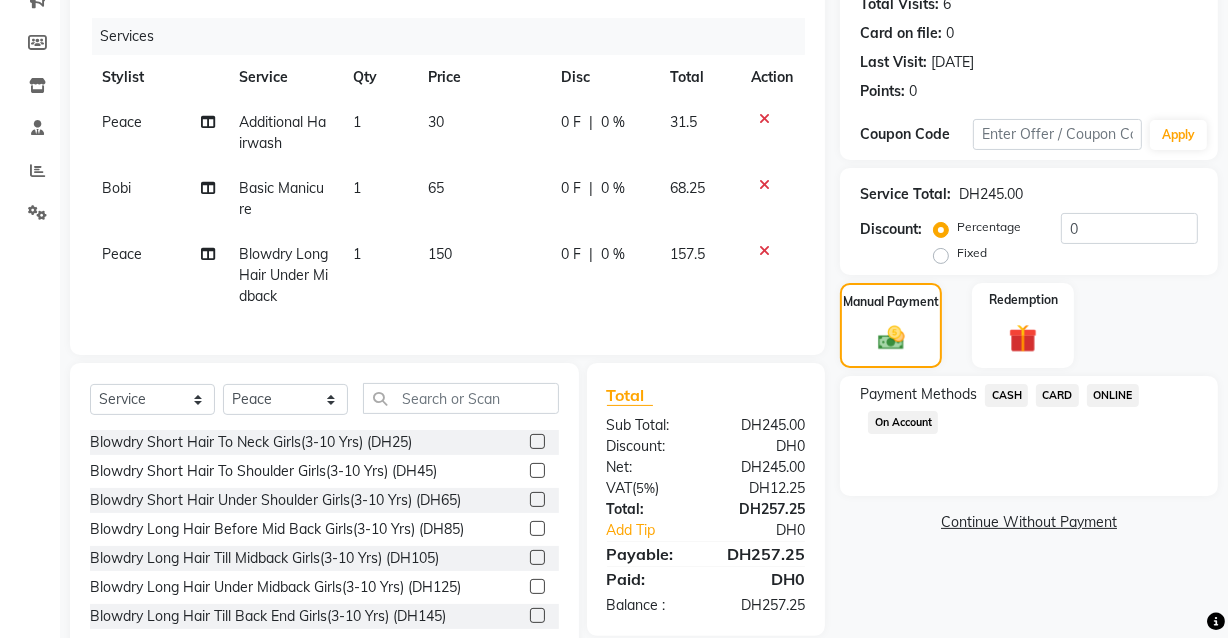 click on "CARD" 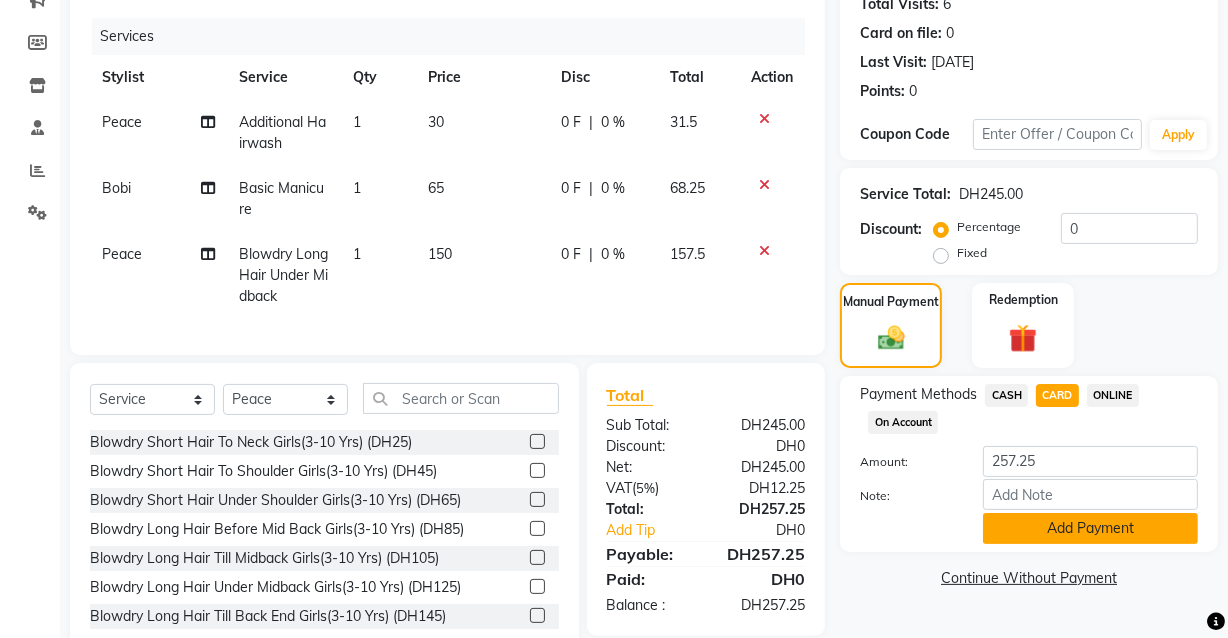 click on "Add Payment" 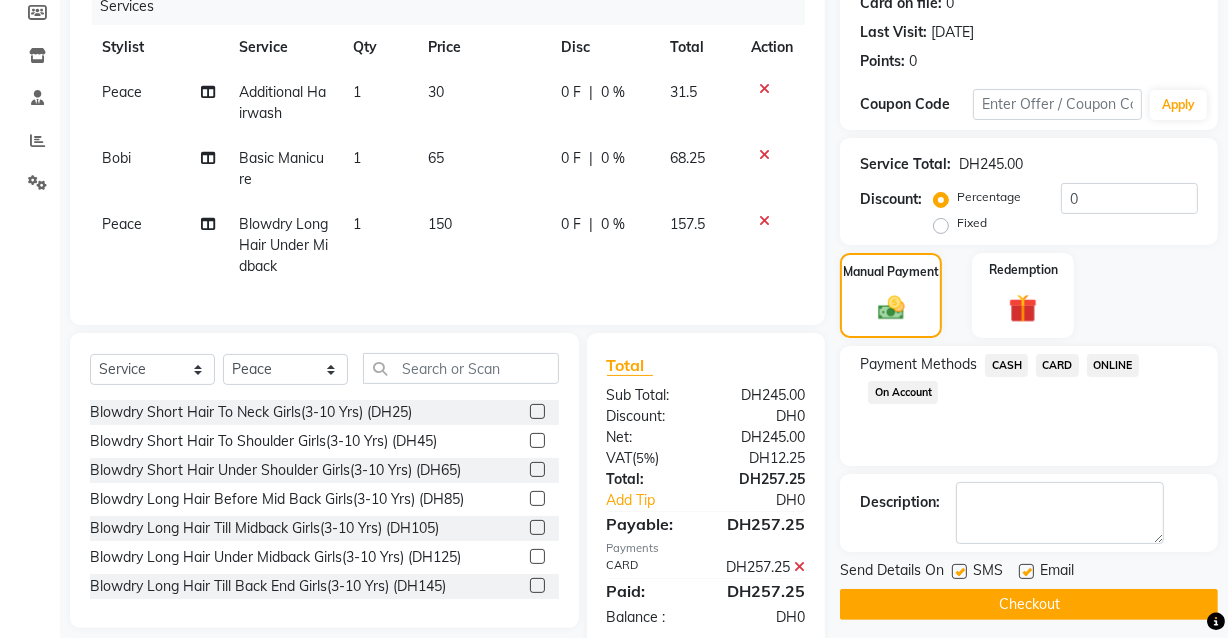 scroll, scrollTop: 334, scrollLeft: 0, axis: vertical 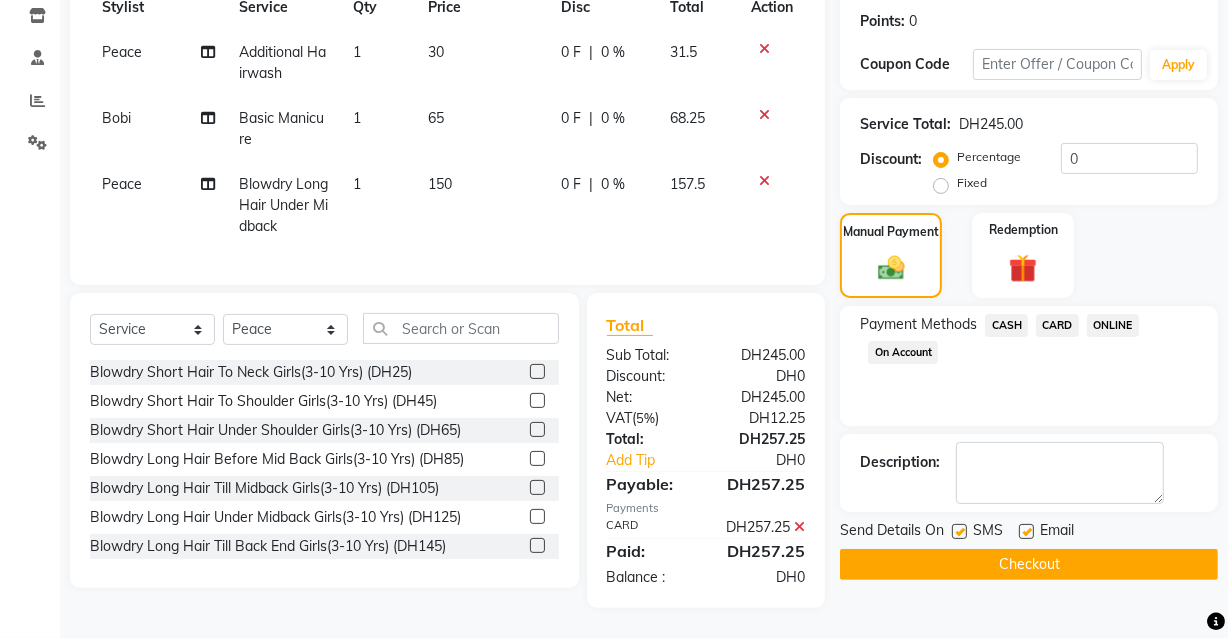 click 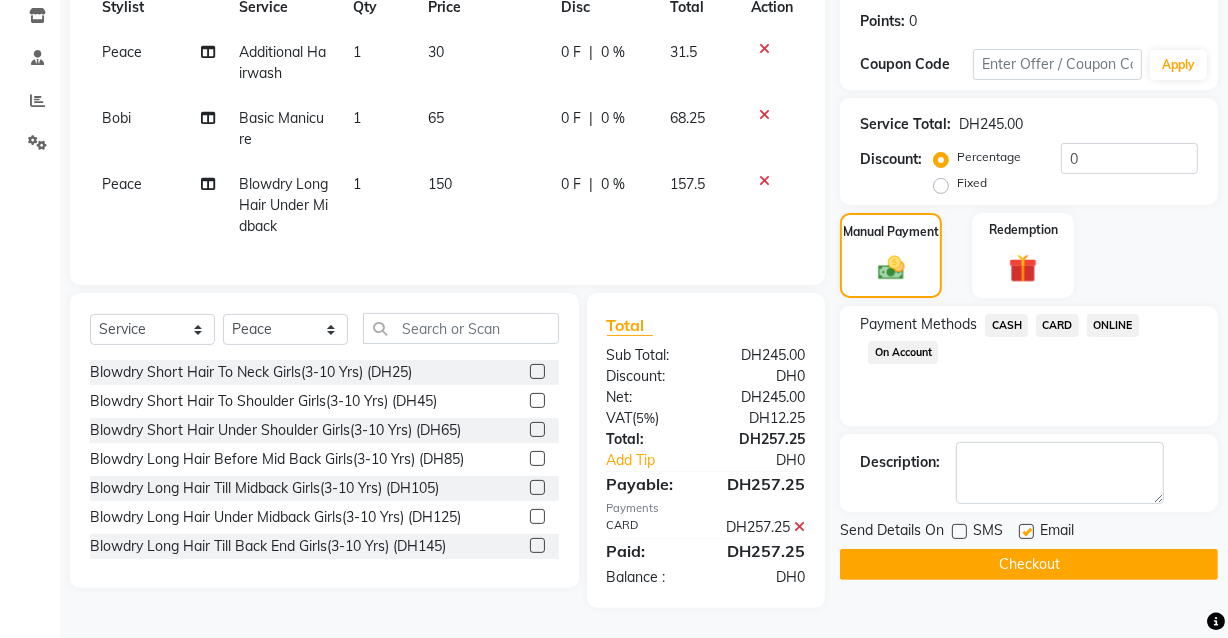 click 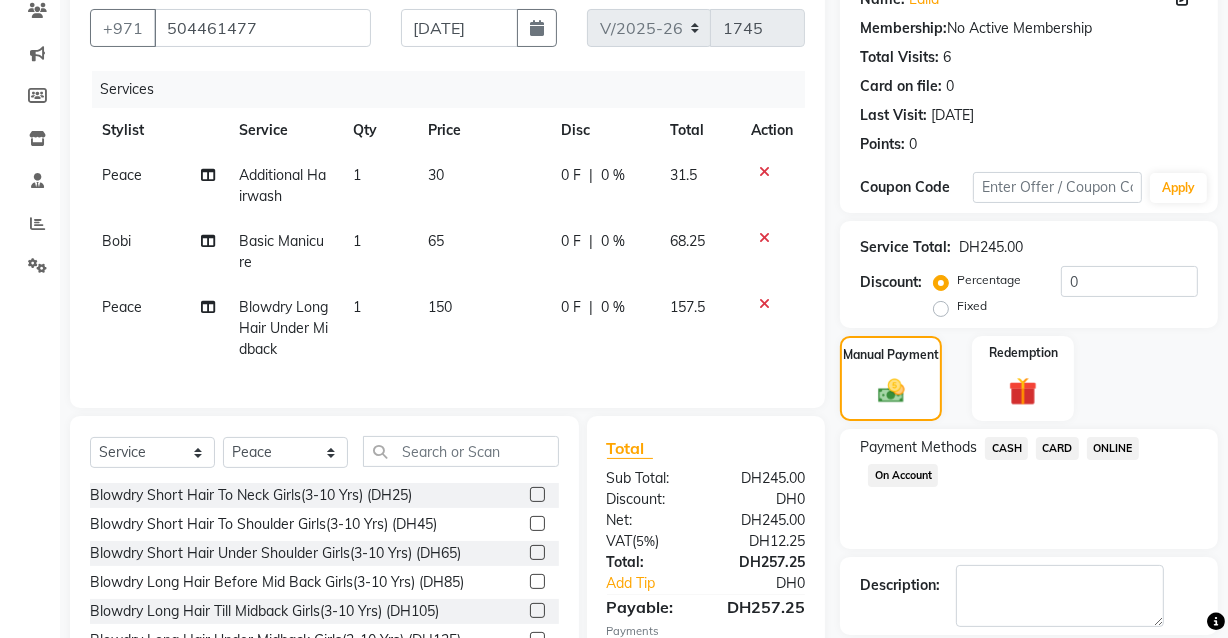 scroll, scrollTop: 334, scrollLeft: 0, axis: vertical 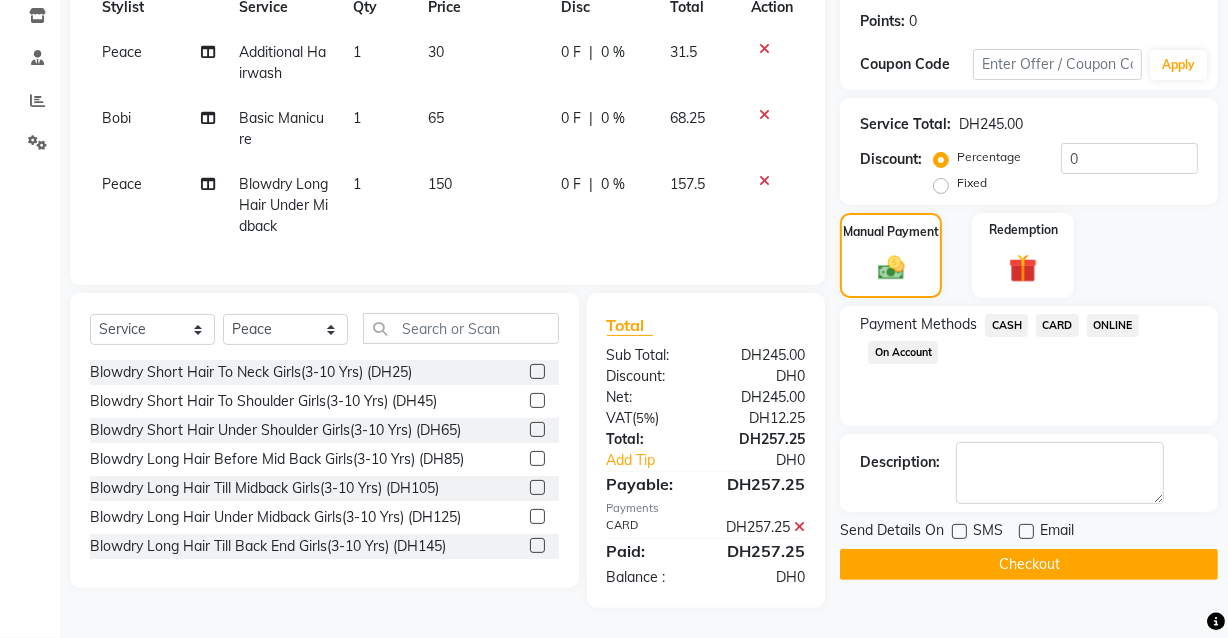 click on "Checkout" 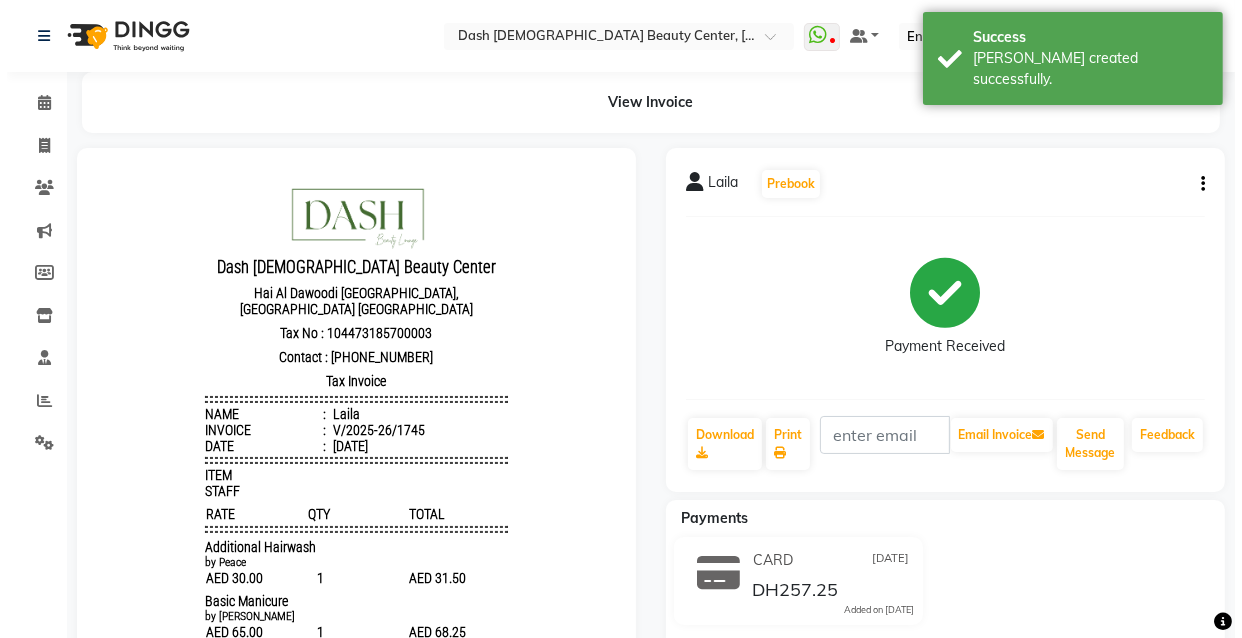scroll, scrollTop: 0, scrollLeft: 0, axis: both 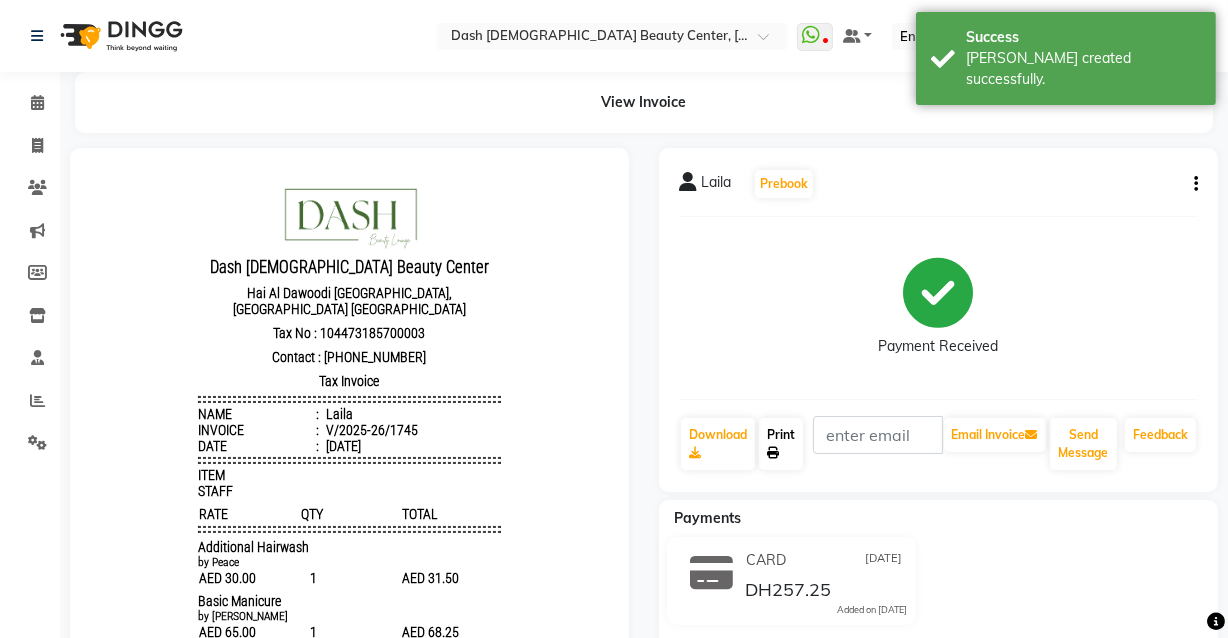 click on "Print" 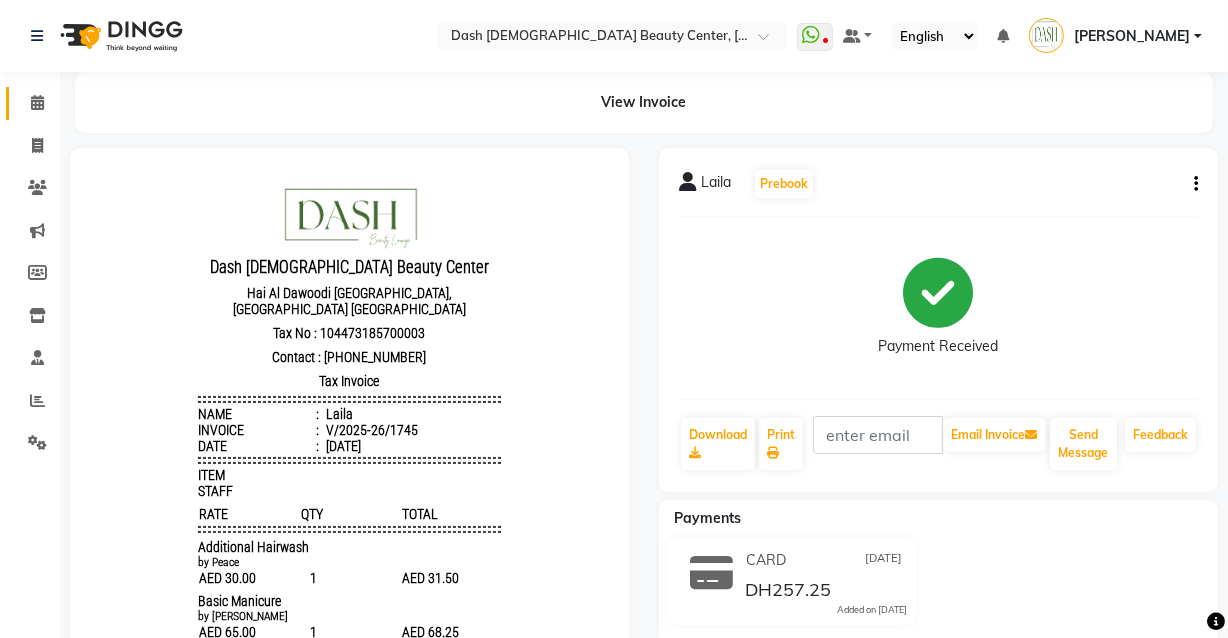 click 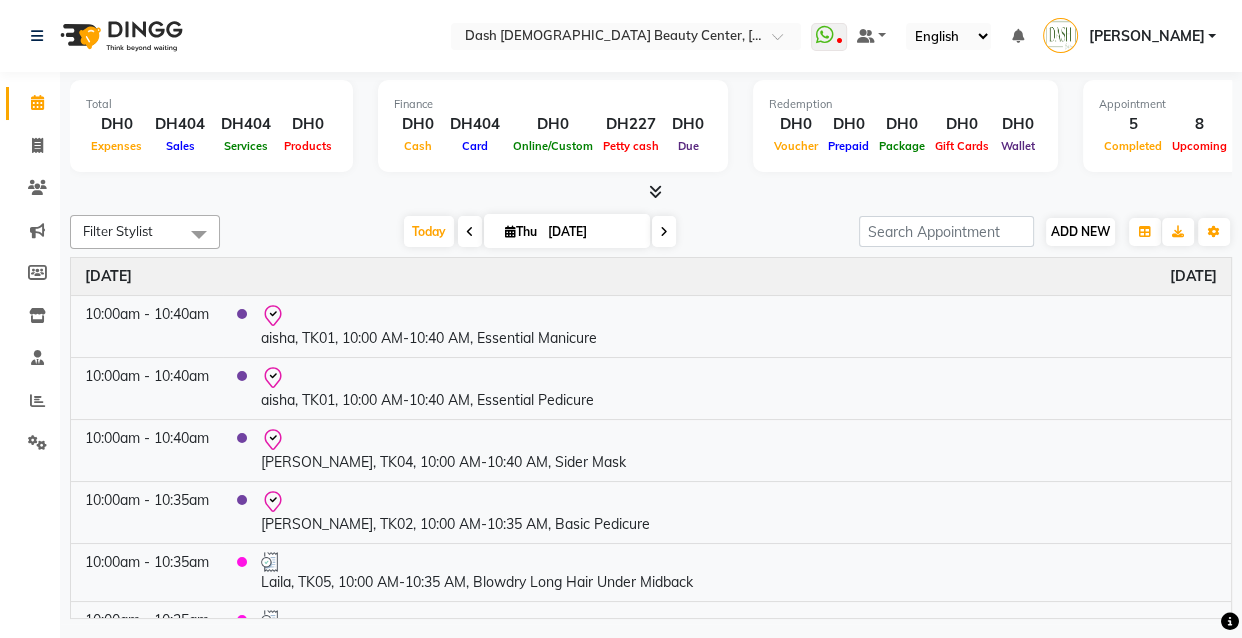 click on "ADD NEW" at bounding box center (1080, 231) 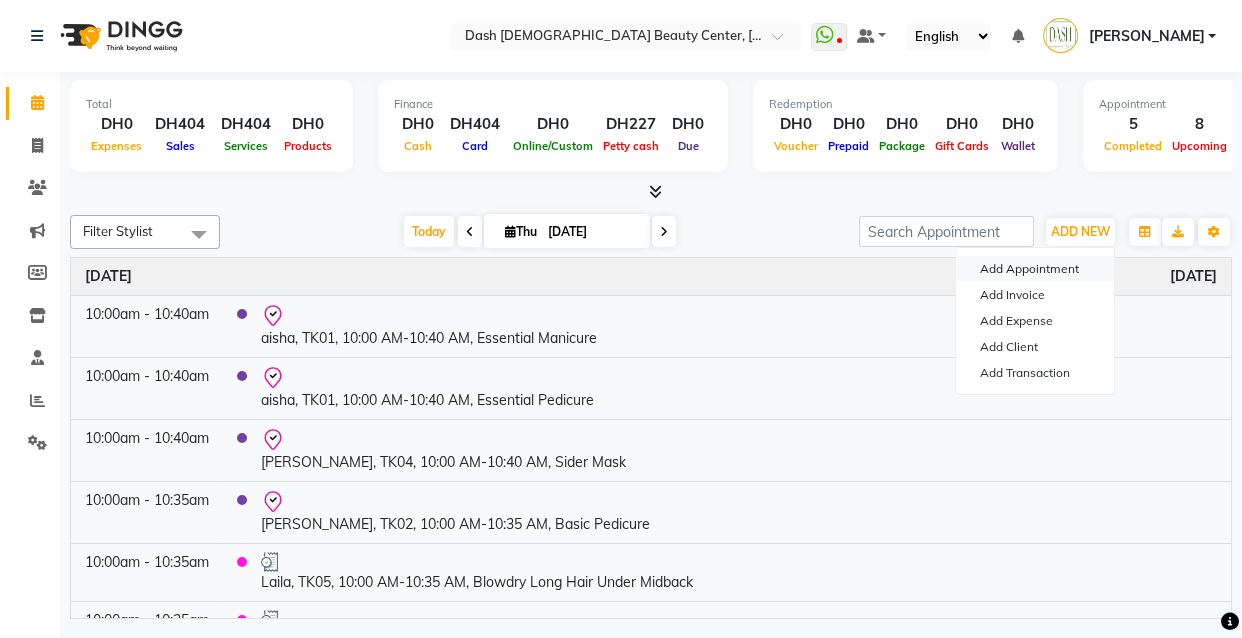 click on "Add Appointment" at bounding box center [1035, 269] 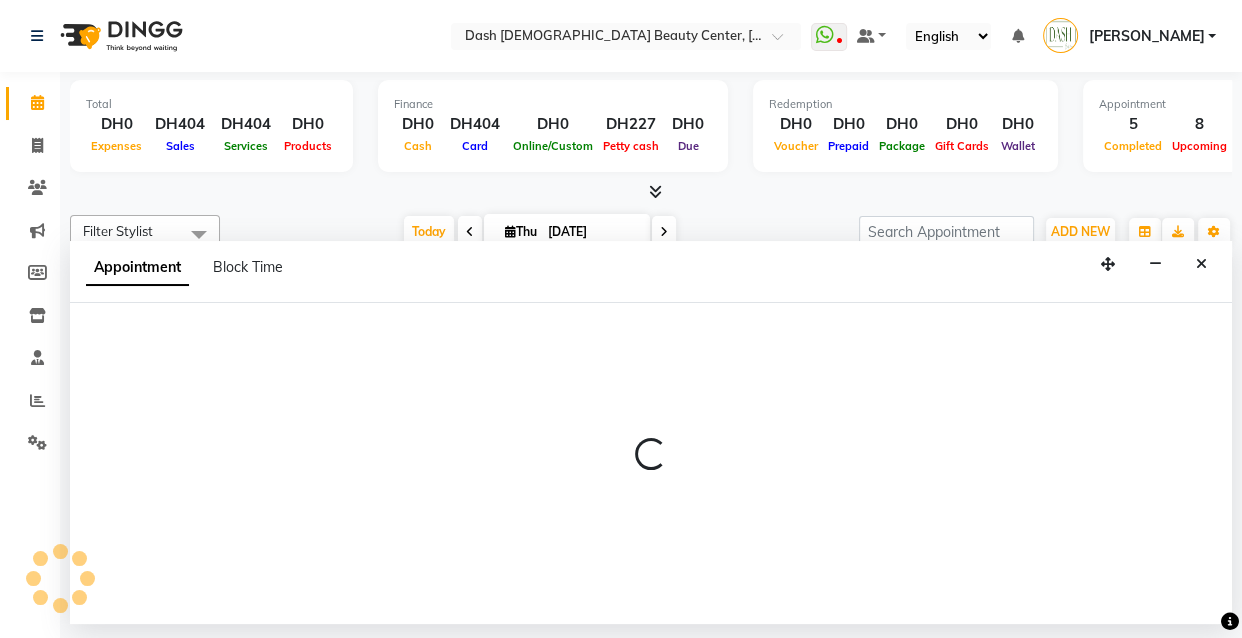 select on "tentative" 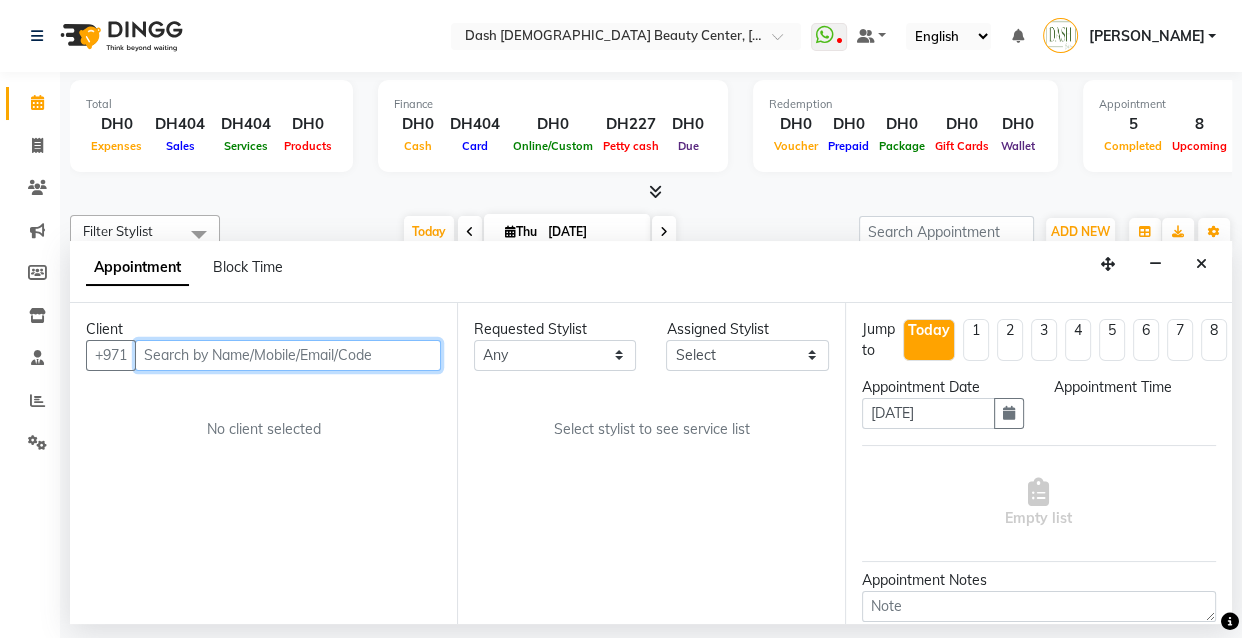 select on "600" 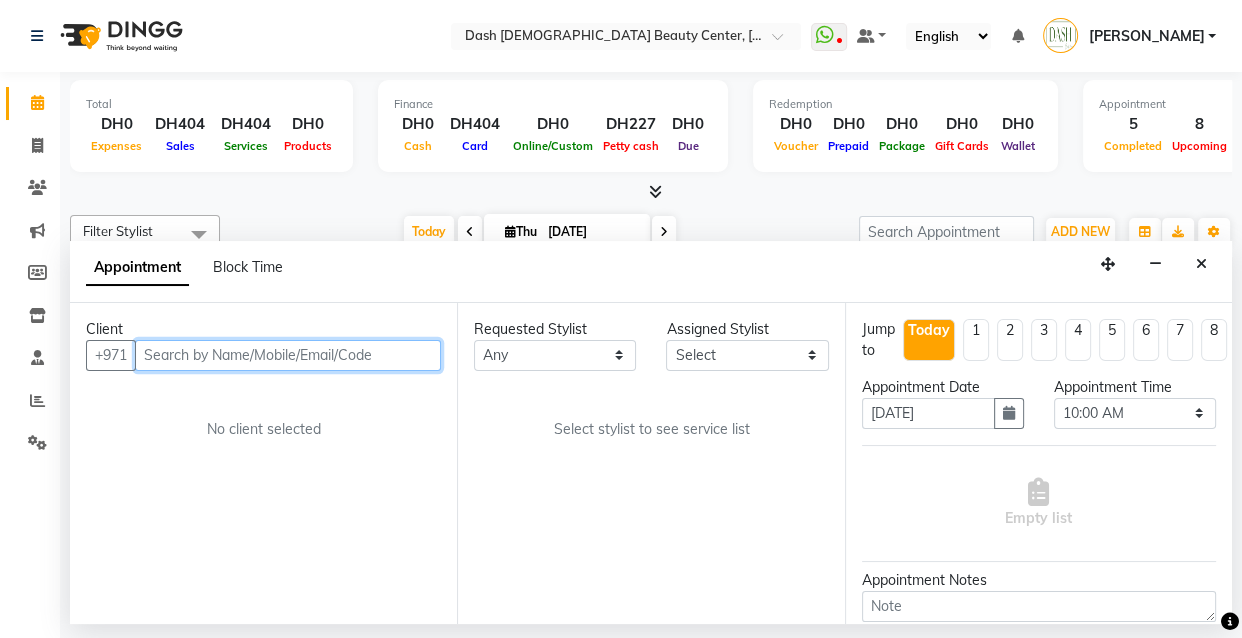click at bounding box center (288, 355) 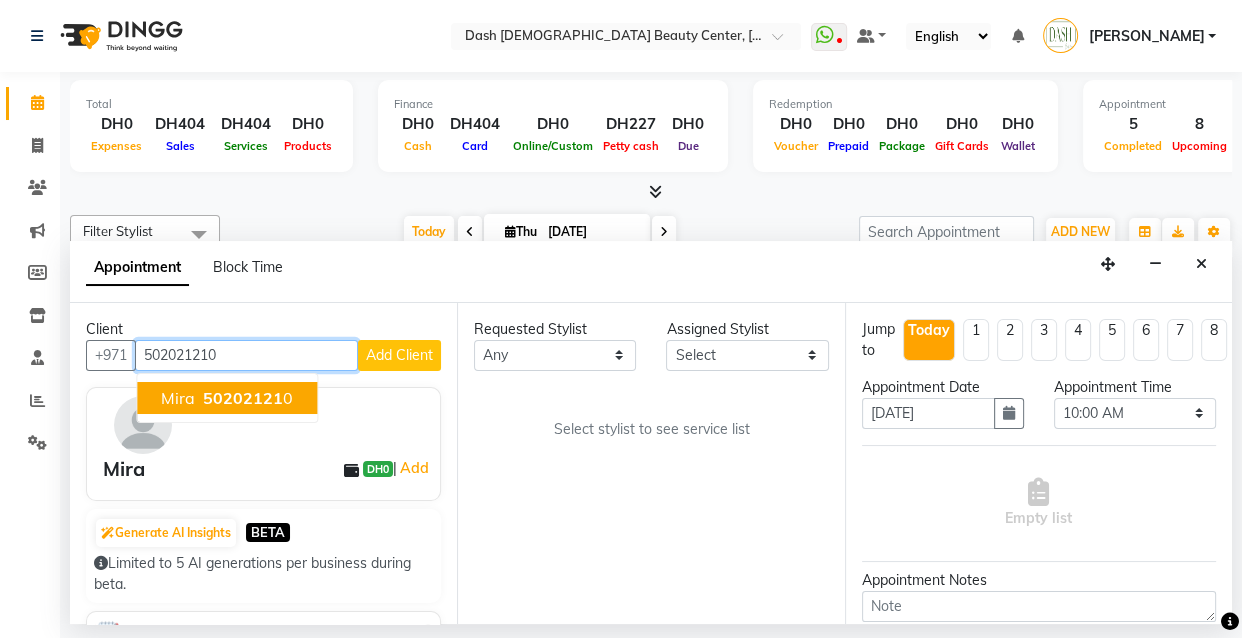 click on "50202121 0" at bounding box center (246, 398) 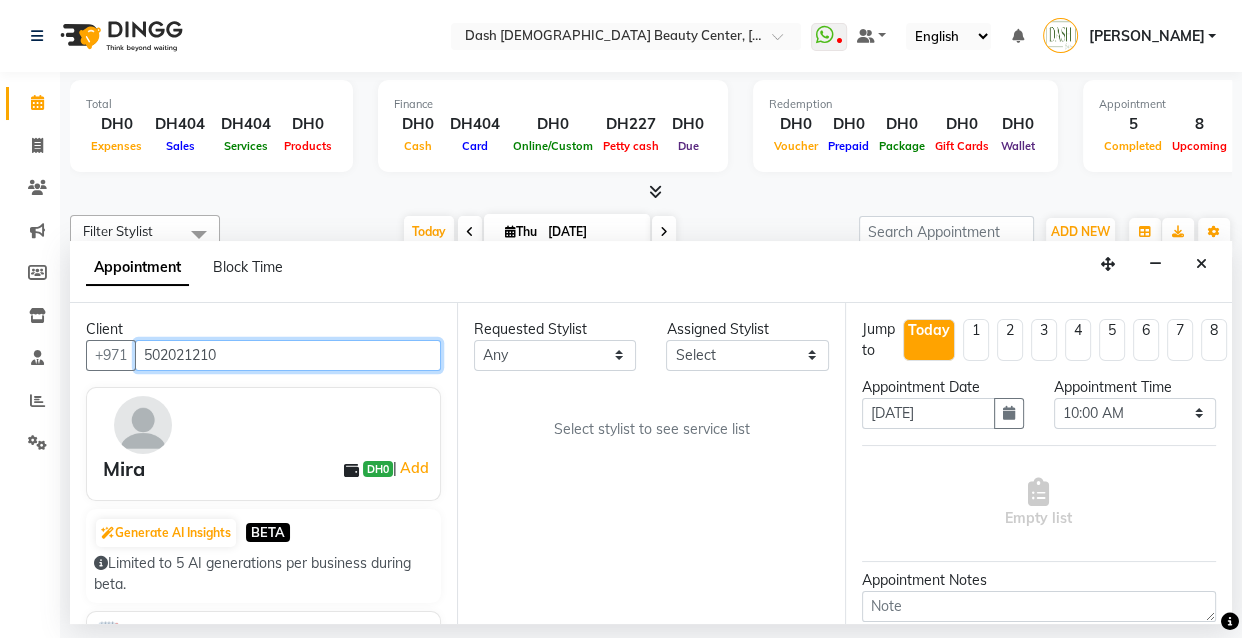 type on "502021210" 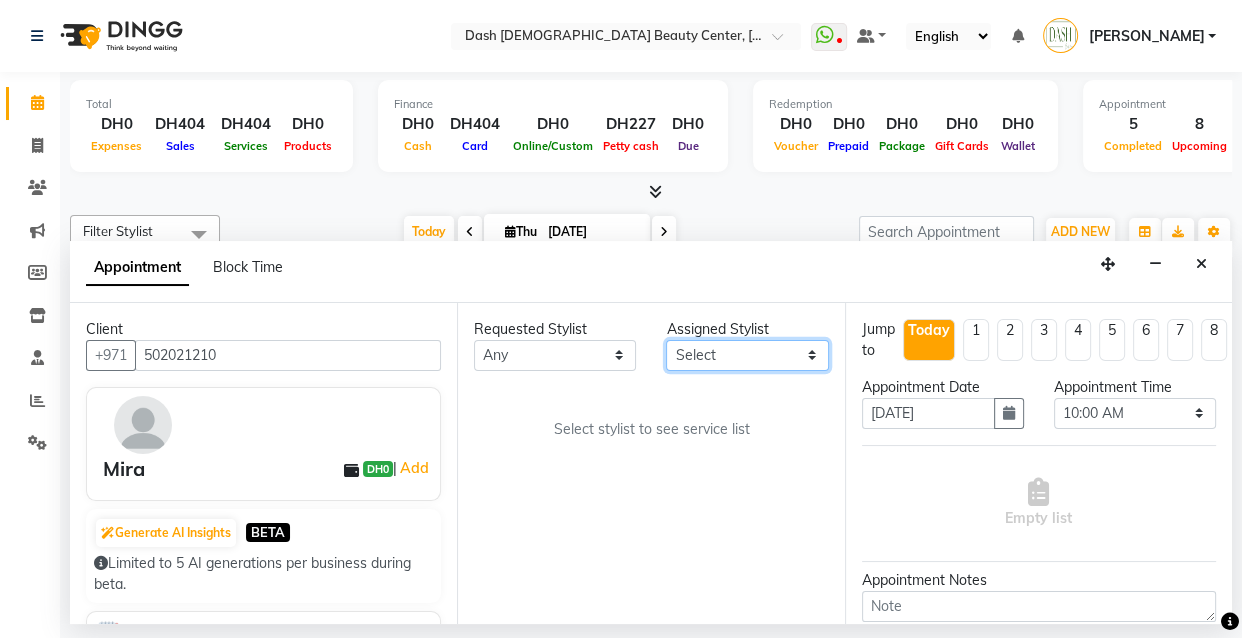 click on "Select [PERSON_NAME] [PERSON_NAME] [PERSON_NAME] [PERSON_NAME] [PERSON_NAME] [PERSON_NAME] [PERSON_NAME] [PERSON_NAME] [PERSON_NAME] Peace [PERSON_NAME] [PERSON_NAME]" at bounding box center [747, 355] 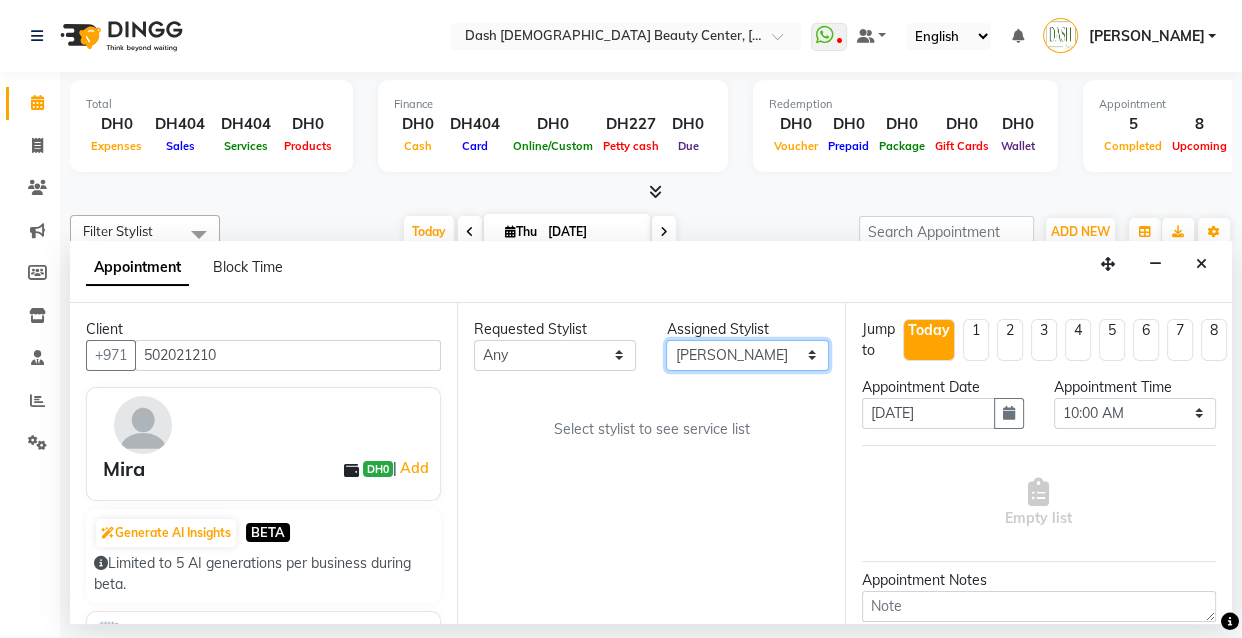 click on "Select [PERSON_NAME] [PERSON_NAME] [PERSON_NAME] [PERSON_NAME] [PERSON_NAME] [PERSON_NAME] [PERSON_NAME] [PERSON_NAME] [PERSON_NAME] Peace [PERSON_NAME] [PERSON_NAME]" at bounding box center (747, 355) 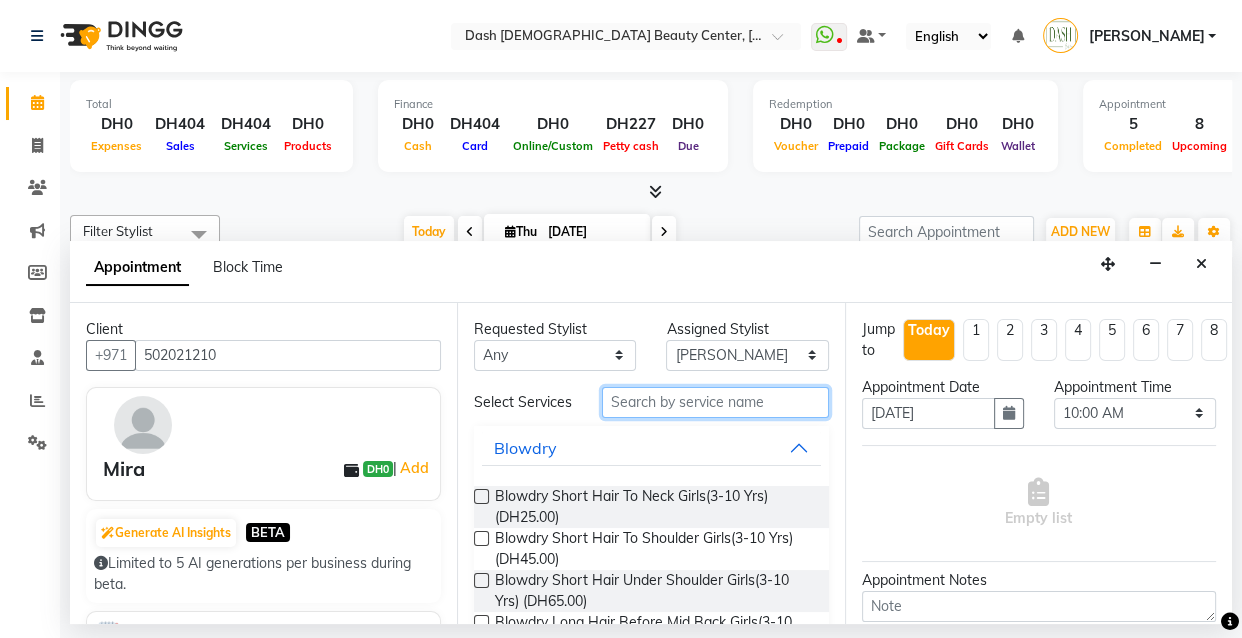 click at bounding box center (715, 402) 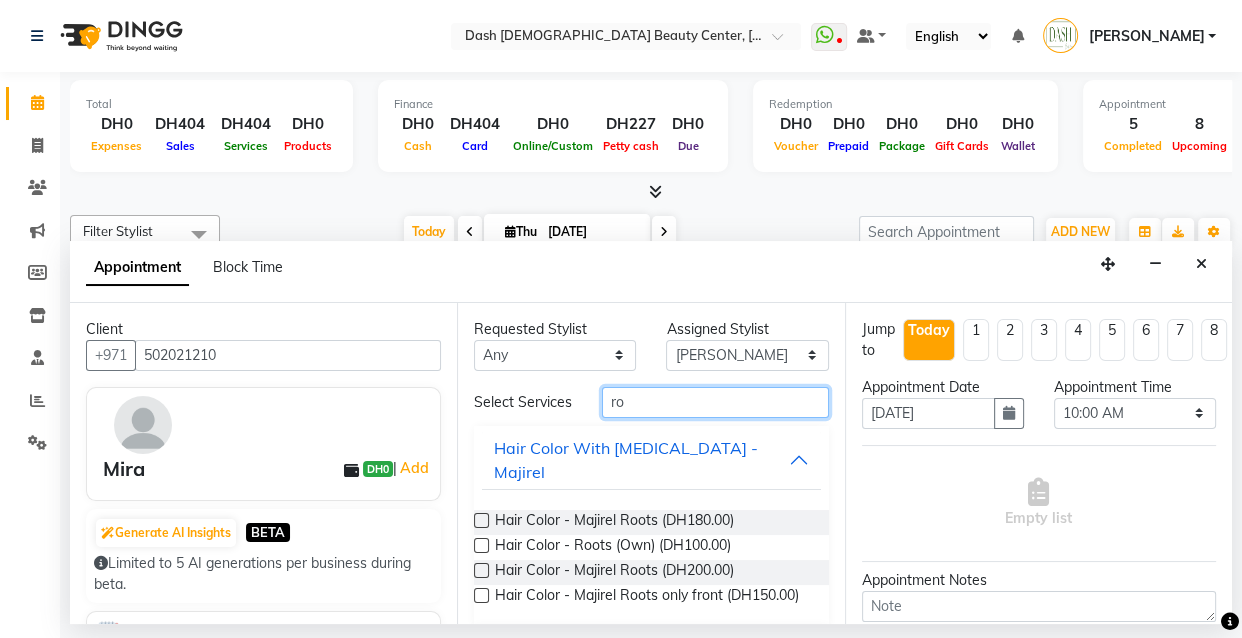 type on "r" 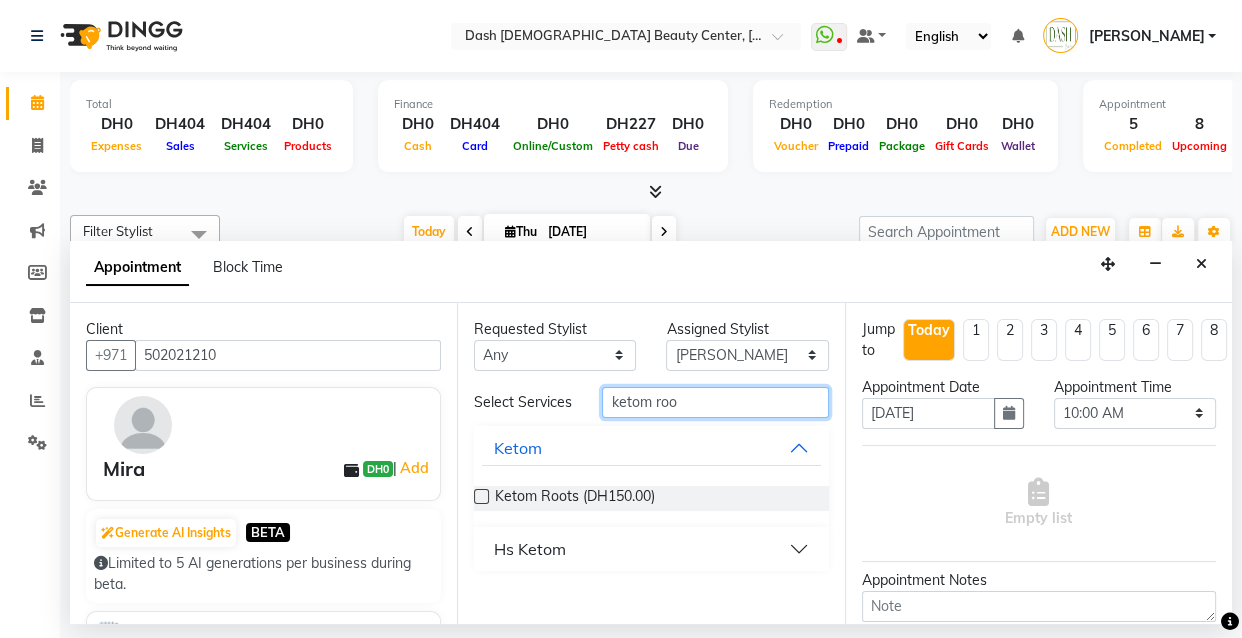 type on "ketom roo" 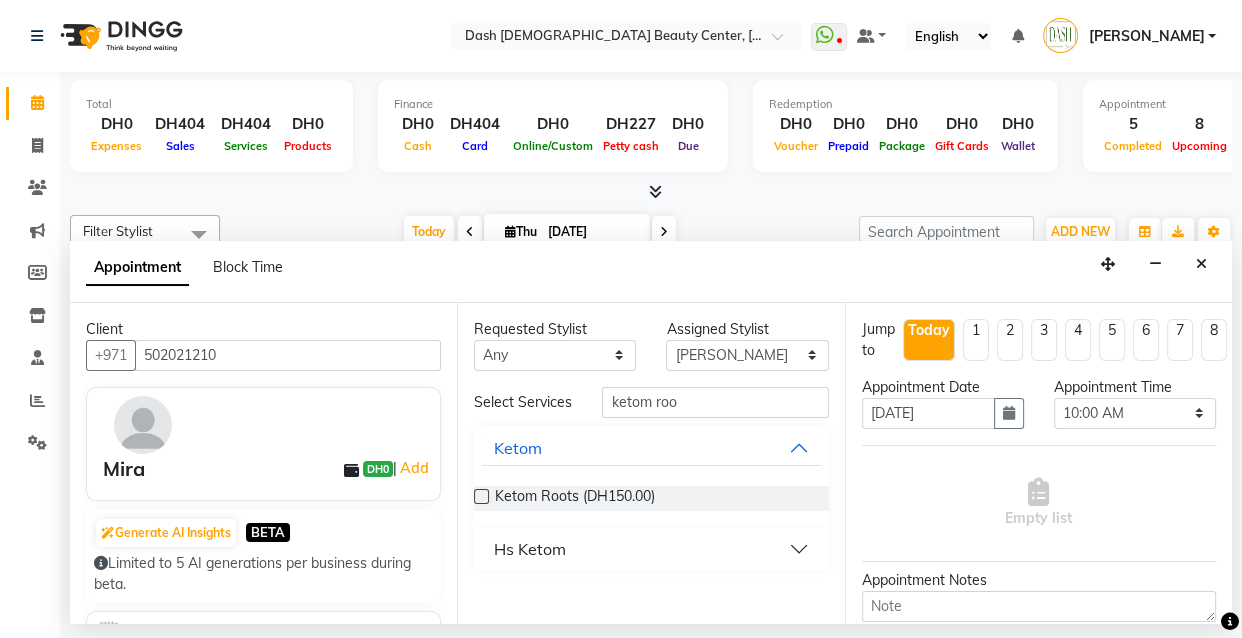 click at bounding box center (481, 496) 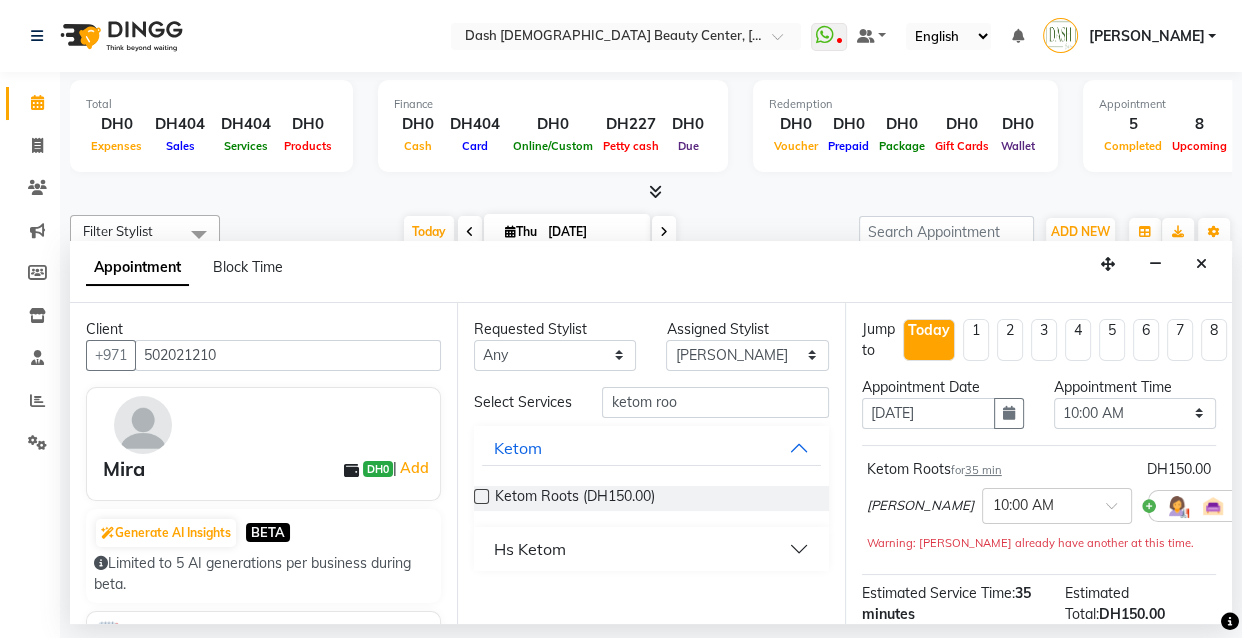 click at bounding box center (481, 496) 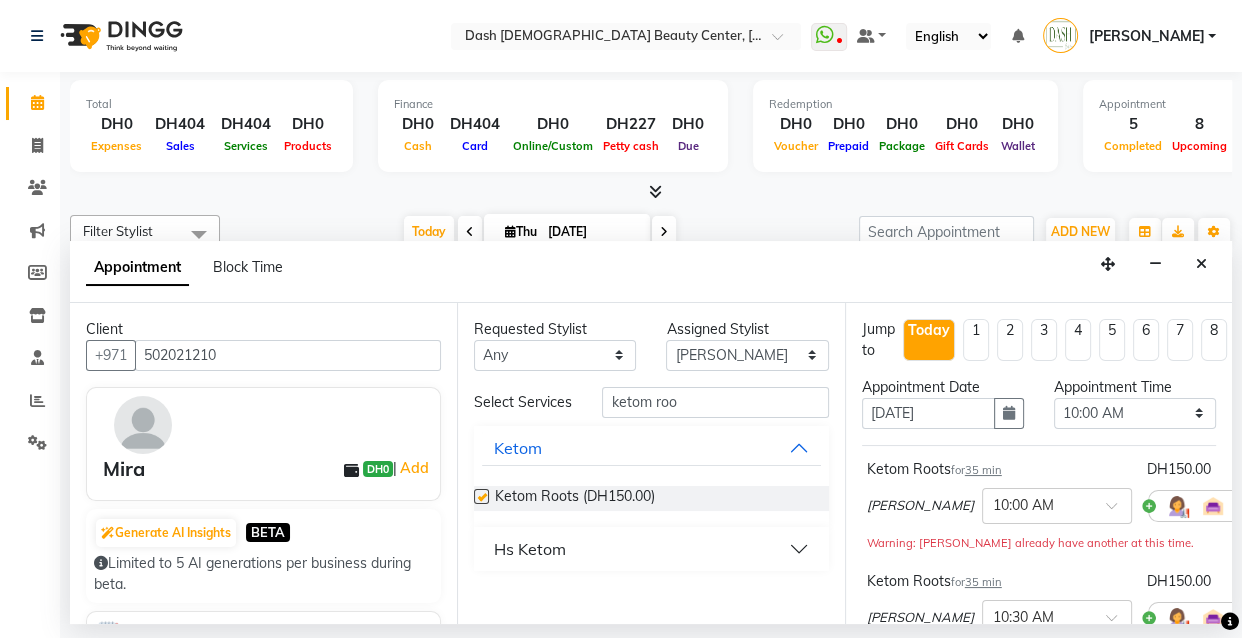 checkbox on "false" 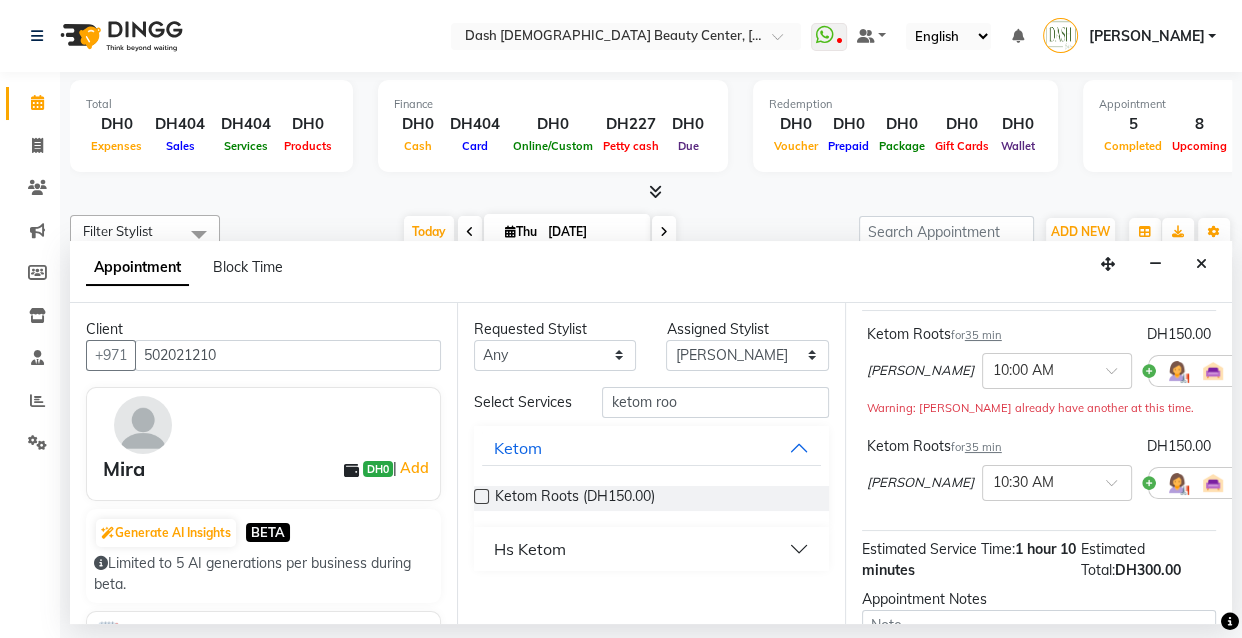 scroll, scrollTop: 368, scrollLeft: 0, axis: vertical 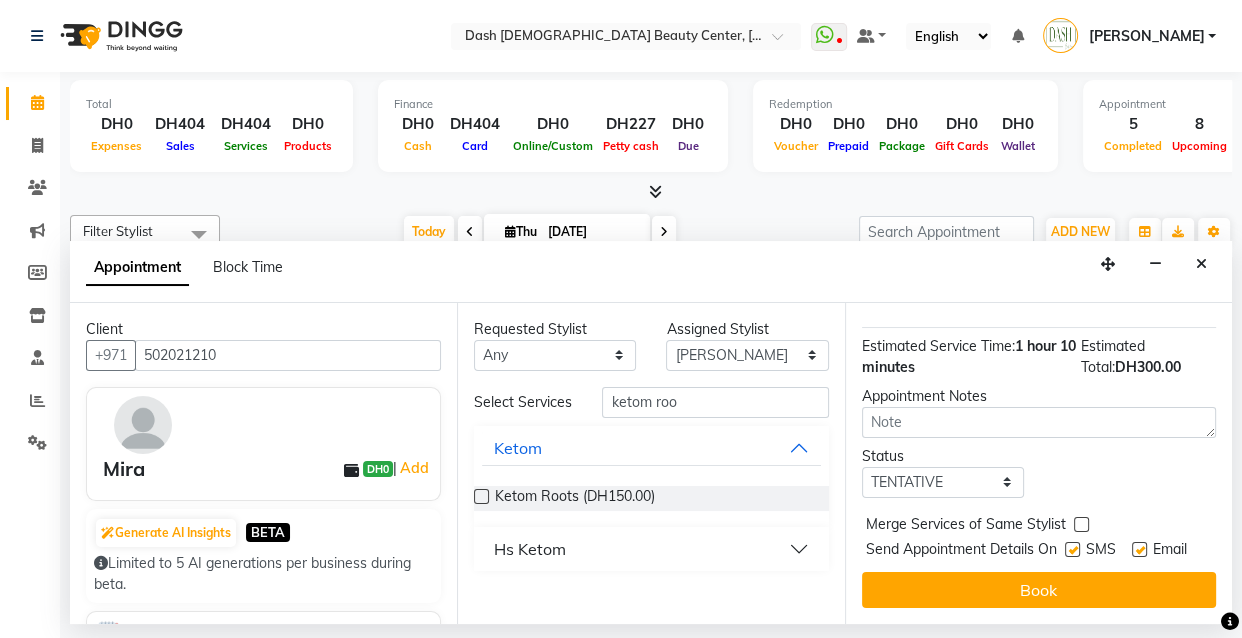 click at bounding box center (1072, 549) 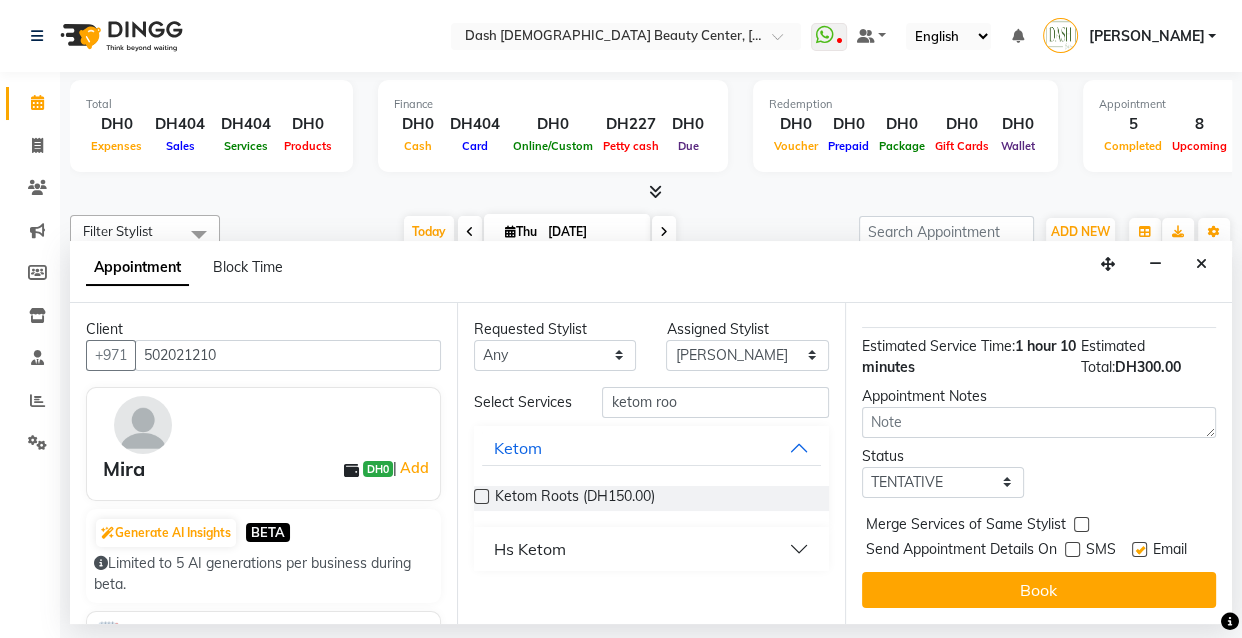 click at bounding box center [1139, 549] 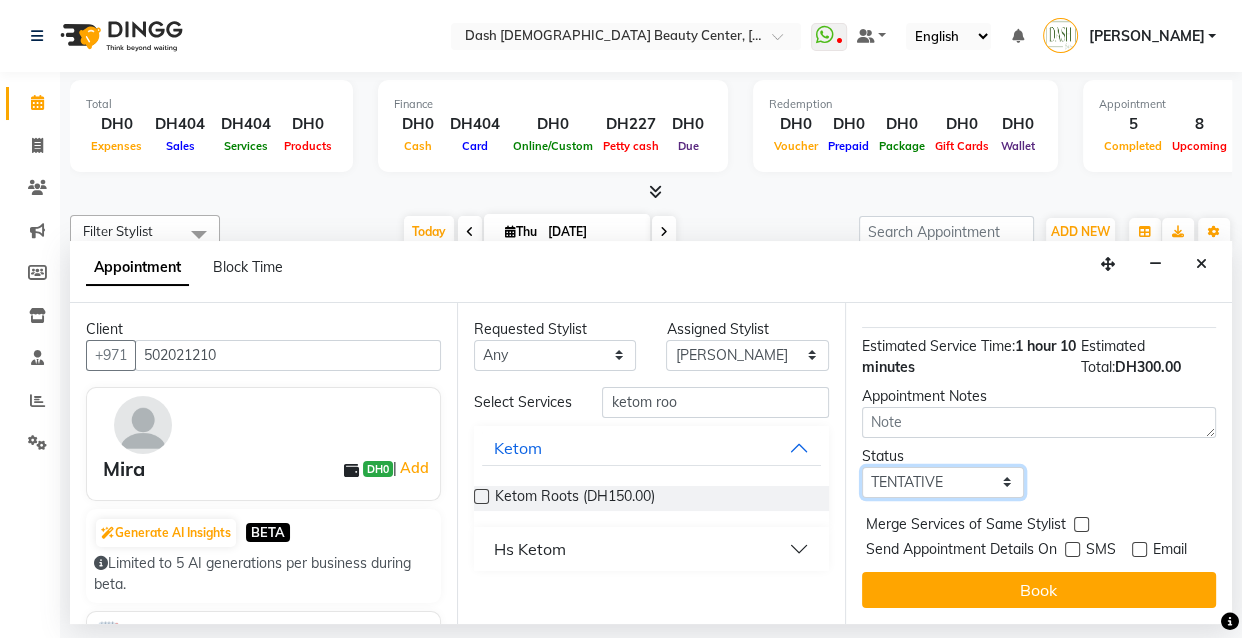 click on "Select TENTATIVE CONFIRM CHECK-IN UPCOMING" at bounding box center (943, 482) 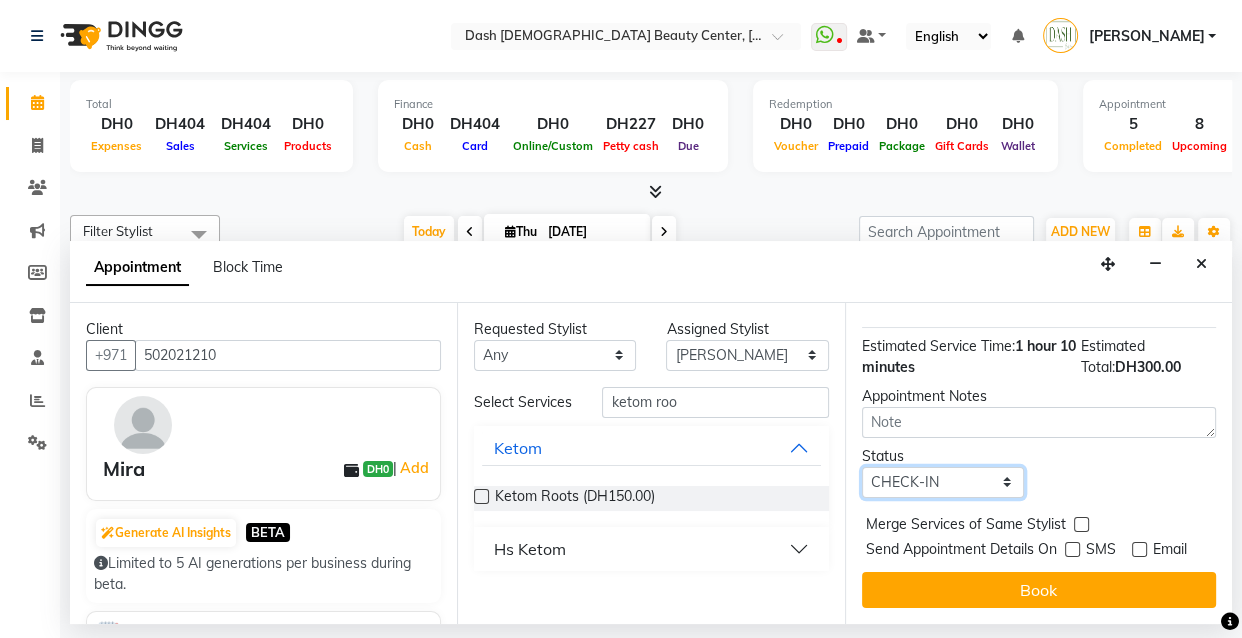 click on "Select TENTATIVE CONFIRM CHECK-IN UPCOMING" at bounding box center [943, 482] 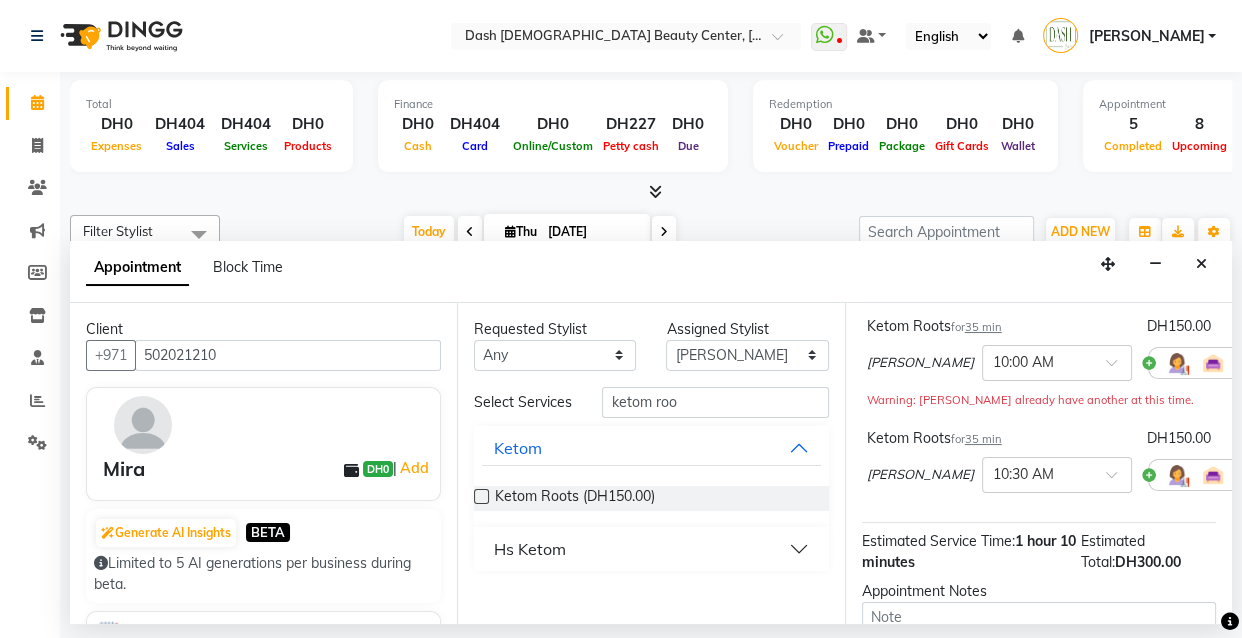scroll, scrollTop: 144, scrollLeft: 0, axis: vertical 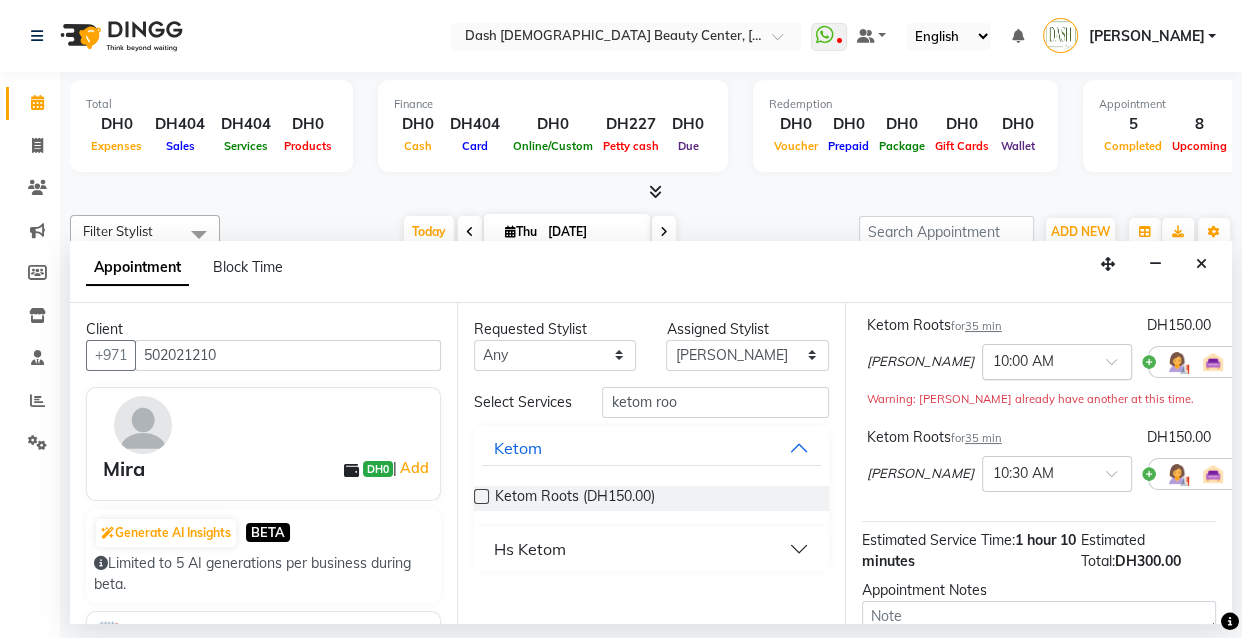 click at bounding box center (1118, 367) 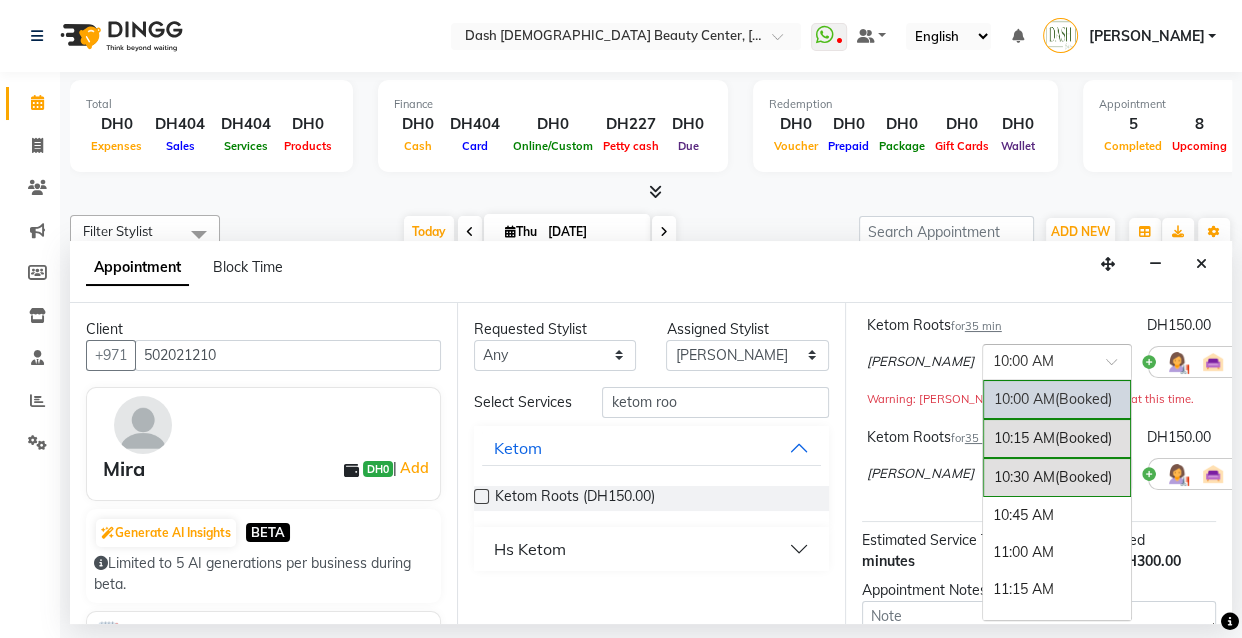 click on "10:45 AM" at bounding box center (1057, 515) 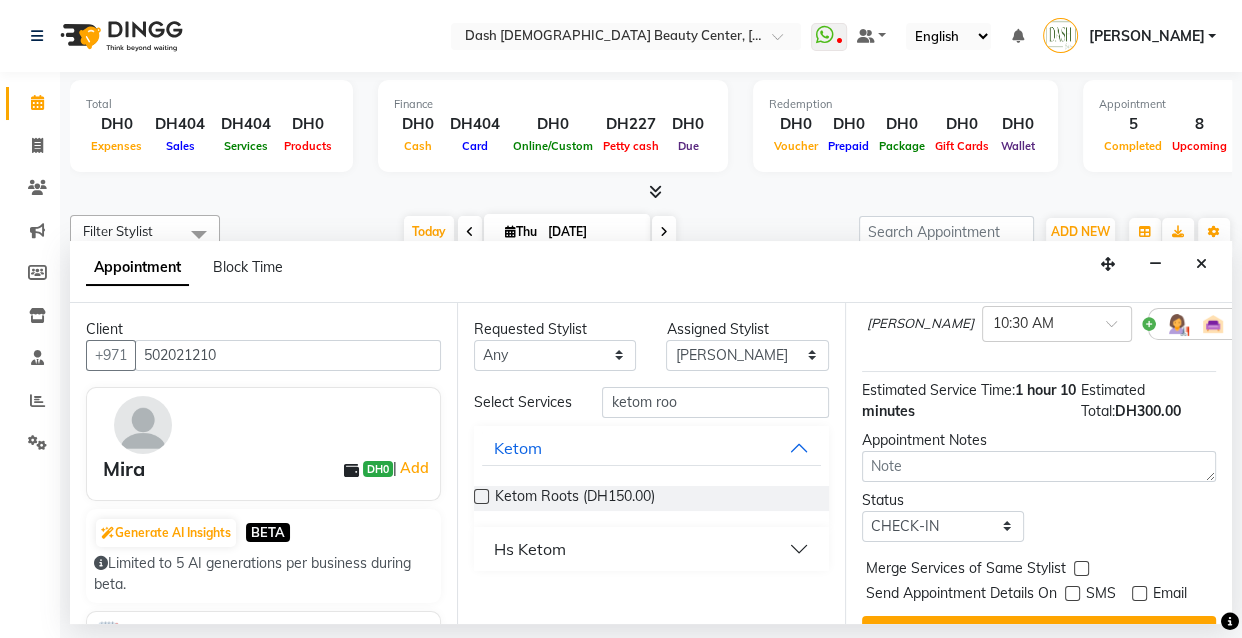 scroll, scrollTop: 347, scrollLeft: 0, axis: vertical 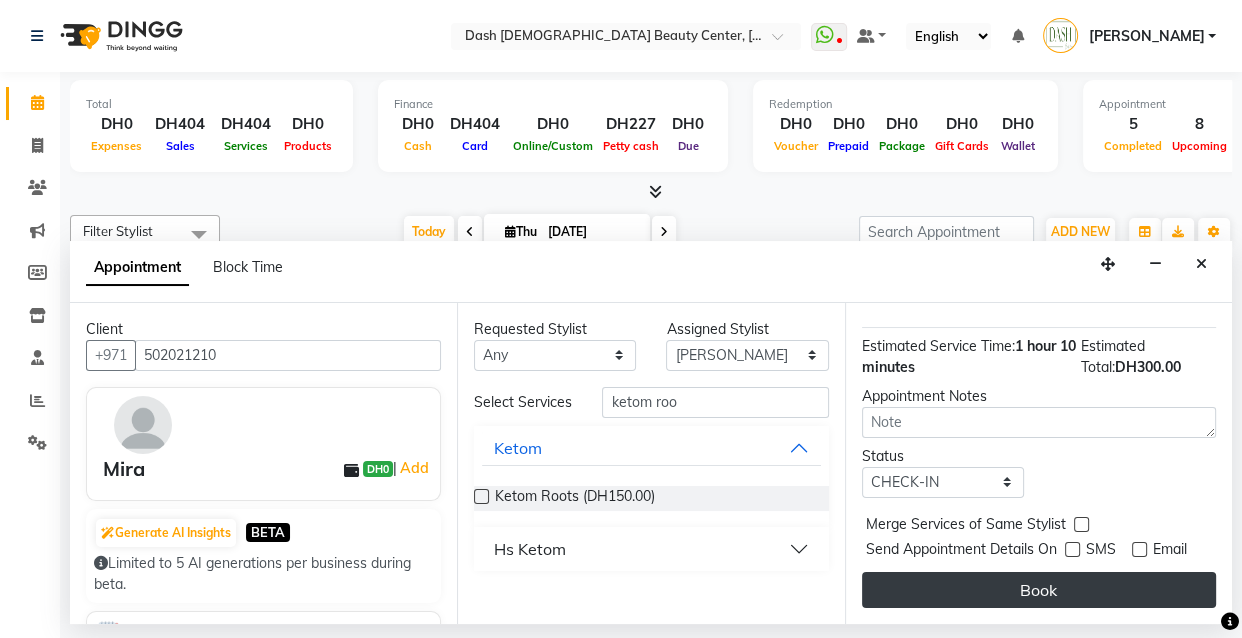 click on "Book" at bounding box center [1039, 590] 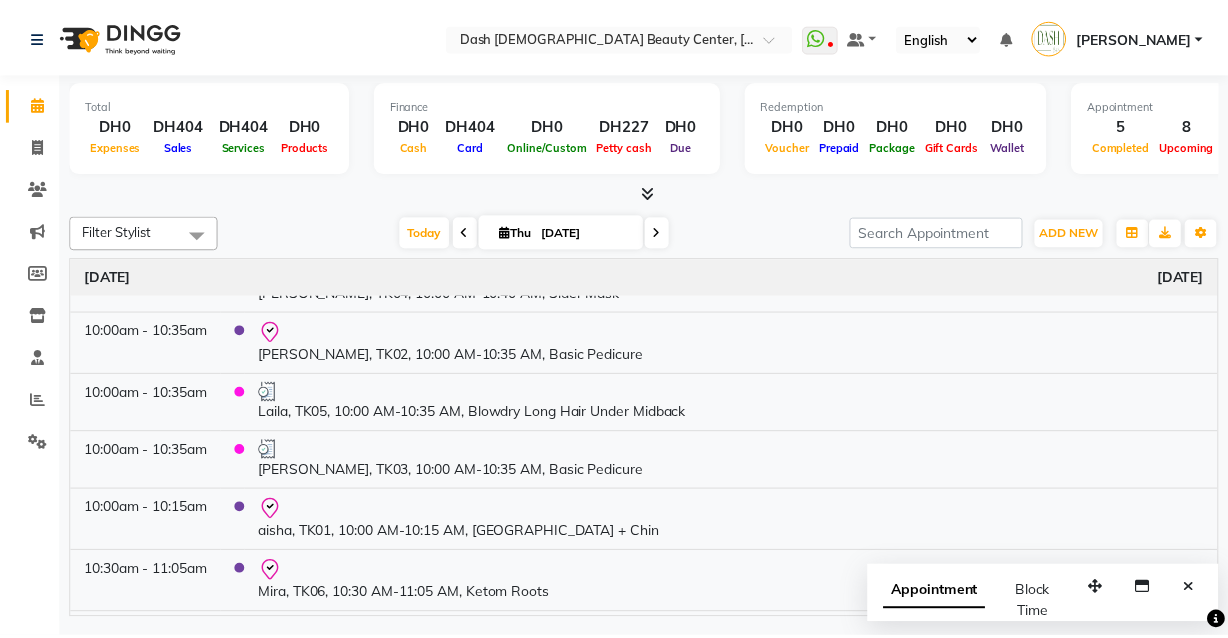 scroll, scrollTop: 0, scrollLeft: 0, axis: both 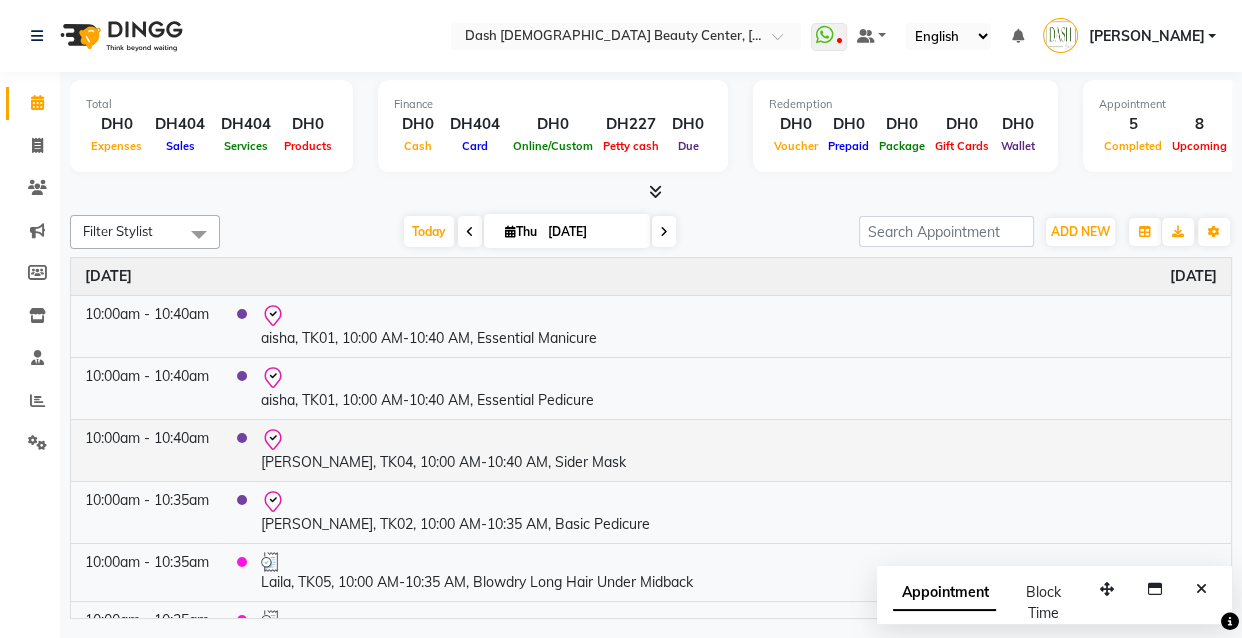 click on "[PERSON_NAME], TK04, 10:00 AM-10:40 AM, Sider Mask" at bounding box center (739, 450) 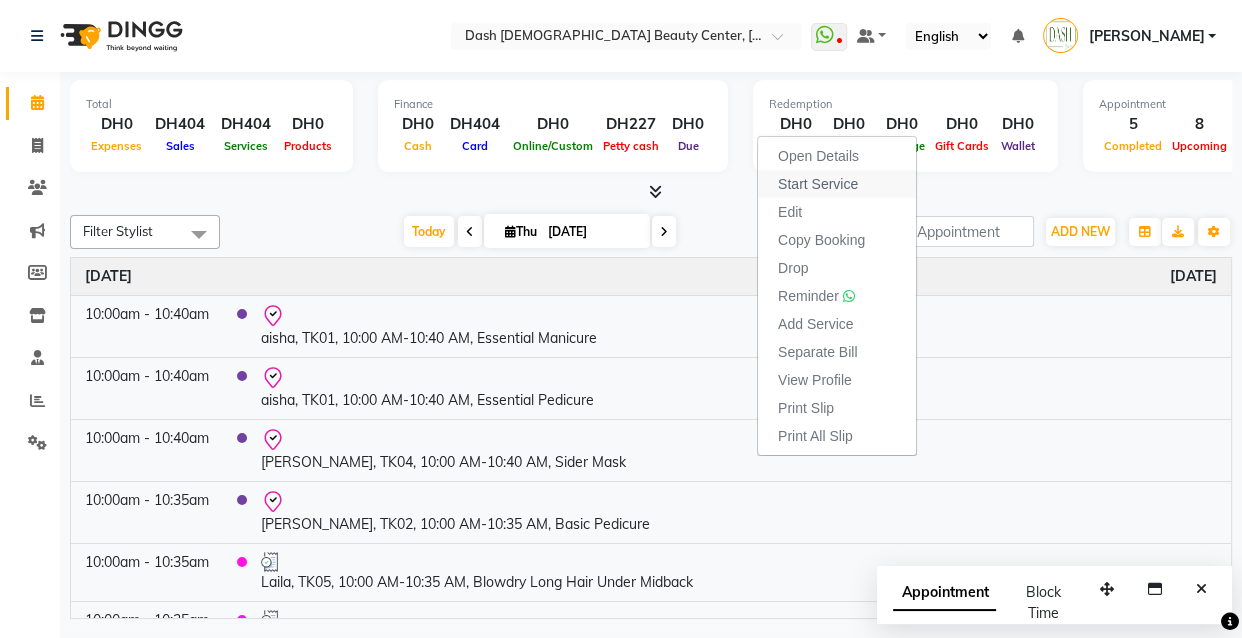 click on "Start Service" at bounding box center [837, 184] 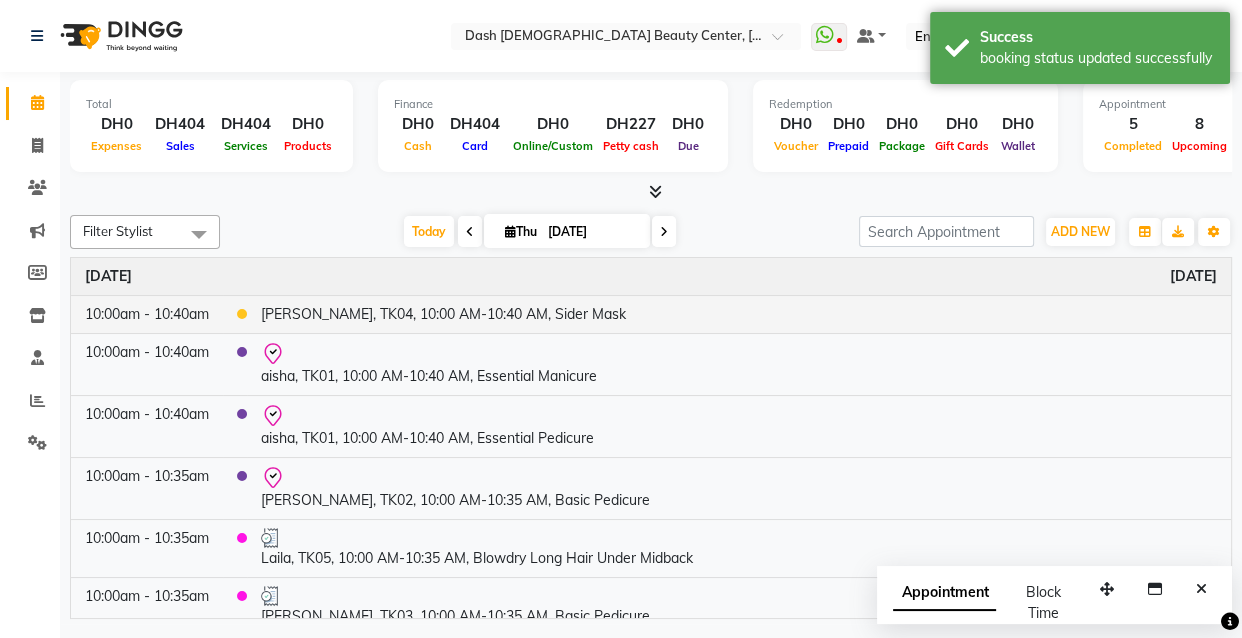 click on "[PERSON_NAME], TK04, 10:00 AM-10:40 AM, Sider Mask" at bounding box center (739, 314) 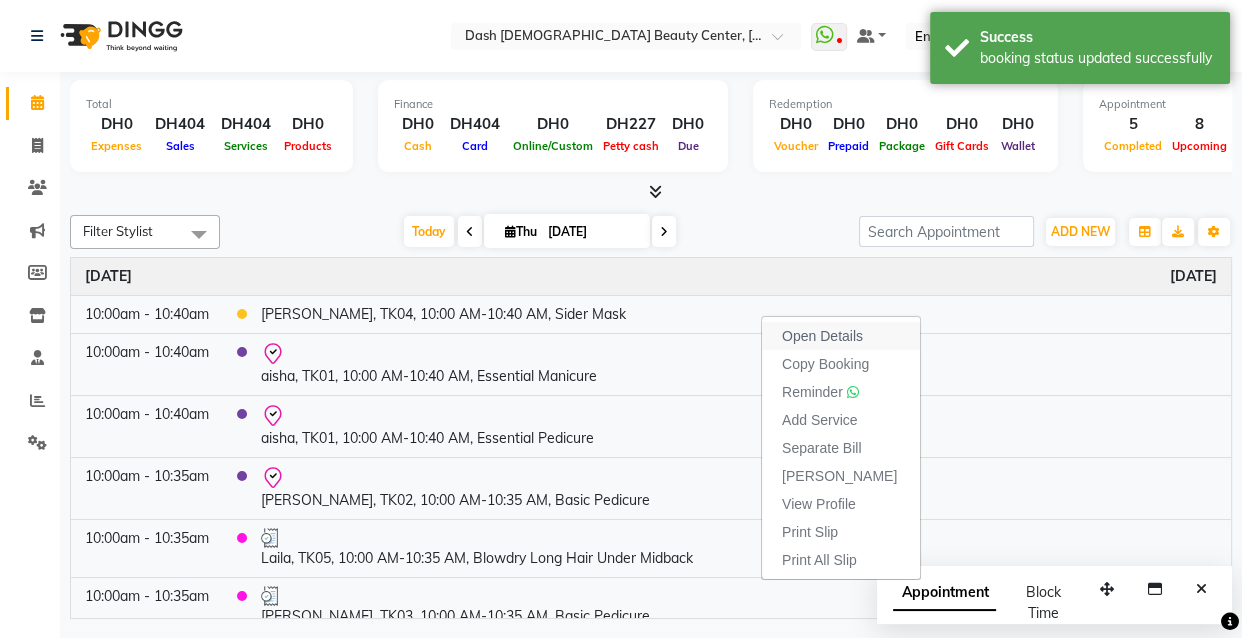 click on "Open Details" at bounding box center (822, 336) 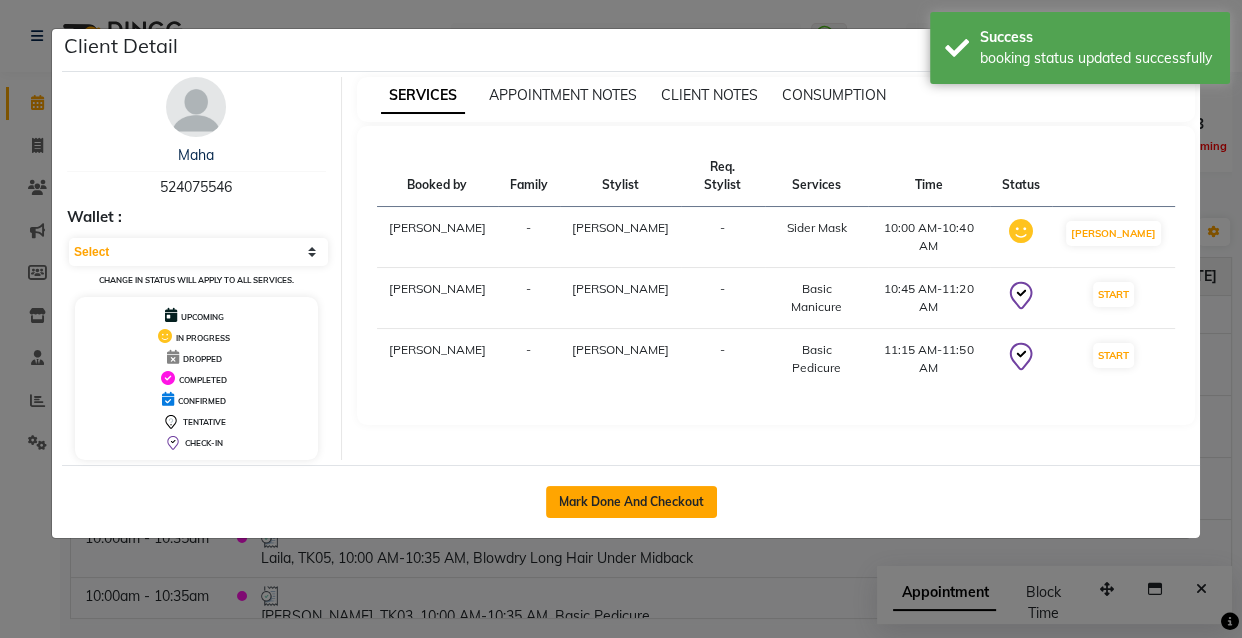 click on "Mark Done And Checkout" 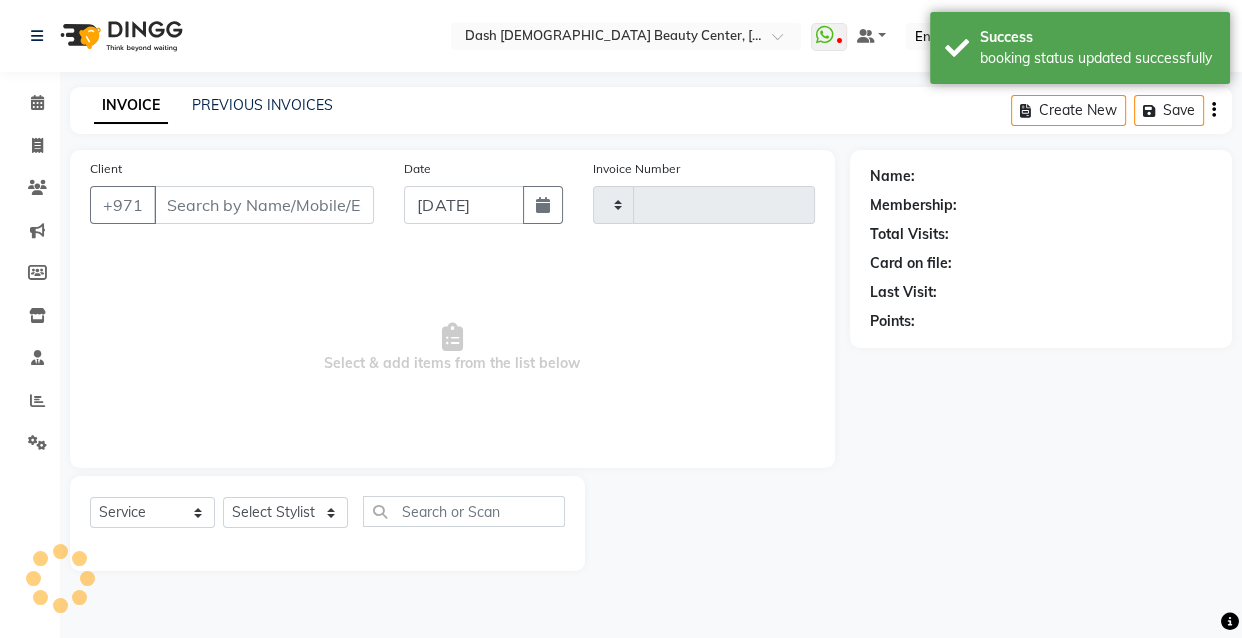 type on "1746" 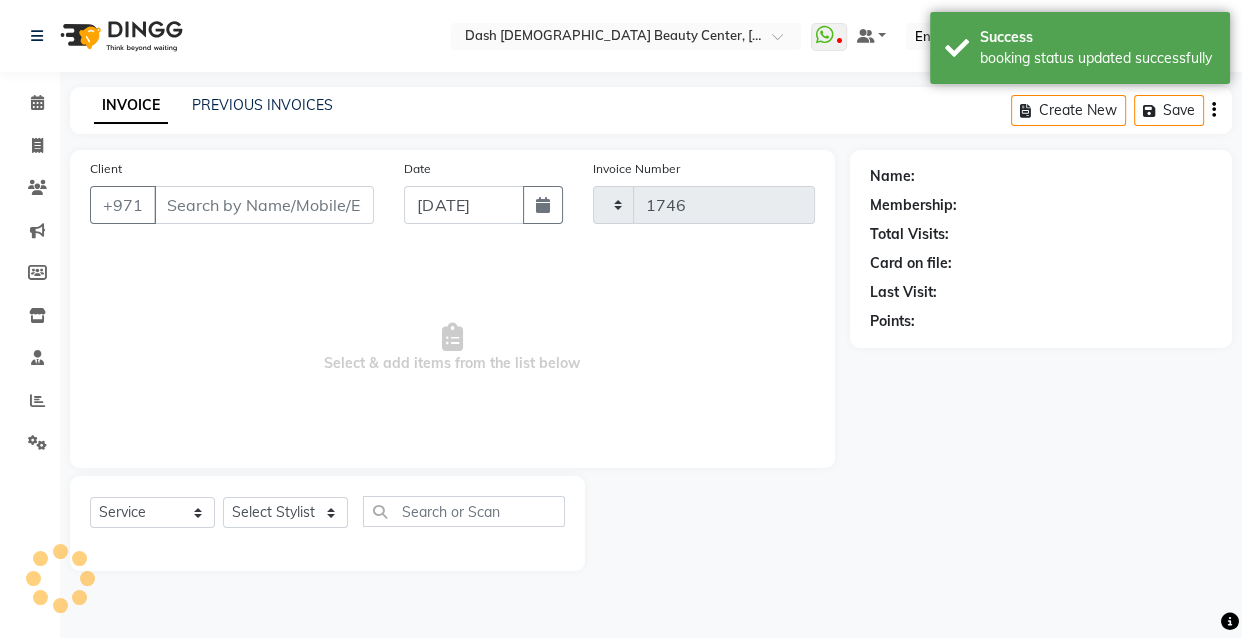select on "8372" 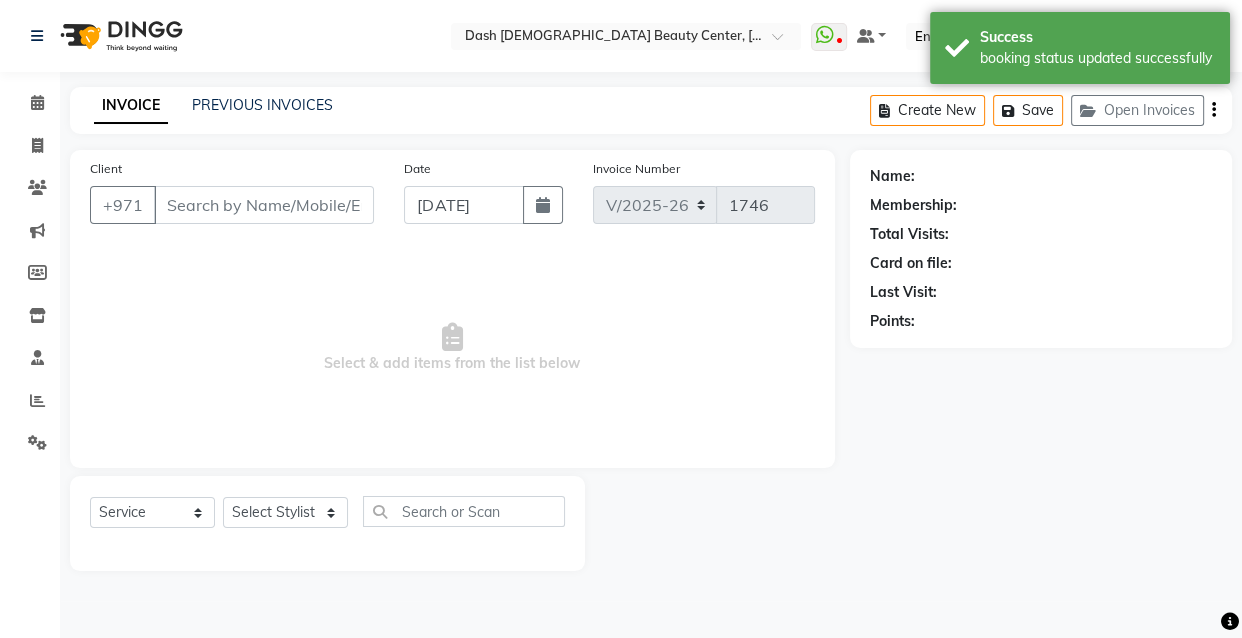 type on "524075546" 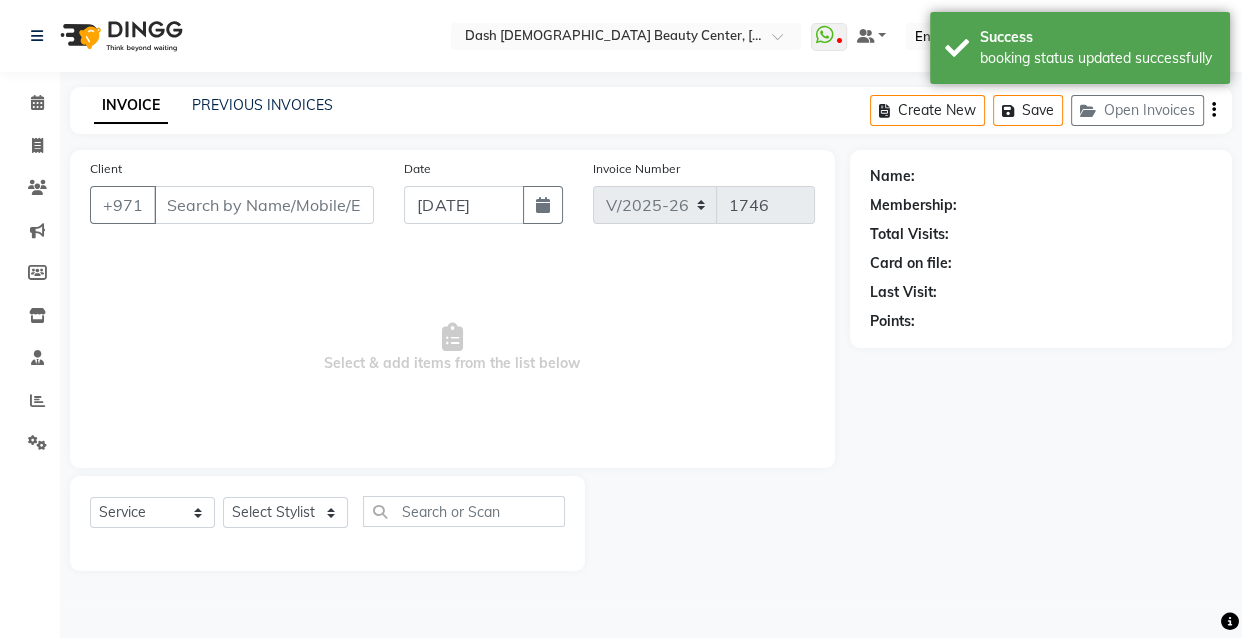 select on "81115" 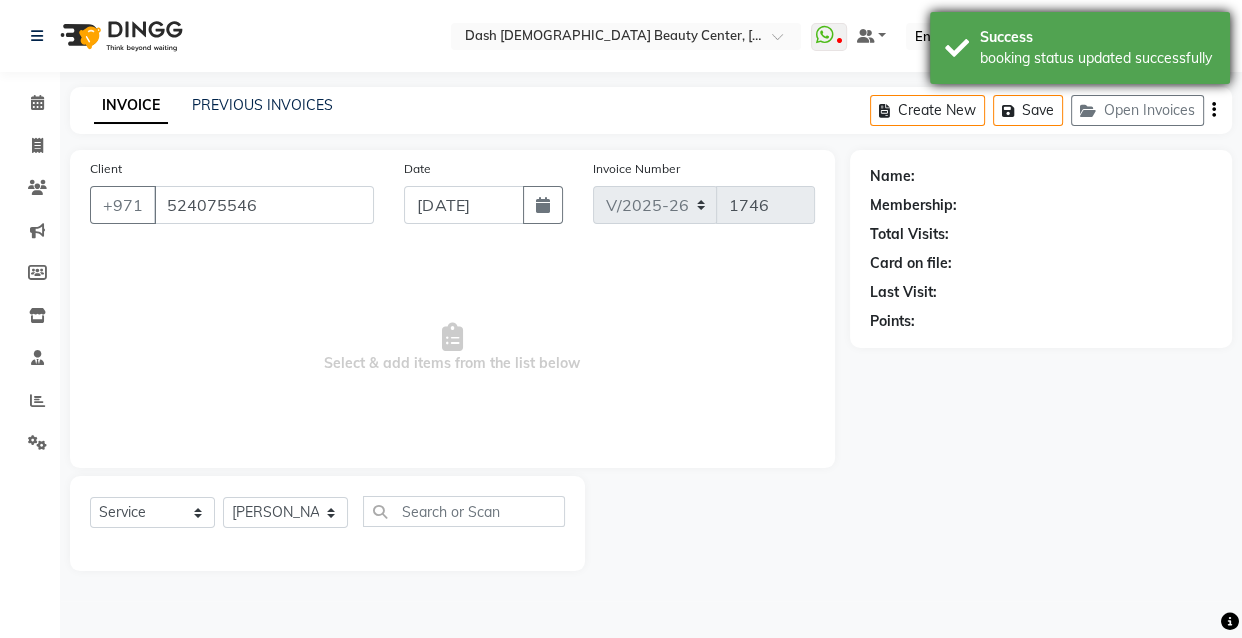 click on "booking status updated successfully" at bounding box center [1097, 58] 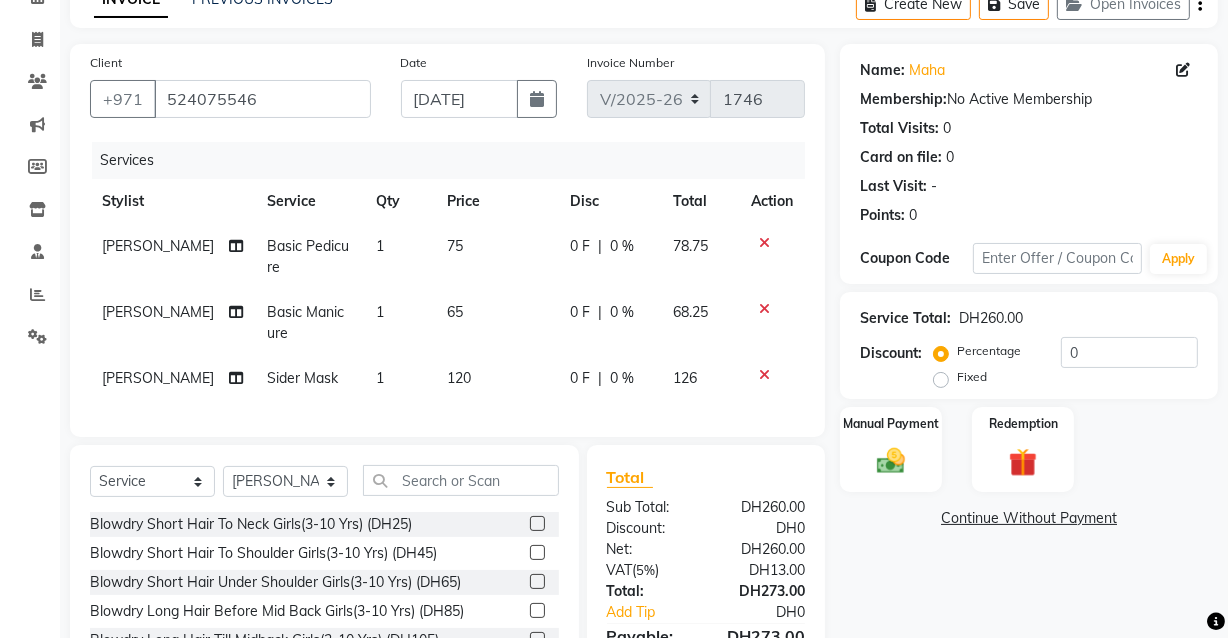scroll, scrollTop: 84, scrollLeft: 0, axis: vertical 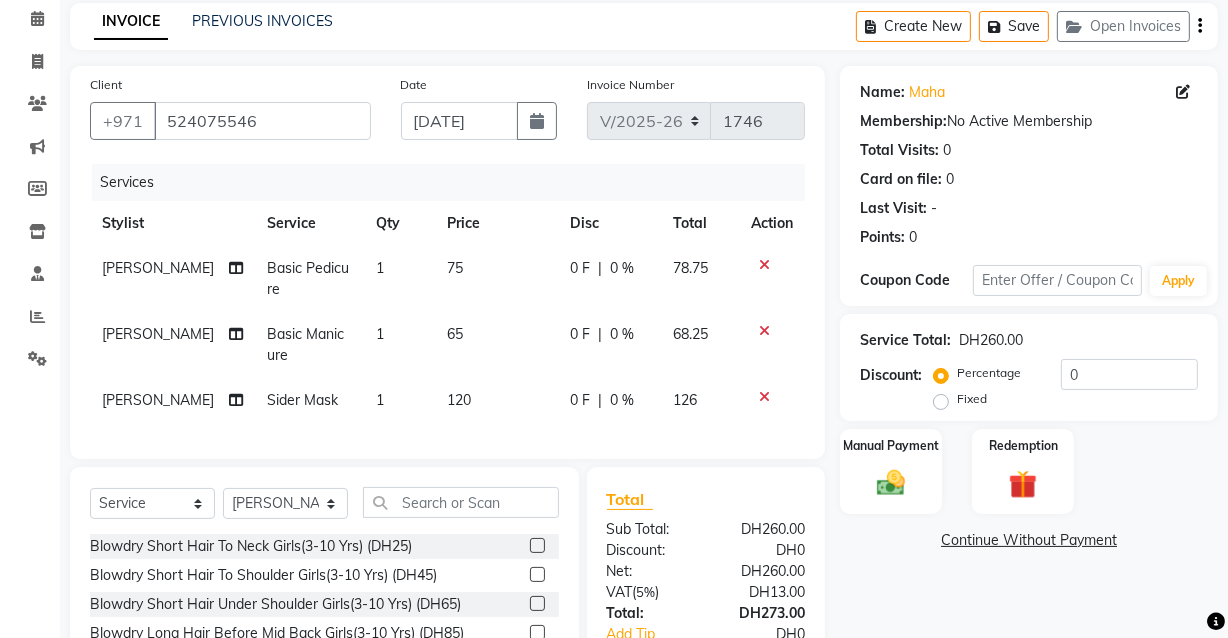 click on "[PERSON_NAME]" 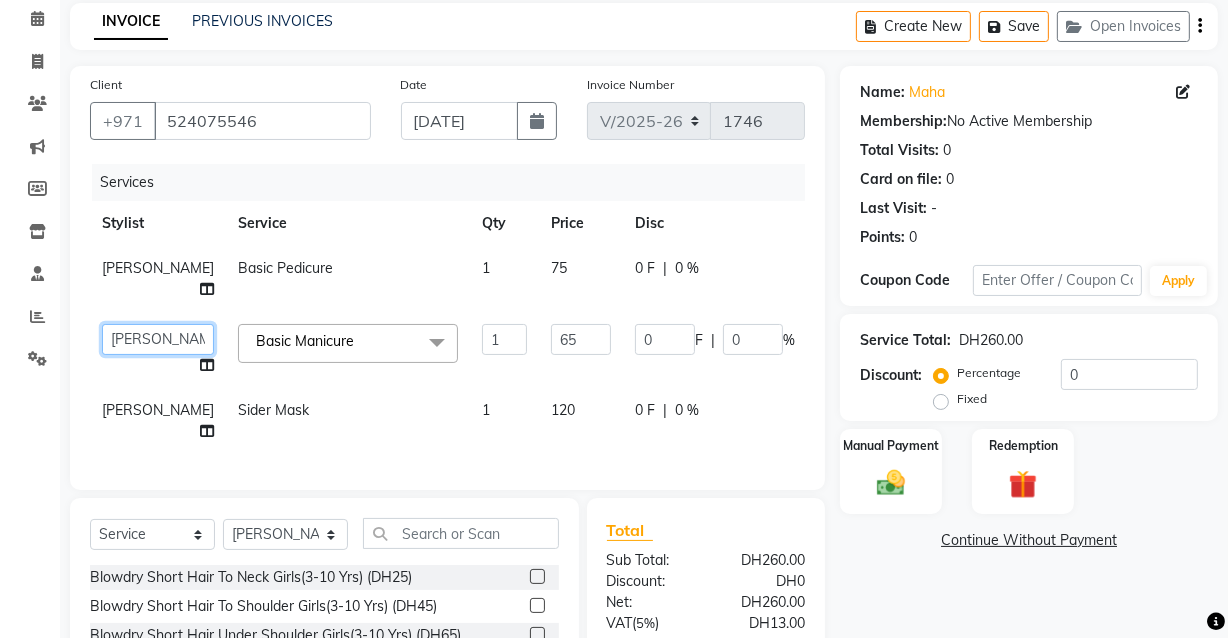 click on "[PERSON_NAME]   [PERSON_NAME]   [PERSON_NAME]   [PERSON_NAME]   [PERSON_NAME]   [PERSON_NAME]   [PERSON_NAME]   [PERSON_NAME]   May [PERSON_NAME] (Cafe)   Nabasirye (Cafe)   [PERSON_NAME]   [PERSON_NAME]   Owner   Peace   Rechiel   [PERSON_NAME]   [PERSON_NAME]" 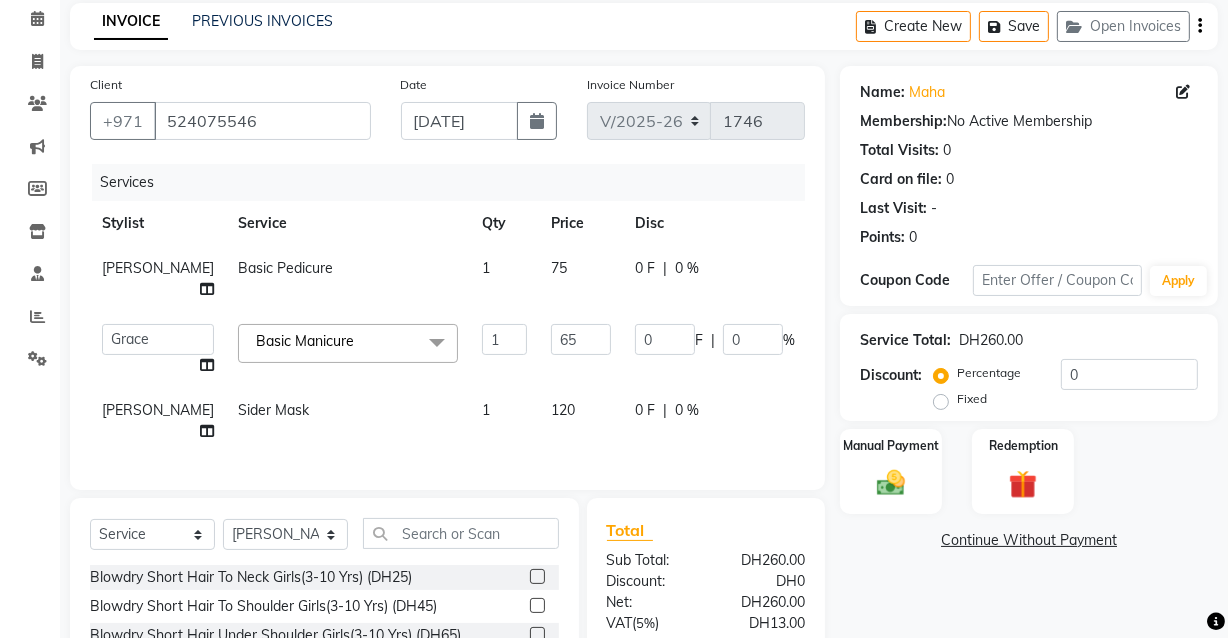 select on "81113" 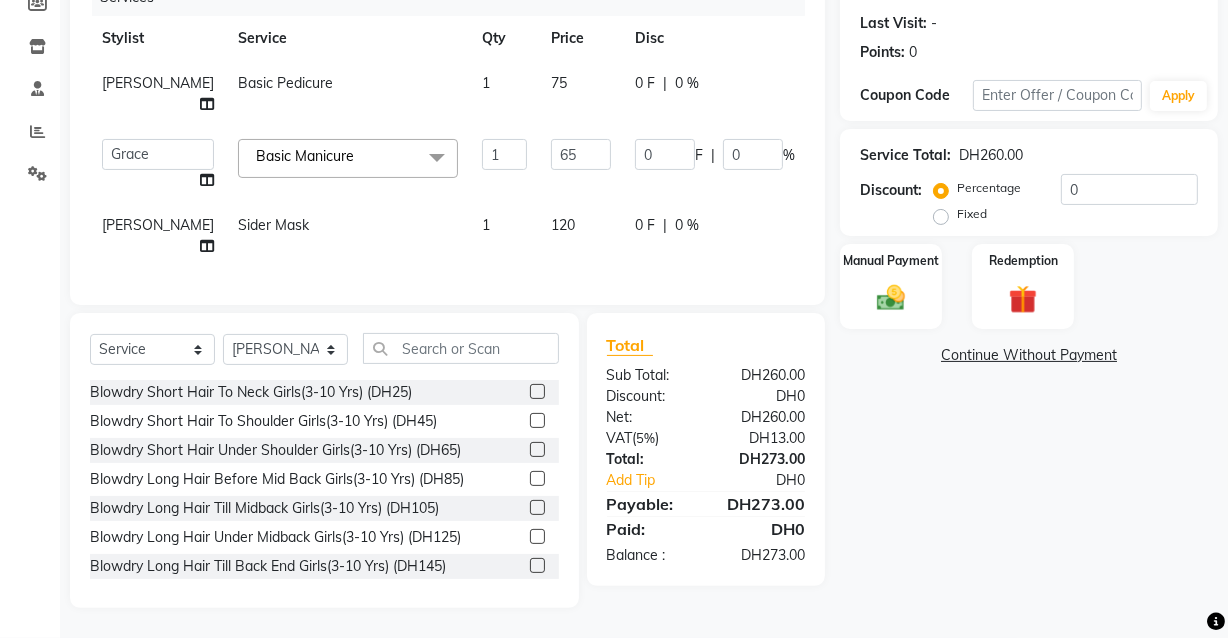 scroll, scrollTop: 282, scrollLeft: 0, axis: vertical 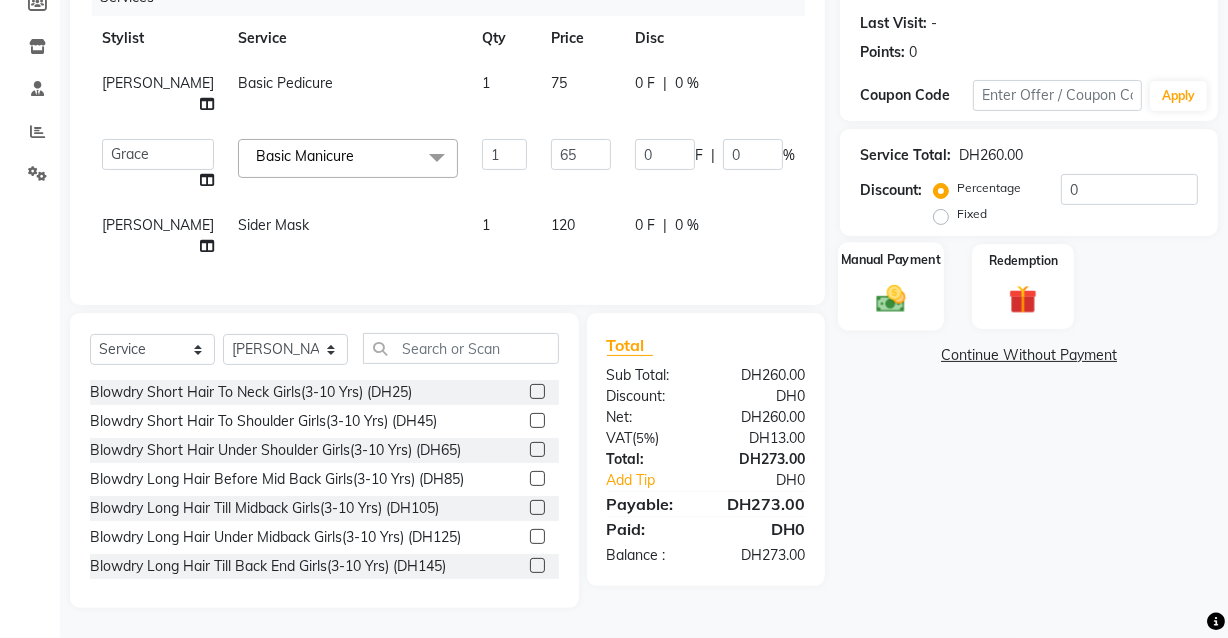click 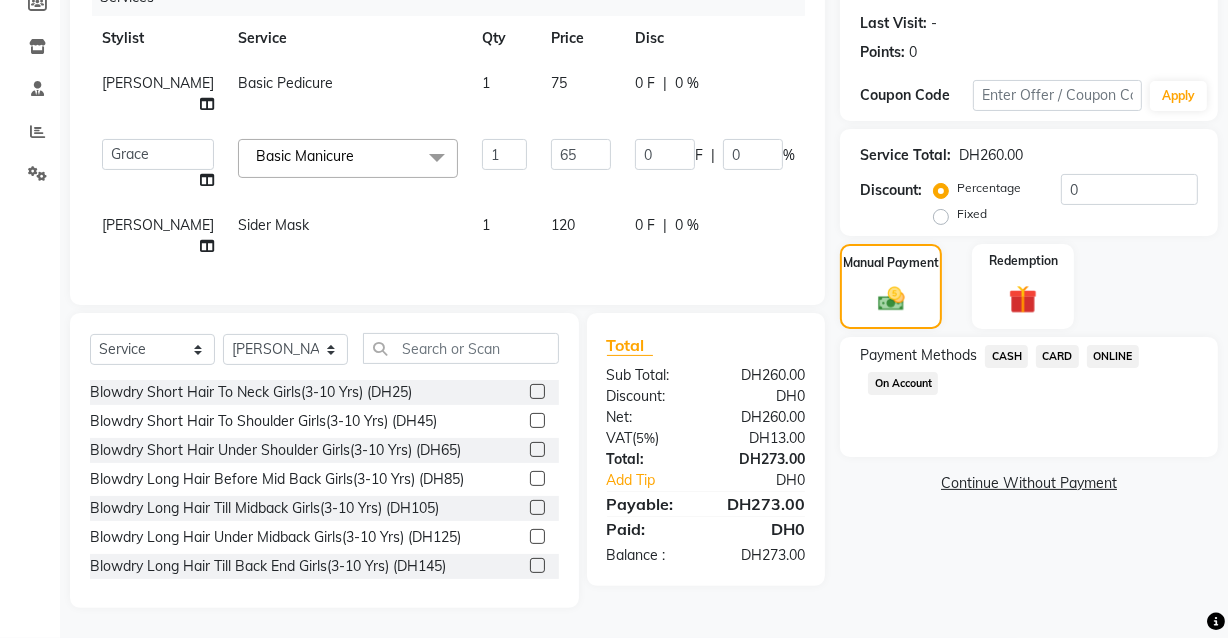 click on "CARD" 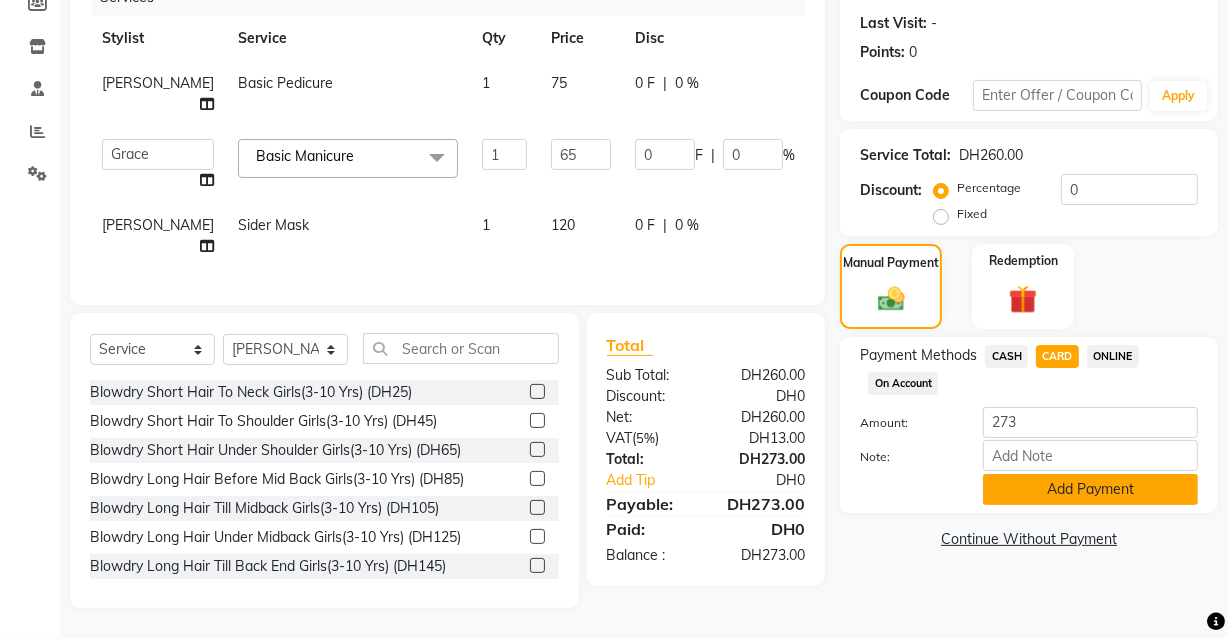 click on "Add Payment" 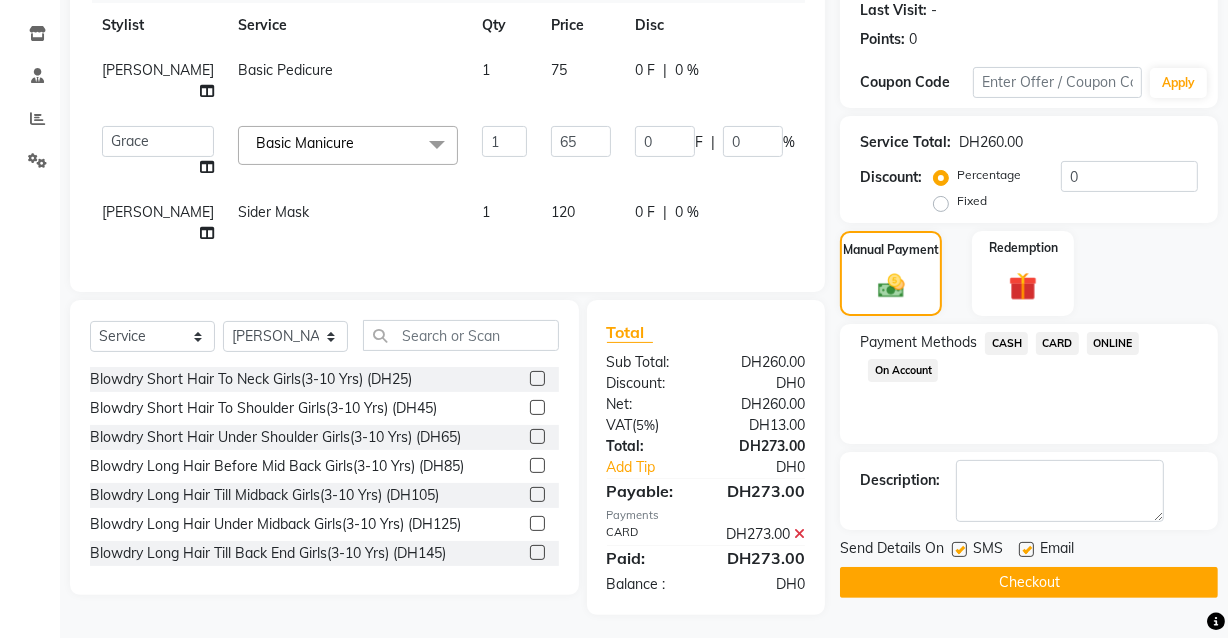 scroll, scrollTop: 323, scrollLeft: 0, axis: vertical 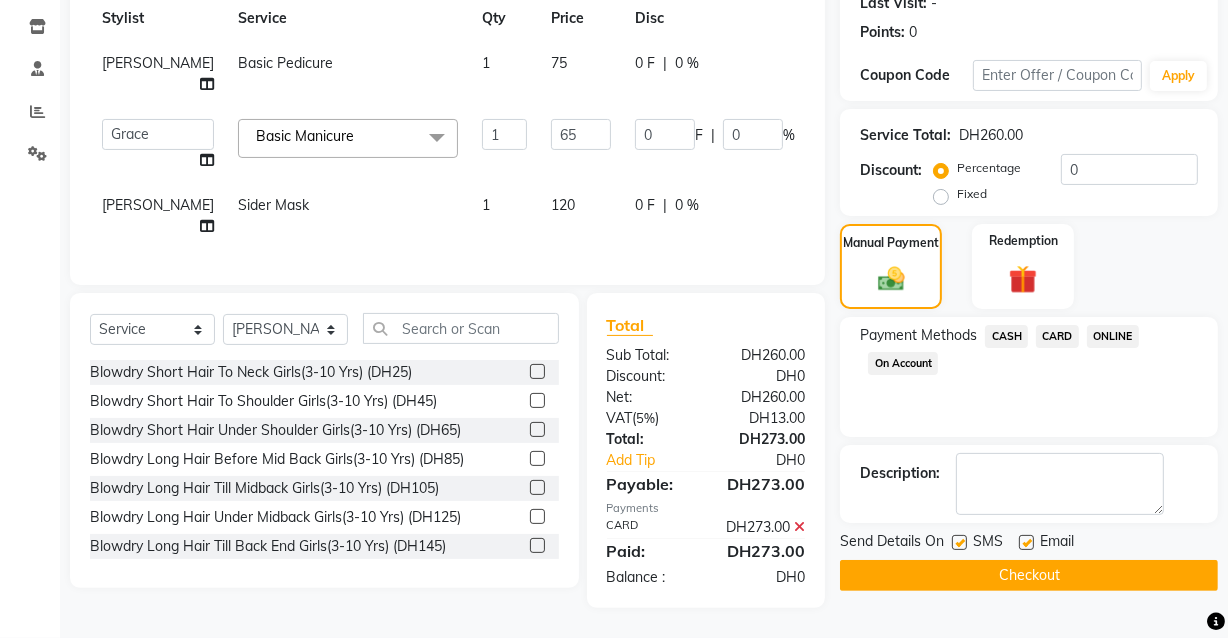 click 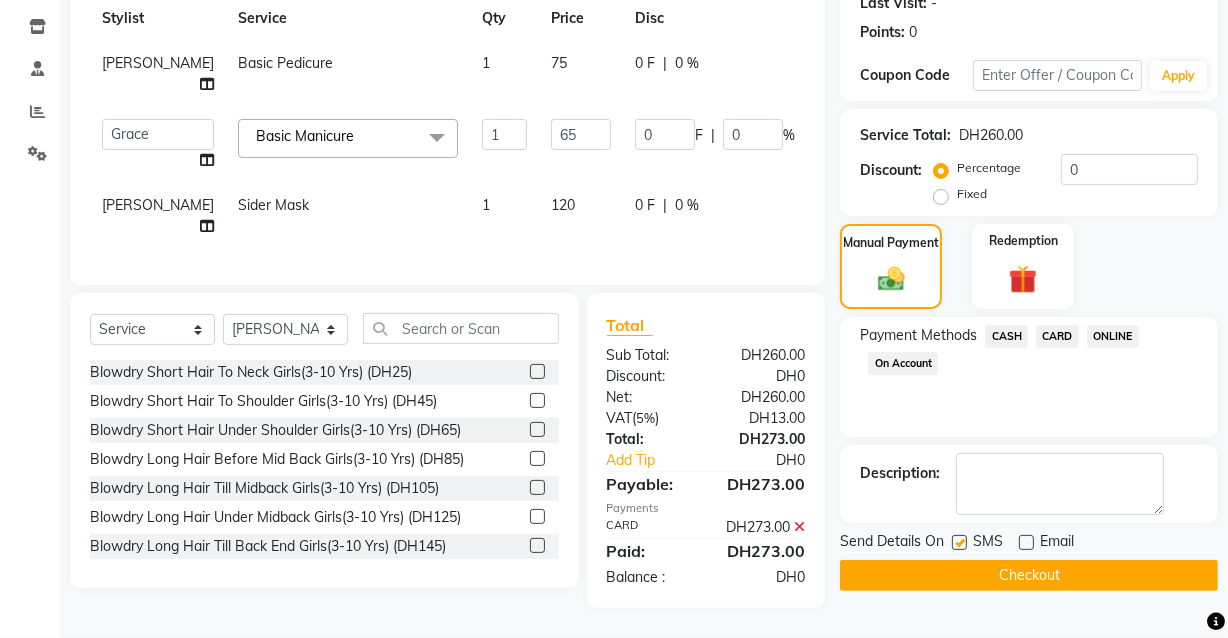 click 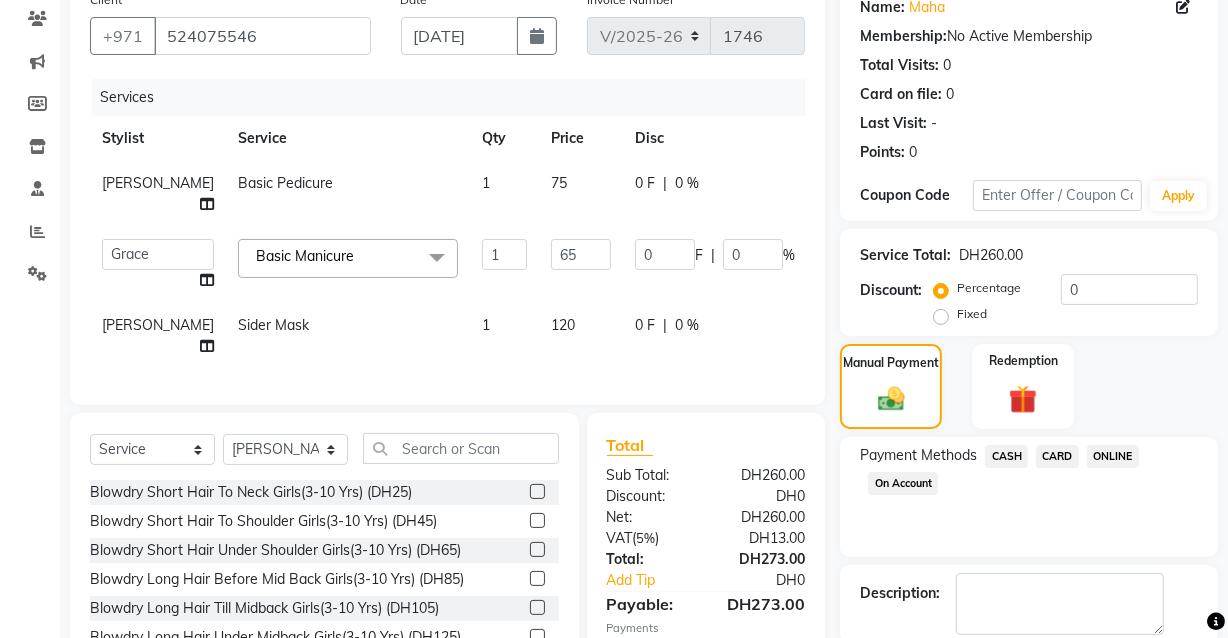 scroll, scrollTop: 323, scrollLeft: 0, axis: vertical 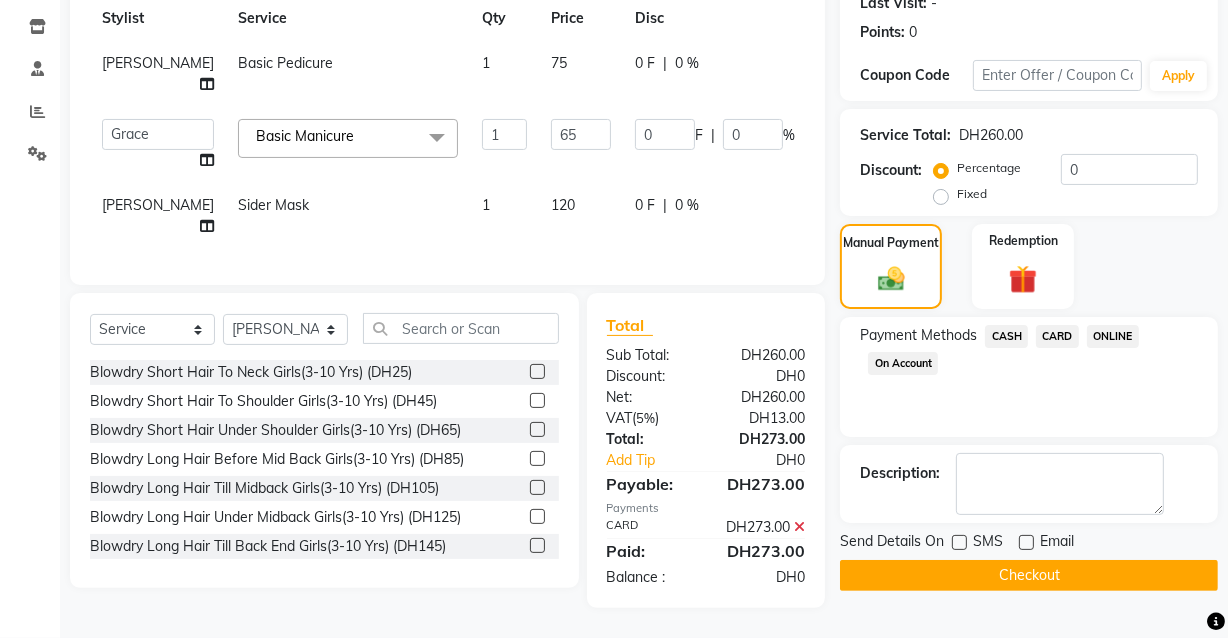 click on "Checkout" 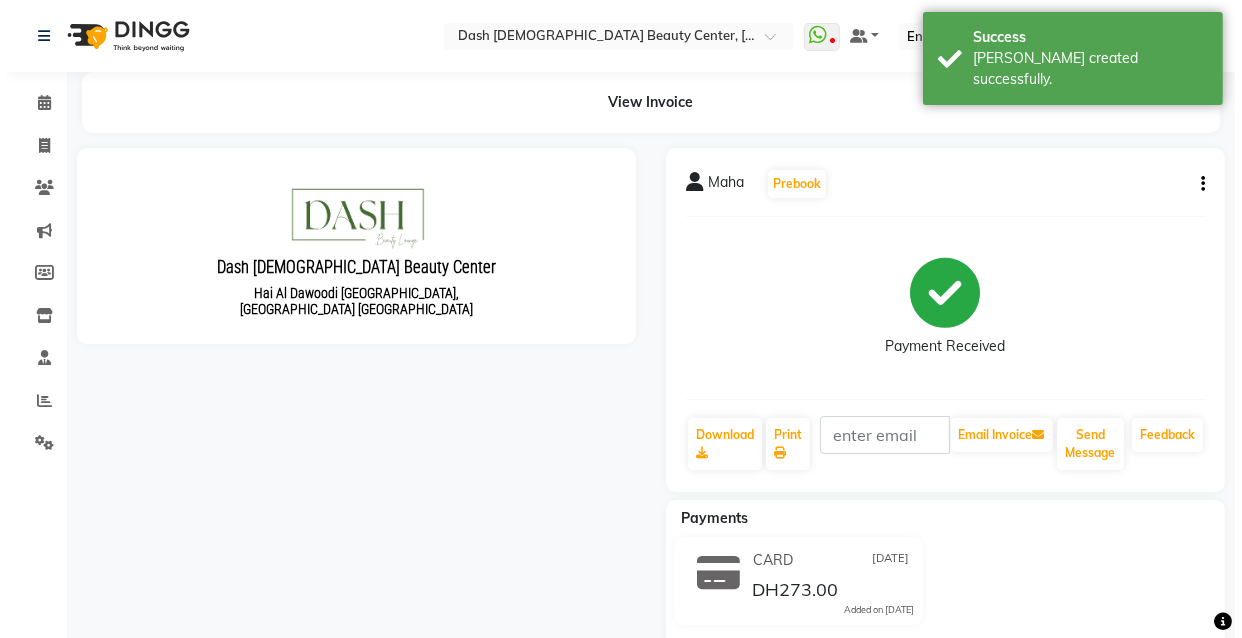 scroll, scrollTop: 0, scrollLeft: 0, axis: both 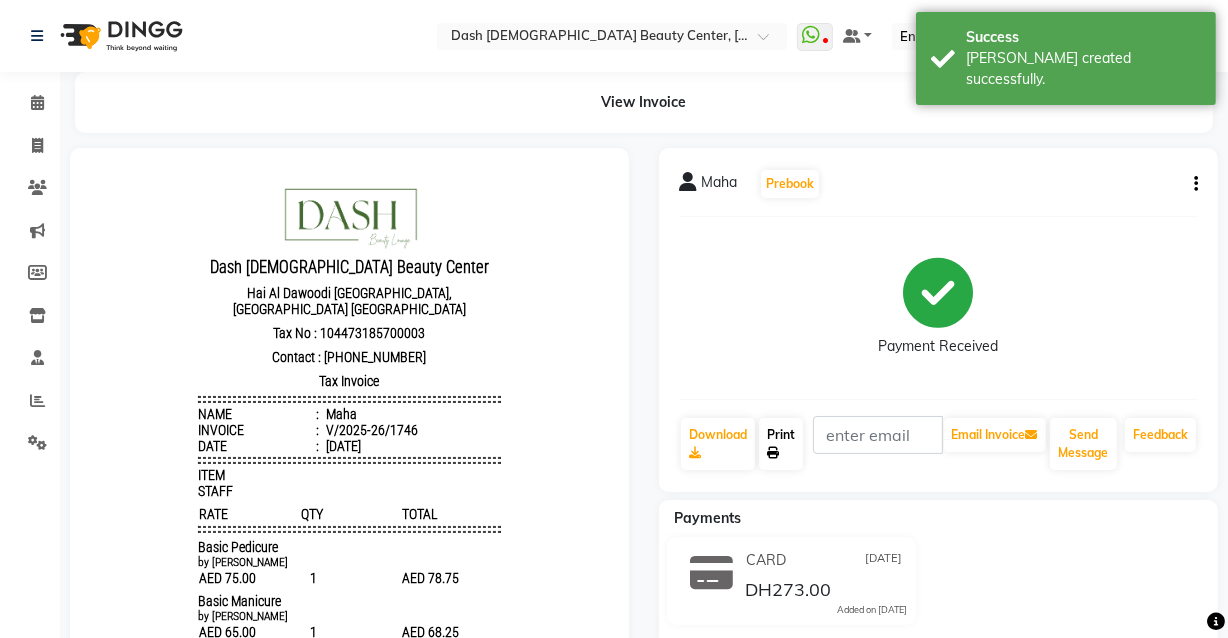 click 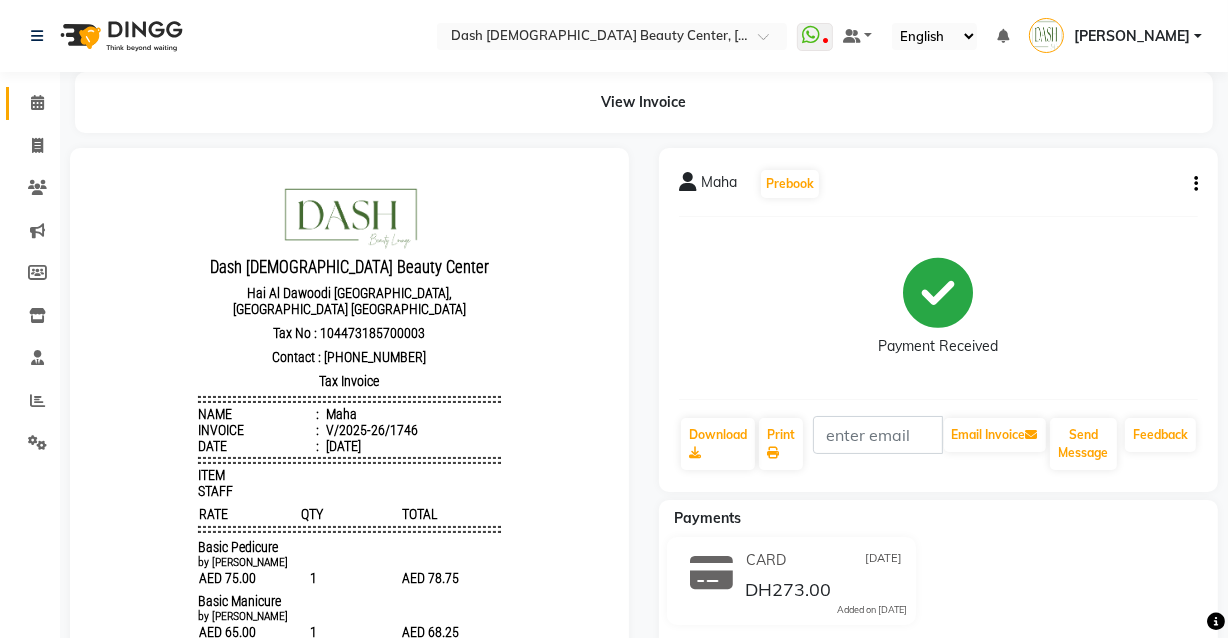 click 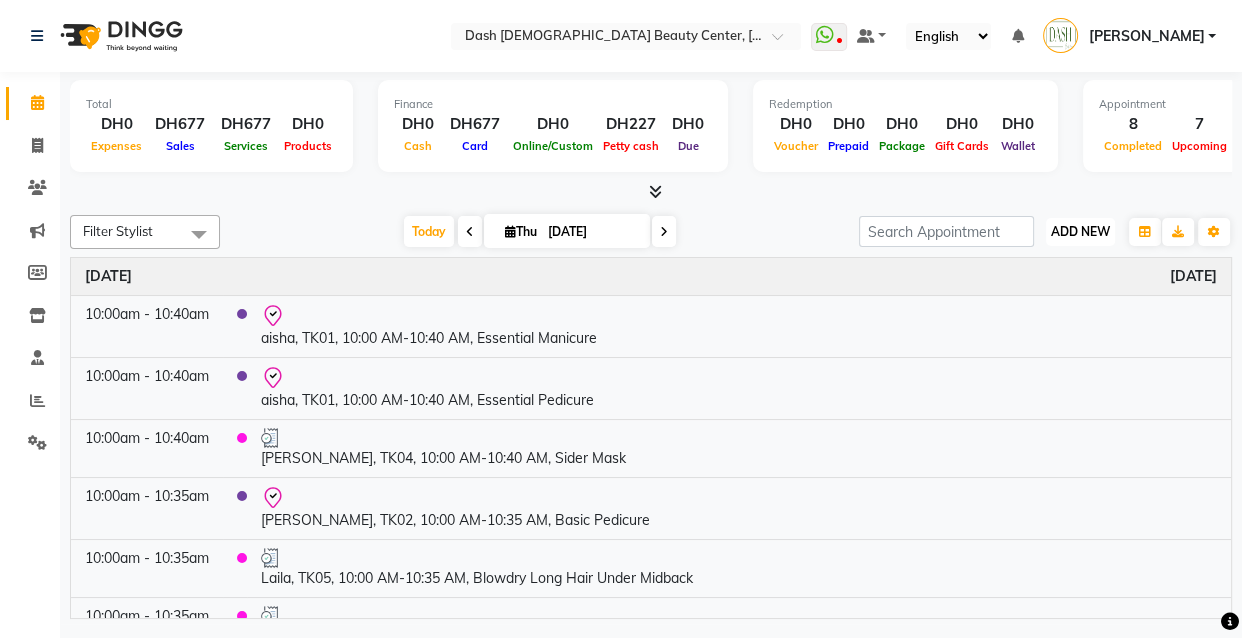 click on "ADD NEW Toggle Dropdown" at bounding box center (1080, 232) 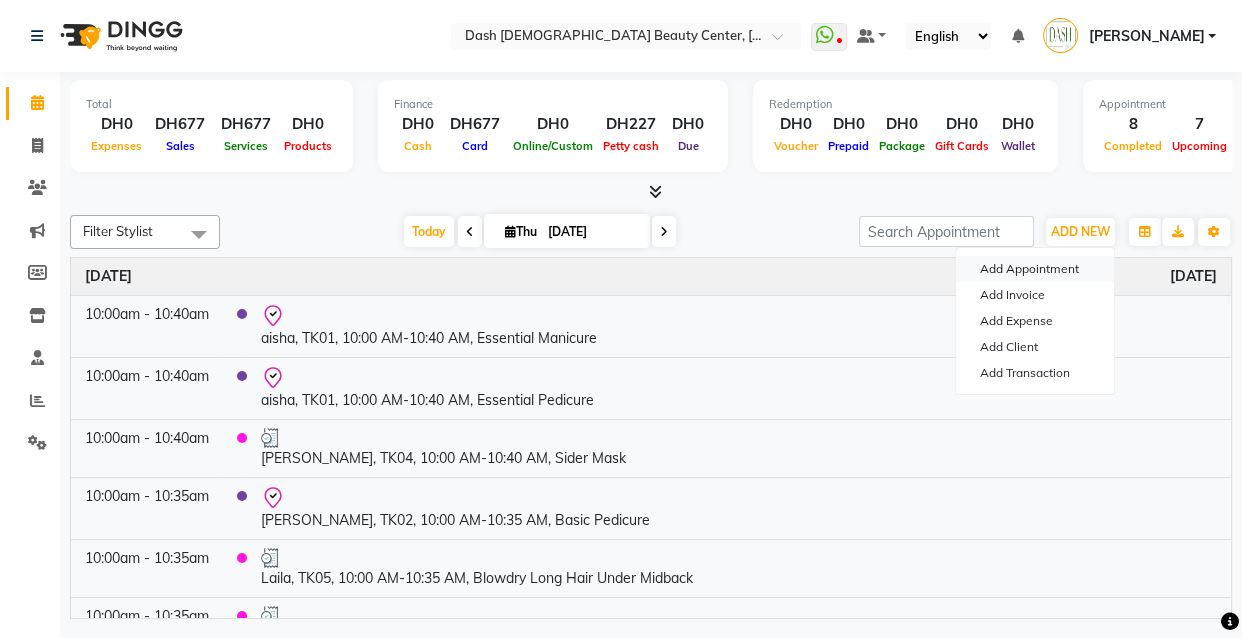 click on "Add Appointment" at bounding box center [1035, 269] 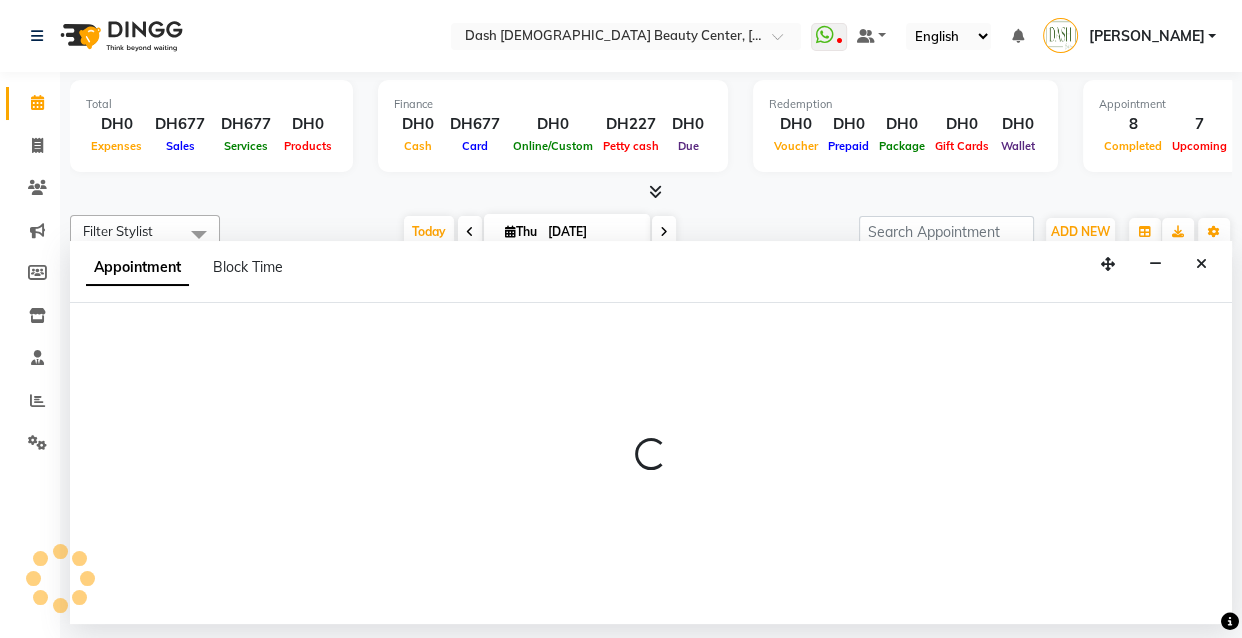 select on "tentative" 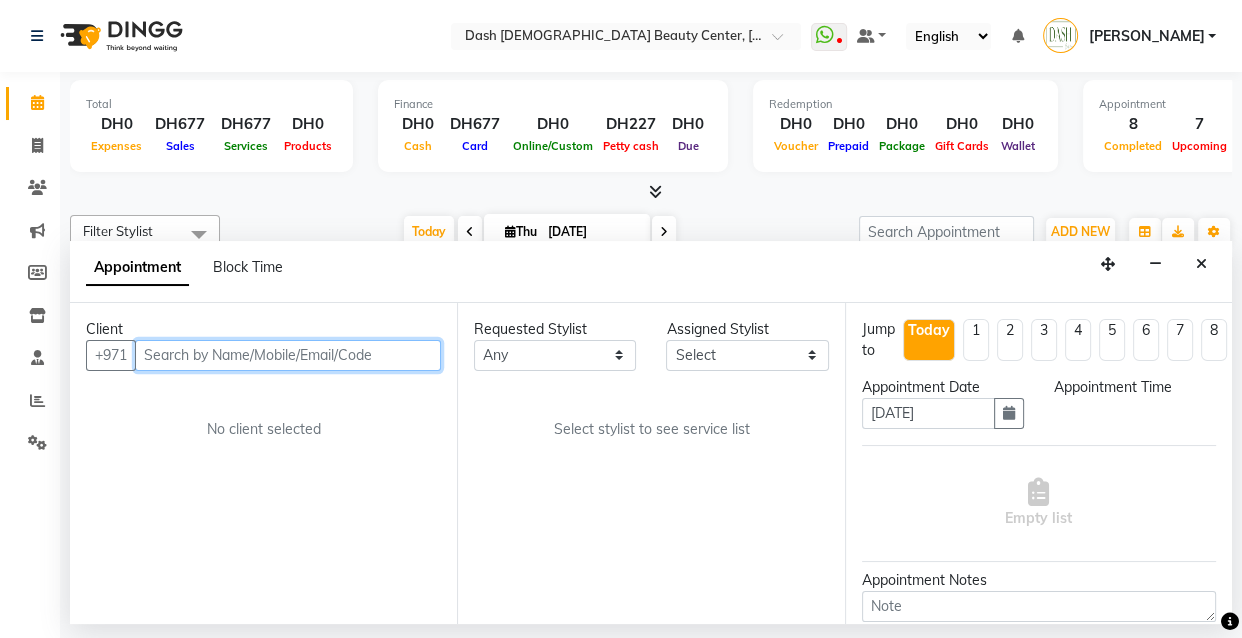 select on "600" 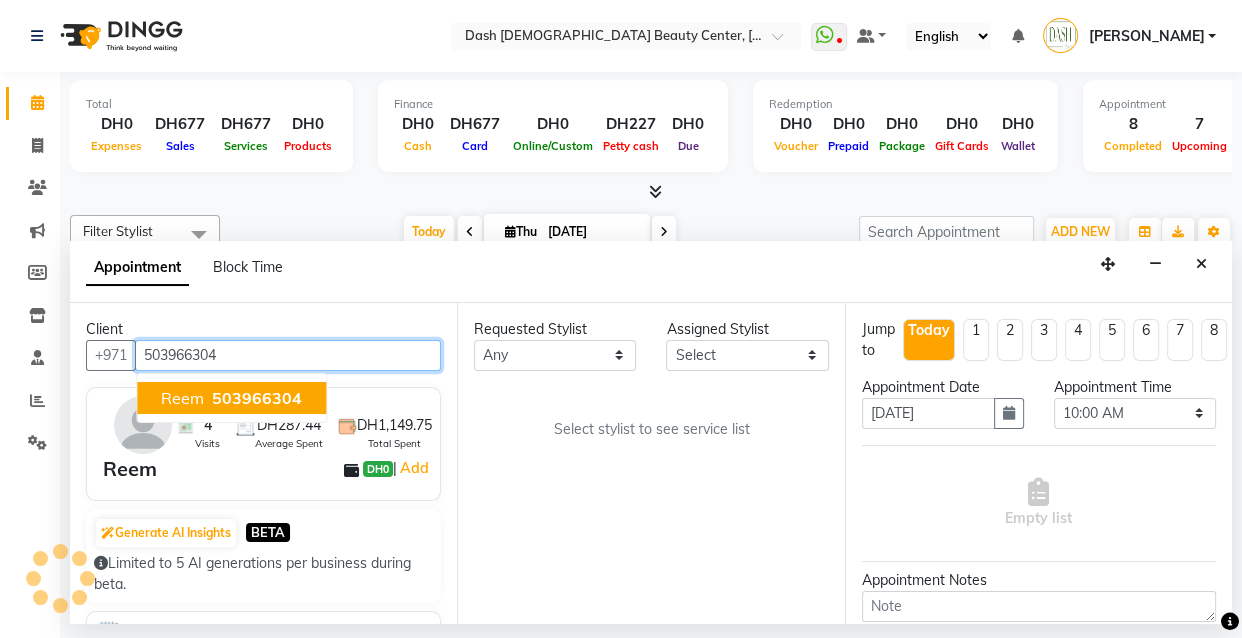 click on "503966304" at bounding box center [257, 398] 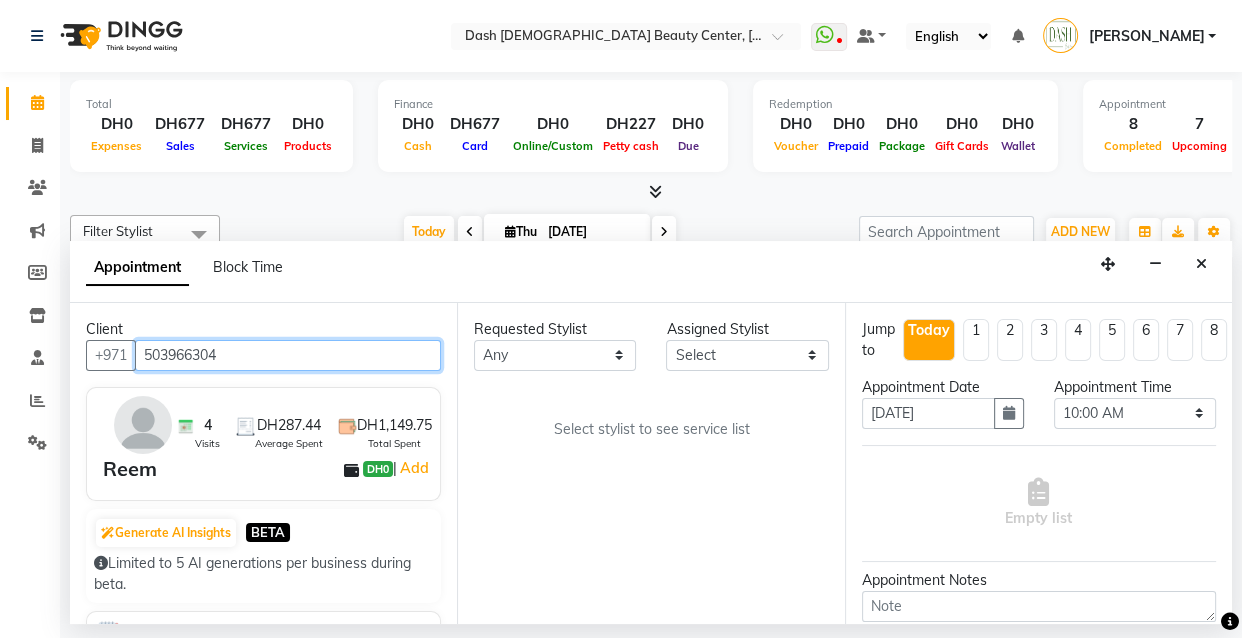 type on "503966304" 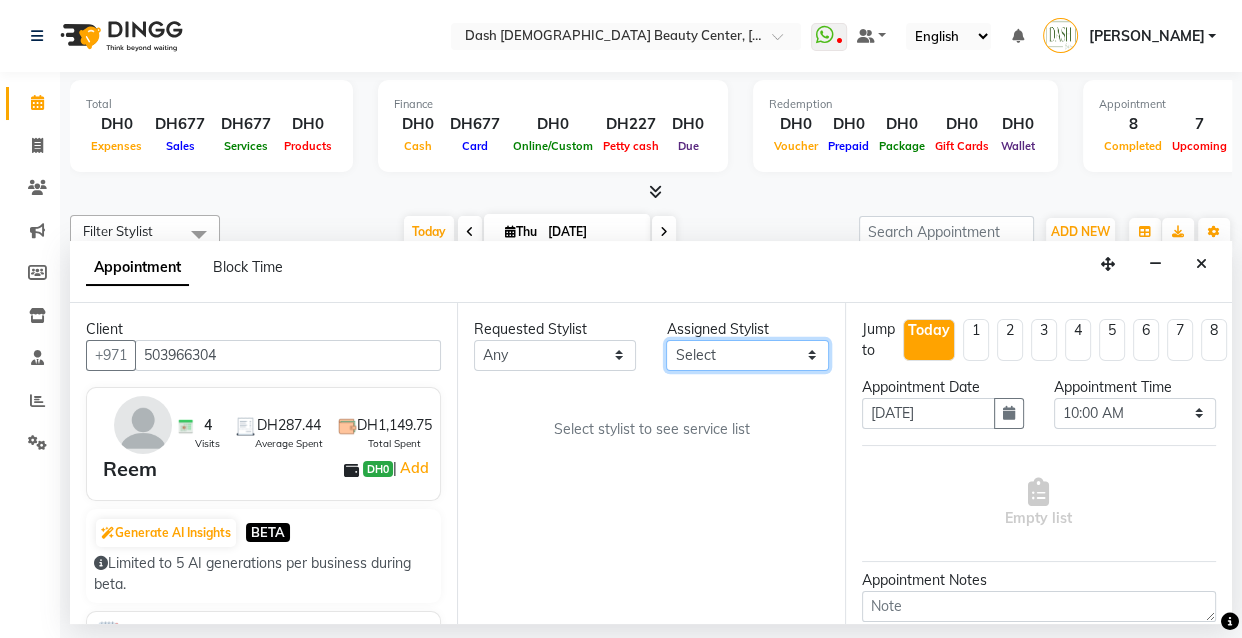 click on "Select [PERSON_NAME] [PERSON_NAME] [PERSON_NAME] [PERSON_NAME] [PERSON_NAME] [PERSON_NAME] [PERSON_NAME] [PERSON_NAME] [PERSON_NAME] Peace [PERSON_NAME] [PERSON_NAME]" at bounding box center (747, 355) 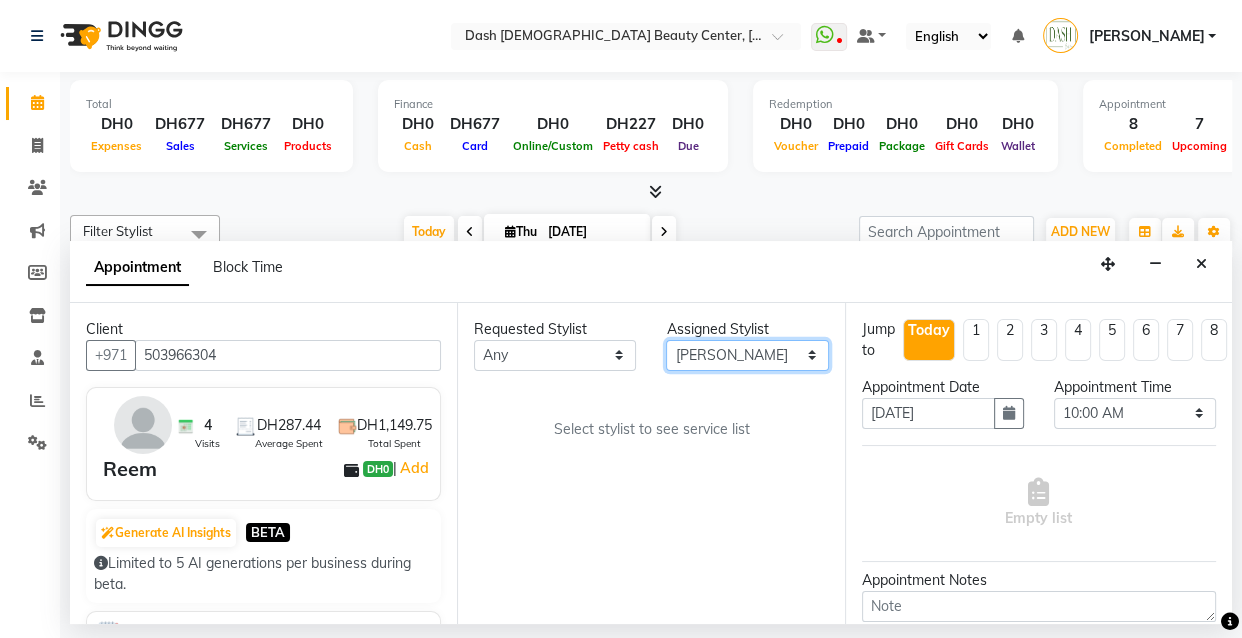 click on "Select [PERSON_NAME] [PERSON_NAME] [PERSON_NAME] [PERSON_NAME] [PERSON_NAME] [PERSON_NAME] [PERSON_NAME] [PERSON_NAME] [PERSON_NAME] Peace [PERSON_NAME] [PERSON_NAME]" at bounding box center (747, 355) 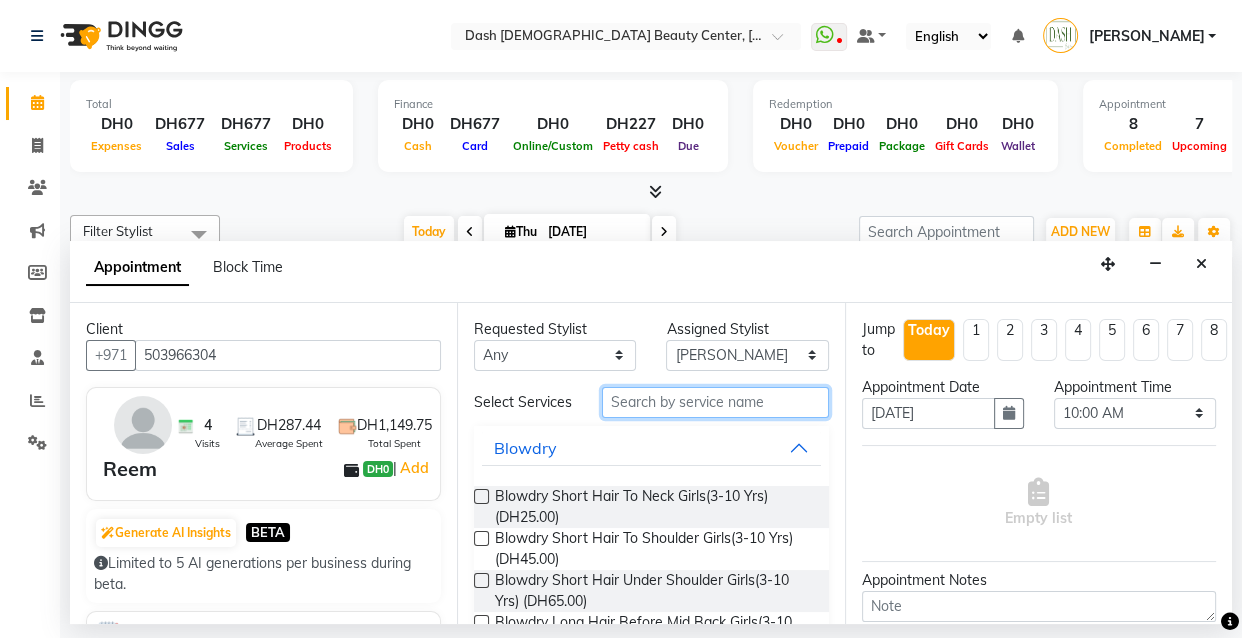 click at bounding box center [715, 402] 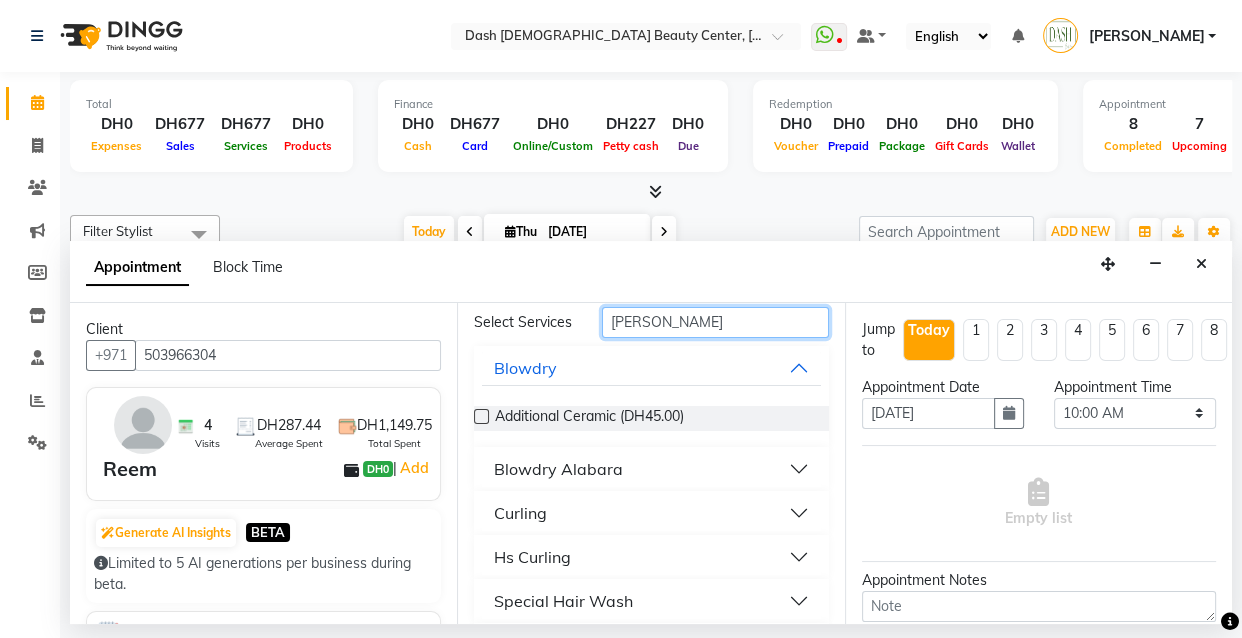 scroll, scrollTop: 86, scrollLeft: 0, axis: vertical 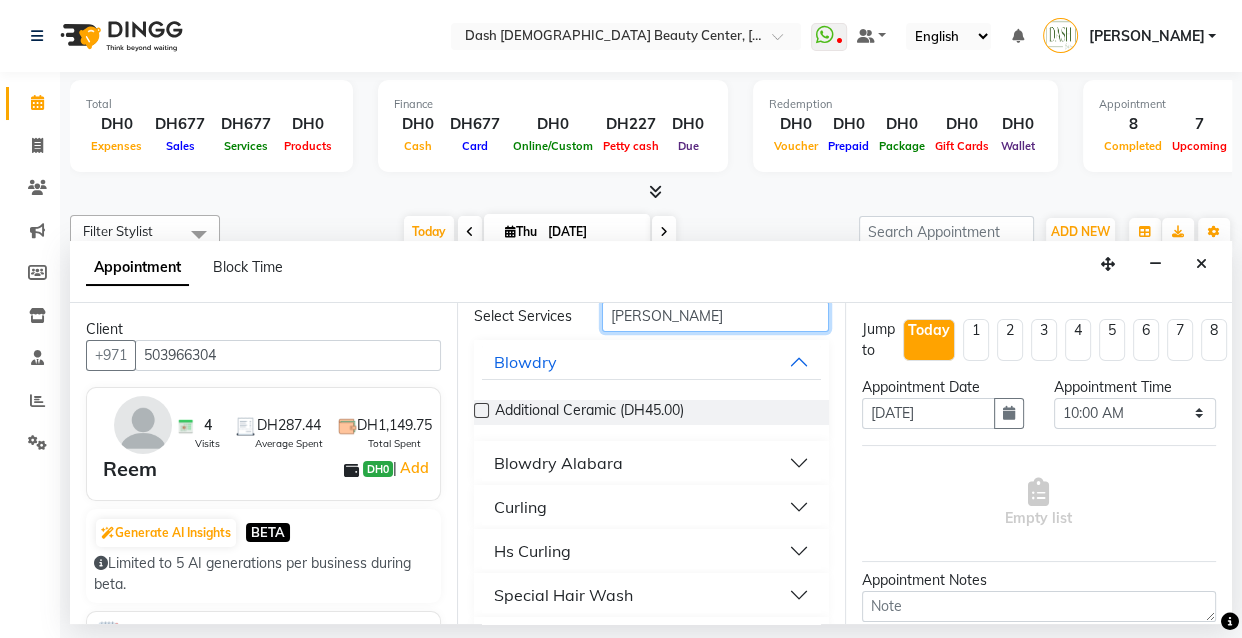 type on "[PERSON_NAME]" 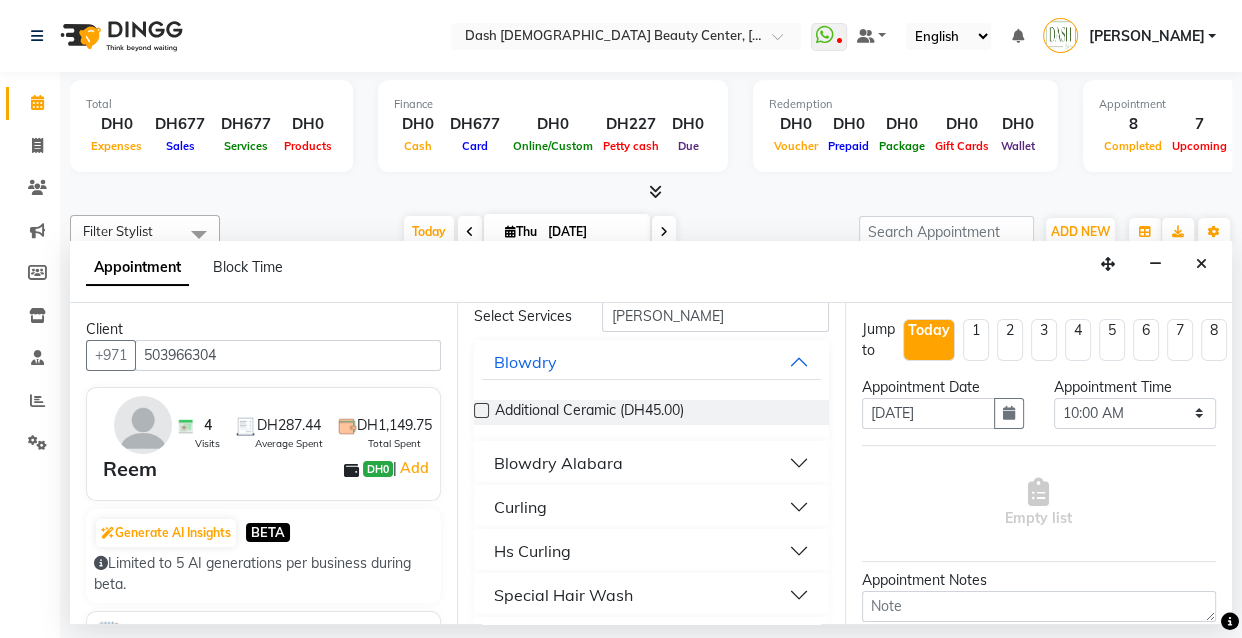 click on "Special Hair Wash" at bounding box center (651, 595) 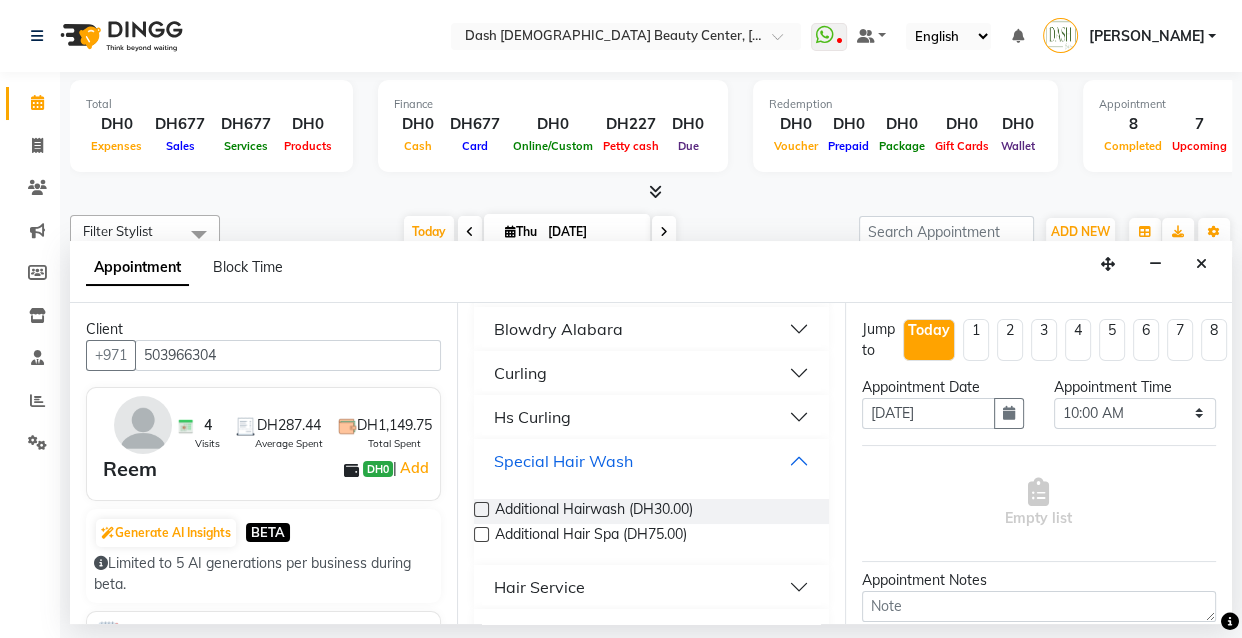 scroll, scrollTop: 223, scrollLeft: 0, axis: vertical 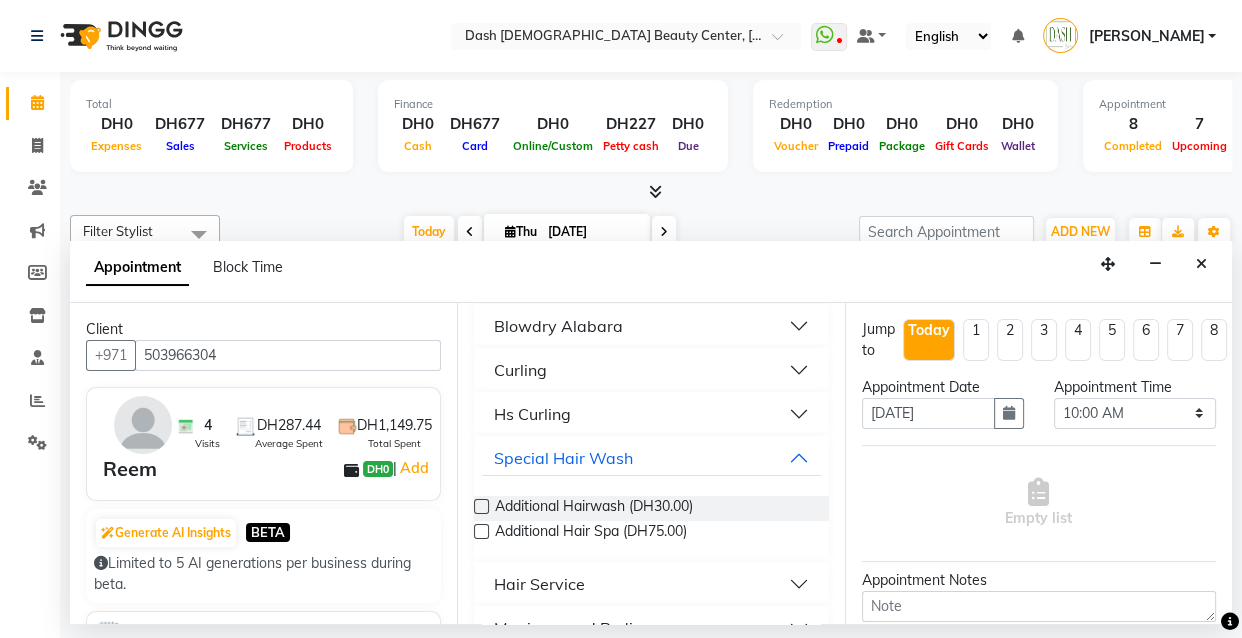 click at bounding box center (481, 506) 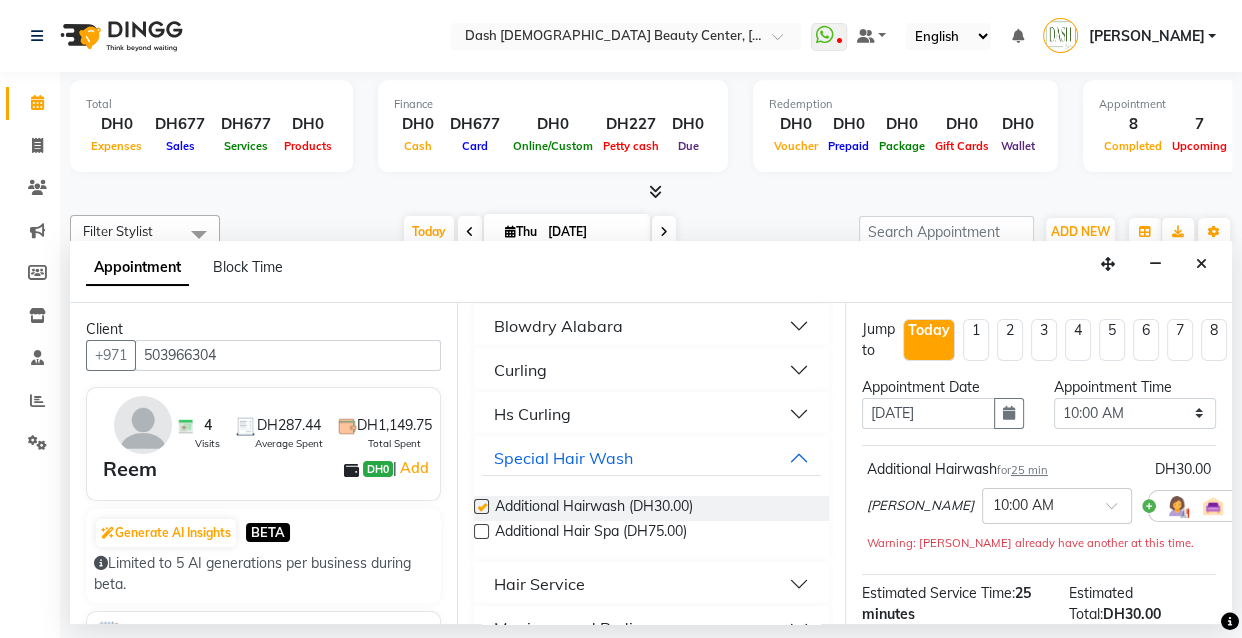 checkbox on "false" 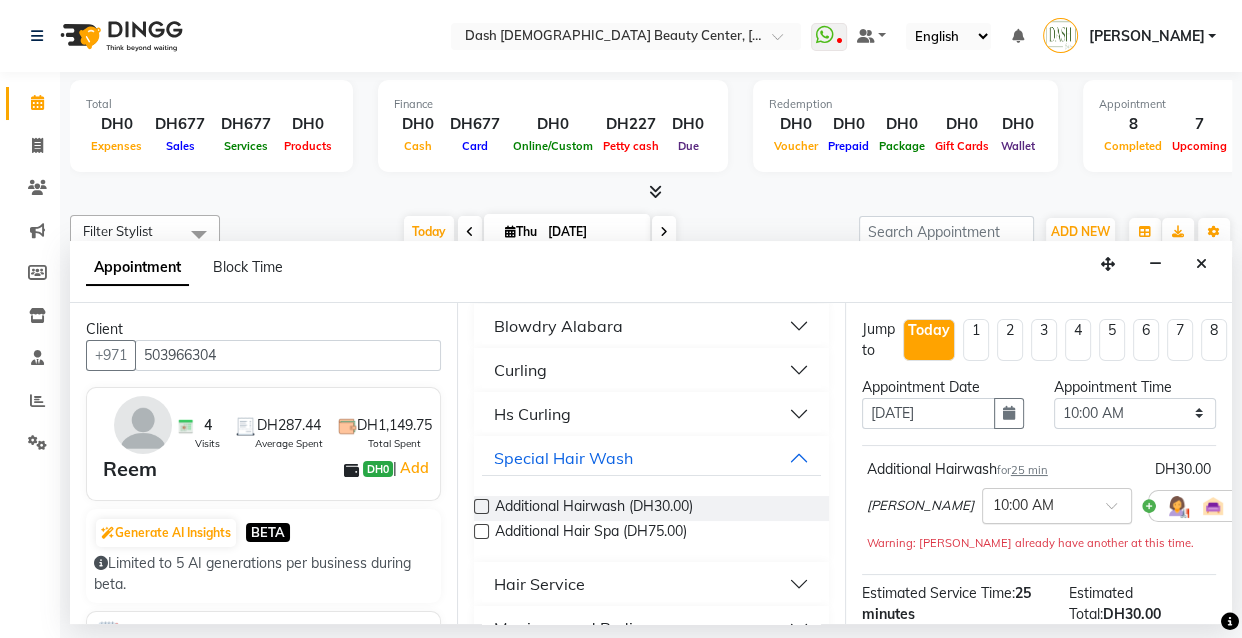click at bounding box center (1037, 504) 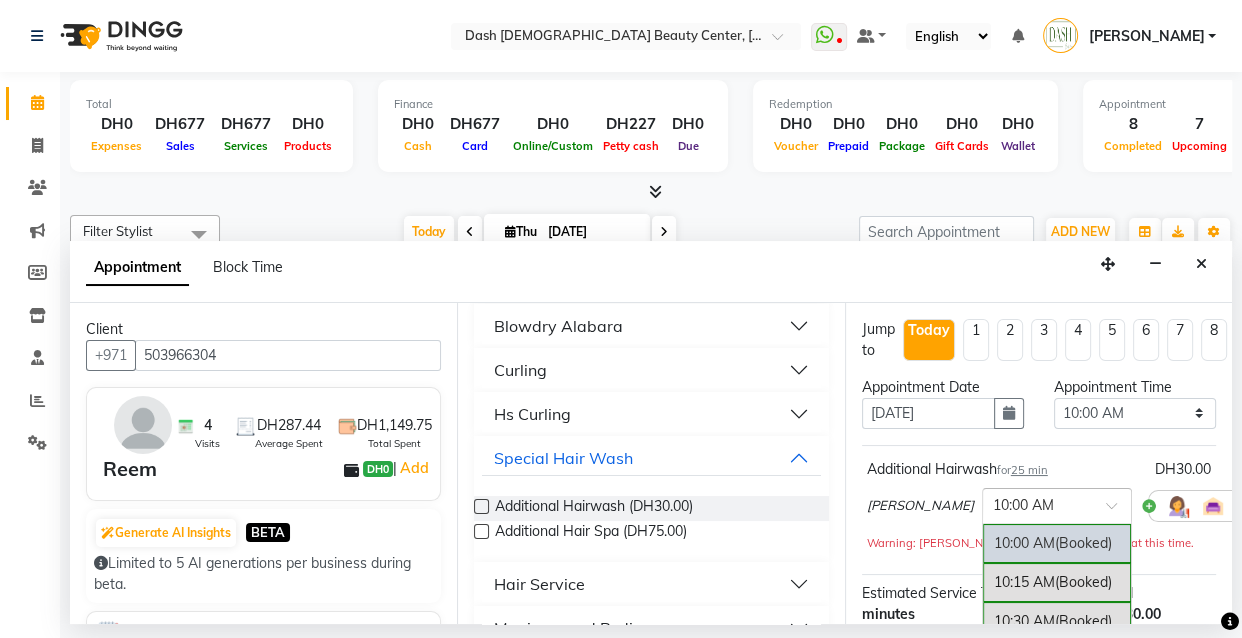 click at bounding box center (1256, 505) 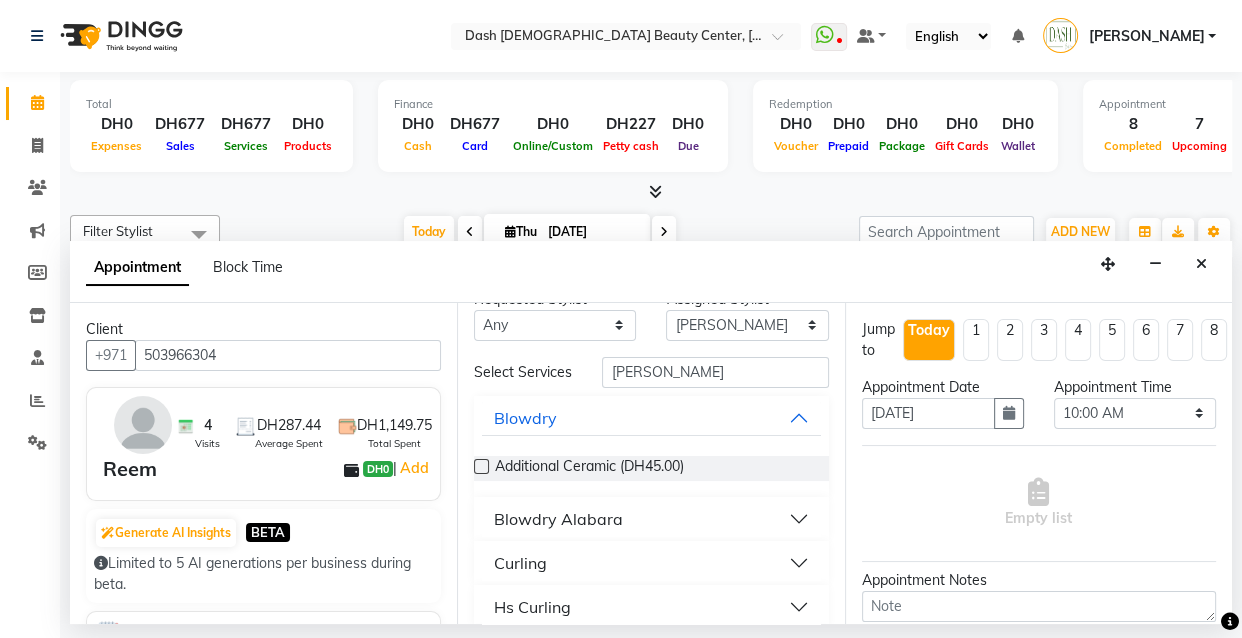 scroll, scrollTop: 0, scrollLeft: 0, axis: both 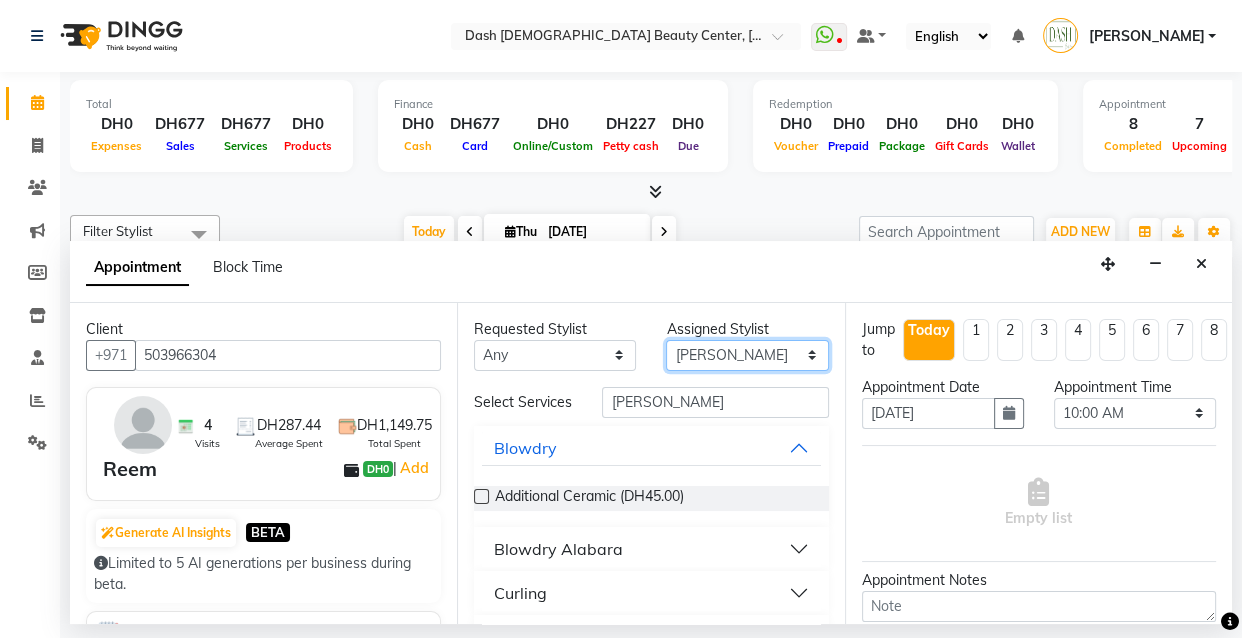 click on "Select [PERSON_NAME] [PERSON_NAME] [PERSON_NAME] [PERSON_NAME] [PERSON_NAME] [PERSON_NAME] [PERSON_NAME] [PERSON_NAME] [PERSON_NAME] Peace [PERSON_NAME] [PERSON_NAME]" at bounding box center [747, 355] 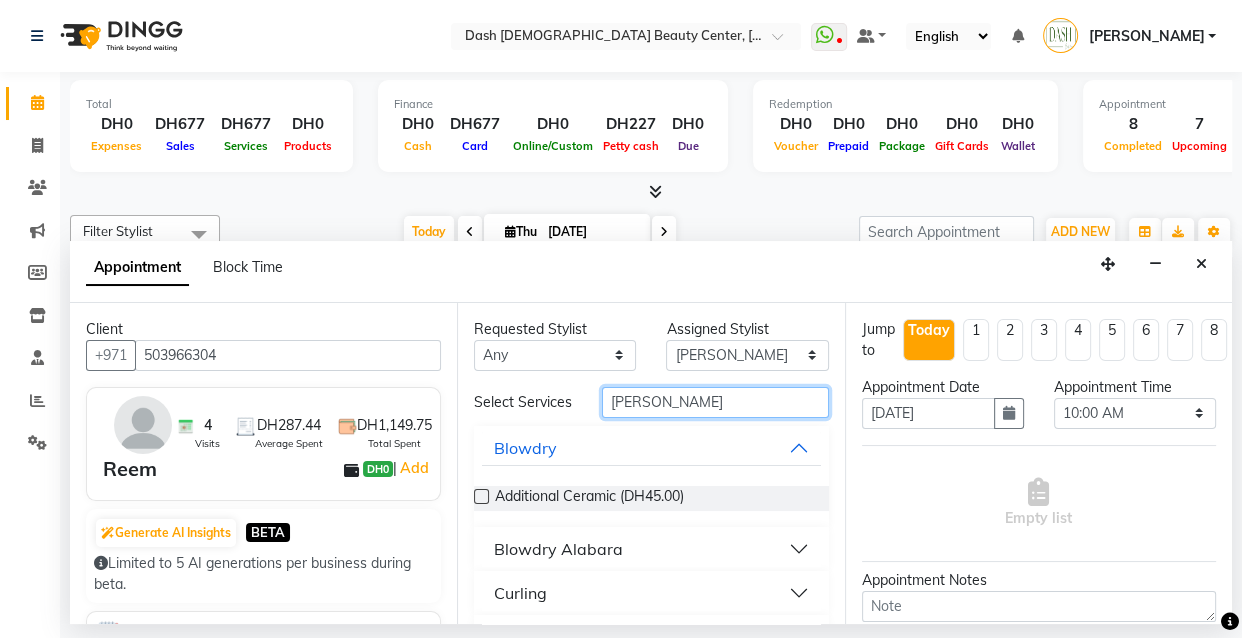click on "[PERSON_NAME]" at bounding box center [715, 402] 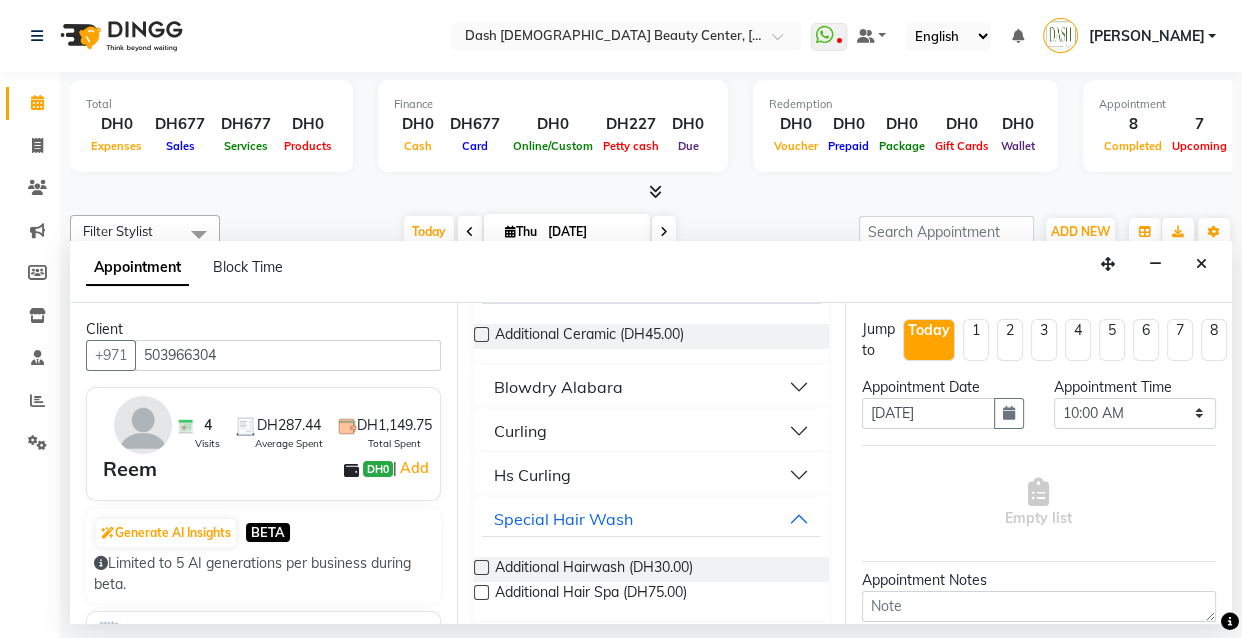 scroll, scrollTop: 163, scrollLeft: 0, axis: vertical 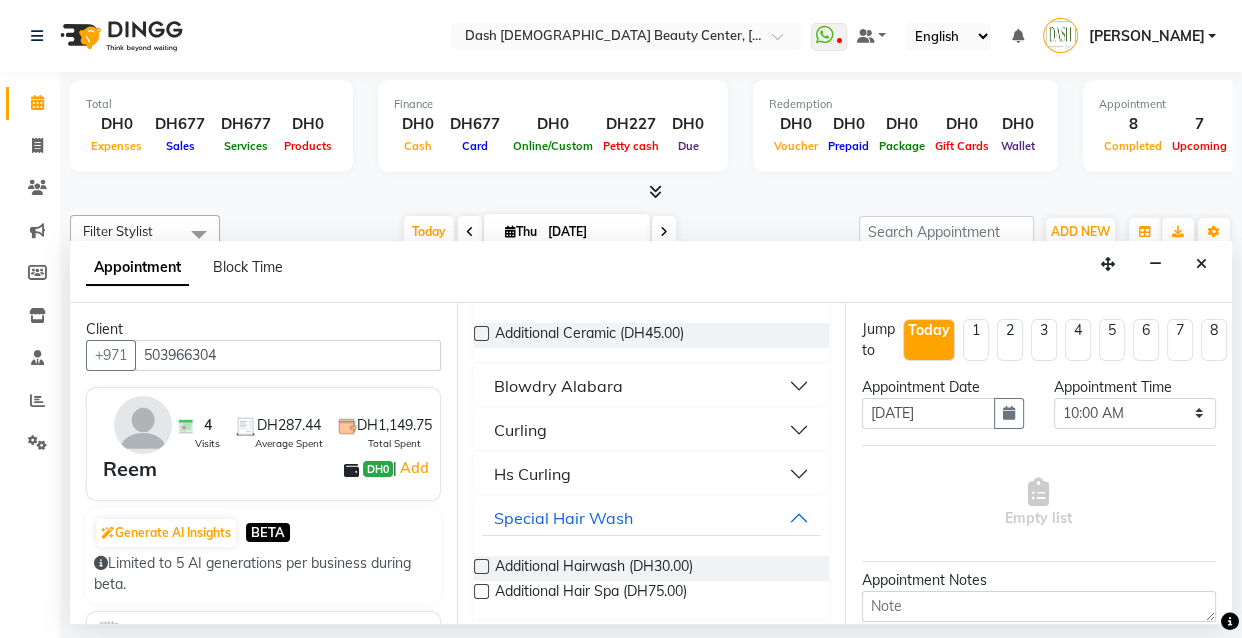 type on "additiona" 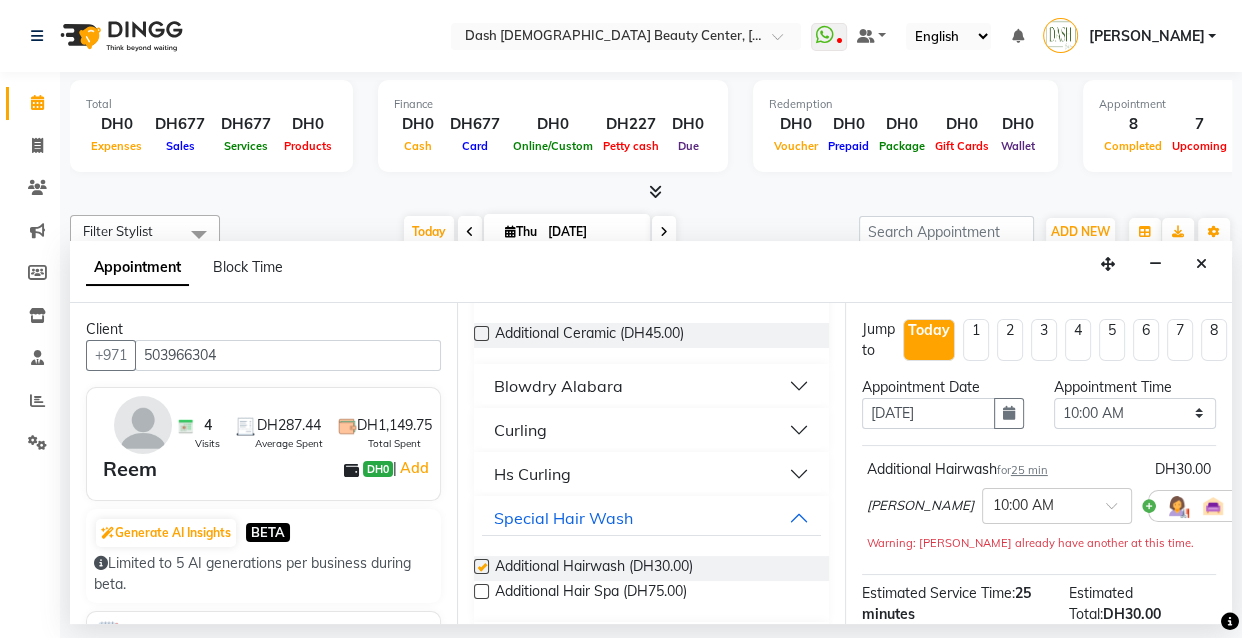 checkbox on "false" 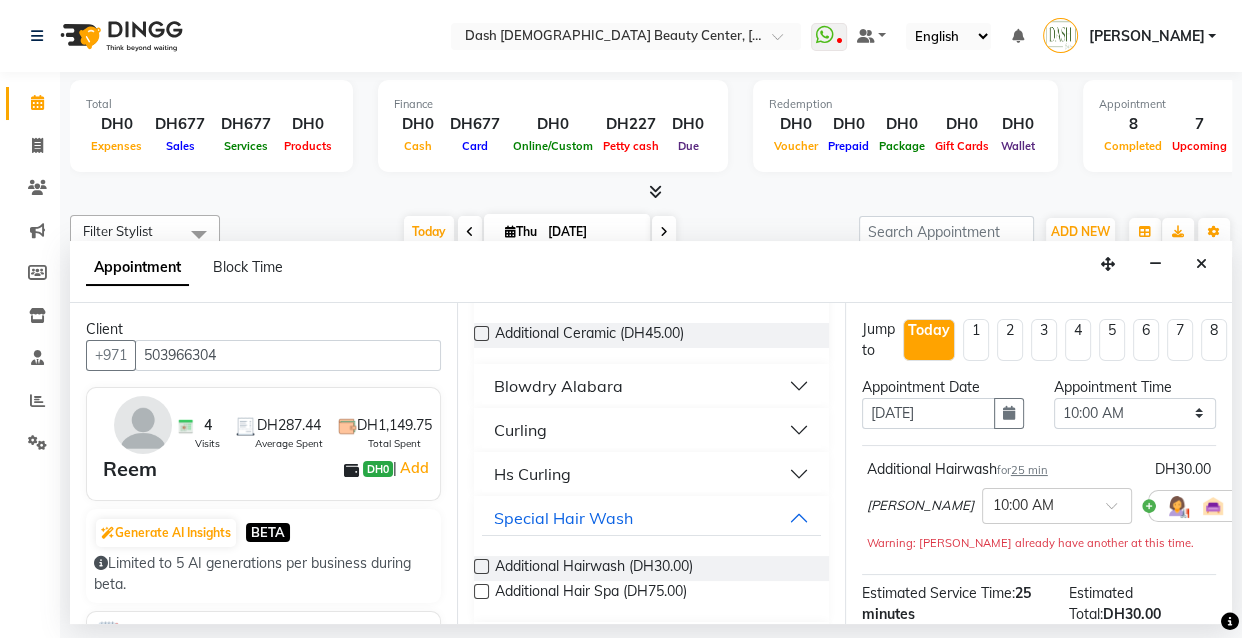 click at bounding box center [1256, 505] 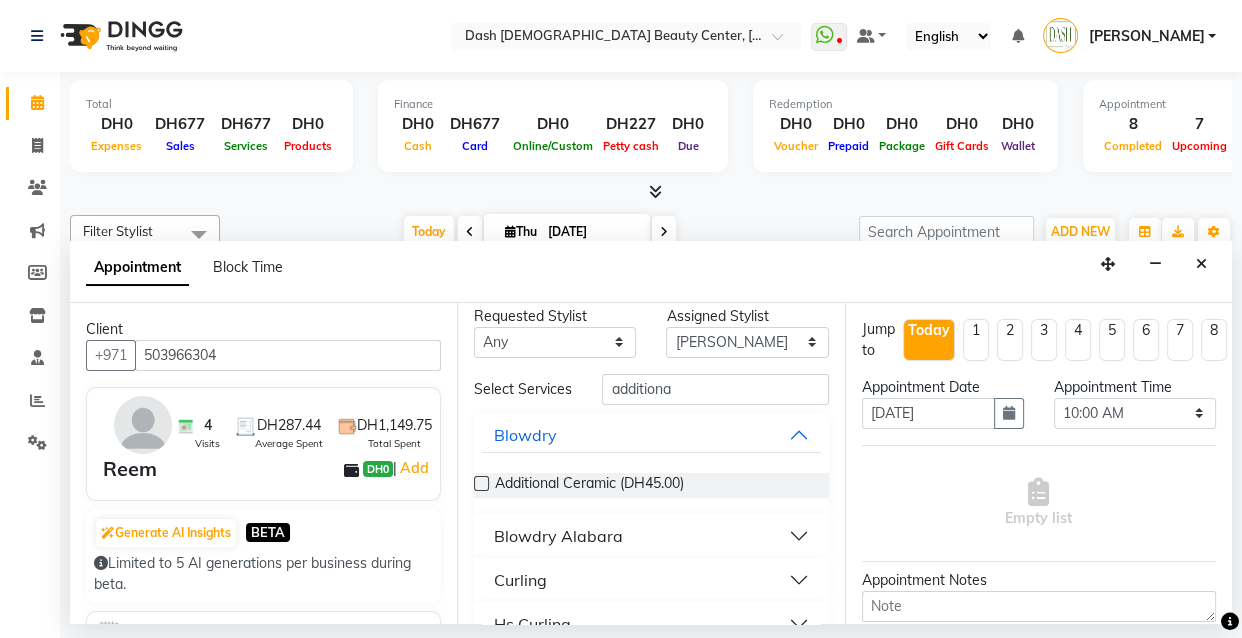 scroll, scrollTop: 0, scrollLeft: 0, axis: both 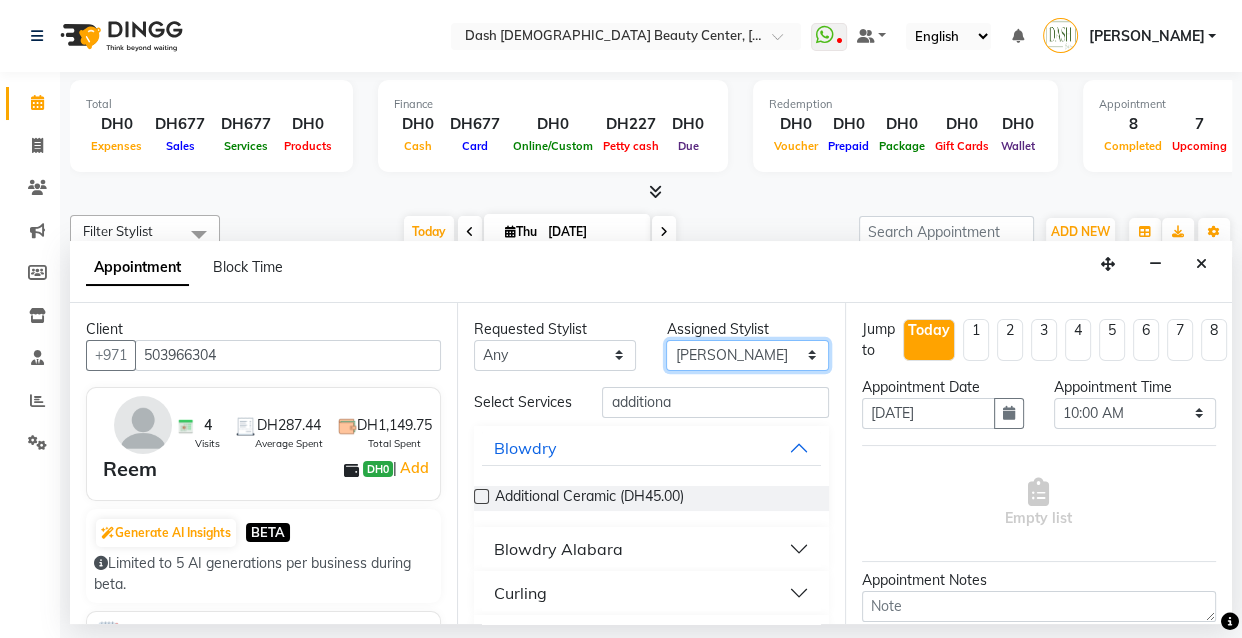click on "Select [PERSON_NAME] [PERSON_NAME] [PERSON_NAME] [PERSON_NAME] [PERSON_NAME] [PERSON_NAME] [PERSON_NAME] [PERSON_NAME] [PERSON_NAME] Peace [PERSON_NAME] [PERSON_NAME]" at bounding box center [747, 355] 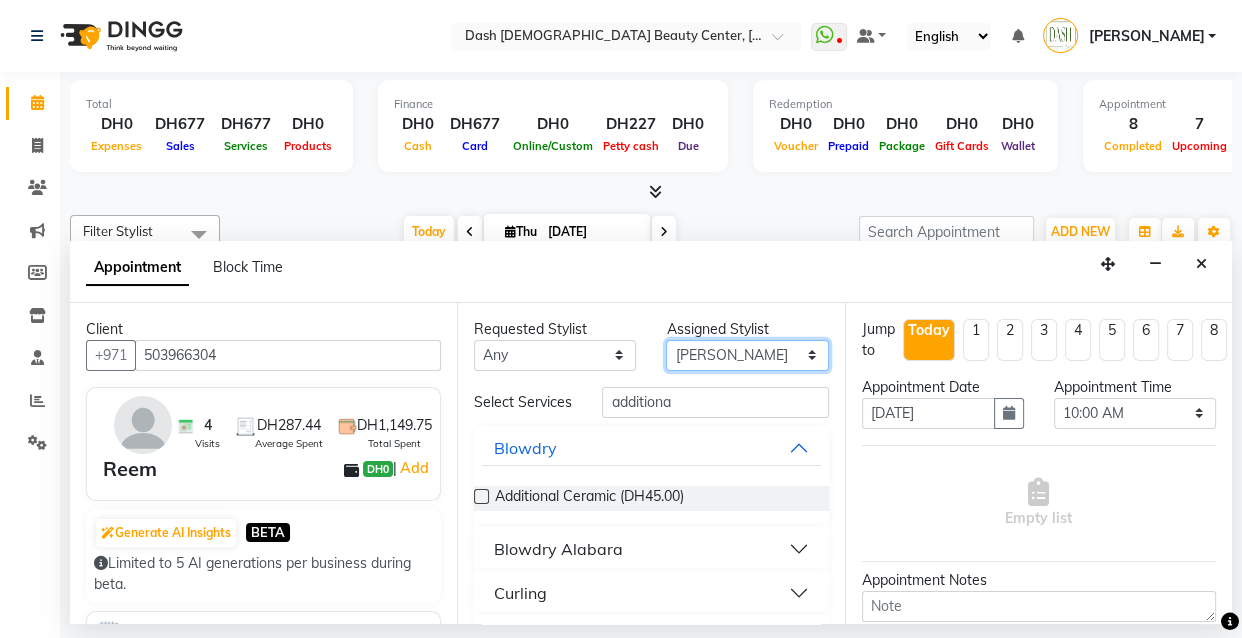 select on "85614" 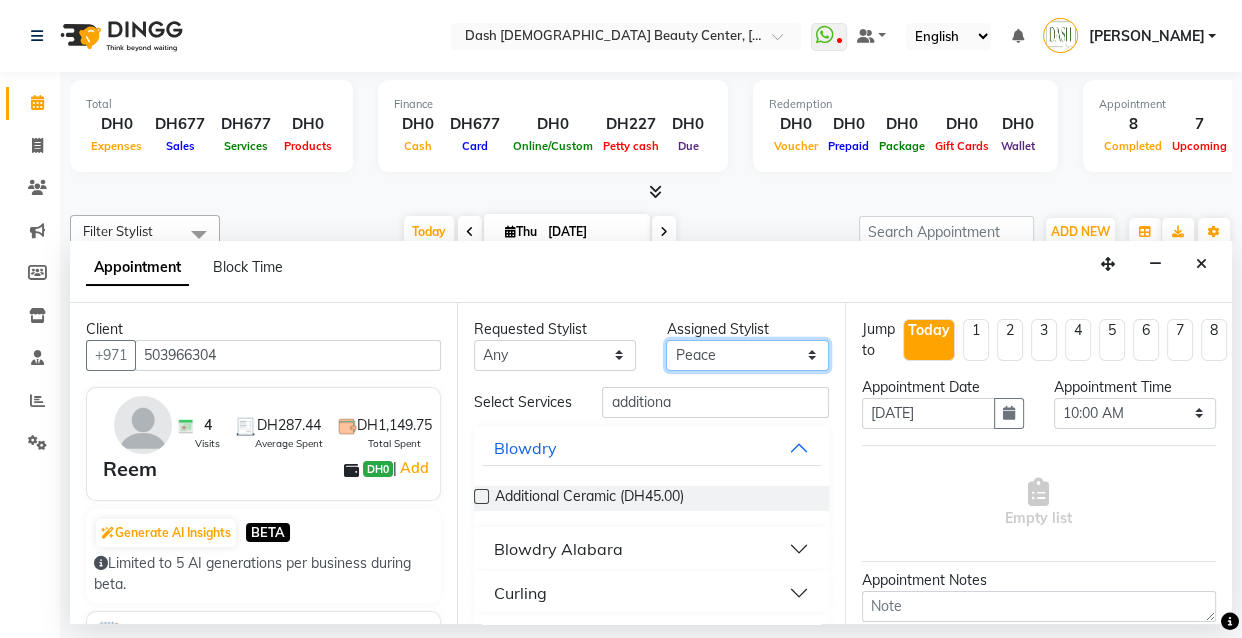 click on "Select [PERSON_NAME] [PERSON_NAME] [PERSON_NAME] [PERSON_NAME] [PERSON_NAME] [PERSON_NAME] [PERSON_NAME] [PERSON_NAME] [PERSON_NAME] Peace [PERSON_NAME] [PERSON_NAME]" at bounding box center (747, 355) 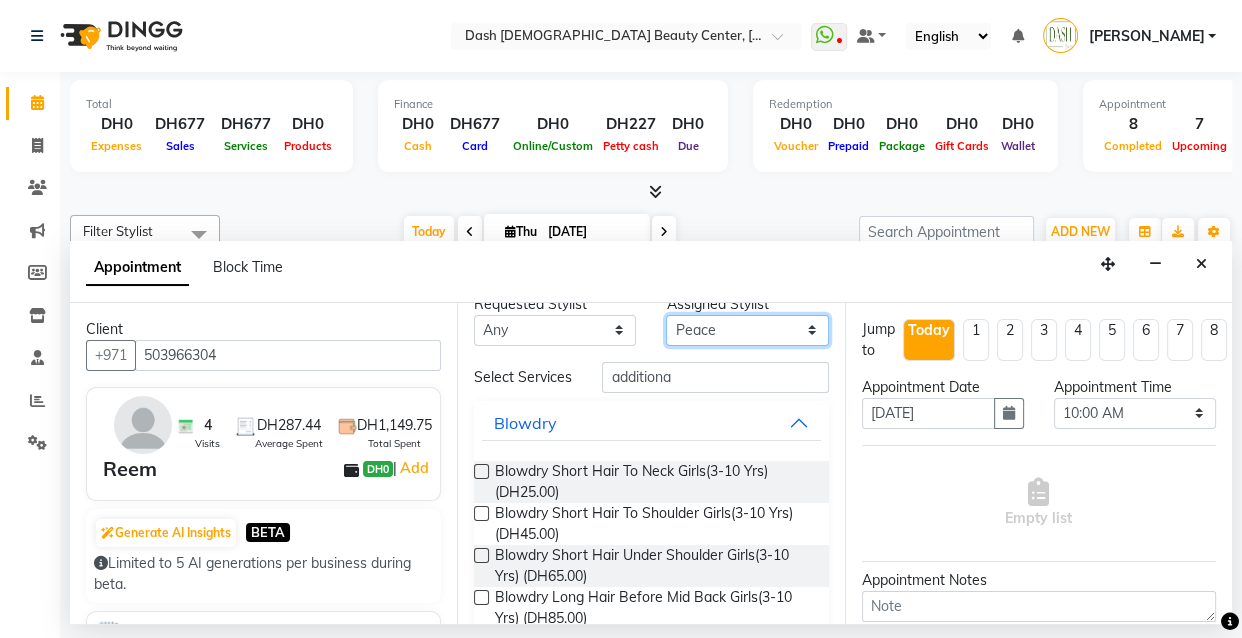 scroll, scrollTop: 0, scrollLeft: 0, axis: both 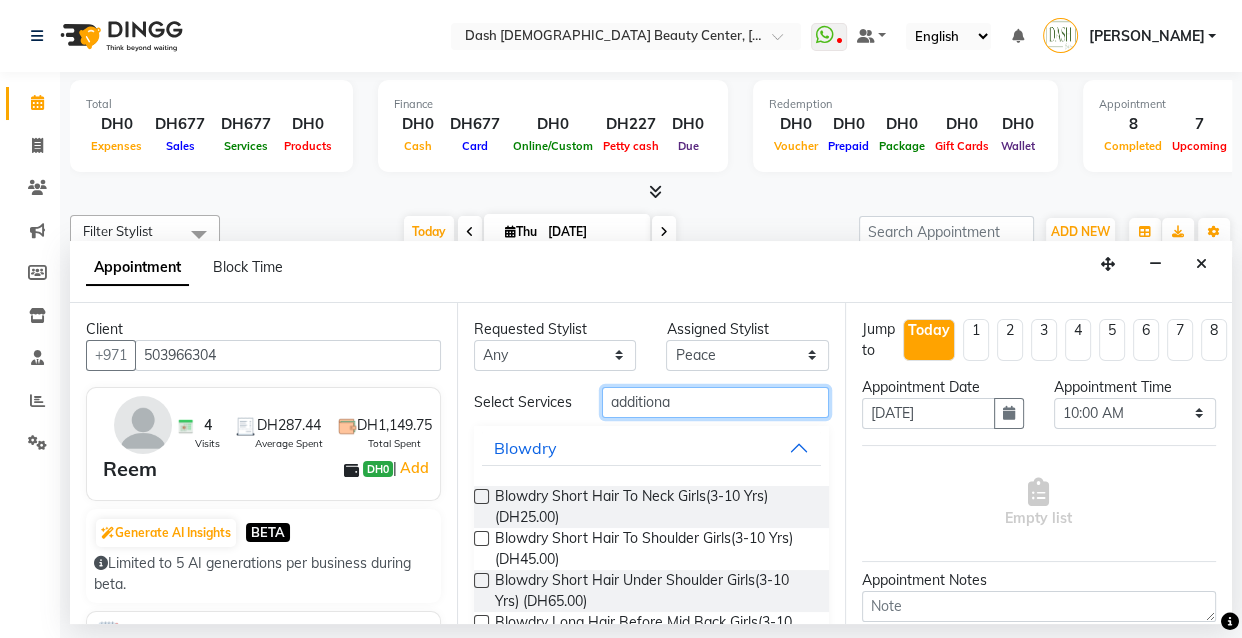 click on "additiona" at bounding box center (715, 402) 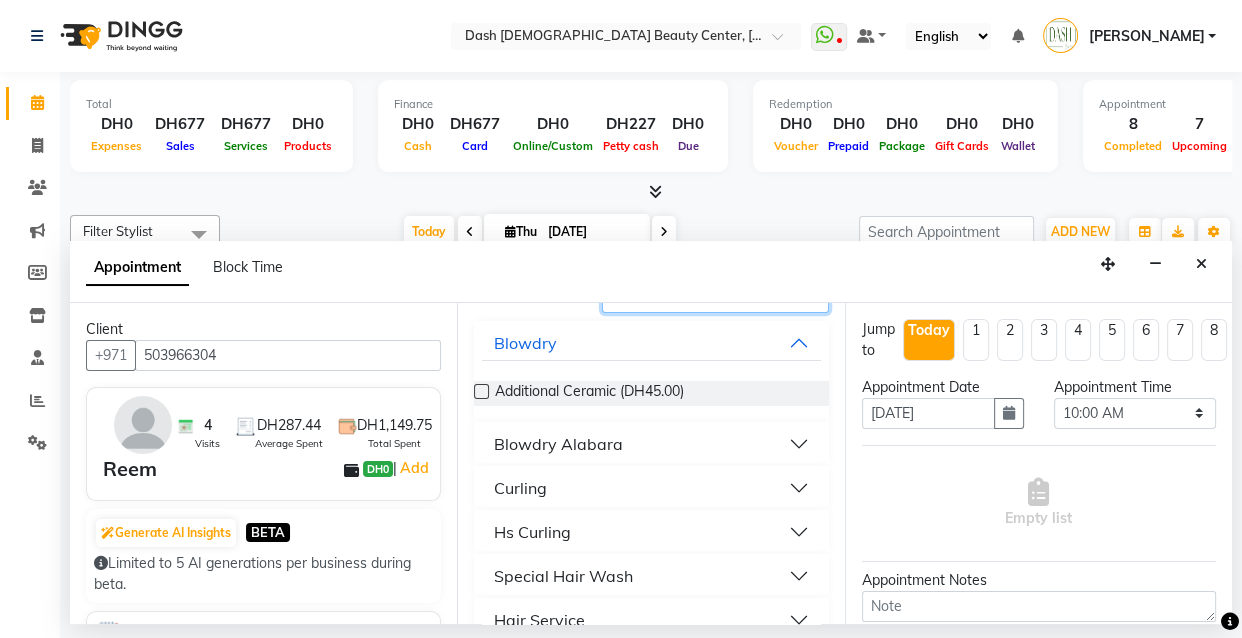 scroll, scrollTop: 112, scrollLeft: 0, axis: vertical 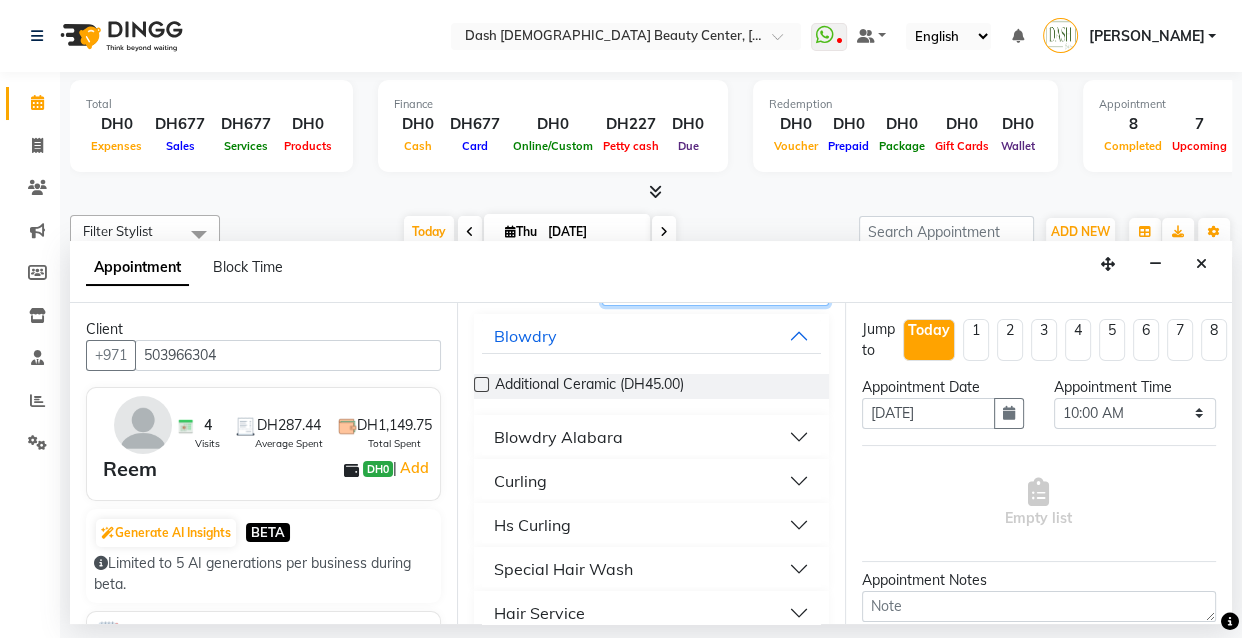 type on "additional" 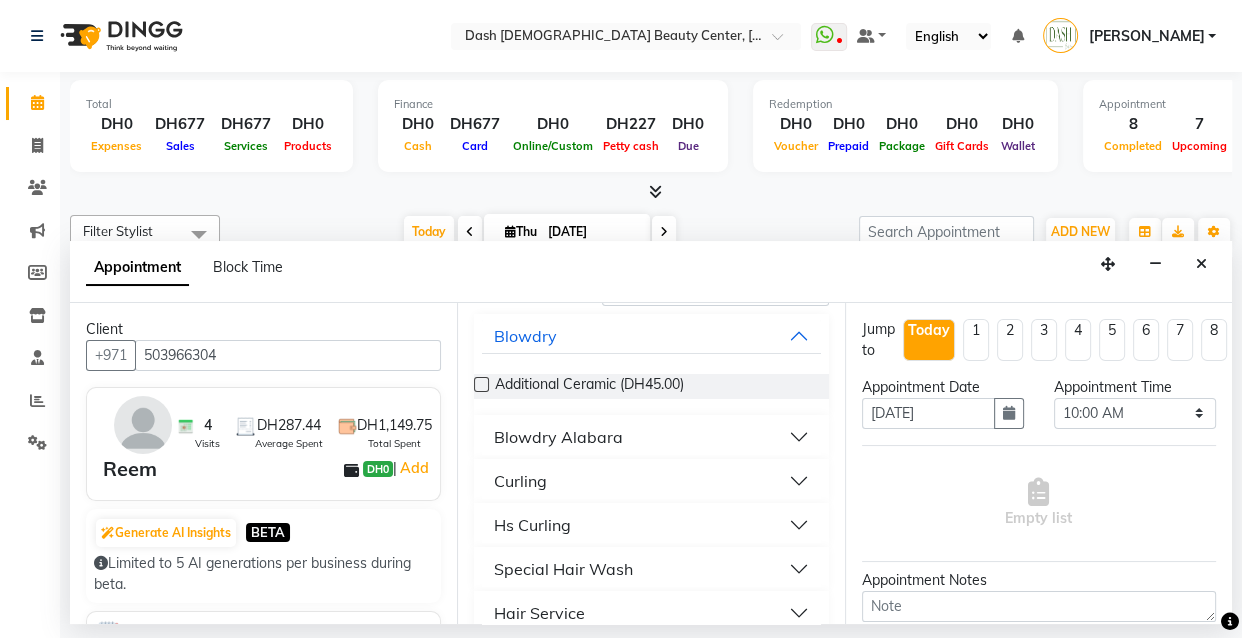 click on "Special Hair Wash" at bounding box center (651, 569) 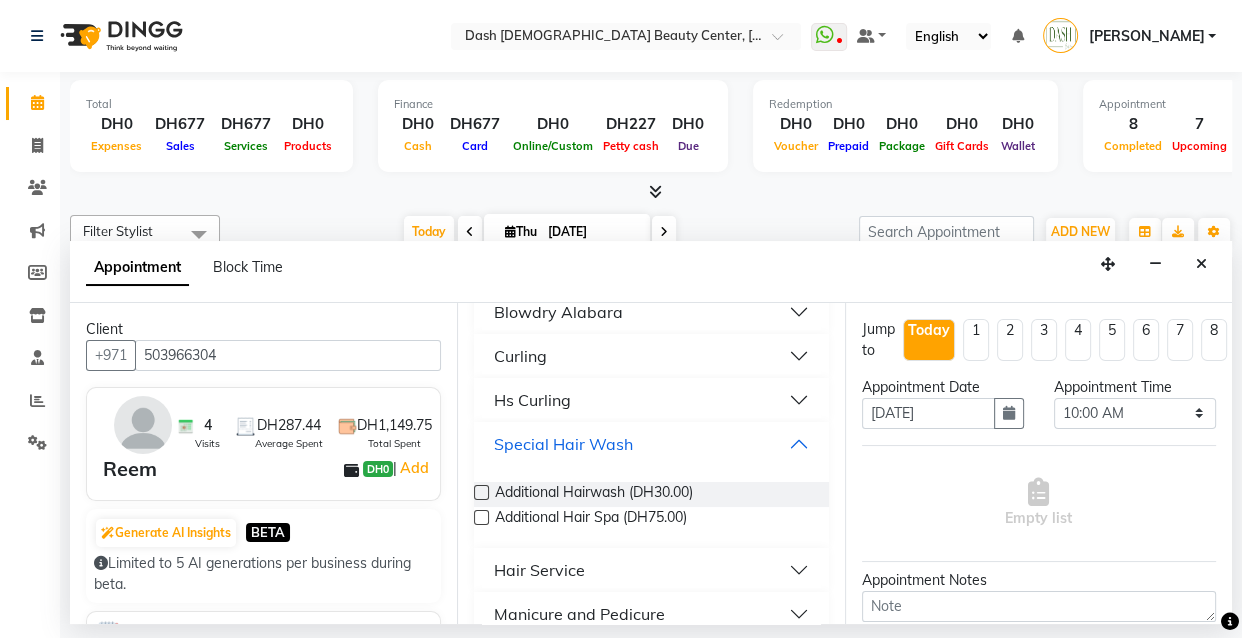 scroll, scrollTop: 241, scrollLeft: 0, axis: vertical 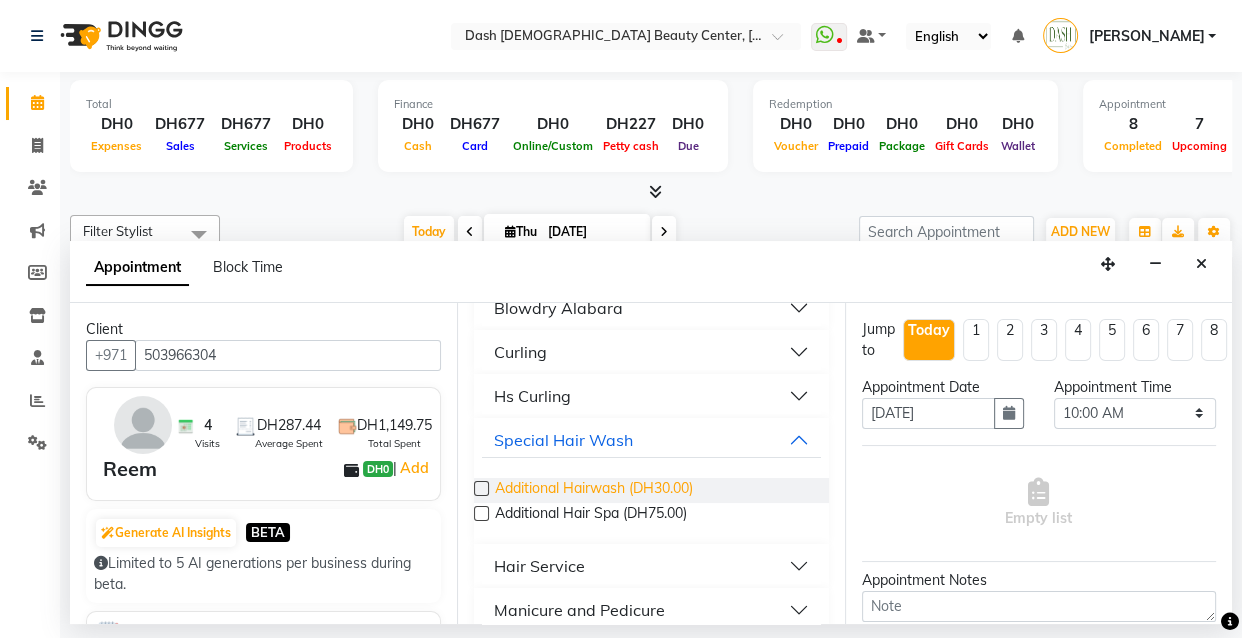 click on "Additional Hairwash (DH30.00)" at bounding box center [594, 490] 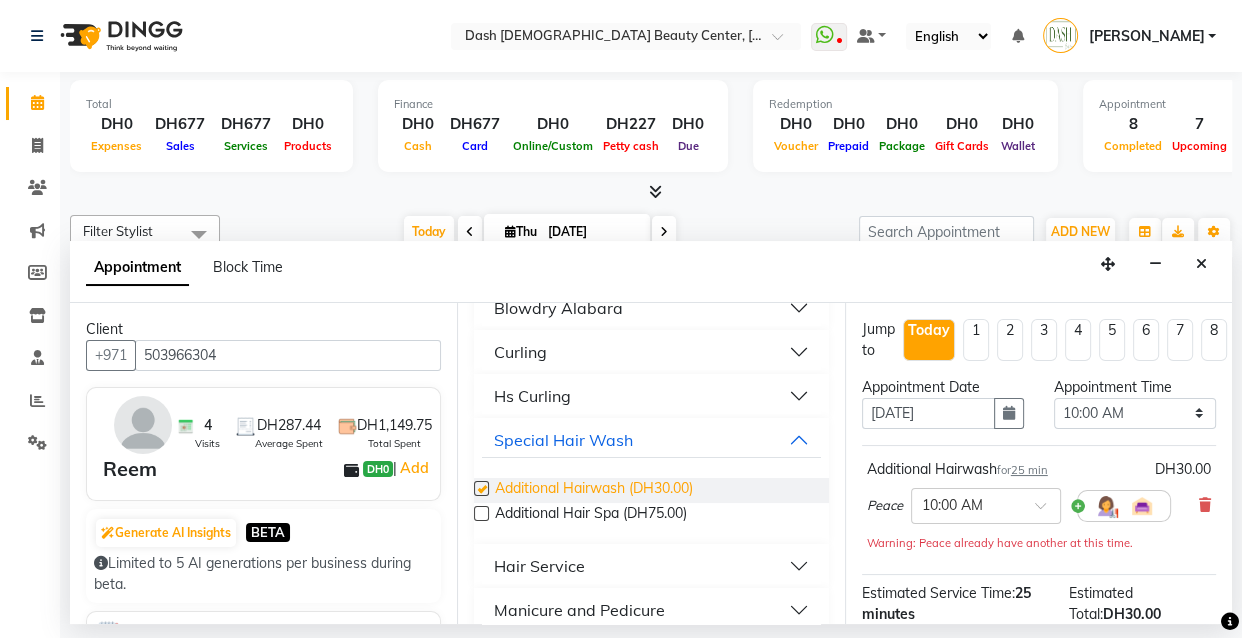 checkbox on "false" 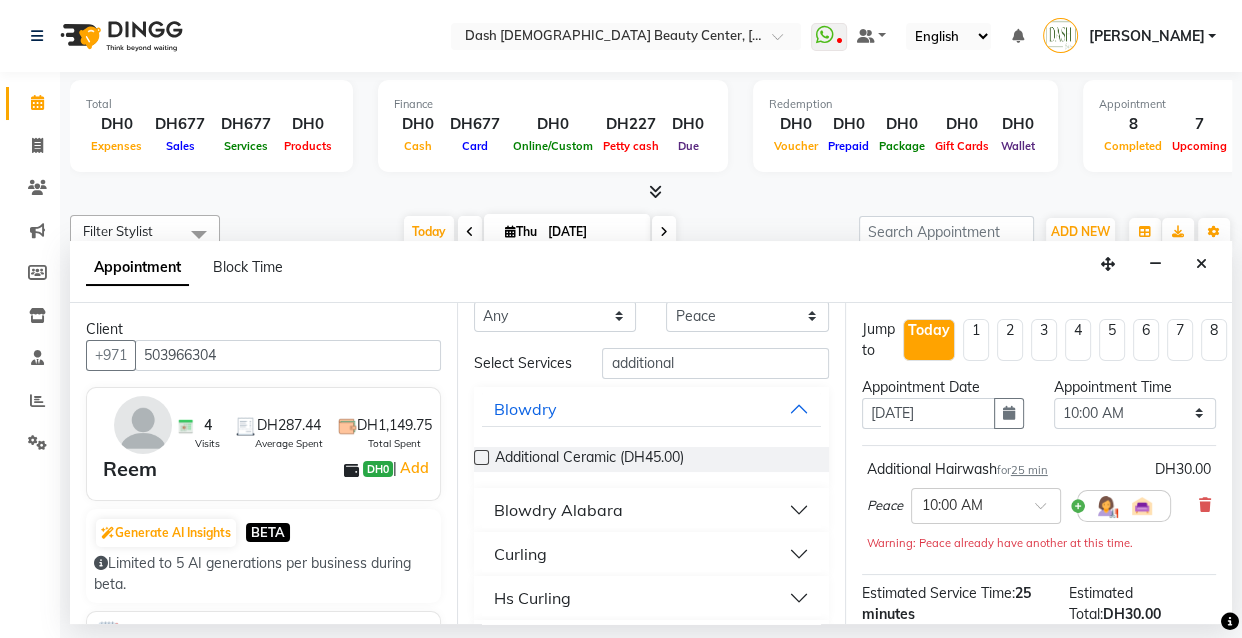 scroll, scrollTop: 0, scrollLeft: 0, axis: both 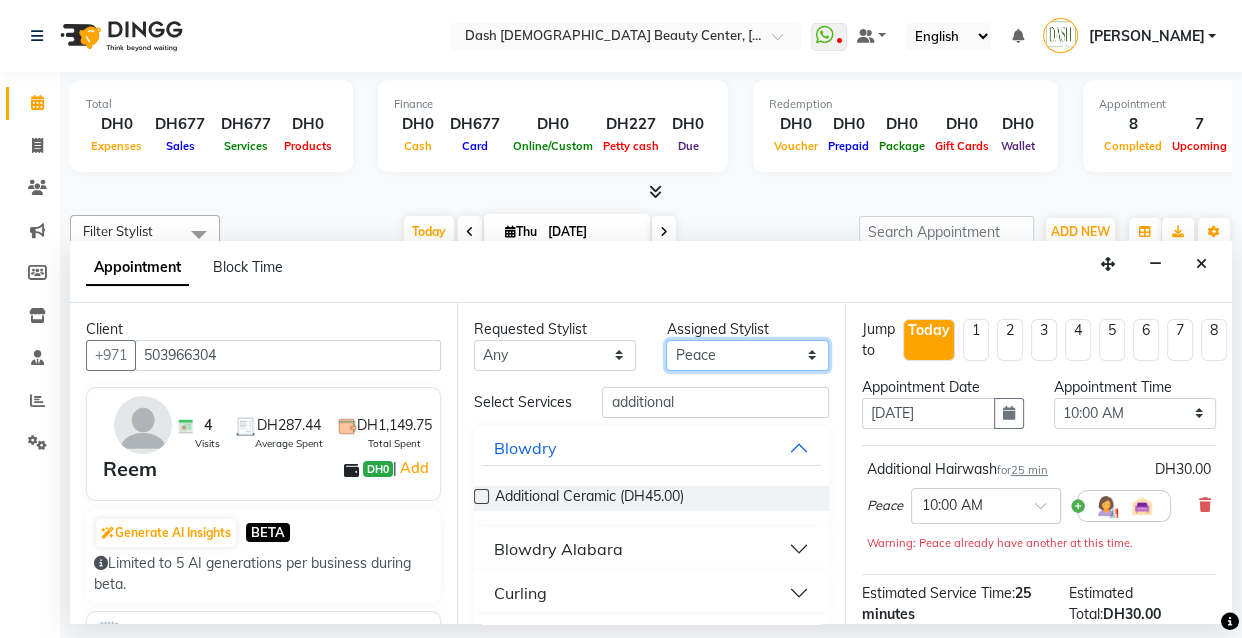 click on "Select [PERSON_NAME] [PERSON_NAME] [PERSON_NAME] [PERSON_NAME] [PERSON_NAME] [PERSON_NAME] [PERSON_NAME] [PERSON_NAME] [PERSON_NAME] Peace [PERSON_NAME] [PERSON_NAME]" at bounding box center [747, 355] 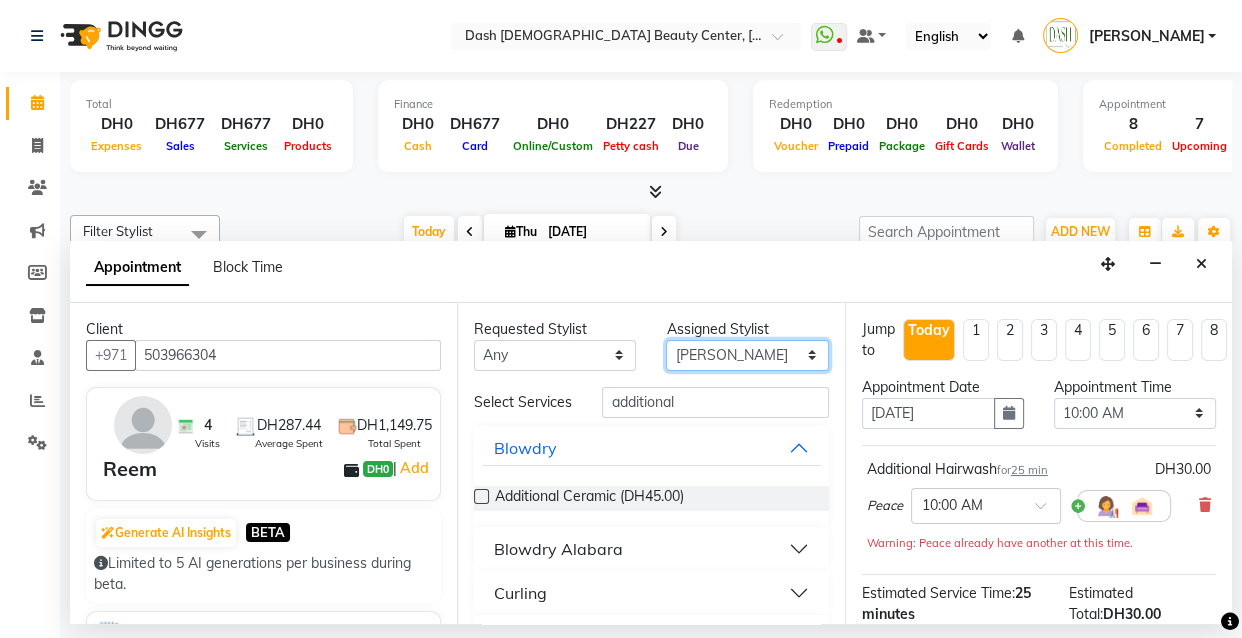 click on "Select [PERSON_NAME] [PERSON_NAME] [PERSON_NAME] [PERSON_NAME] [PERSON_NAME] [PERSON_NAME] [PERSON_NAME] [PERSON_NAME] [PERSON_NAME] Peace [PERSON_NAME] [PERSON_NAME]" at bounding box center [747, 355] 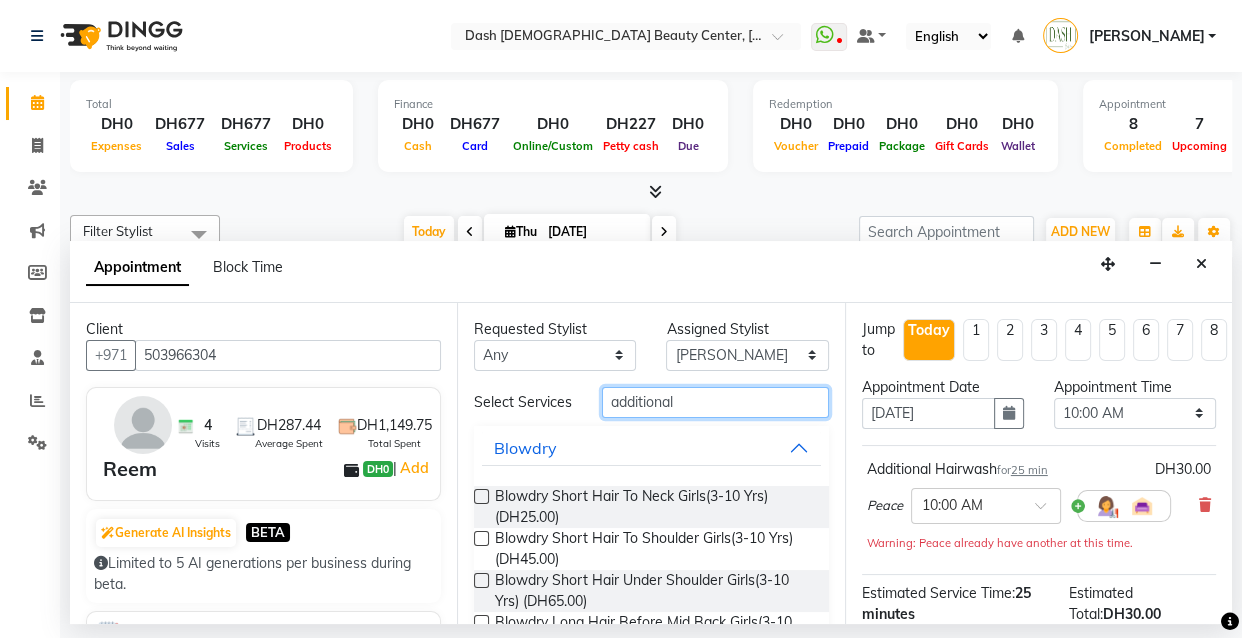 click on "additional" at bounding box center [715, 402] 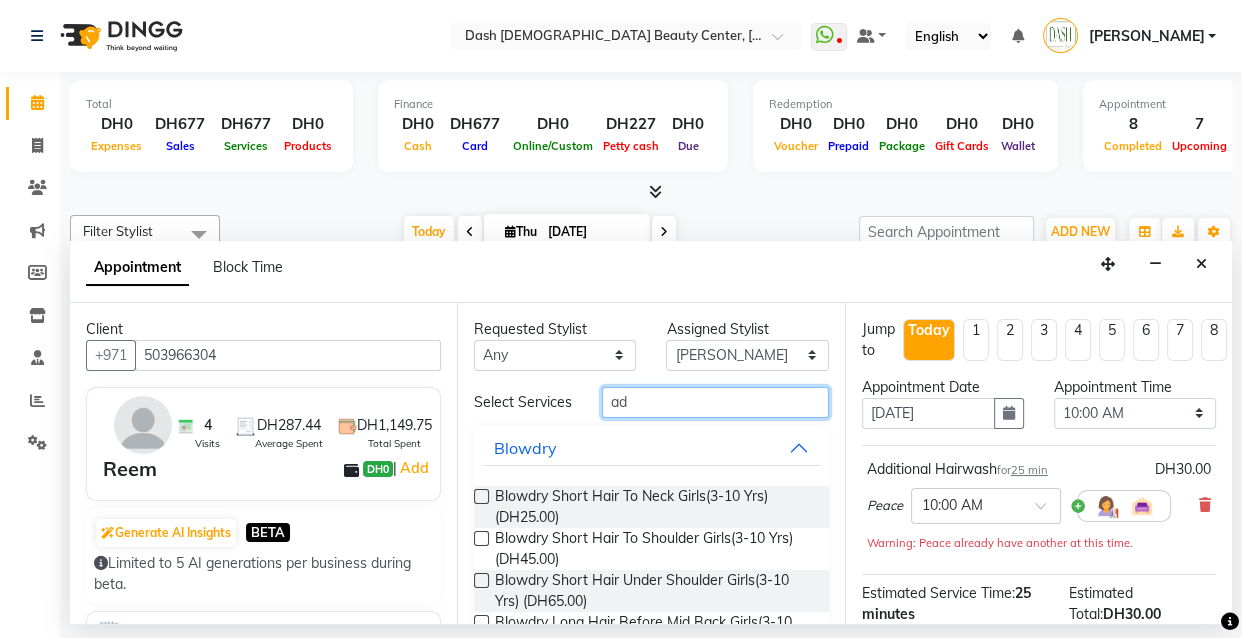 type on "a" 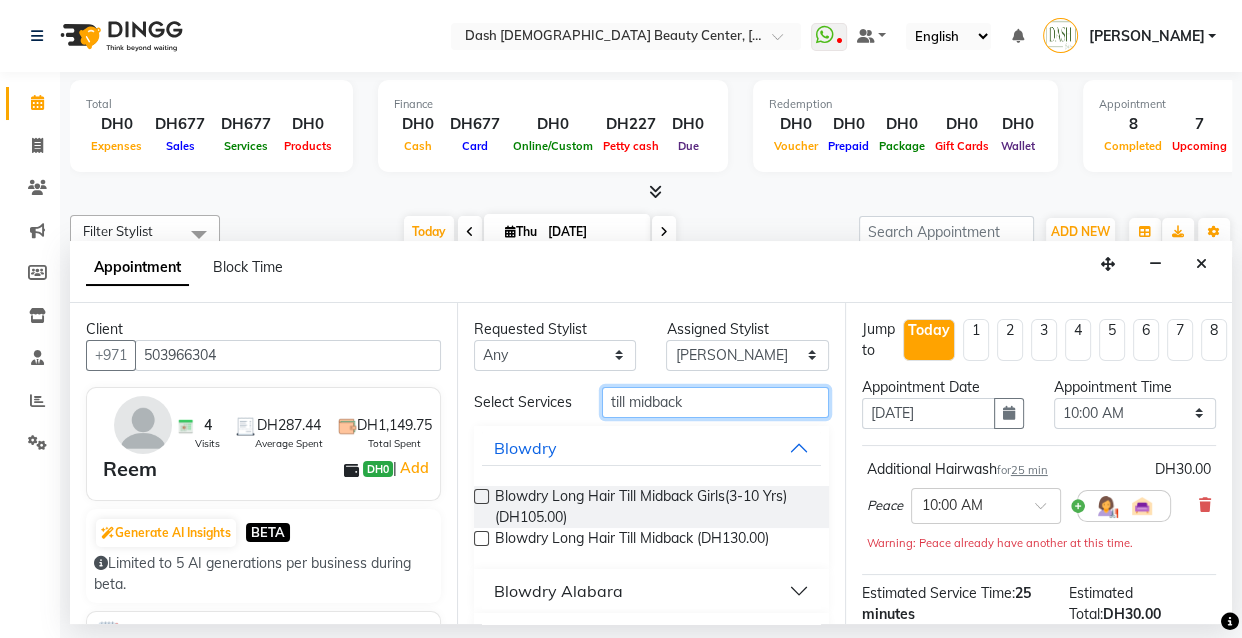 type on "till midback" 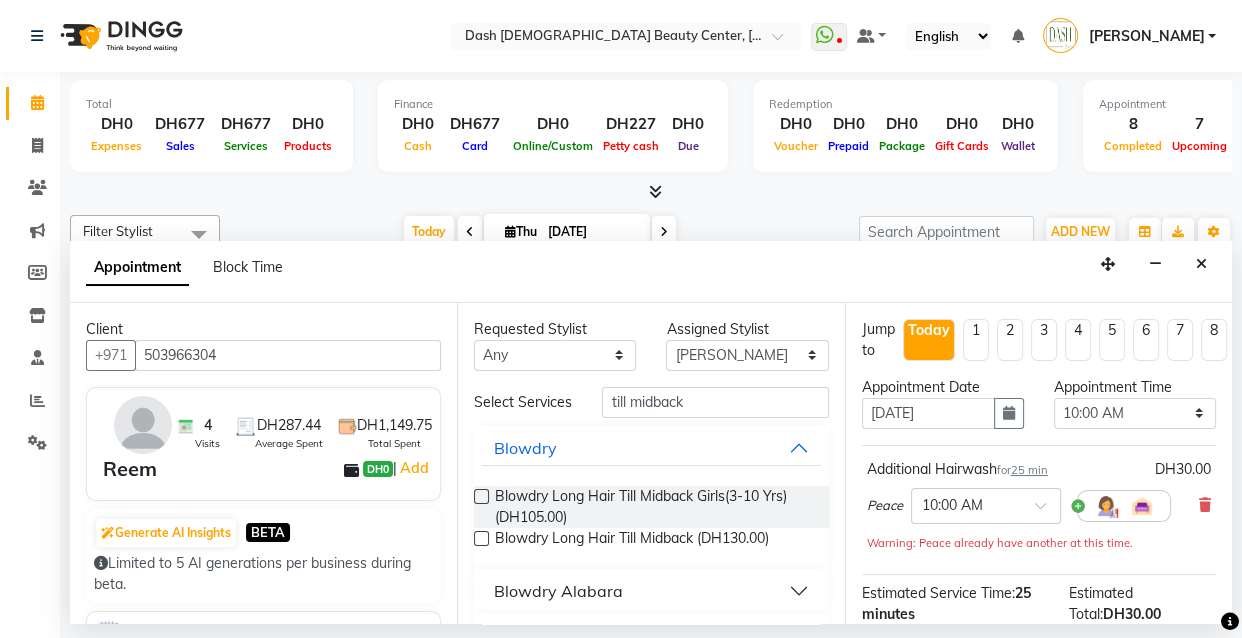 click on "Blowdry Alabara" at bounding box center (651, 591) 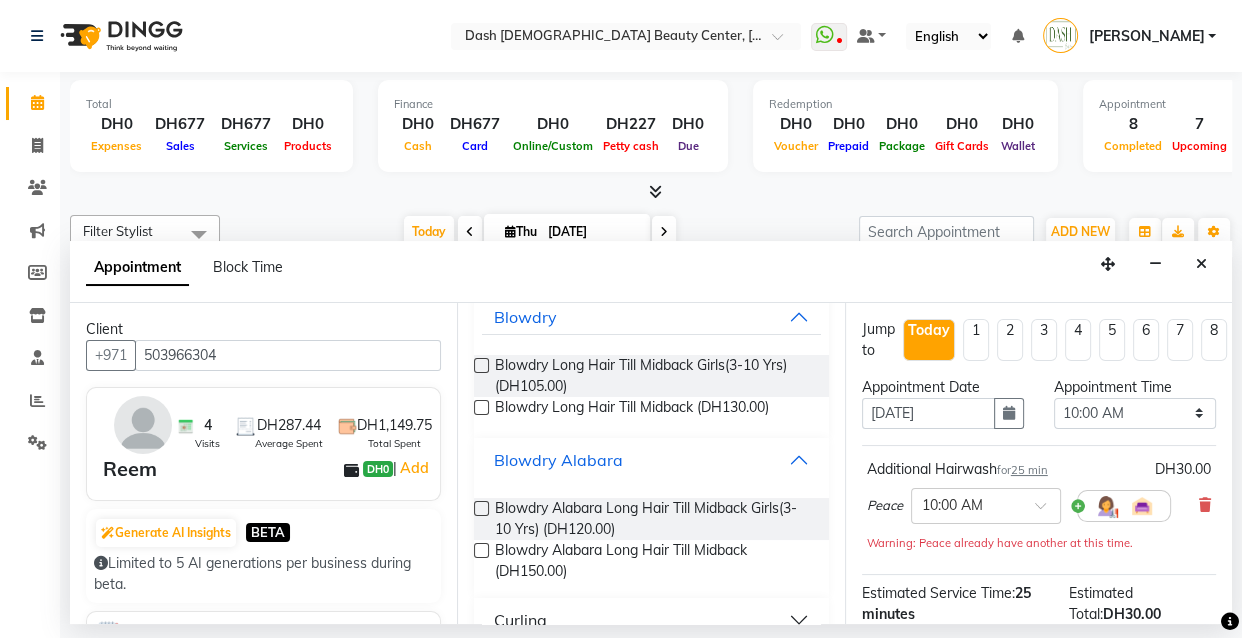scroll, scrollTop: 134, scrollLeft: 0, axis: vertical 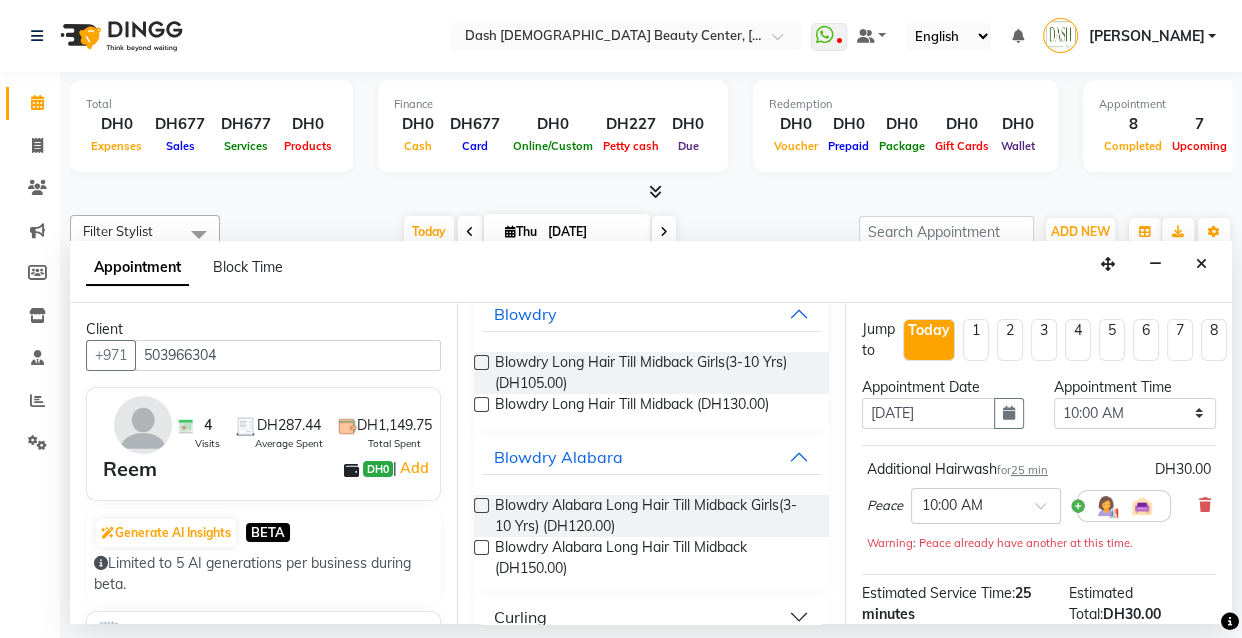 click at bounding box center [481, 547] 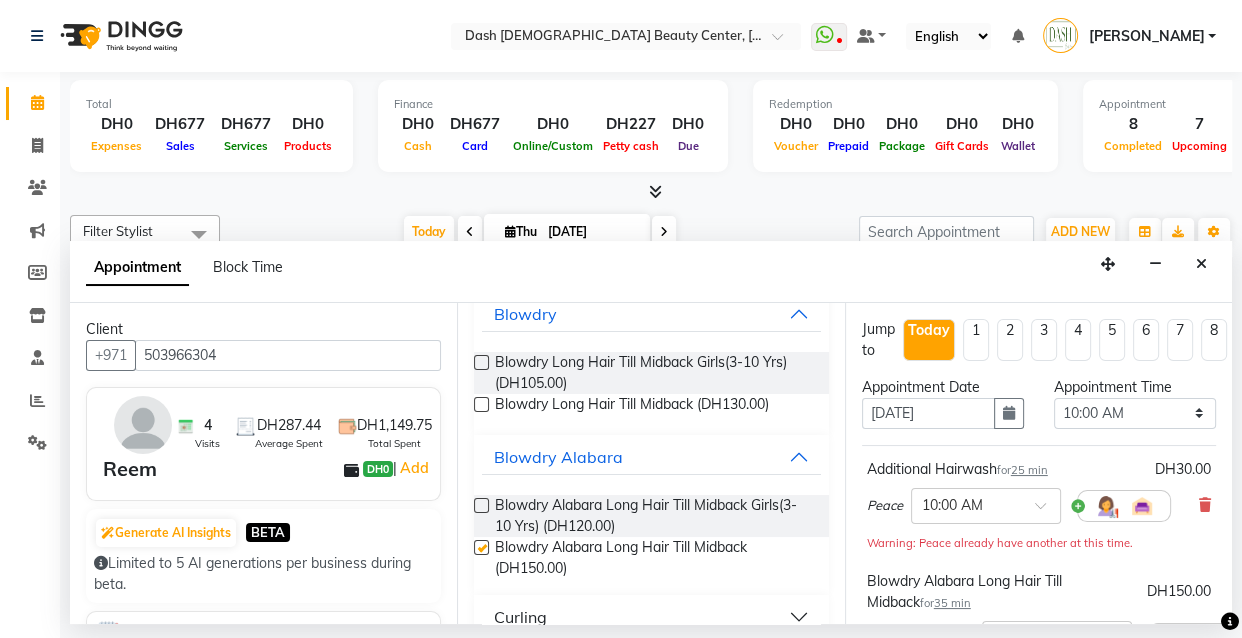 checkbox on "false" 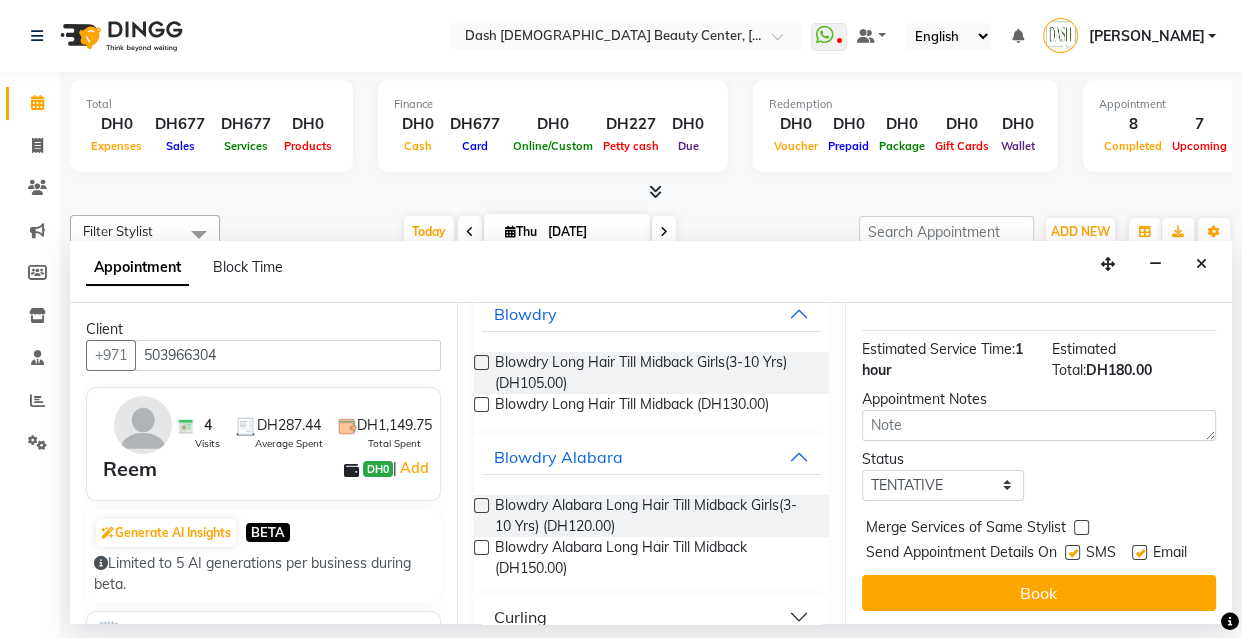 scroll, scrollTop: 390, scrollLeft: 0, axis: vertical 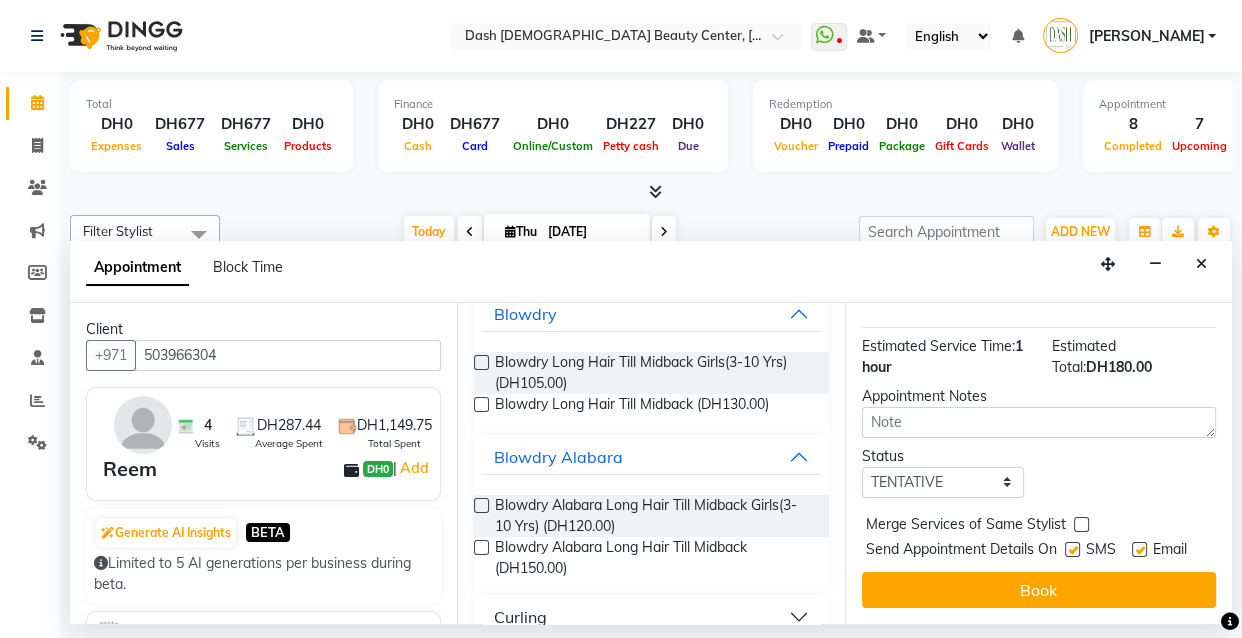 click at bounding box center (1072, 549) 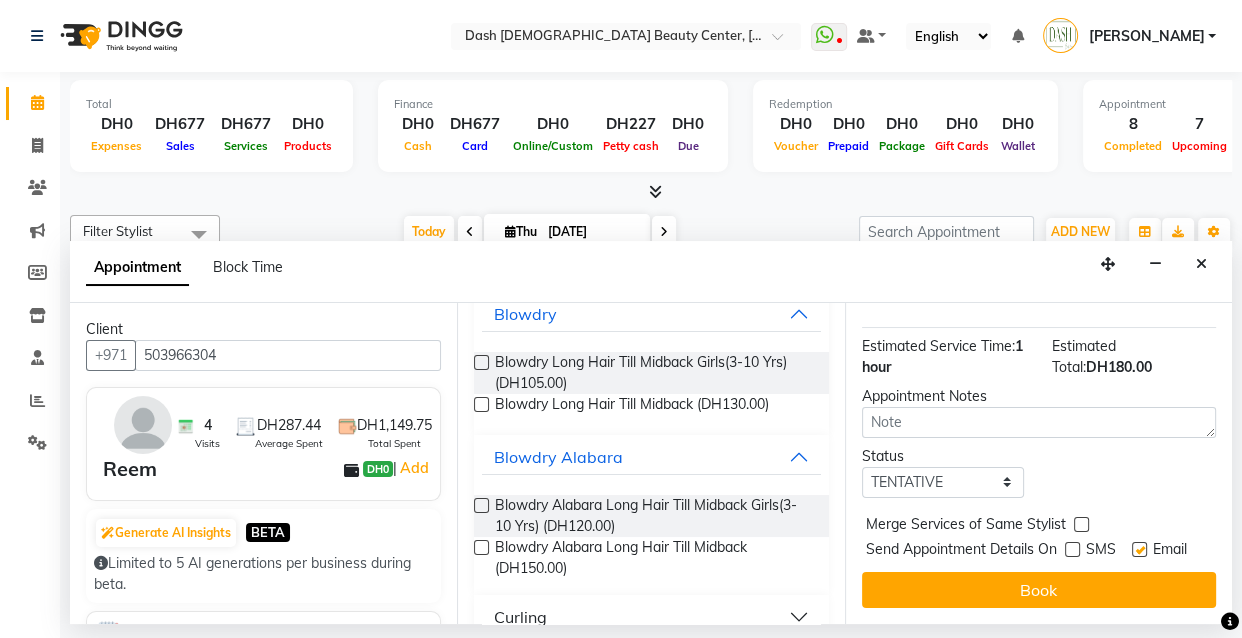 click at bounding box center (1139, 549) 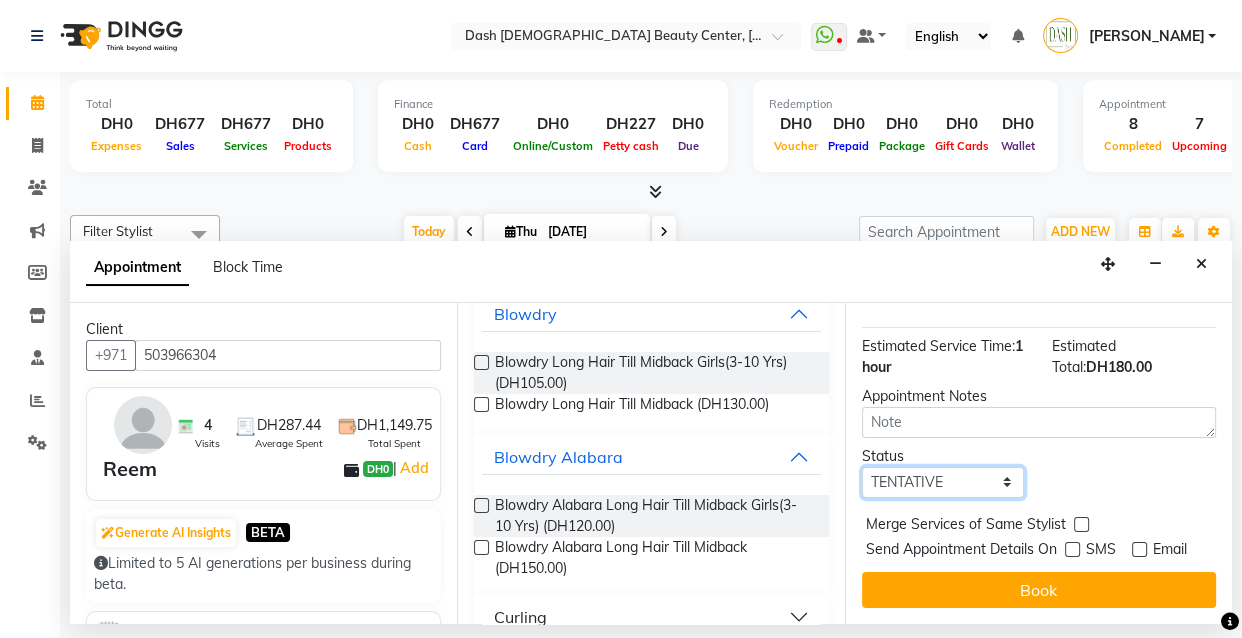 click on "Select TENTATIVE CONFIRM CHECK-IN UPCOMING" at bounding box center (943, 482) 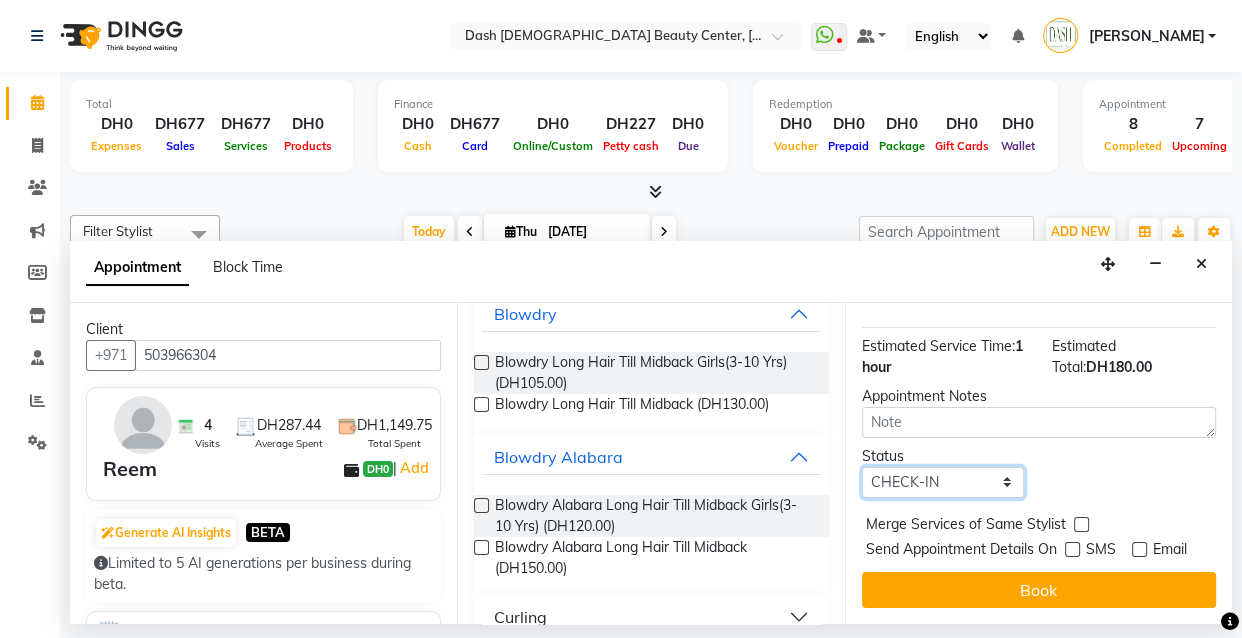 click on "Select TENTATIVE CONFIRM CHECK-IN UPCOMING" at bounding box center [943, 482] 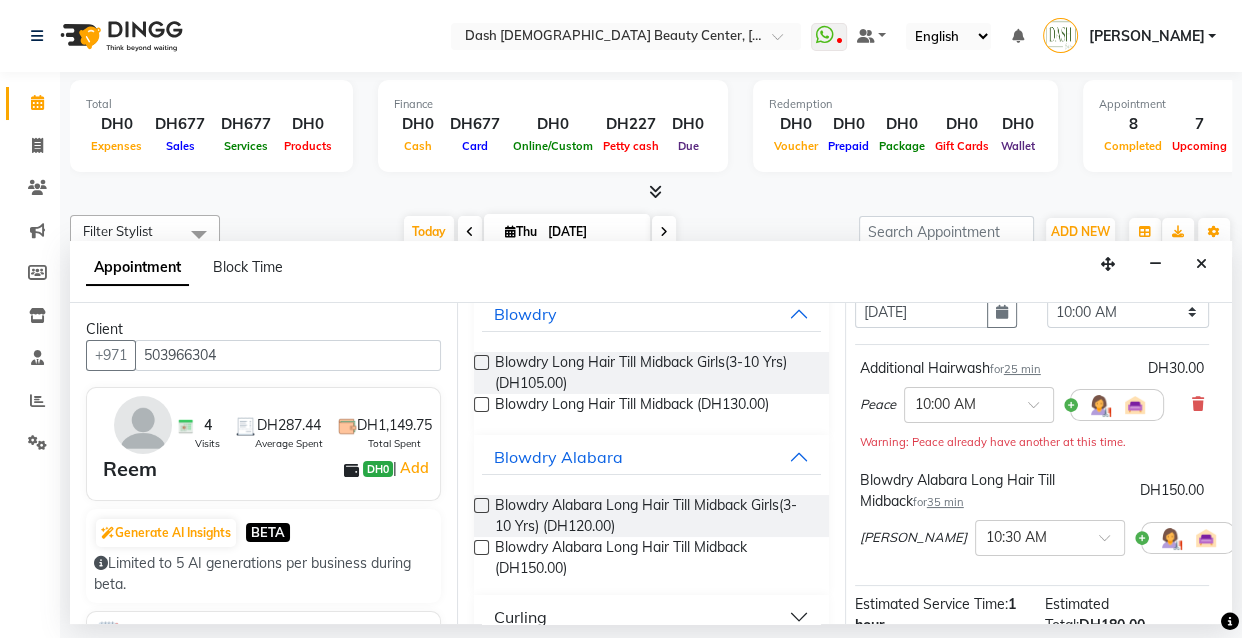 scroll, scrollTop: 94, scrollLeft: 7, axis: both 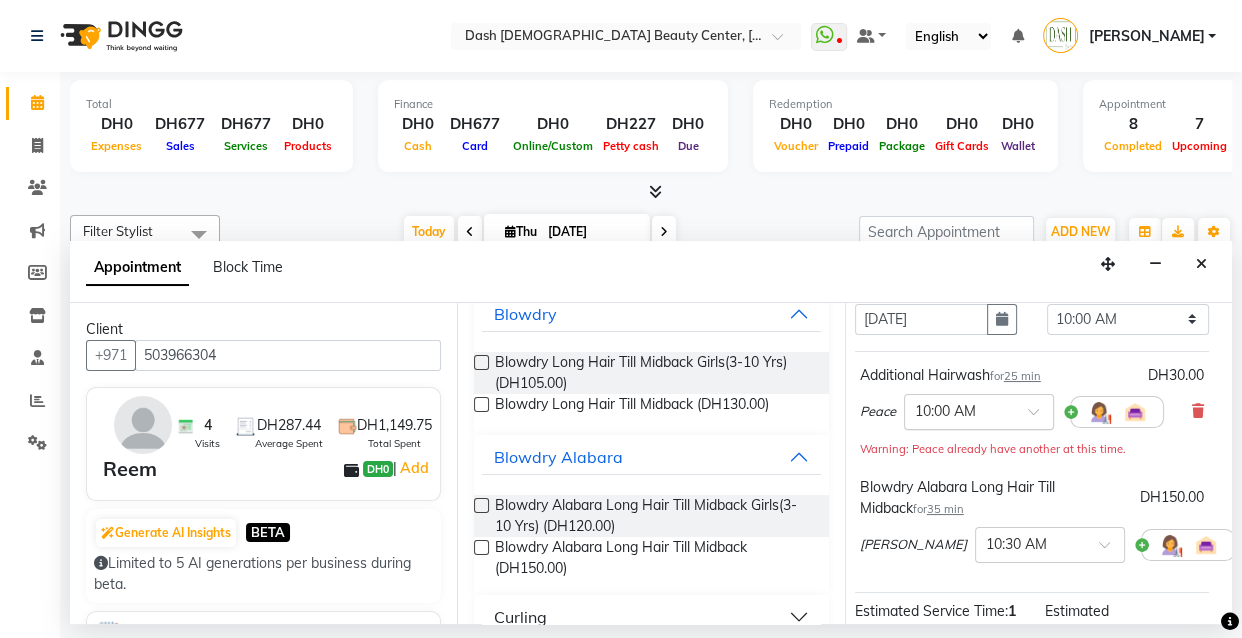 click at bounding box center [1040, 417] 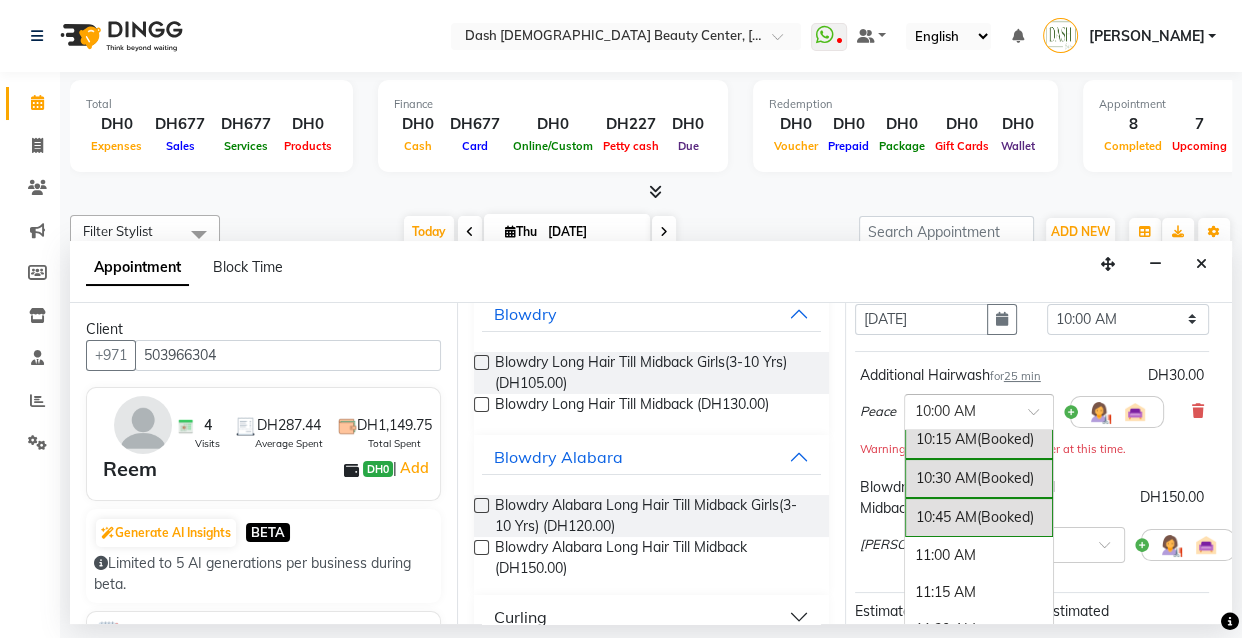 scroll, scrollTop: 53, scrollLeft: 0, axis: vertical 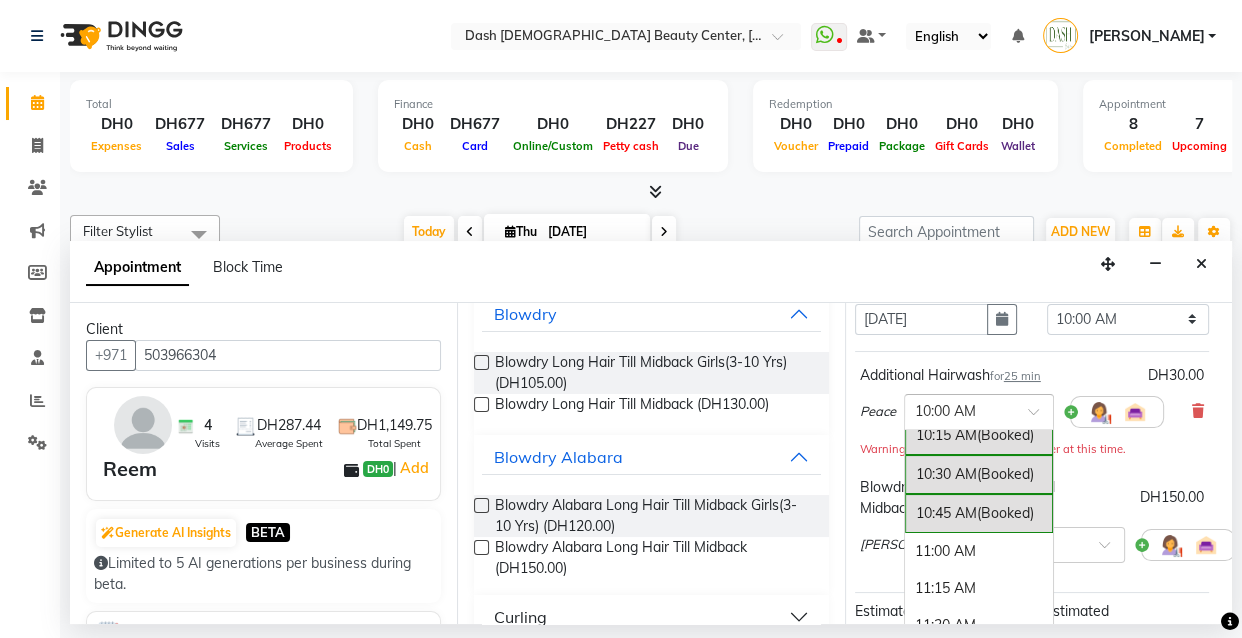 click on "11:00 AM" at bounding box center [979, 551] 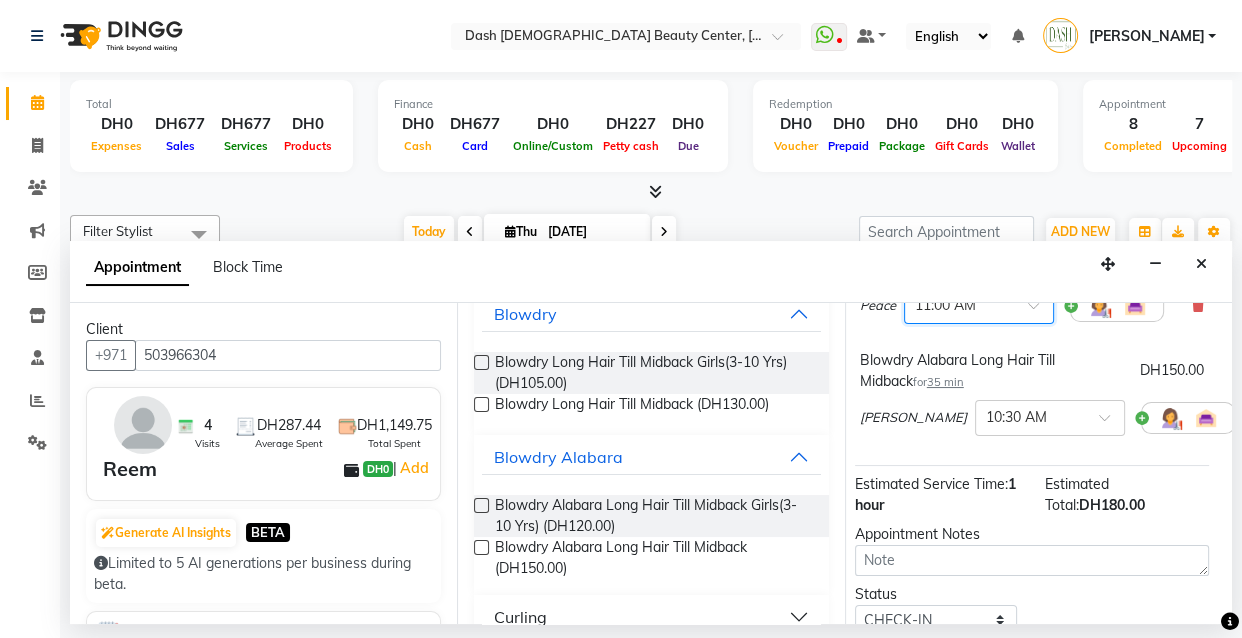 scroll, scrollTop: 200, scrollLeft: 7, axis: both 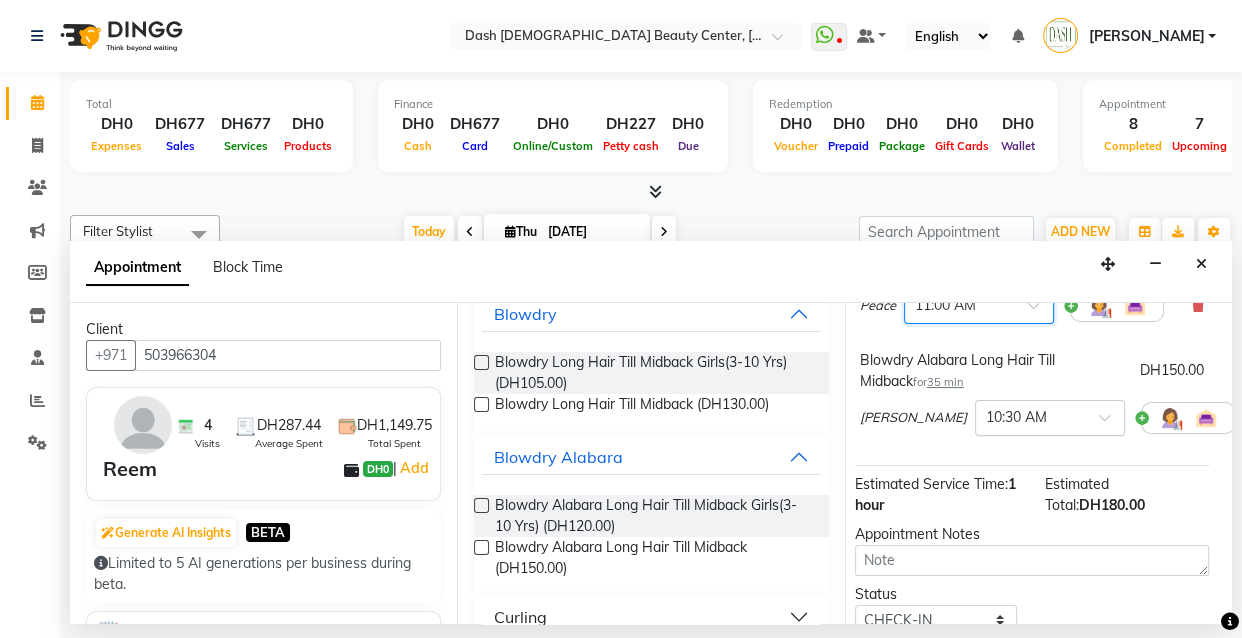 click at bounding box center [1111, 423] 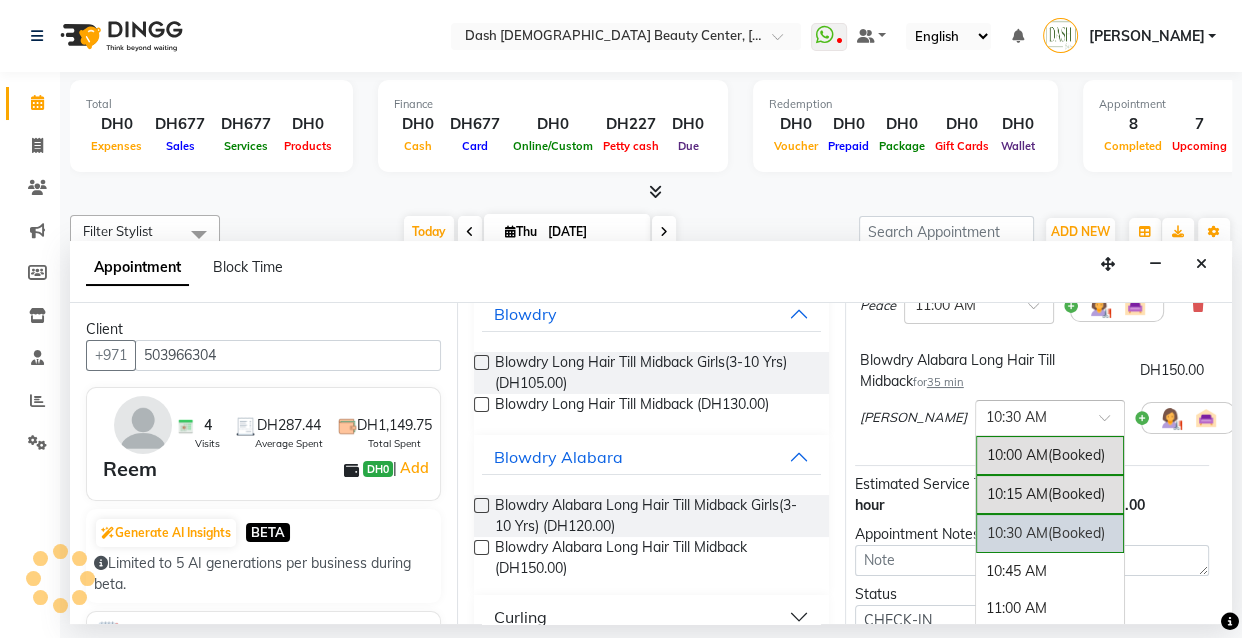 click on "10:45 AM" at bounding box center [1050, 571] 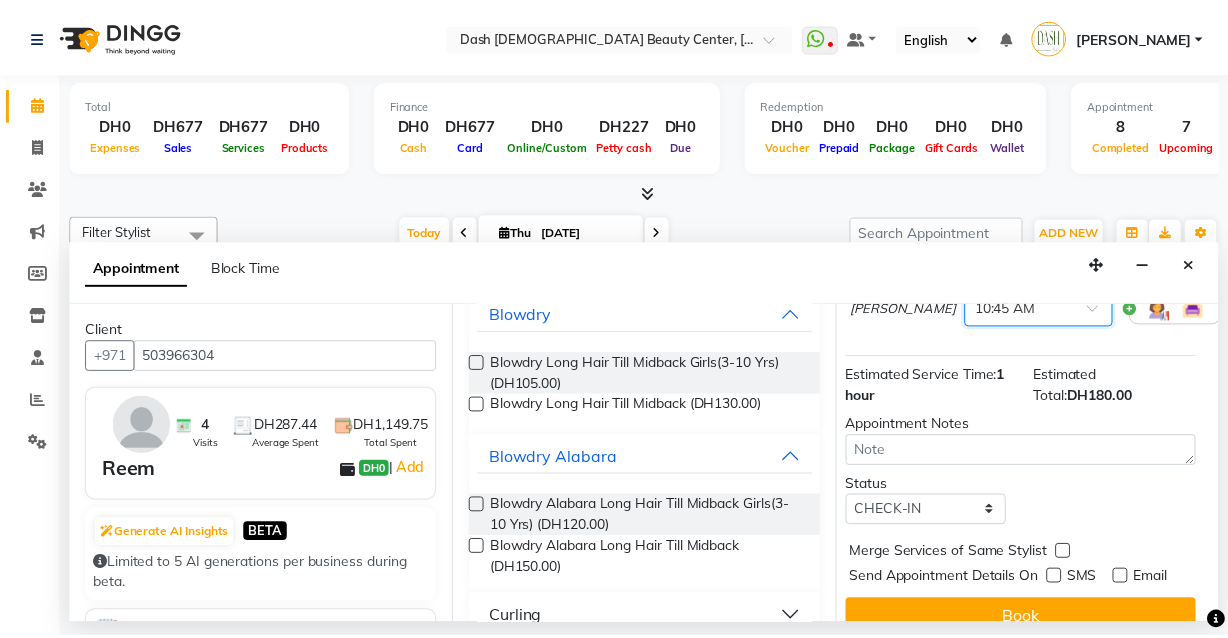scroll, scrollTop: 368, scrollLeft: 7, axis: both 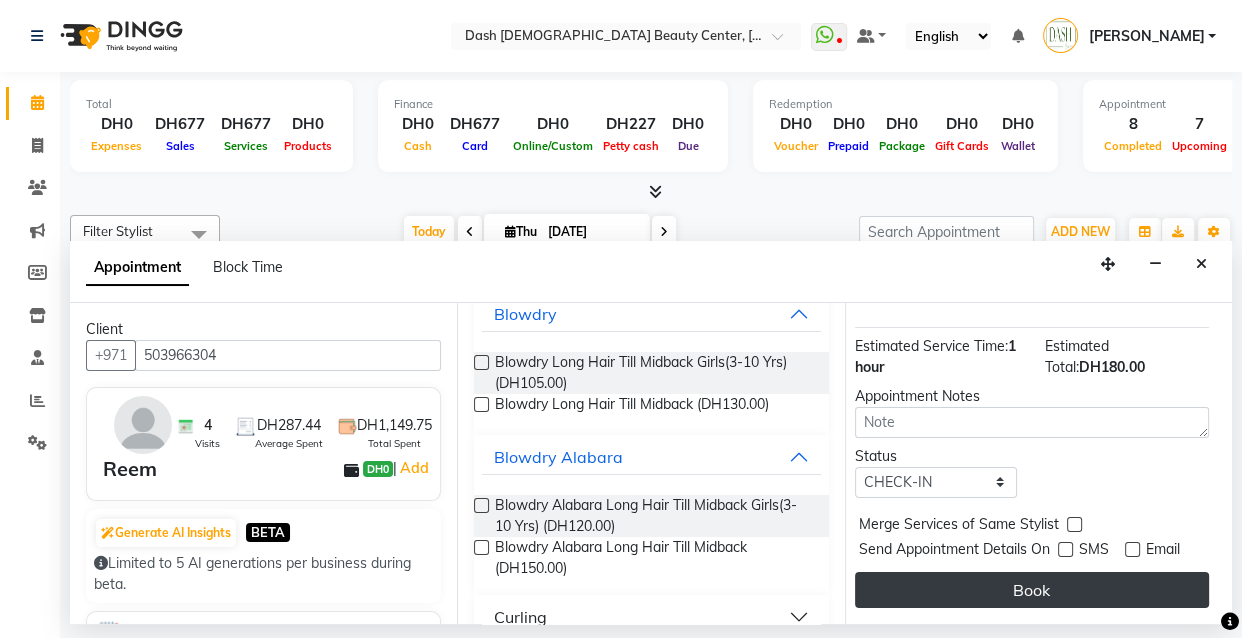 click on "Book" at bounding box center [1032, 590] 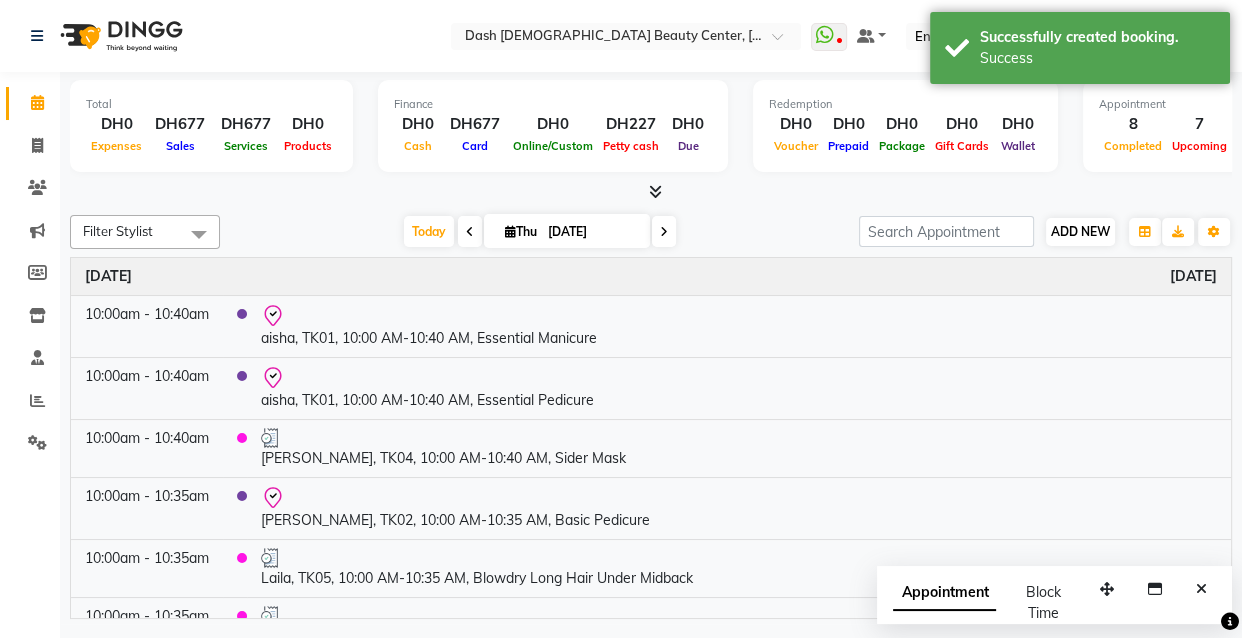 click on "ADD NEW" at bounding box center (1080, 231) 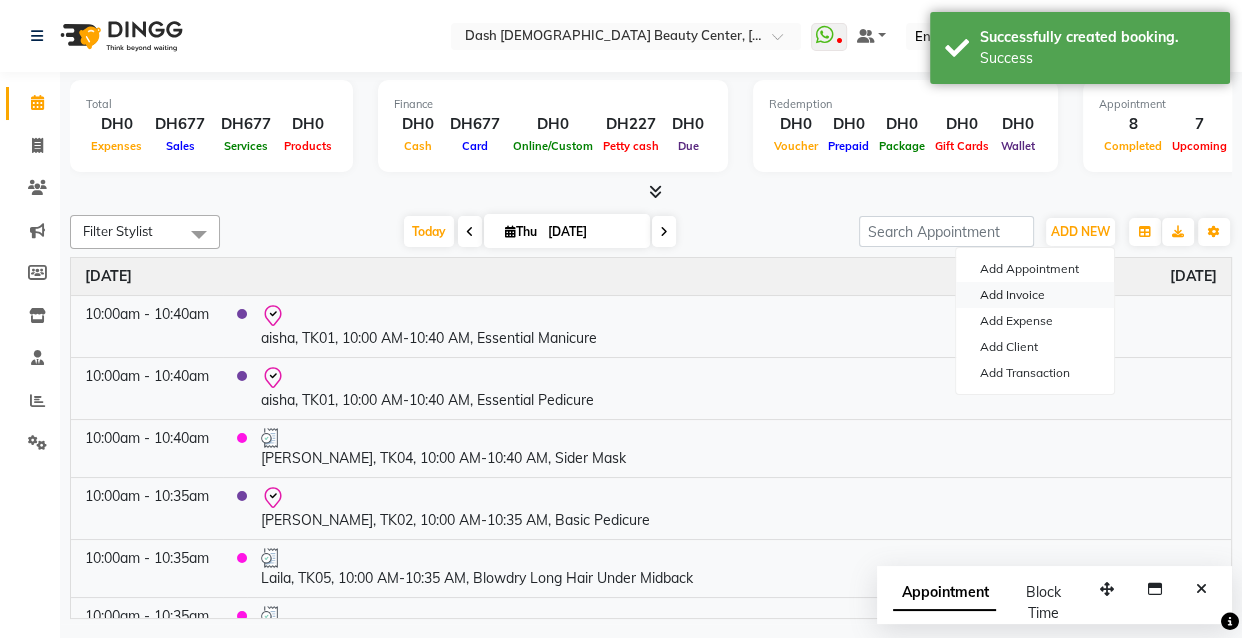 click on "Add Invoice" at bounding box center (1035, 295) 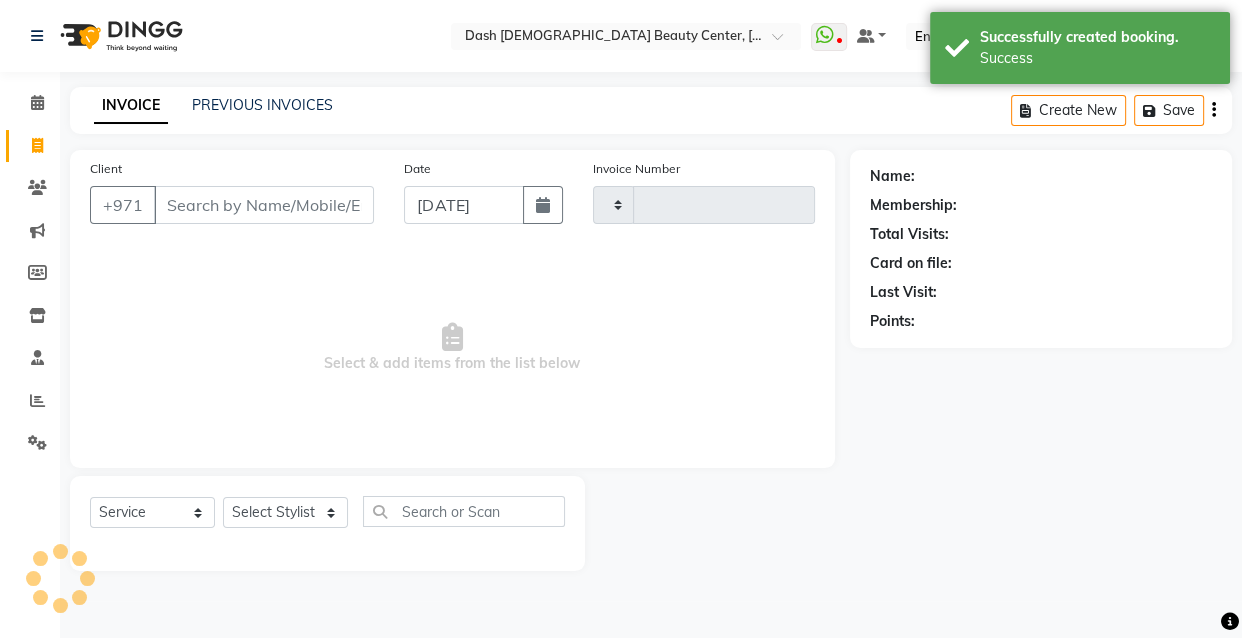 type on "1747" 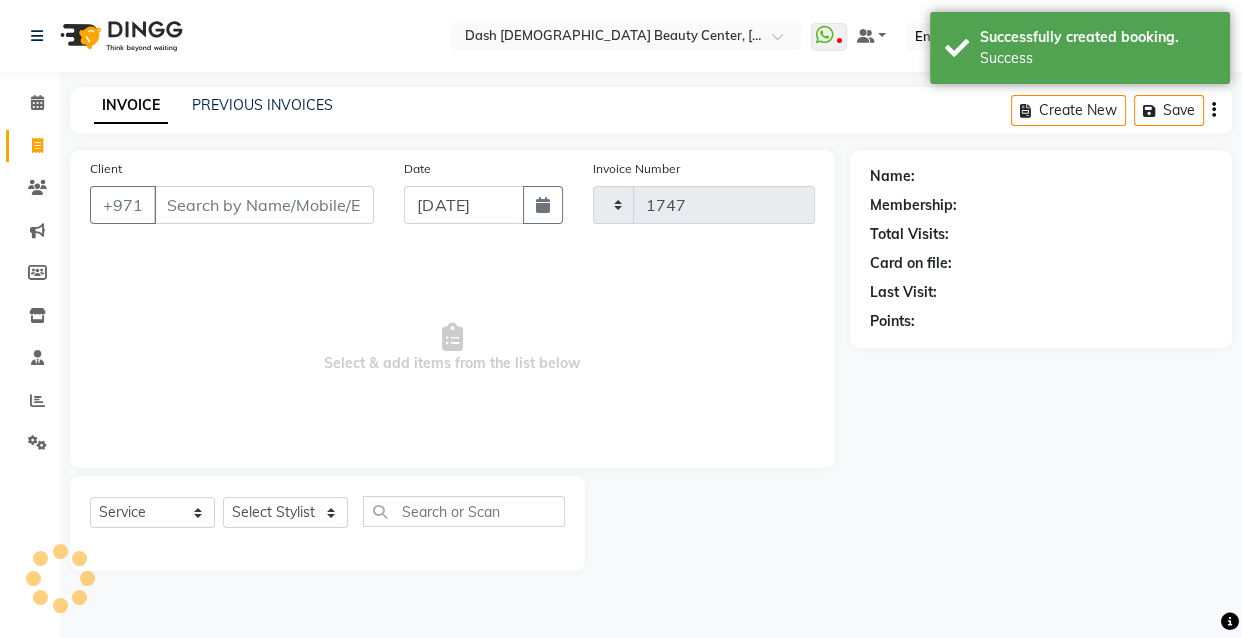 select on "8372" 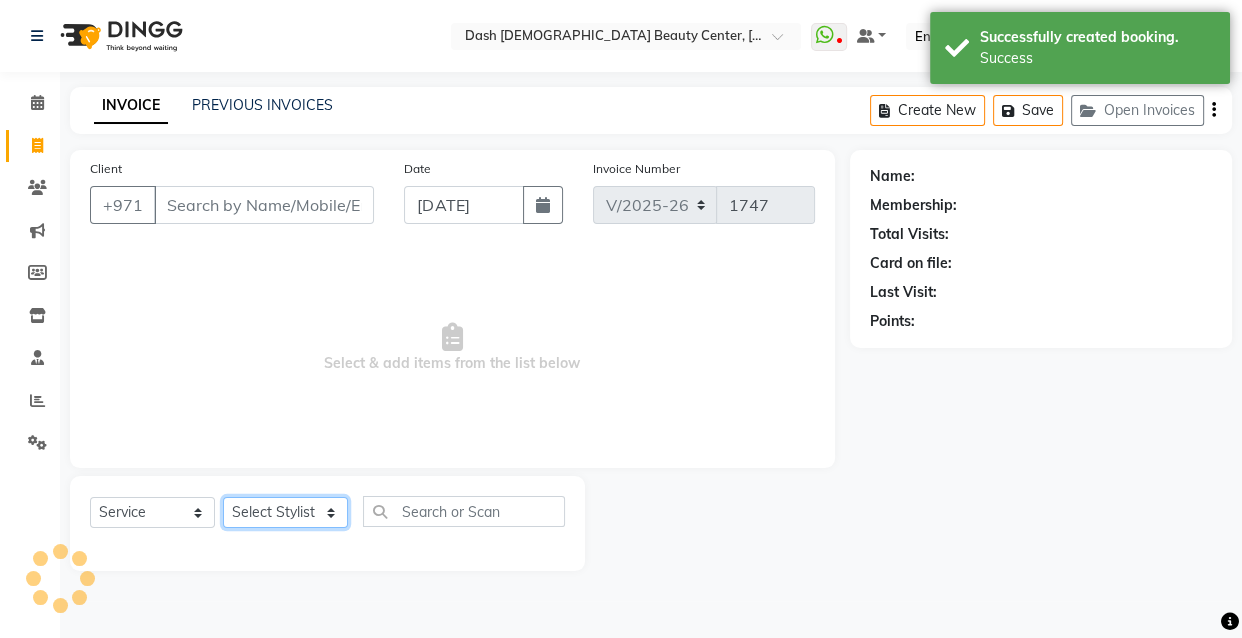 click on "Select Stylist" 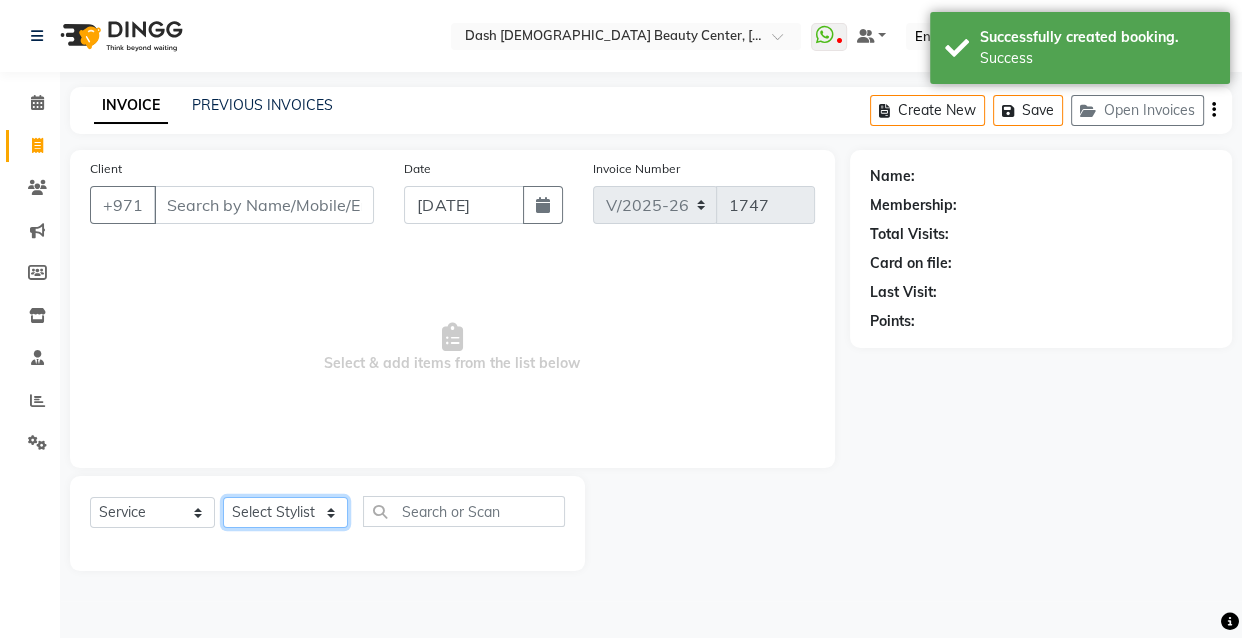 click on "Select Stylist [PERSON_NAME] [PERSON_NAME] [PERSON_NAME] [PERSON_NAME] [PERSON_NAME] [PERSON_NAME] [PERSON_NAME] [PERSON_NAME] May [PERSON_NAME] (Cafe) Nabasirye (Cafe) [PERSON_NAME] [PERSON_NAME] Owner Peace Rechiel [PERSON_NAME] [PERSON_NAME]" 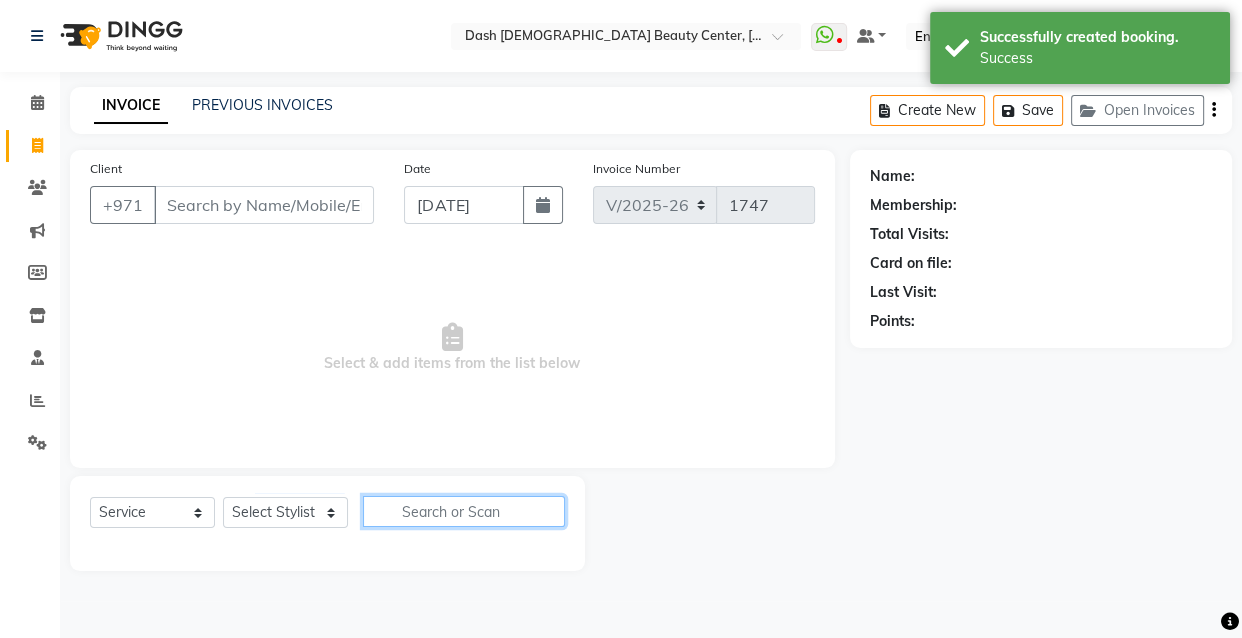 click 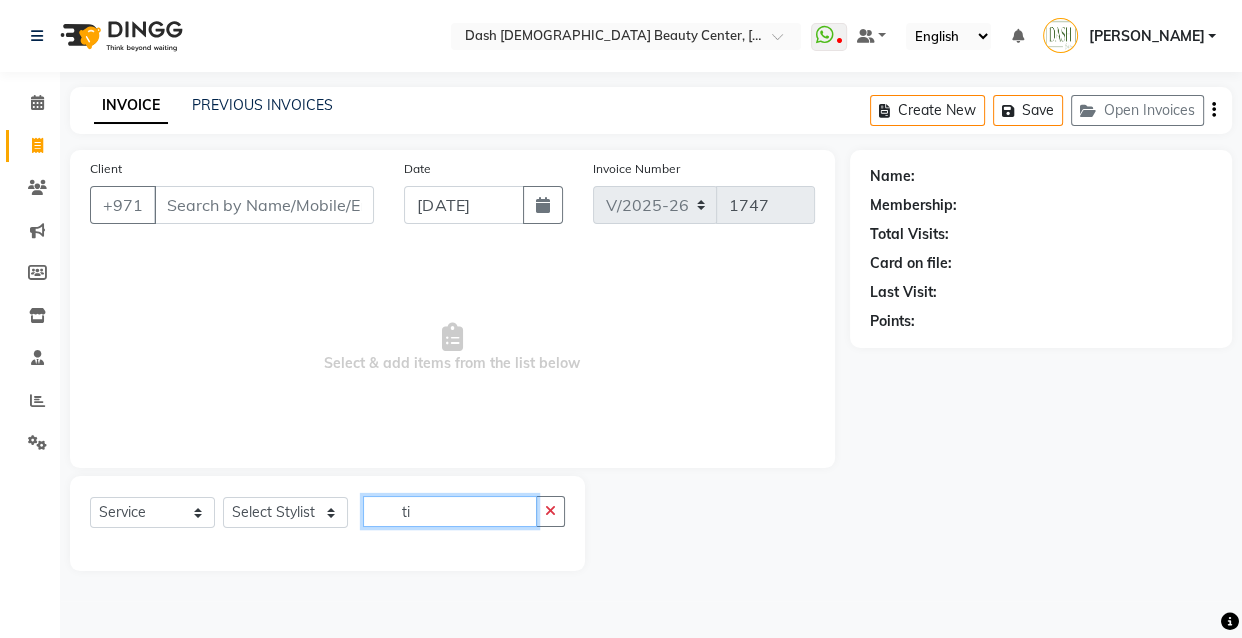 type on "t" 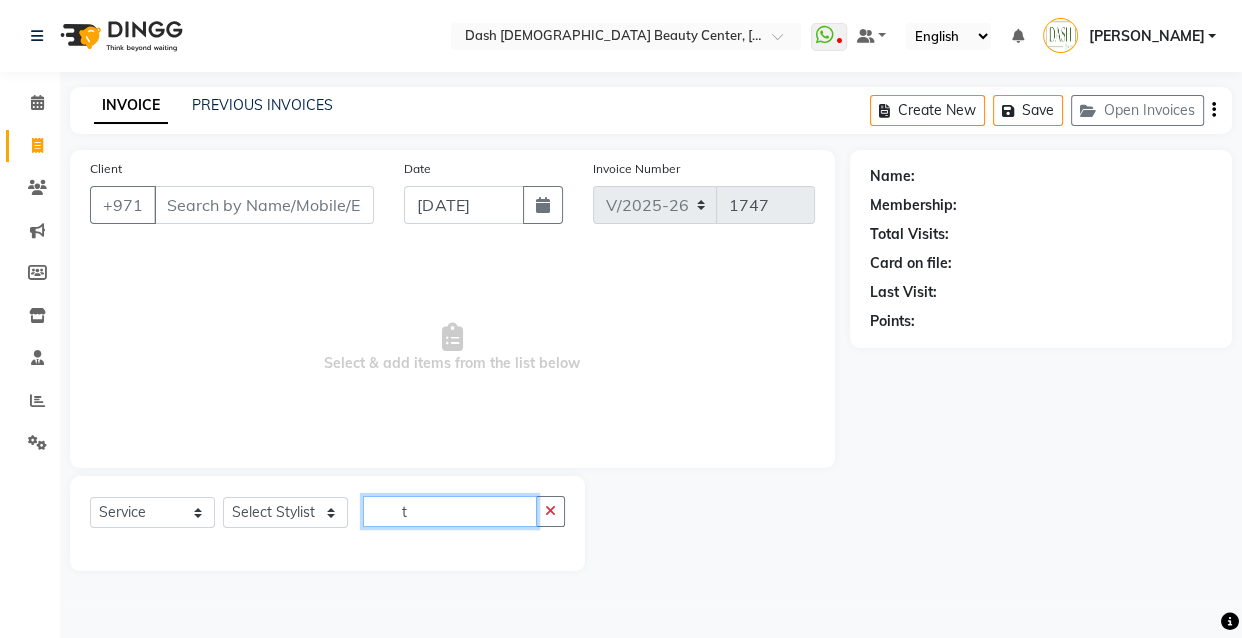 type 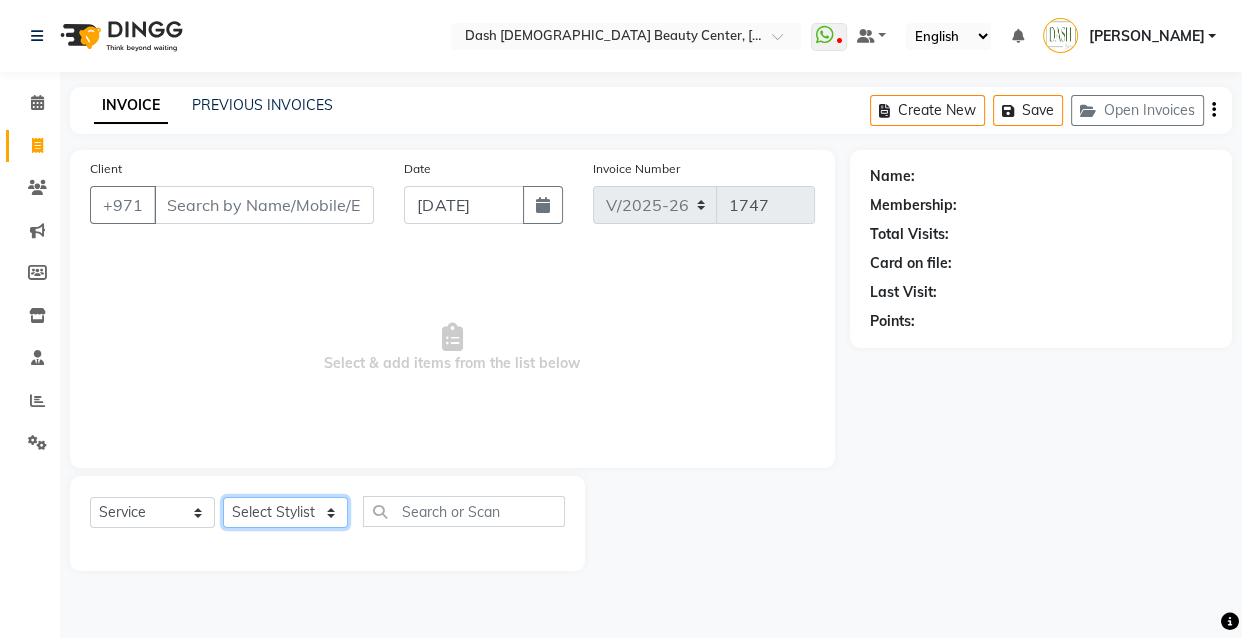 click on "Select Stylist [PERSON_NAME] [PERSON_NAME] [PERSON_NAME] [PERSON_NAME] [PERSON_NAME] [PERSON_NAME] [PERSON_NAME] [PERSON_NAME] May [PERSON_NAME] (Cafe) Nabasirye (Cafe) [PERSON_NAME] [PERSON_NAME] Owner Peace Rechiel [PERSON_NAME] [PERSON_NAME]" 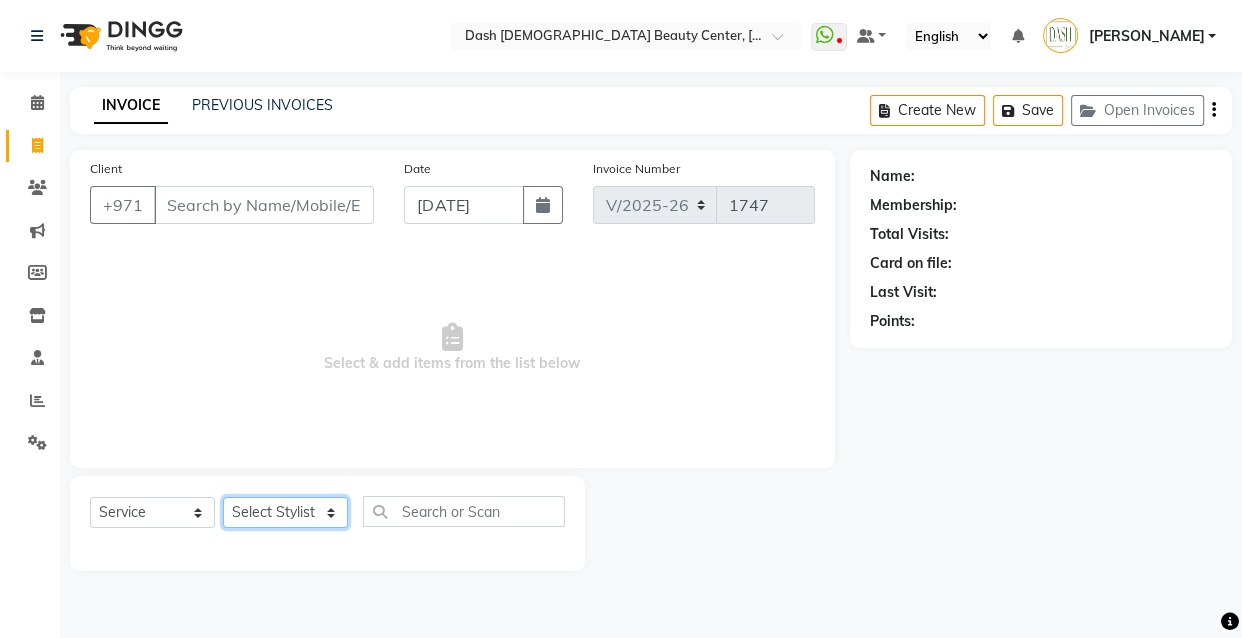 select on "81114" 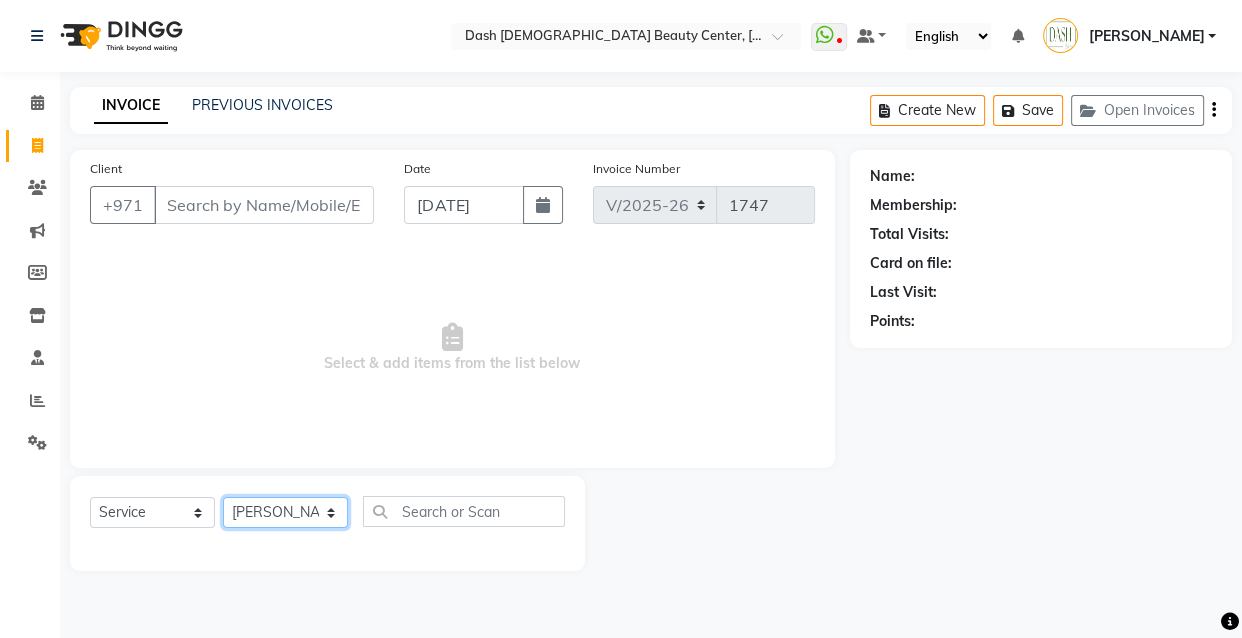 click on "Select Stylist [PERSON_NAME] [PERSON_NAME] [PERSON_NAME] [PERSON_NAME] [PERSON_NAME] [PERSON_NAME] [PERSON_NAME] [PERSON_NAME] May [PERSON_NAME] (Cafe) Nabasirye (Cafe) [PERSON_NAME] [PERSON_NAME] Owner Peace Rechiel [PERSON_NAME] [PERSON_NAME]" 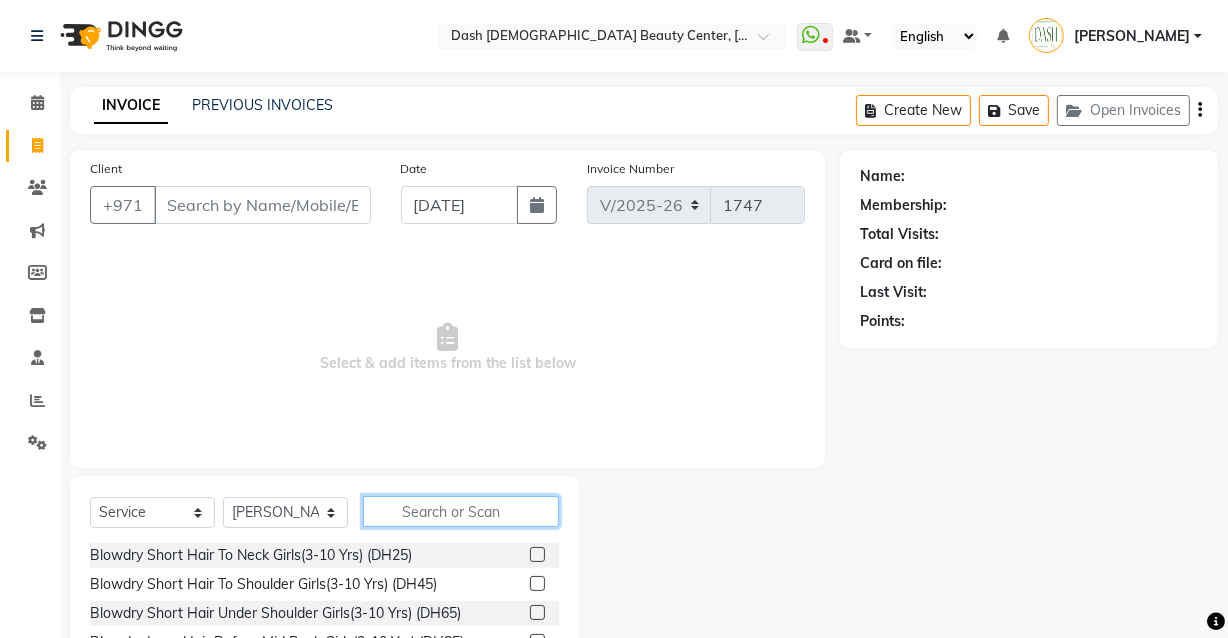 click 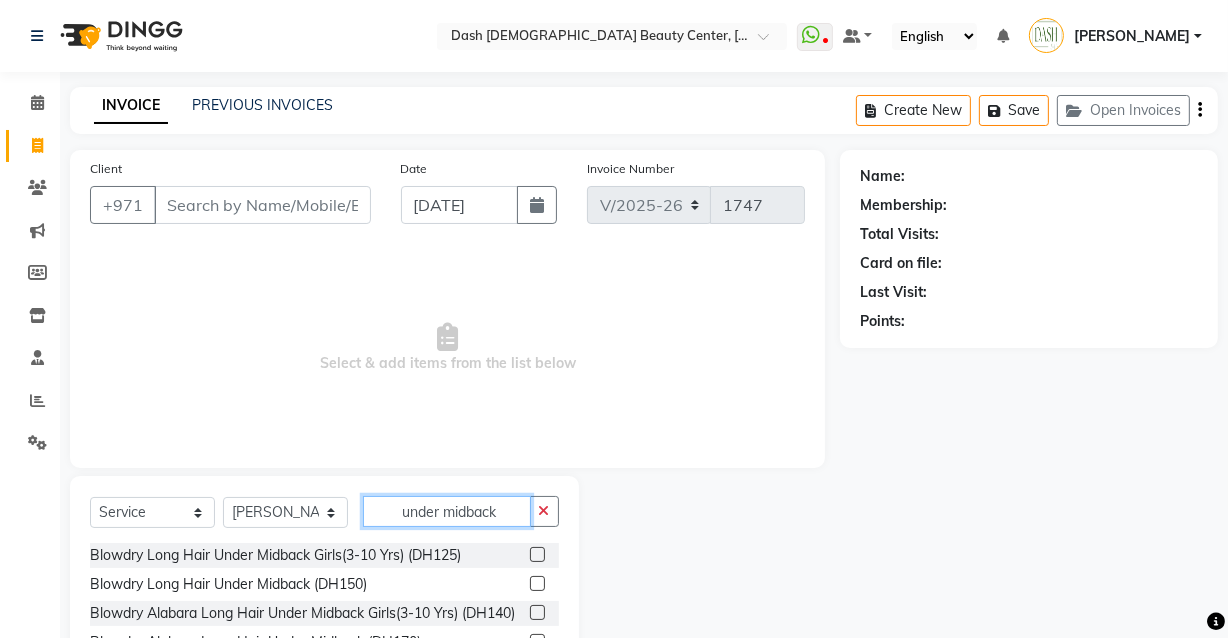 click on "under midback" 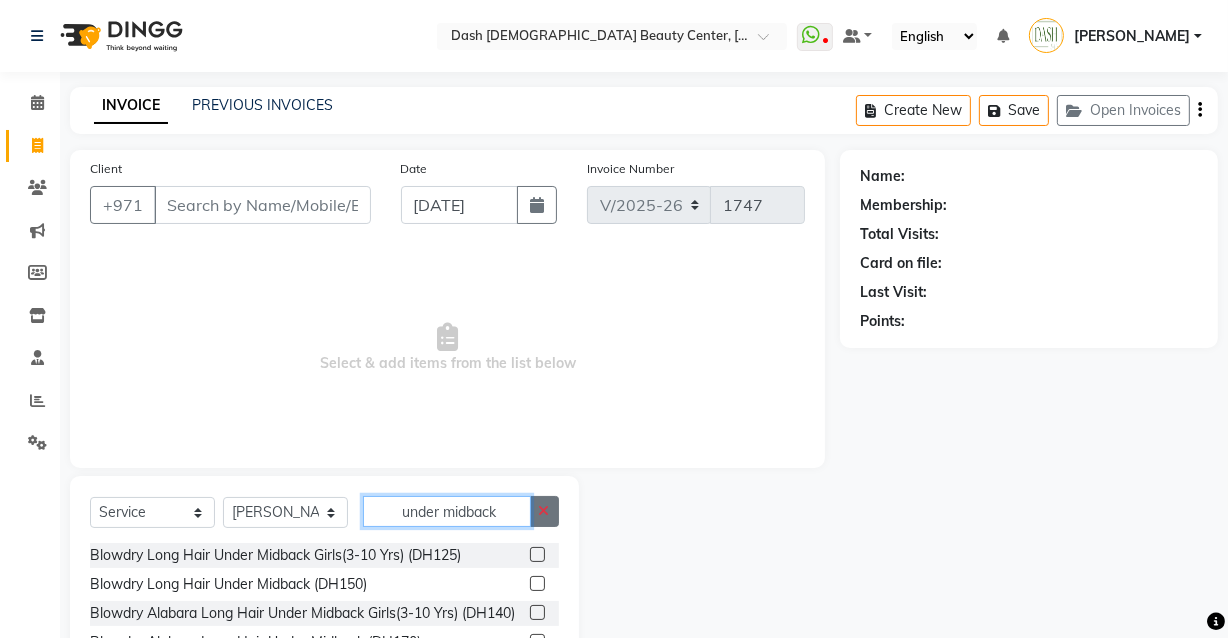 type on "under midback" 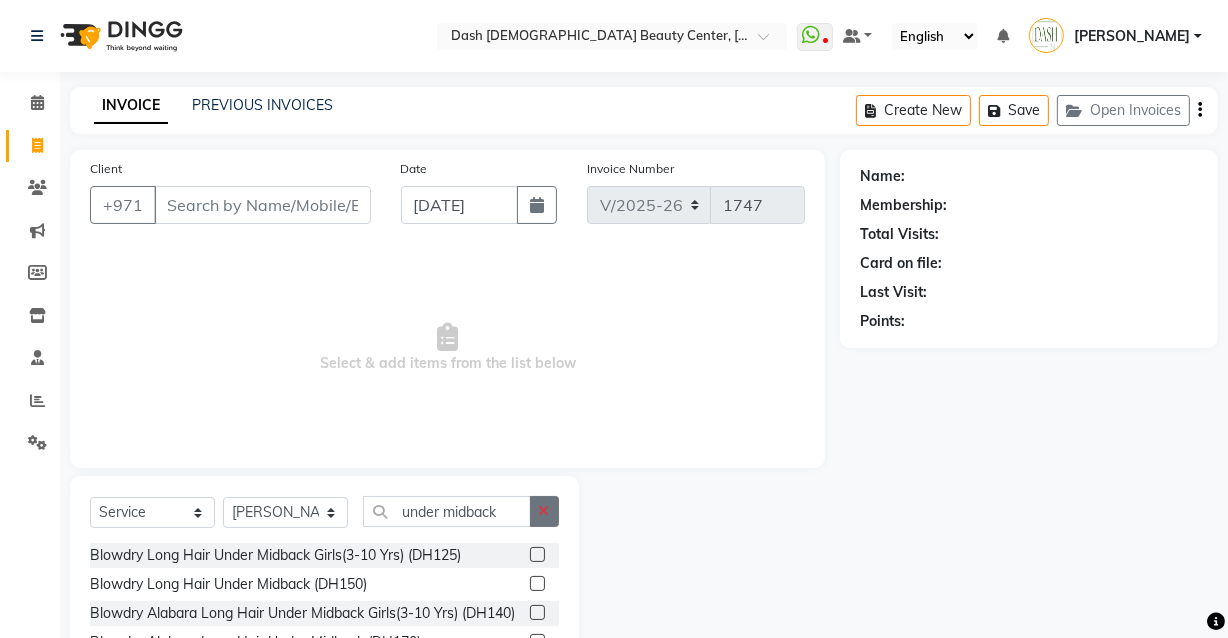 click 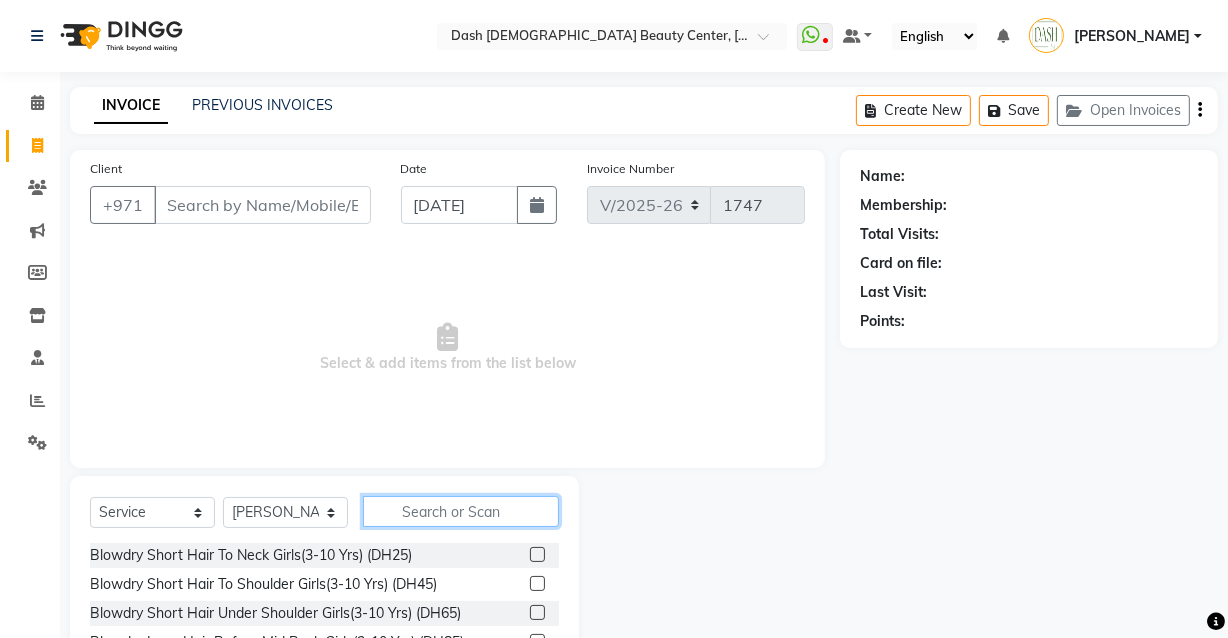 click 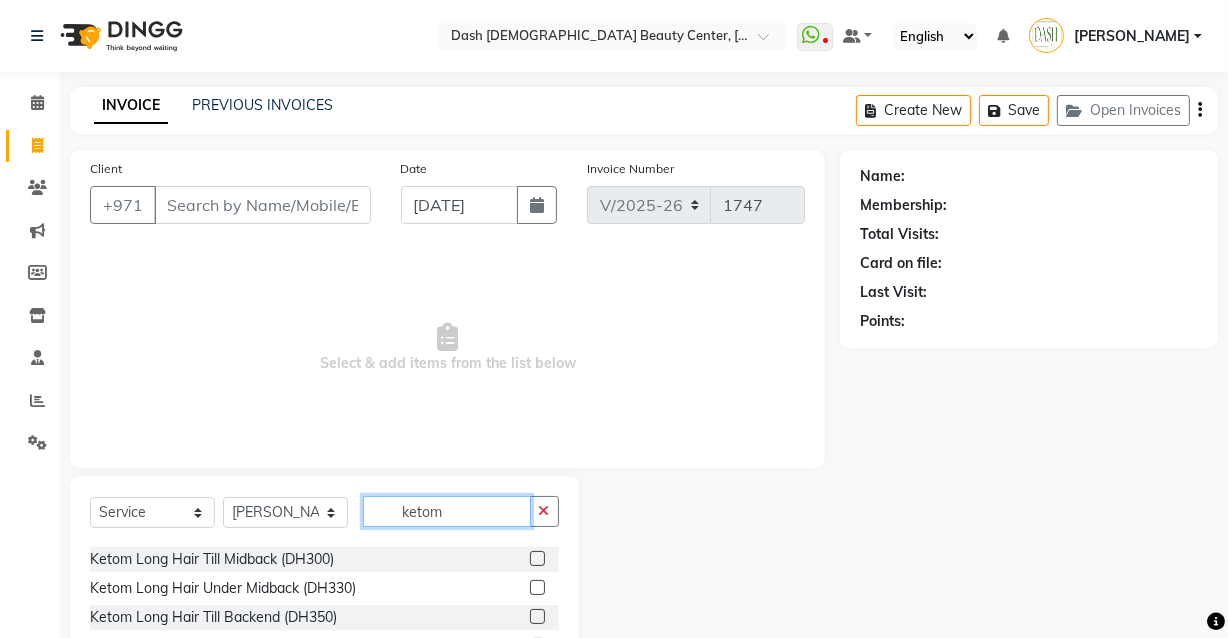 scroll, scrollTop: 111, scrollLeft: 0, axis: vertical 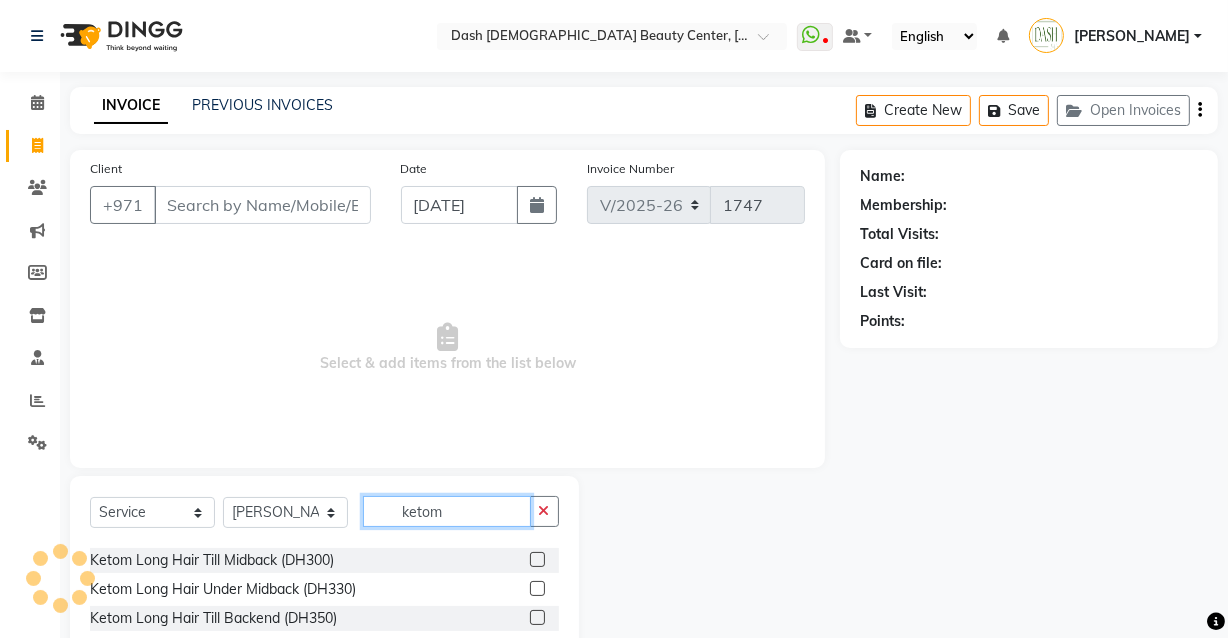 type on "ketom" 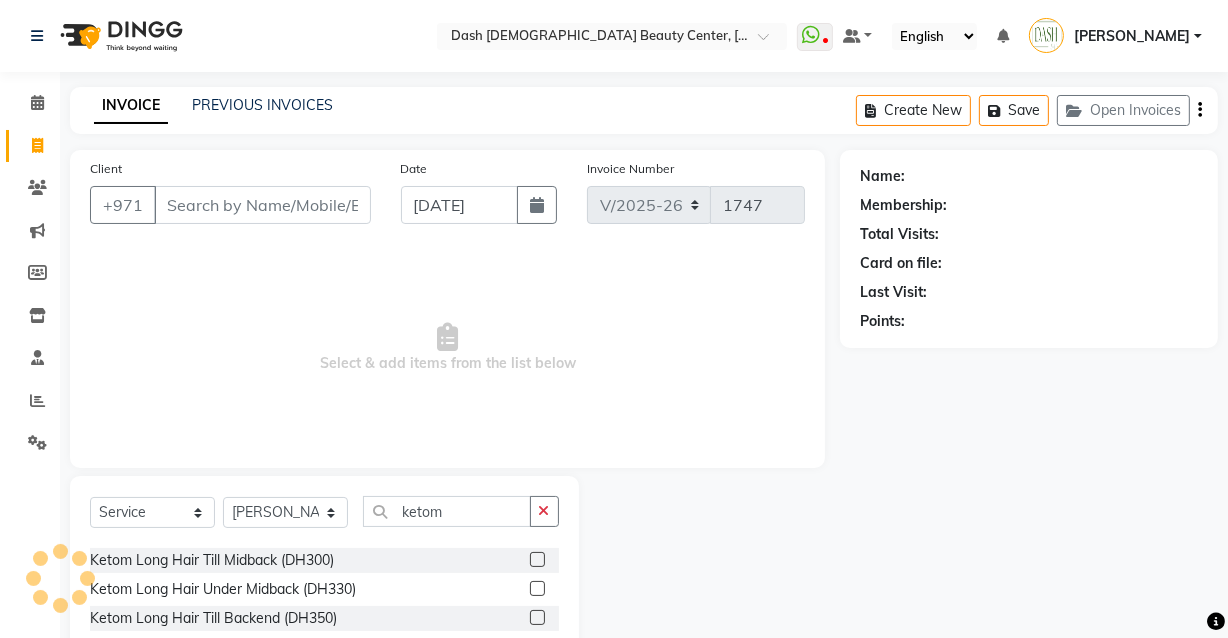 click 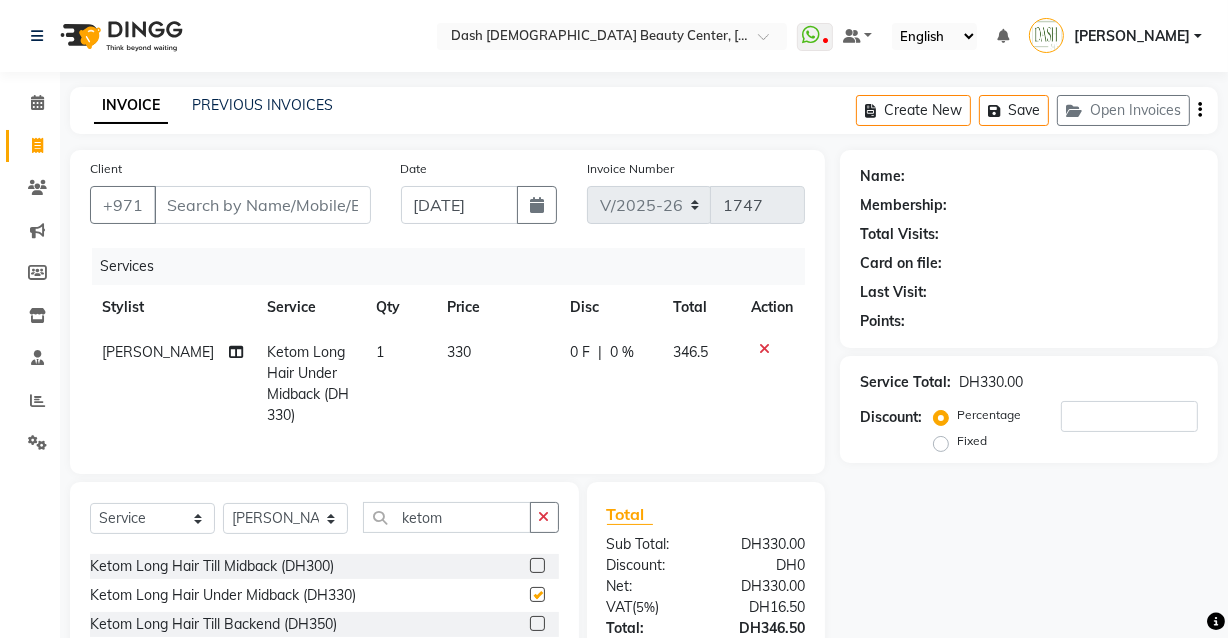 checkbox on "false" 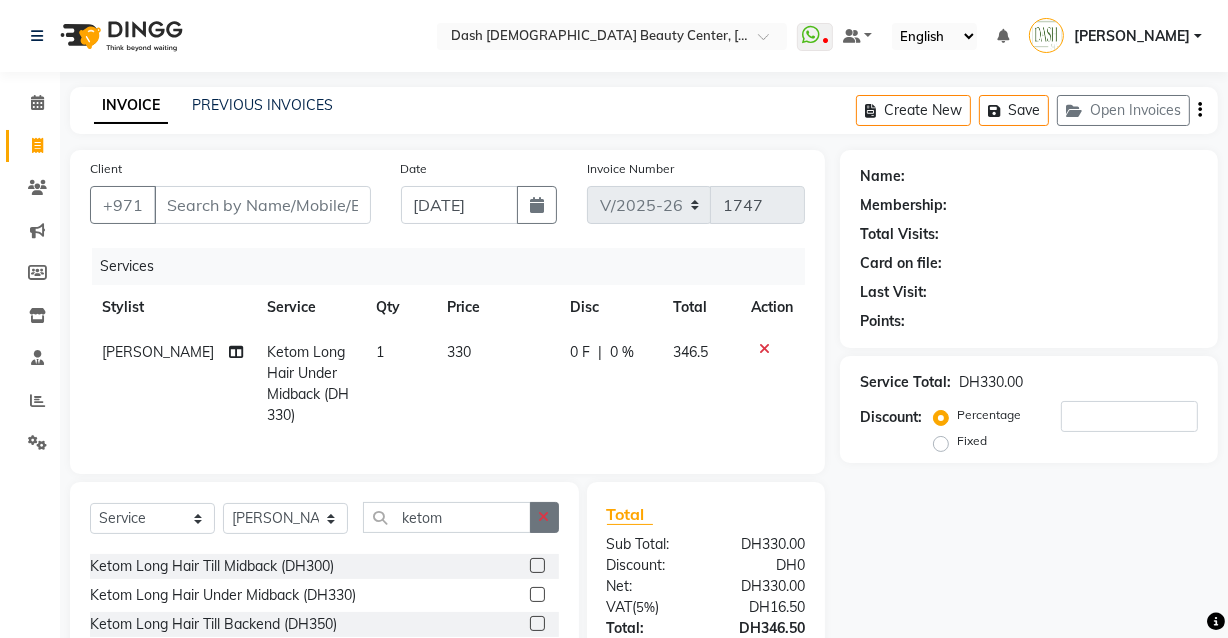 click 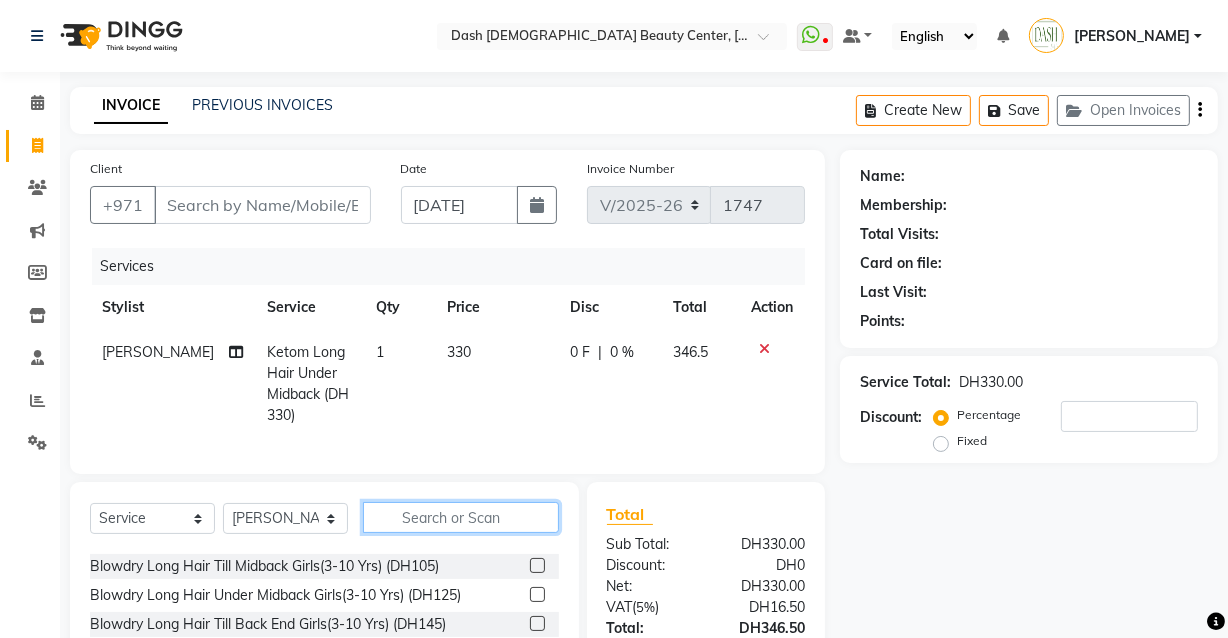 click 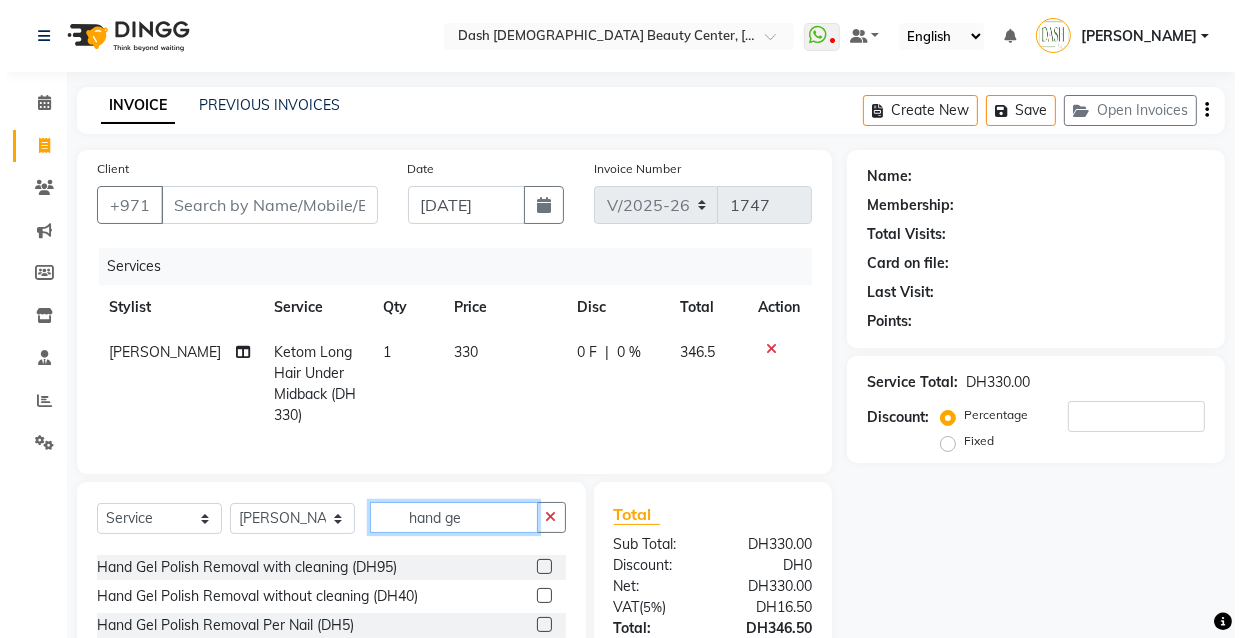 scroll, scrollTop: 56, scrollLeft: 0, axis: vertical 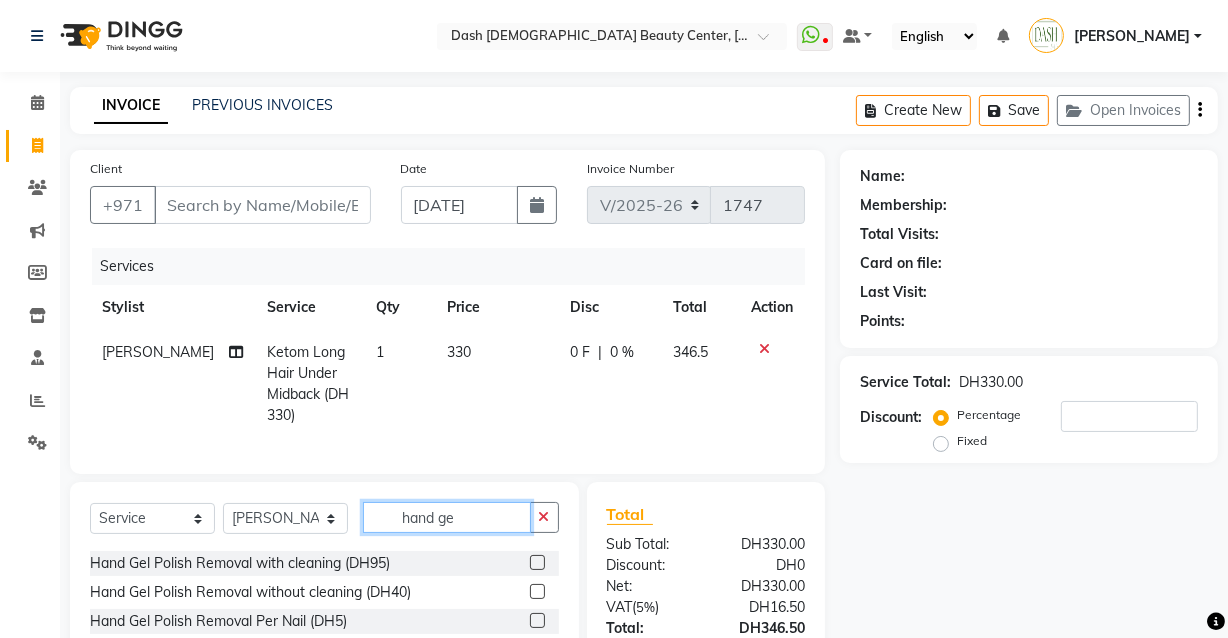 type on "hand ge" 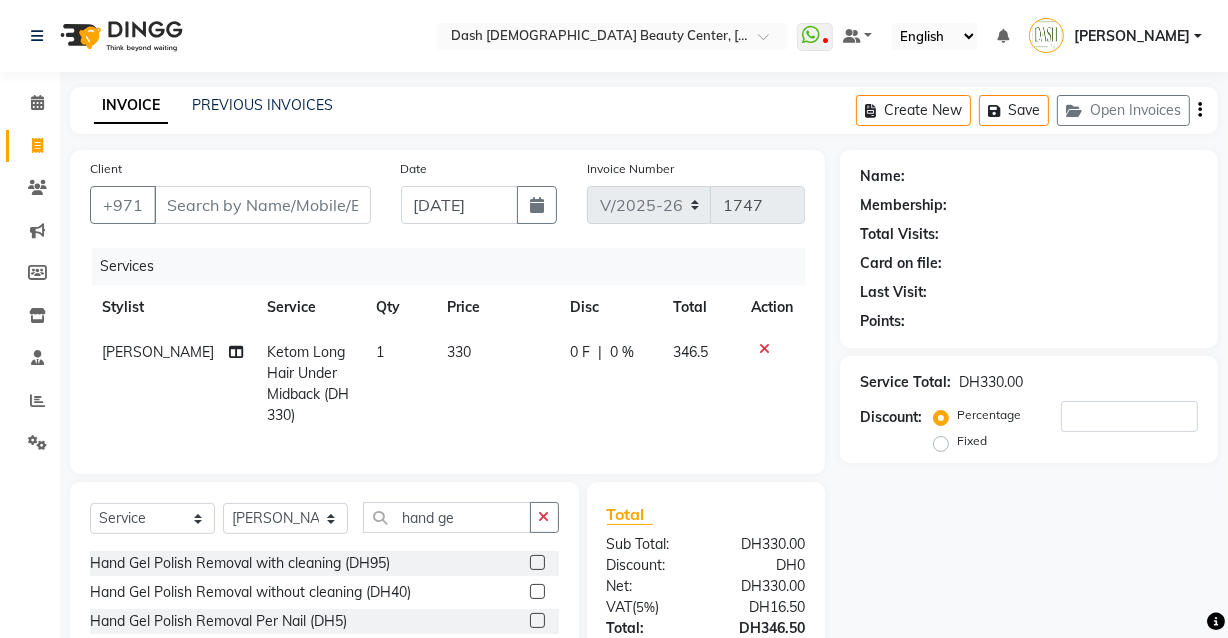 click 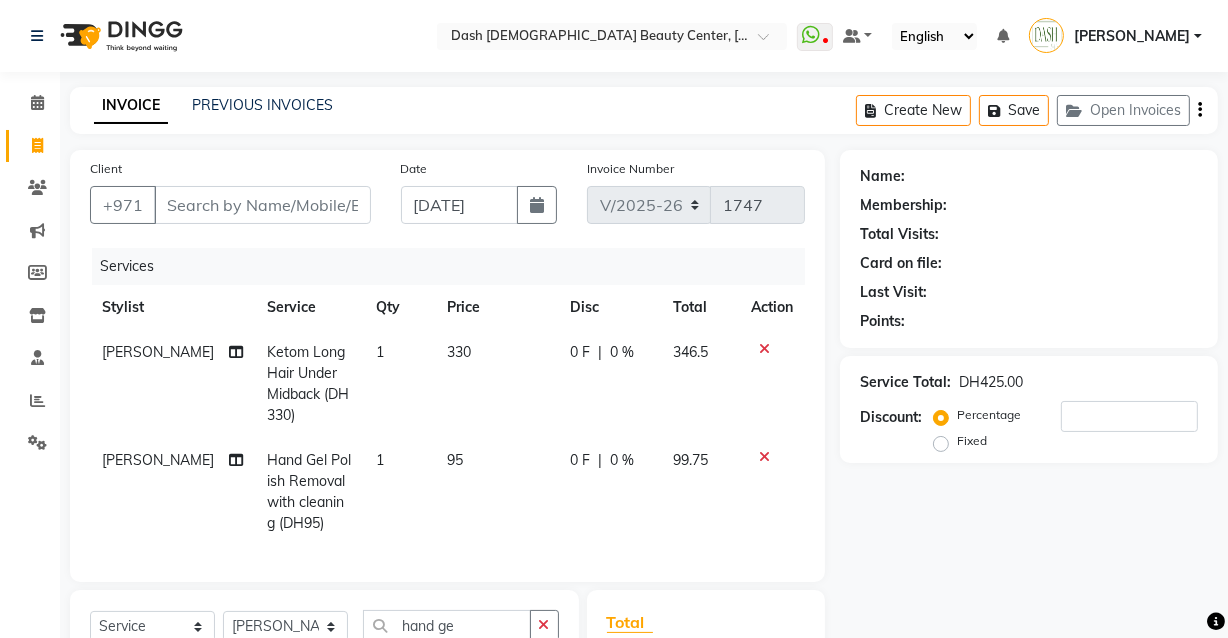 checkbox on "false" 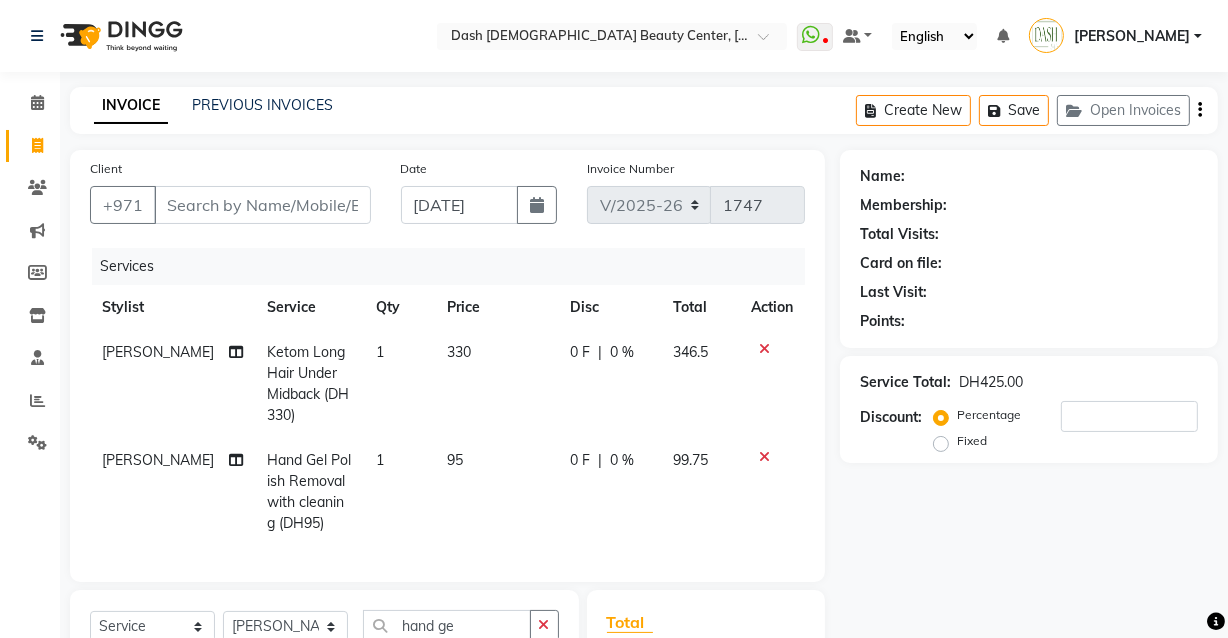 click 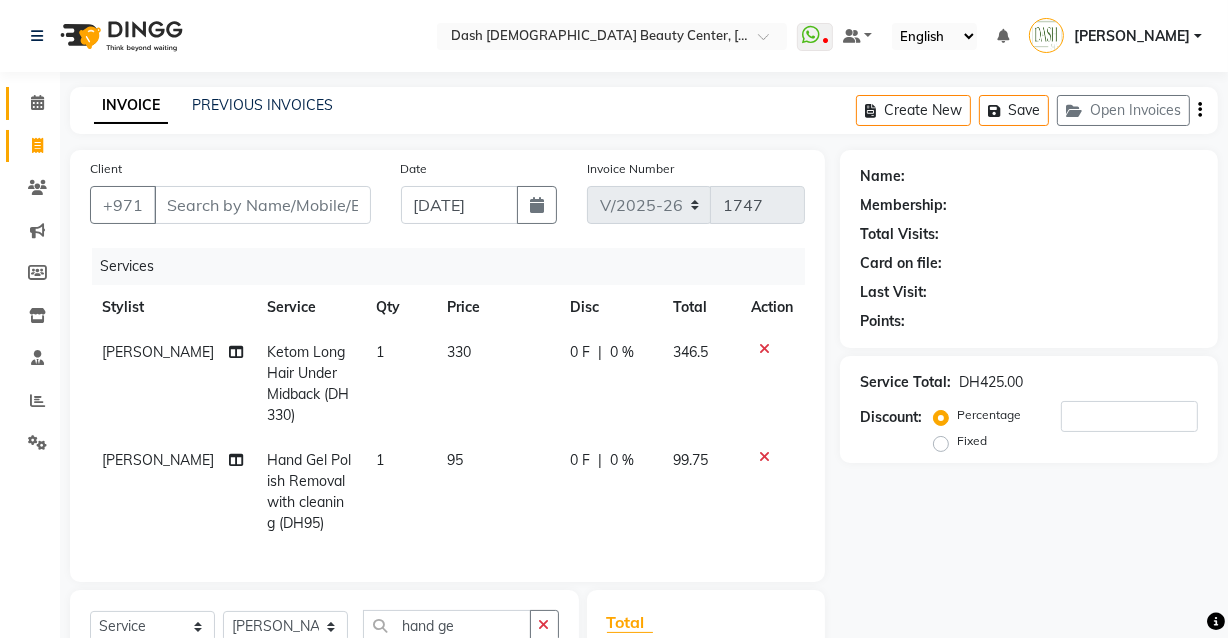 click 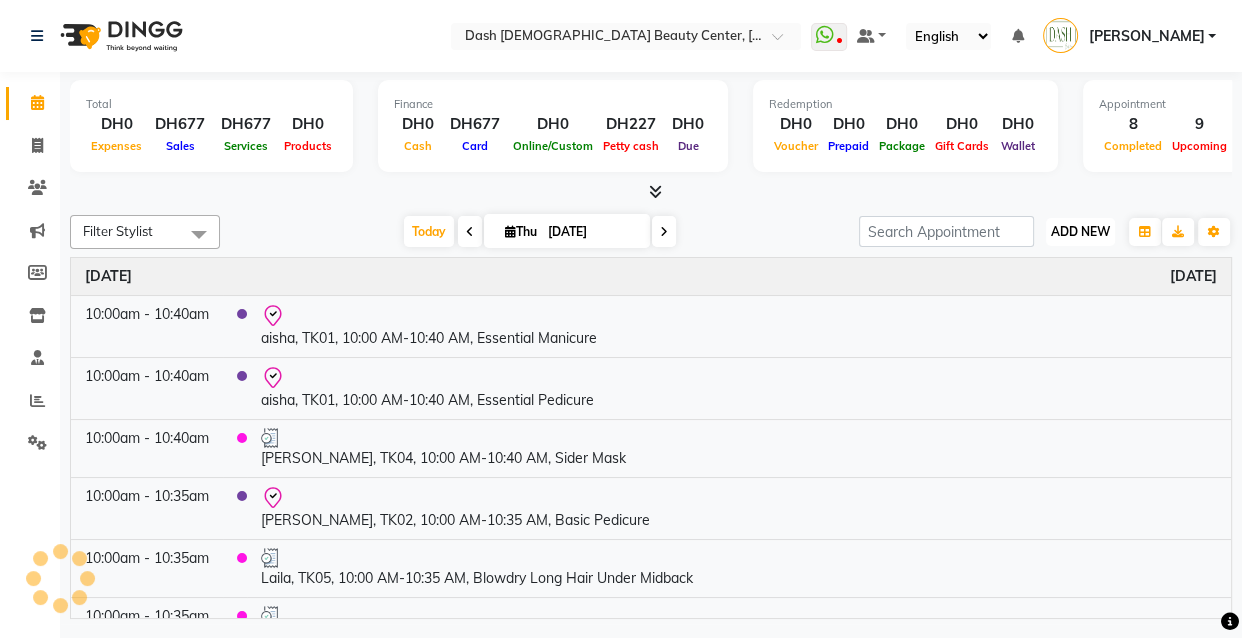 click on "ADD NEW" at bounding box center [1080, 231] 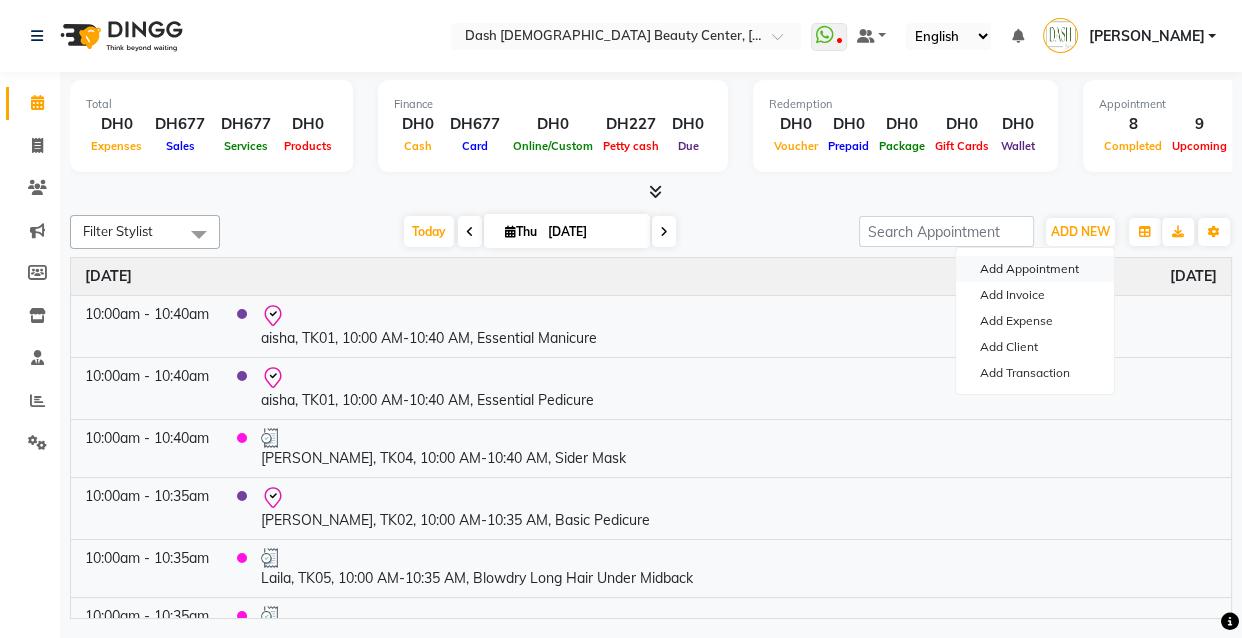 click on "Add Appointment" at bounding box center [1035, 269] 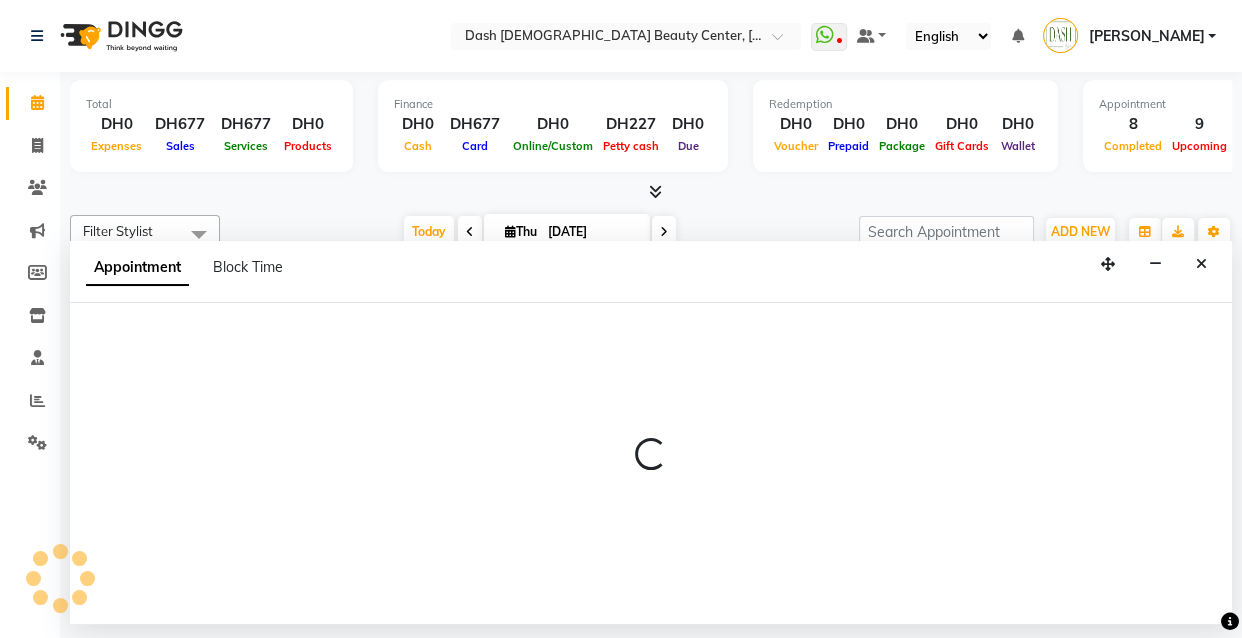 select on "tentative" 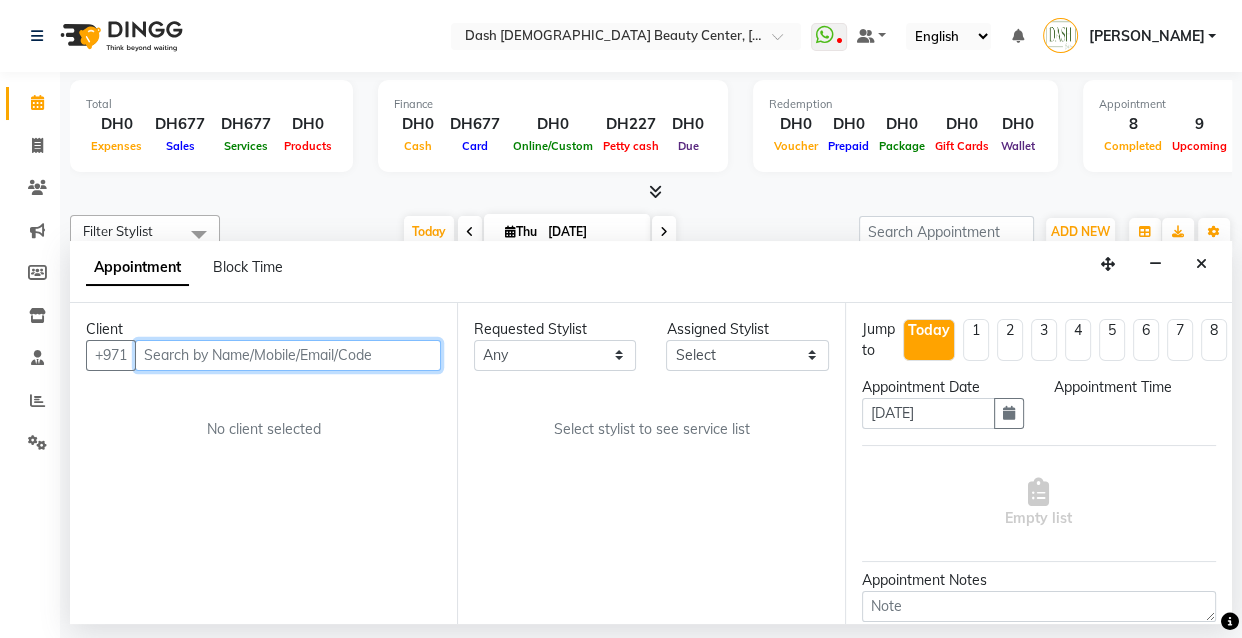 select on "600" 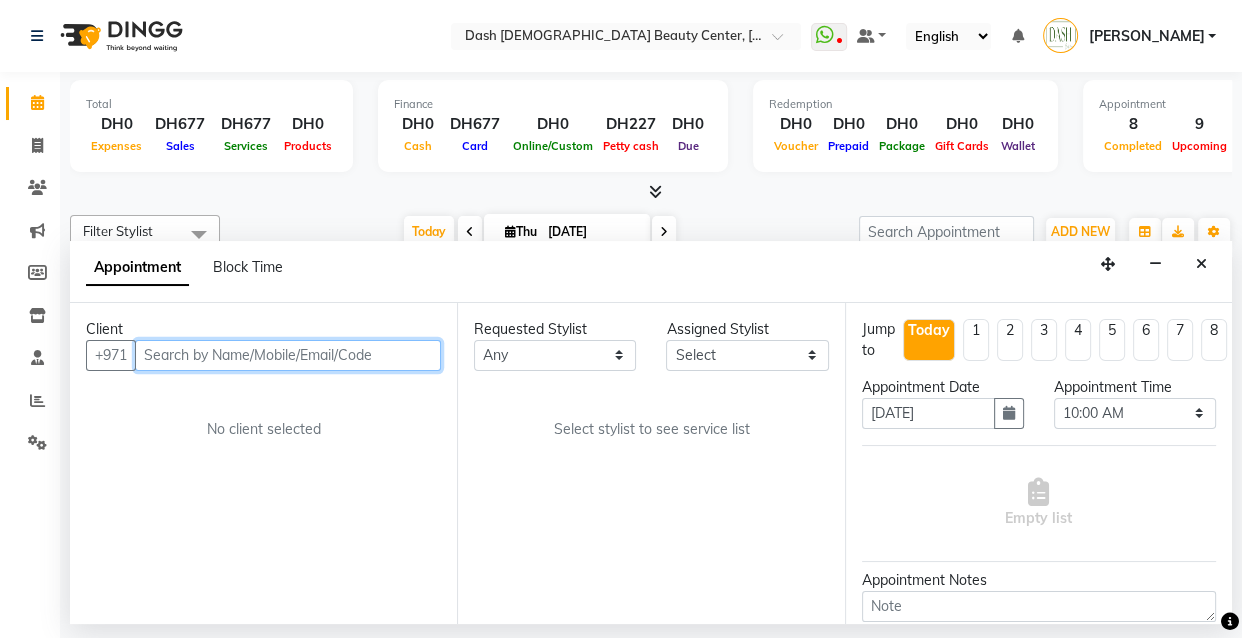 click at bounding box center (288, 355) 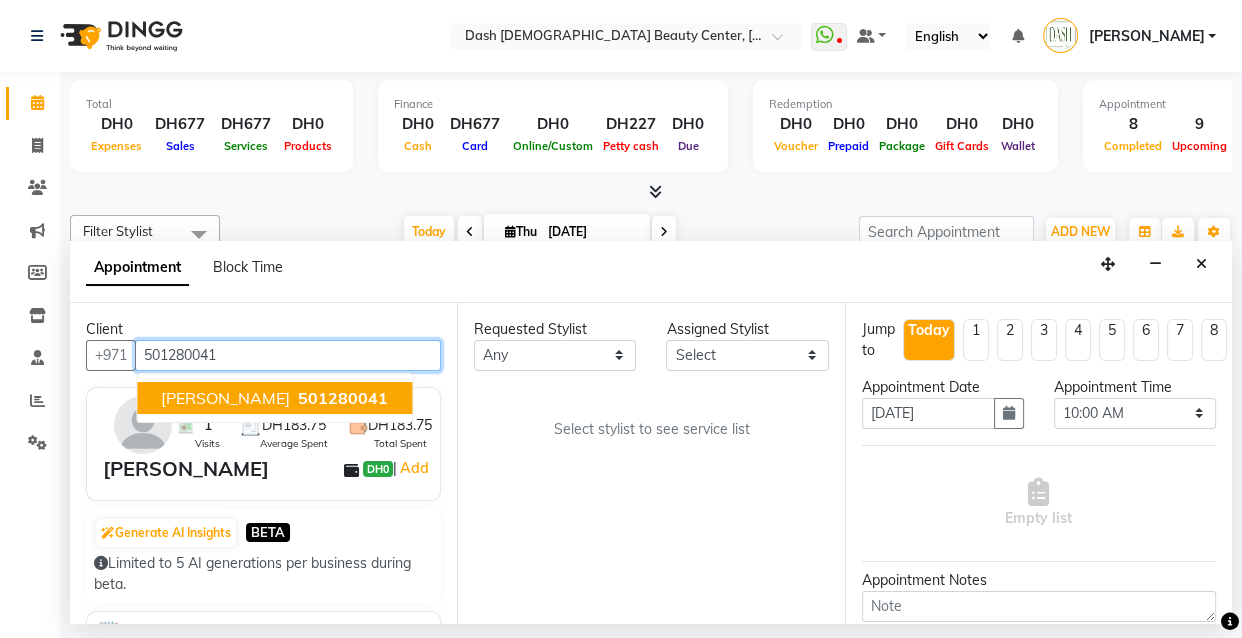 click on "[PERSON_NAME]   501280041" at bounding box center [274, 398] 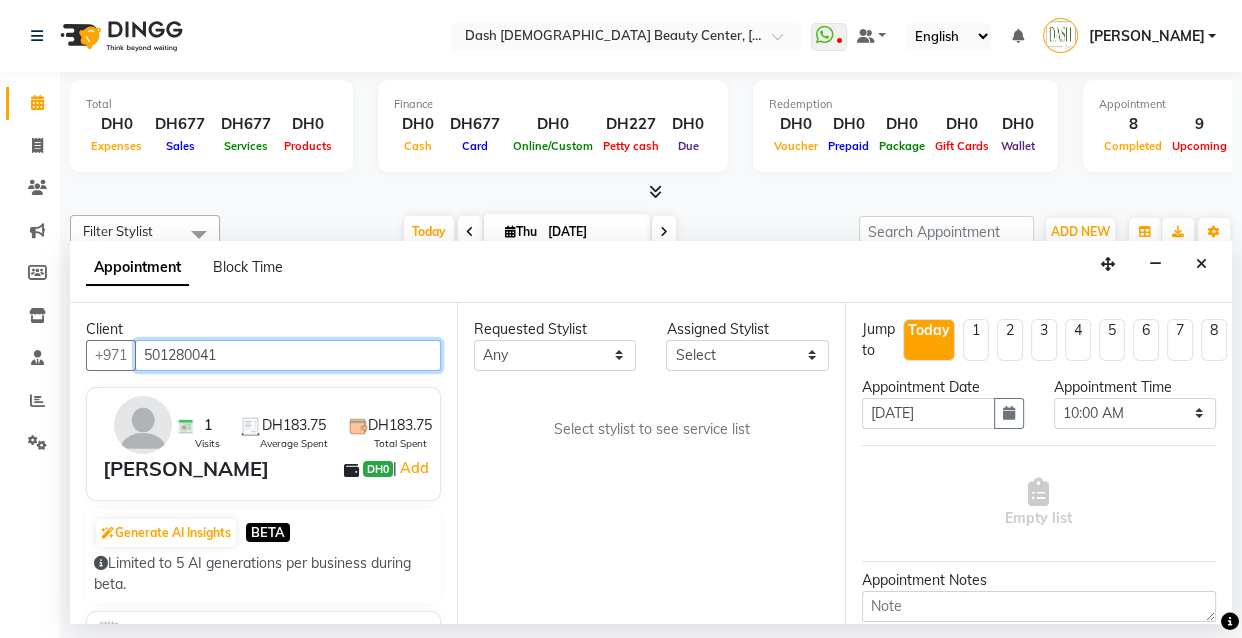 type on "501280041" 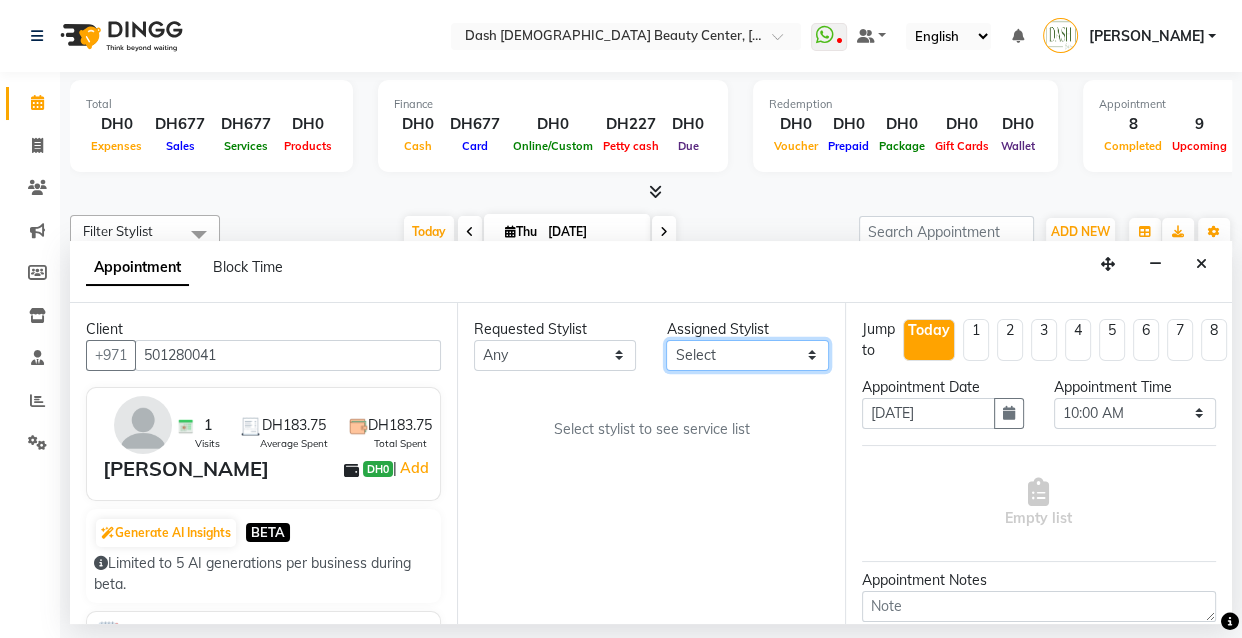 click on "Select [PERSON_NAME] [PERSON_NAME] [PERSON_NAME] [PERSON_NAME] [PERSON_NAME] [PERSON_NAME] [PERSON_NAME] [PERSON_NAME] [PERSON_NAME] Peace [PERSON_NAME] [PERSON_NAME]" at bounding box center [747, 355] 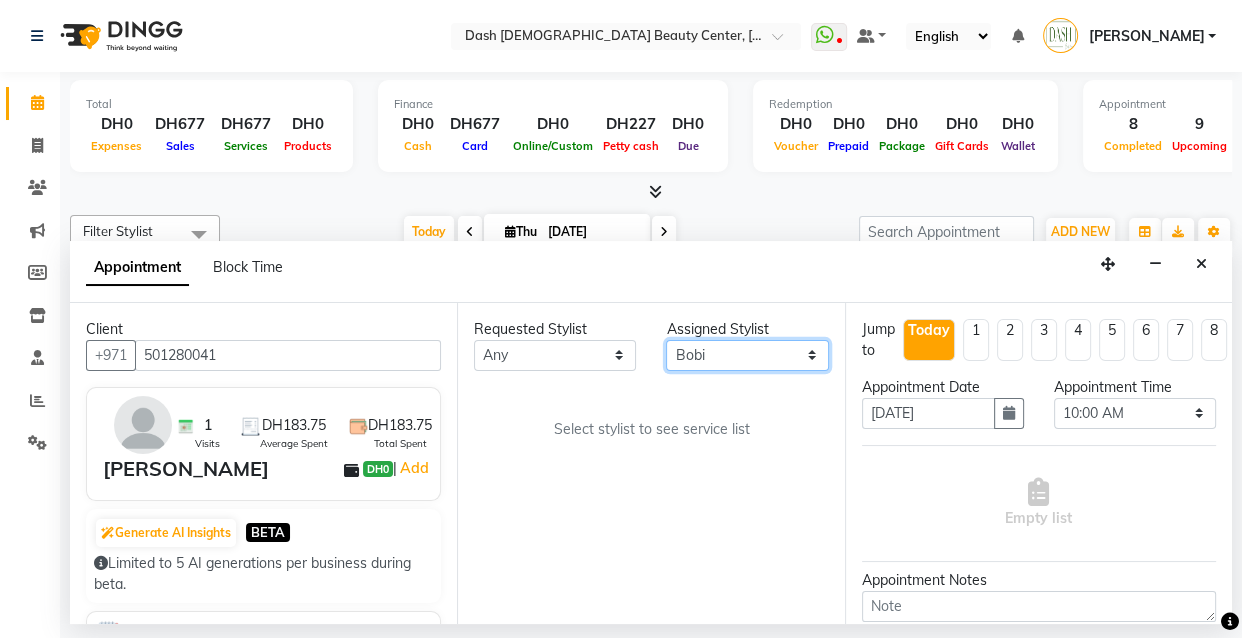 click on "Select [PERSON_NAME] [PERSON_NAME] [PERSON_NAME] [PERSON_NAME] [PERSON_NAME] [PERSON_NAME] [PERSON_NAME] [PERSON_NAME] [PERSON_NAME] Peace [PERSON_NAME] [PERSON_NAME]" at bounding box center (747, 355) 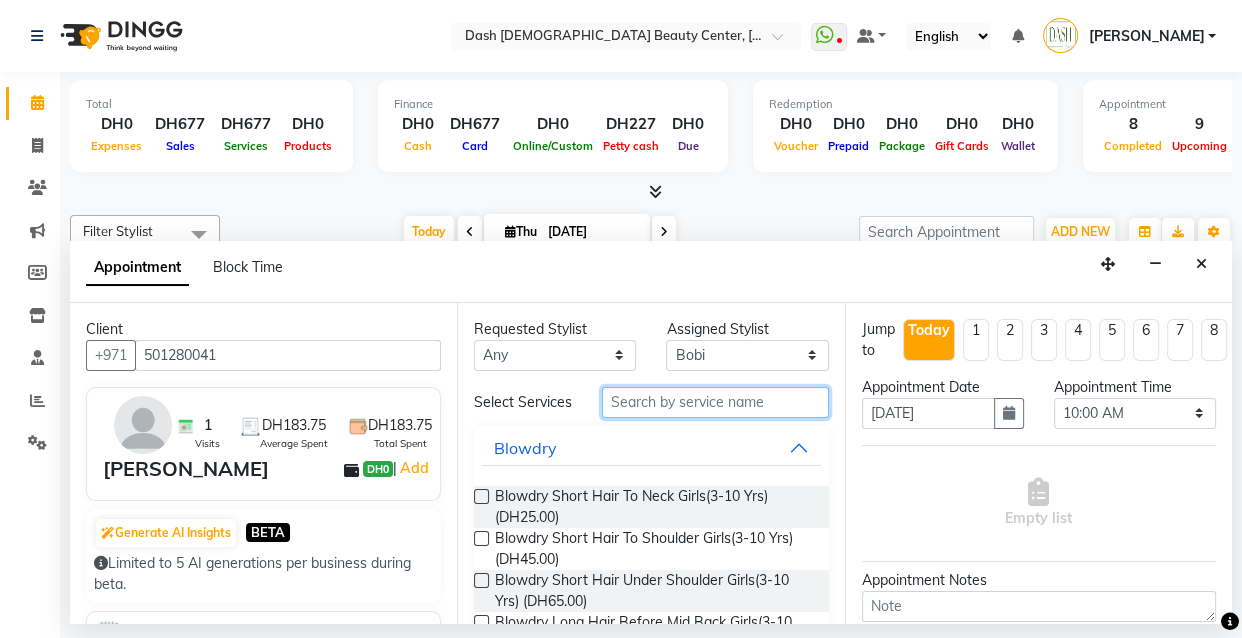 click at bounding box center (715, 402) 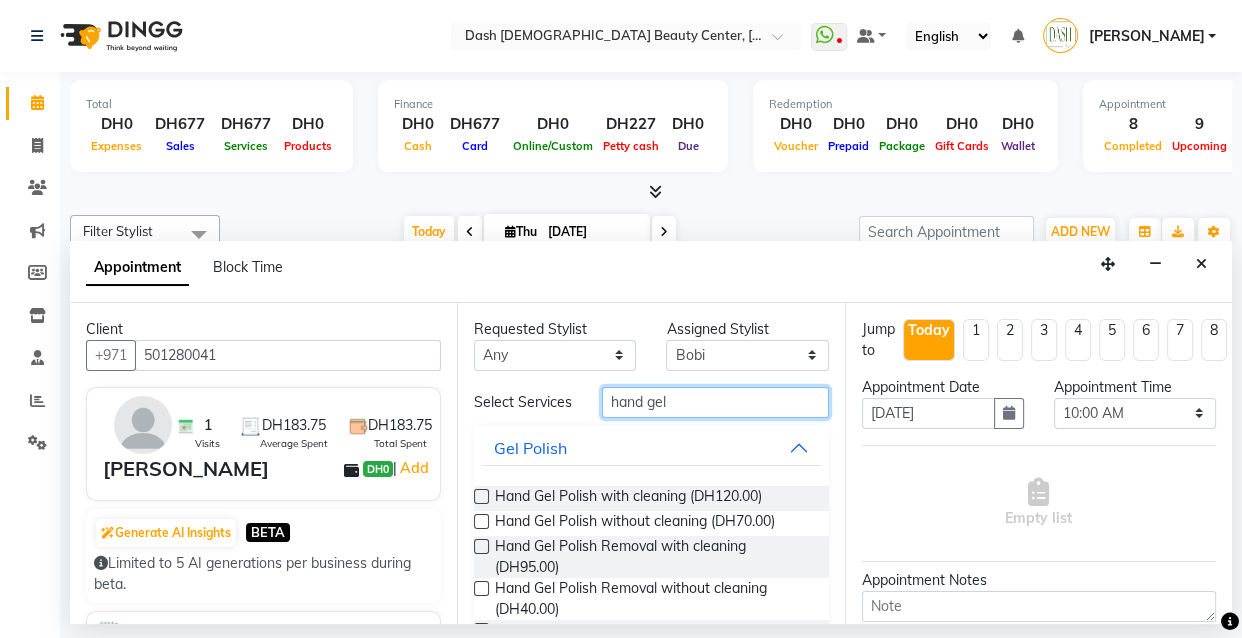 type on "hand gel" 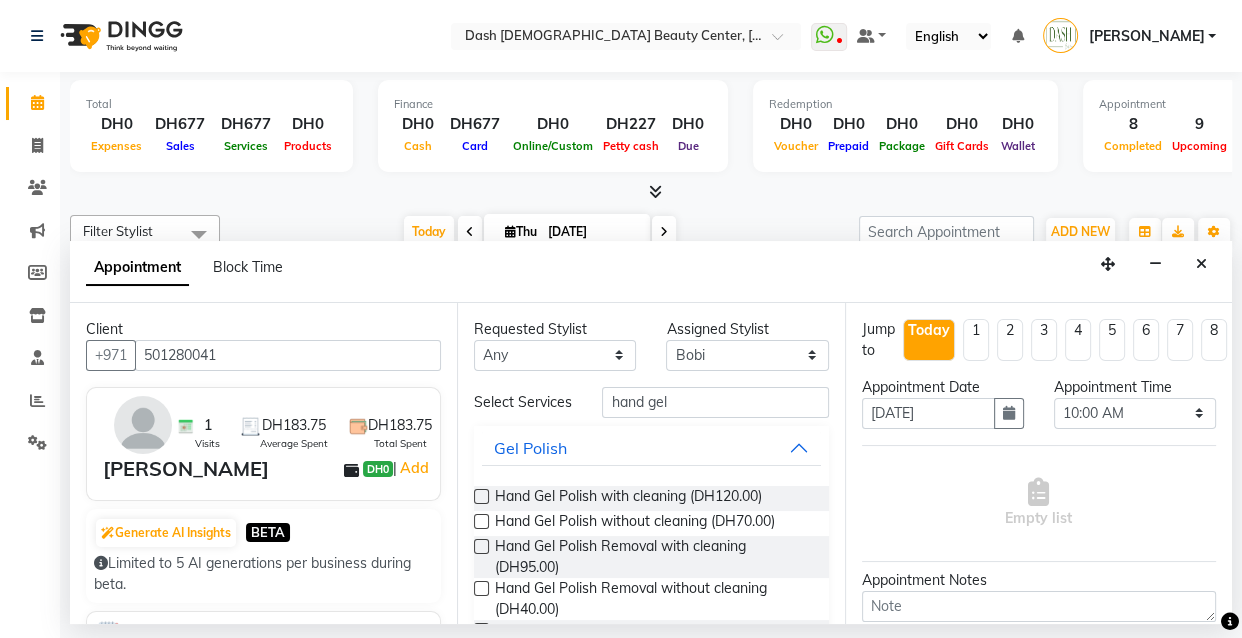 click at bounding box center [481, 546] 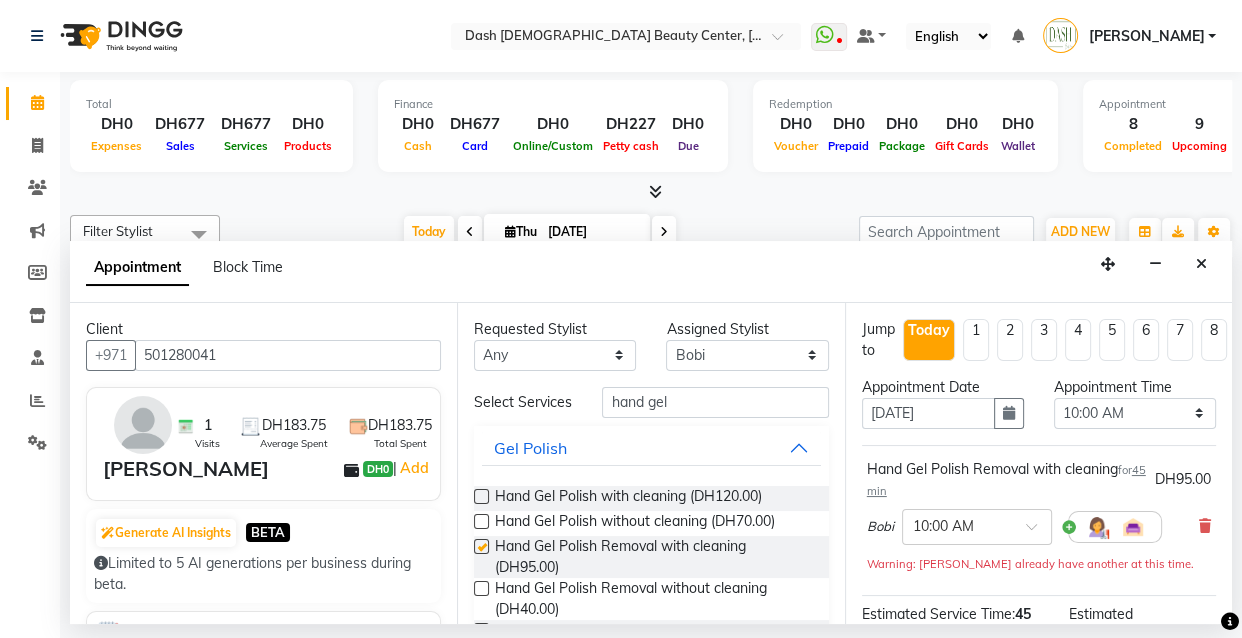 checkbox on "false" 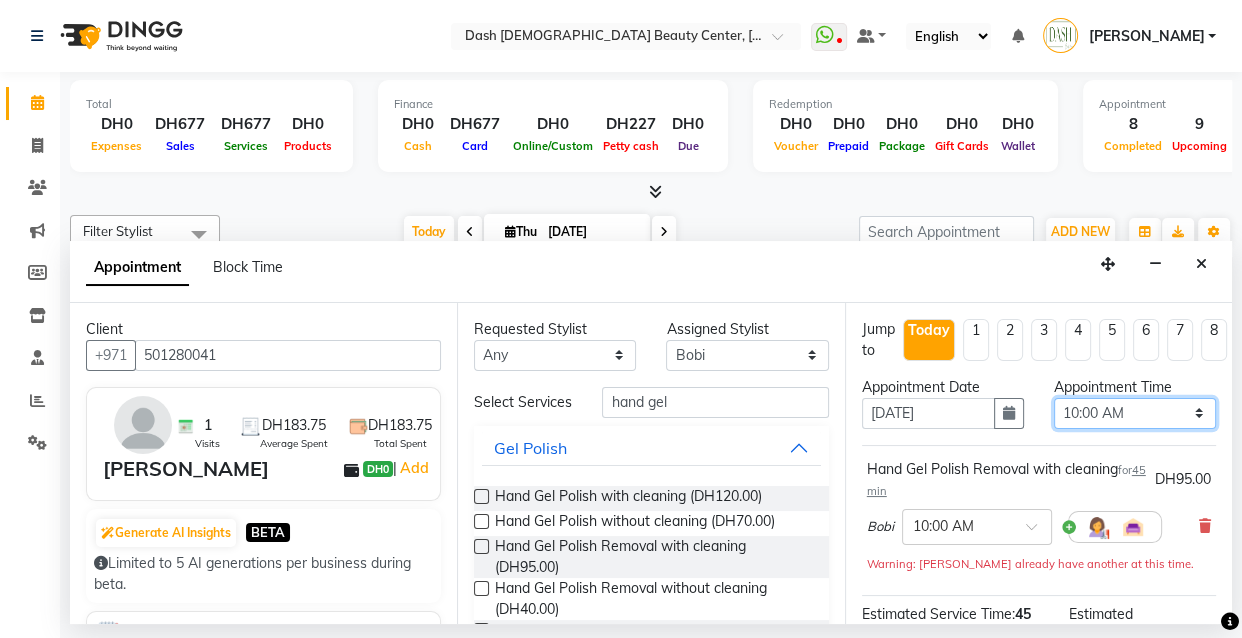 click on "Select 10:00 AM 10:15 AM 10:30 AM 10:45 AM 11:00 AM 11:15 AM 11:30 AM 11:45 AM 12:00 PM 12:15 PM 12:30 PM 12:45 PM 01:00 PM 01:15 PM 01:30 PM 01:45 PM 02:00 PM 02:15 PM 02:30 PM 02:45 PM 03:00 PM 03:15 PM 03:30 PM 03:45 PM 04:00 PM 04:15 PM 04:30 PM 04:45 PM 05:00 PM 05:15 PM 05:30 PM 05:45 PM 06:00 PM 06:15 PM 06:30 PM 06:45 PM 07:00 PM 07:15 PM 07:30 PM 07:45 PM 08:00 PM 08:15 PM 08:30 PM 08:45 PM 09:00 PM 09:15 PM 09:30 PM 09:45 PM 10:00 PM" at bounding box center [1135, 413] 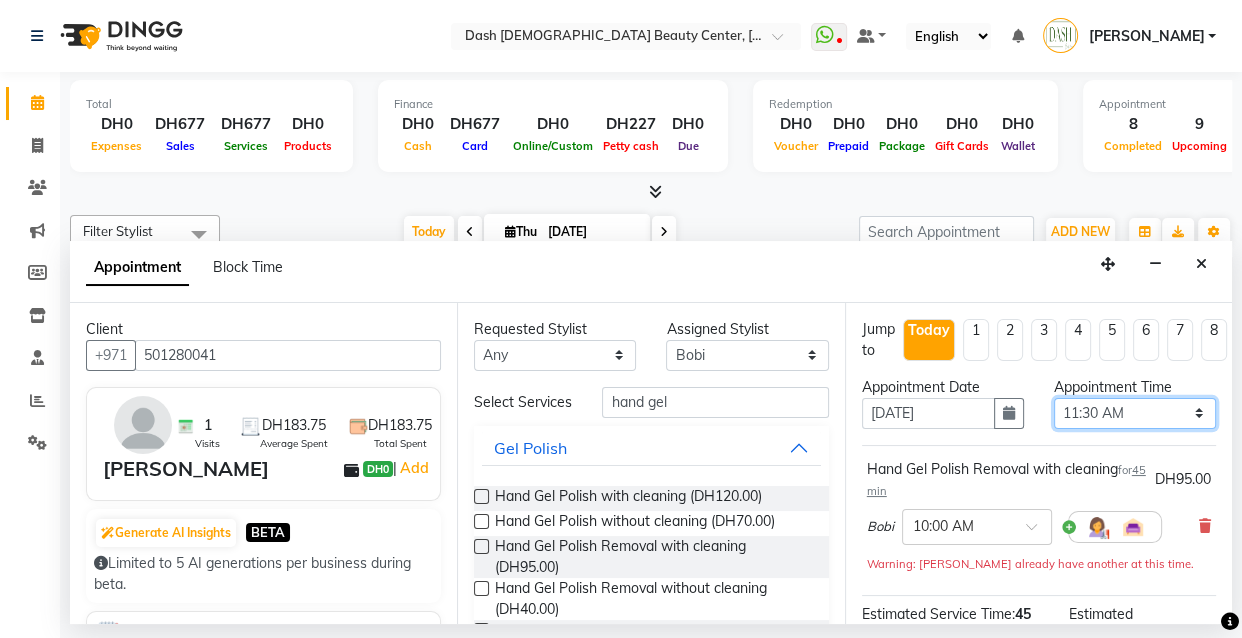 click on "Select 10:00 AM 10:15 AM 10:30 AM 10:45 AM 11:00 AM 11:15 AM 11:30 AM 11:45 AM 12:00 PM 12:15 PM 12:30 PM 12:45 PM 01:00 PM 01:15 PM 01:30 PM 01:45 PM 02:00 PM 02:15 PM 02:30 PM 02:45 PM 03:00 PM 03:15 PM 03:30 PM 03:45 PM 04:00 PM 04:15 PM 04:30 PM 04:45 PM 05:00 PM 05:15 PM 05:30 PM 05:45 PM 06:00 PM 06:15 PM 06:30 PM 06:45 PM 07:00 PM 07:15 PM 07:30 PM 07:45 PM 08:00 PM 08:15 PM 08:30 PM 08:45 PM 09:00 PM 09:15 PM 09:30 PM 09:45 PM 10:00 PM" at bounding box center (1135, 413) 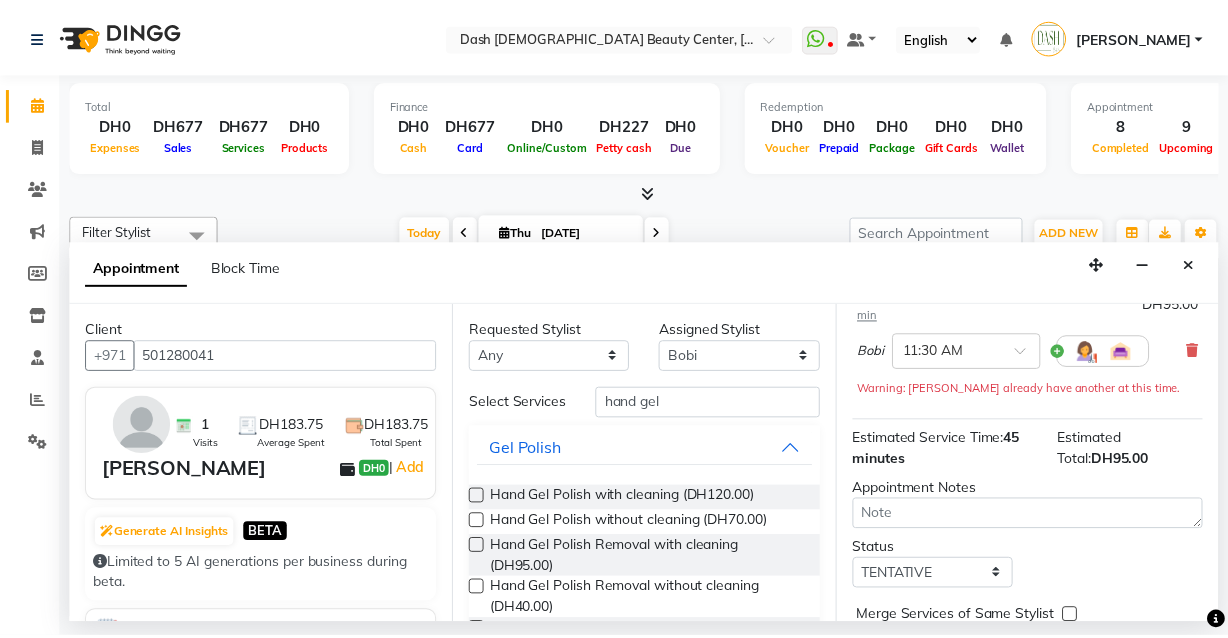scroll, scrollTop: 298, scrollLeft: 0, axis: vertical 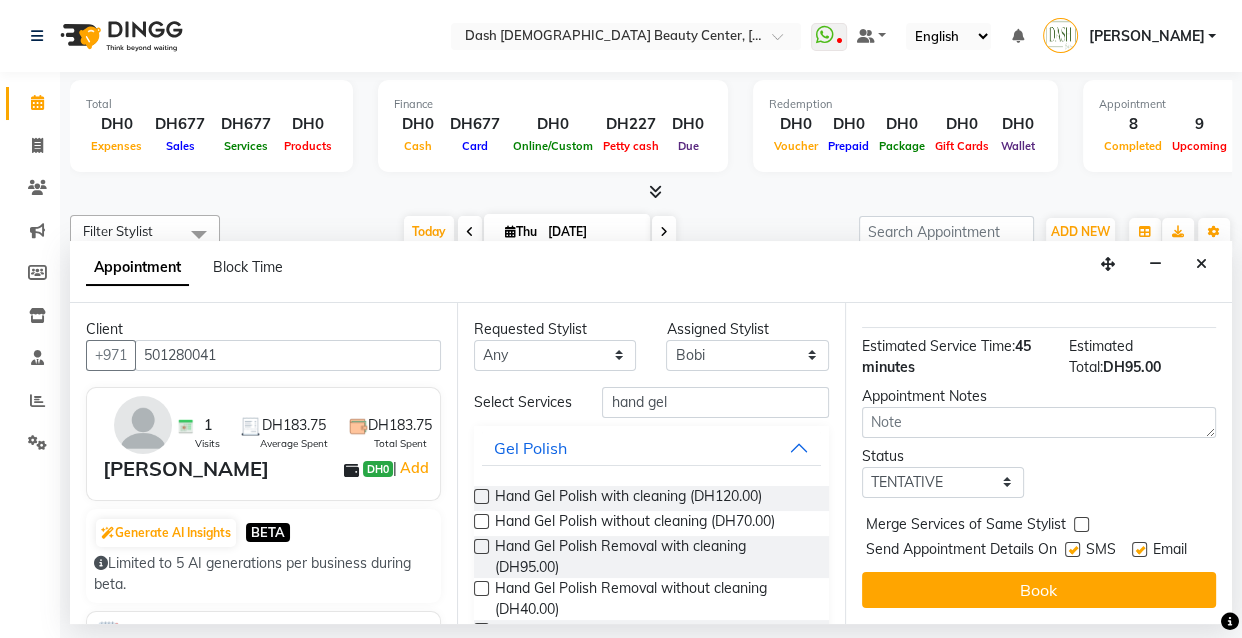 click at bounding box center (1072, 549) 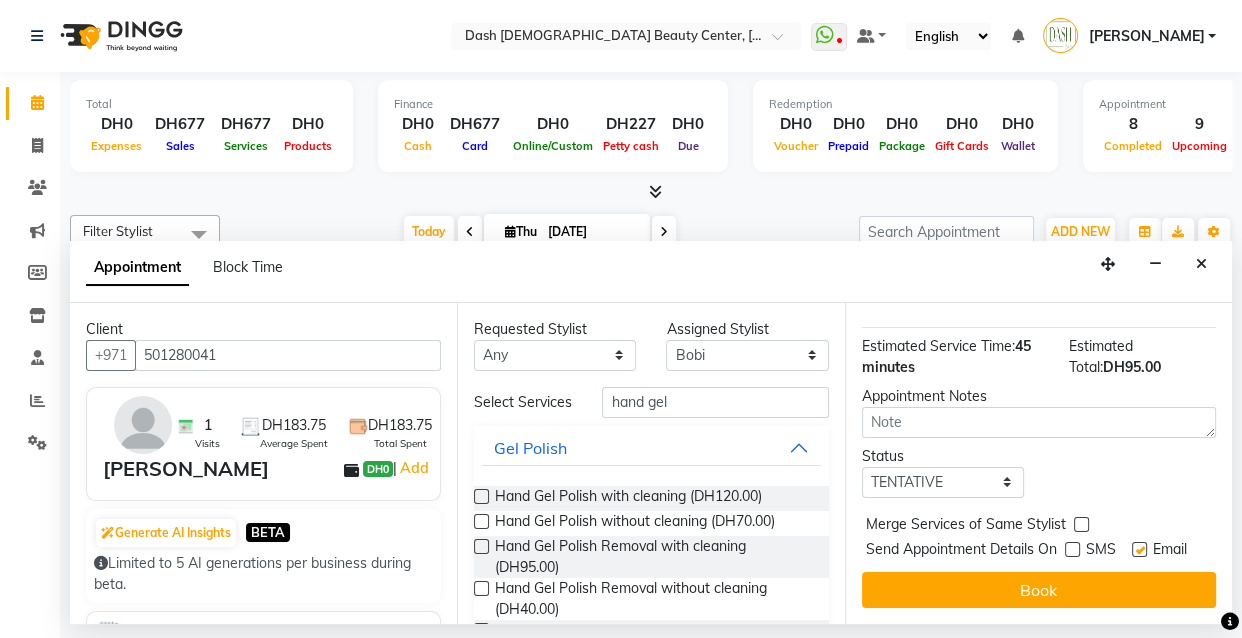click at bounding box center (1139, 549) 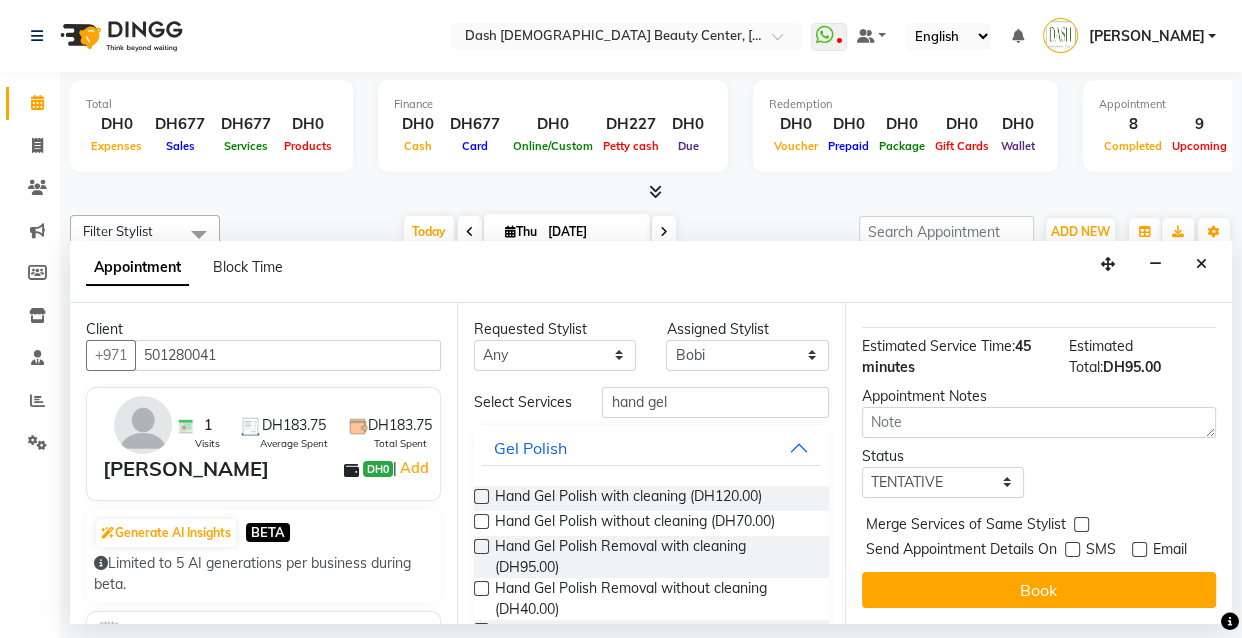 click at bounding box center [1081, 524] 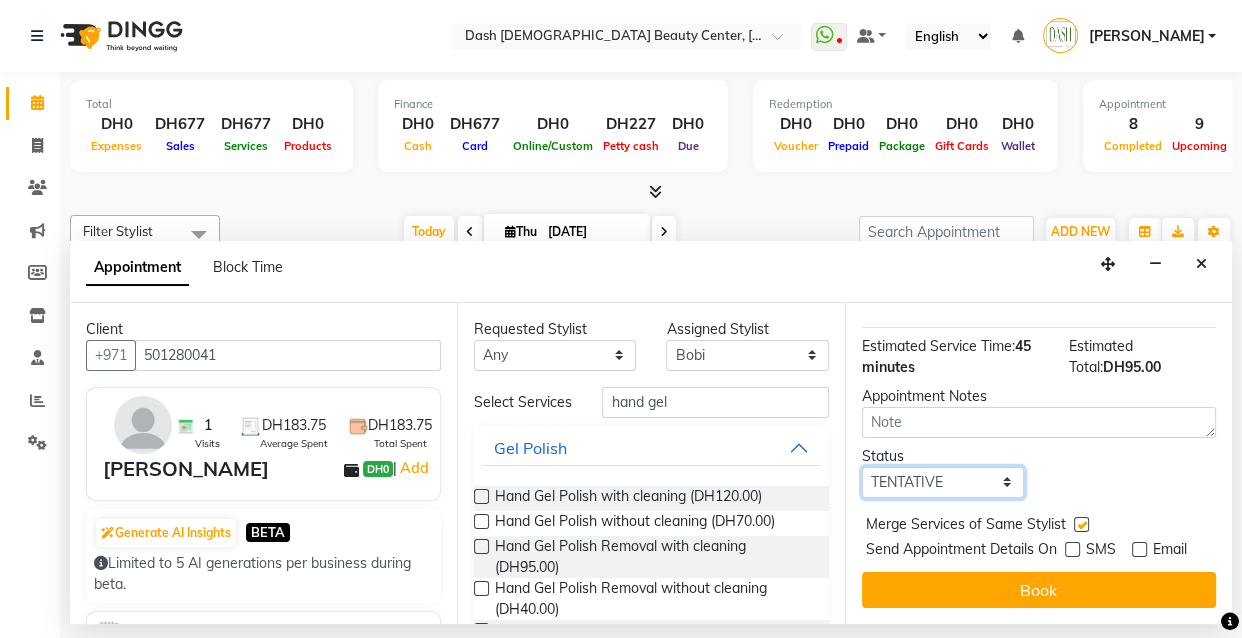 click on "Select TENTATIVE CONFIRM CHECK-IN UPCOMING" at bounding box center (943, 482) 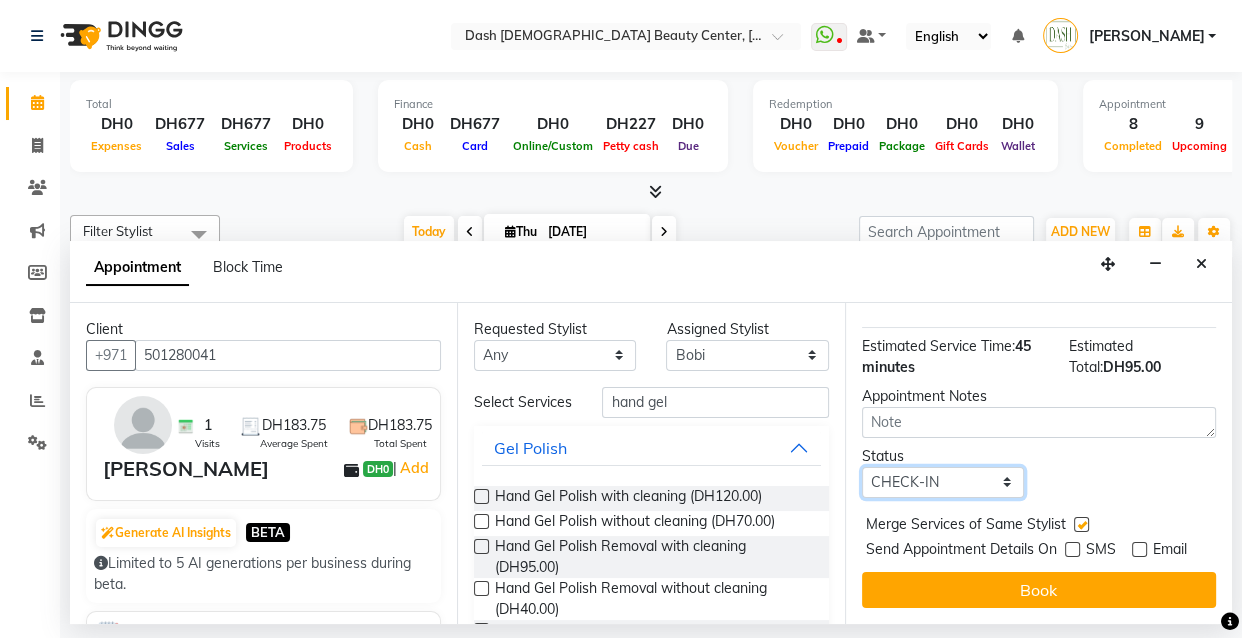 click on "Select TENTATIVE CONFIRM CHECK-IN UPCOMING" at bounding box center [943, 482] 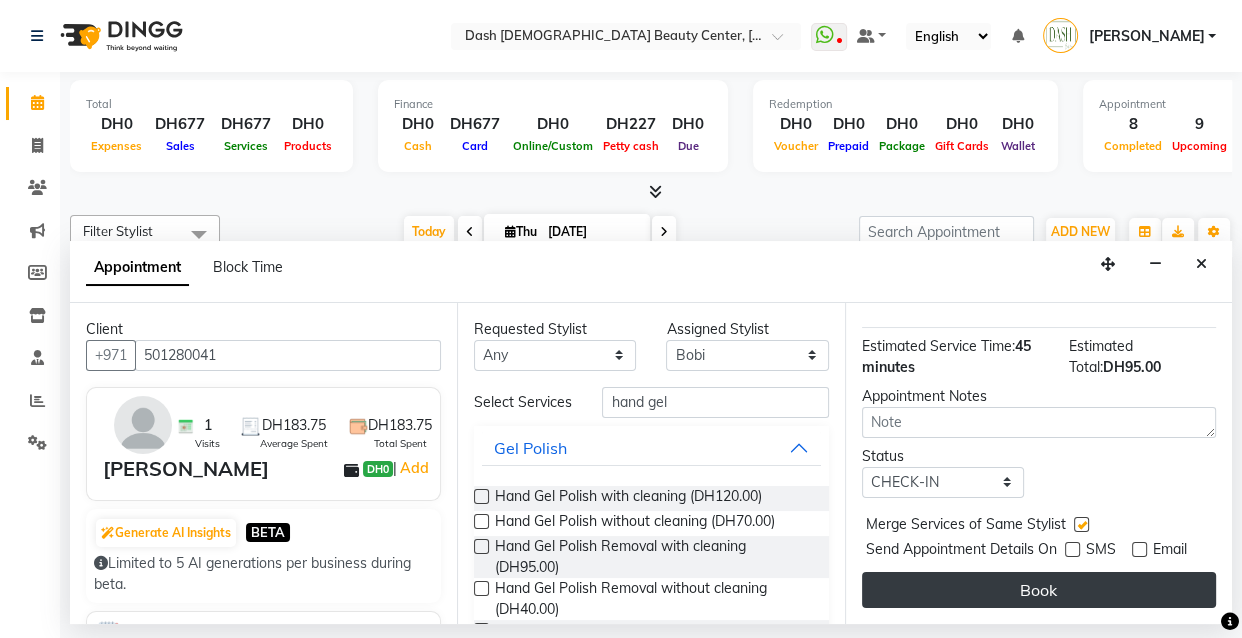 click on "Book" at bounding box center [1039, 590] 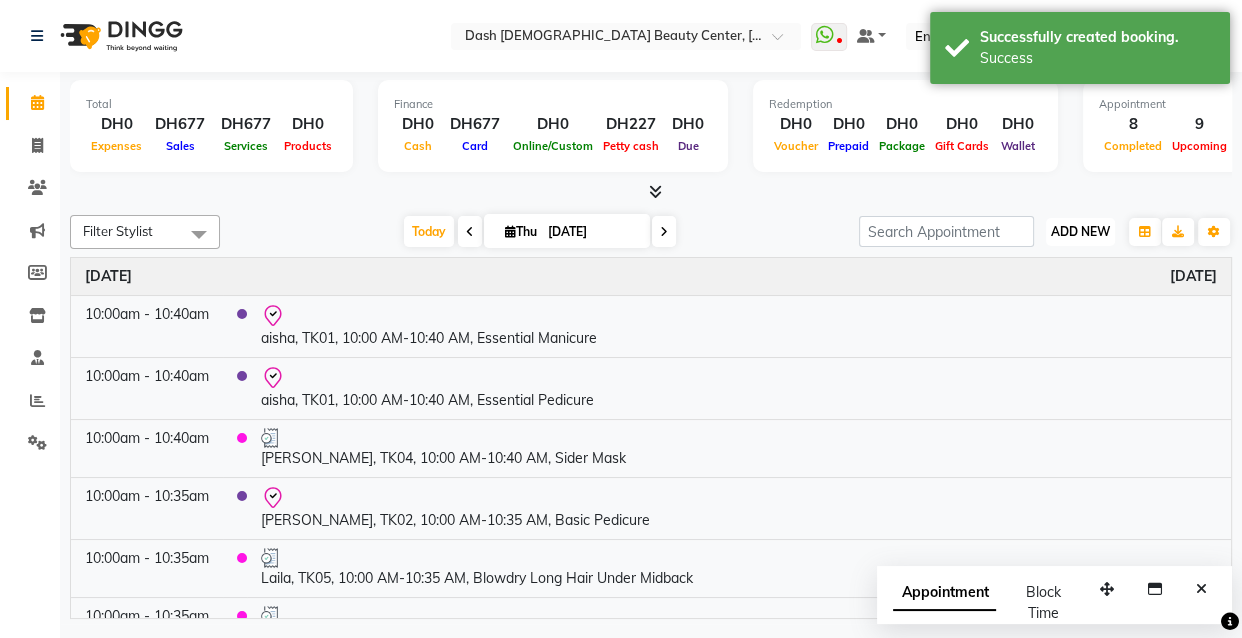 click on "ADD NEW" at bounding box center [1080, 231] 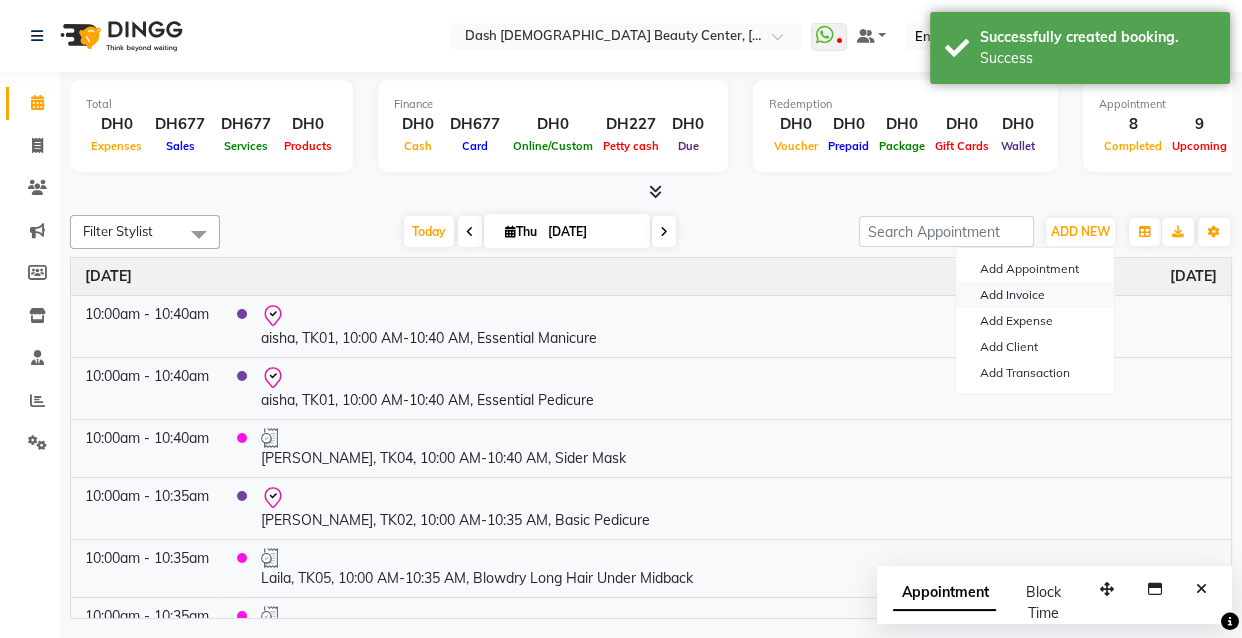 click on "Add Invoice" at bounding box center (1035, 295) 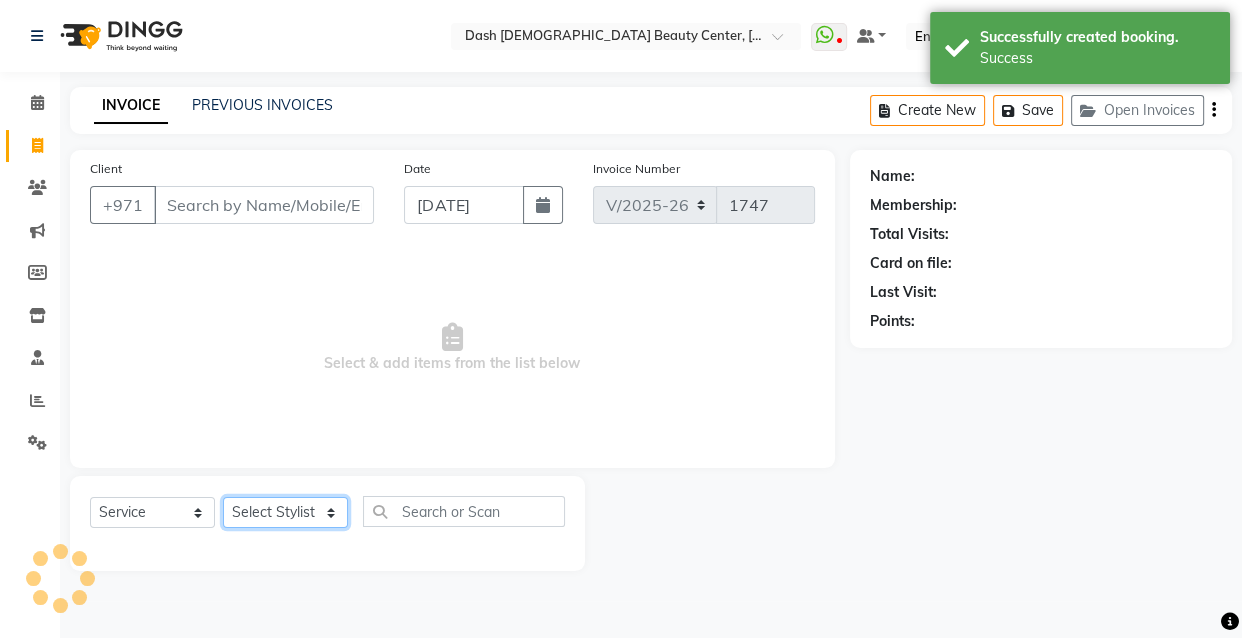 click on "Select Stylist" 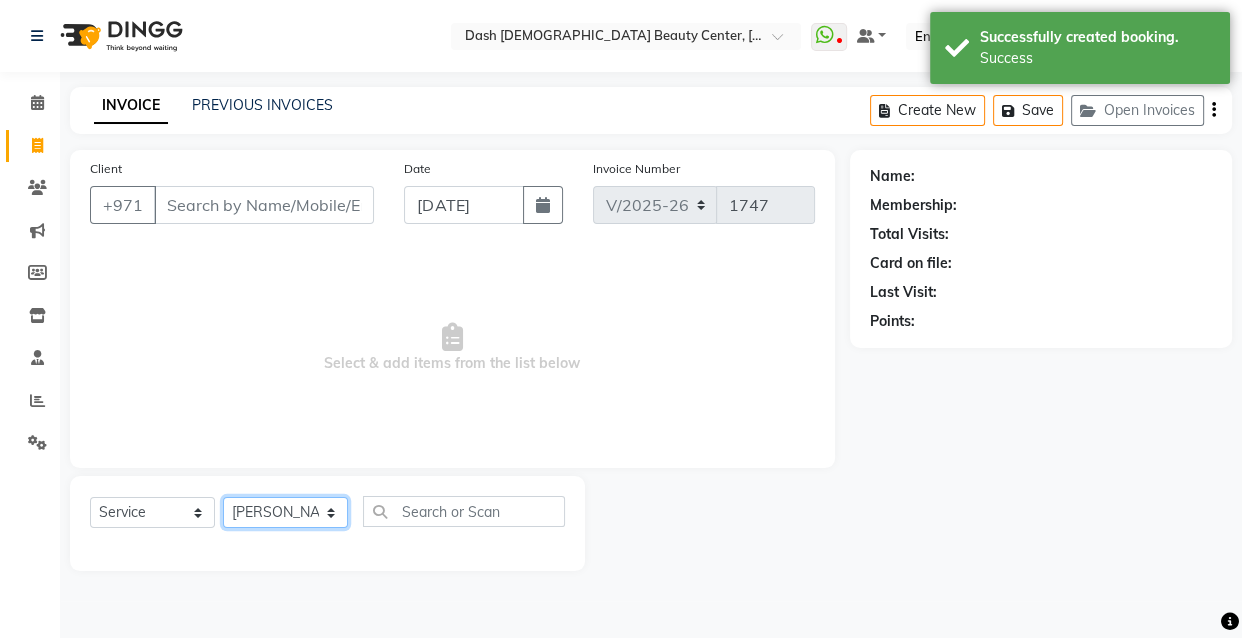 click on "Select Stylist [PERSON_NAME] [PERSON_NAME] [PERSON_NAME] [PERSON_NAME] [PERSON_NAME] [PERSON_NAME] [PERSON_NAME] [PERSON_NAME] May [PERSON_NAME] (Cafe) Nabasirye (Cafe) [PERSON_NAME] [PERSON_NAME] Owner Peace Rechiel [PERSON_NAME] [PERSON_NAME]" 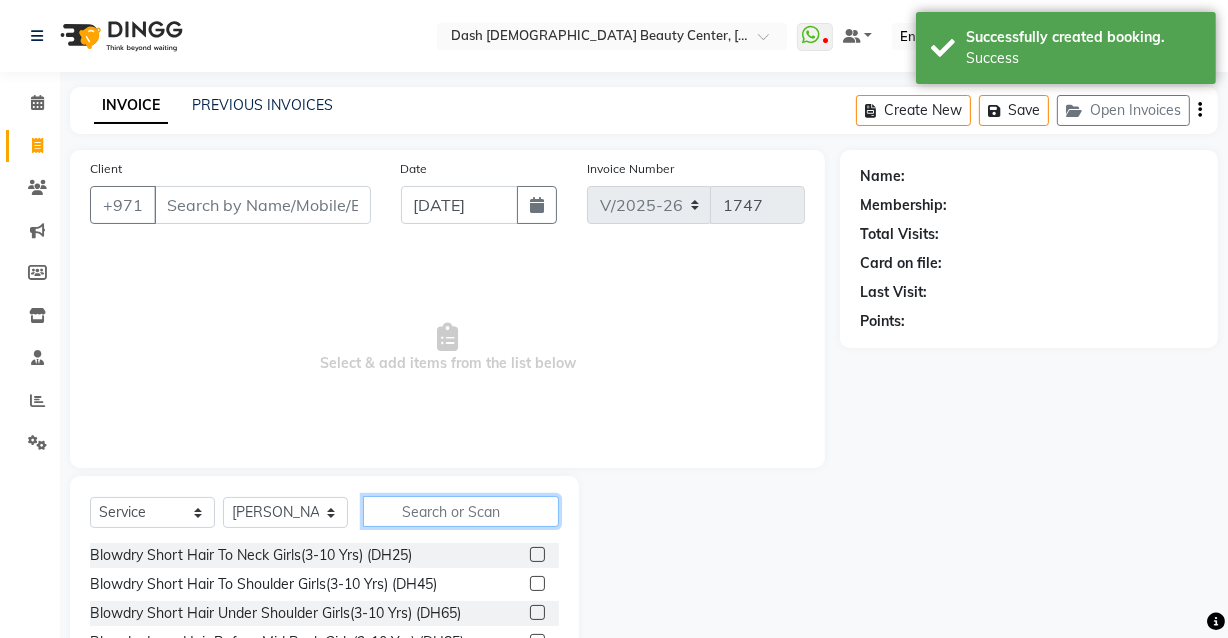 click 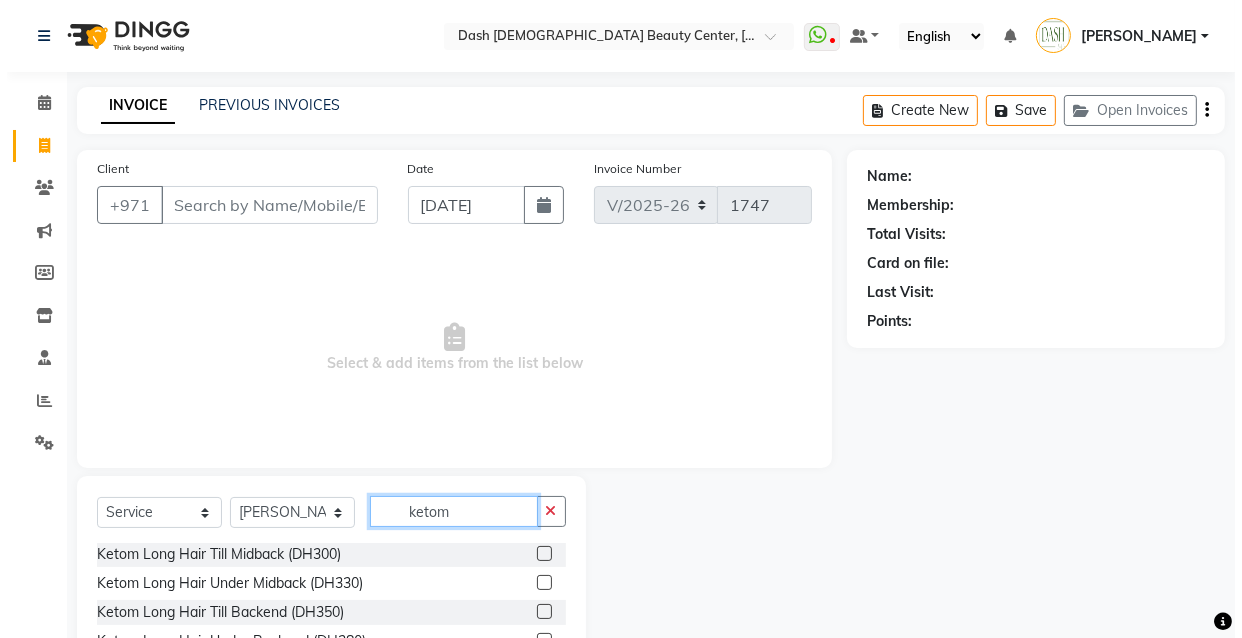 scroll, scrollTop: 118, scrollLeft: 0, axis: vertical 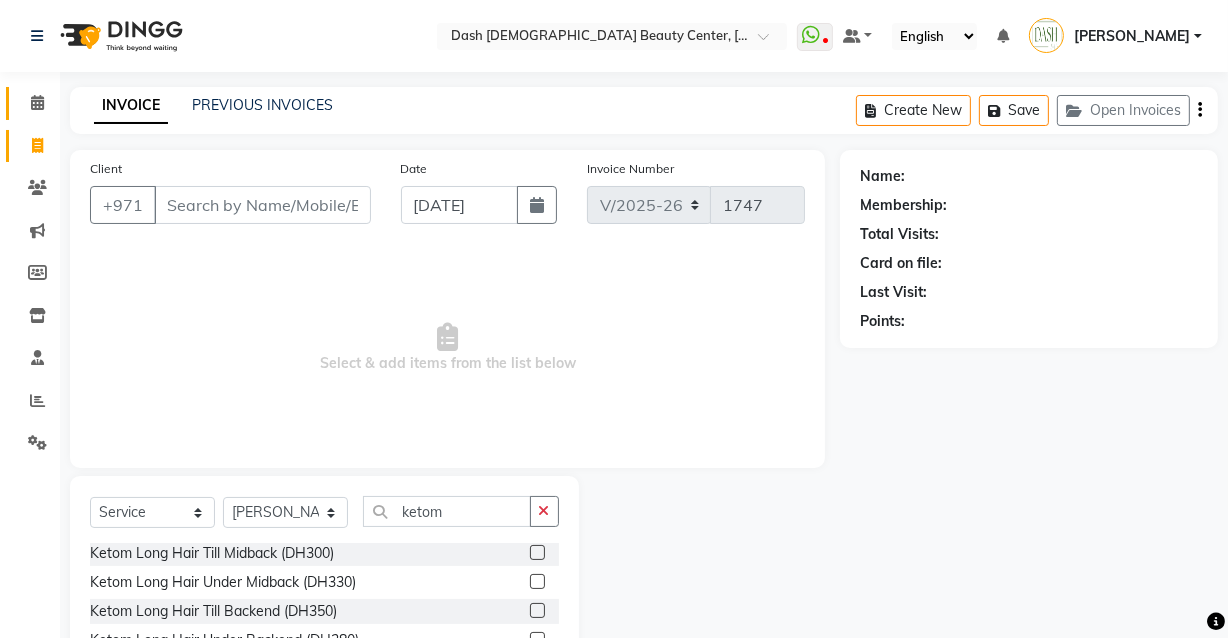 click on "Calendar" 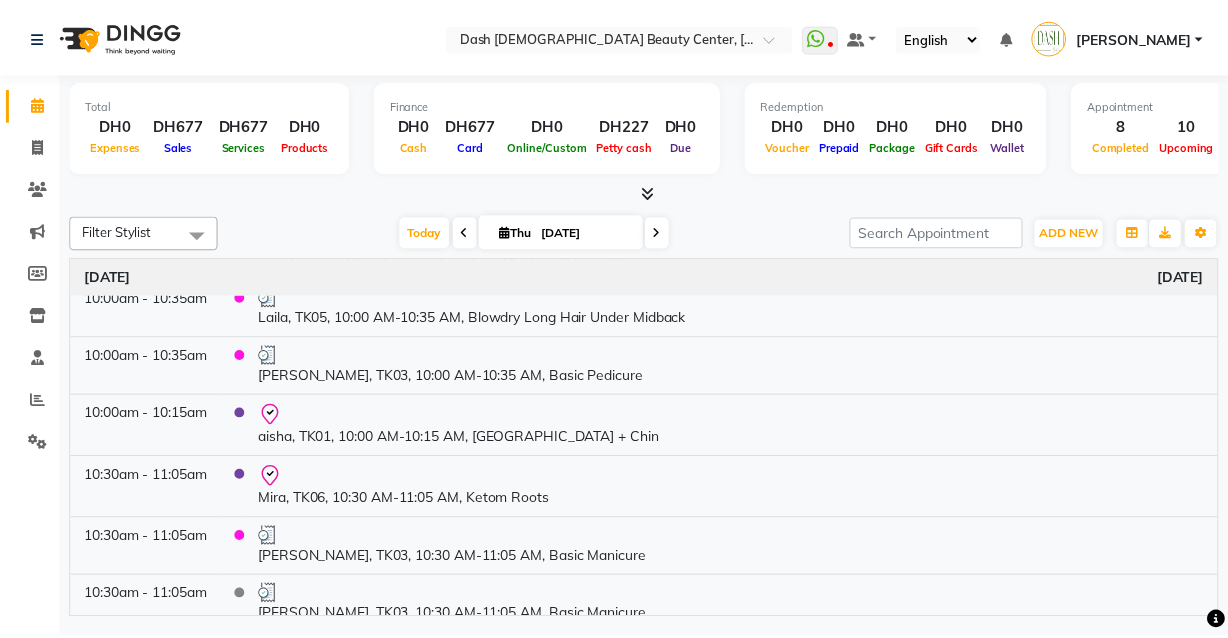 scroll, scrollTop: 281, scrollLeft: 0, axis: vertical 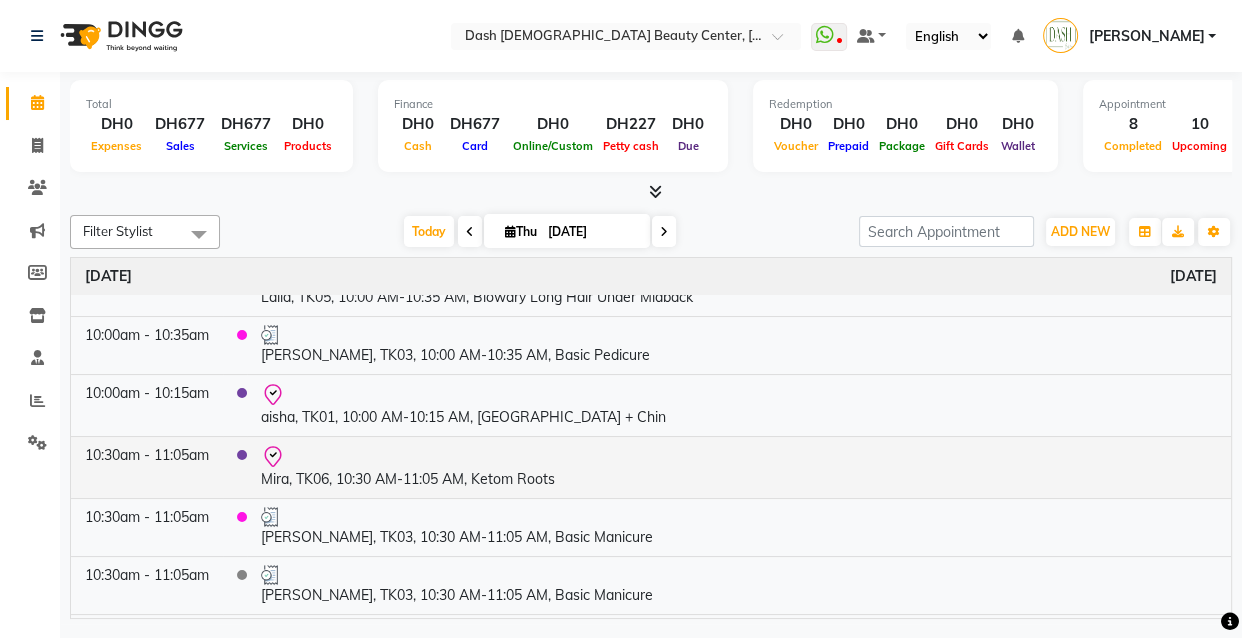click on "Mira, TK06, 10:30 AM-11:05 AM, Ketom Roots" at bounding box center (739, 467) 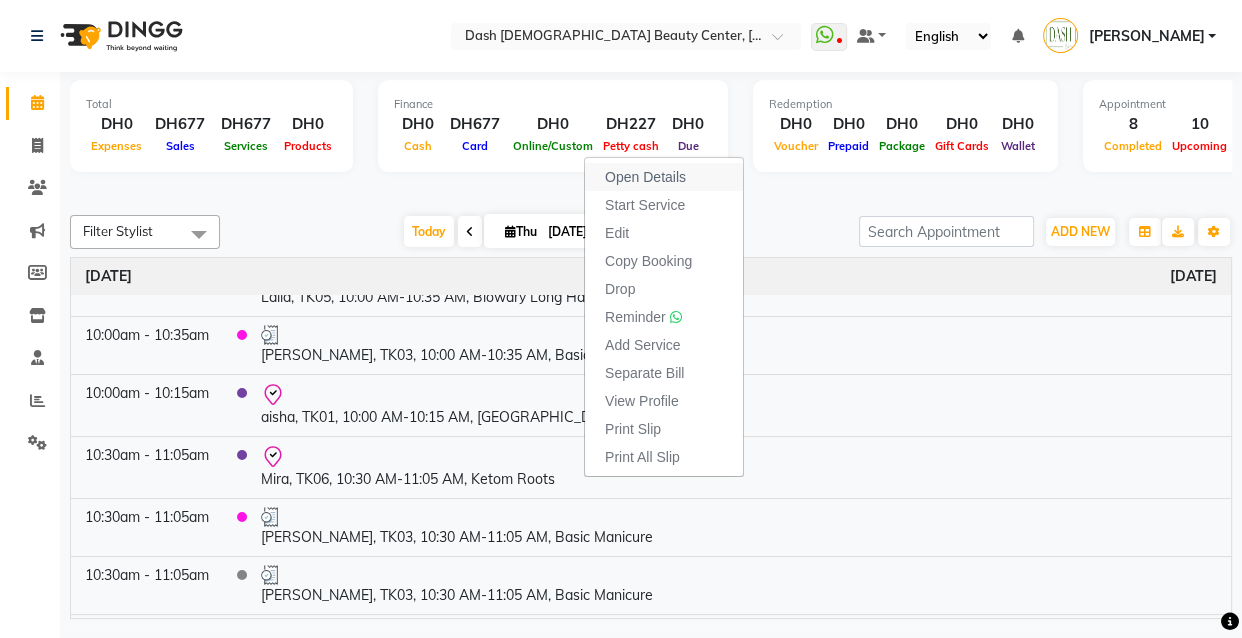click on "Open Details" at bounding box center (664, 177) 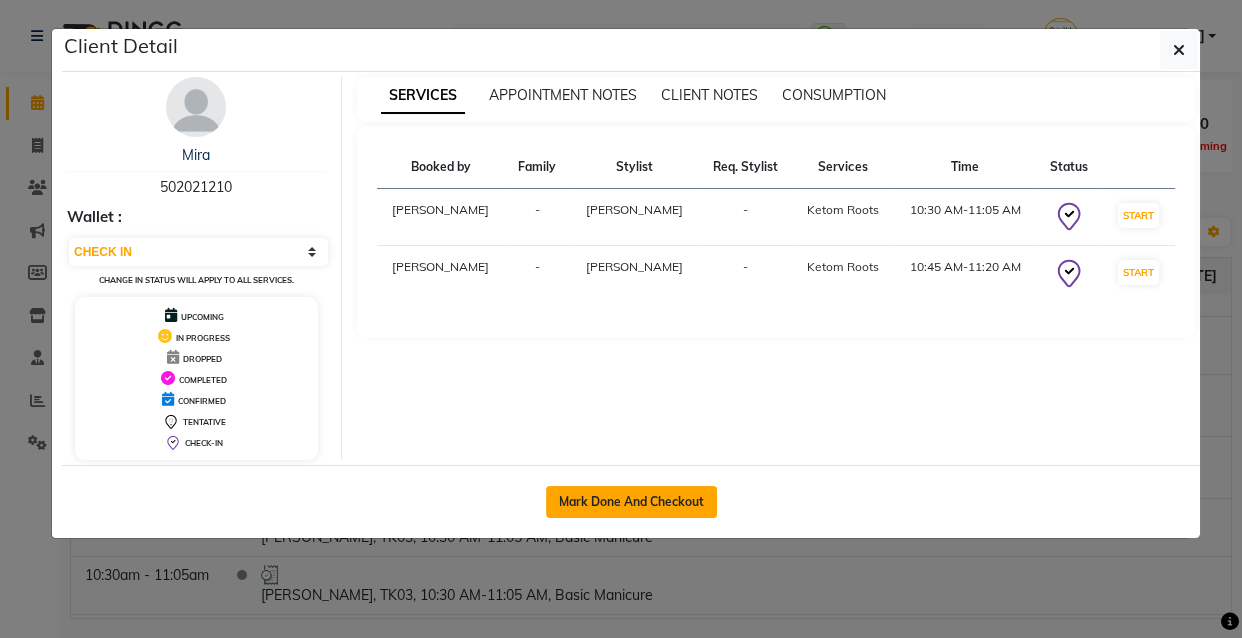 click on "Mark Done And Checkout" 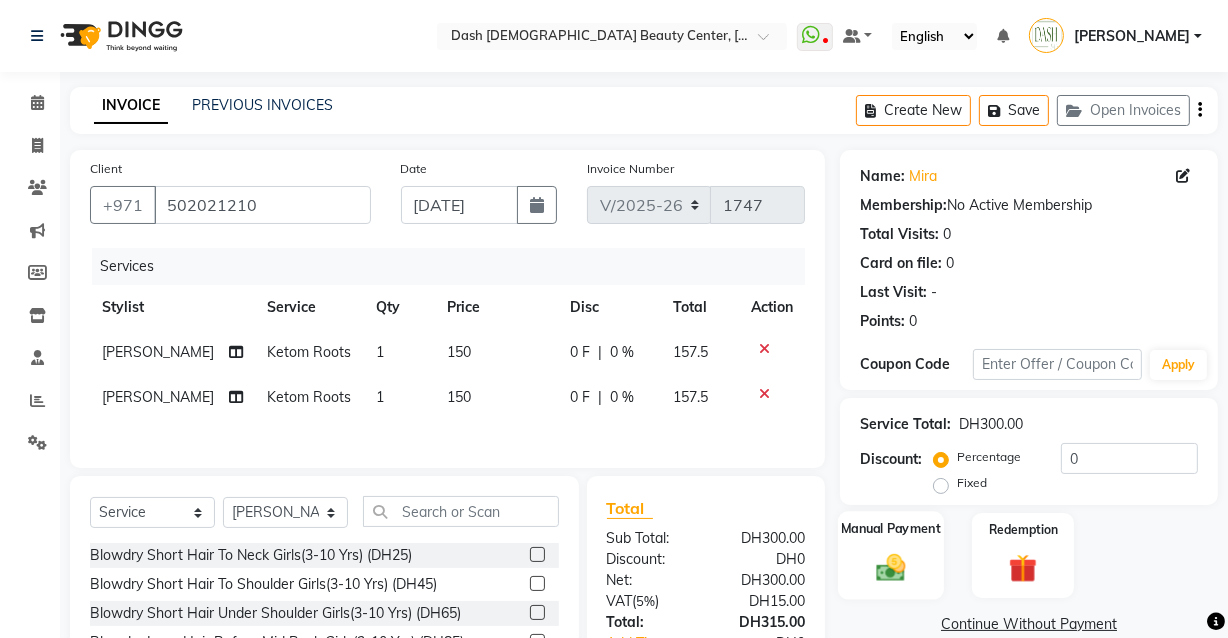 click 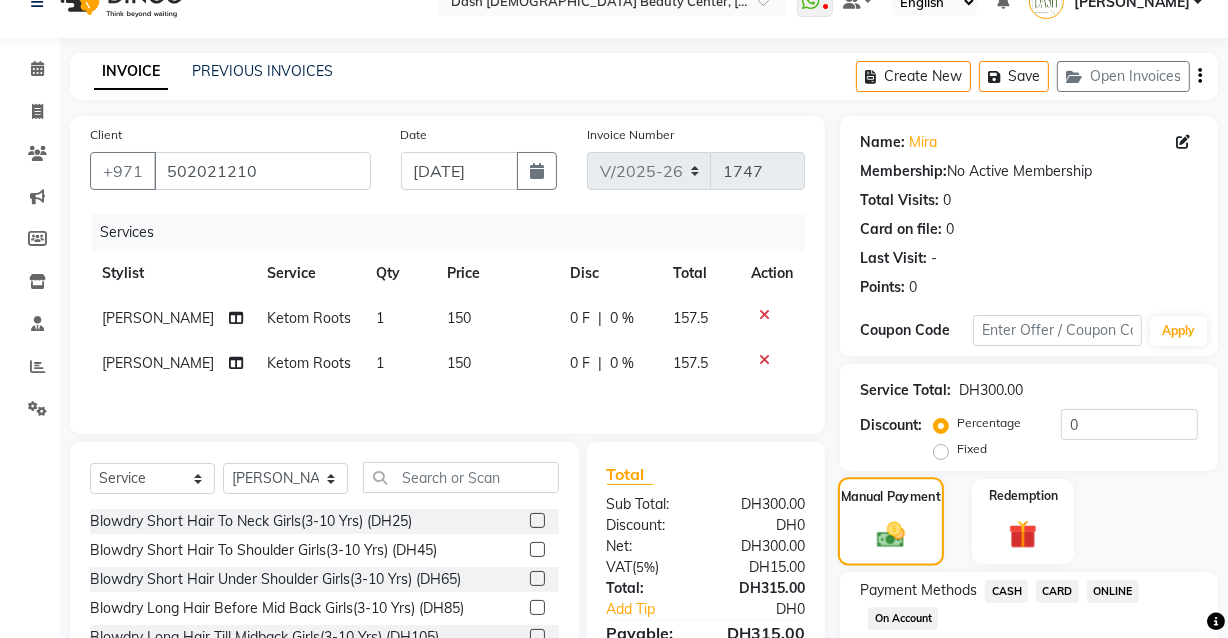 scroll, scrollTop: 164, scrollLeft: 0, axis: vertical 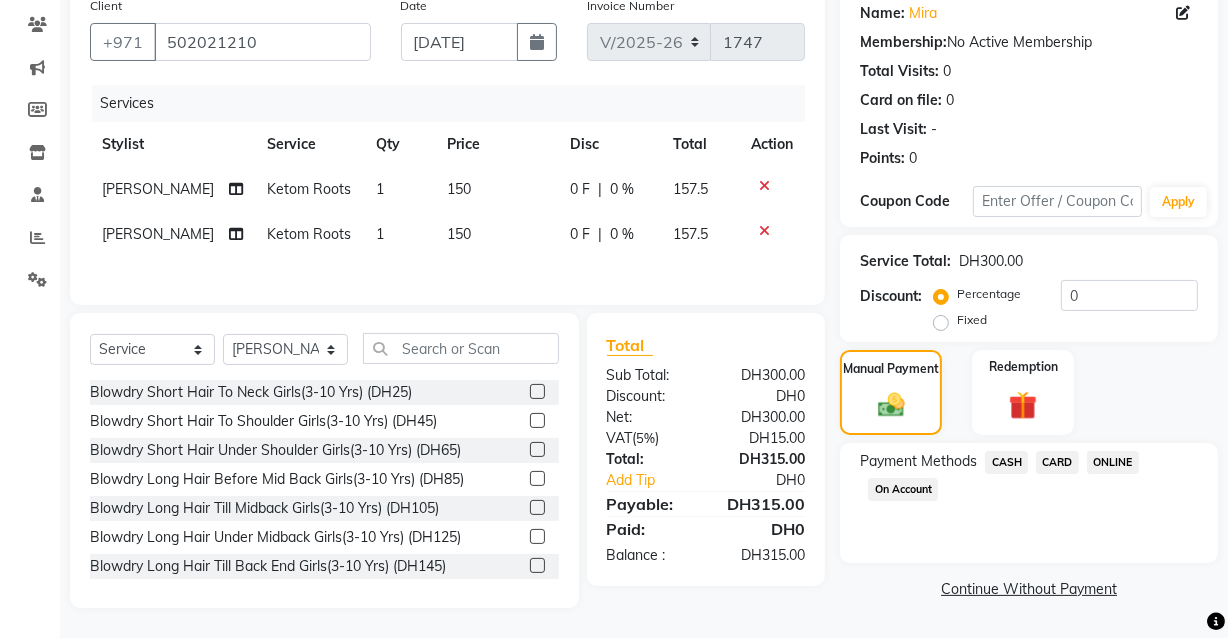 click on "CASH" 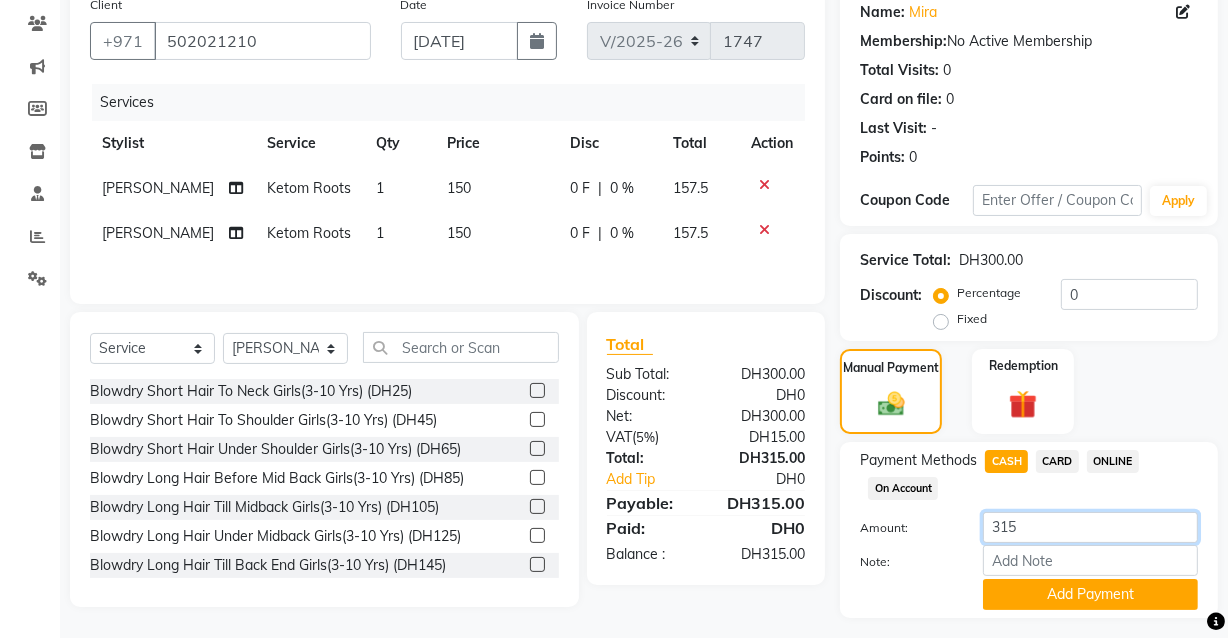 click on "315" 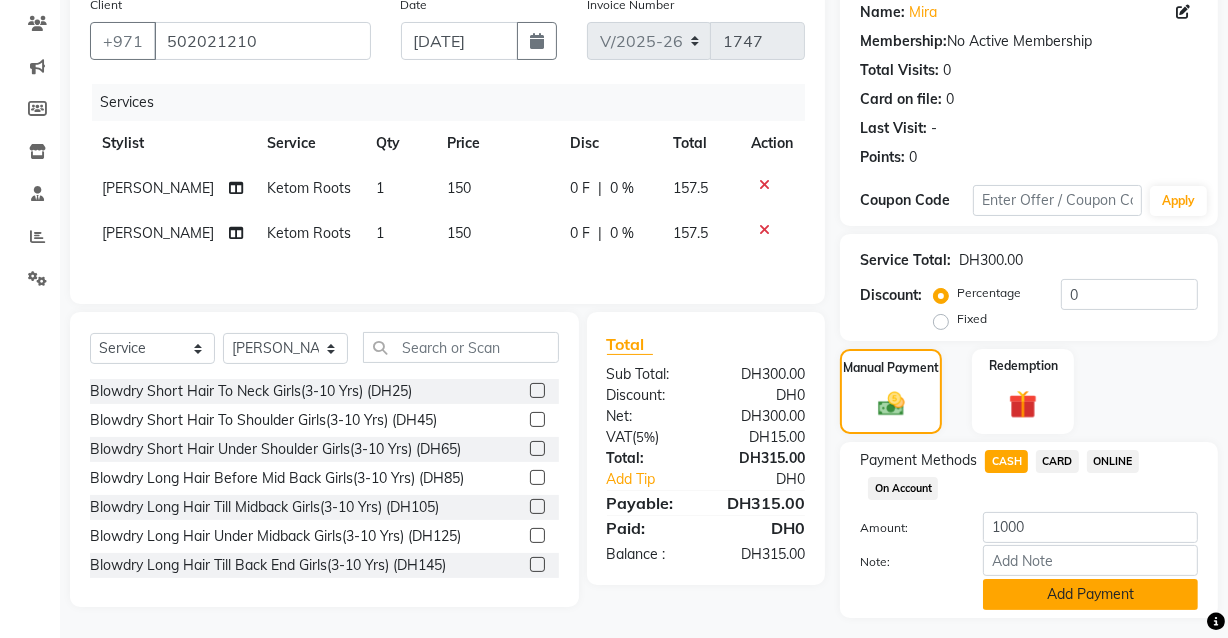 click on "Add Payment" 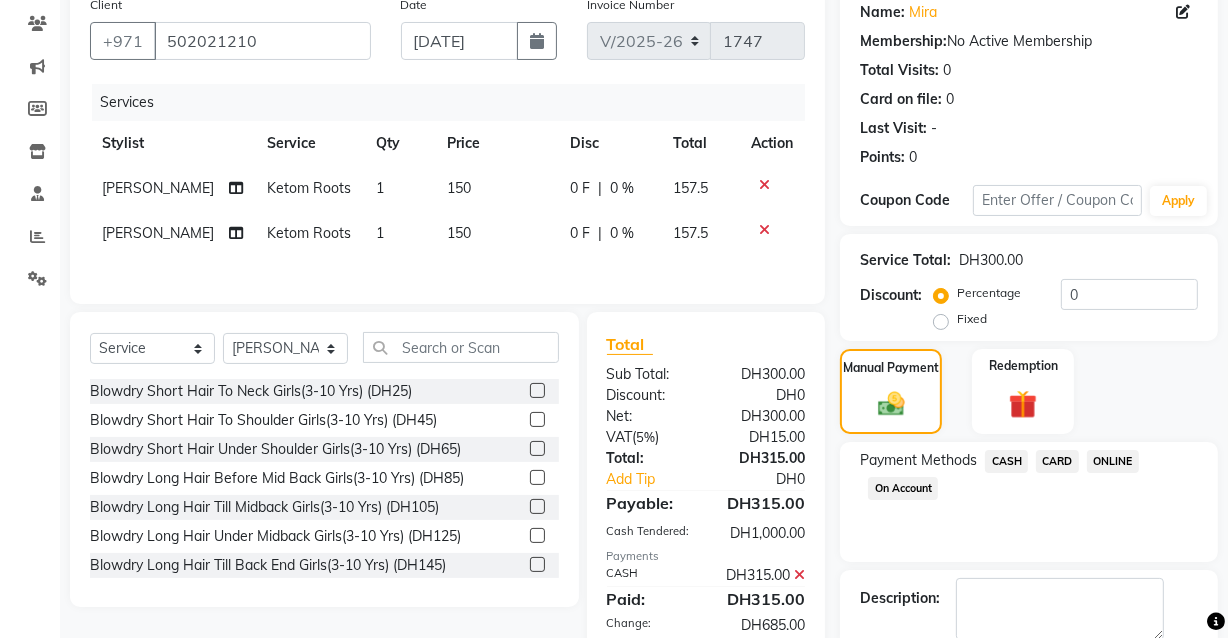 scroll, scrollTop: 276, scrollLeft: 0, axis: vertical 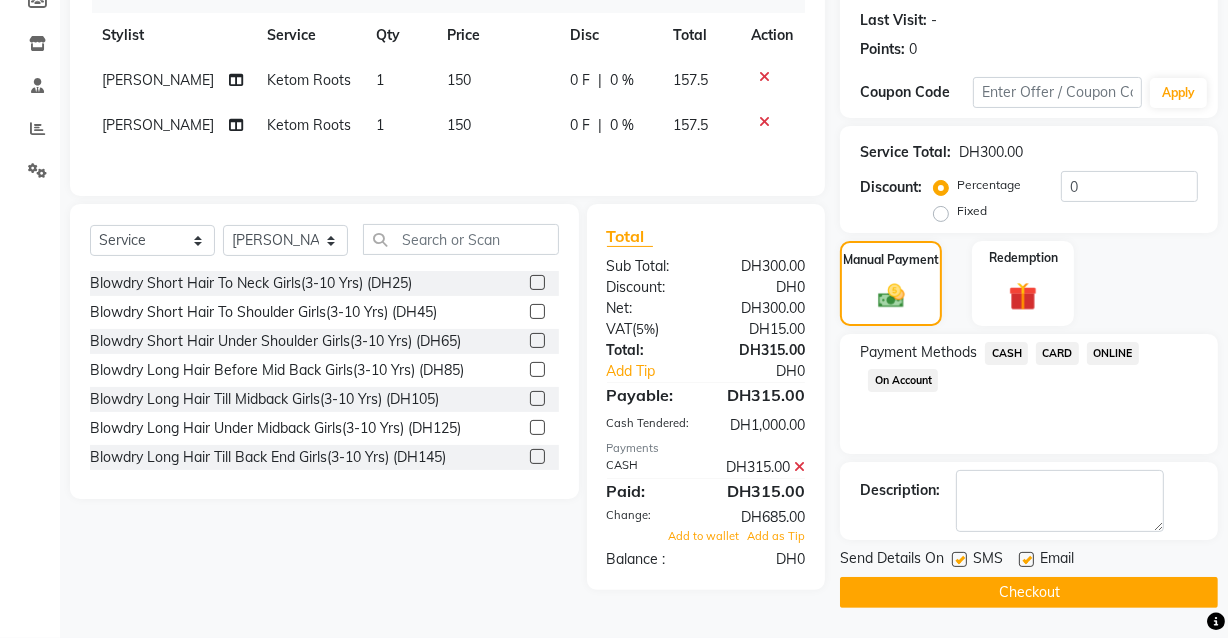 click 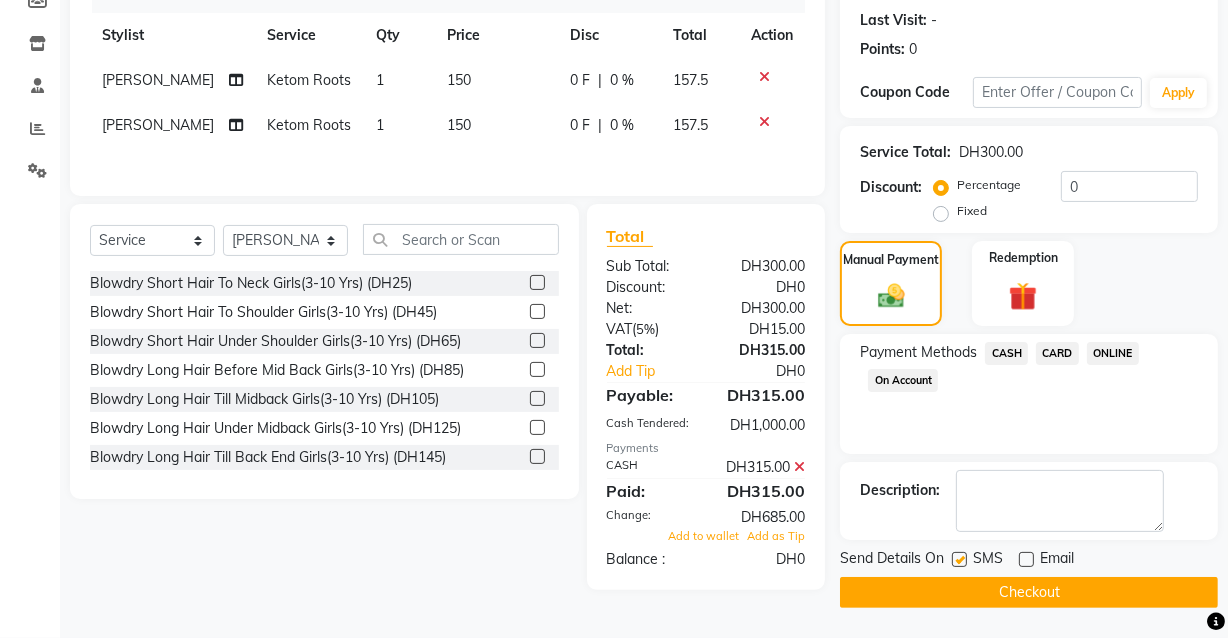 click on "Checkout" 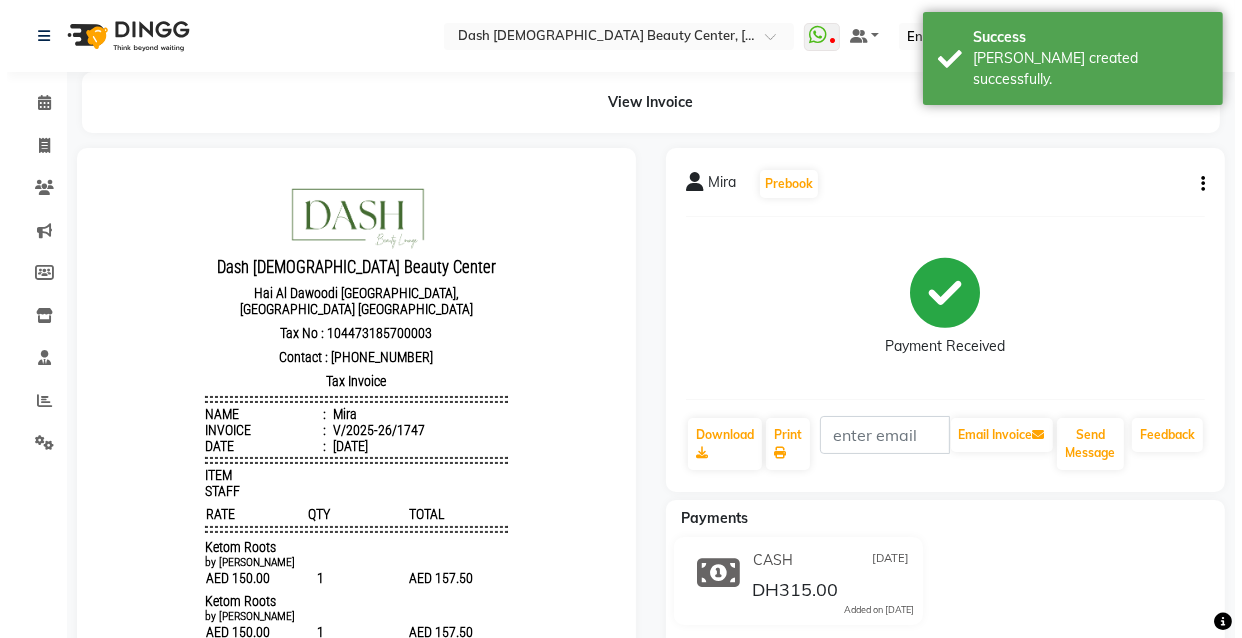 scroll, scrollTop: 0, scrollLeft: 0, axis: both 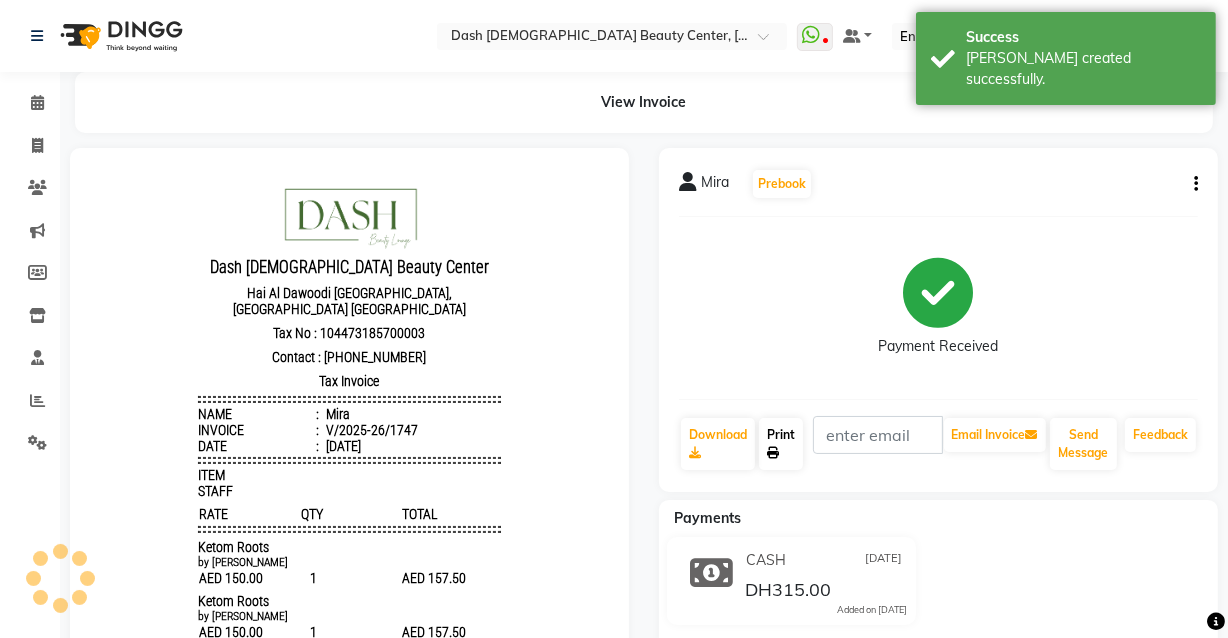click on "Print" 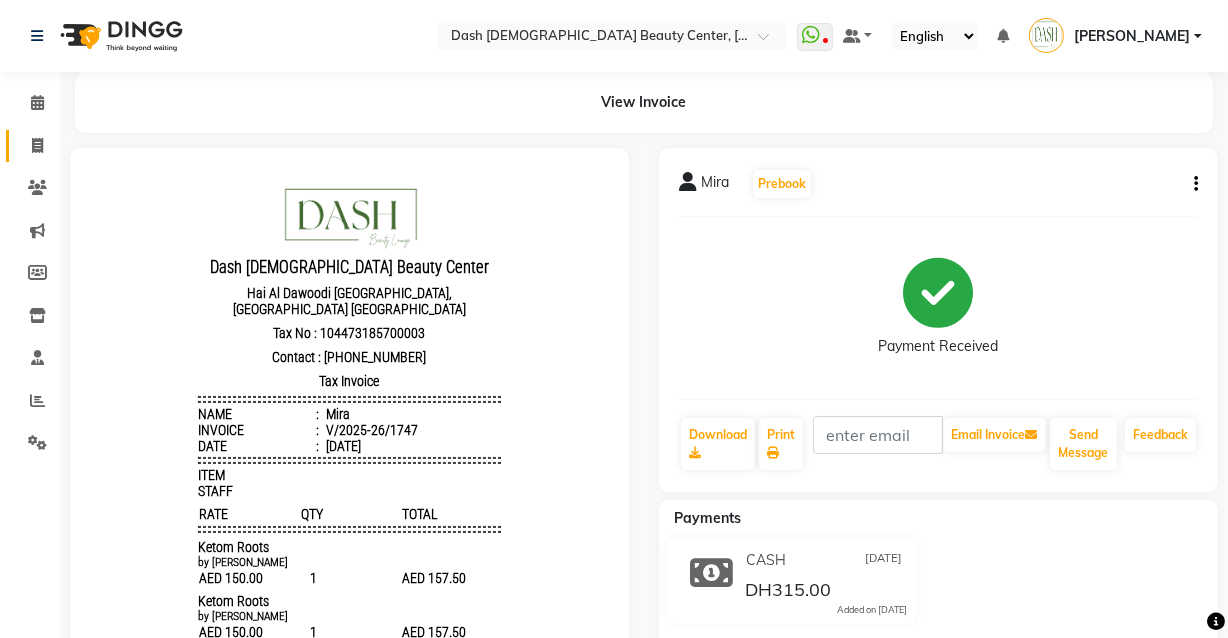 click 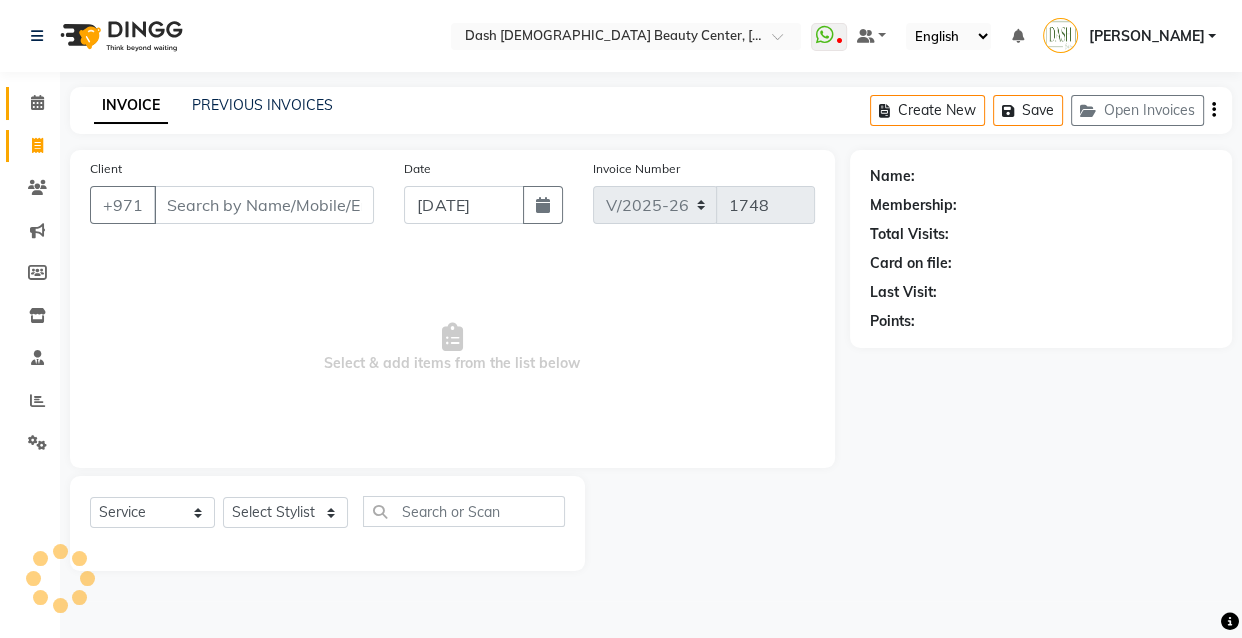 click 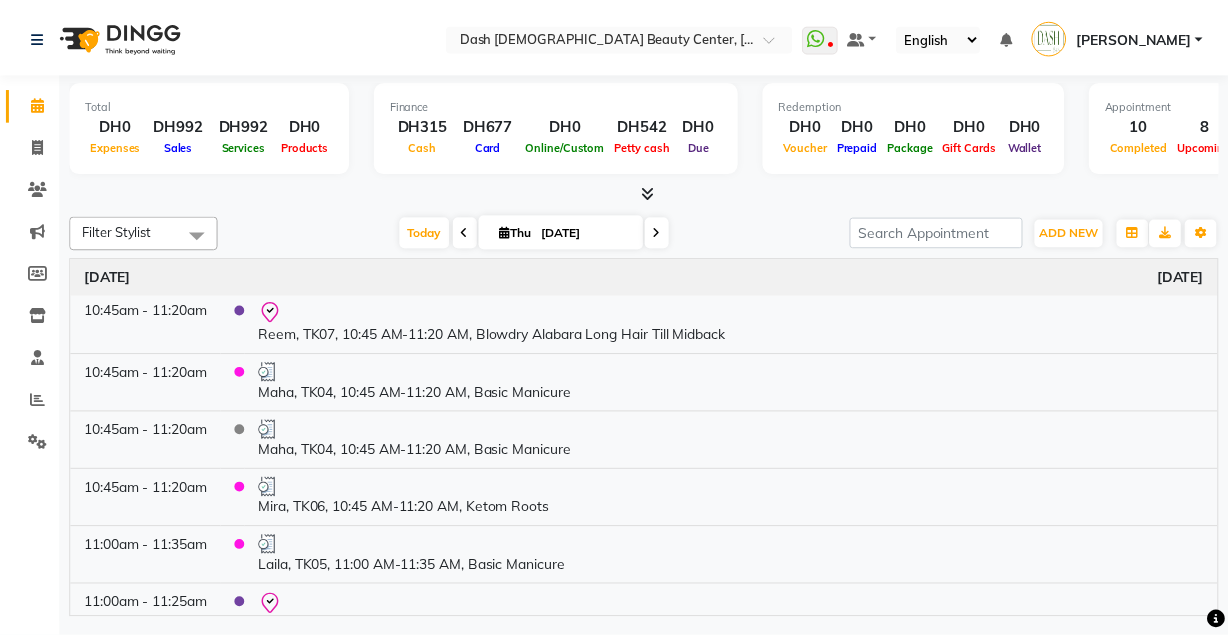 scroll, scrollTop: 867, scrollLeft: 0, axis: vertical 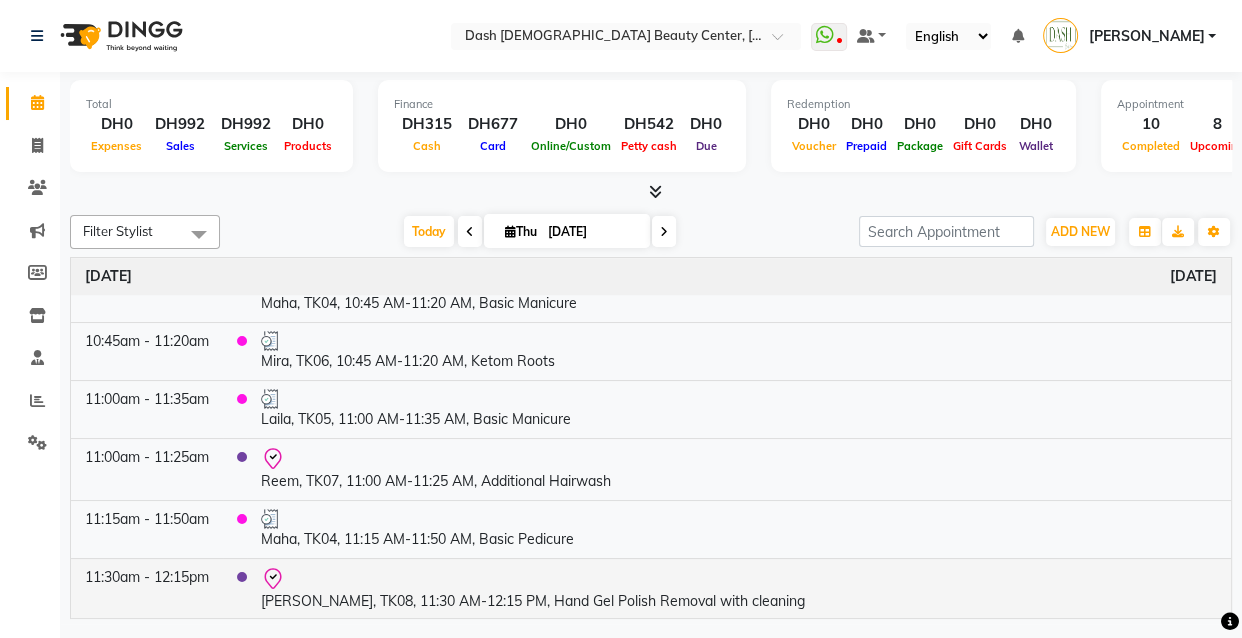 click on "[PERSON_NAME], TK08, 11:30 AM-12:15 PM, Hand Gel Polish Removal with cleaning" at bounding box center (739, 589) 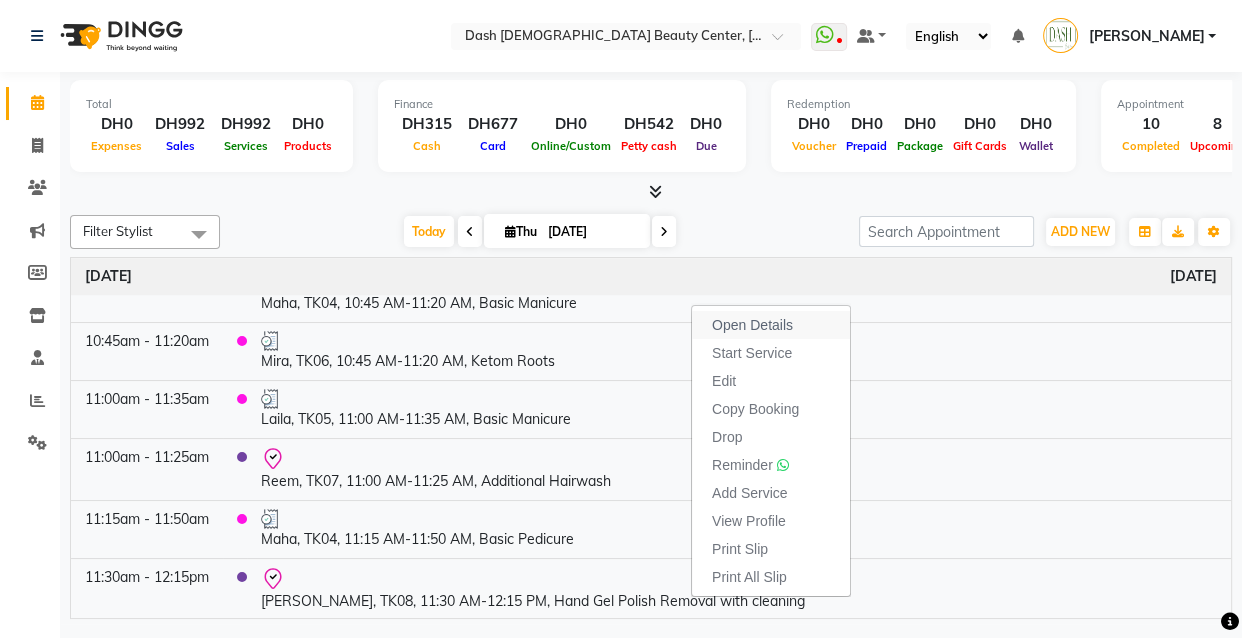 click on "Open Details" at bounding box center (752, 325) 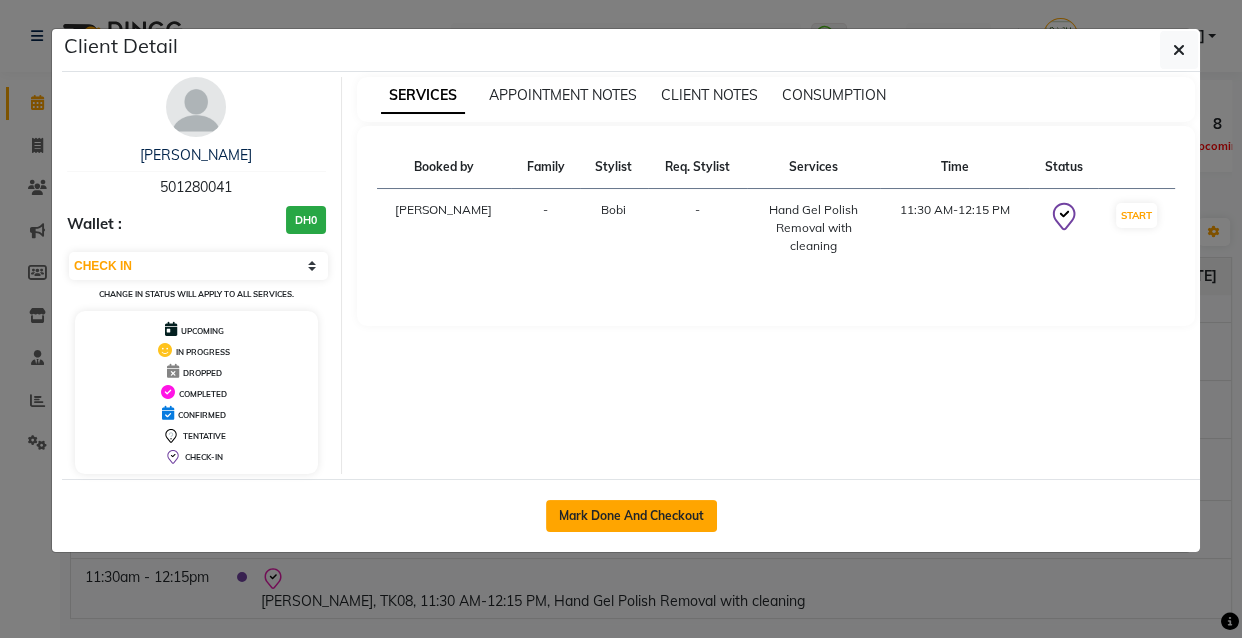 click on "Mark Done And Checkout" 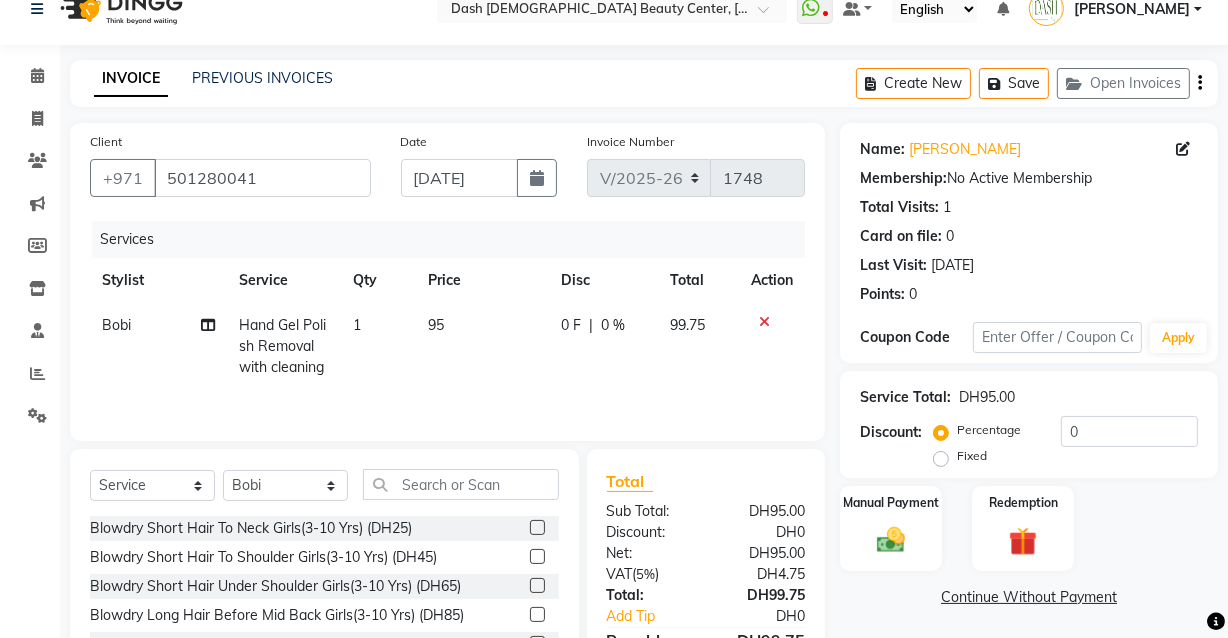 scroll, scrollTop: 163, scrollLeft: 0, axis: vertical 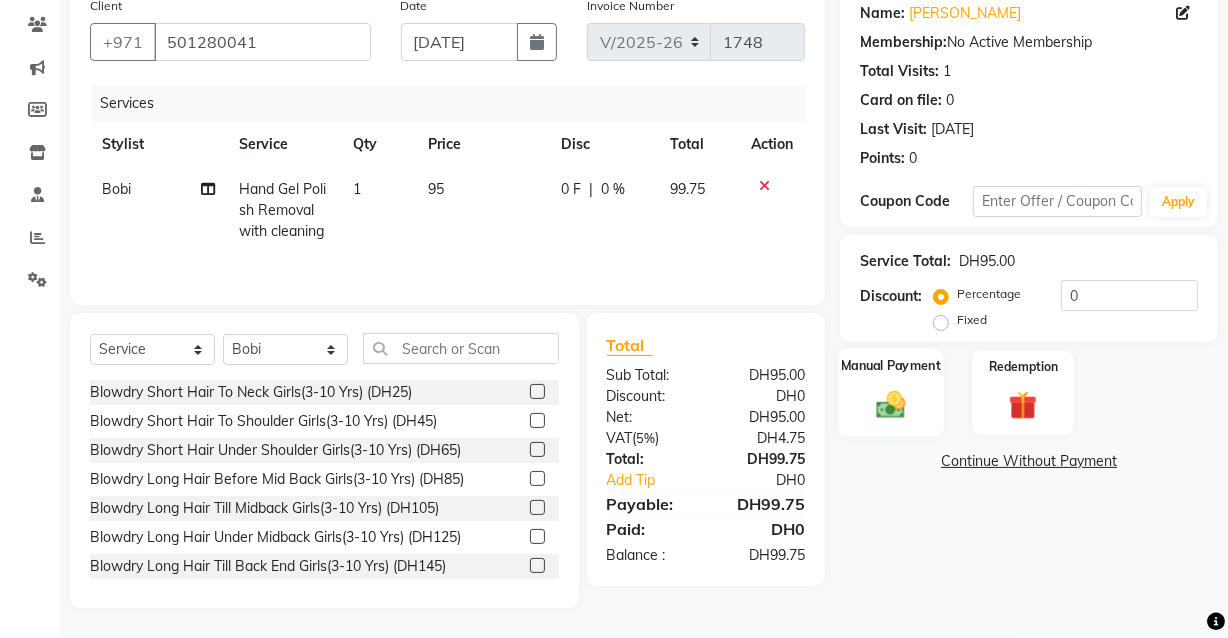 click 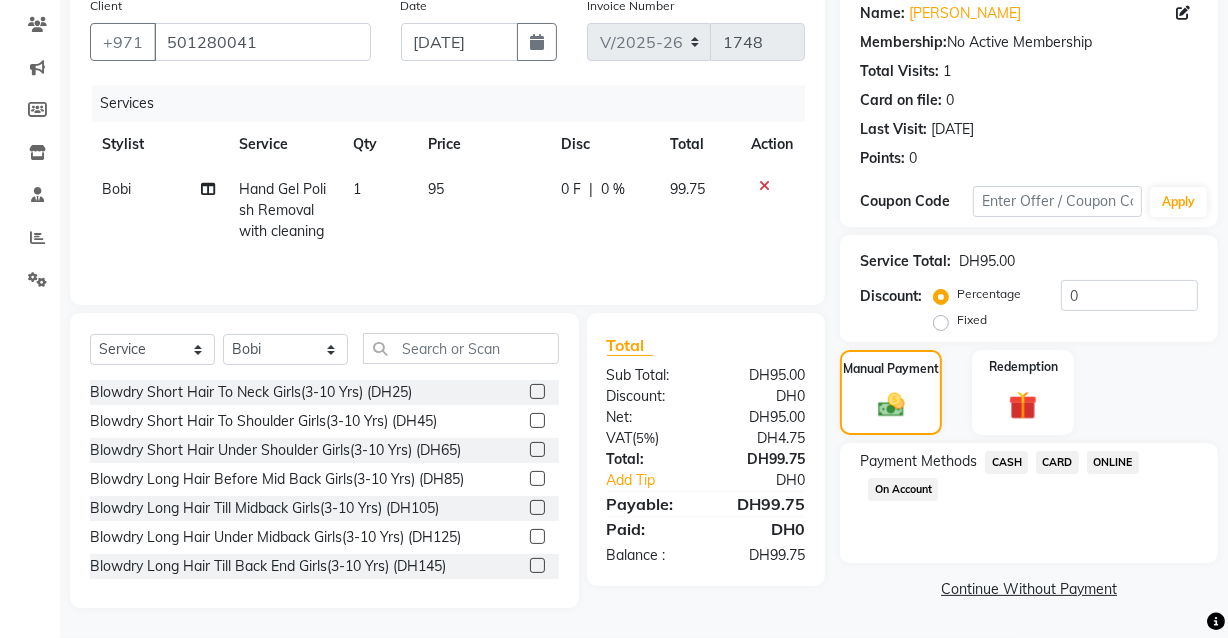 click on "CARD" 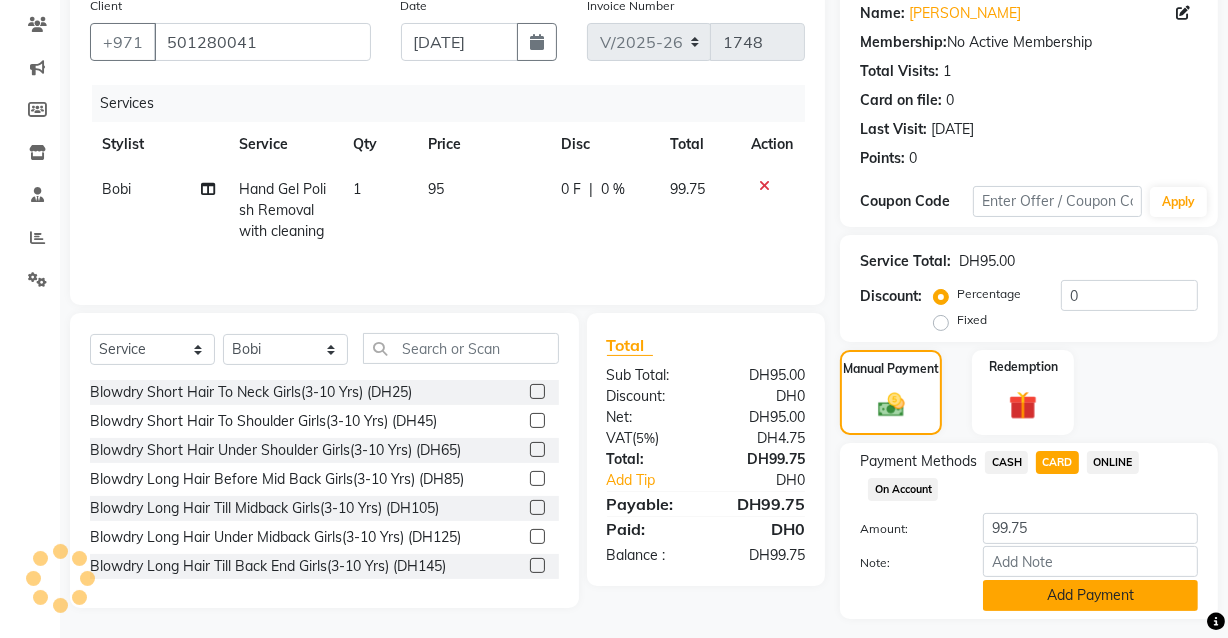 click on "Add Payment" 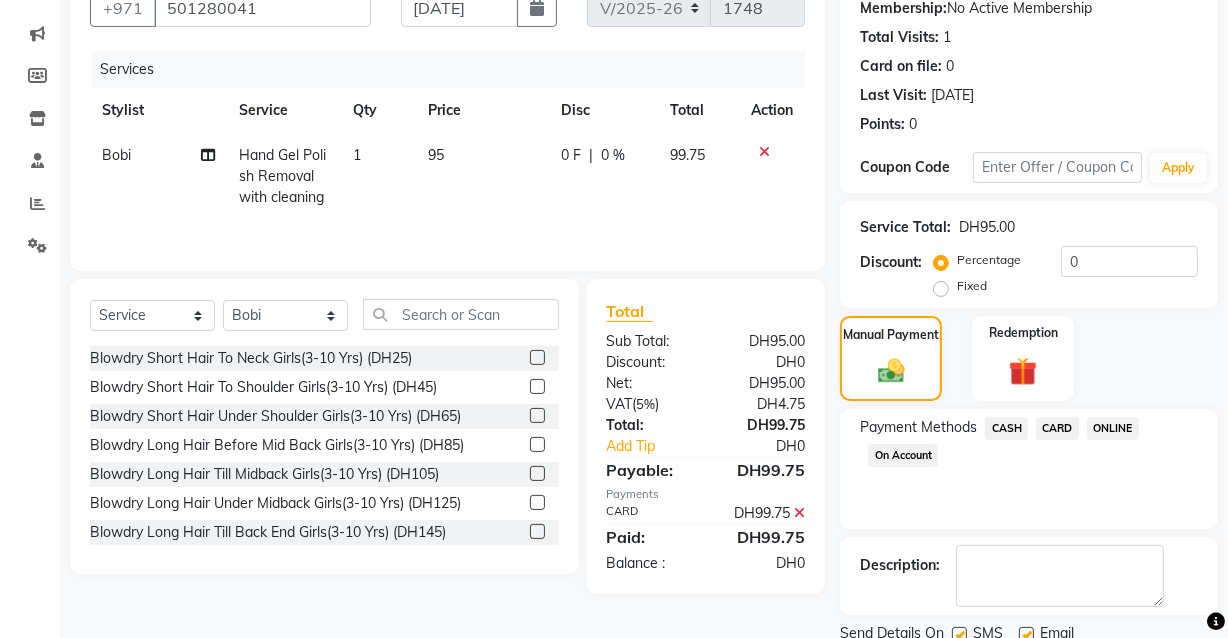 scroll, scrollTop: 270, scrollLeft: 0, axis: vertical 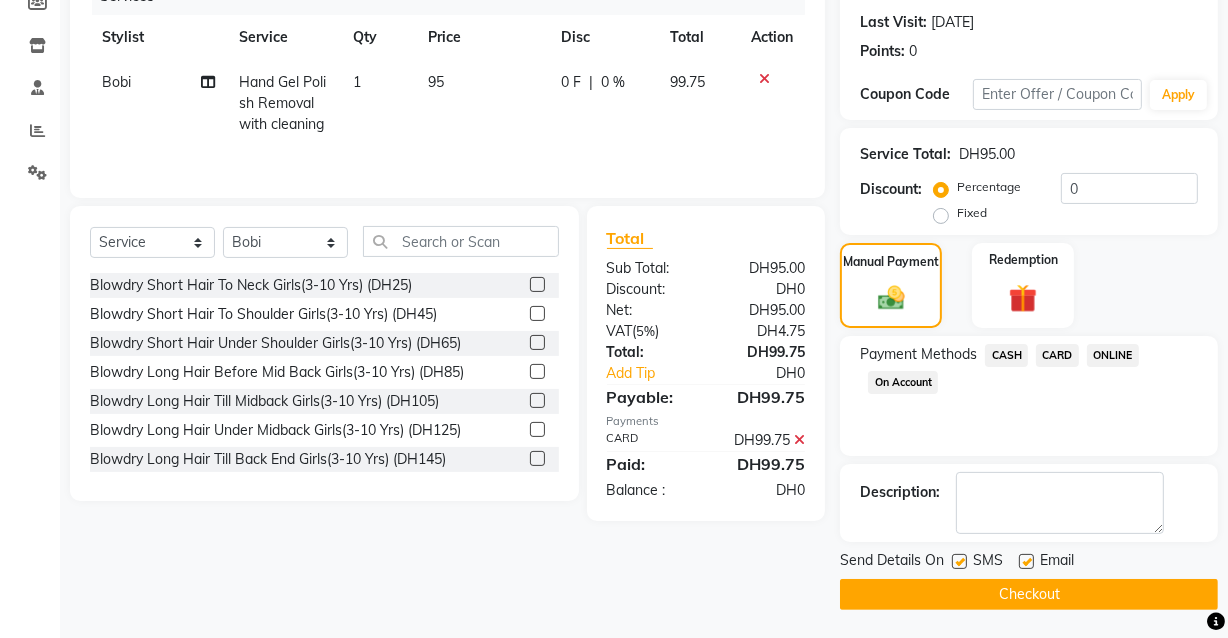 click 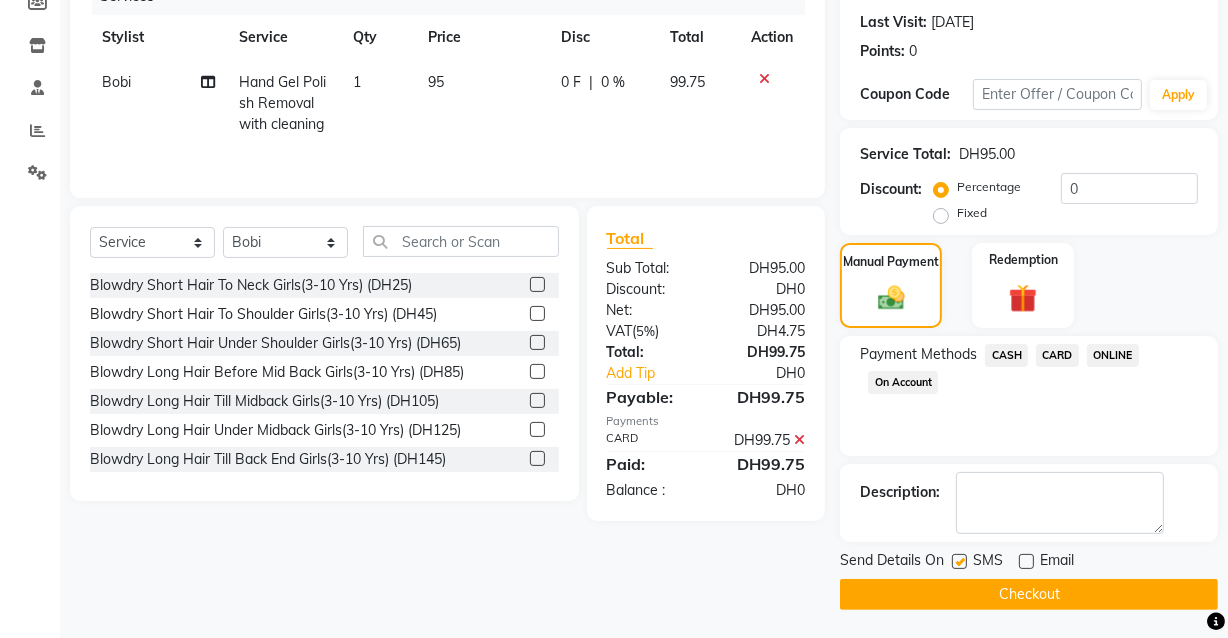 click on "Checkout" 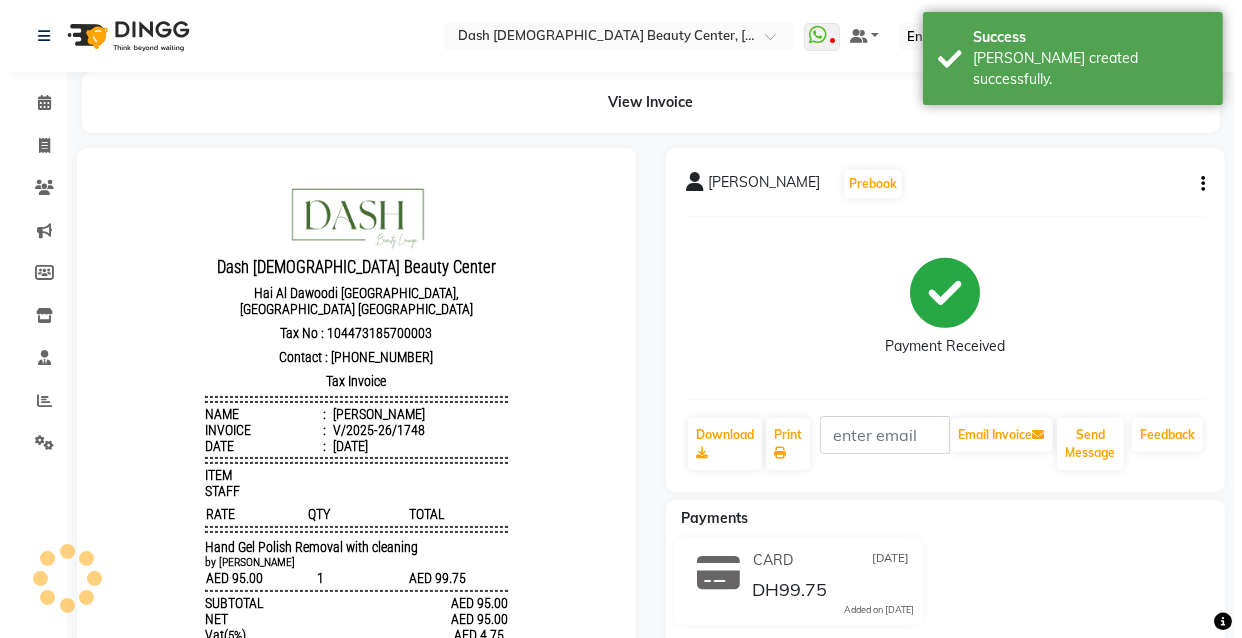 scroll, scrollTop: 0, scrollLeft: 0, axis: both 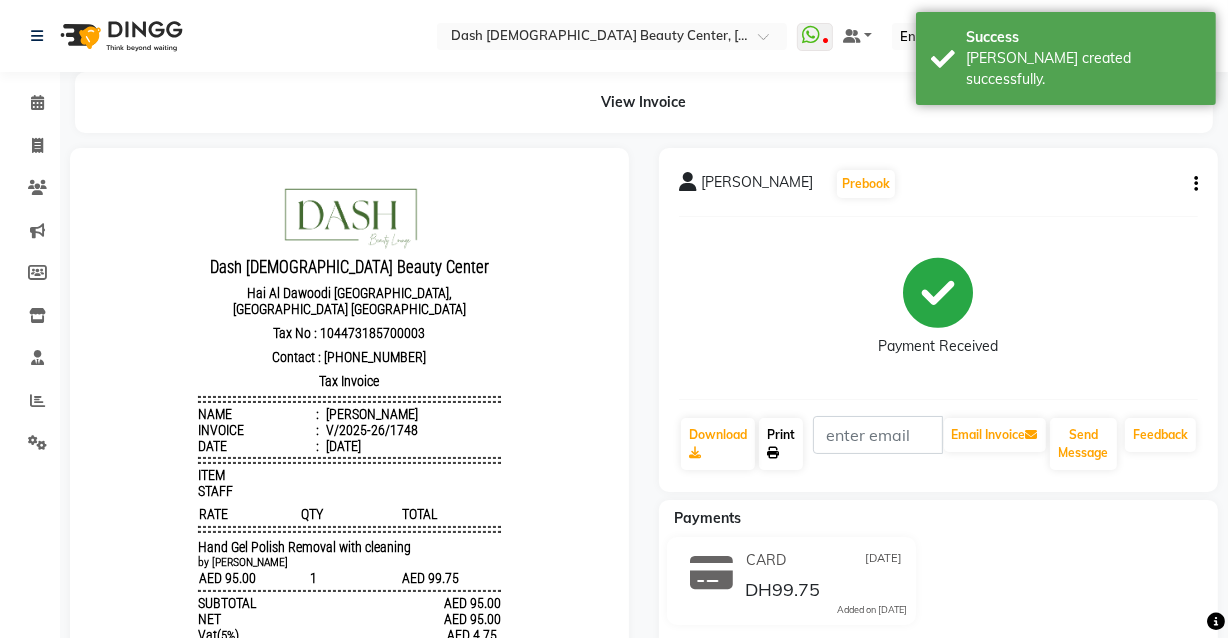 click 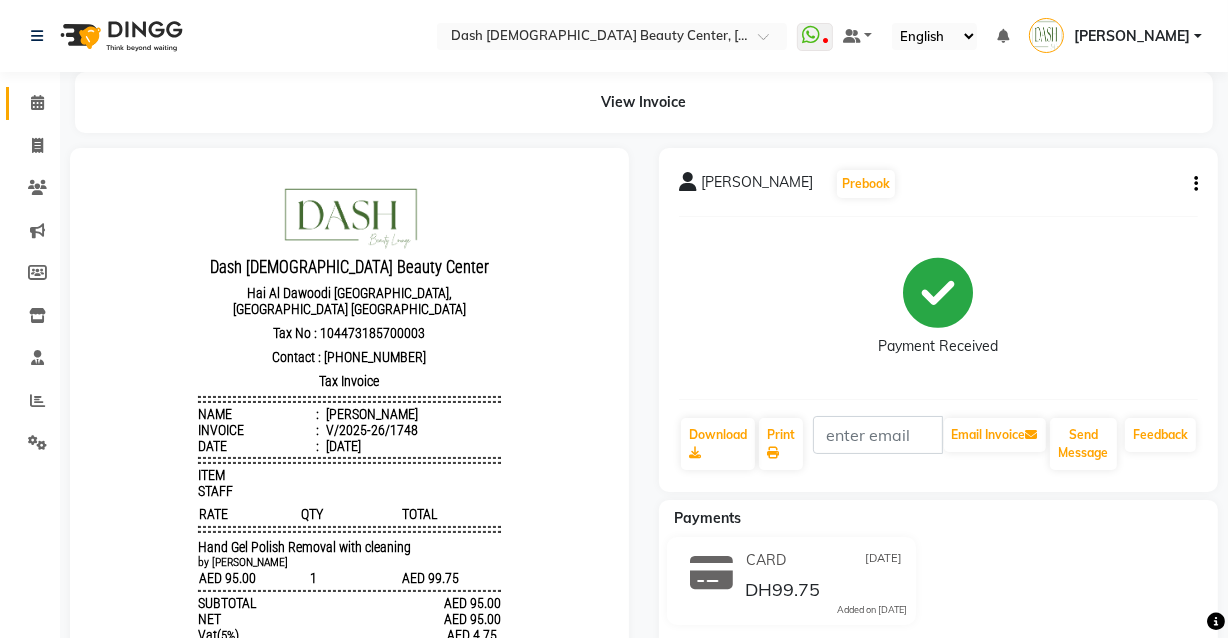 click 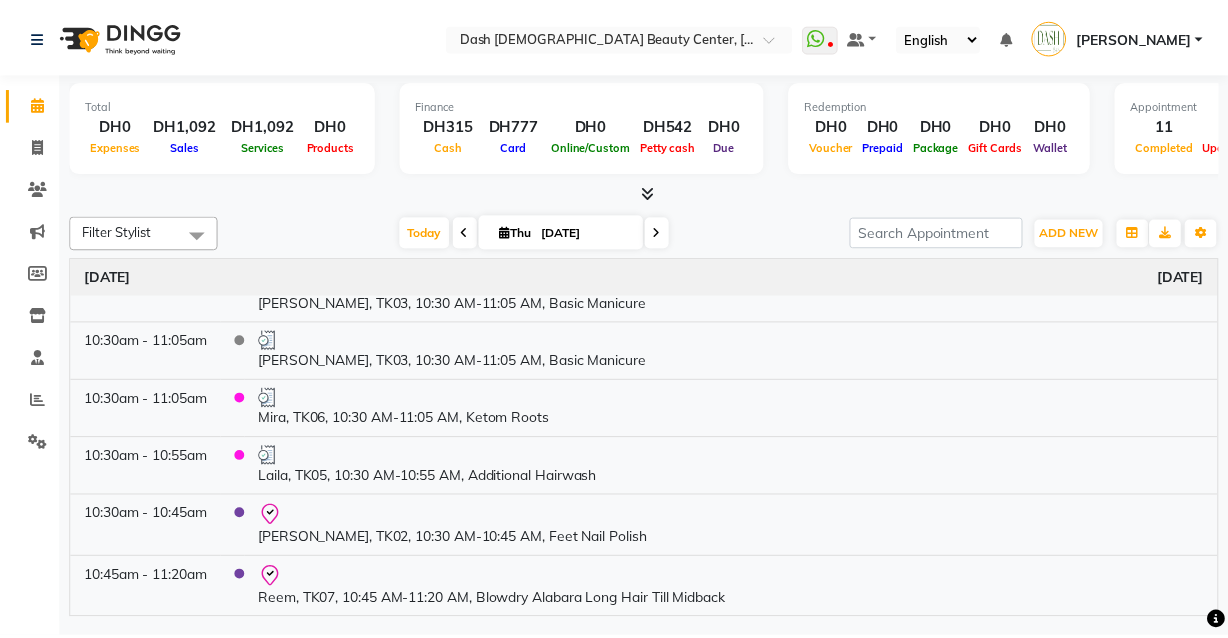 scroll, scrollTop: 495, scrollLeft: 0, axis: vertical 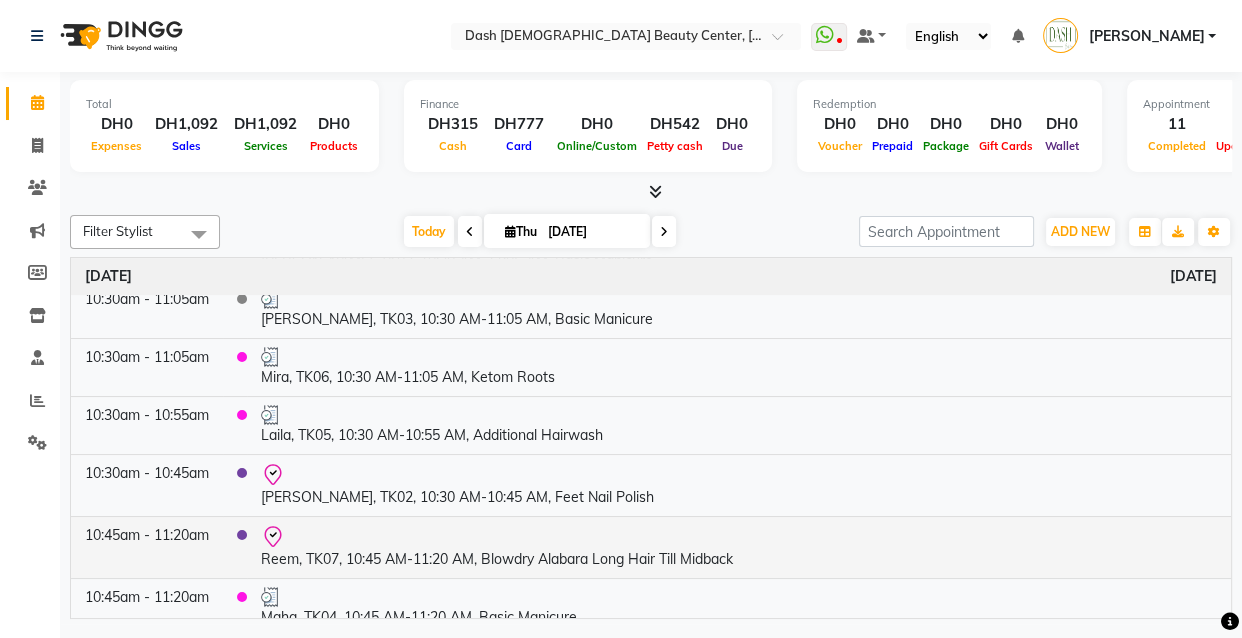 click on "Reem, TK07, 10:45 AM-11:20 AM, Blowdry Alabara Long Hair Till Midback" at bounding box center (739, 547) 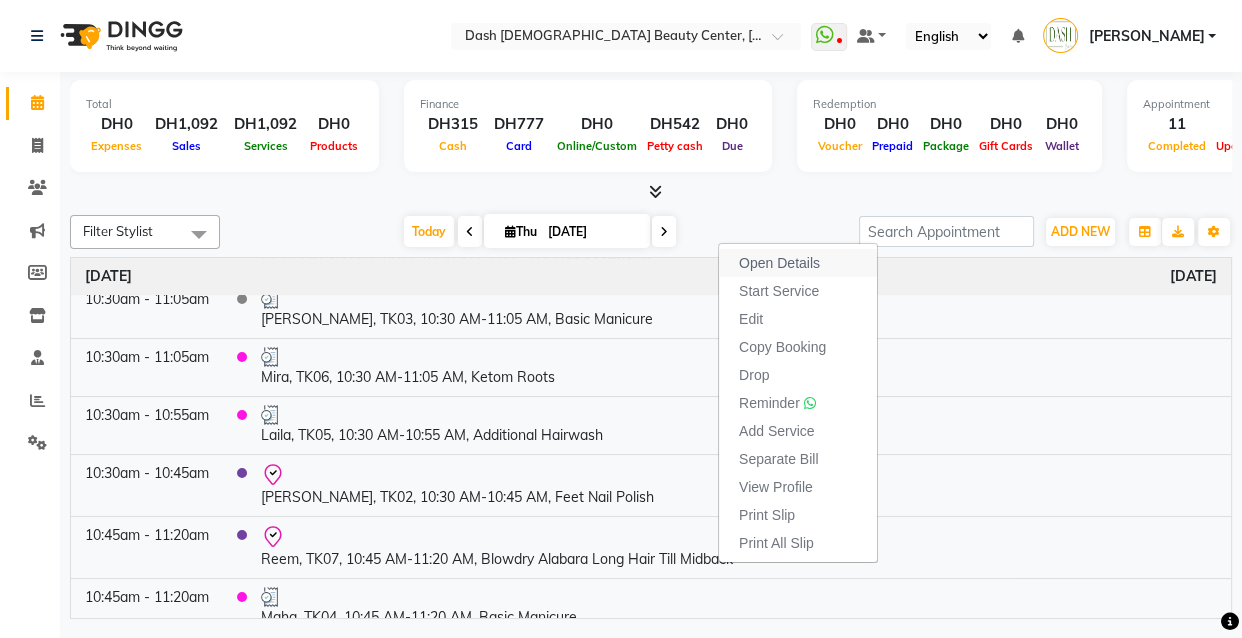 click on "Open Details" at bounding box center (779, 263) 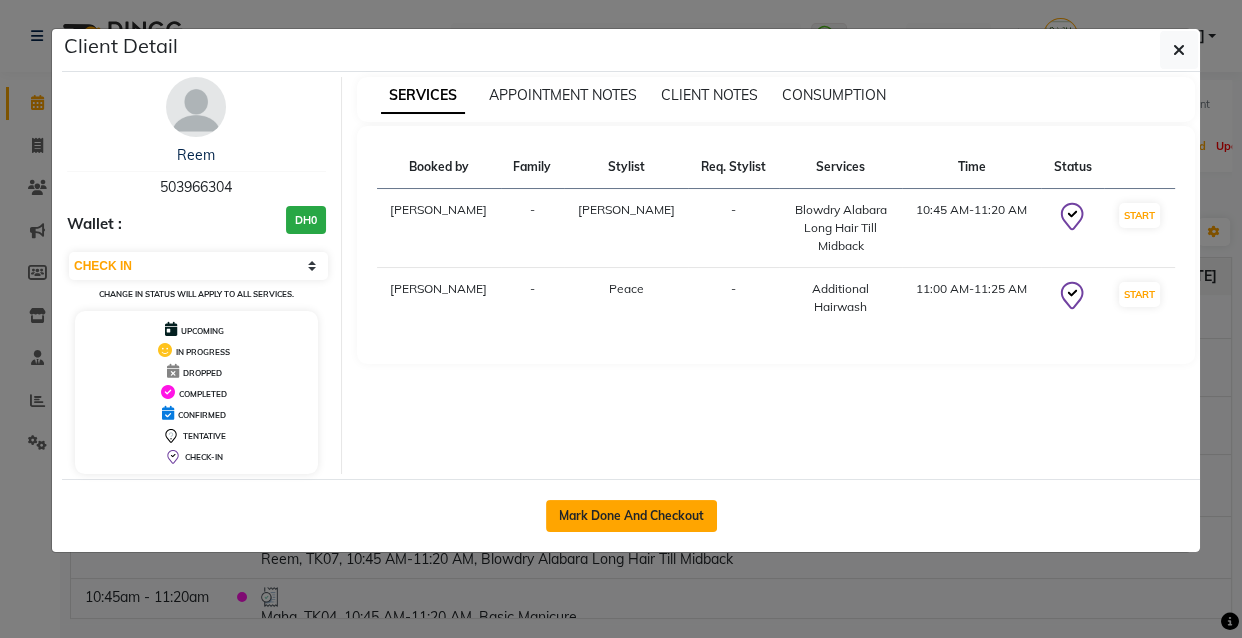 click on "Mark Done And Checkout" 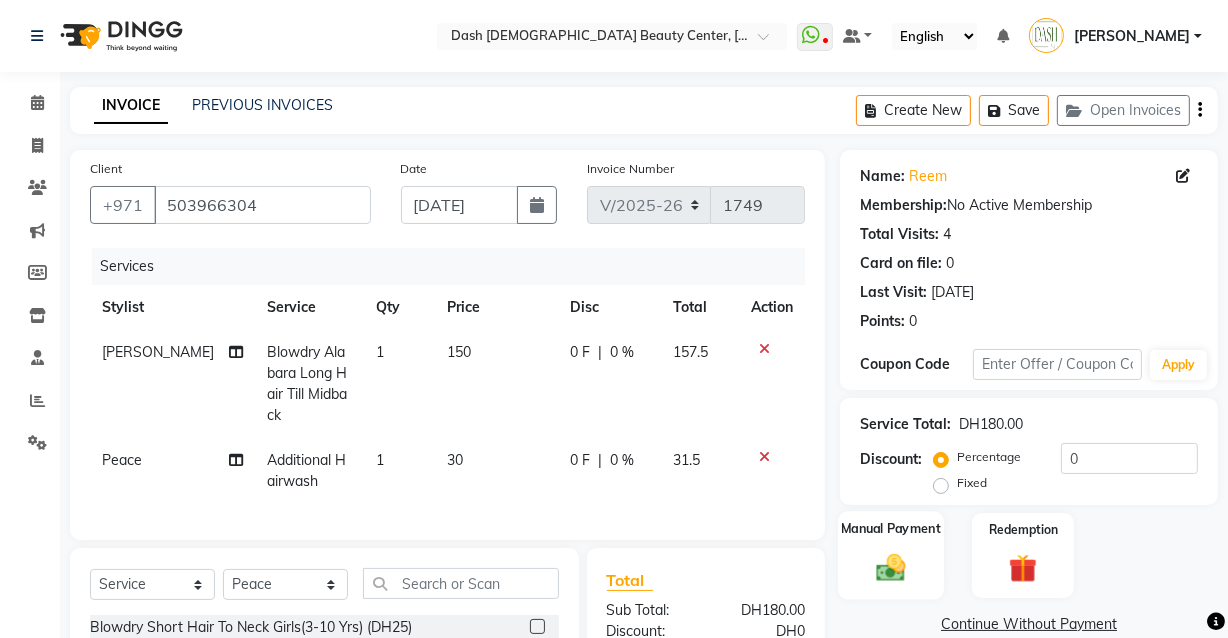 click on "Manual Payment" 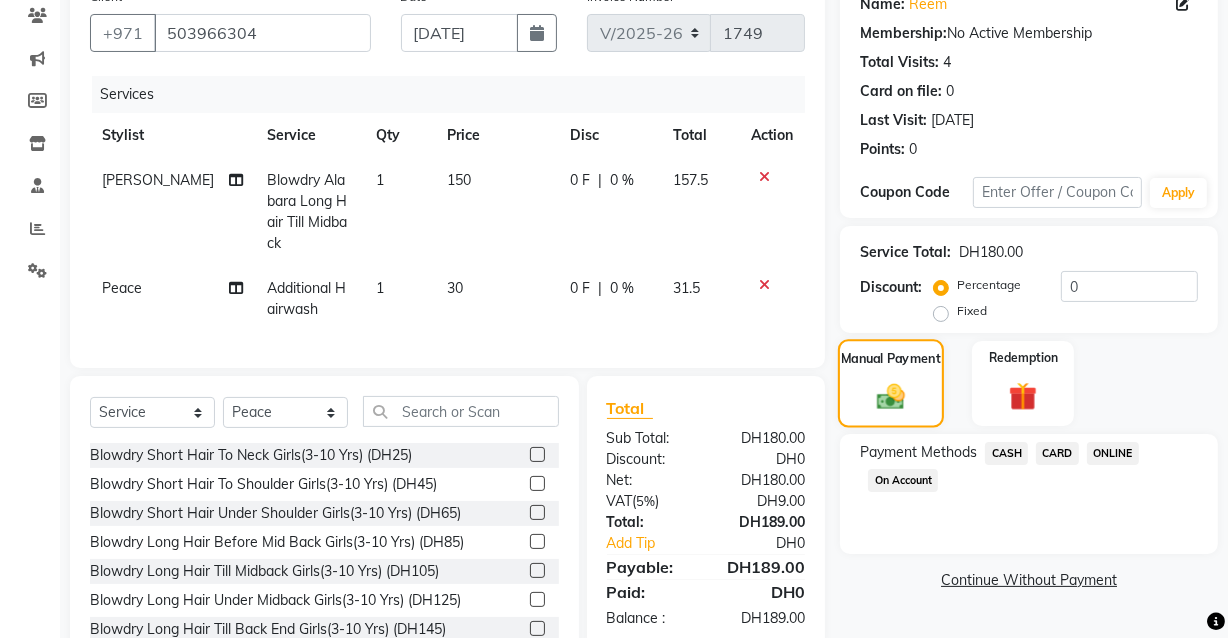 scroll, scrollTop: 228, scrollLeft: 0, axis: vertical 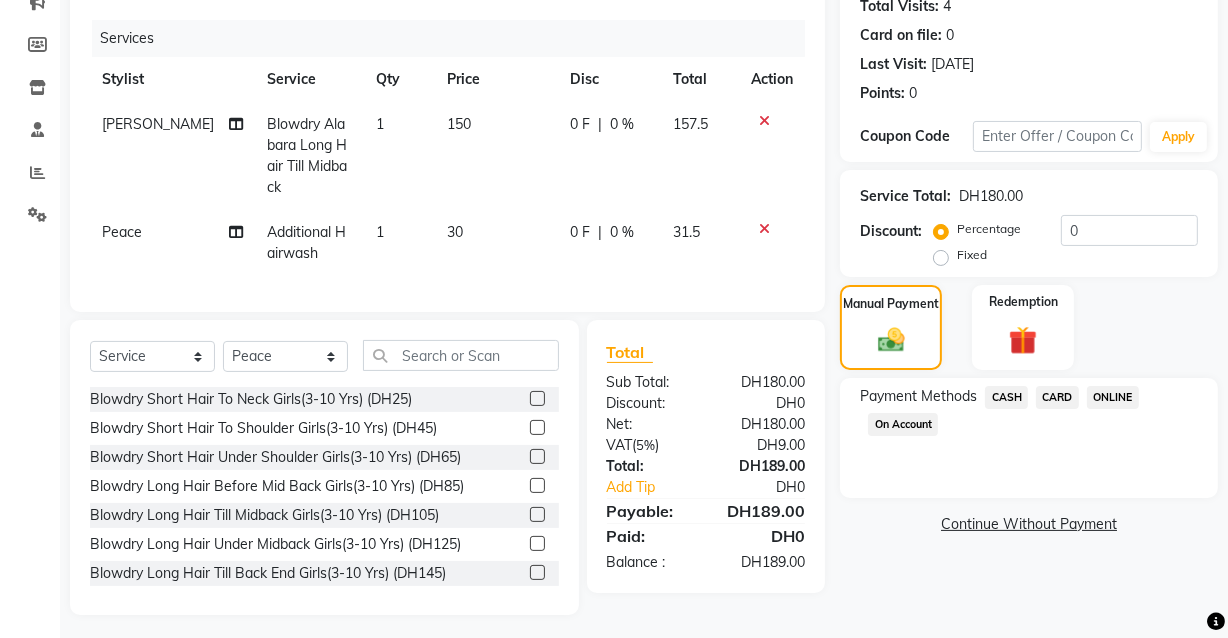 click on "CARD" 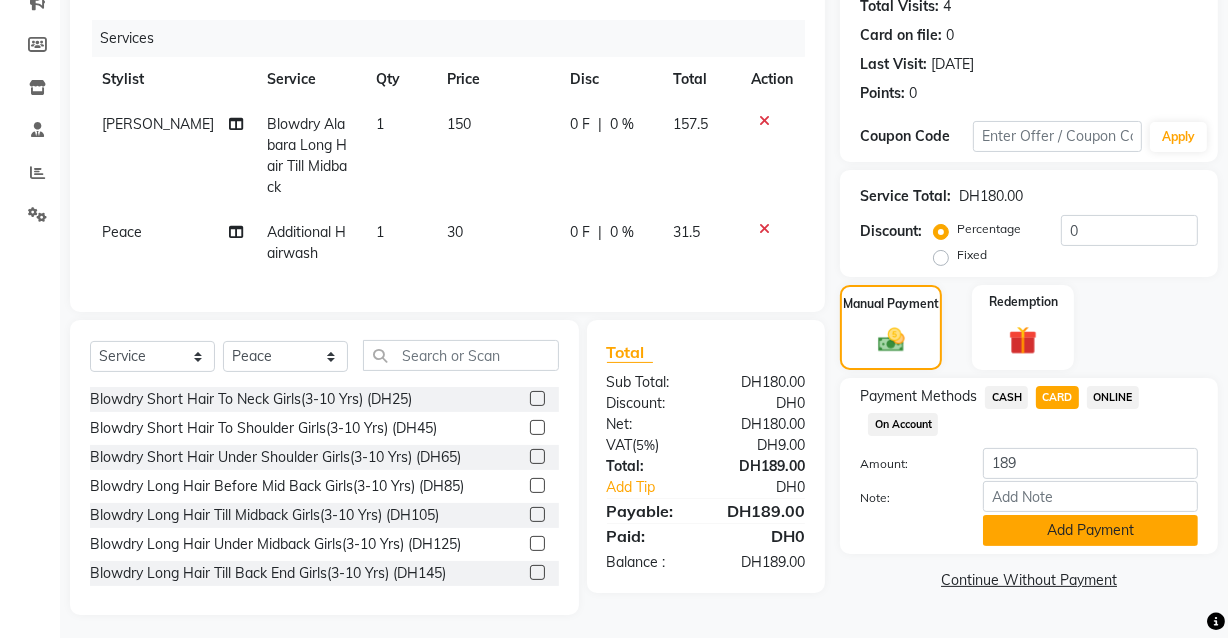click on "Add Payment" 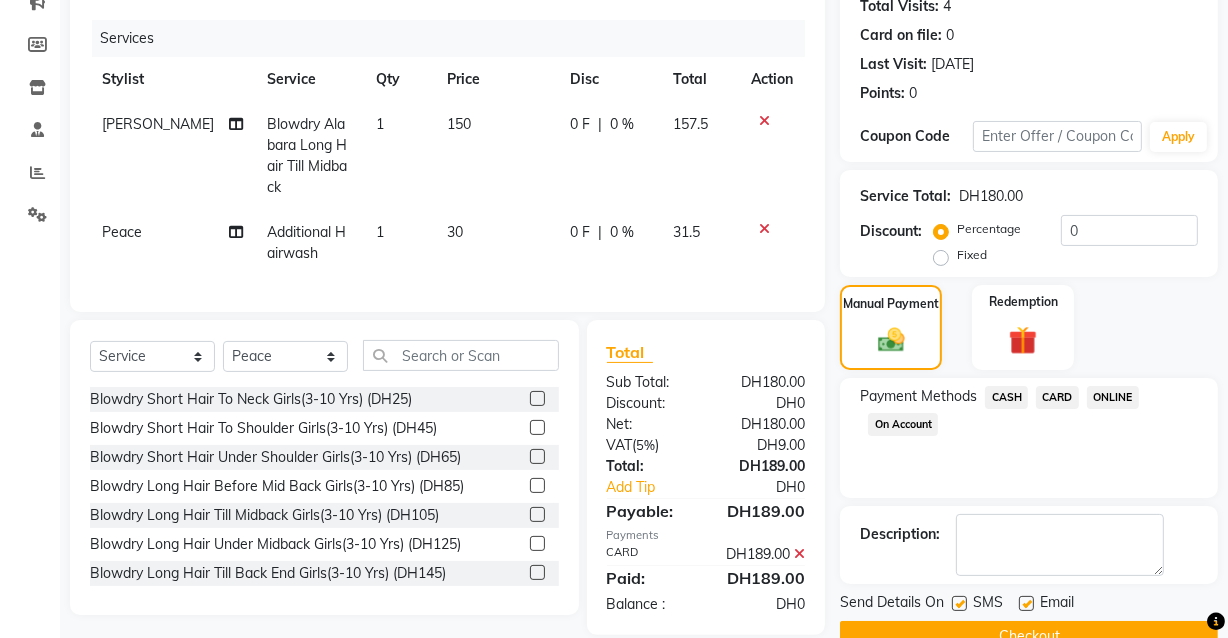 scroll, scrollTop: 270, scrollLeft: 0, axis: vertical 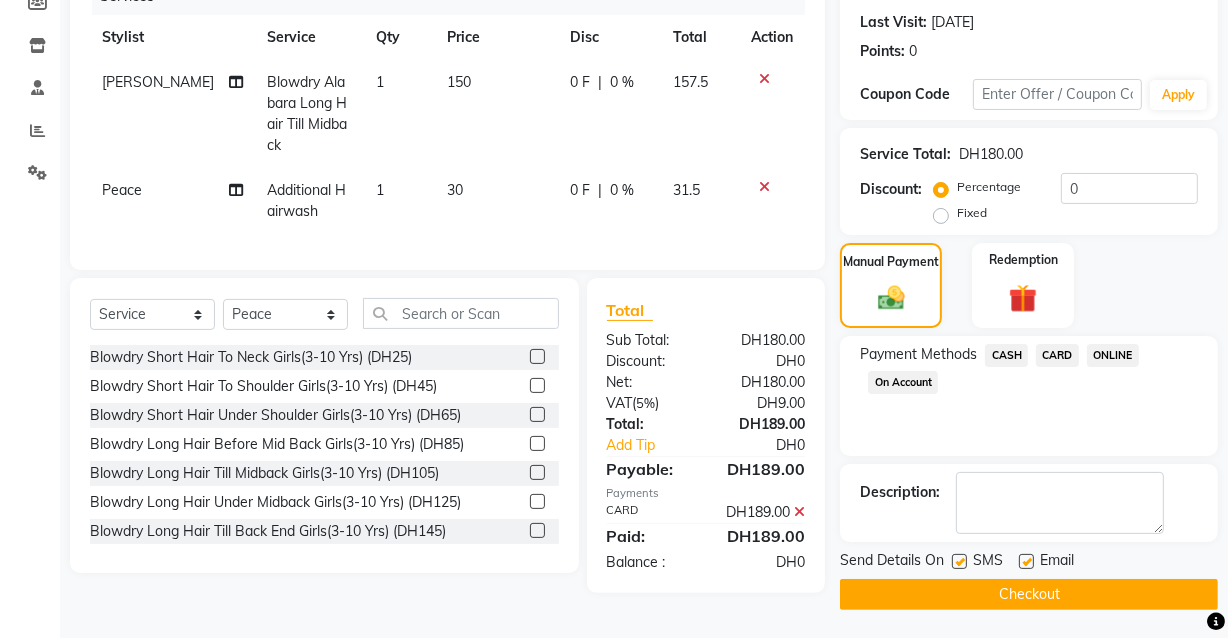 click 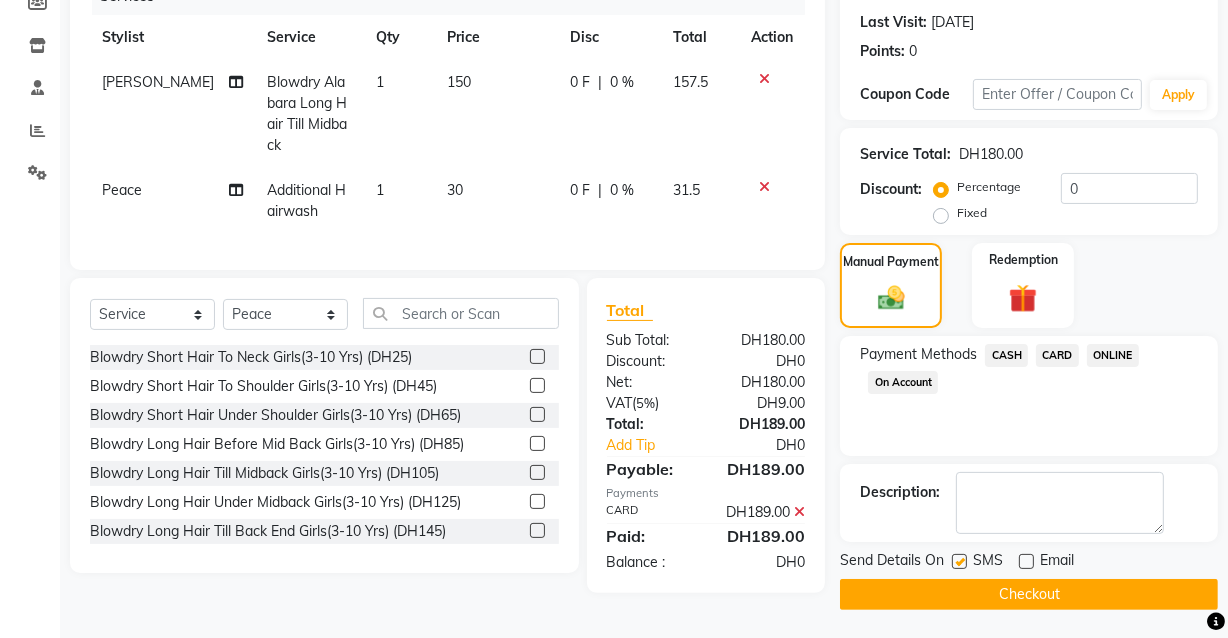 click on "Checkout" 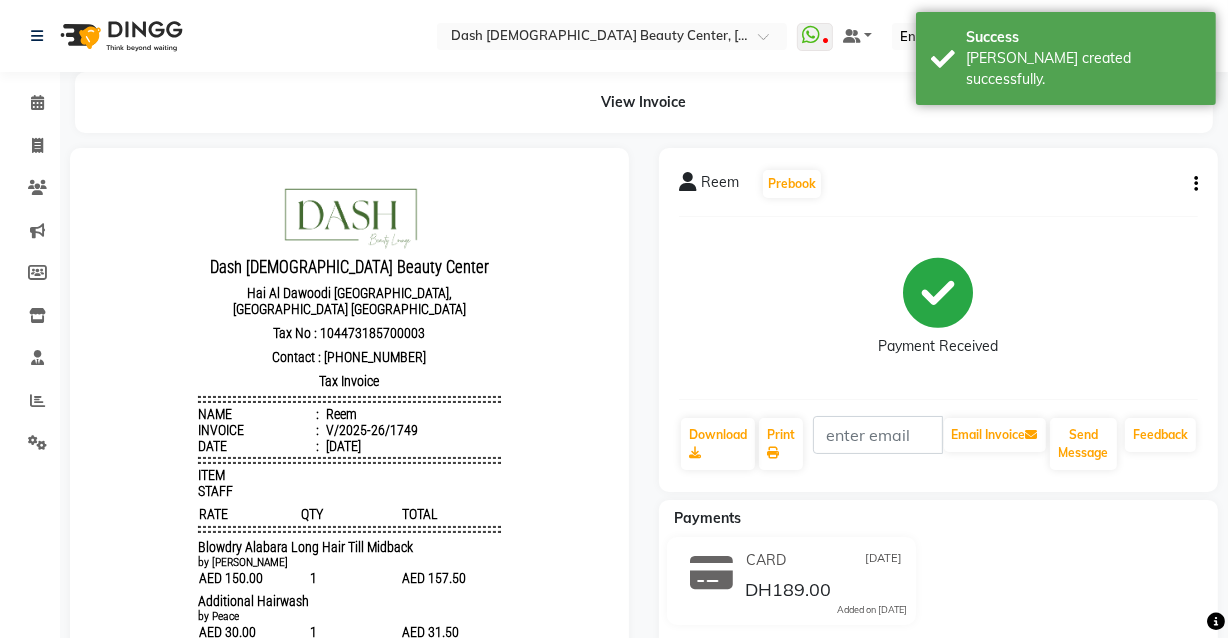 scroll, scrollTop: 0, scrollLeft: 0, axis: both 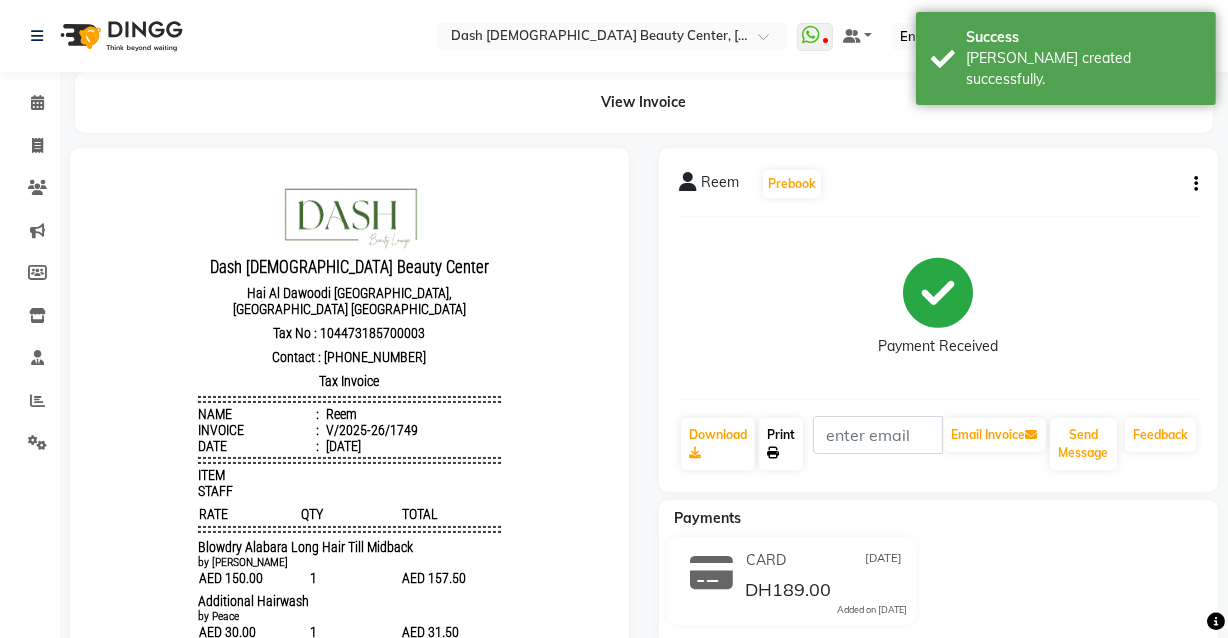 click on "Print" 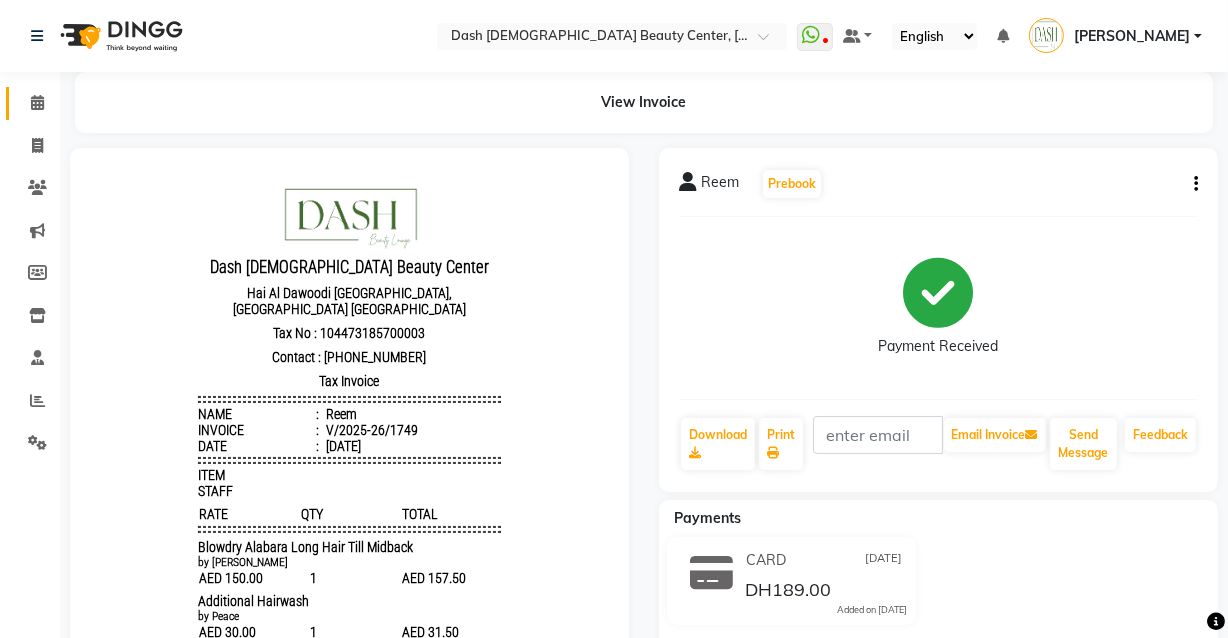 click 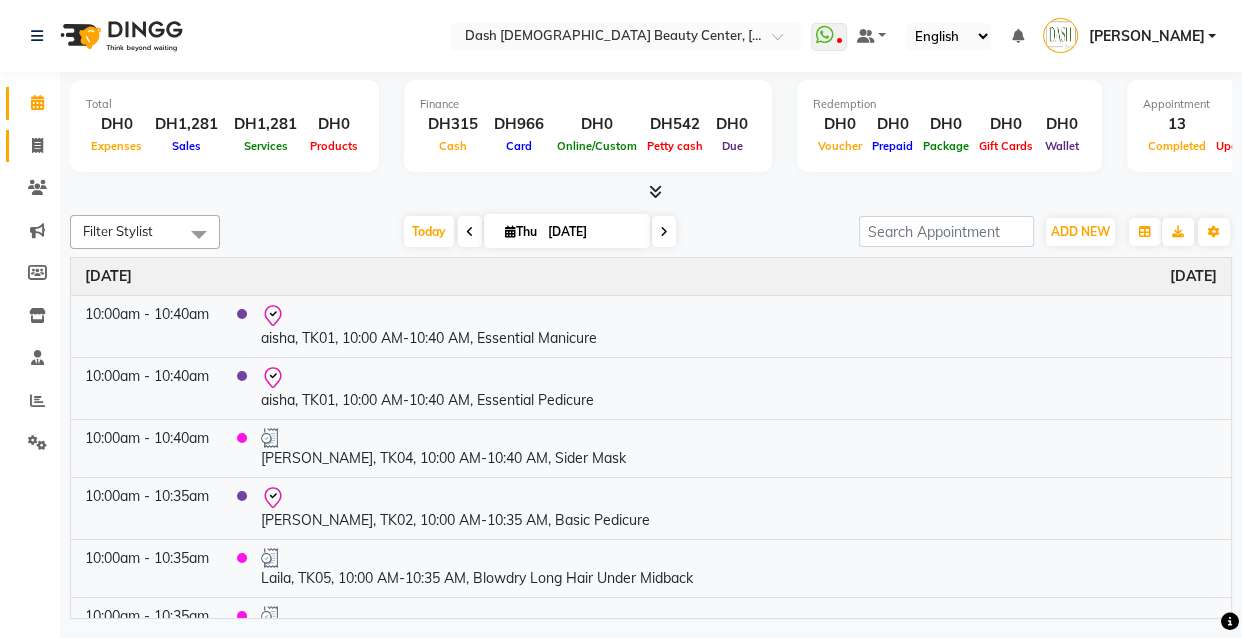 click 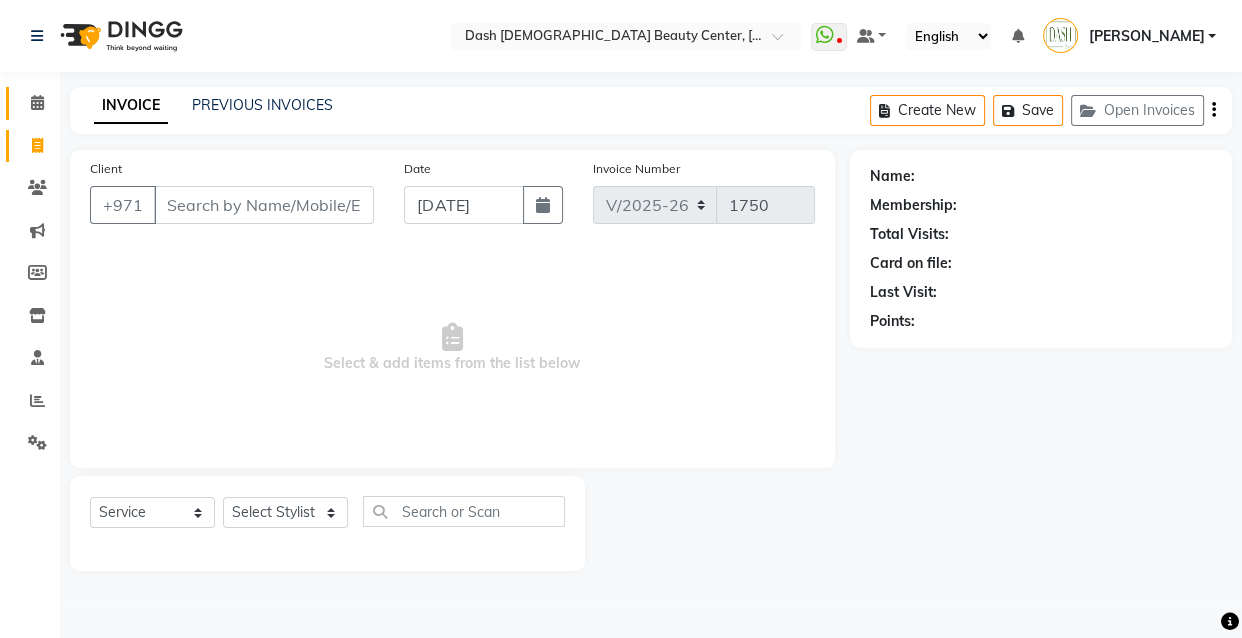 click 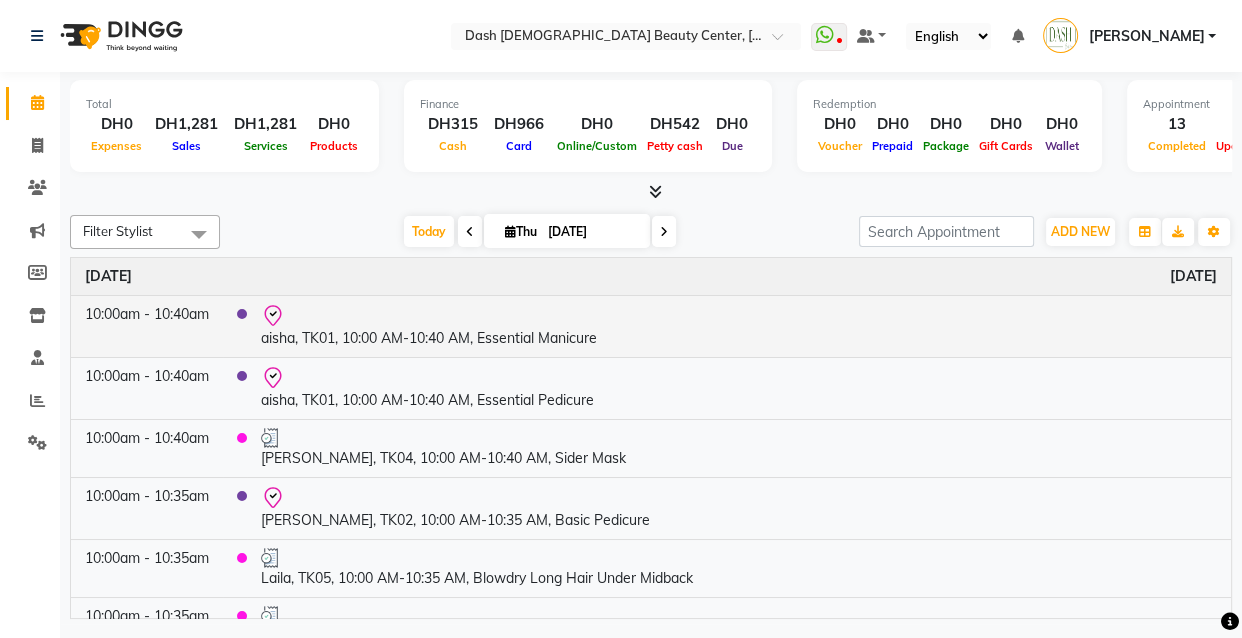 click on "aisha, TK01, 10:00 AM-10:40 AM, Essential Manicure" at bounding box center (739, 326) 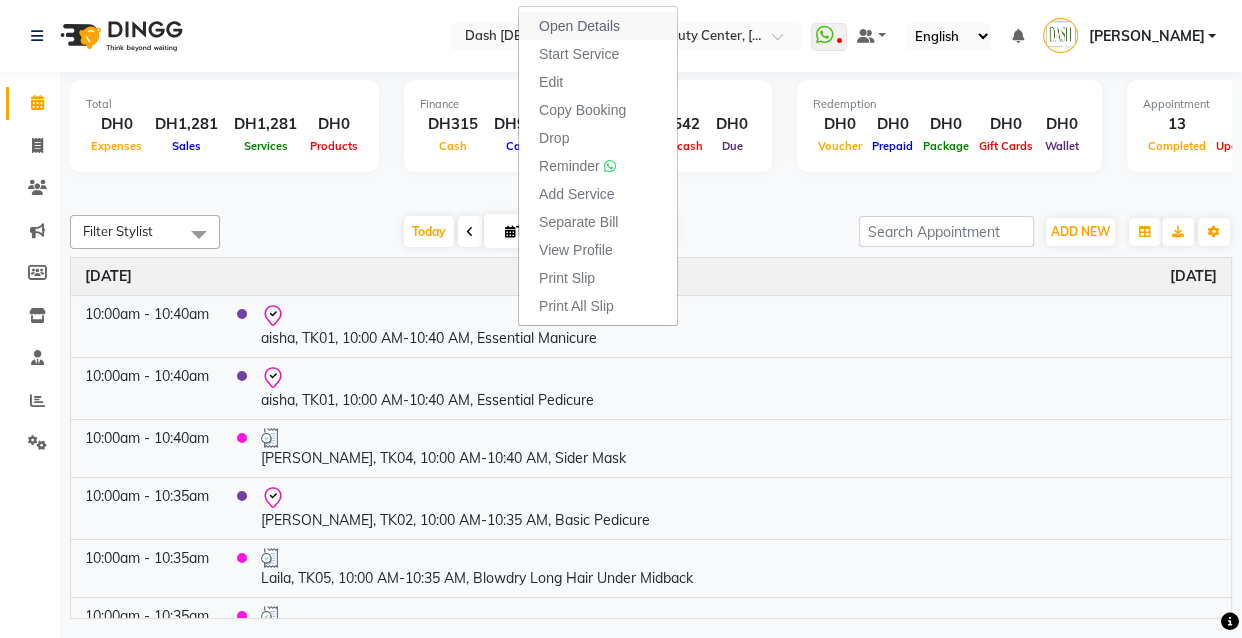 click on "Open Details" at bounding box center [579, 26] 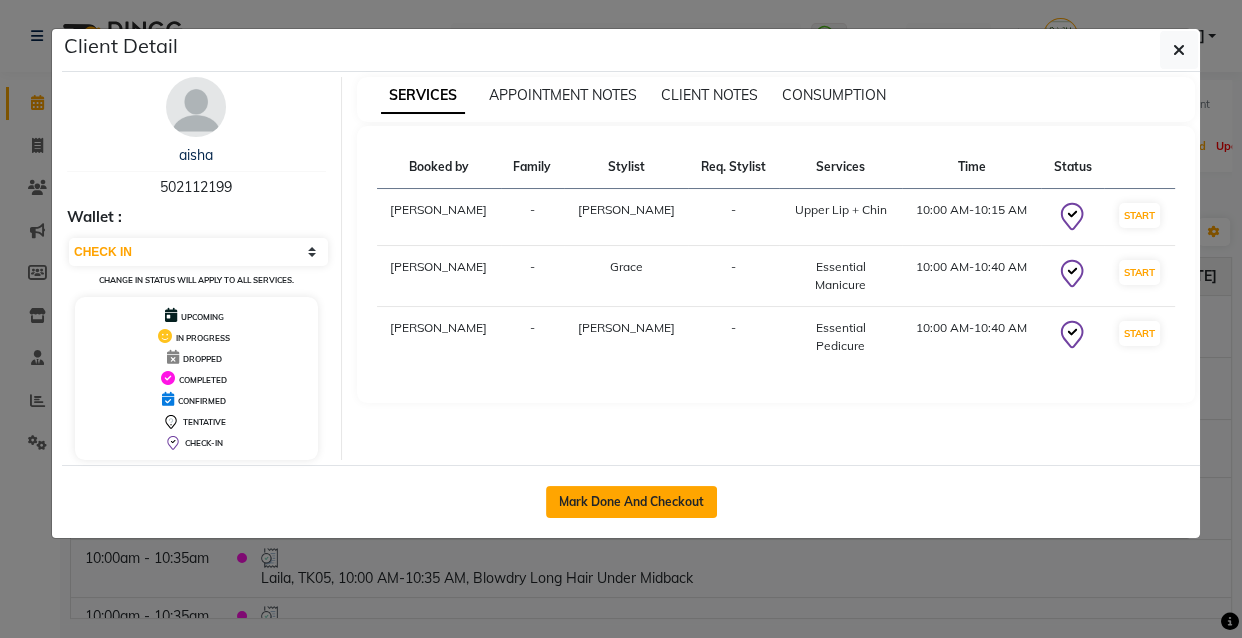 click on "Mark Done And Checkout" 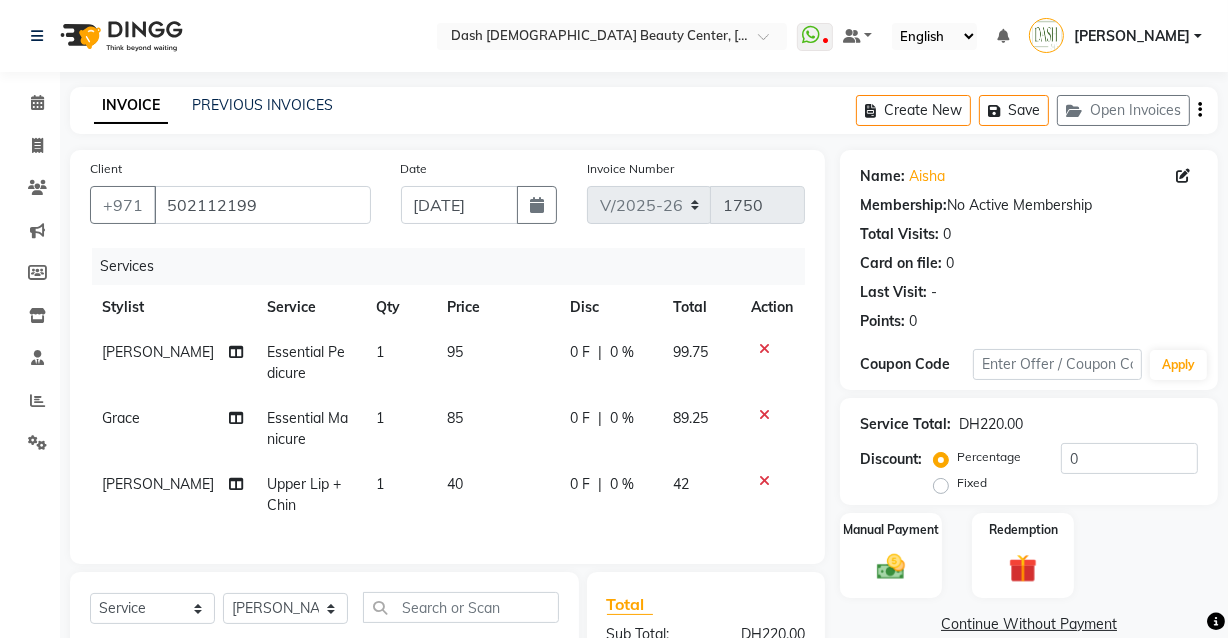 scroll, scrollTop: 0, scrollLeft: 0, axis: both 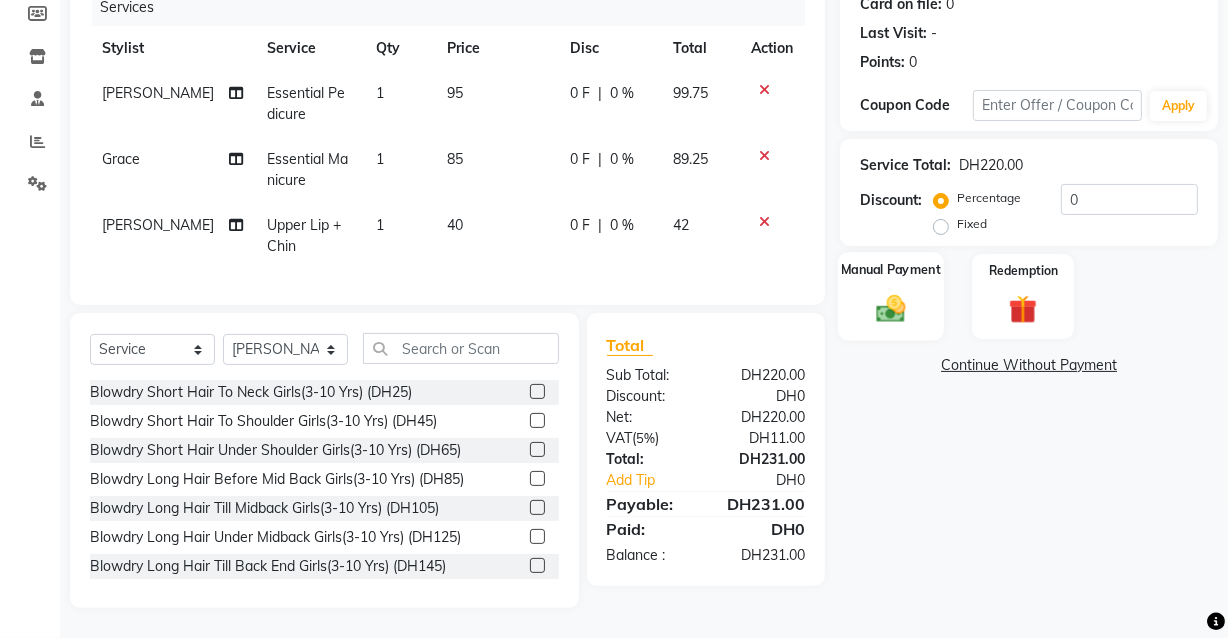 click on "Manual Payment" 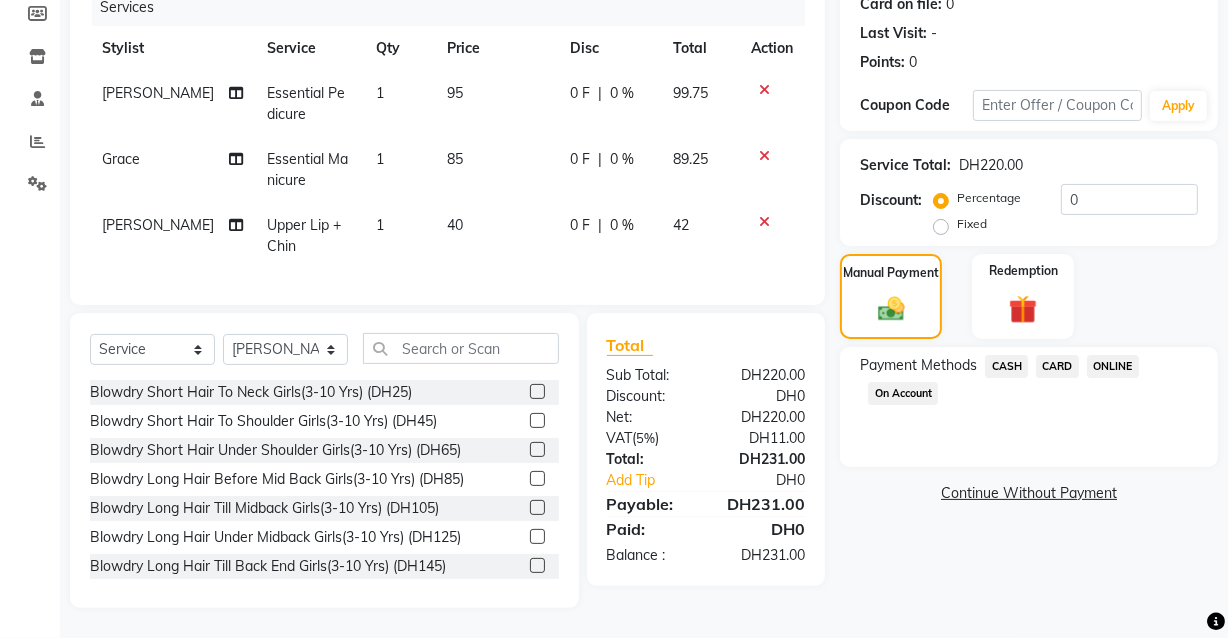 click on "CARD" 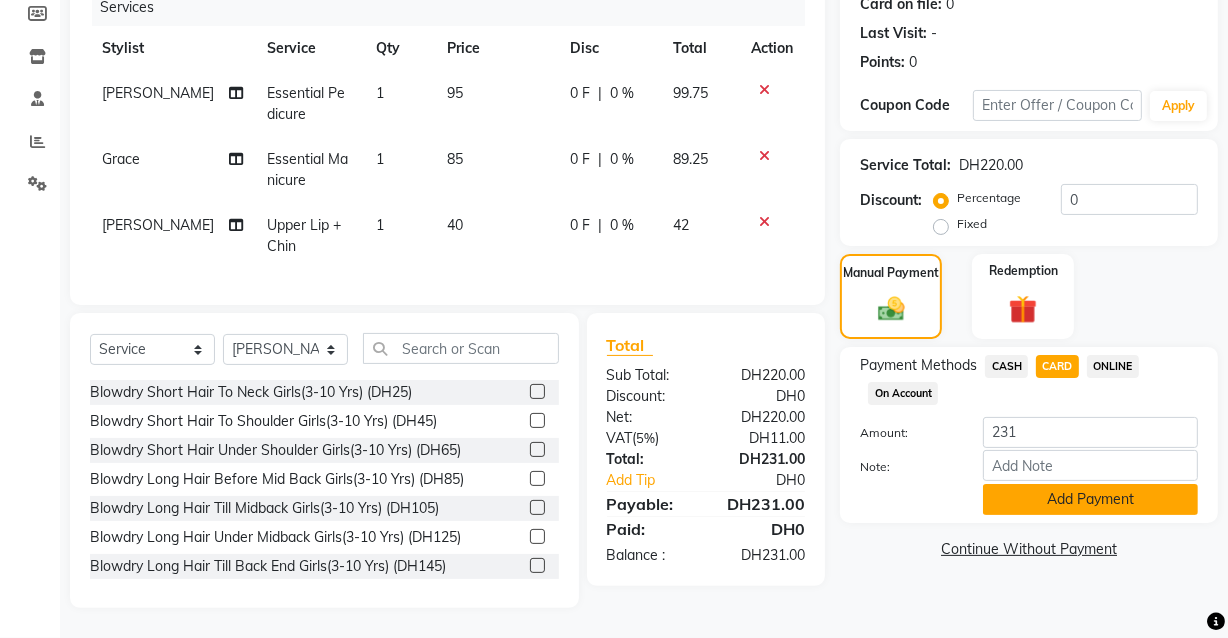 click on "Add Payment" 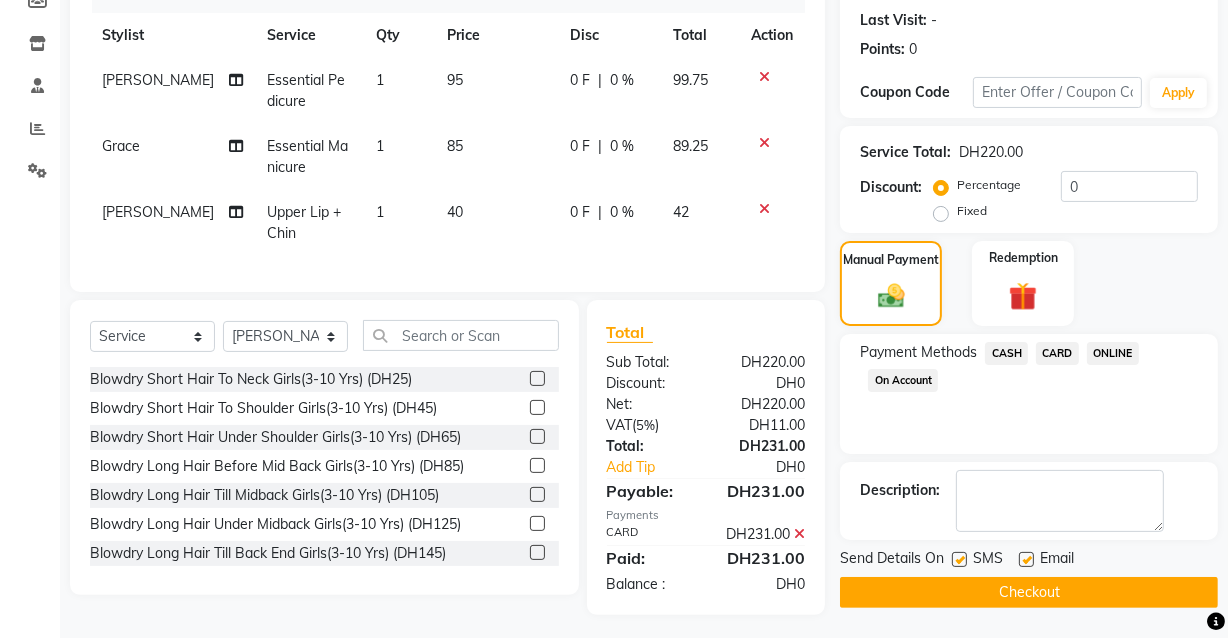 scroll, scrollTop: 313, scrollLeft: 0, axis: vertical 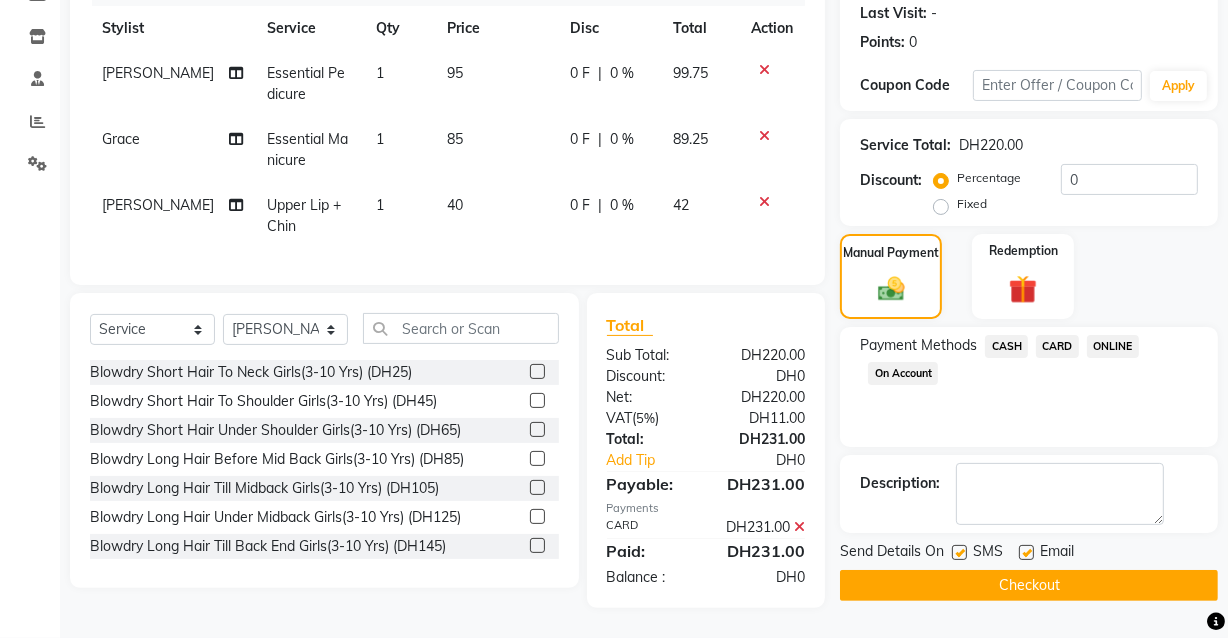 click 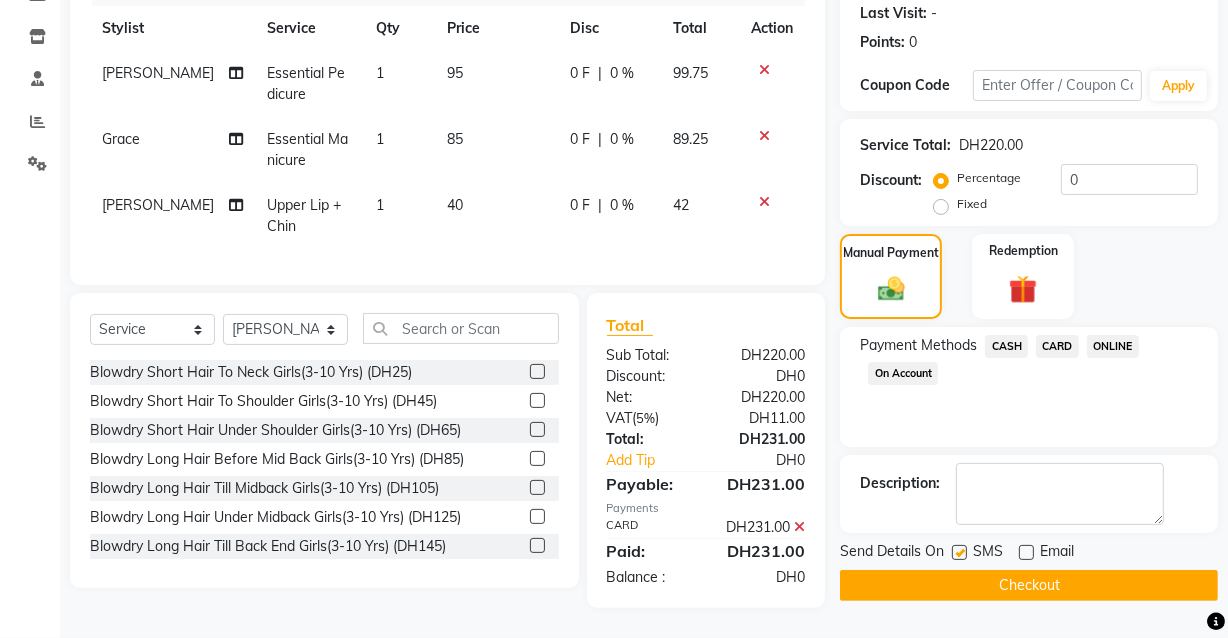 click 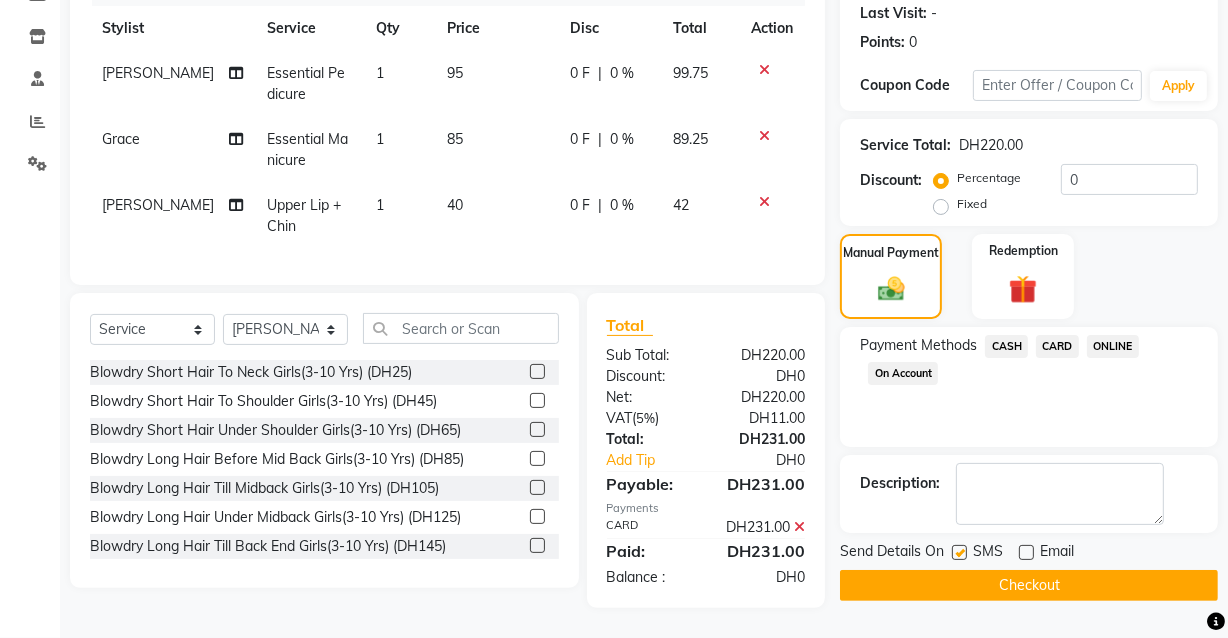 click at bounding box center (958, 553) 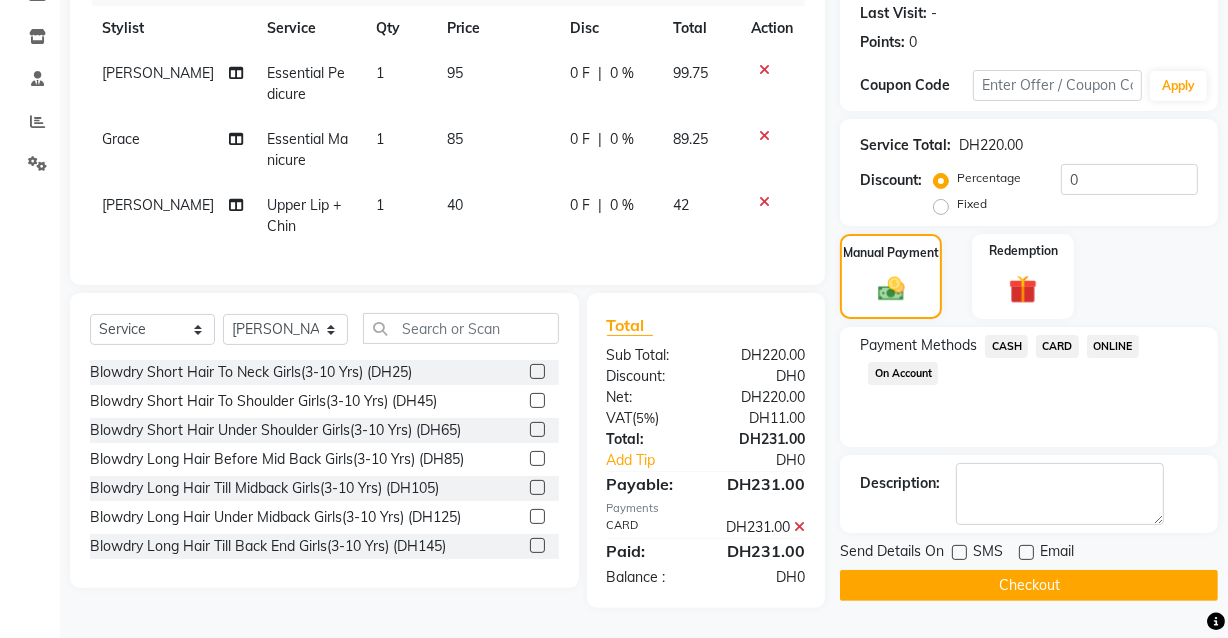 click on "Checkout" 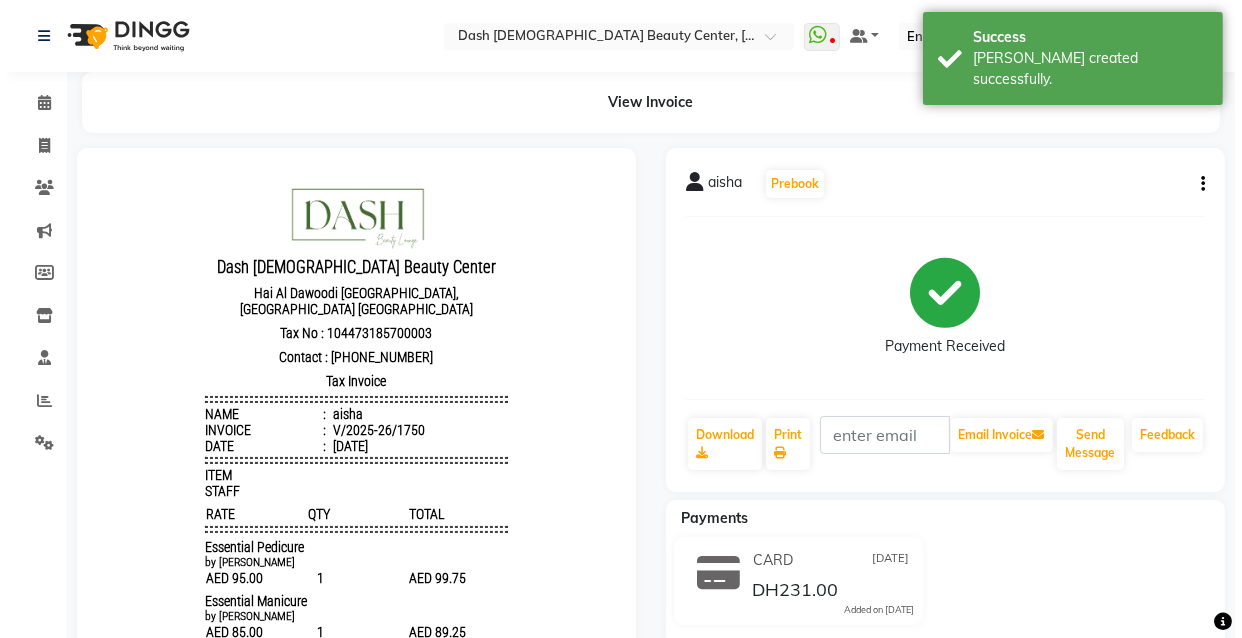 scroll, scrollTop: 0, scrollLeft: 0, axis: both 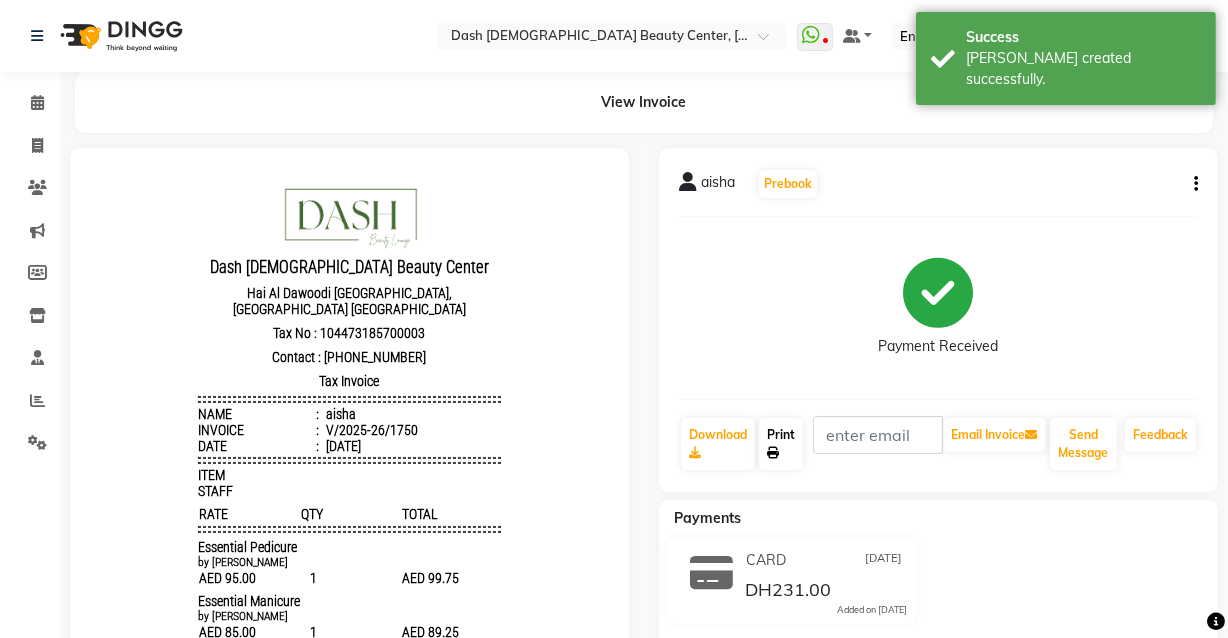 click 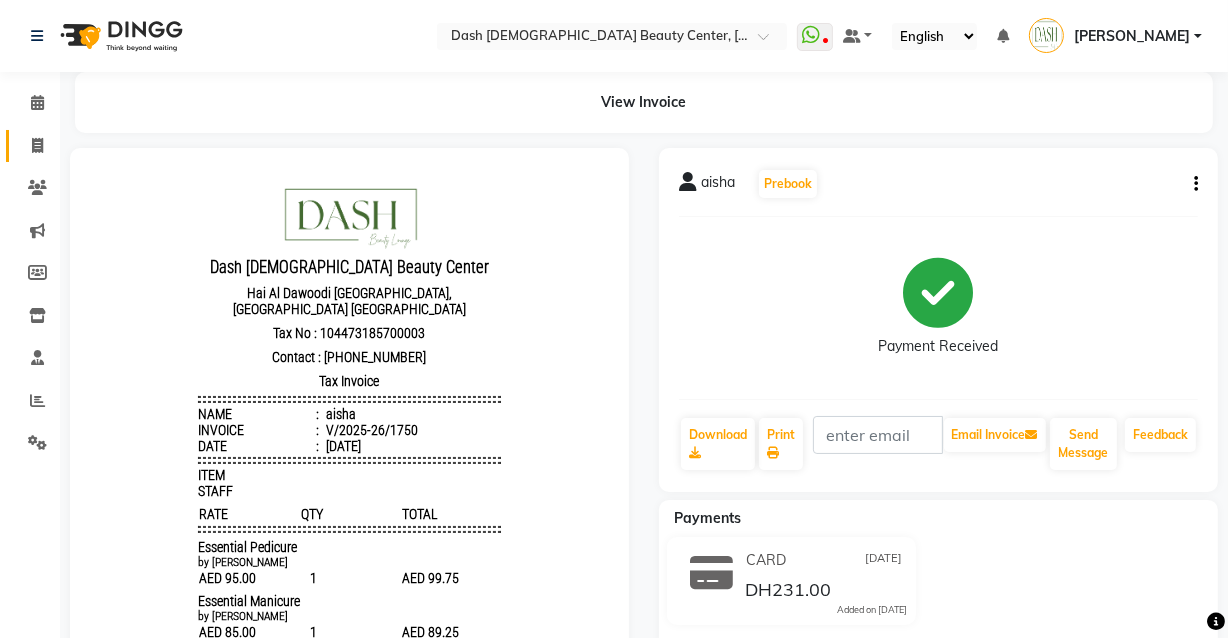 click 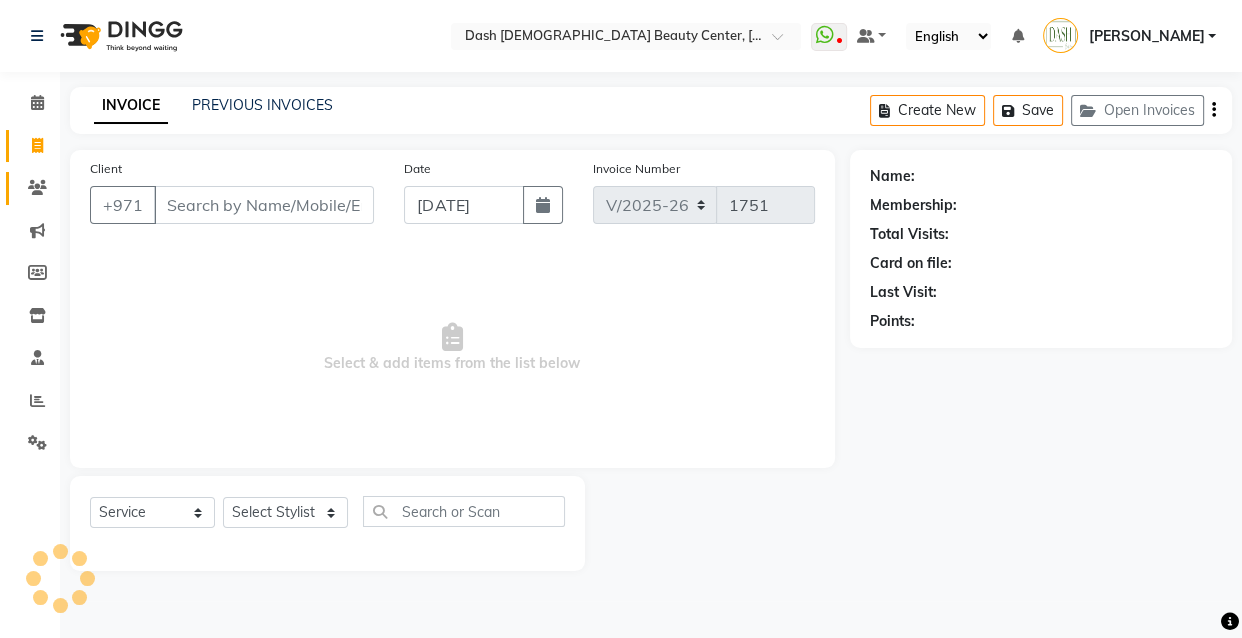 click 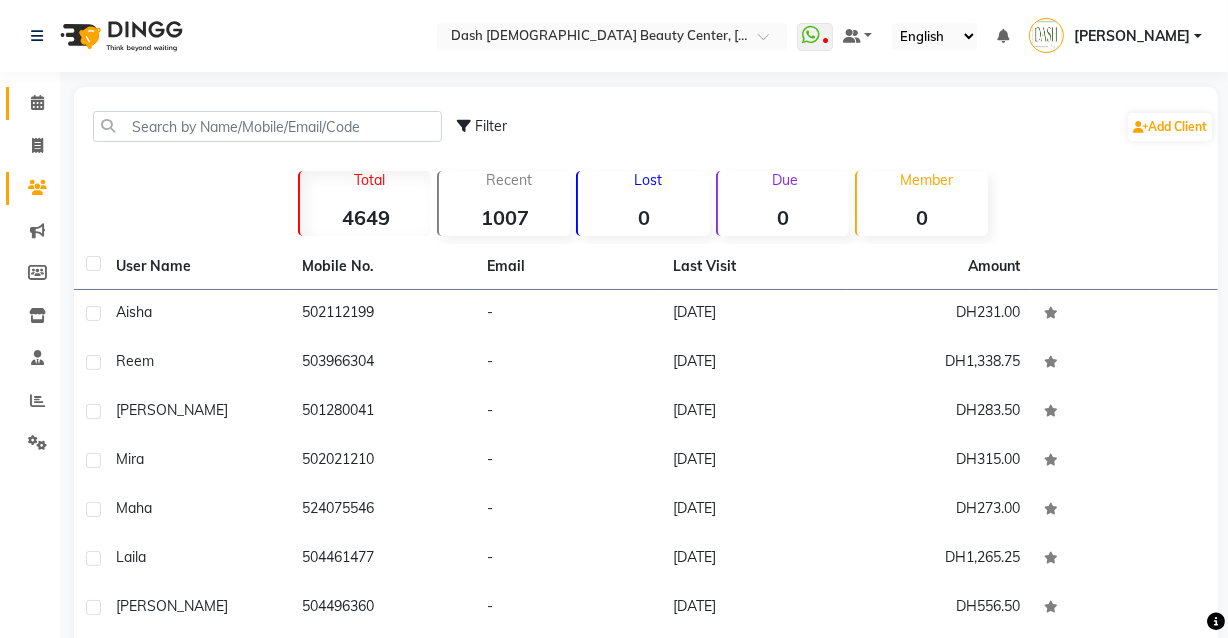click 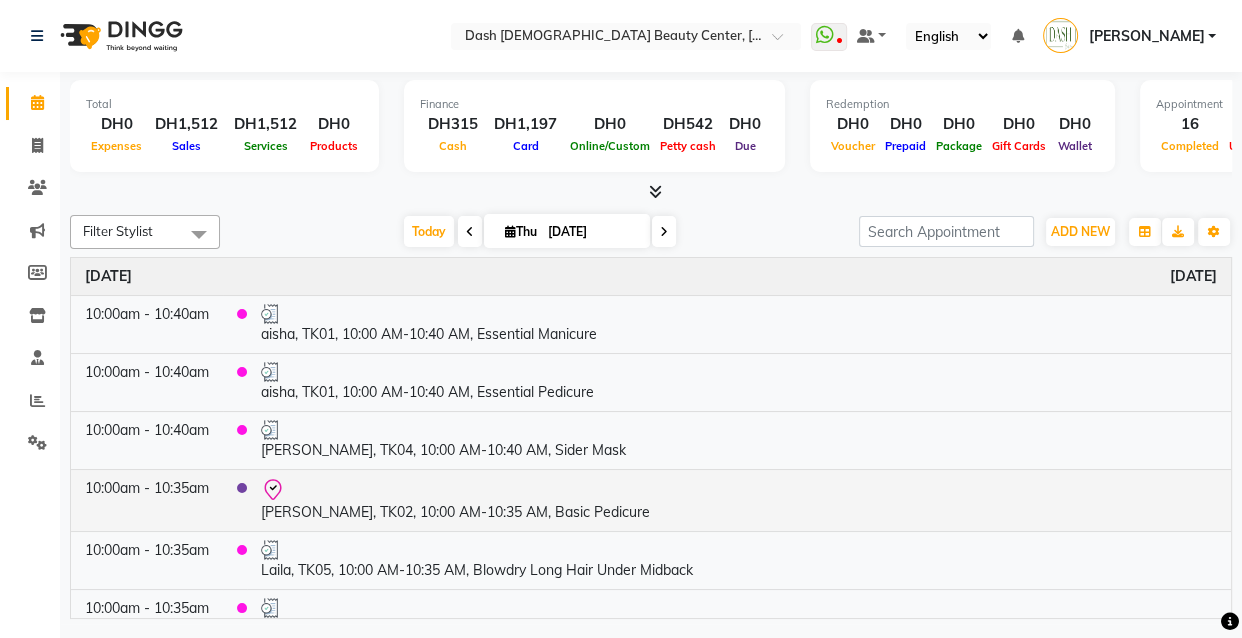 click on "[PERSON_NAME], TK02, 10:00 AM-10:35 AM, Basic Pedicure" at bounding box center [739, 500] 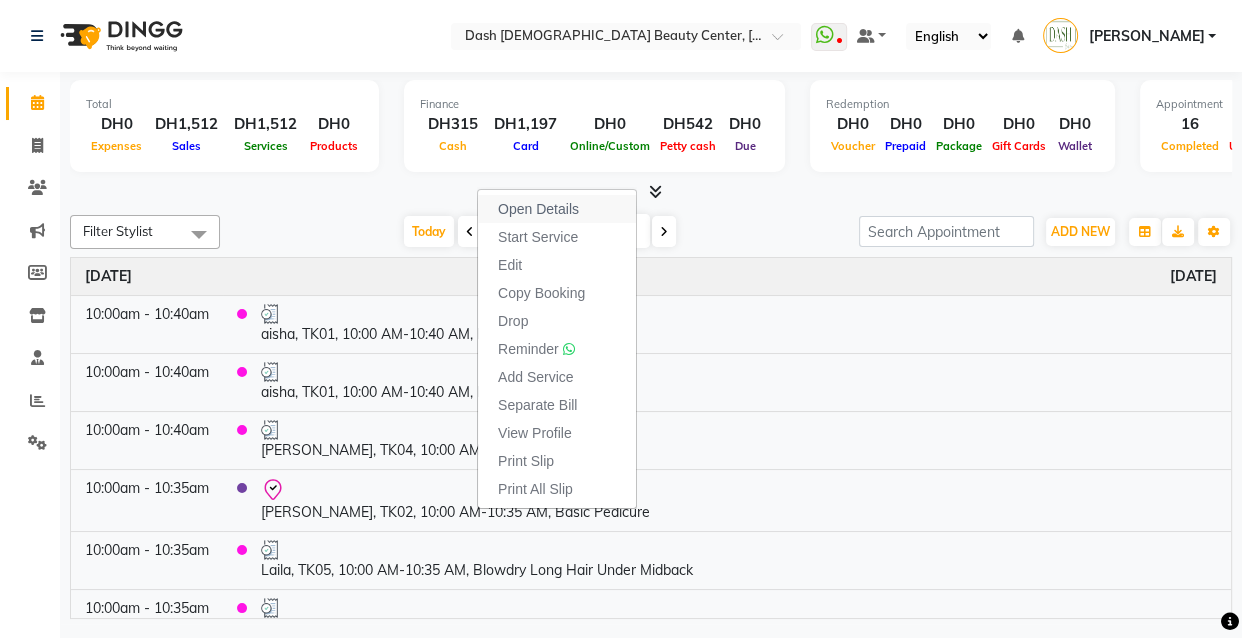 click on "Open Details" at bounding box center (557, 209) 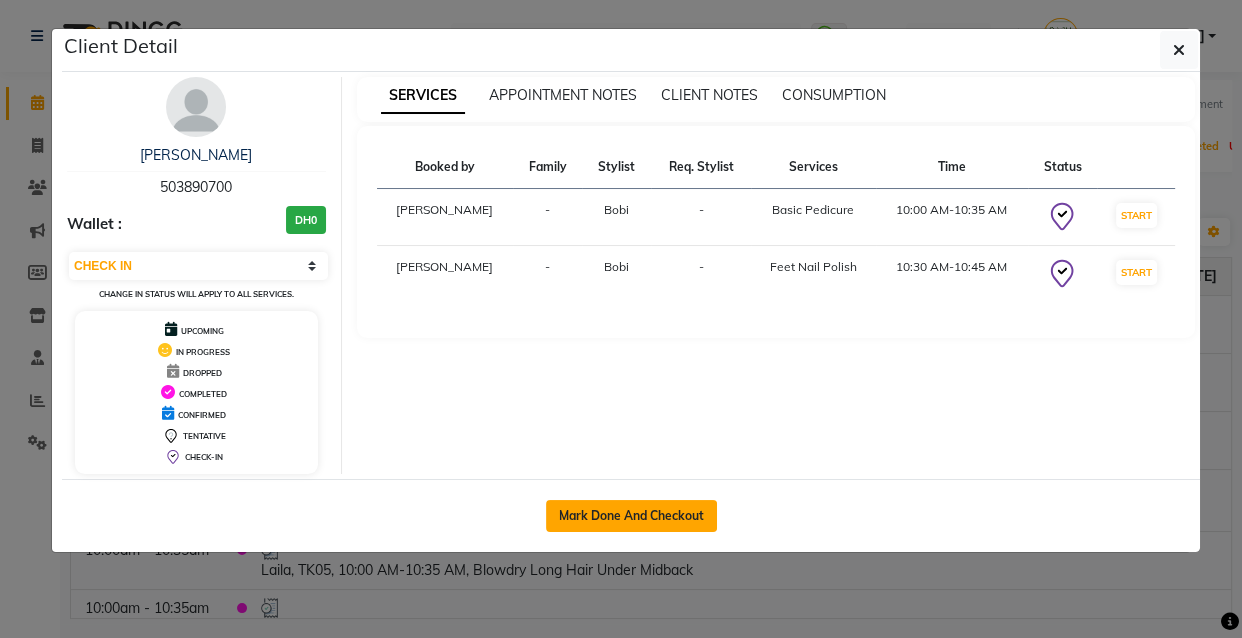 click on "Mark Done And Checkout" 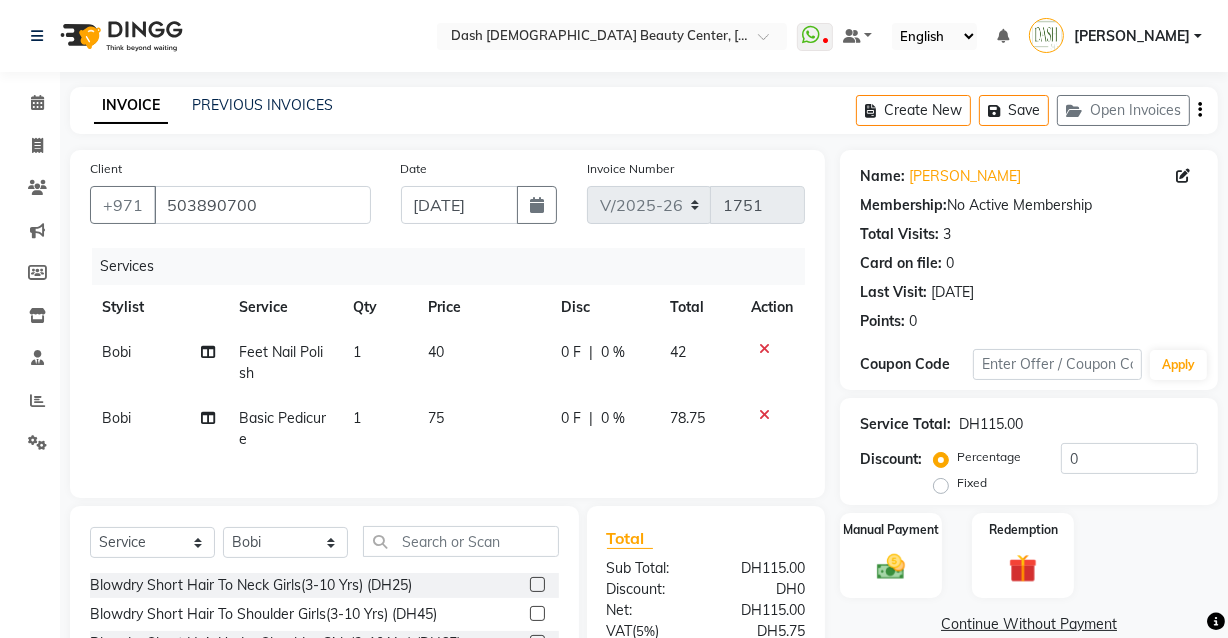 click 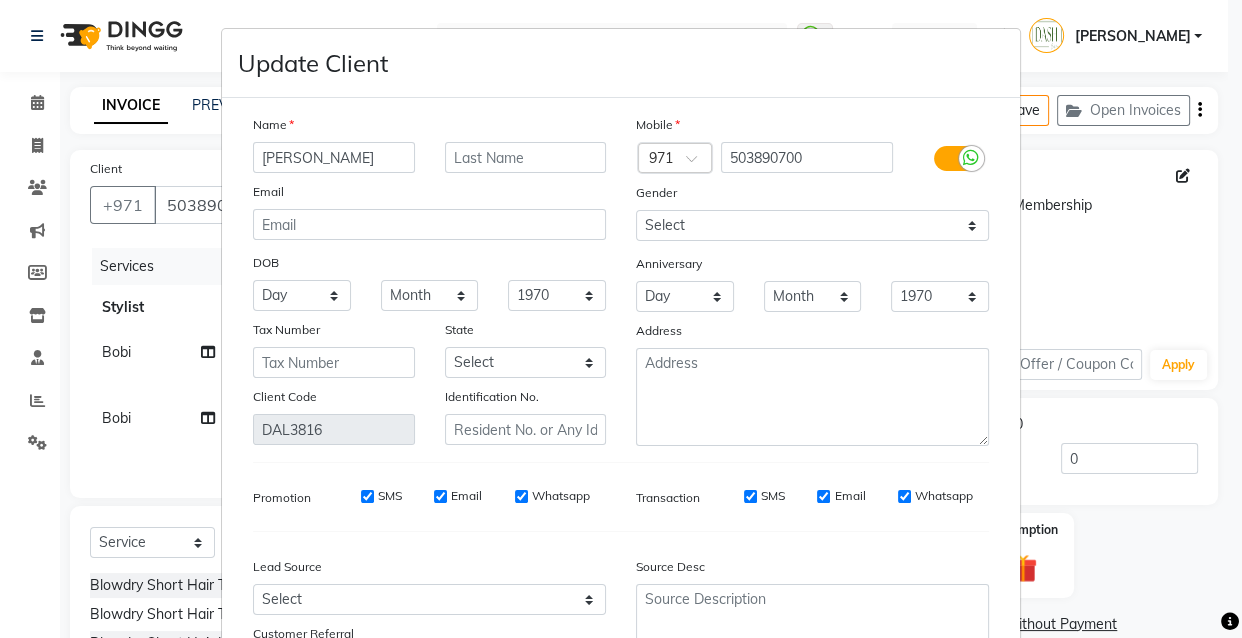 click on "Update Client Name [PERSON_NAME] Email DOB Day 01 02 03 04 05 06 07 08 09 10 11 12 13 14 15 16 17 18 19 20 21 22 23 24 25 26 27 28 29 30 31 Month January February March April May June July August September October November [DATE] 1941 1942 1943 1944 1945 1946 1947 1948 1949 1950 1951 1952 1953 1954 1955 1956 1957 1958 1959 1960 1961 1962 1963 1964 1965 1966 1967 1968 1969 1970 1971 1972 1973 1974 1975 1976 1977 1978 1979 1980 1981 1982 1983 1984 1985 1986 1987 1988 1989 1990 1991 1992 1993 1994 1995 1996 1997 1998 1999 2000 2001 2002 2003 2004 2005 2006 2007 2008 2009 2010 2011 2012 2013 2014 2015 2016 2017 2018 2019 2020 2021 2022 2023 2024 Tax Number State Select Abu Zabi Ajman [GEOGRAPHIC_DATA] [GEOGRAPHIC_DATA] Sharjah Sharjha [GEOGRAPHIC_DATA] al-Fujayrah ash-Shariqah Client Code DAL3816 Identification No. Mobile Country Code × 971 503890700 Gender Select [DEMOGRAPHIC_DATA] [DEMOGRAPHIC_DATA] Other Prefer Not To Say Anniversary Day 01 02 03 04 05 06 07 08 09 10 11 12 13 14 15 16 17 18 19 20 21 22 23 24 25 26 27 28 29 30 31 Month January March" at bounding box center (621, 319) 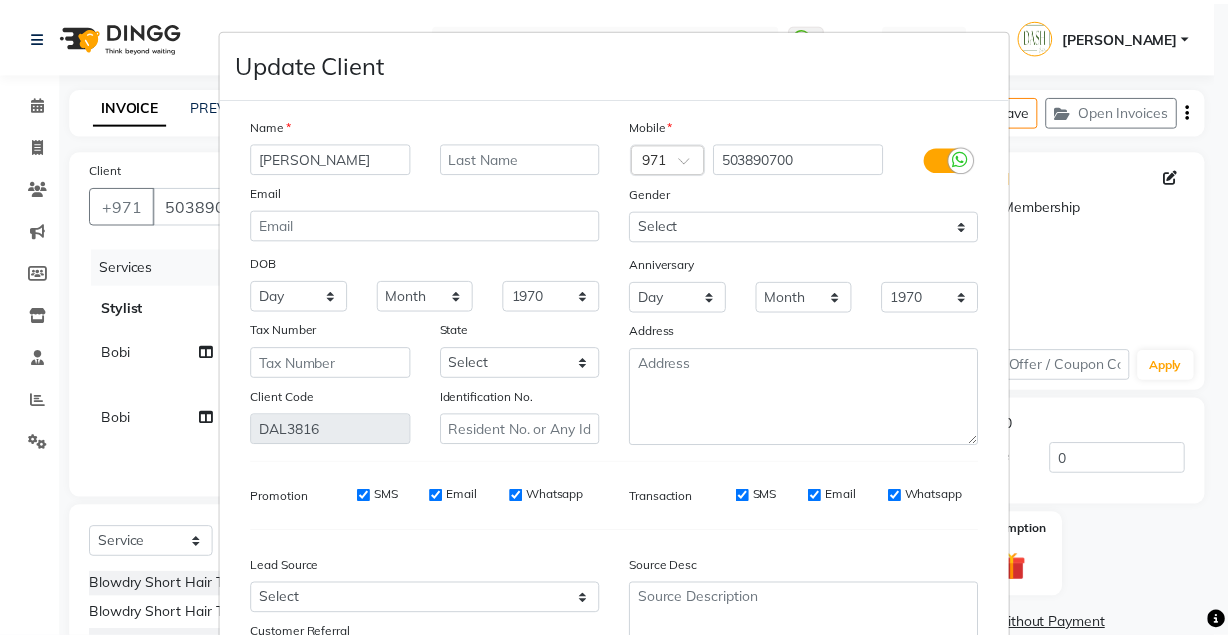 scroll, scrollTop: 180, scrollLeft: 0, axis: vertical 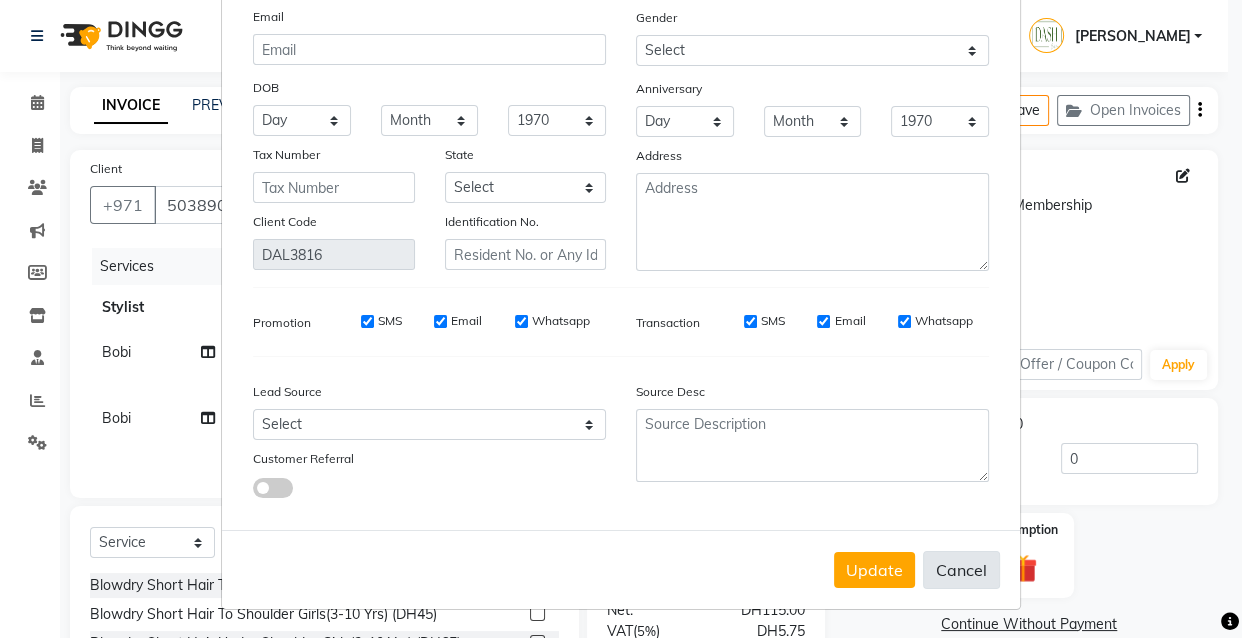 click on "Cancel" at bounding box center [961, 570] 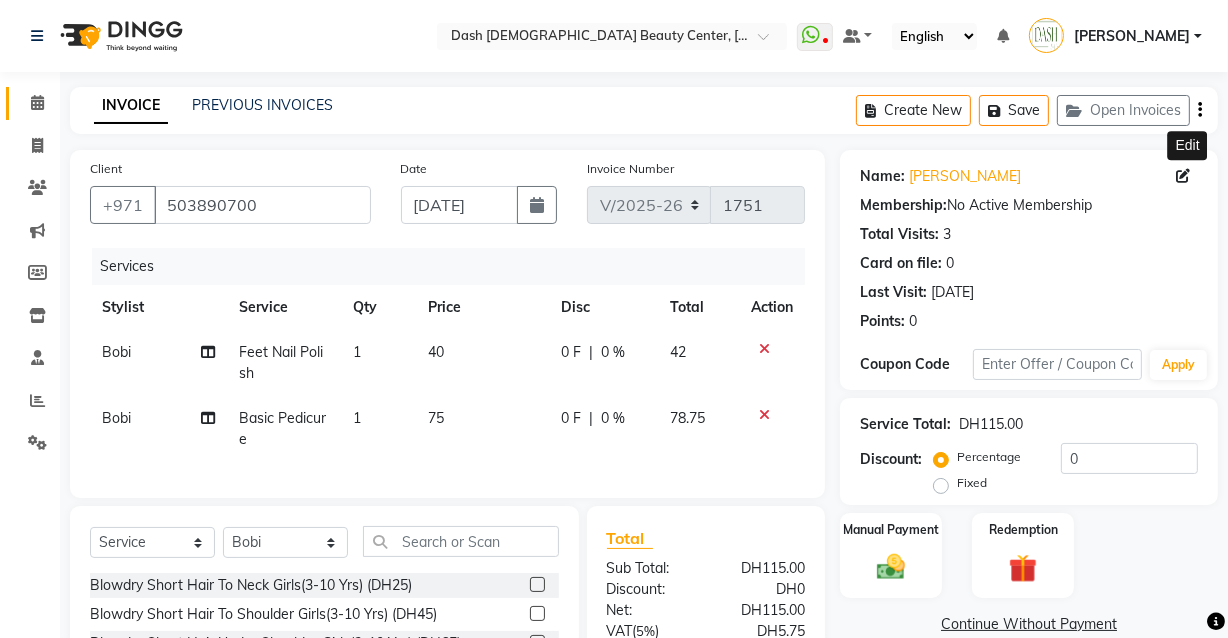 click 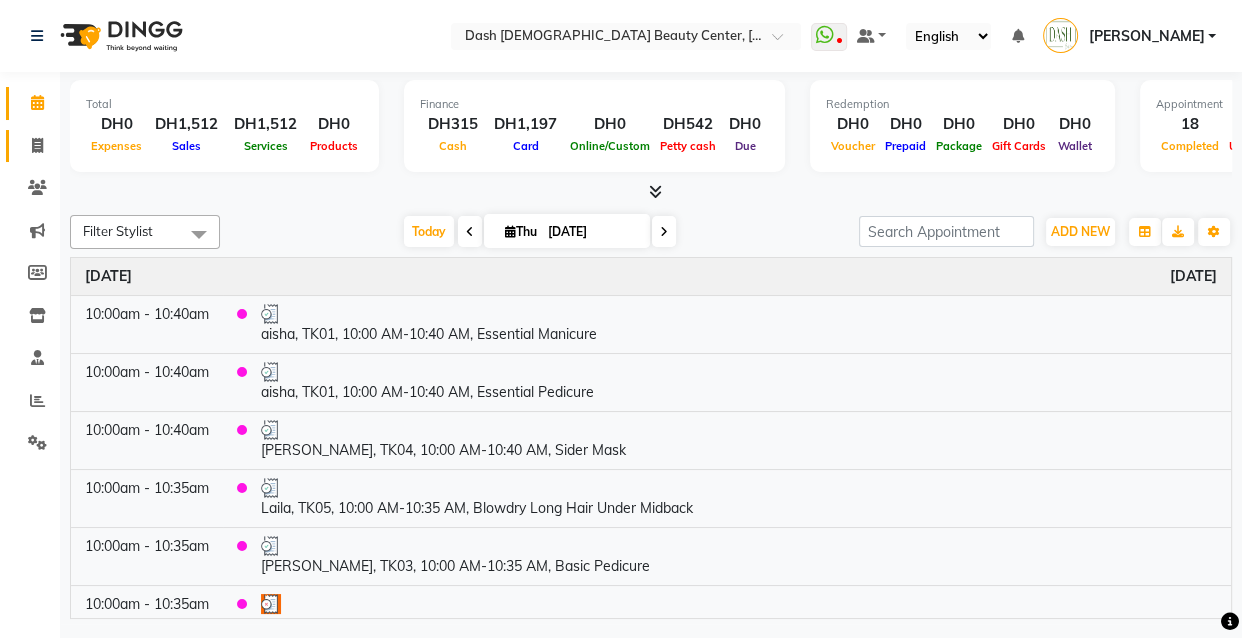 click 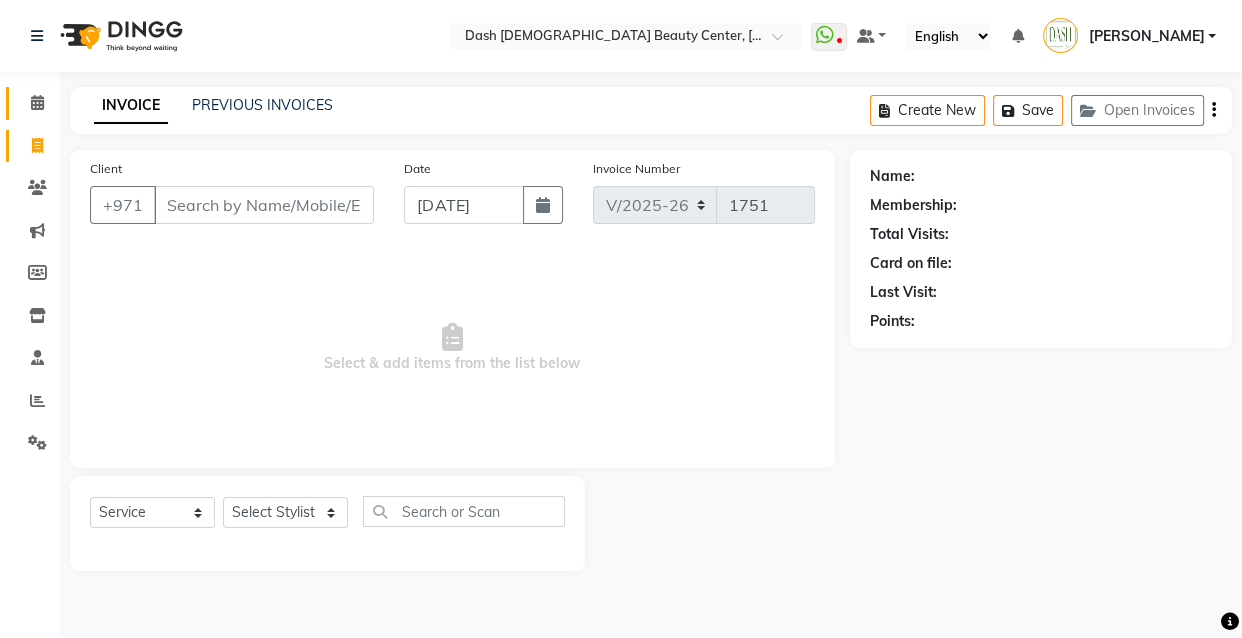 click 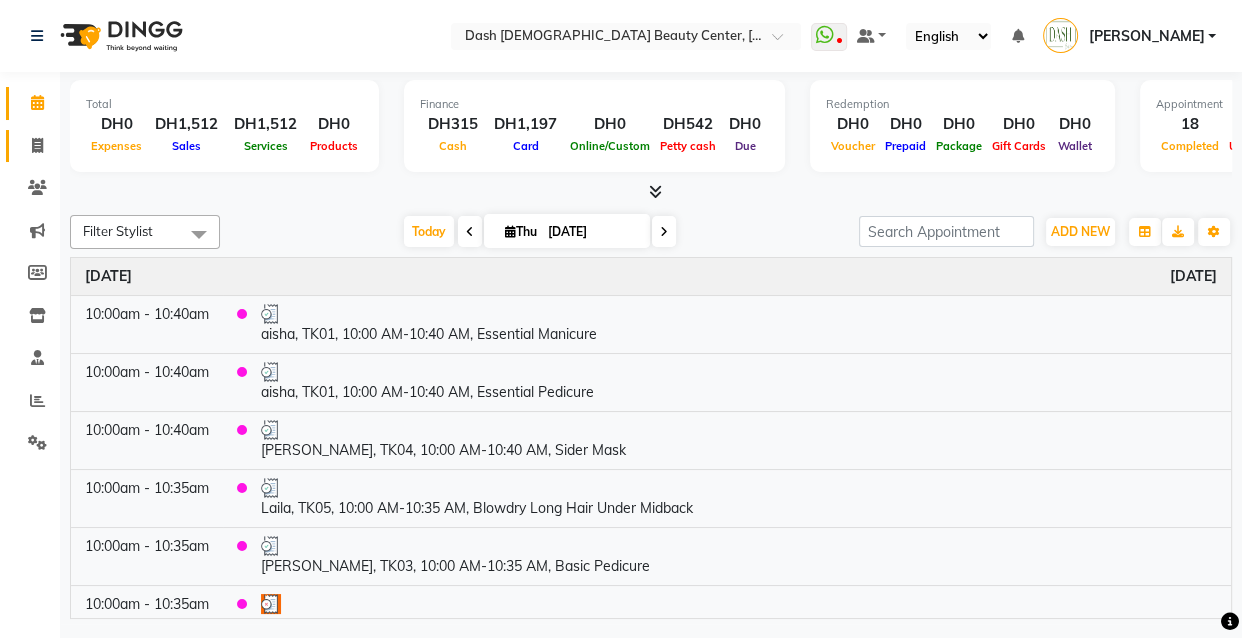 click 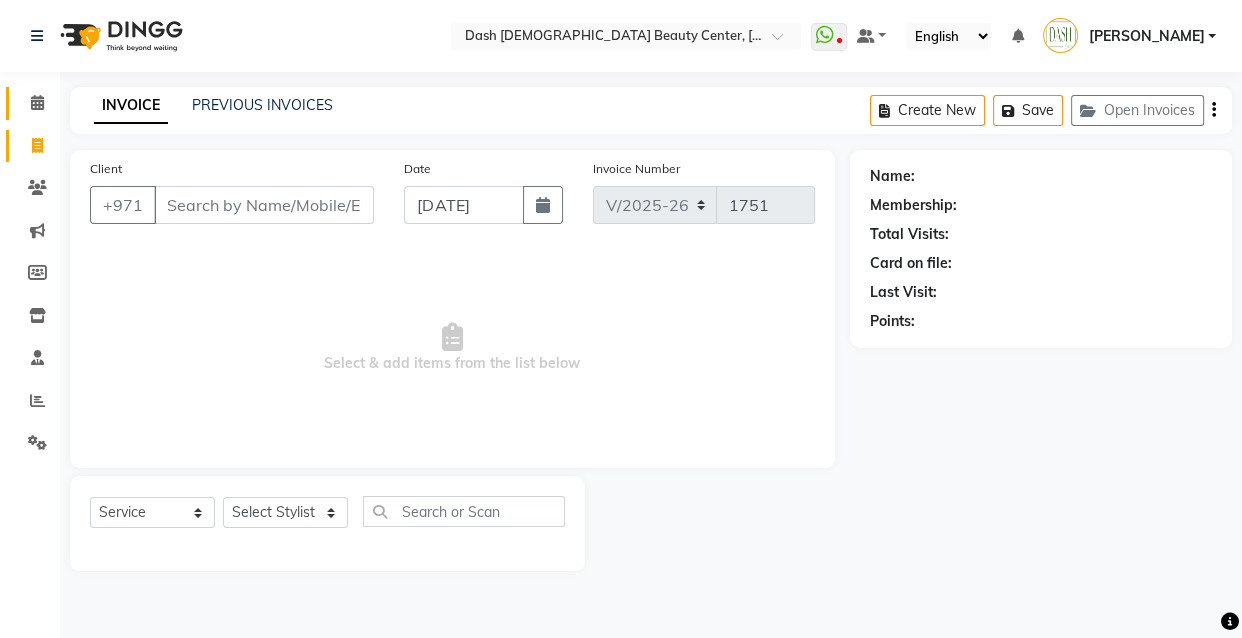 click 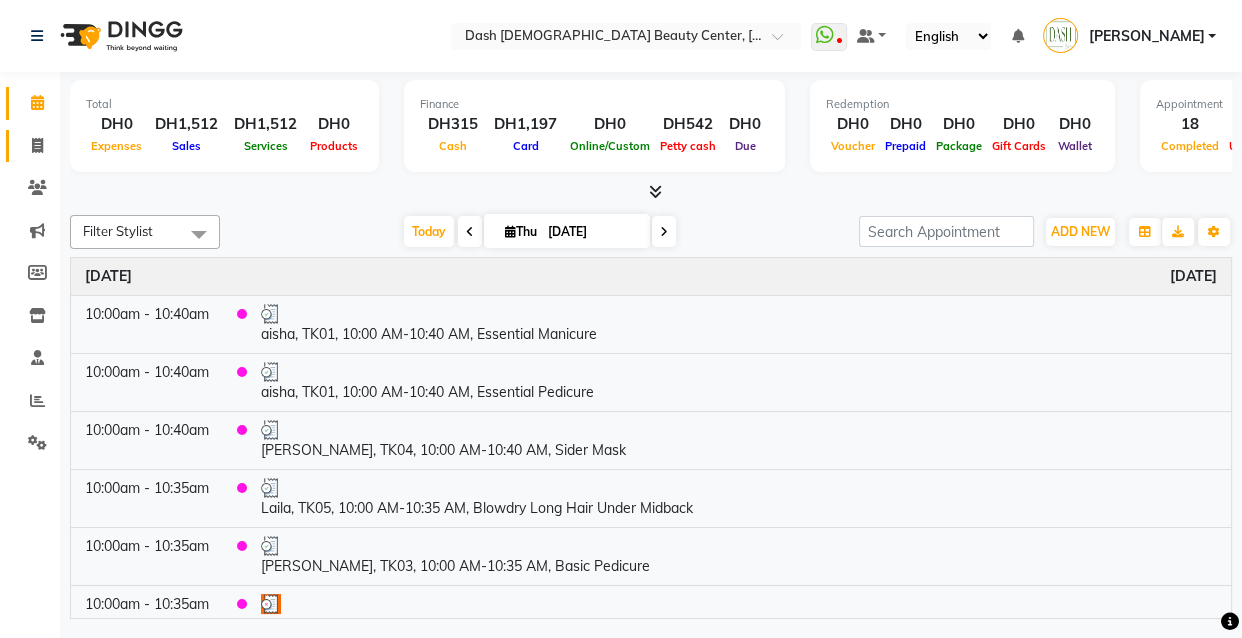 click 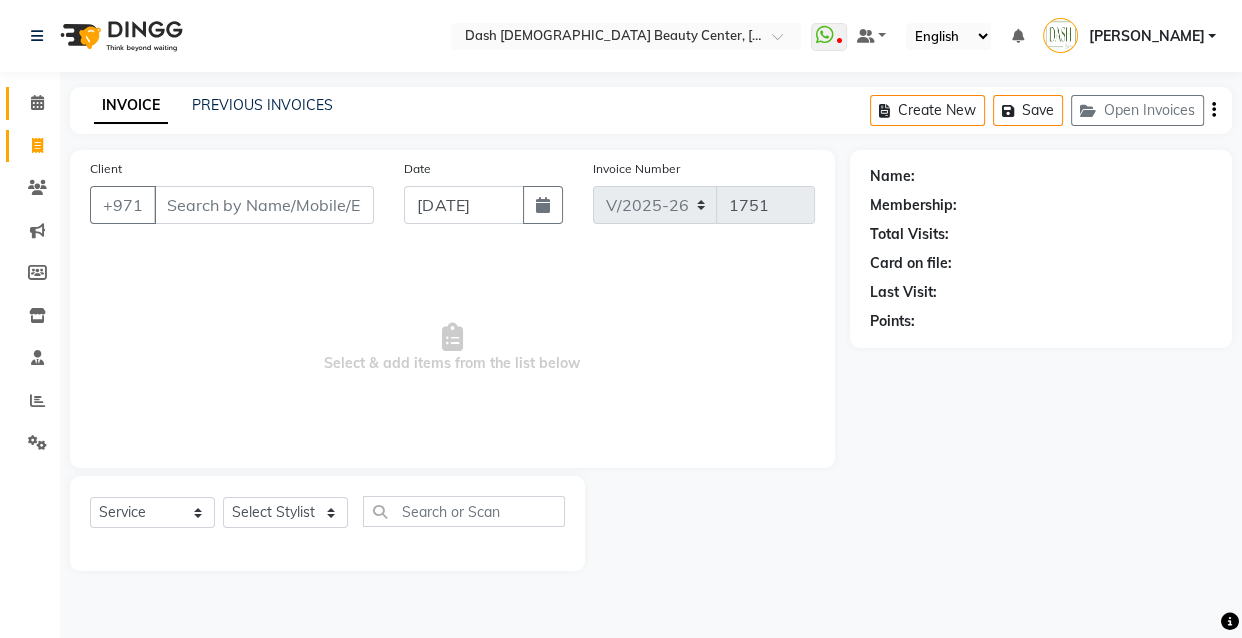 click 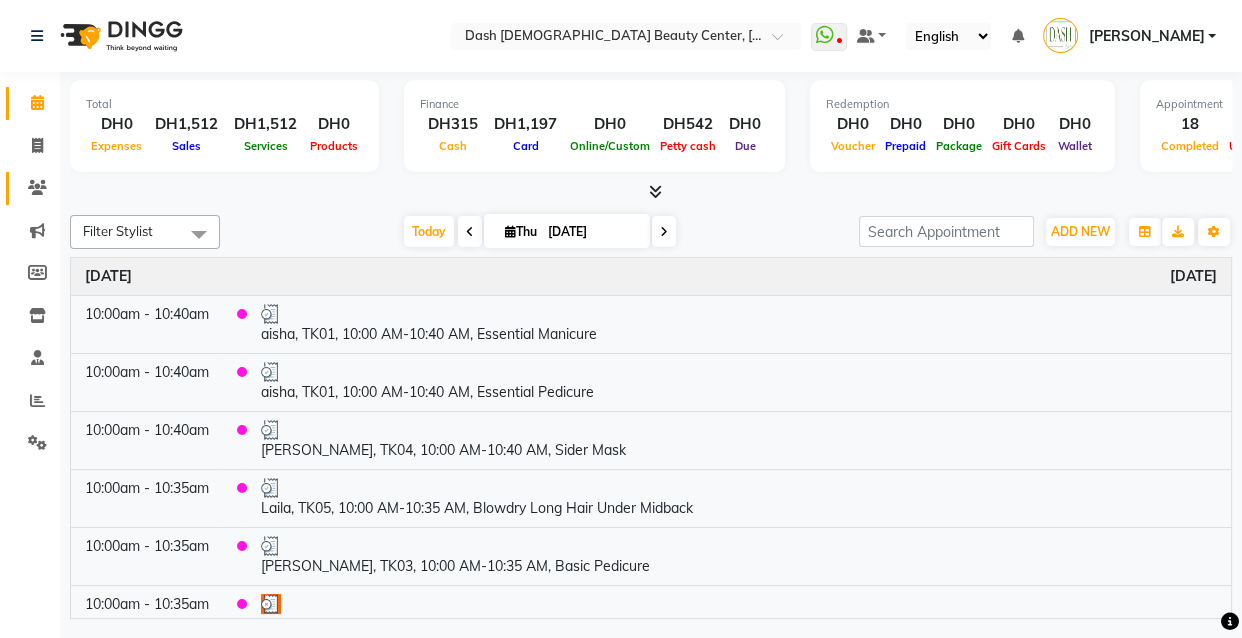 click 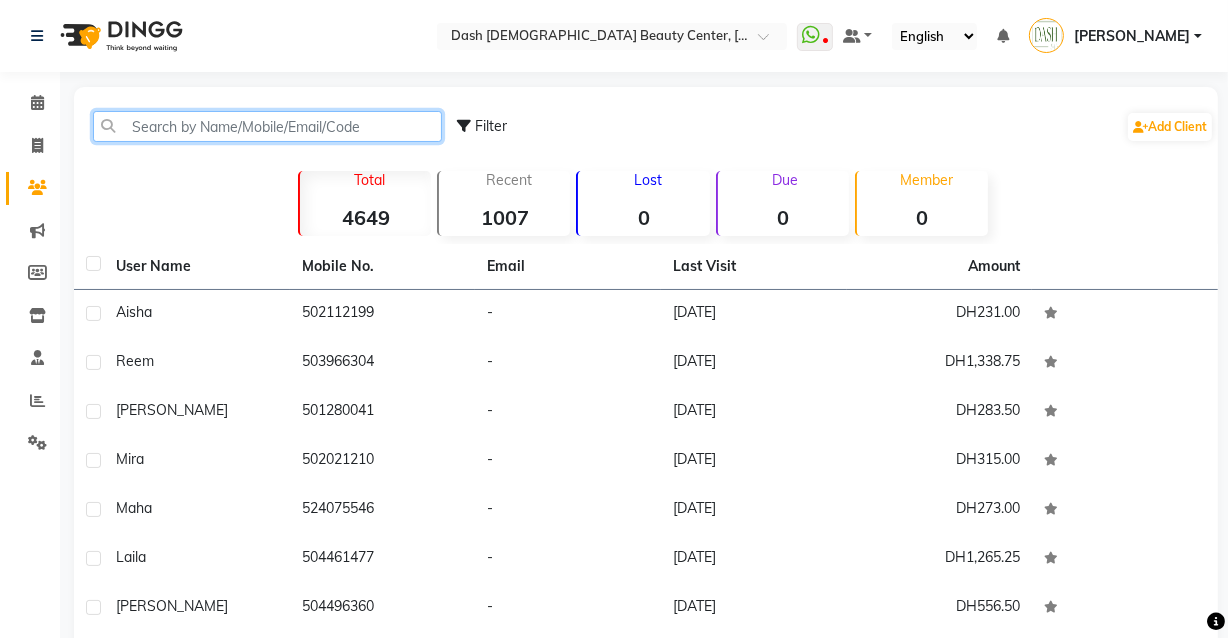 click 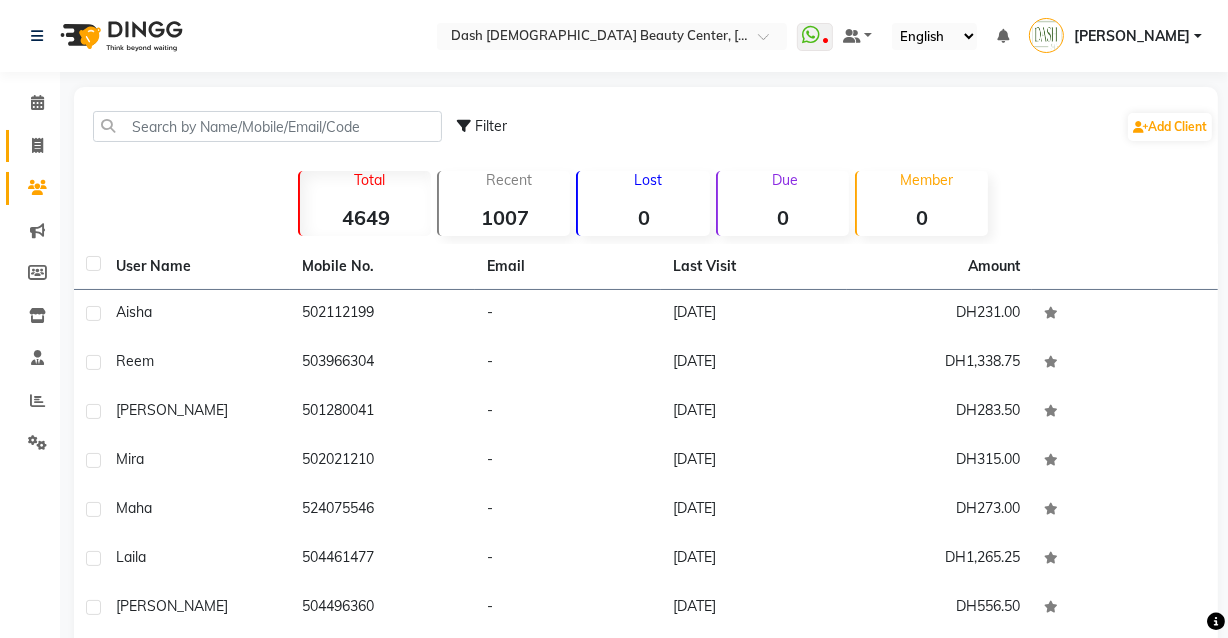 click 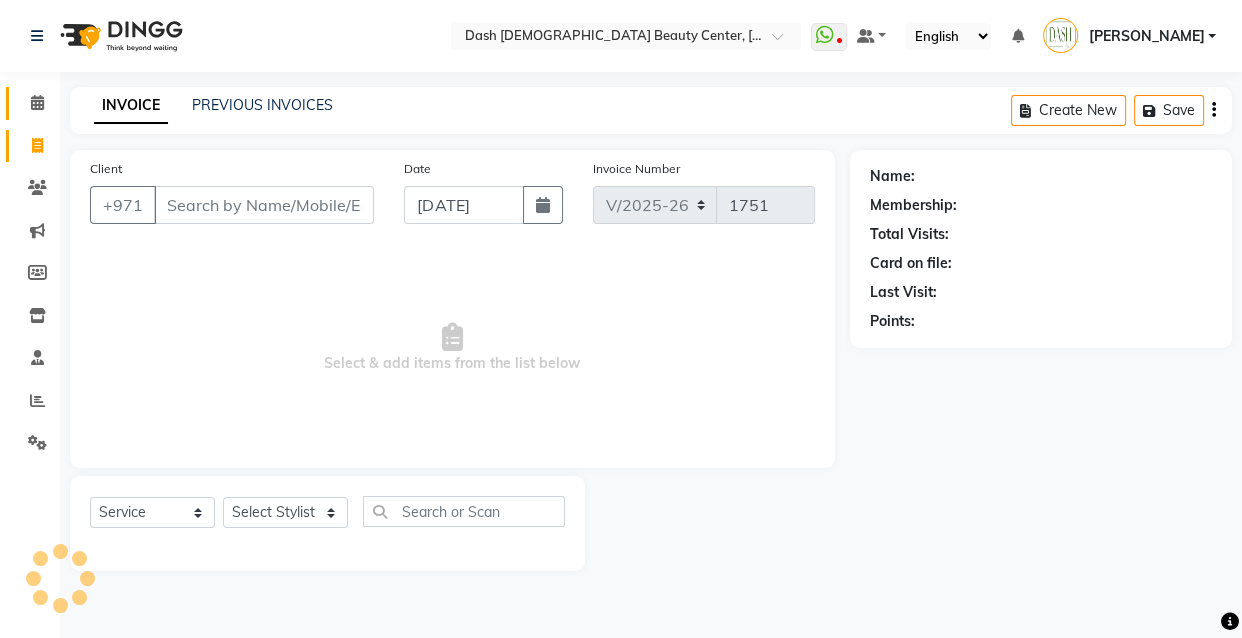 click 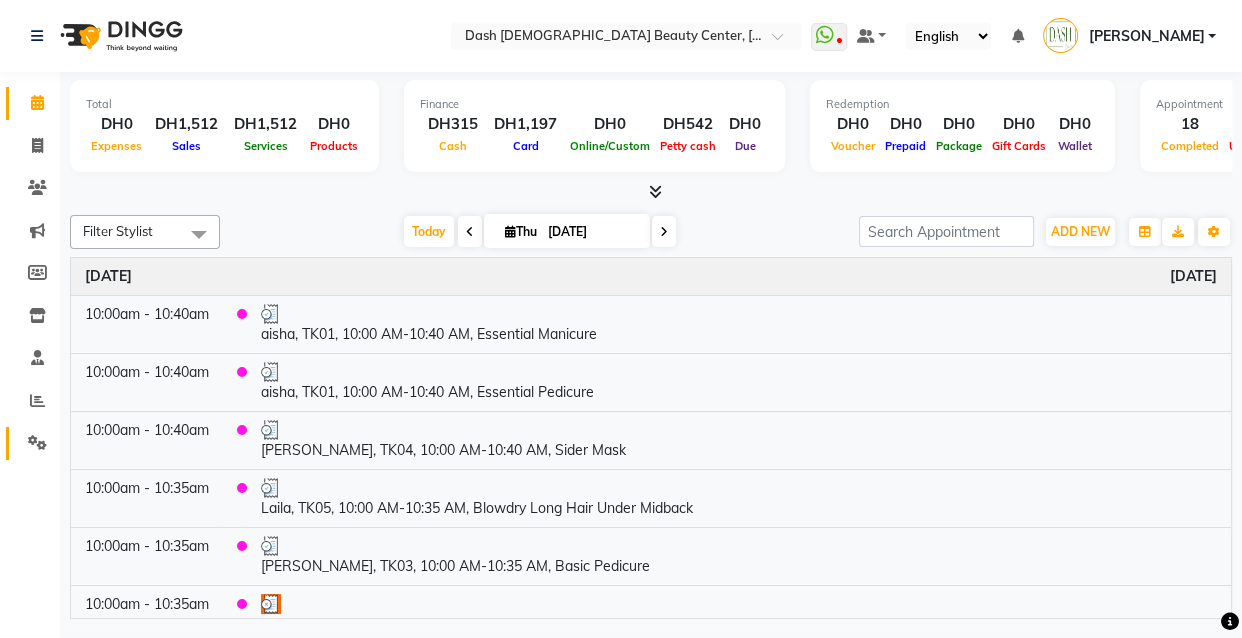 click 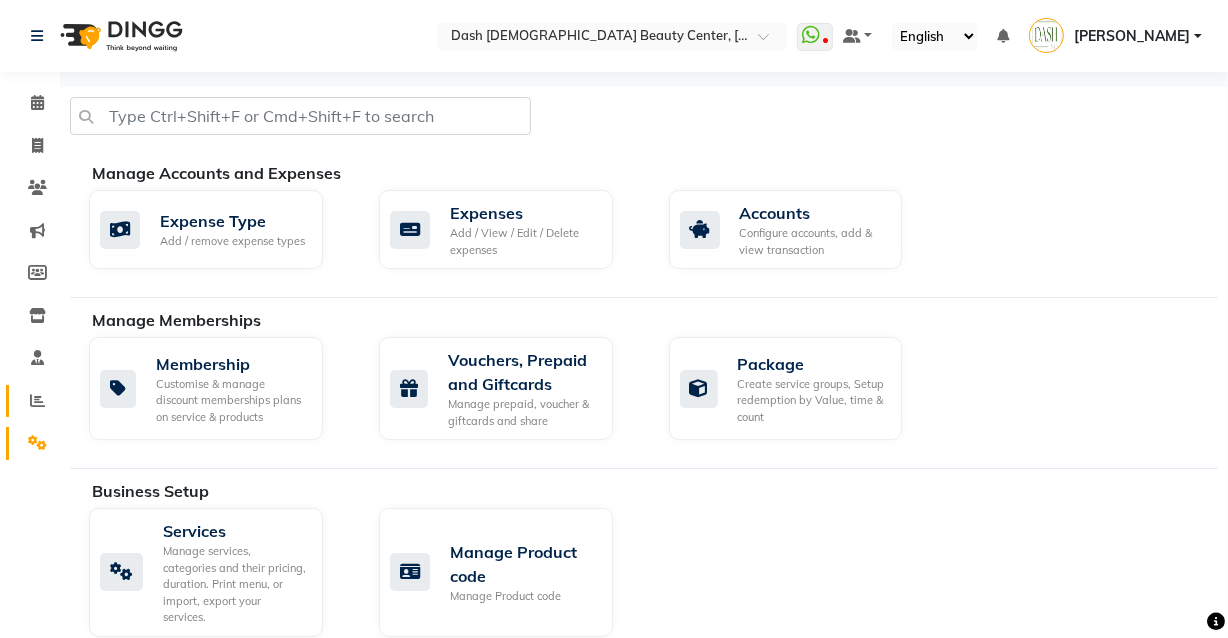 click 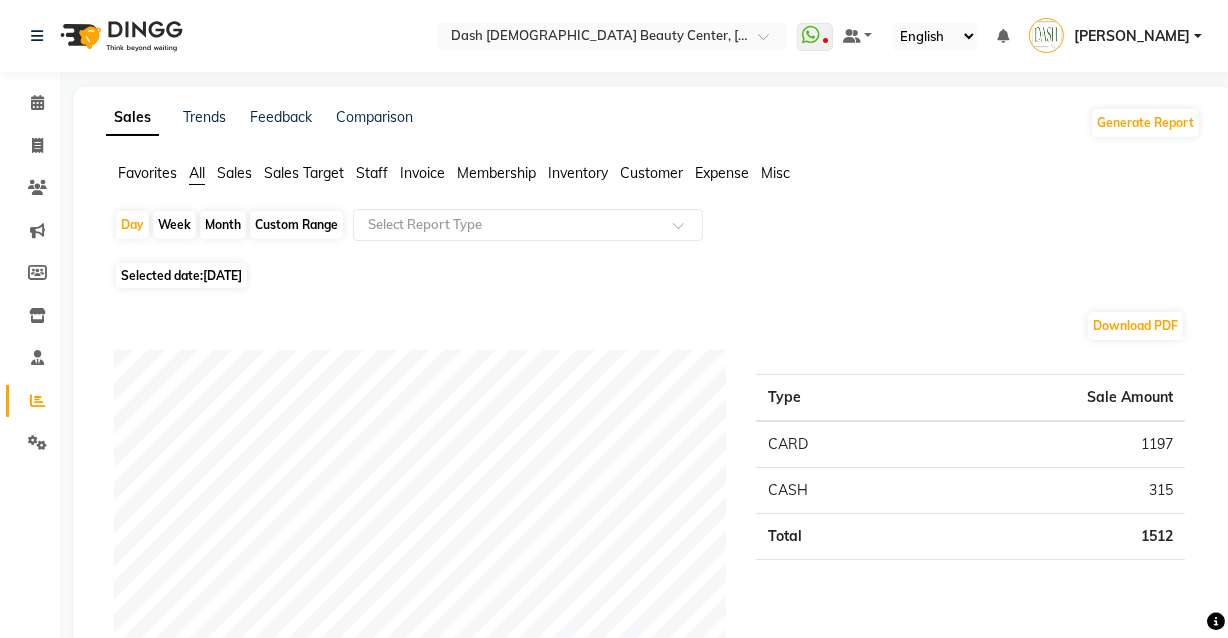 click on "Sales" 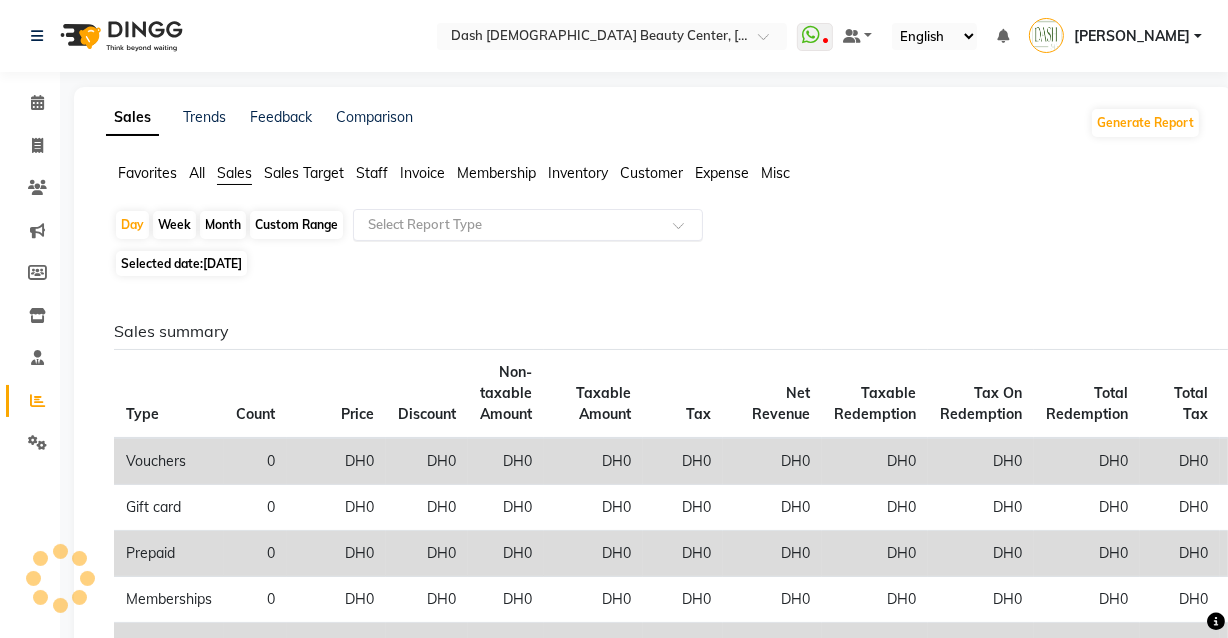 click 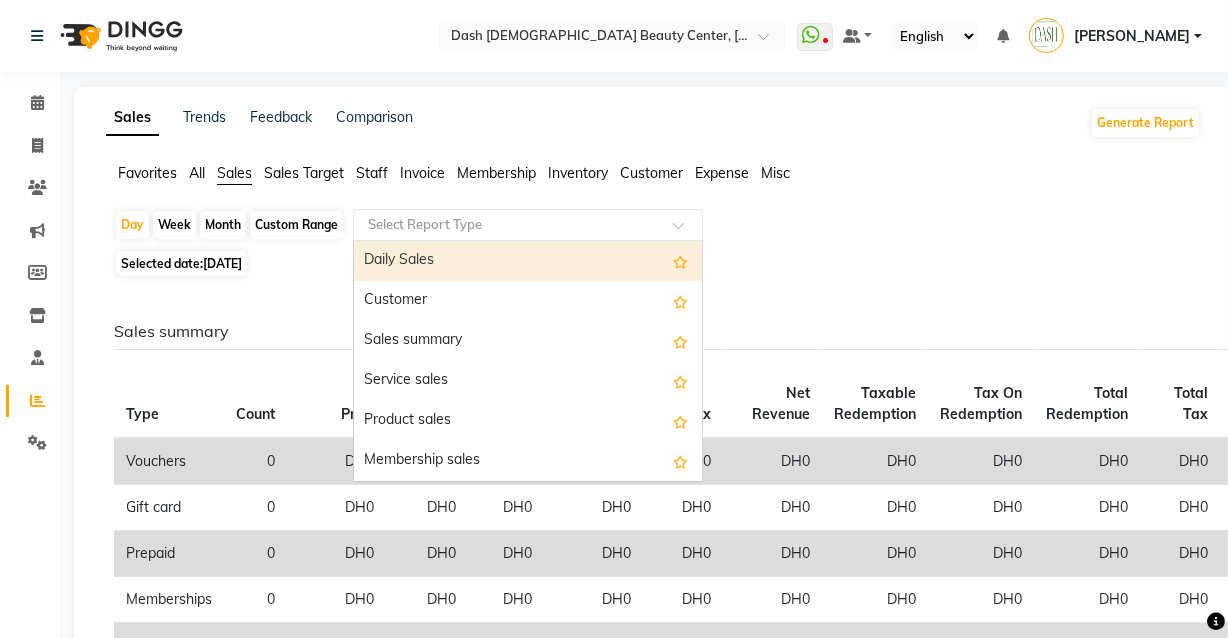 click on "Daily Sales" at bounding box center [528, 261] 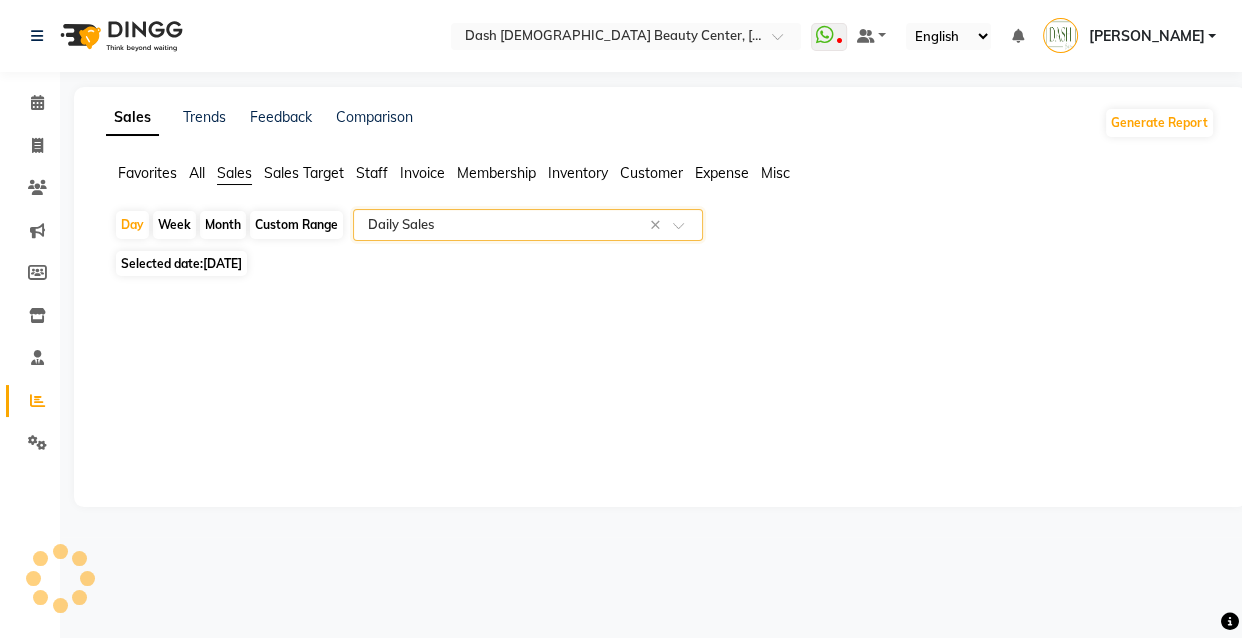 click on "[DATE]" 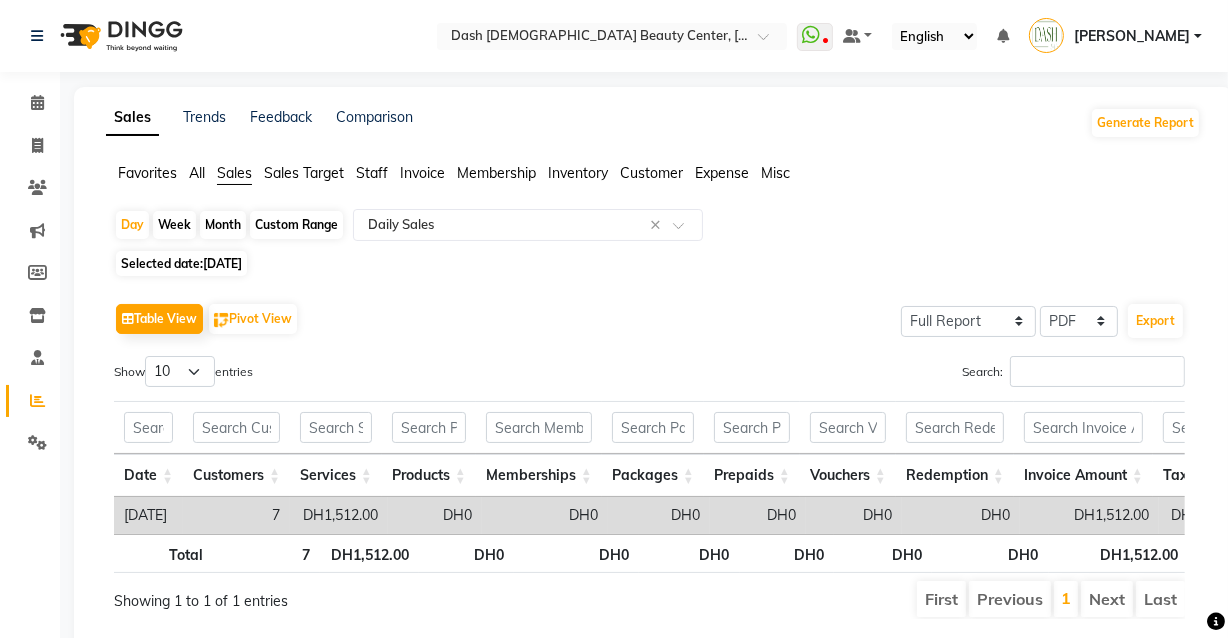 click on "[DATE]" 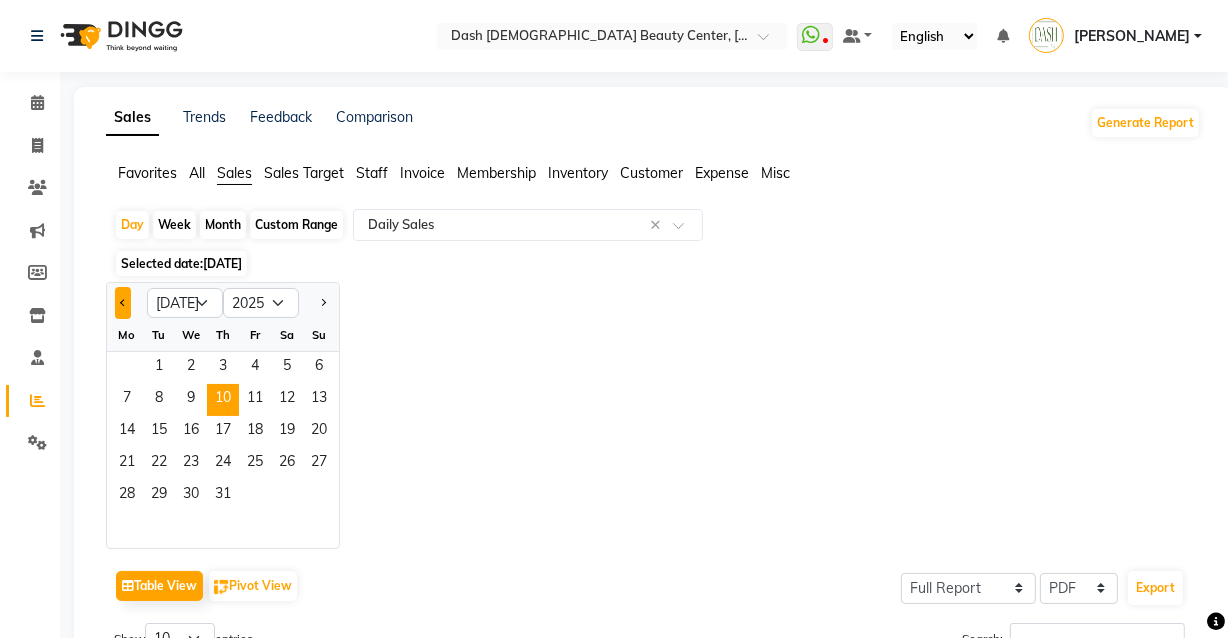 click 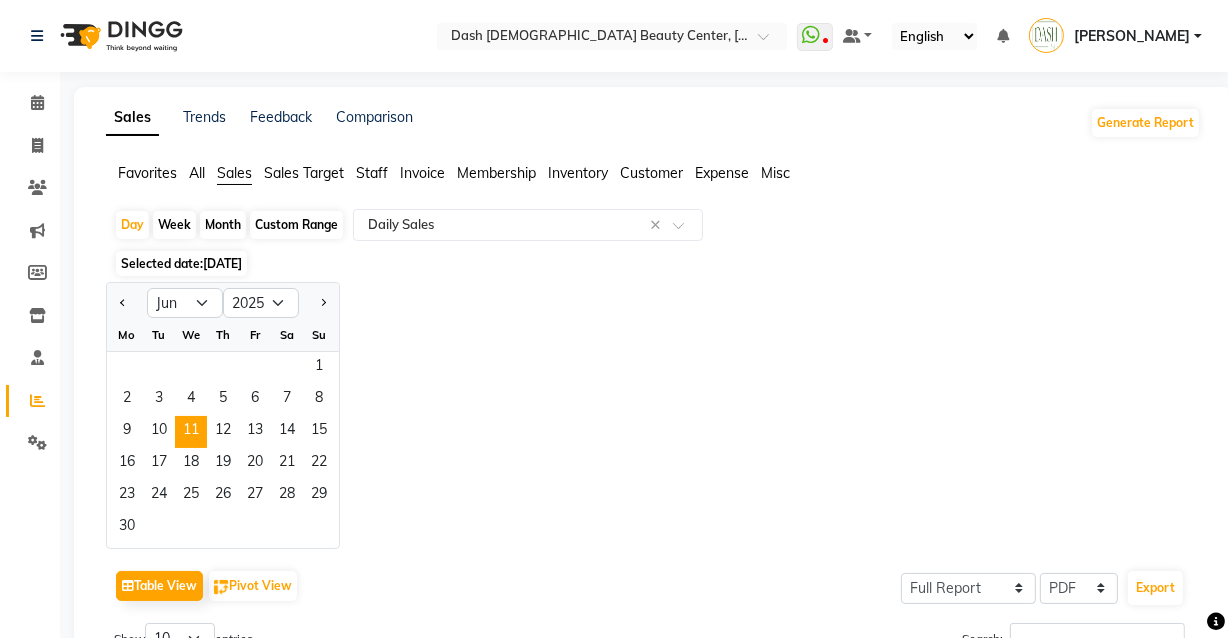 click on "11" 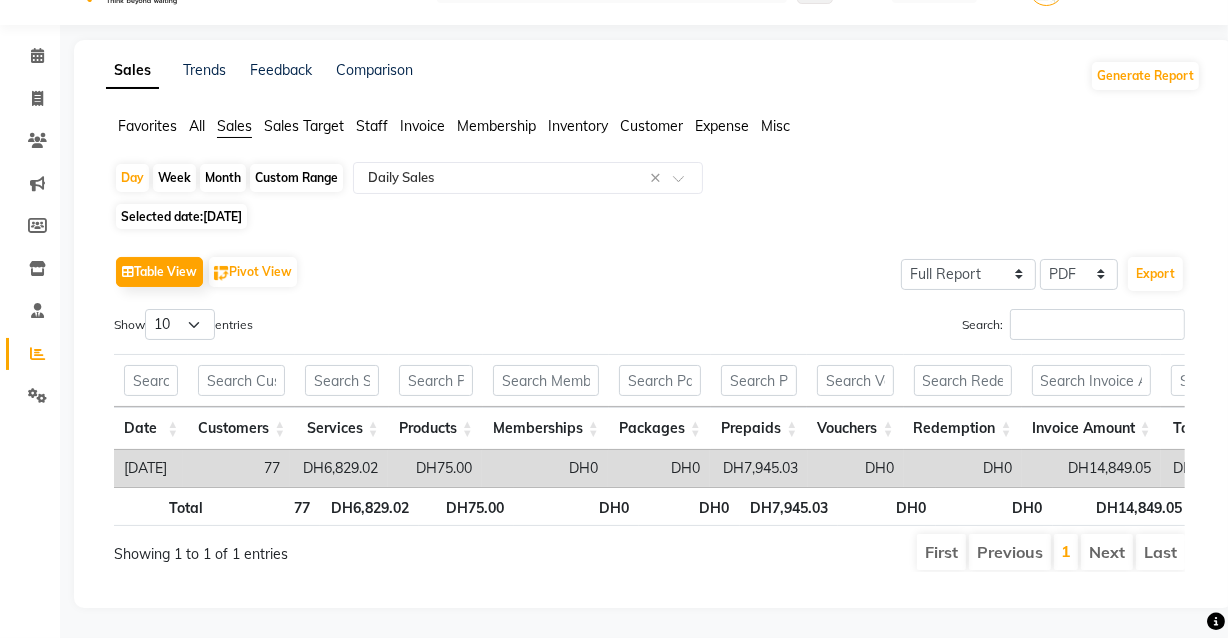 scroll, scrollTop: 62, scrollLeft: 0, axis: vertical 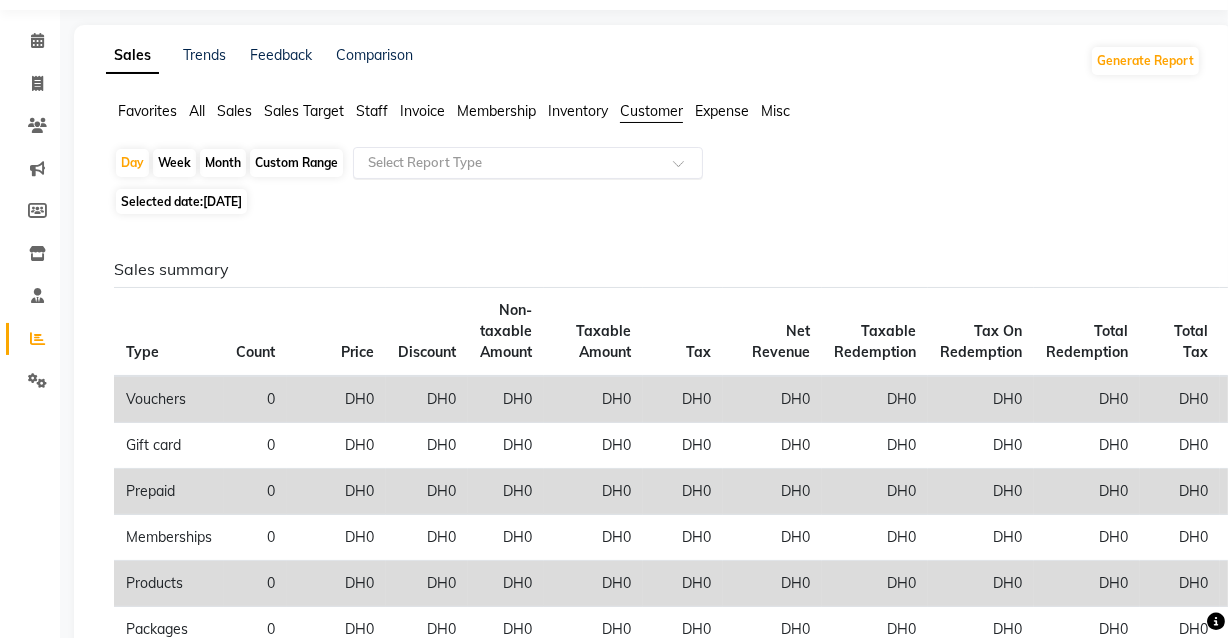 click 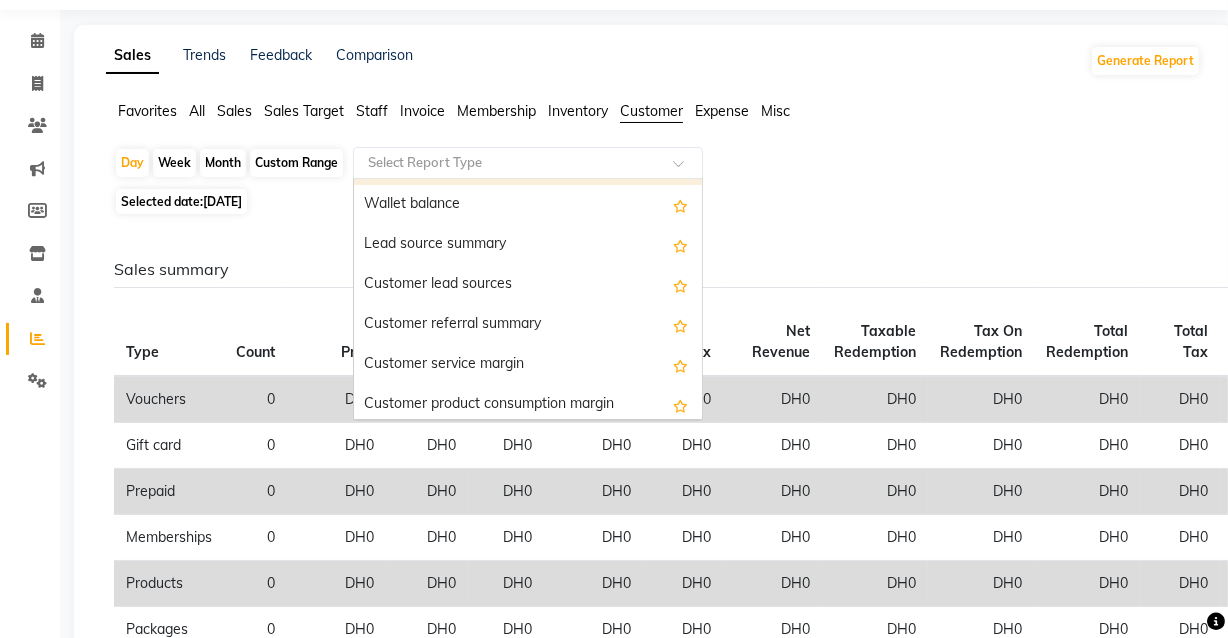 scroll, scrollTop: 0, scrollLeft: 0, axis: both 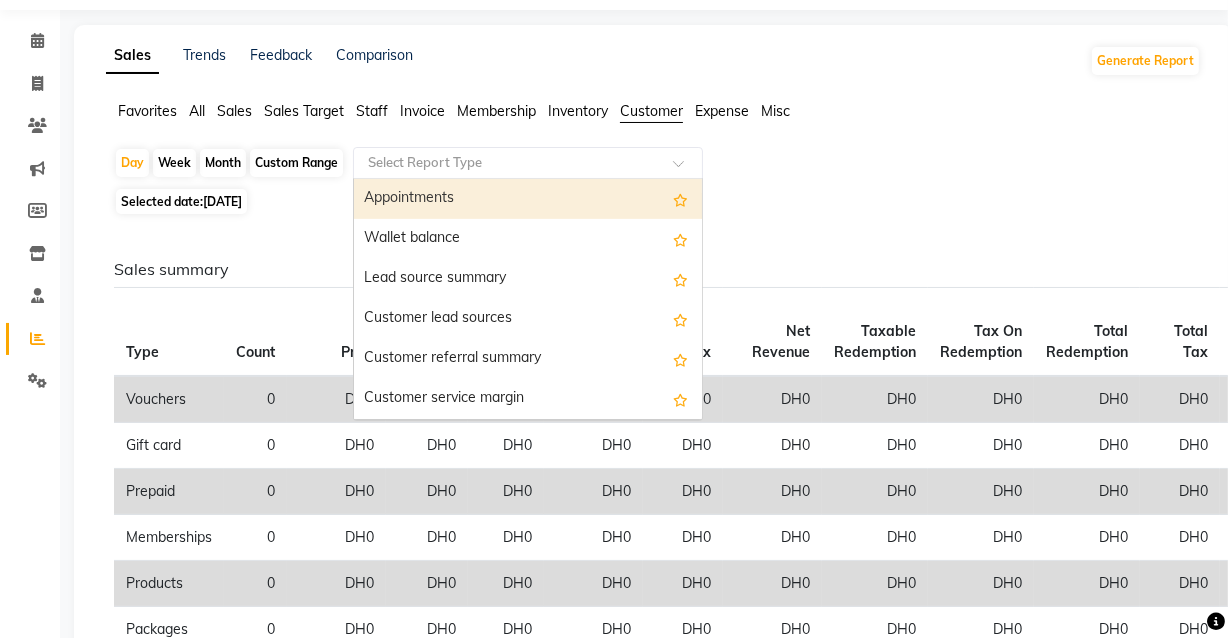 click on "Day   Week   Month   Custom Range  Select Report Type  Appointments   Wallet balance   Lead source summary   Customer lead sources   Customer referral summary   Customer service margin   Customer product consumption margin   Customer Points Summary   Customer Points Detail   New Customers   Customer Visit Summary   Online Bookings   Customer Visits  Selected date:  [DATE]  Sales summary Type Count Price Discount Non-taxable Amount Taxable Amount Tax Net Revenue Taxable Redemption Tax On Redemption Total Redemption Total Tax Total  Vouchers 0 DH0 DH0 DH0 DH0 DH0 DH0 DH0 DH0 DH0 DH0 DH0  Gift card 0 DH0 DH0 DH0 DH0 DH0 DH0 DH0 DH0 DH0 DH0 DH0  Prepaid 0 DH0 DH0 DH0 DH0 DH0 DH0 DH0 DH0 DH0 DH0 DH0  Memberships 0 DH0 DH0 DH0 DH0 DH0 DH0 DH0 DH0 DH0 DH0 DH0  Products 0 DH0 DH0 DH0 DH0 DH0 DH0 DH0 DH0 DH0 DH0 DH0  Packages 0 DH0 DH0 DH0 DH0 DH0 DH0 DH0 DH0 DH0 DH0 DH0  Tips 0 DH0 DH0 DH0 DH0 DH0 DH0 DH0 DH0 DH0 DH0 DH0  Services 16 DH1,440.00 DH0 DH0 DH1,440.00 DH72.00 DH1,512.00 DH0 DH0 DH0 DH72.00 DH1,512.00" 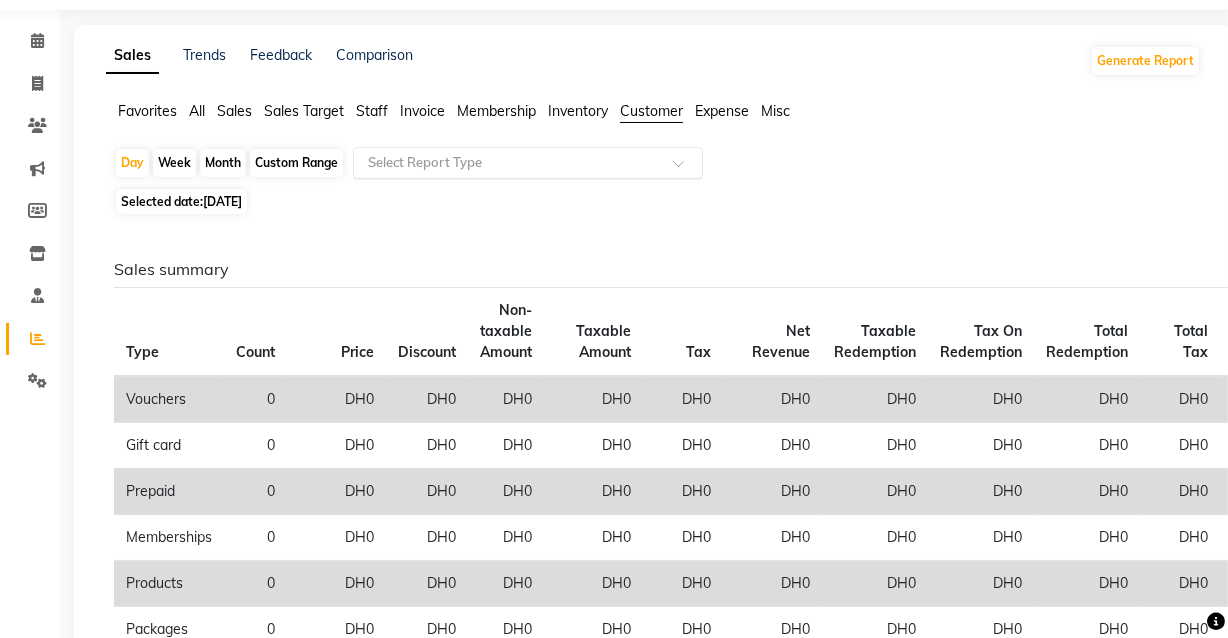 click 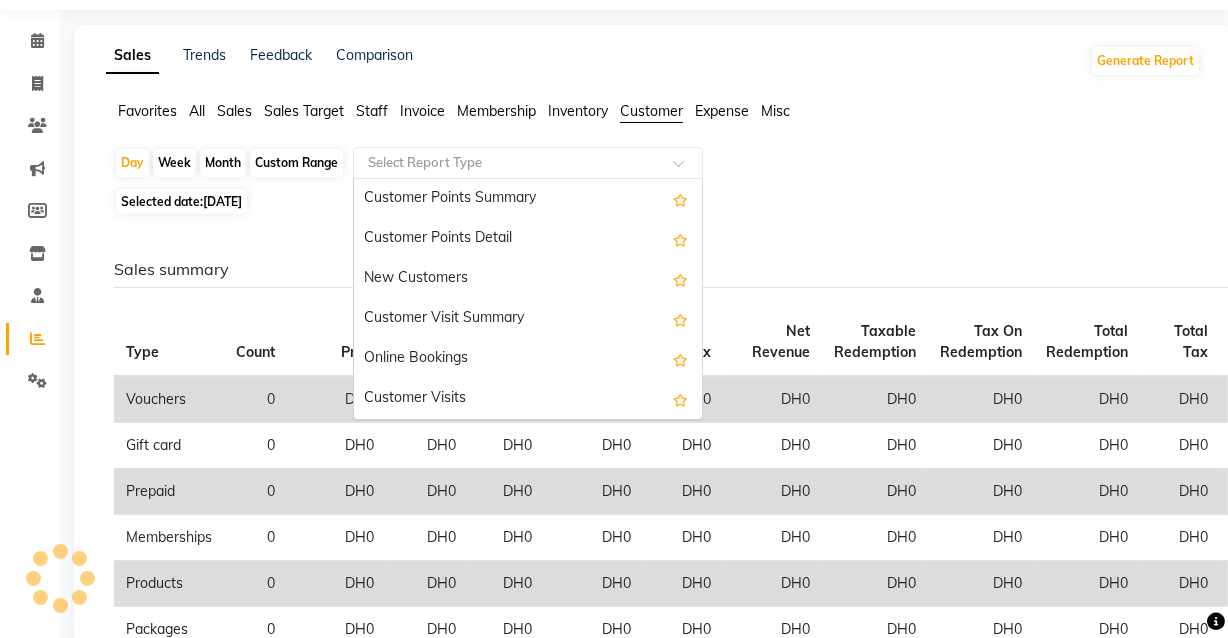 scroll, scrollTop: 0, scrollLeft: 0, axis: both 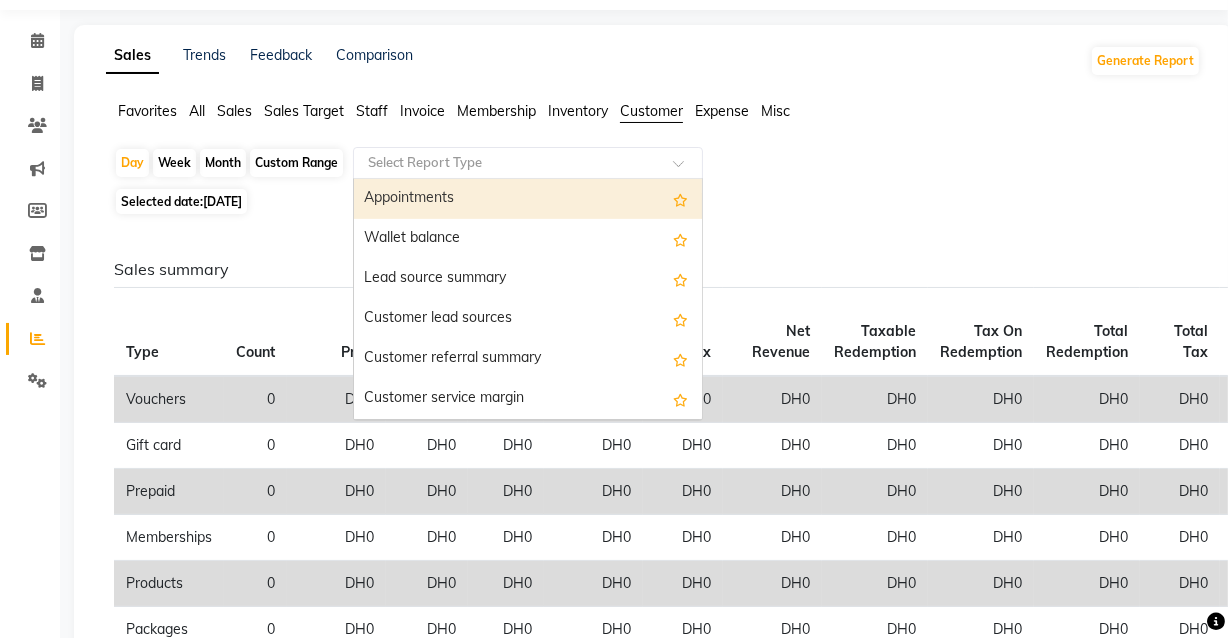 click on "Appointments" at bounding box center [528, 199] 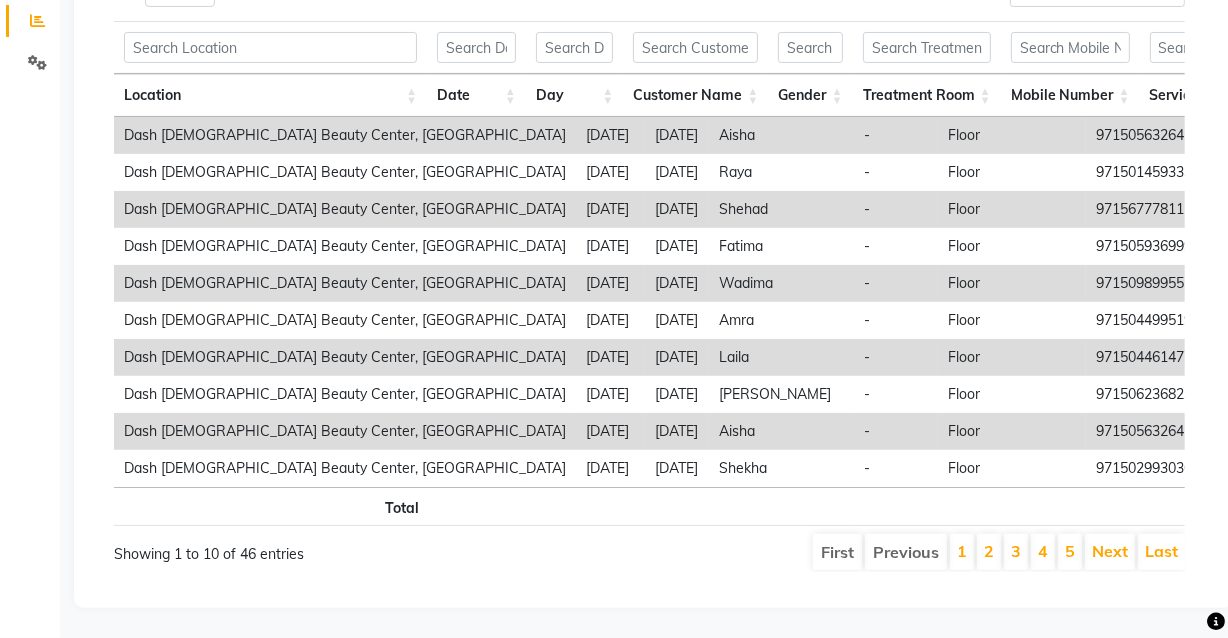 scroll, scrollTop: 405, scrollLeft: 0, axis: vertical 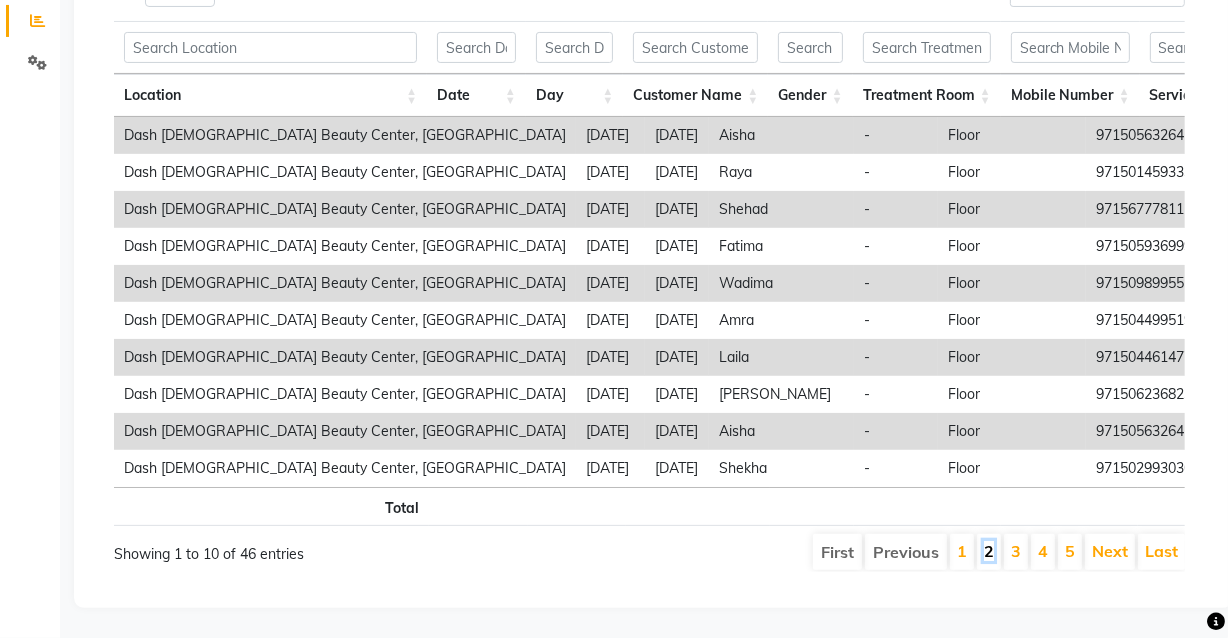 click on "2" at bounding box center (989, 551) 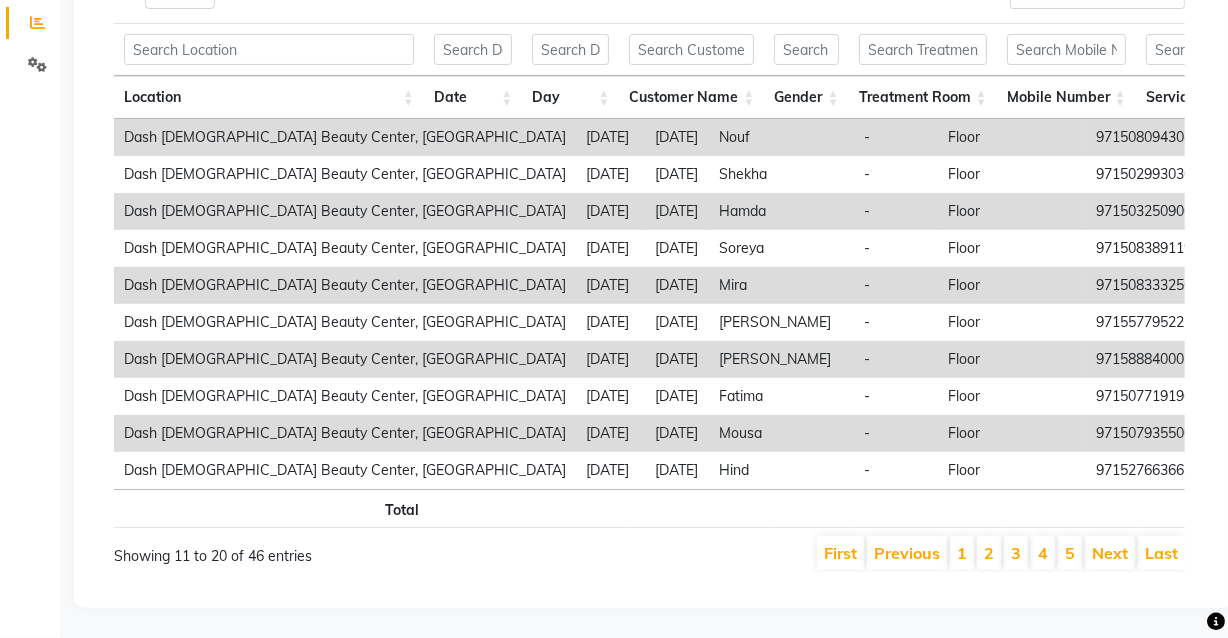 scroll, scrollTop: 403, scrollLeft: 0, axis: vertical 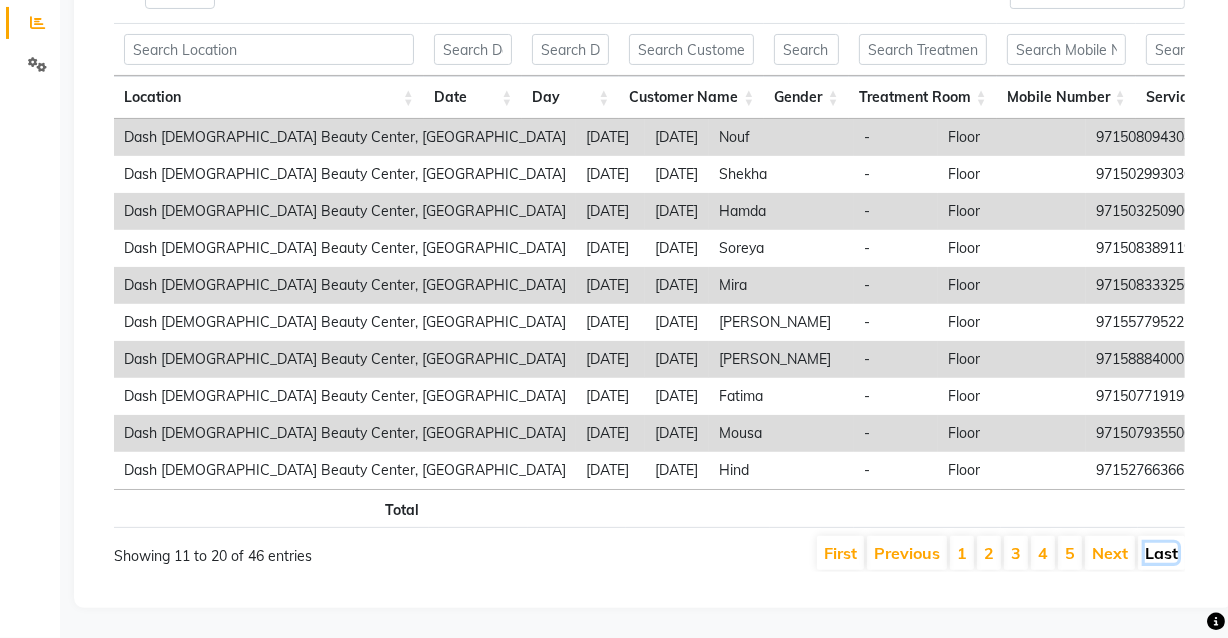 click on "Last" at bounding box center (1161, 553) 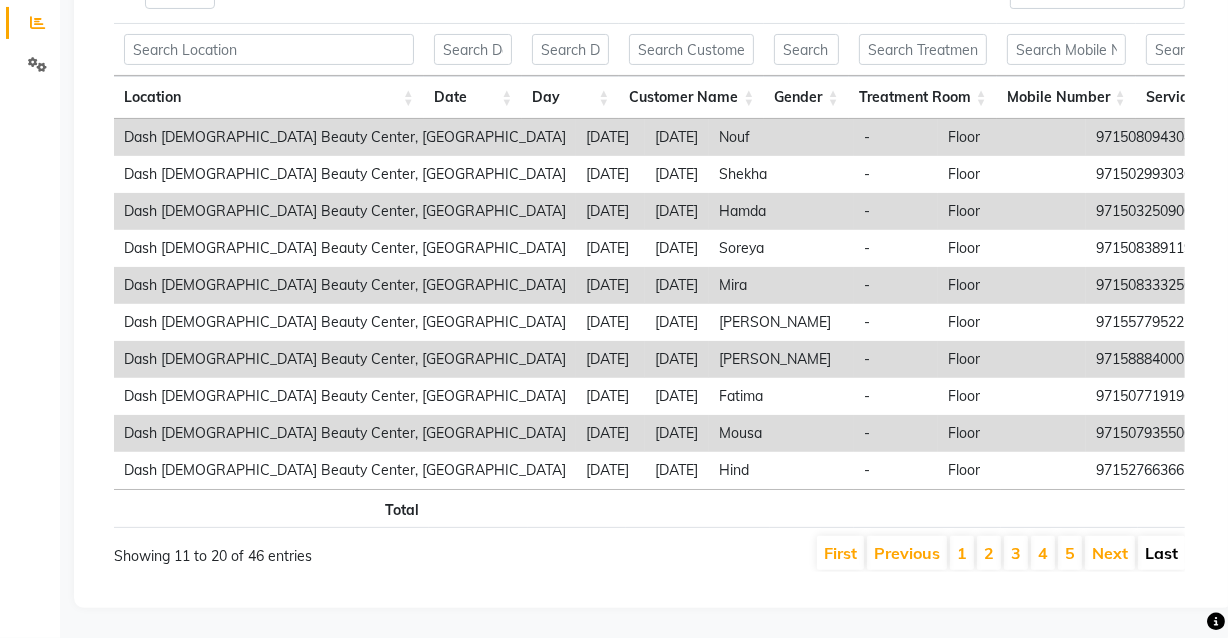 scroll, scrollTop: 258, scrollLeft: 0, axis: vertical 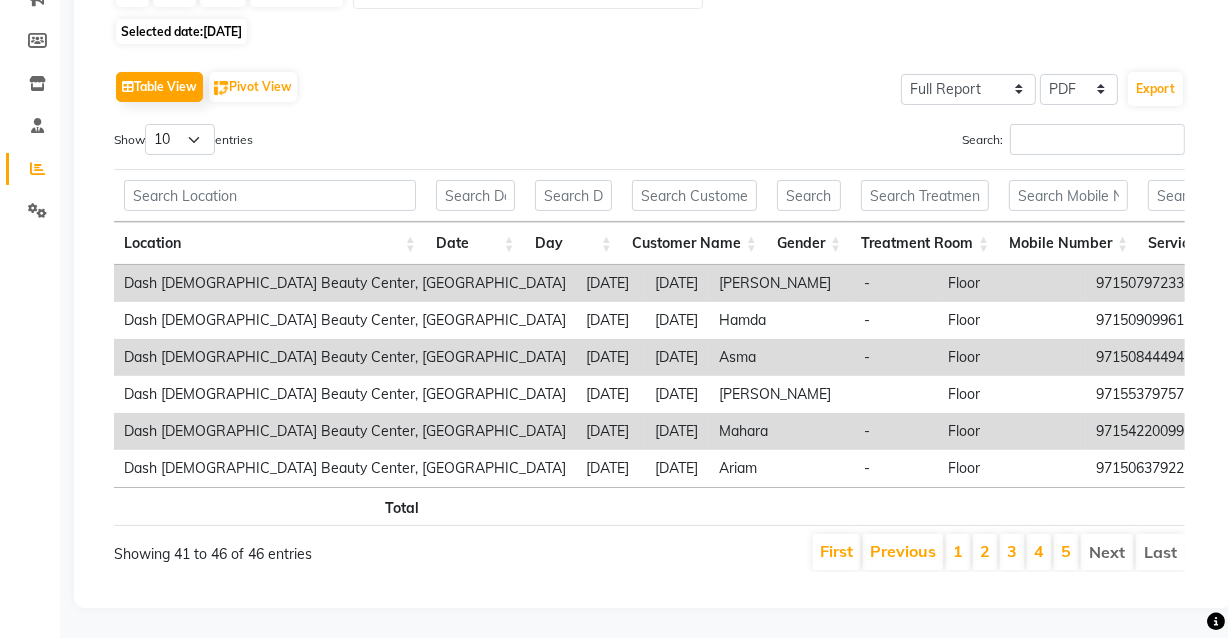 click on "Last" at bounding box center [1160, 552] 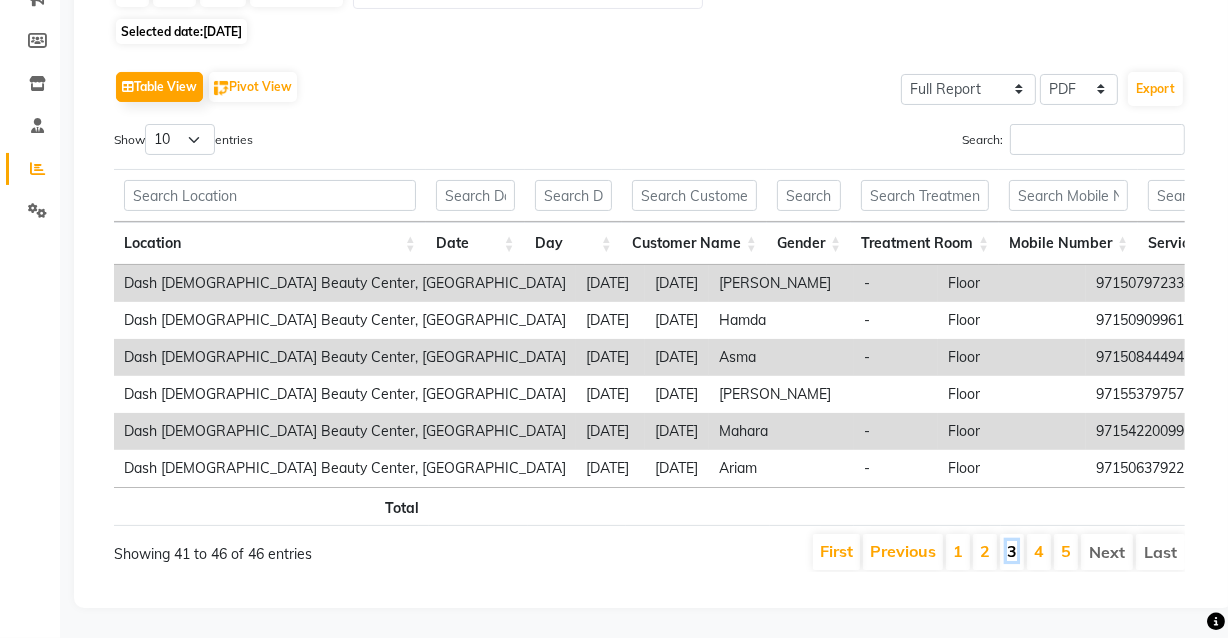 click on "3" at bounding box center (1012, 551) 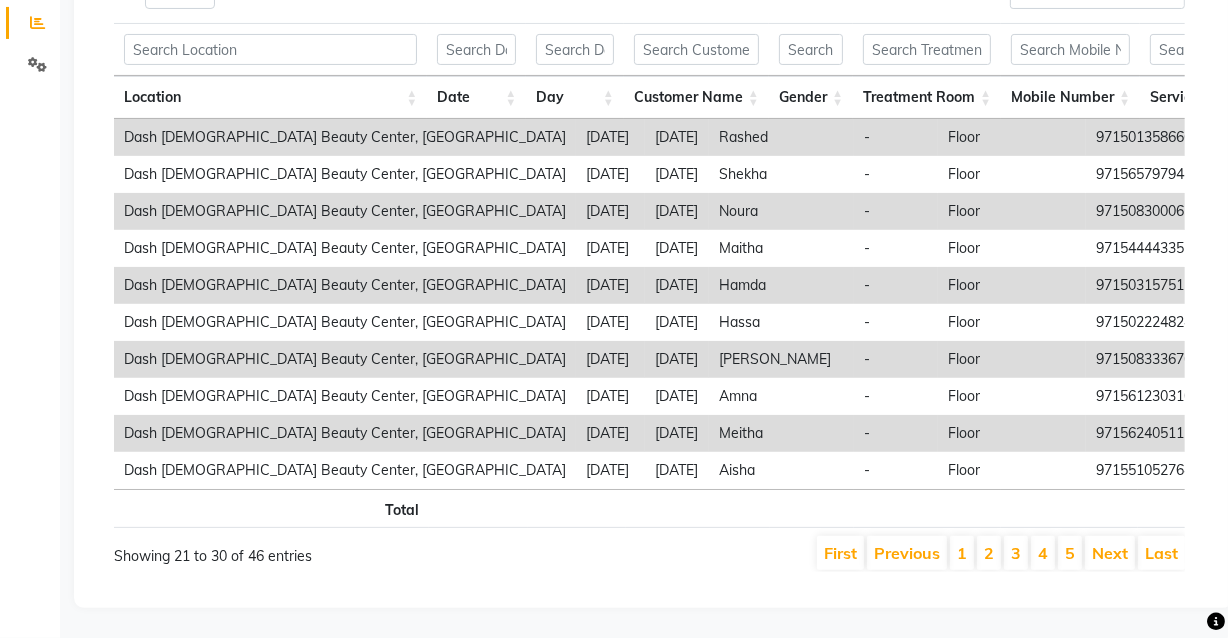 scroll, scrollTop: 403, scrollLeft: 0, axis: vertical 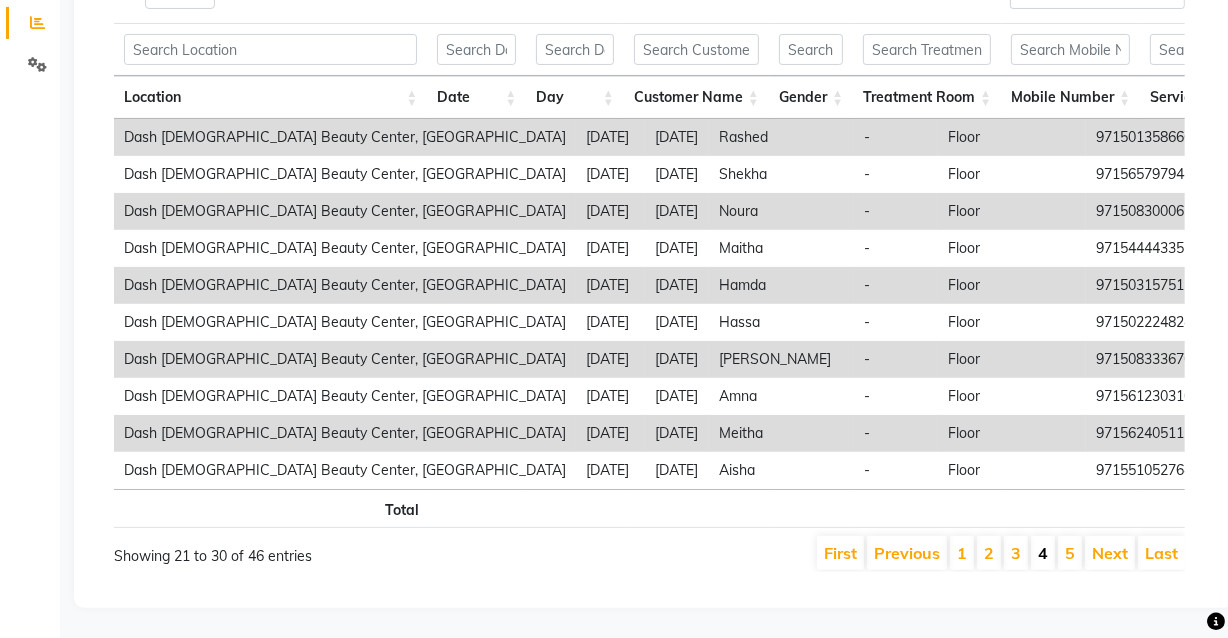 click on "4" at bounding box center (1043, 553) 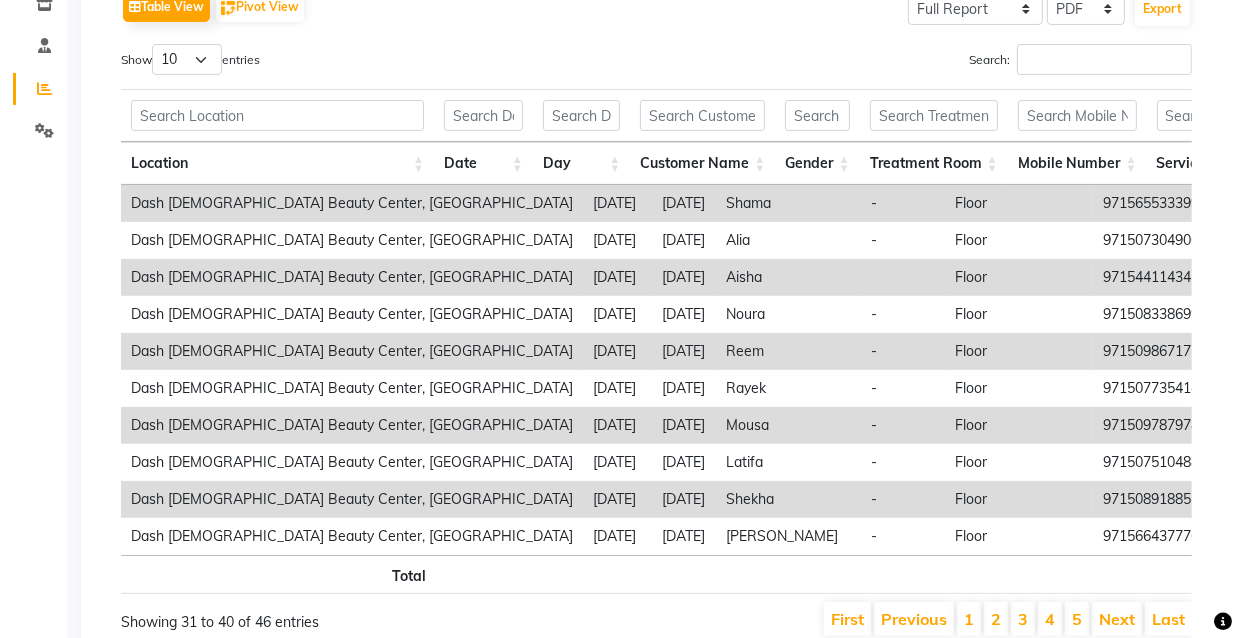 scroll, scrollTop: 0, scrollLeft: 0, axis: both 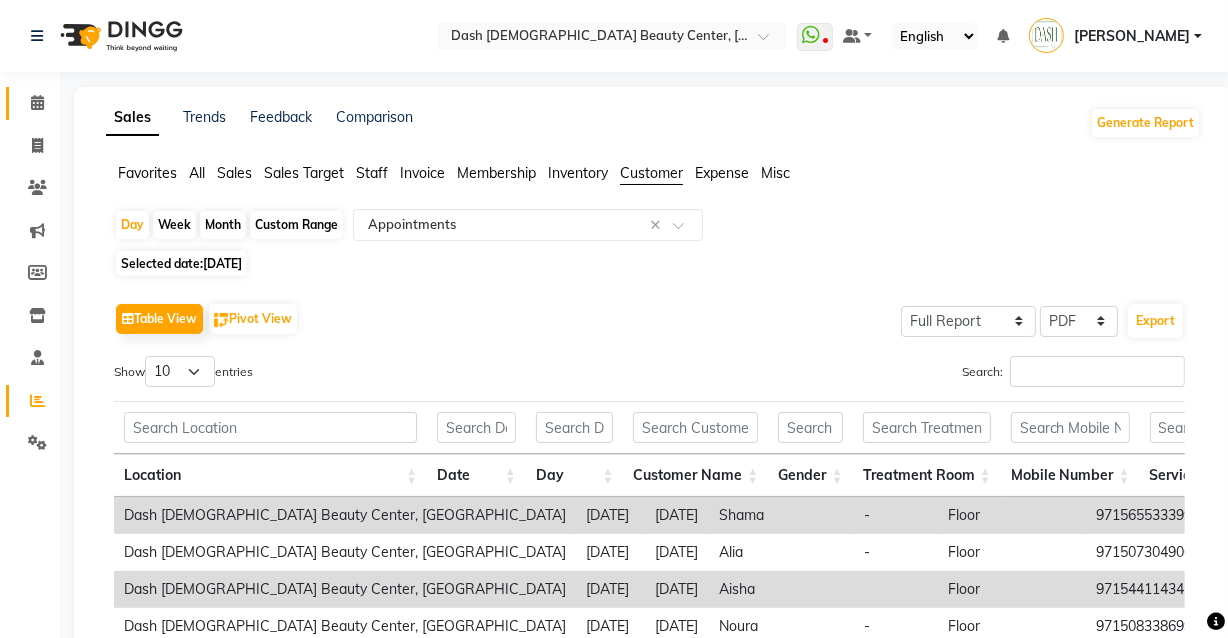 click 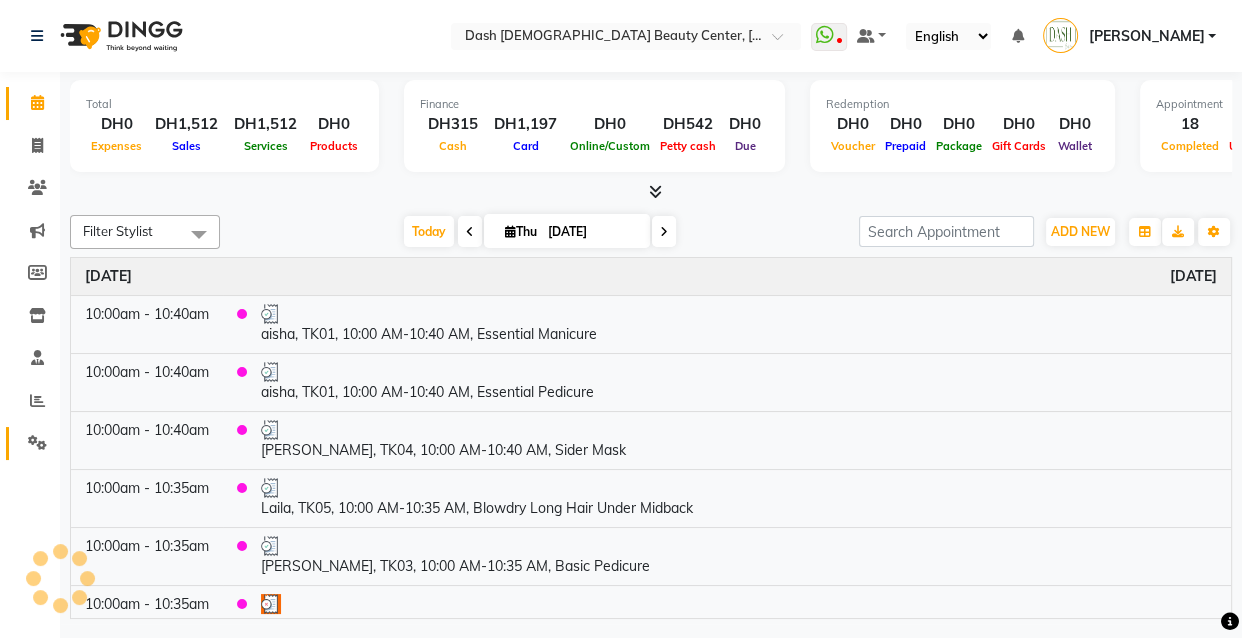click on "Settings" 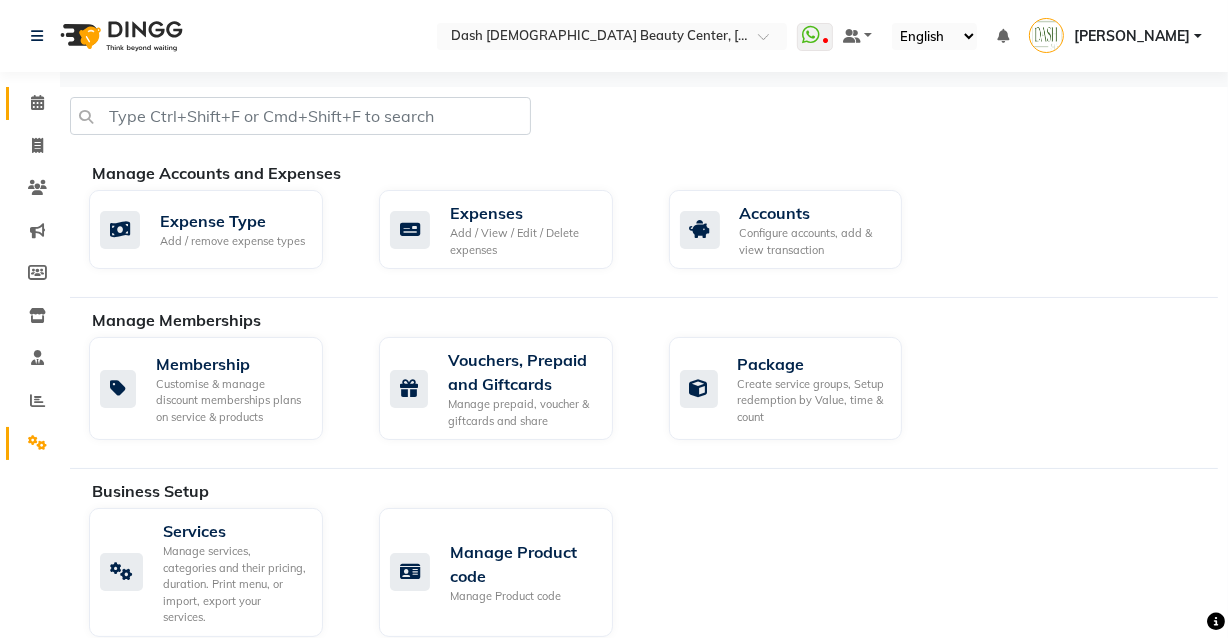 click on "Calendar" 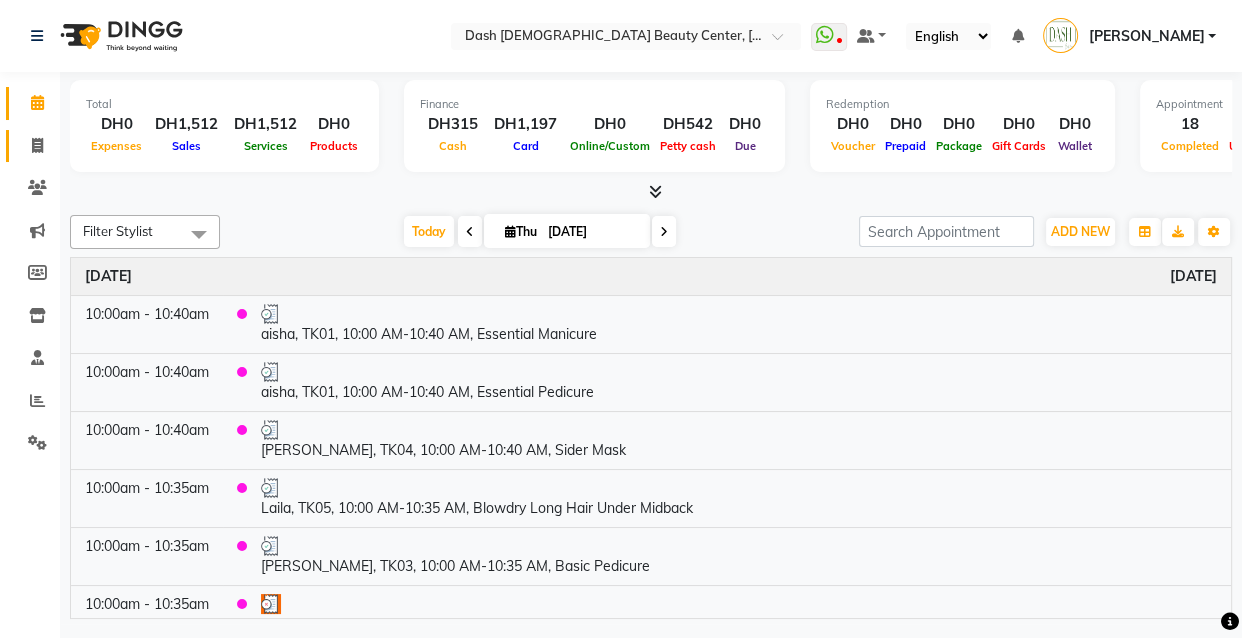 click 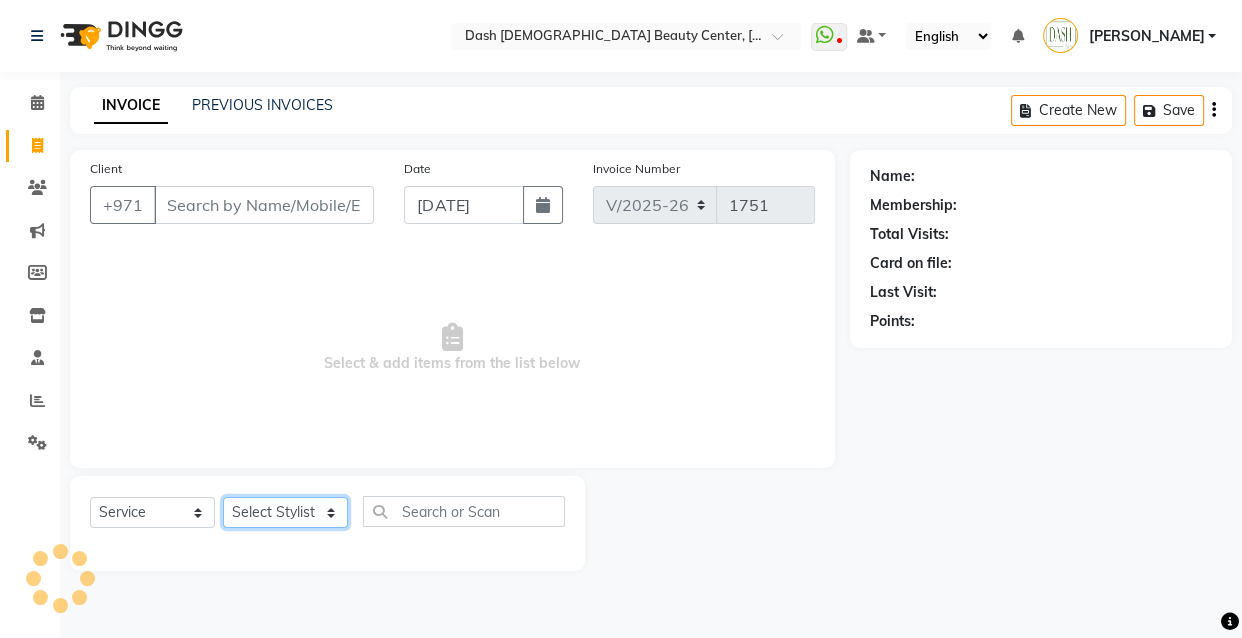 click on "Select Stylist" 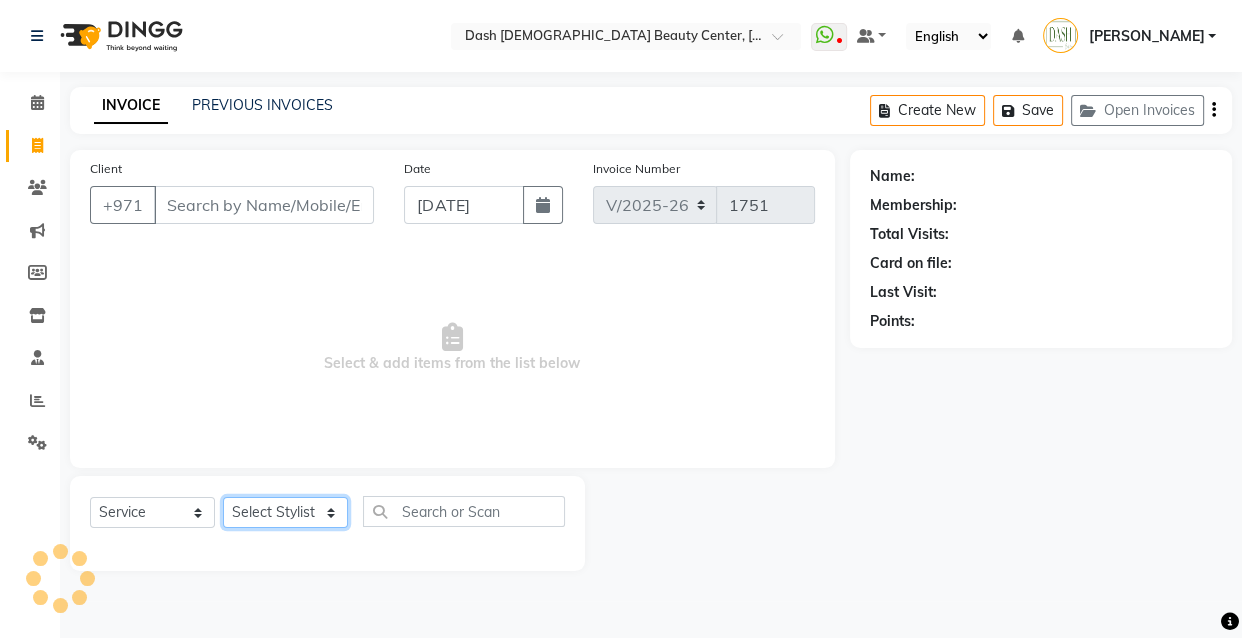 click on "Select Stylist" 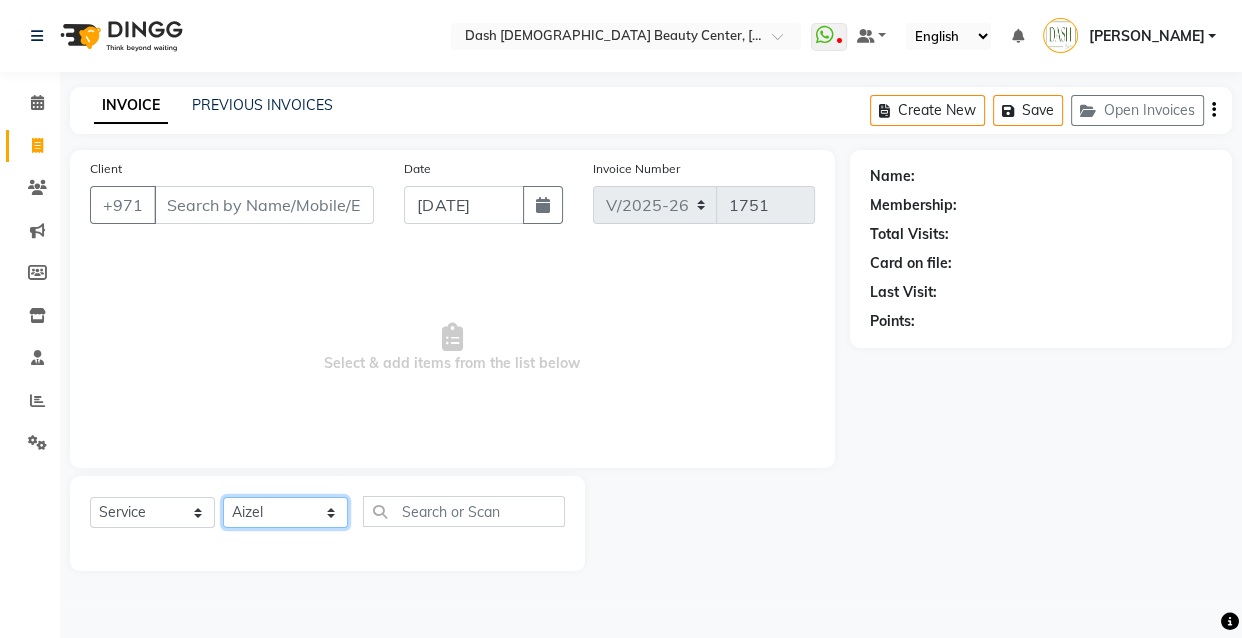 click on "Select Stylist [PERSON_NAME] [PERSON_NAME] [PERSON_NAME] [PERSON_NAME] [PERSON_NAME] [PERSON_NAME] [PERSON_NAME] [PERSON_NAME] May [PERSON_NAME] (Cafe) Nabasirye (Cafe) [PERSON_NAME] [PERSON_NAME] Owner Peace Rechiel [PERSON_NAME] [PERSON_NAME]" 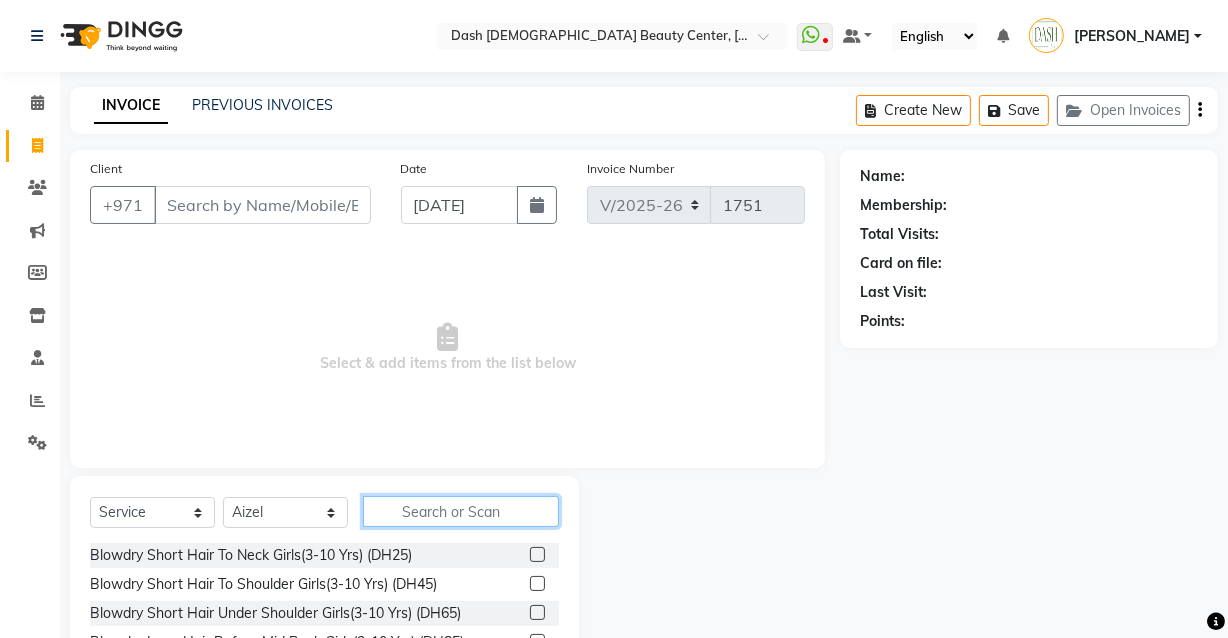 click 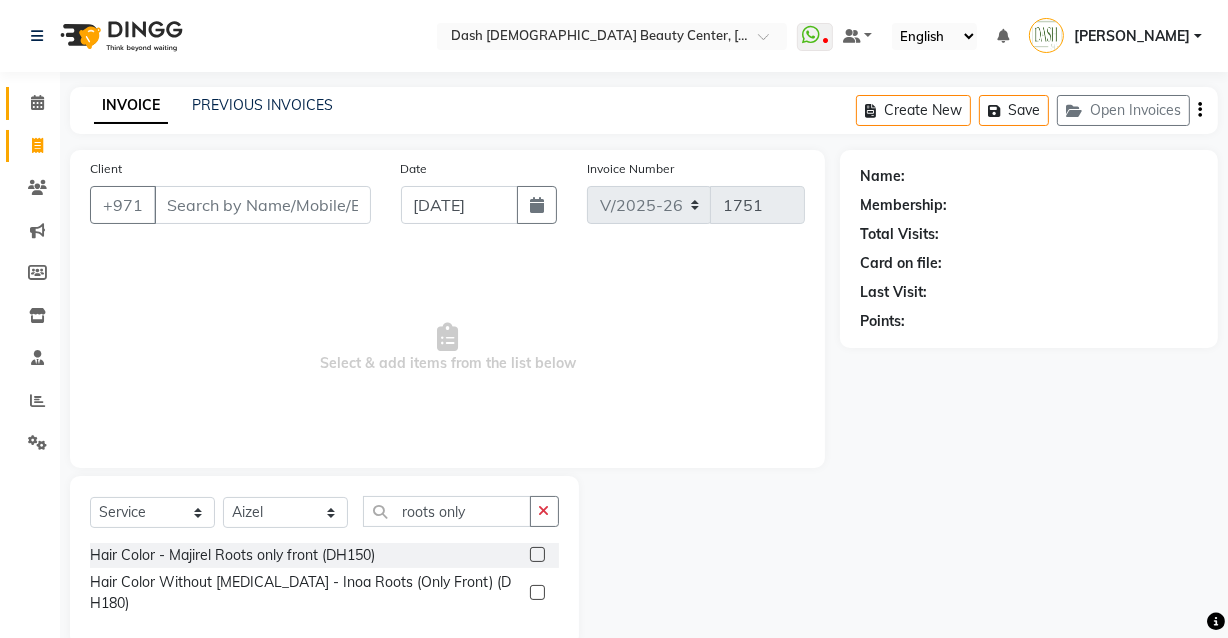click 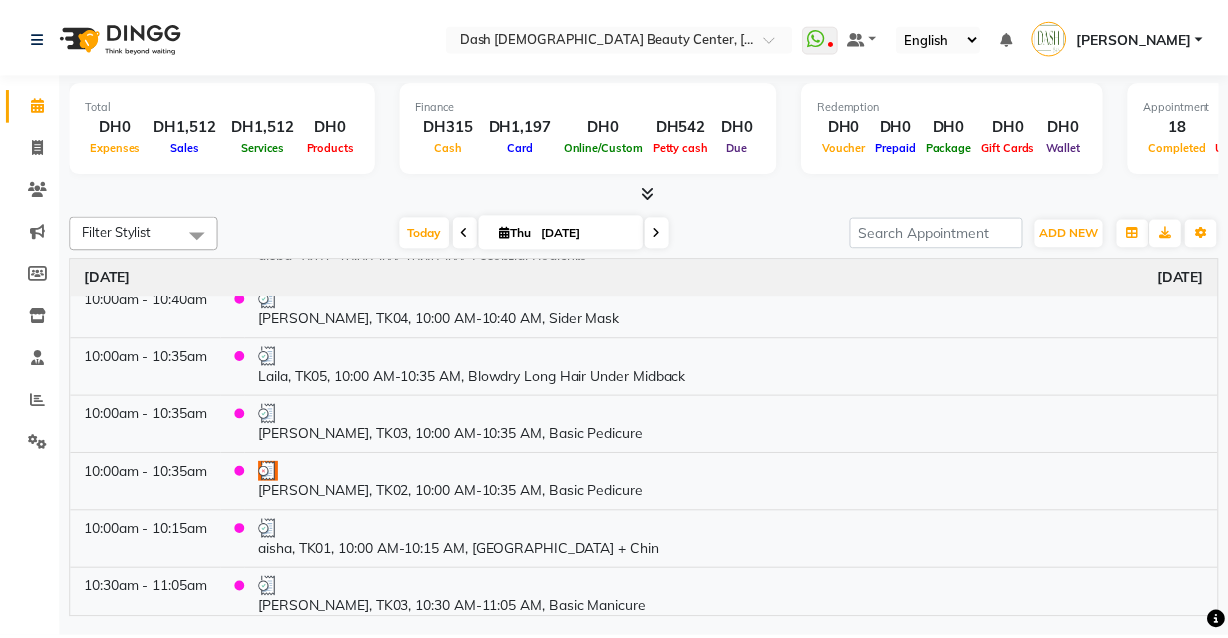 scroll, scrollTop: 0, scrollLeft: 0, axis: both 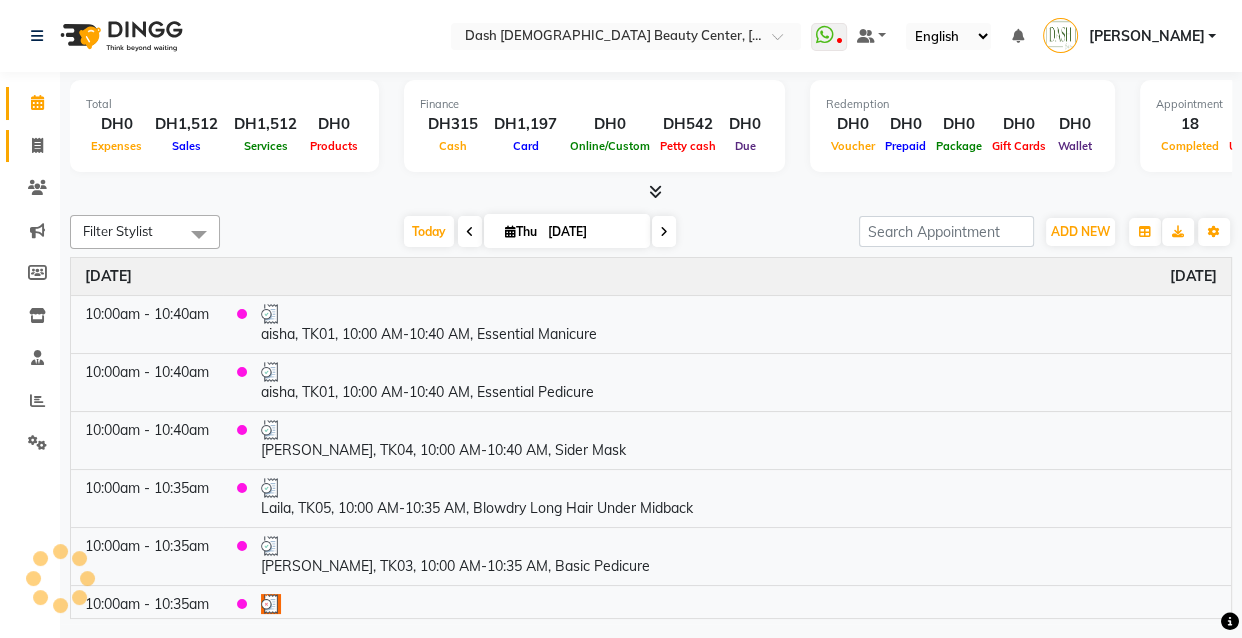 click on "Invoice" 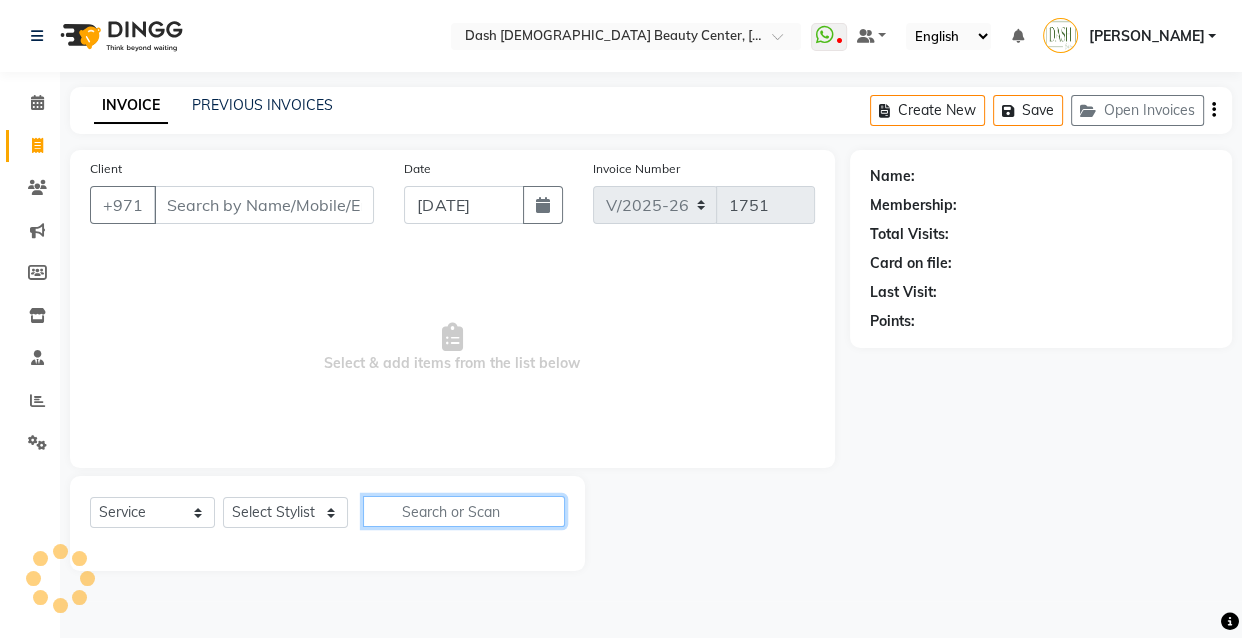 click 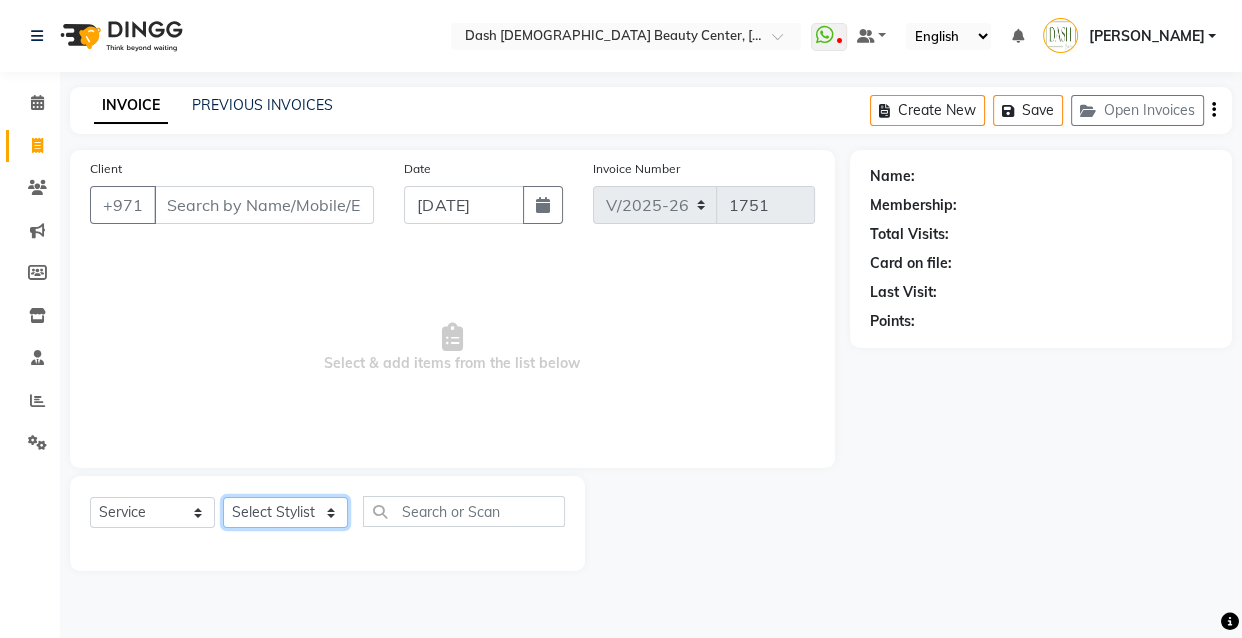 click on "Select Stylist [PERSON_NAME] [PERSON_NAME] [PERSON_NAME] [PERSON_NAME] [PERSON_NAME] [PERSON_NAME] [PERSON_NAME] [PERSON_NAME] May [PERSON_NAME] (Cafe) Nabasirye (Cafe) [PERSON_NAME] [PERSON_NAME] Owner Peace Rechiel [PERSON_NAME] [PERSON_NAME]" 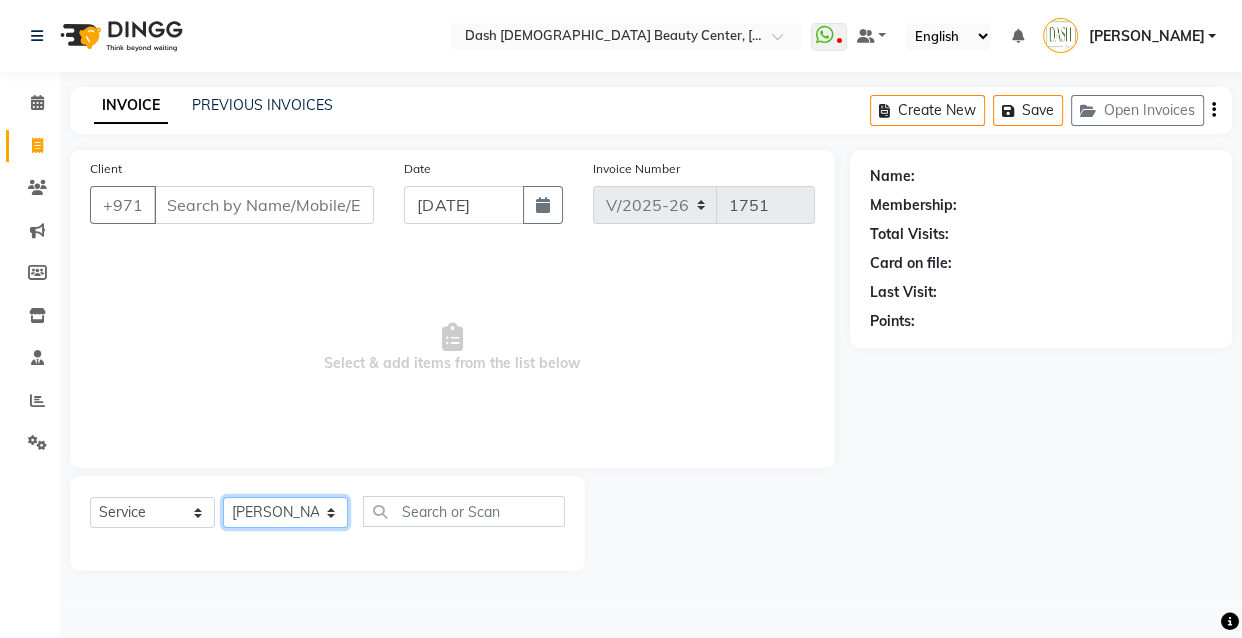click on "Select Stylist [PERSON_NAME] [PERSON_NAME] [PERSON_NAME] [PERSON_NAME] [PERSON_NAME] [PERSON_NAME] [PERSON_NAME] [PERSON_NAME] May [PERSON_NAME] (Cafe) Nabasirye (Cafe) [PERSON_NAME] [PERSON_NAME] Owner Peace Rechiel [PERSON_NAME] [PERSON_NAME]" 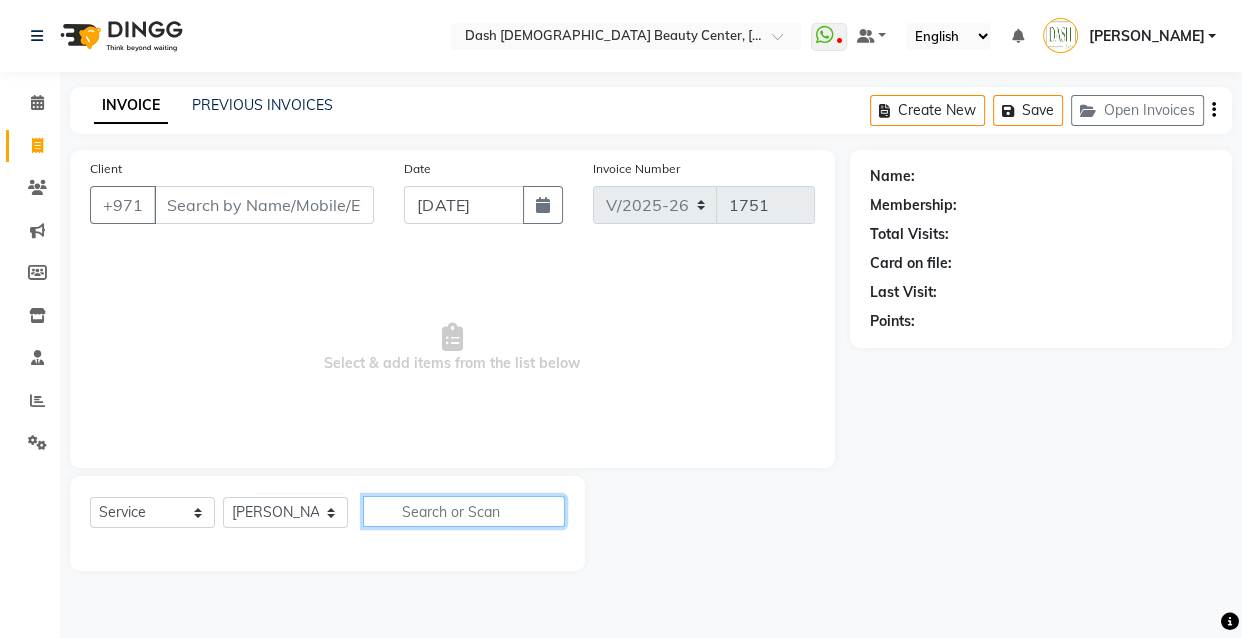 click 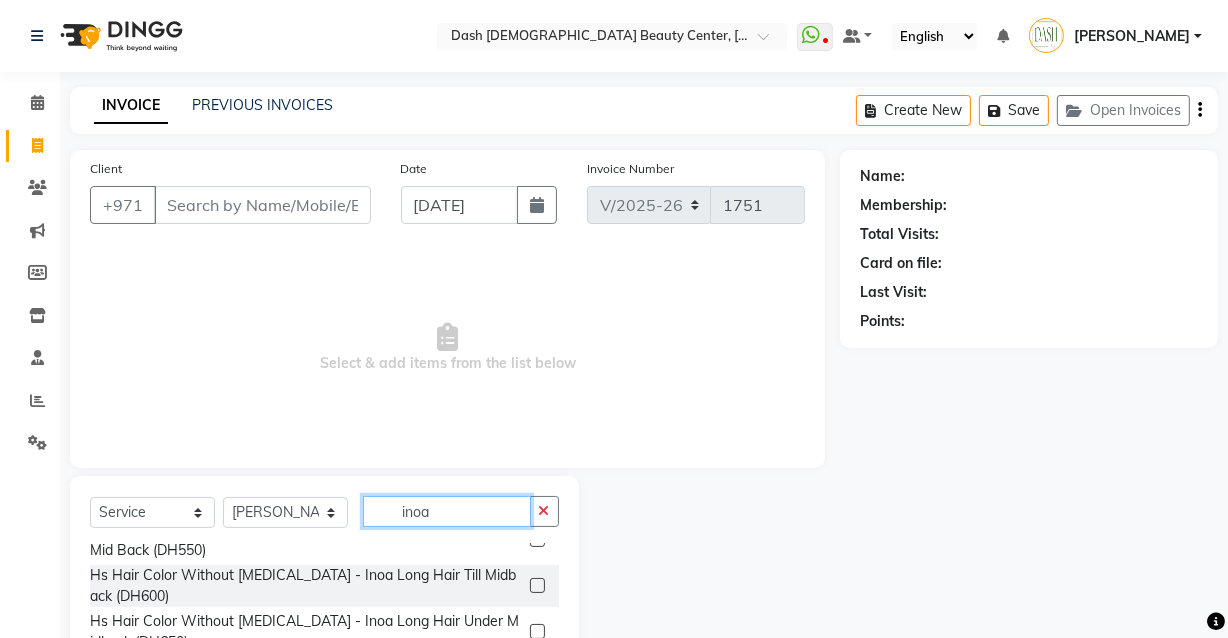 scroll, scrollTop: 721, scrollLeft: 0, axis: vertical 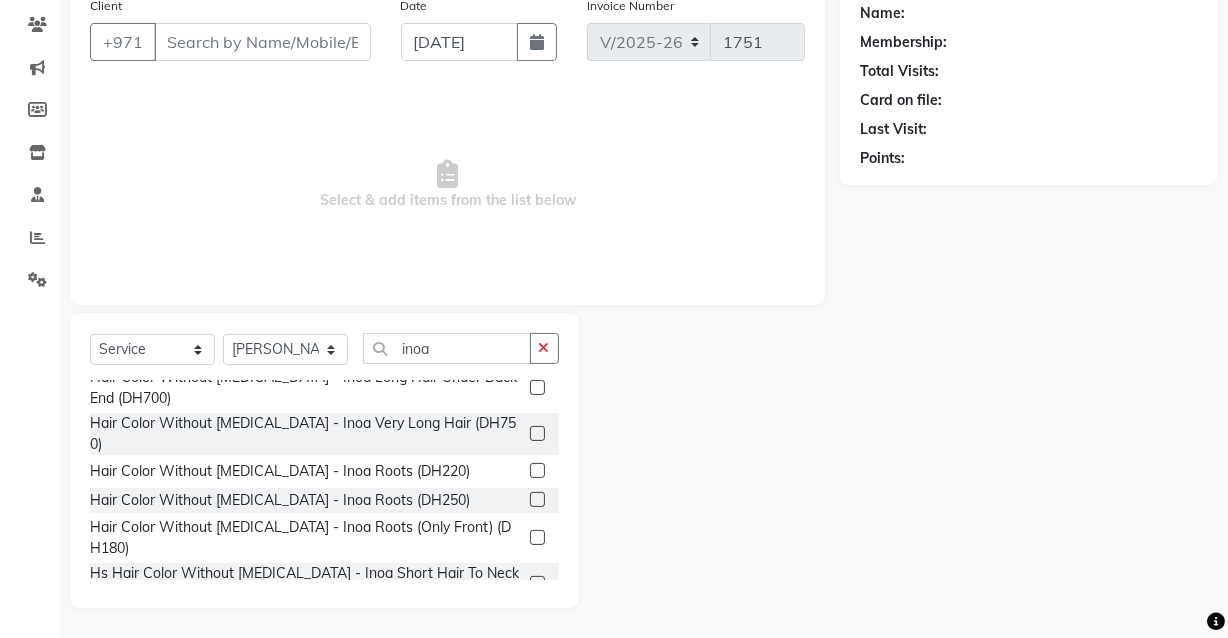 click 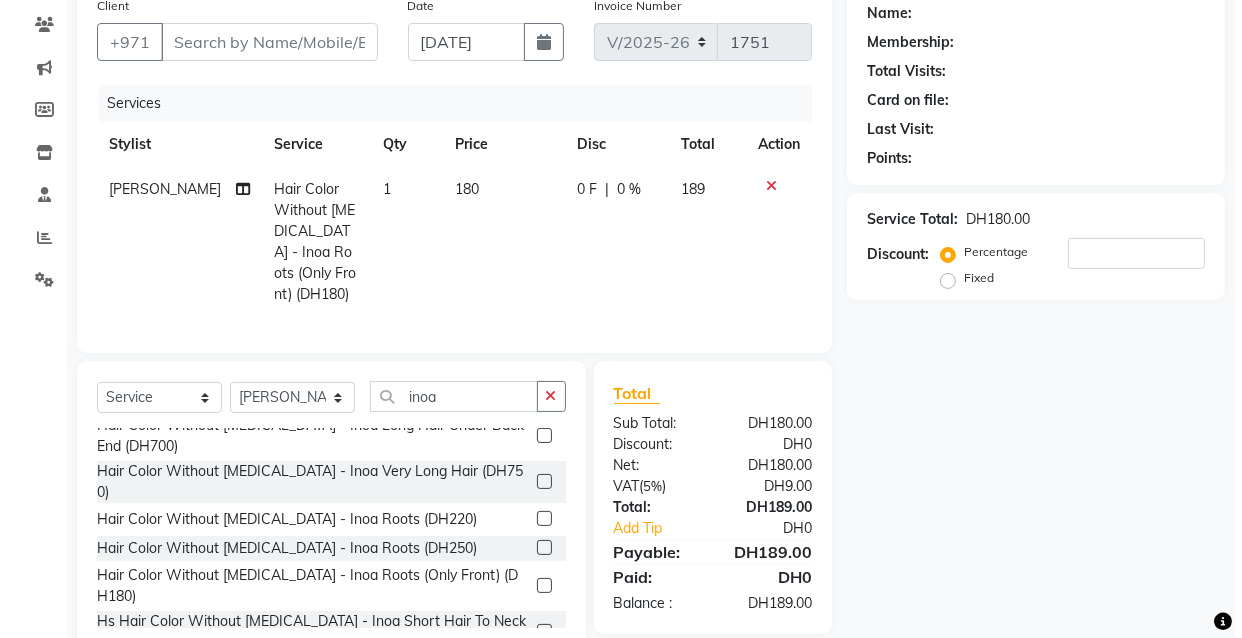 scroll, scrollTop: 0, scrollLeft: 0, axis: both 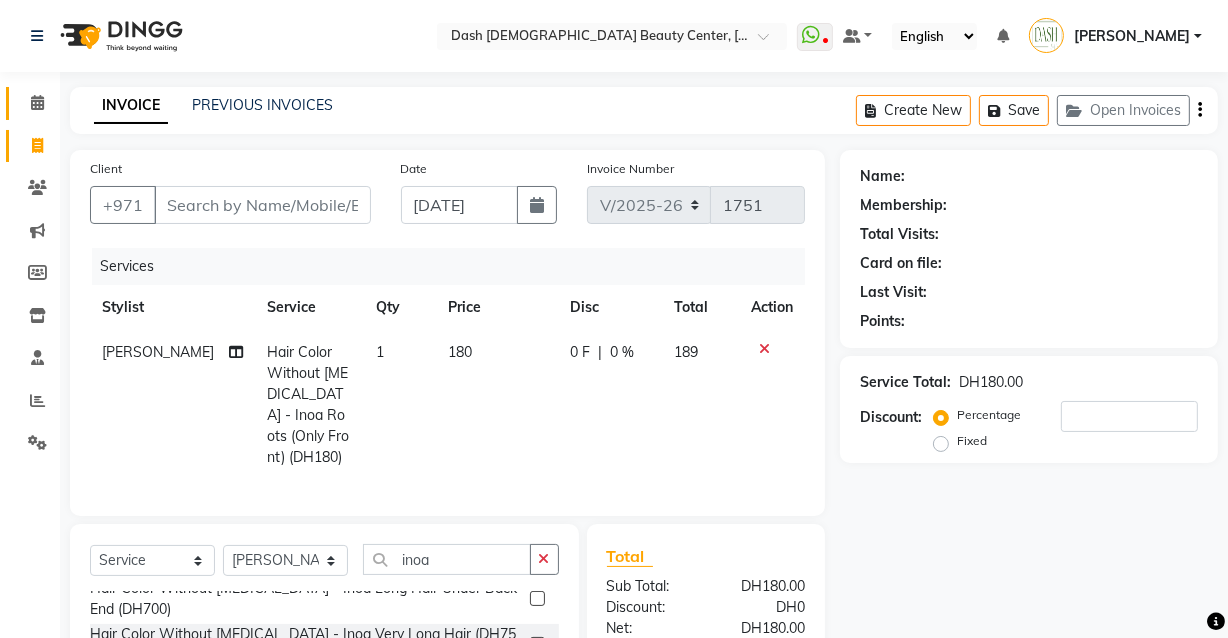 click 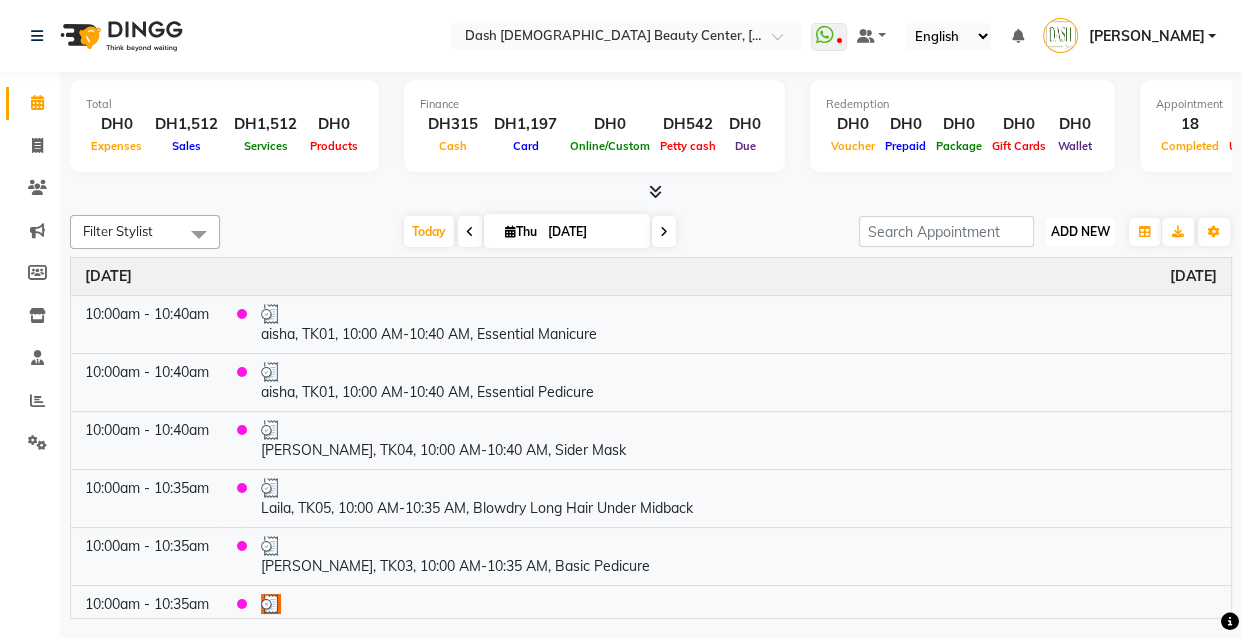 click on "ADD NEW" at bounding box center (1080, 231) 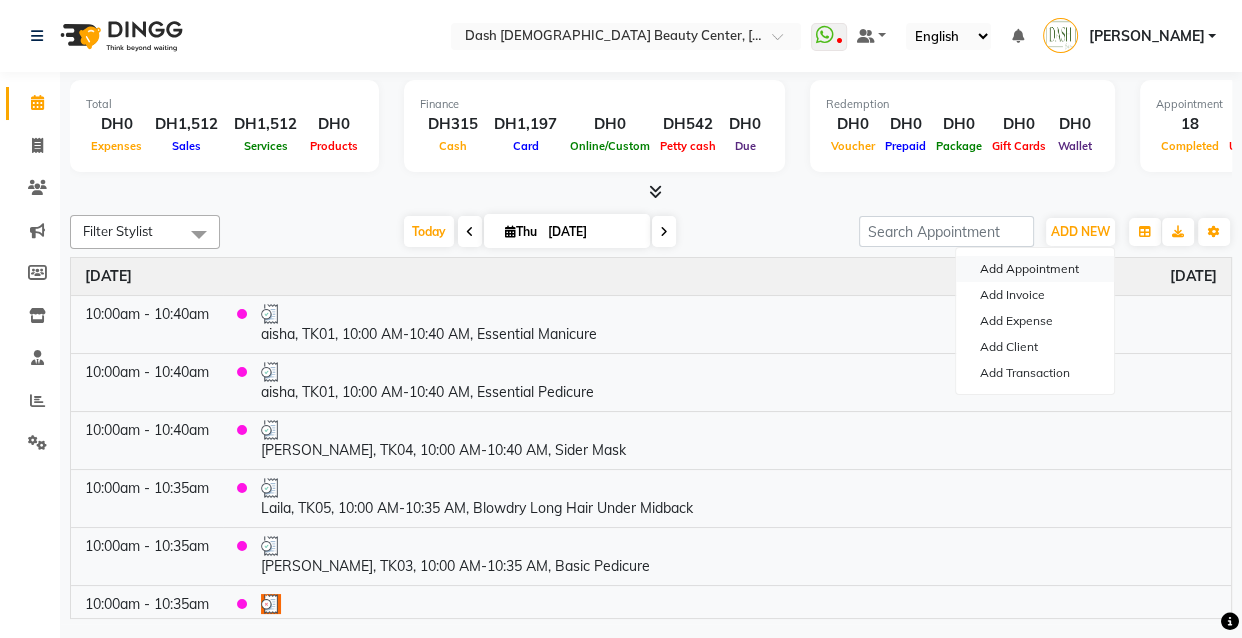 click on "Add Appointment" at bounding box center [1035, 269] 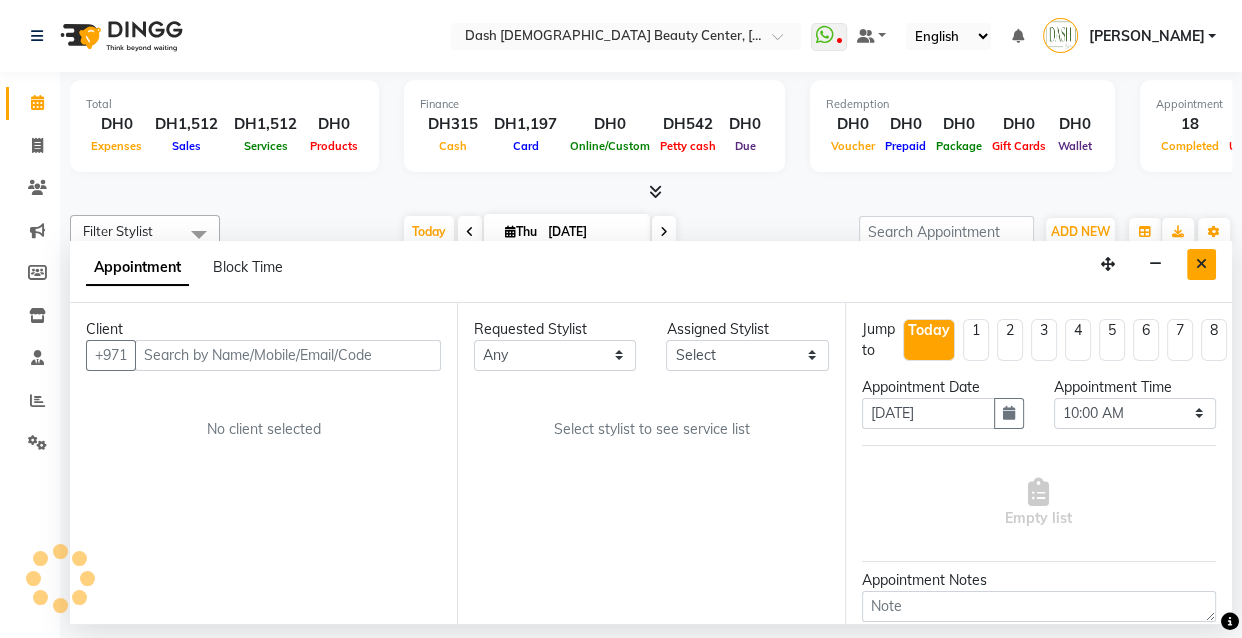 click at bounding box center (1201, 264) 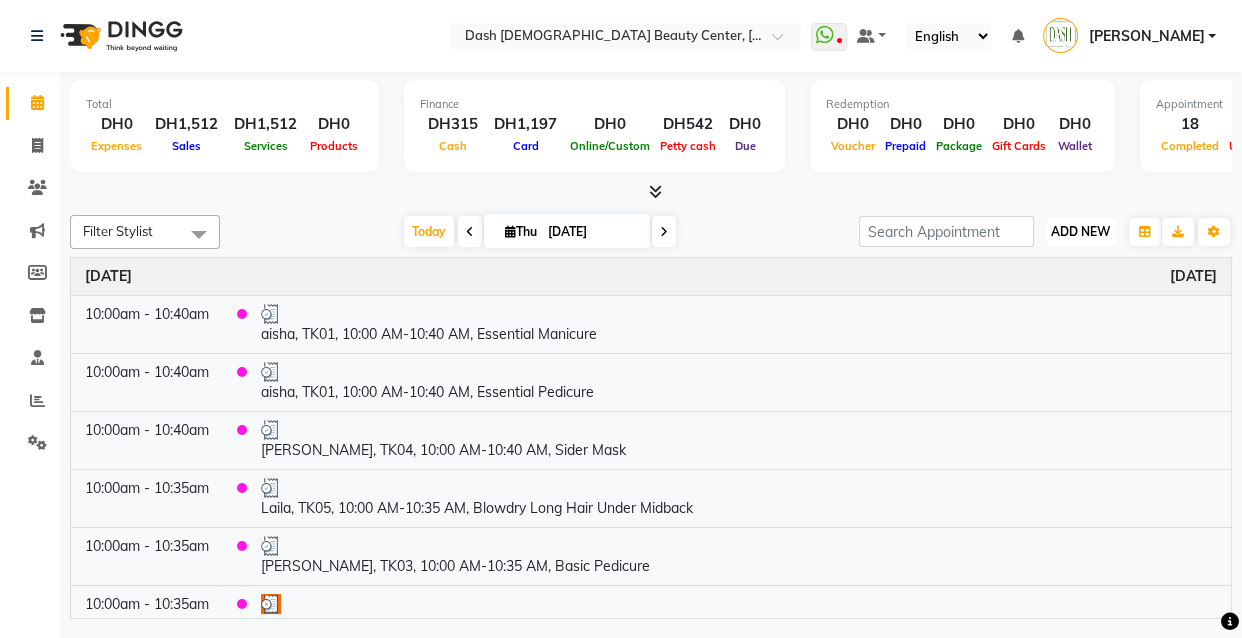 click on "ADD NEW" at bounding box center (1080, 231) 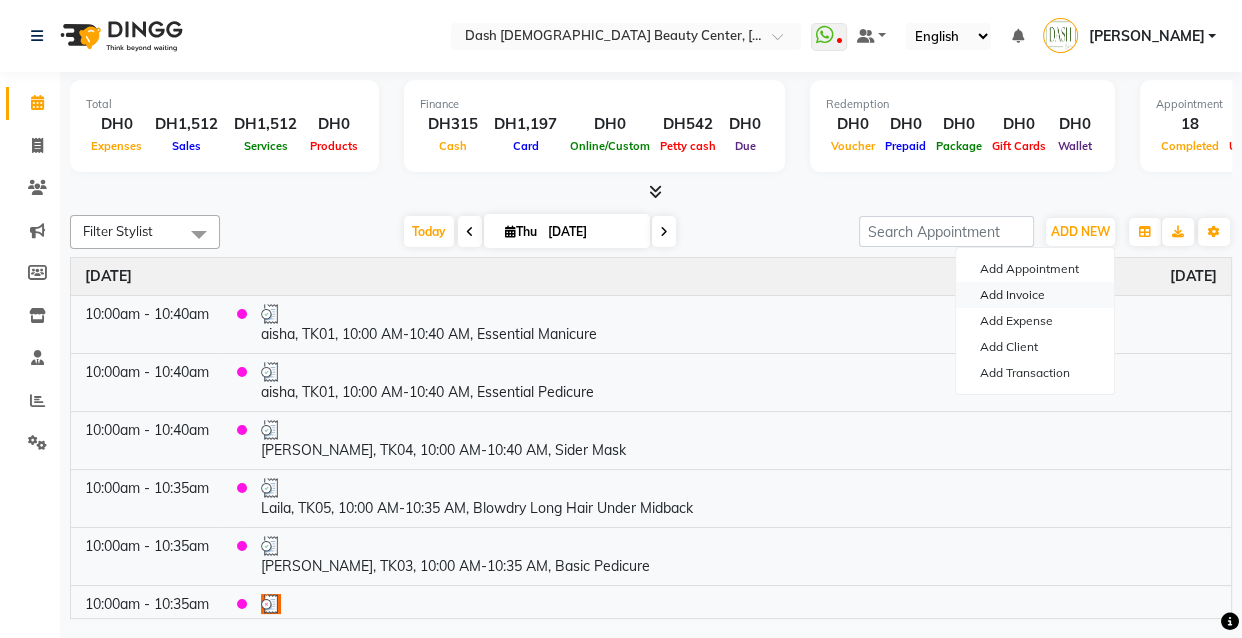 click on "Add Invoice" at bounding box center (1035, 295) 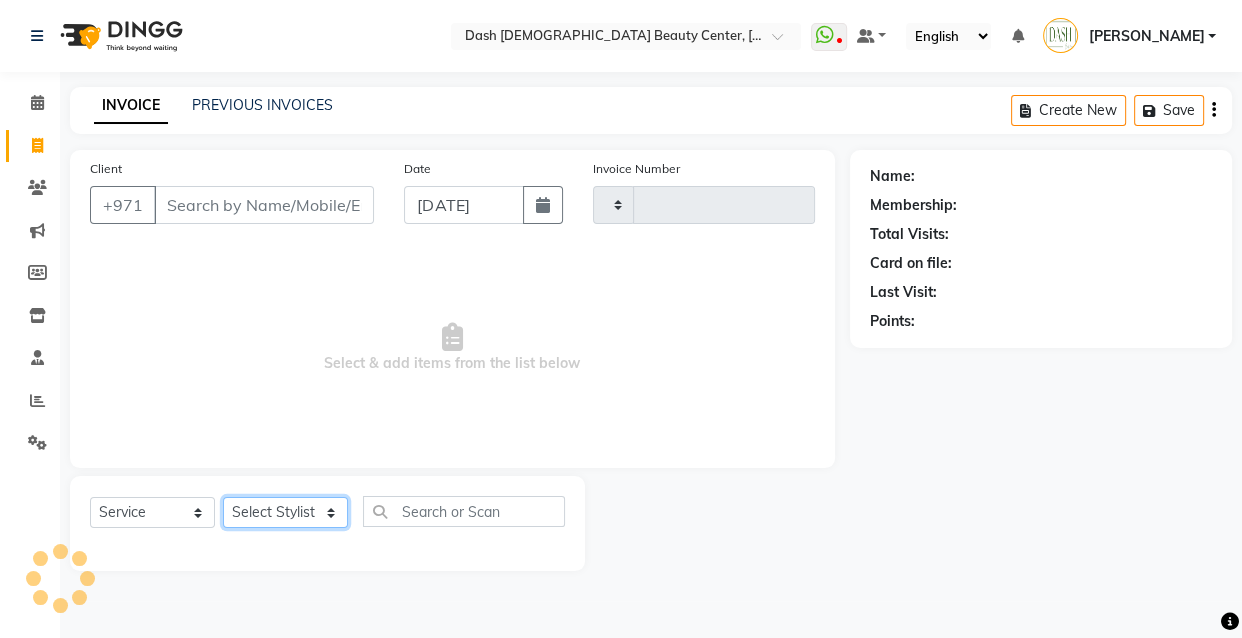click on "Select Stylist" 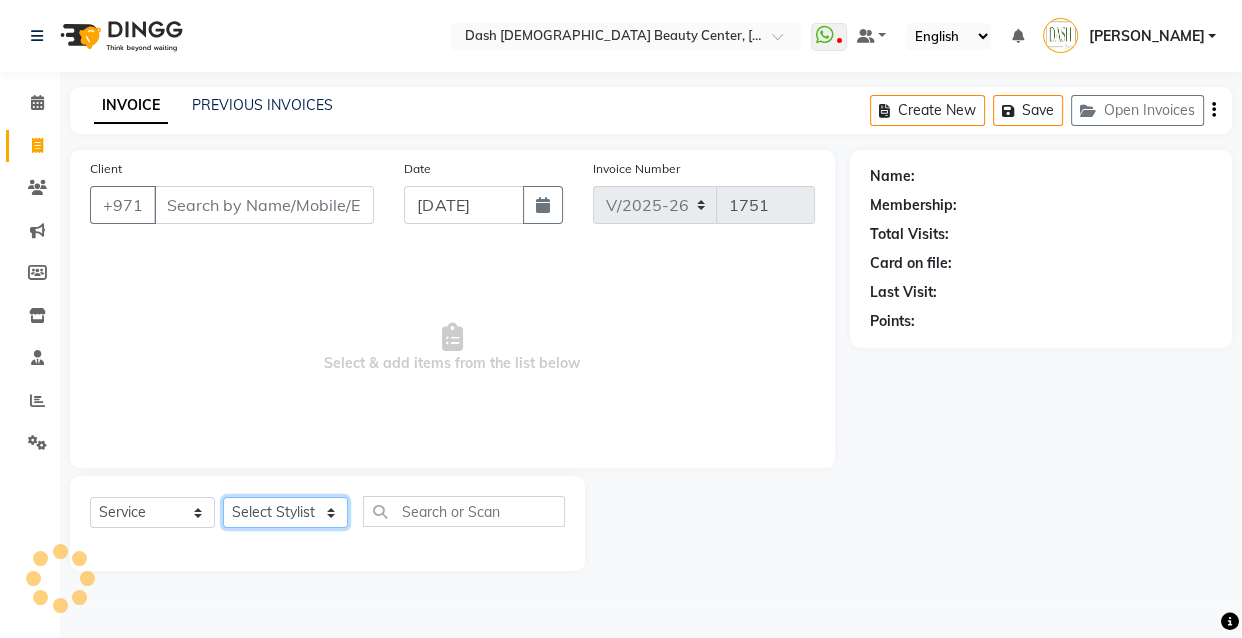 click on "Select Stylist" 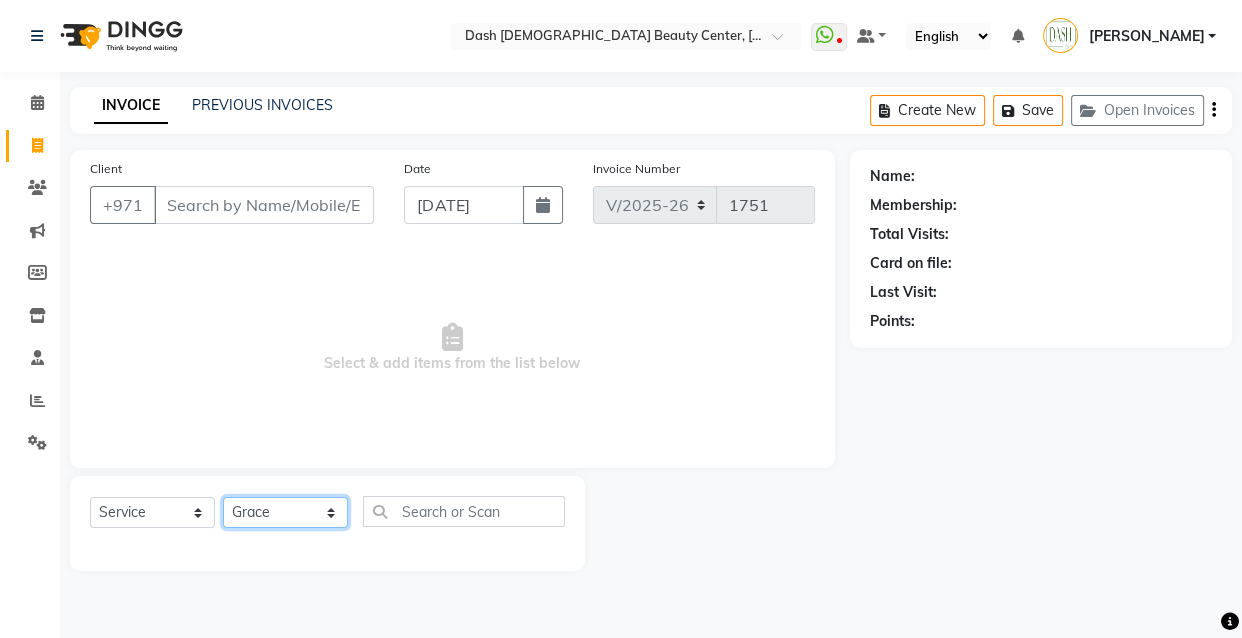click on "Select Stylist [PERSON_NAME] [PERSON_NAME] [PERSON_NAME] [PERSON_NAME] [PERSON_NAME] [PERSON_NAME] [PERSON_NAME] [PERSON_NAME] May [PERSON_NAME] (Cafe) Nabasirye (Cafe) [PERSON_NAME] [PERSON_NAME] Owner Peace Rechiel [PERSON_NAME] [PERSON_NAME]" 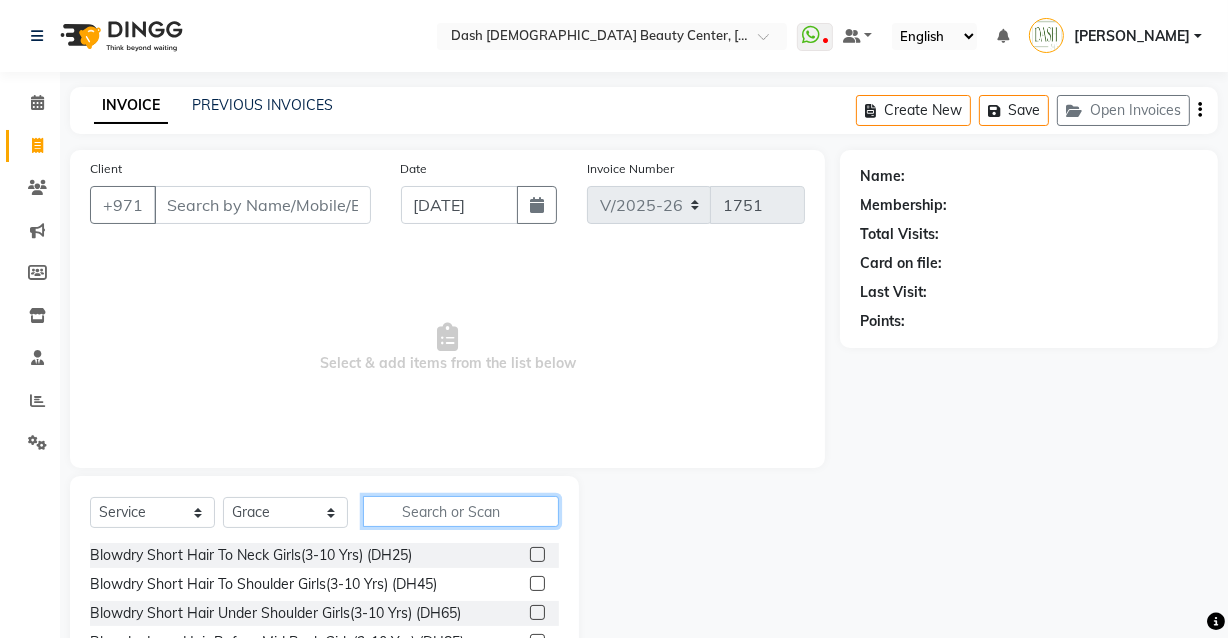 click 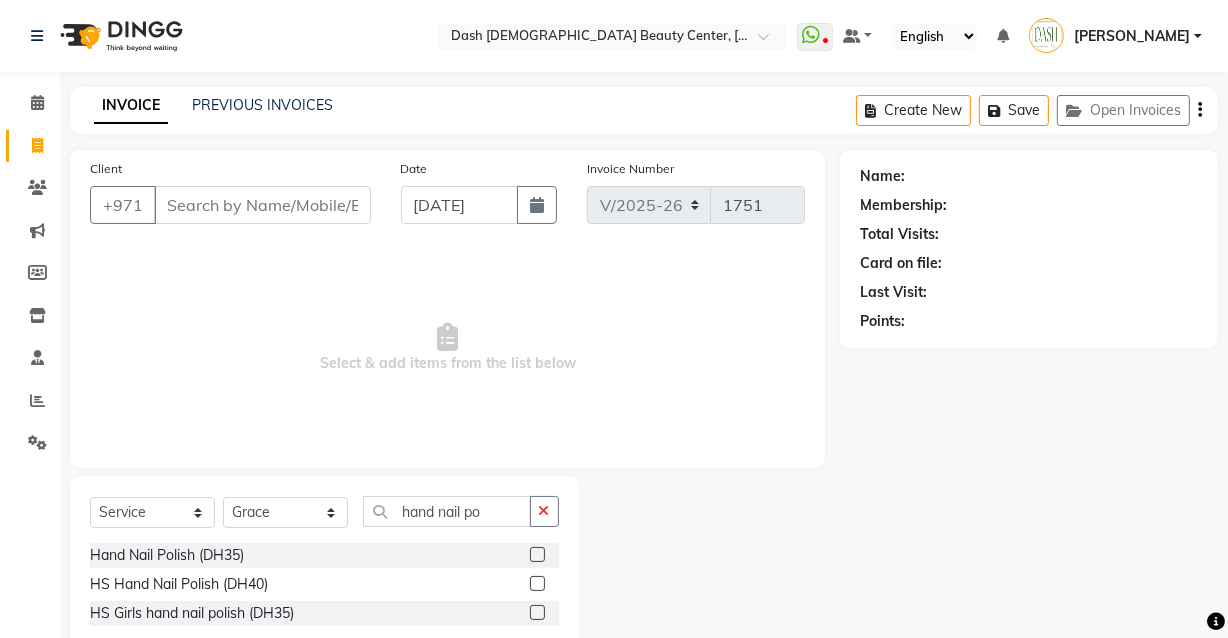 click 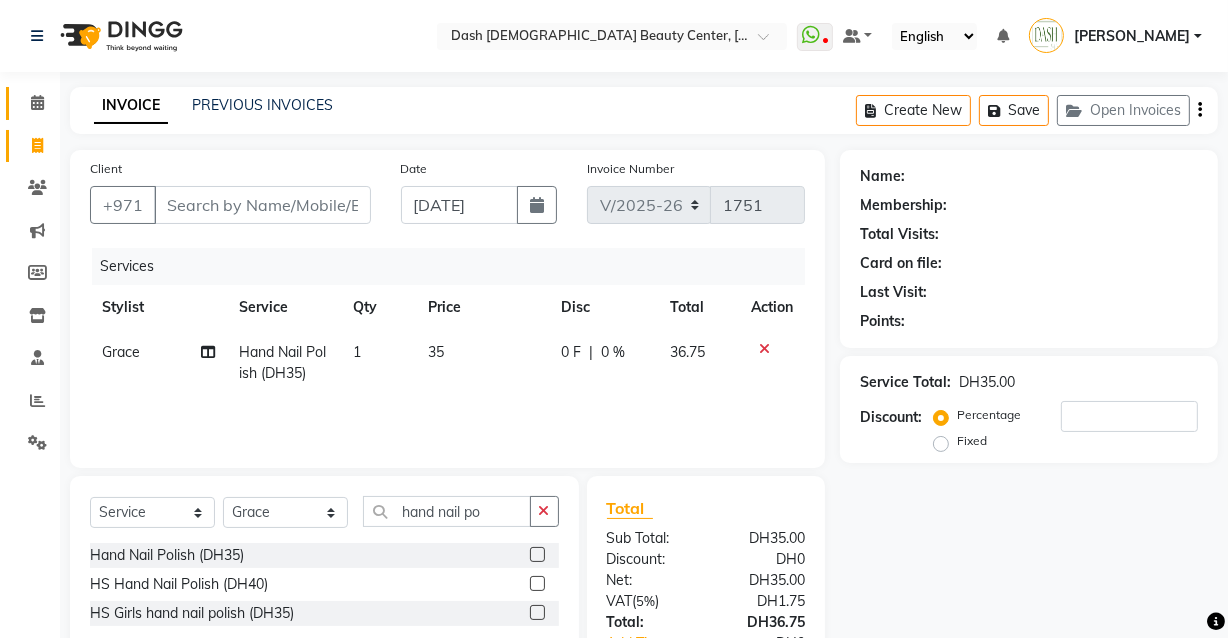 click 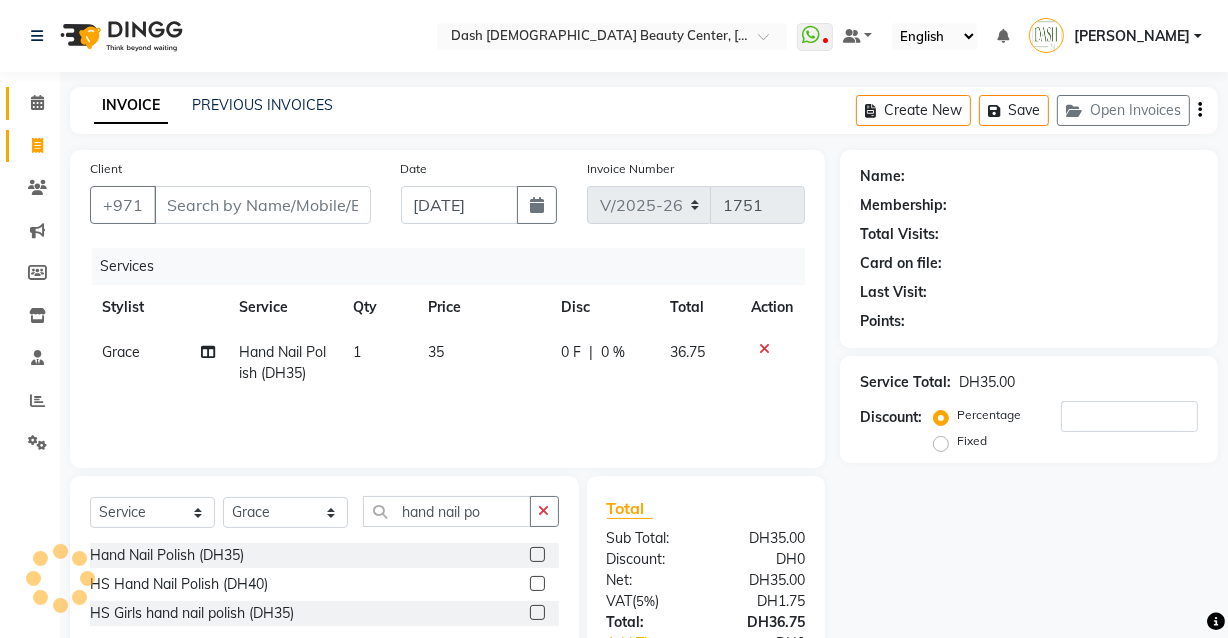 click 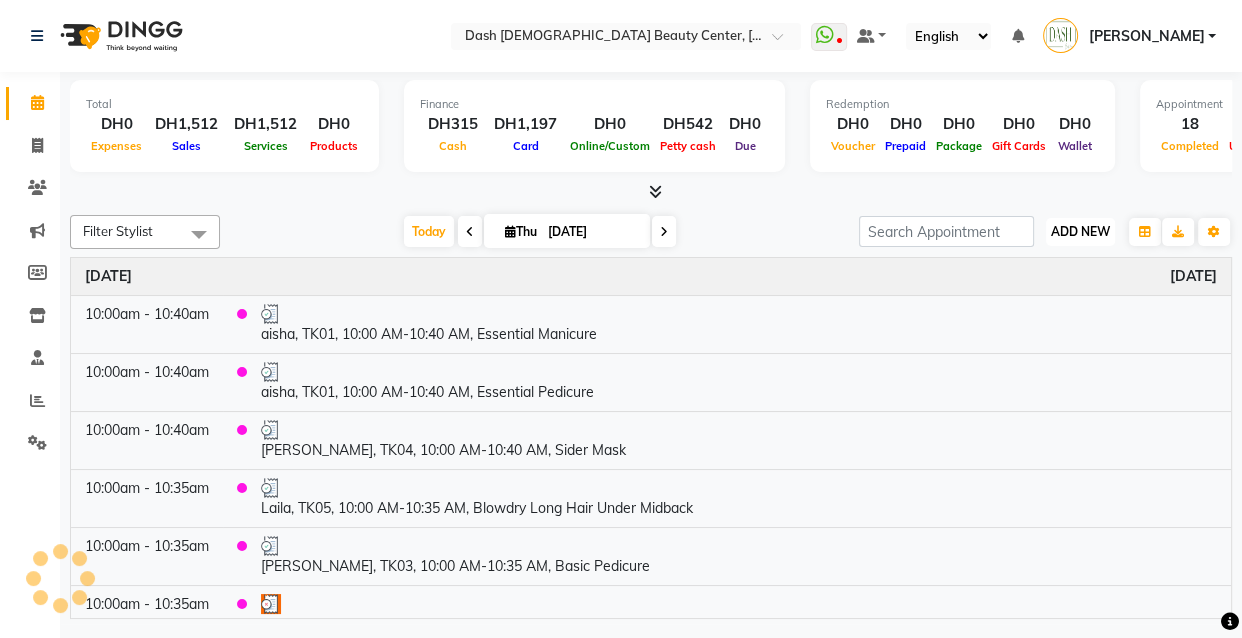 click on "ADD NEW Toggle Dropdown" at bounding box center [1080, 232] 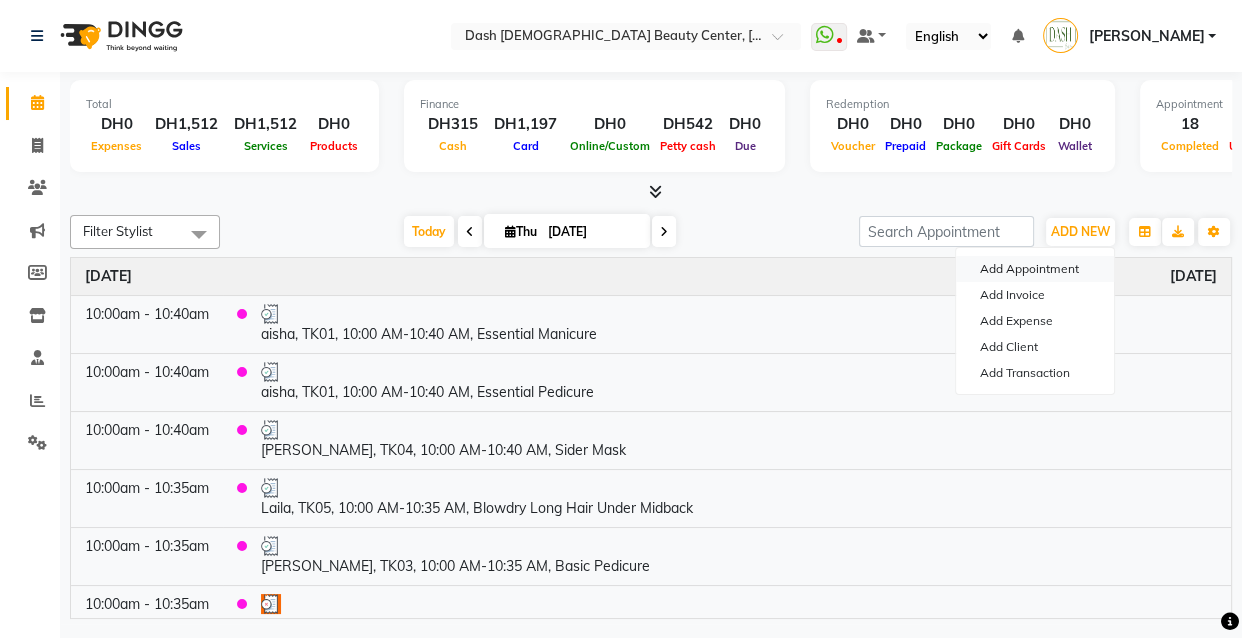 click on "Add Appointment" at bounding box center (1035, 269) 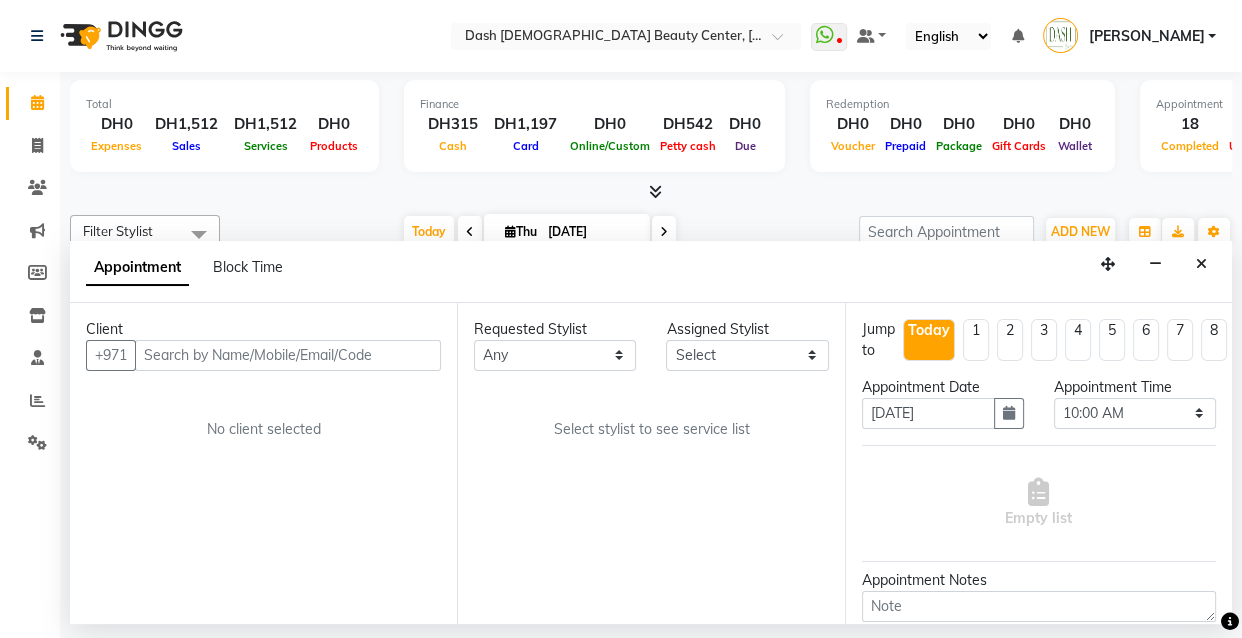 click at bounding box center (288, 355) 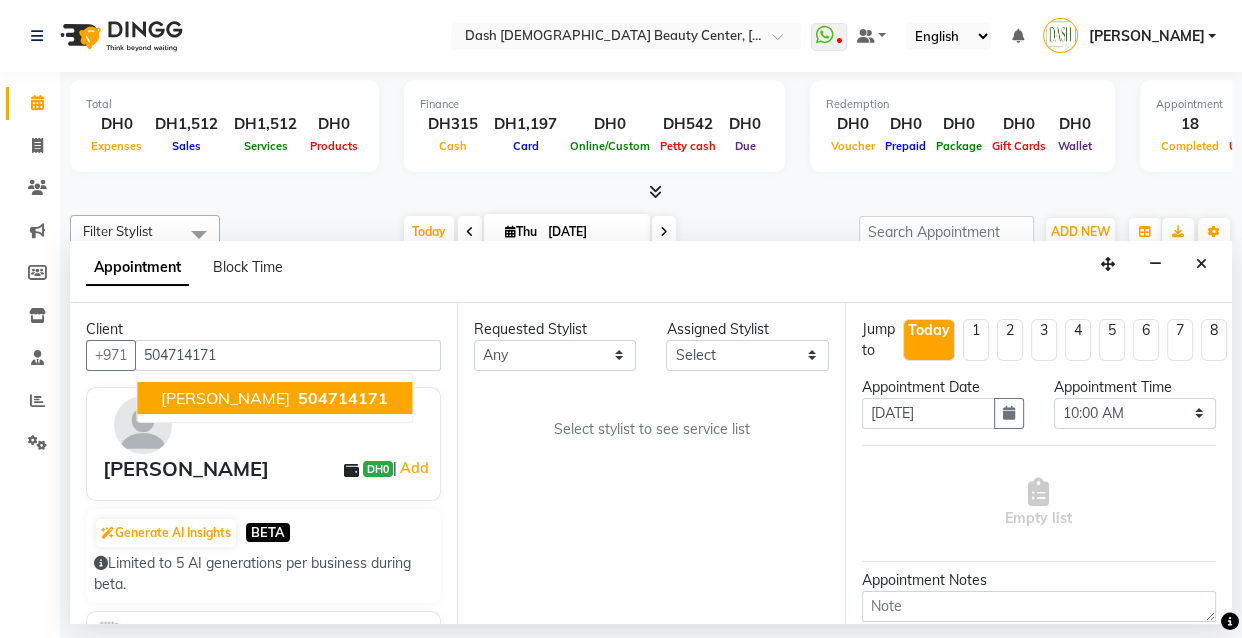 click on "504714171" at bounding box center (343, 398) 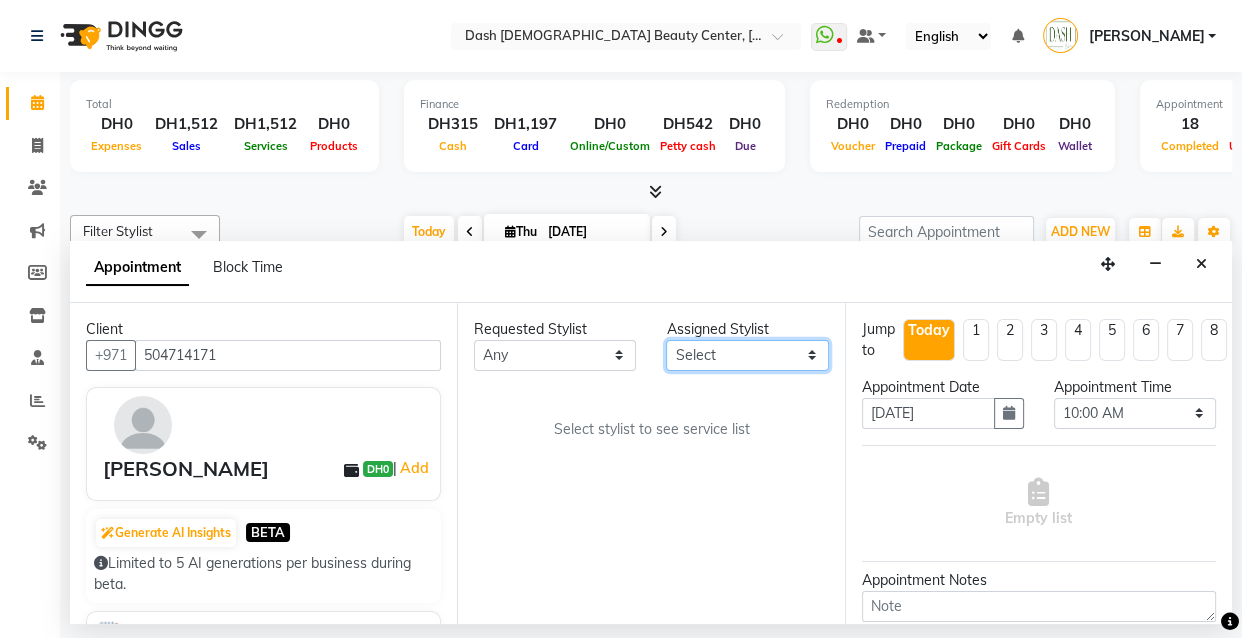 click on "Select [PERSON_NAME] [PERSON_NAME] [PERSON_NAME] [PERSON_NAME] [PERSON_NAME] [PERSON_NAME] [PERSON_NAME] [PERSON_NAME] [PERSON_NAME] Peace [PERSON_NAME] [PERSON_NAME]" at bounding box center (747, 355) 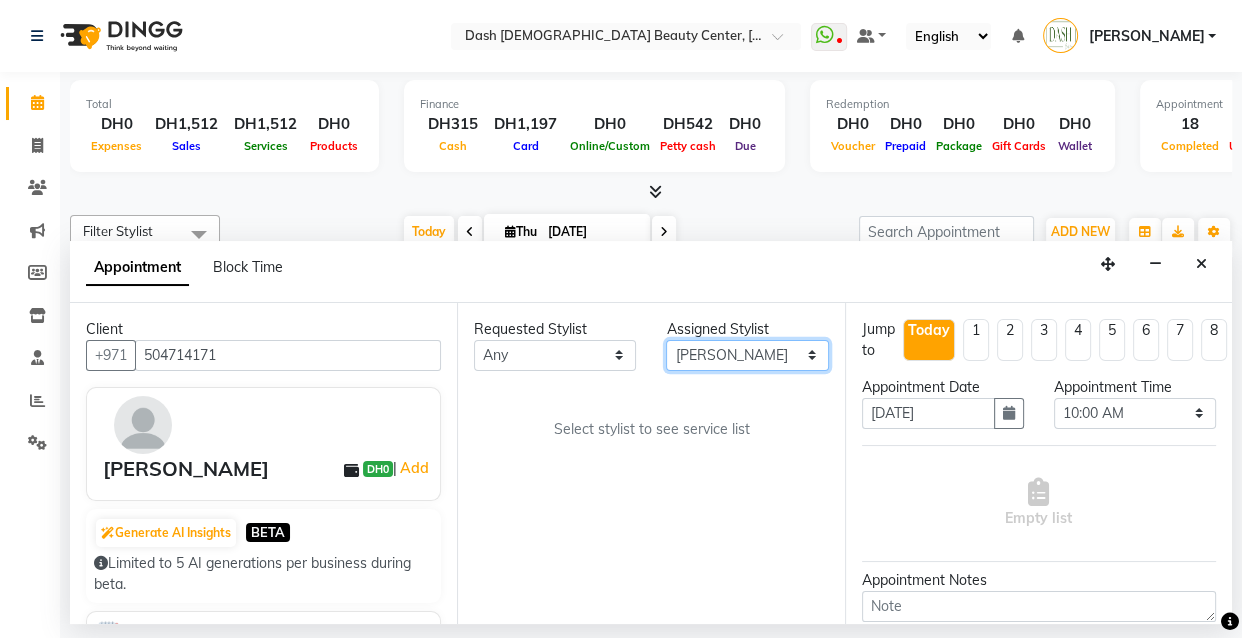 click on "Select [PERSON_NAME] [PERSON_NAME] [PERSON_NAME] [PERSON_NAME] [PERSON_NAME] [PERSON_NAME] [PERSON_NAME] [PERSON_NAME] [PERSON_NAME] Peace [PERSON_NAME] [PERSON_NAME]" at bounding box center (747, 355) 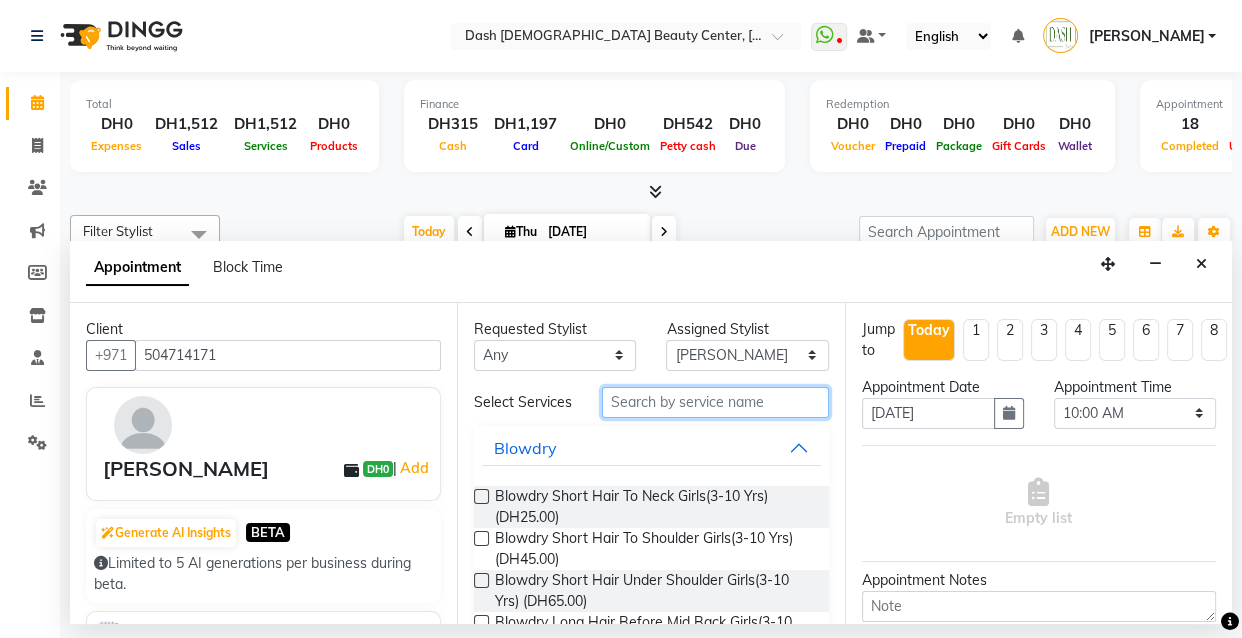 click at bounding box center [715, 402] 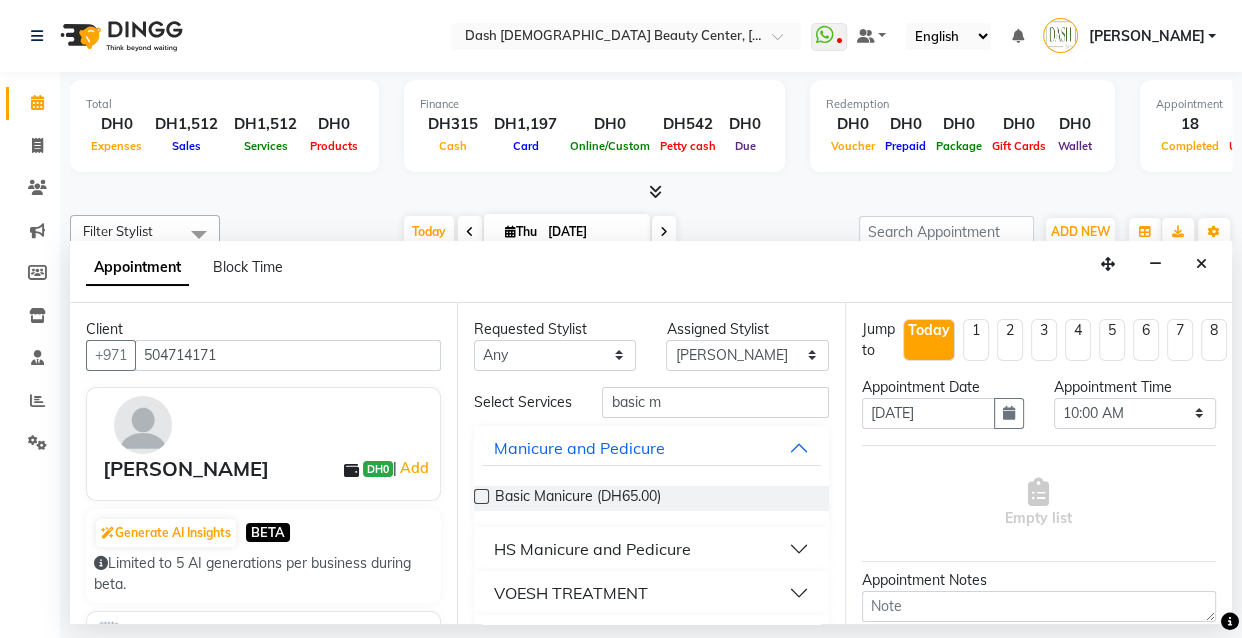 click at bounding box center [481, 496] 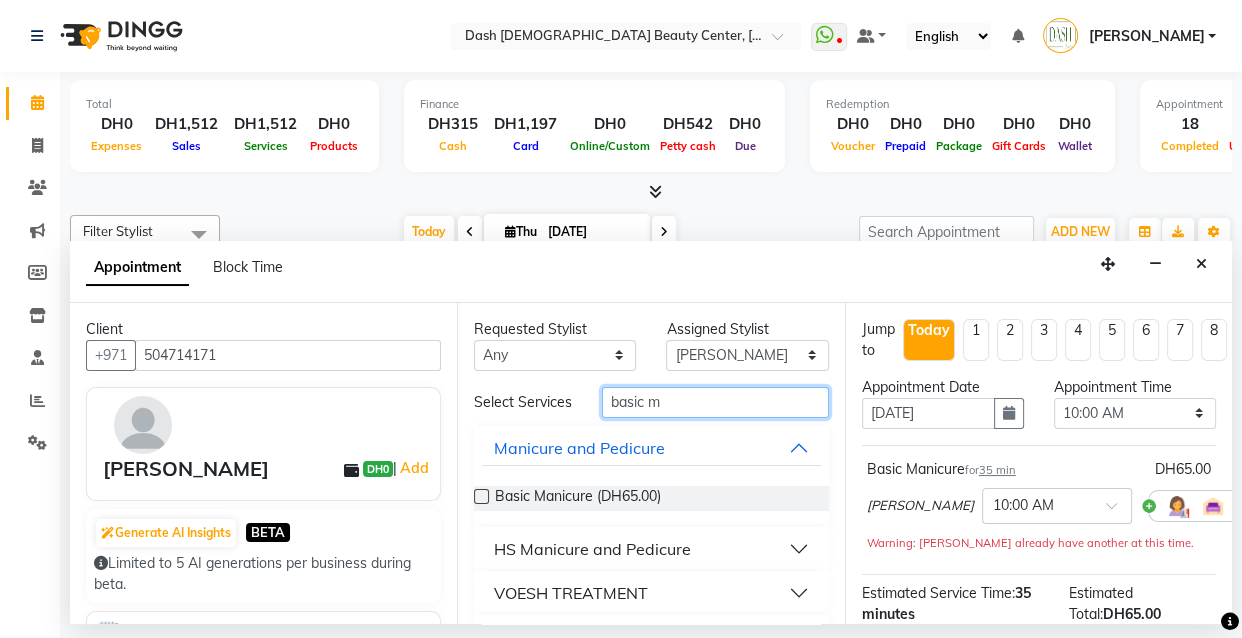 click on "basic m" at bounding box center [715, 402] 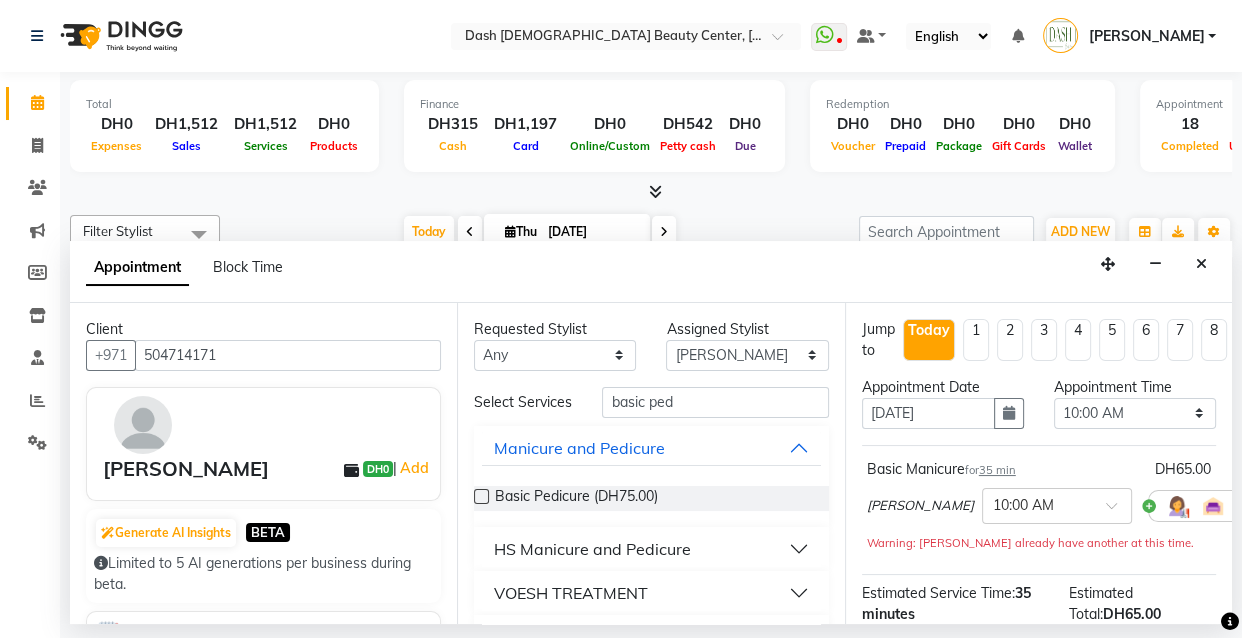 click at bounding box center [481, 496] 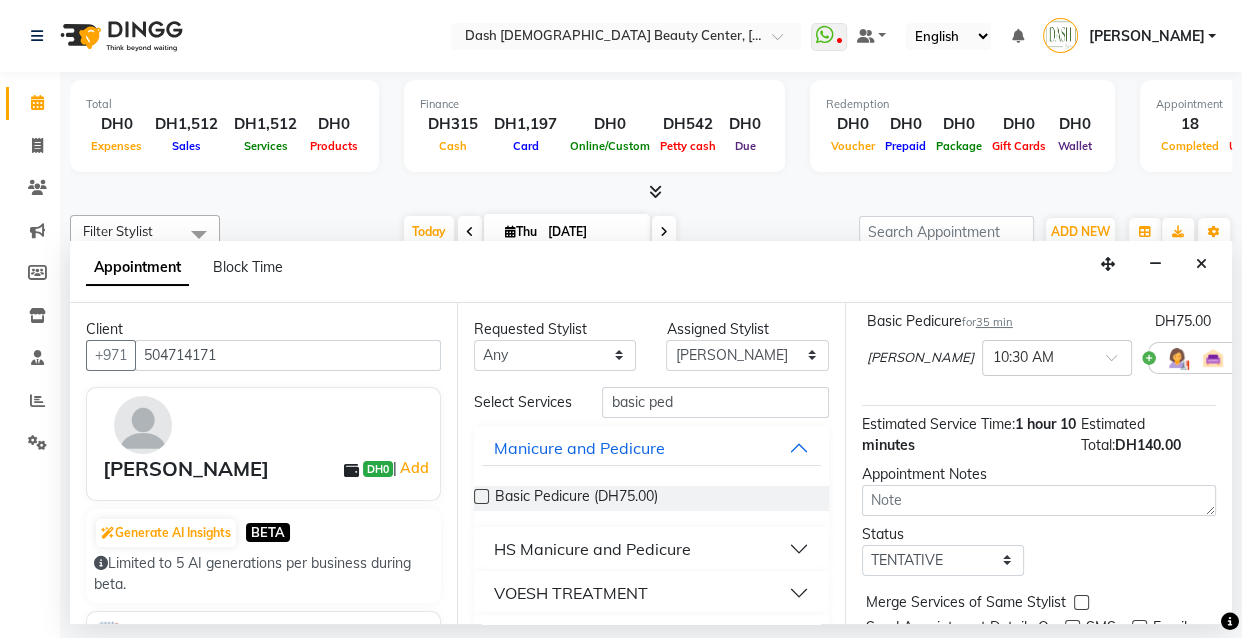 scroll, scrollTop: 368, scrollLeft: 0, axis: vertical 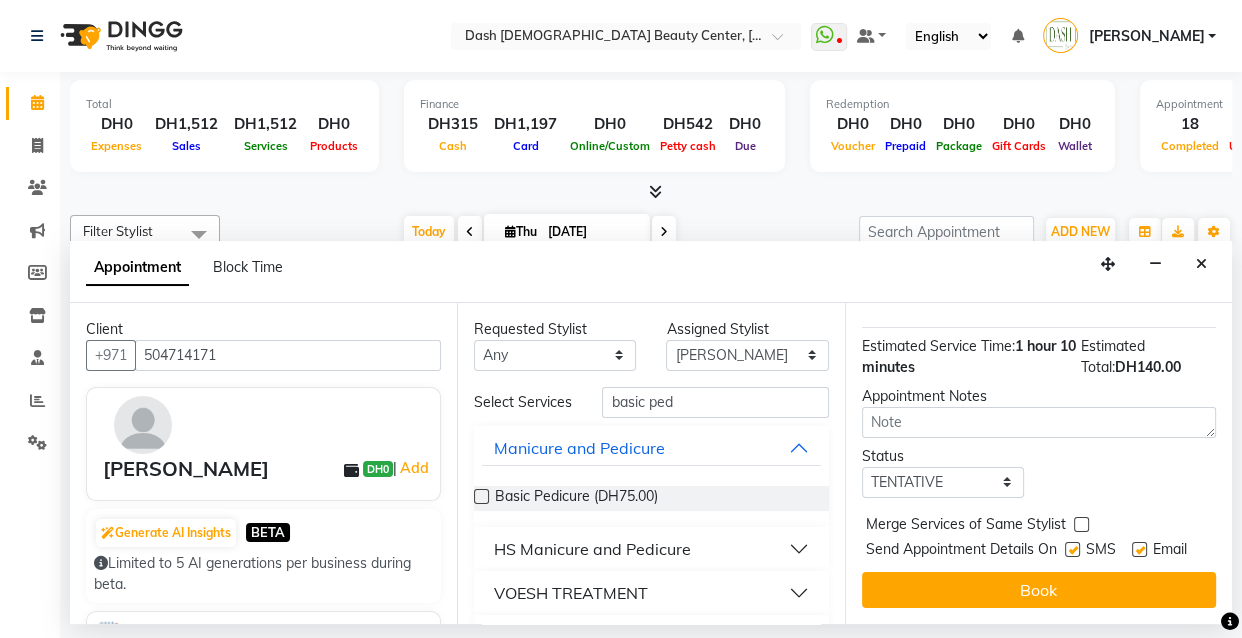 click at bounding box center (1072, 549) 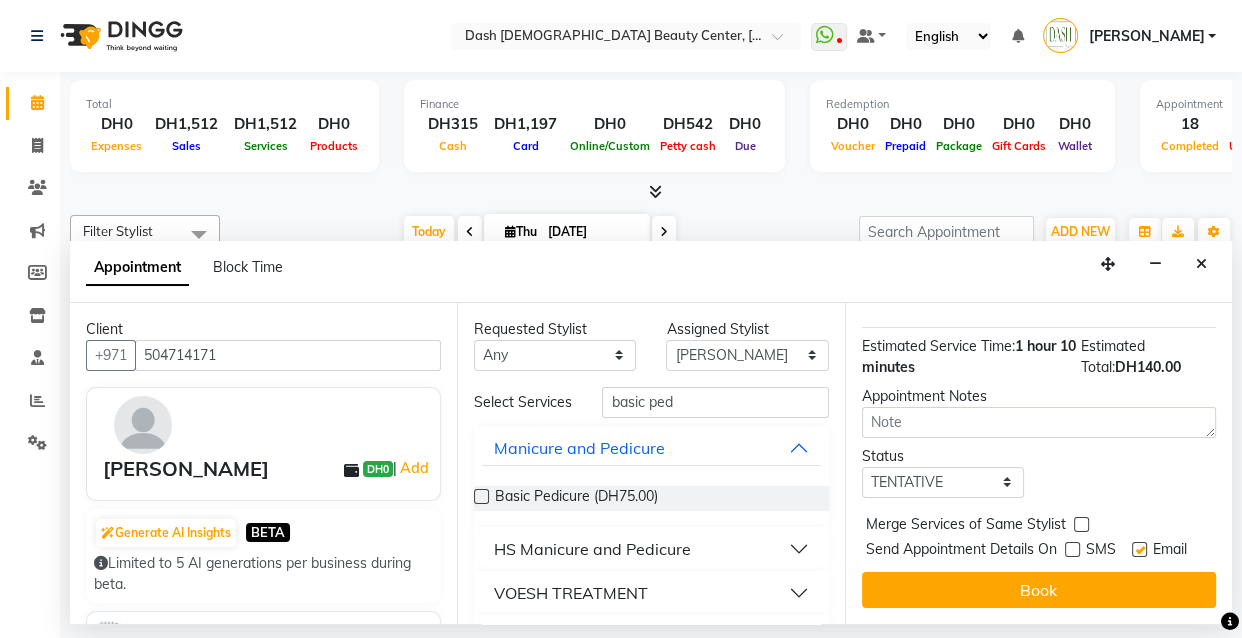 click at bounding box center (1139, 549) 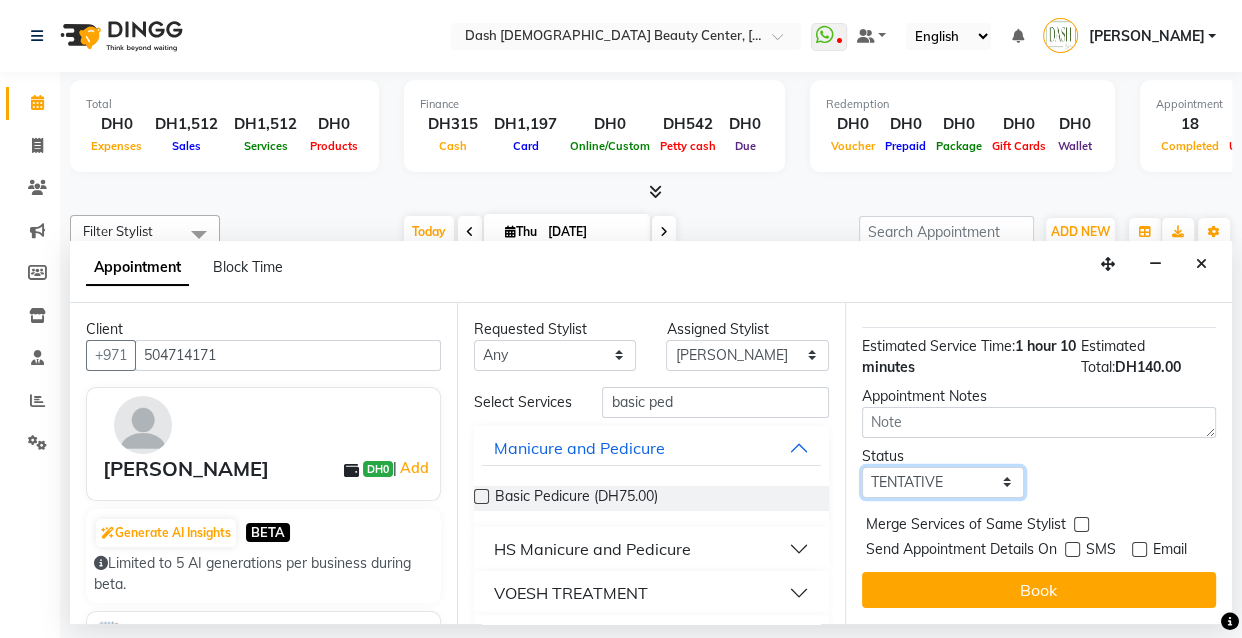 click on "Select TENTATIVE CONFIRM CHECK-IN UPCOMING" at bounding box center (943, 482) 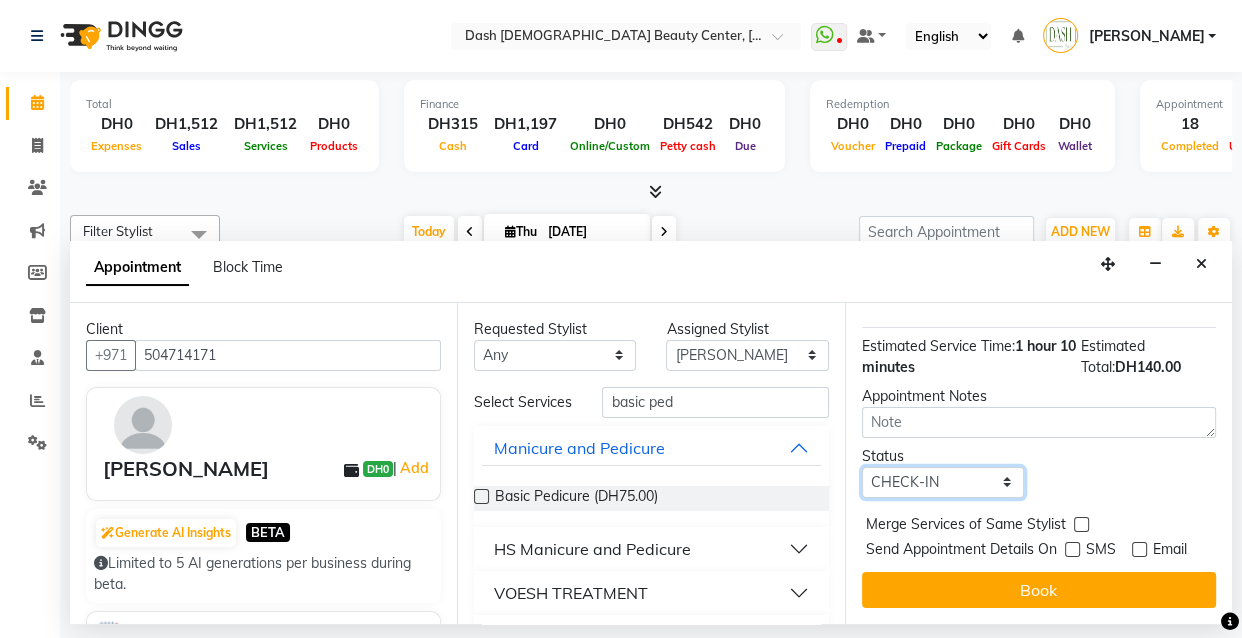 click on "Select TENTATIVE CONFIRM CHECK-IN UPCOMING" at bounding box center [943, 482] 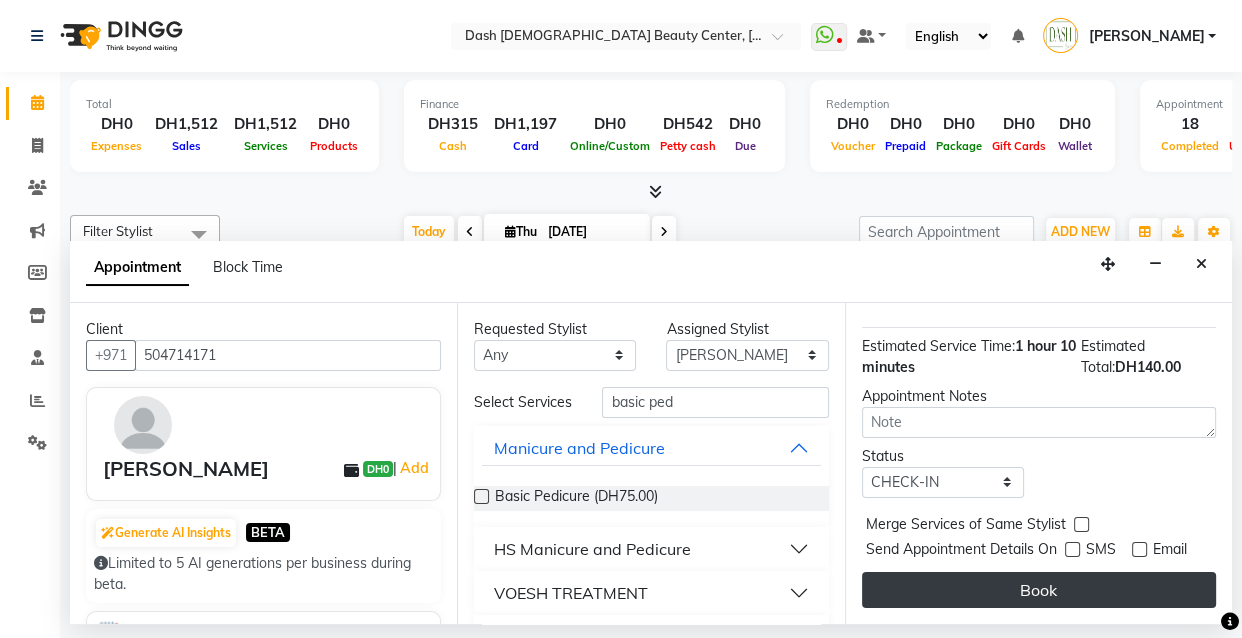click on "Book" at bounding box center [1039, 590] 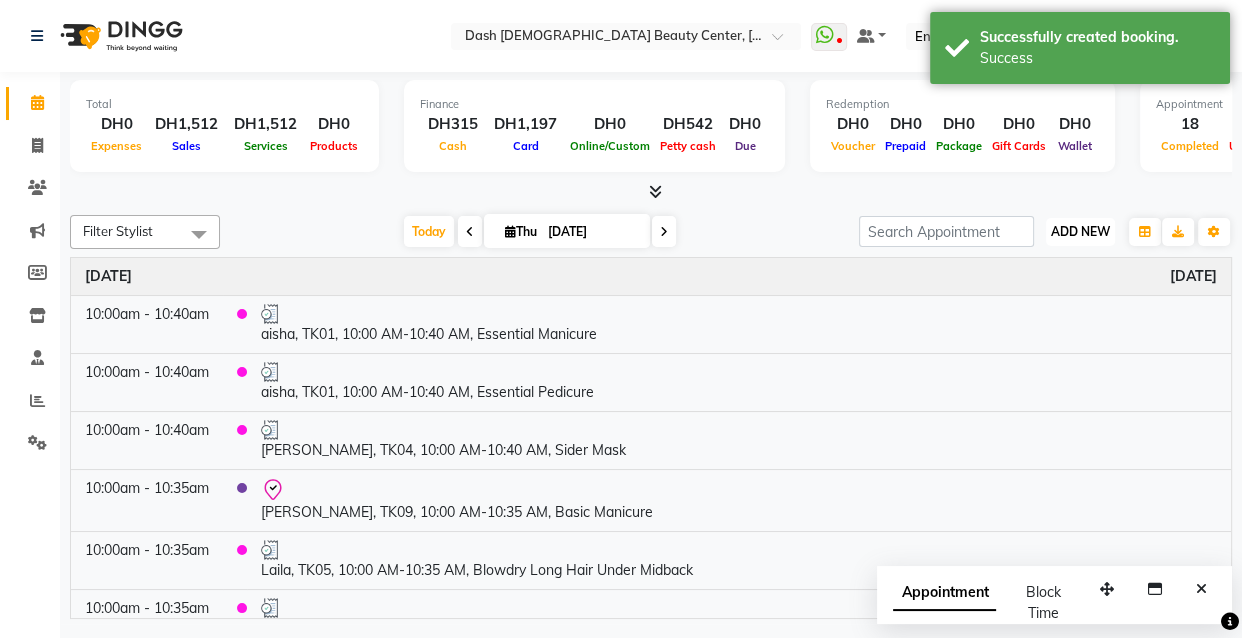 click on "ADD NEW" at bounding box center (1080, 231) 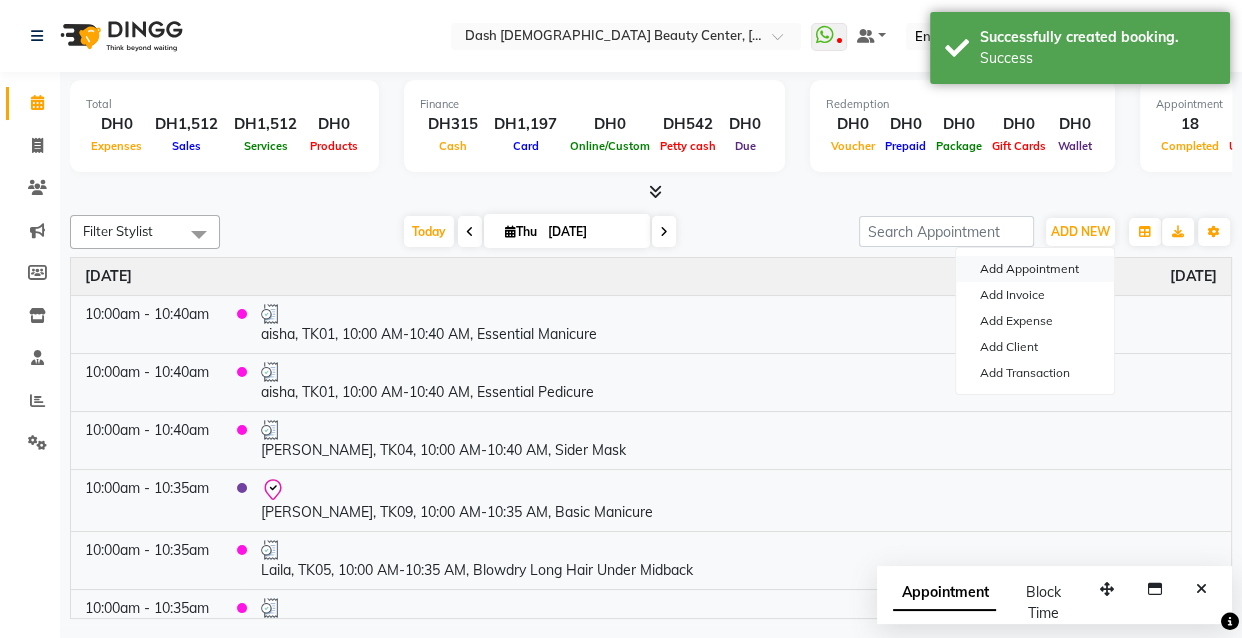 click on "Add Appointment" at bounding box center [1035, 269] 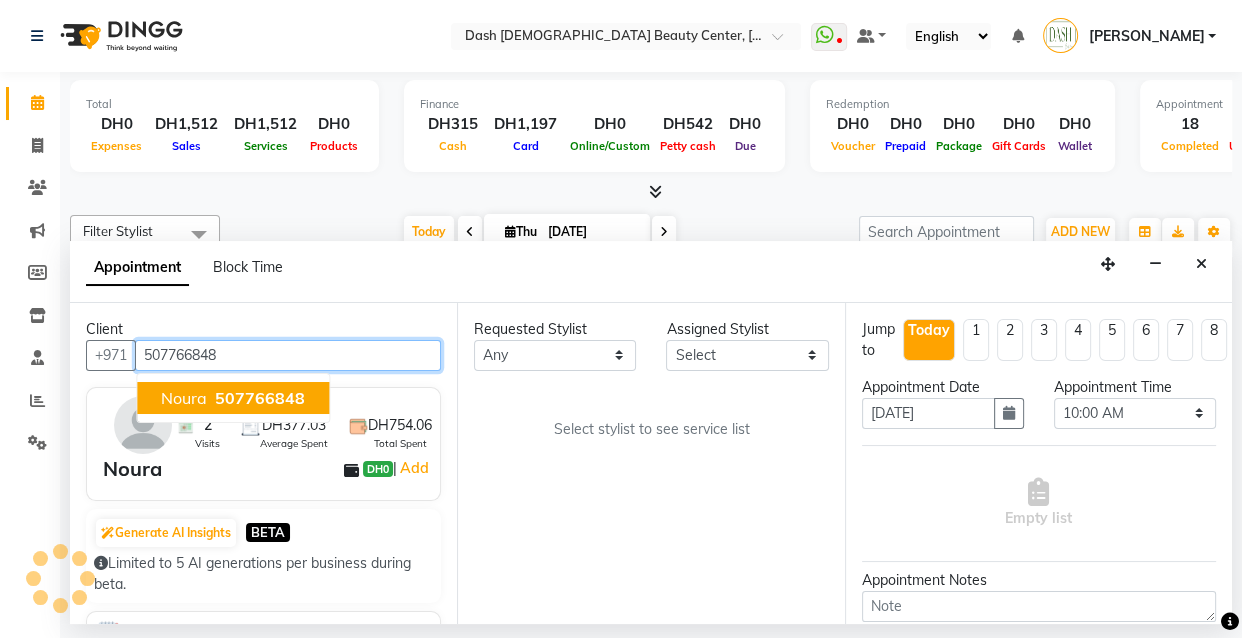 click on "507766848" at bounding box center [260, 398] 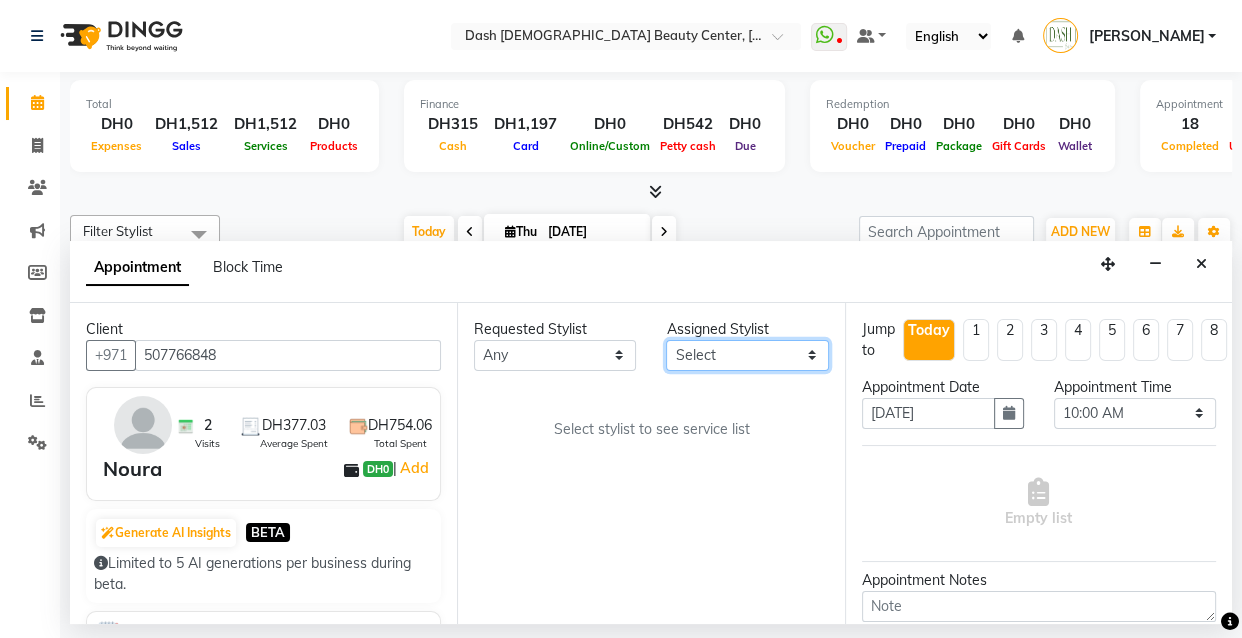 click on "Select [PERSON_NAME] [PERSON_NAME] [PERSON_NAME] [PERSON_NAME] [PERSON_NAME] [PERSON_NAME] [PERSON_NAME] [PERSON_NAME] [PERSON_NAME] Peace [PERSON_NAME] [PERSON_NAME]" at bounding box center (747, 355) 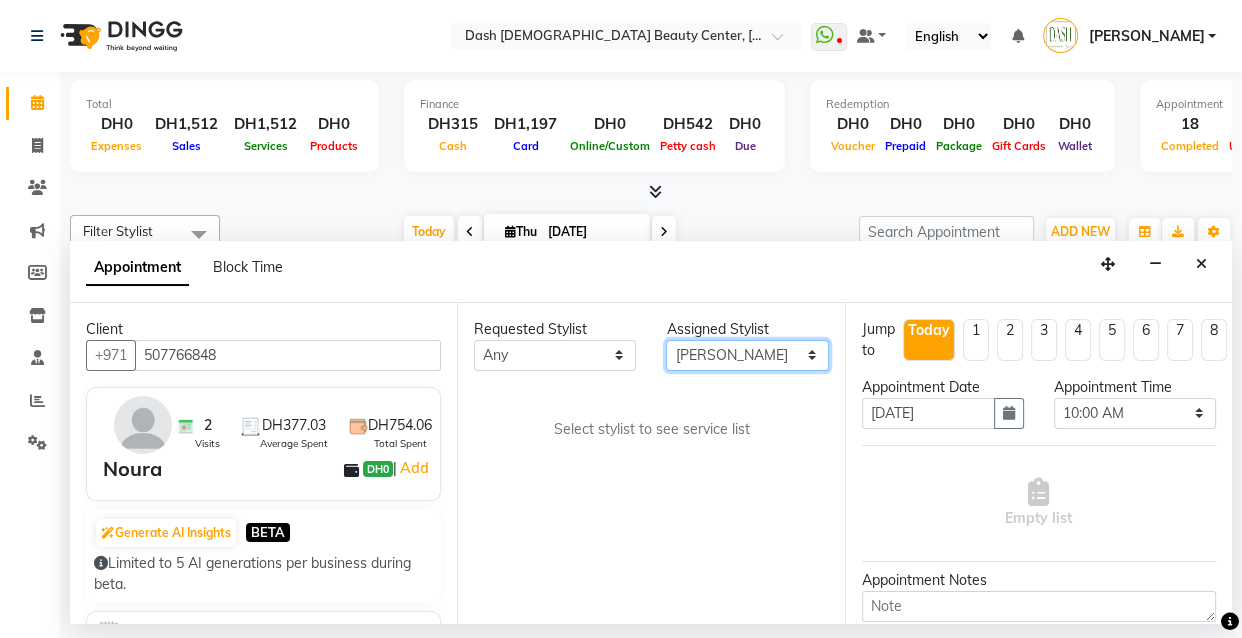 click on "Select [PERSON_NAME] [PERSON_NAME] [PERSON_NAME] [PERSON_NAME] [PERSON_NAME] [PERSON_NAME] [PERSON_NAME] [PERSON_NAME] [PERSON_NAME] Peace [PERSON_NAME] [PERSON_NAME]" at bounding box center [747, 355] 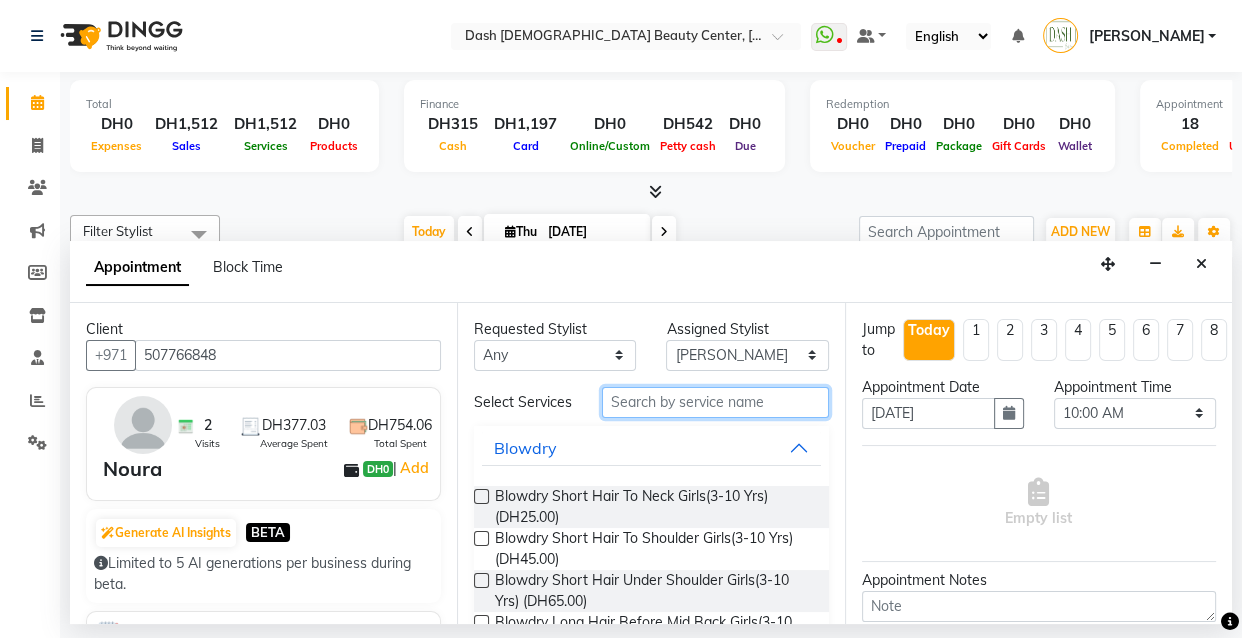click at bounding box center [715, 402] 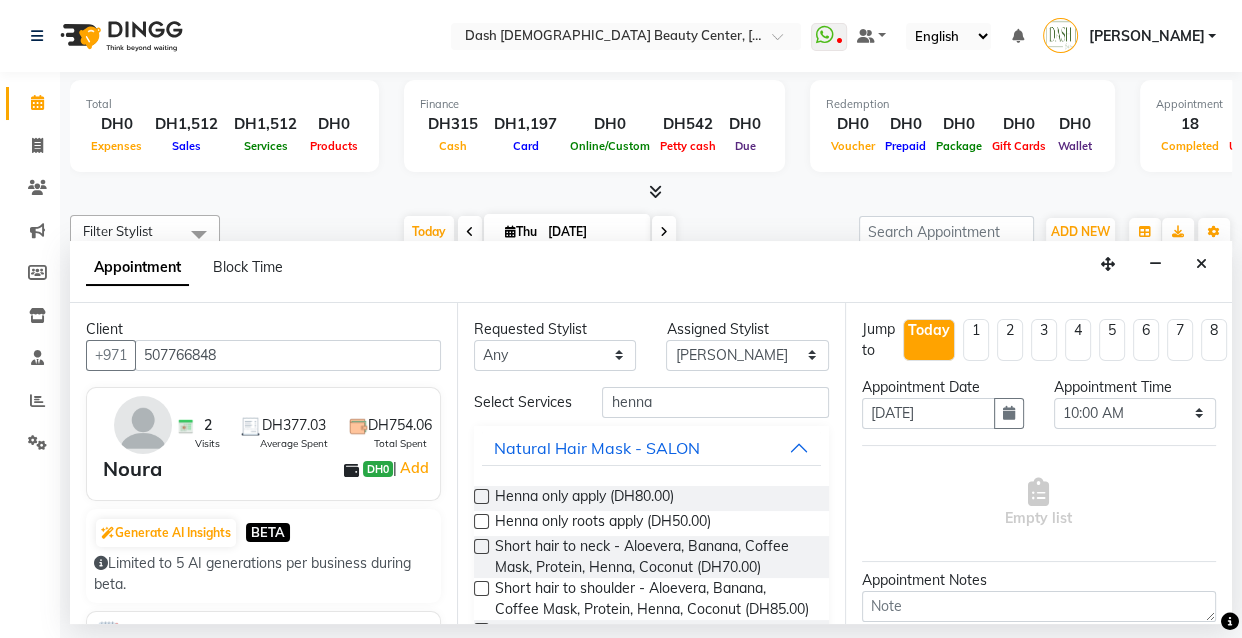 click at bounding box center (481, 496) 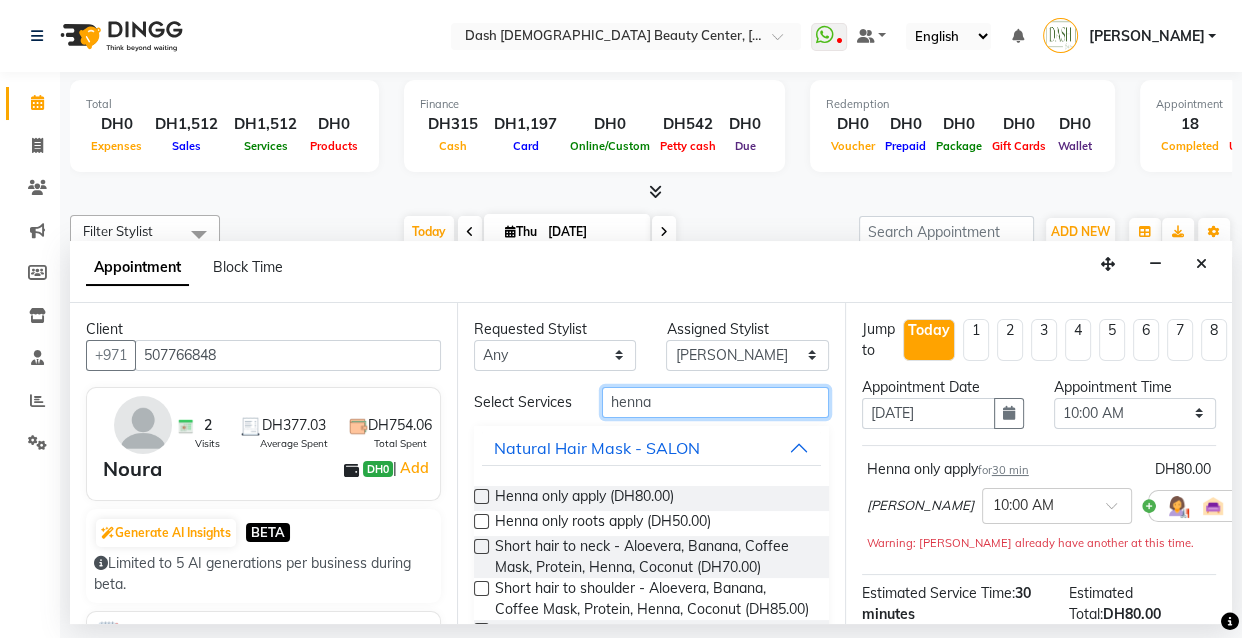 click on "henna" at bounding box center [715, 402] 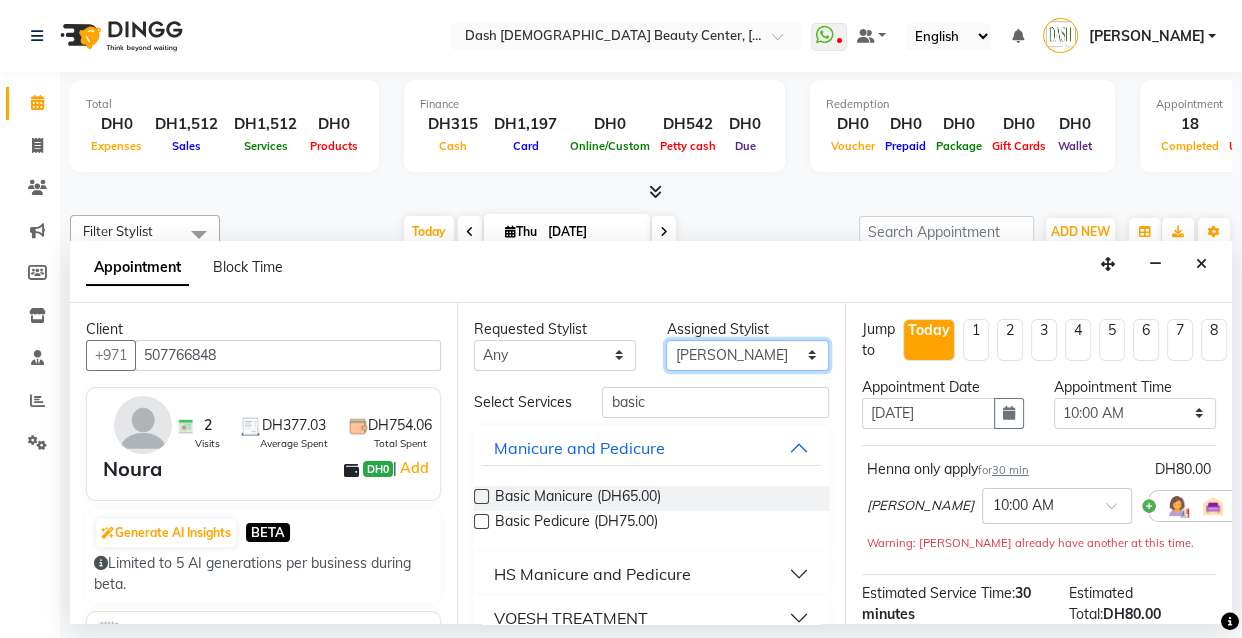 click on "Select [PERSON_NAME] [PERSON_NAME] [PERSON_NAME] [PERSON_NAME] [PERSON_NAME] [PERSON_NAME] [PERSON_NAME] [PERSON_NAME] [PERSON_NAME] Peace [PERSON_NAME] [PERSON_NAME]" at bounding box center [747, 355] 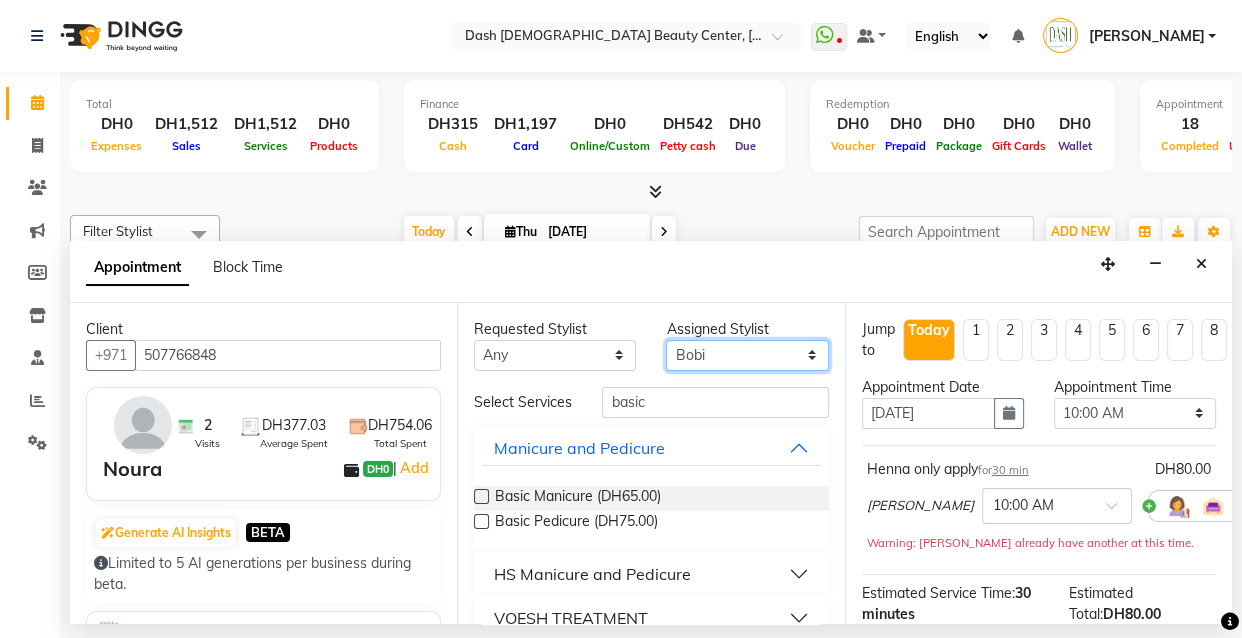 click on "Select [PERSON_NAME] [PERSON_NAME] [PERSON_NAME] [PERSON_NAME] [PERSON_NAME] [PERSON_NAME] [PERSON_NAME] [PERSON_NAME] [PERSON_NAME] Peace [PERSON_NAME] [PERSON_NAME]" at bounding box center (747, 355) 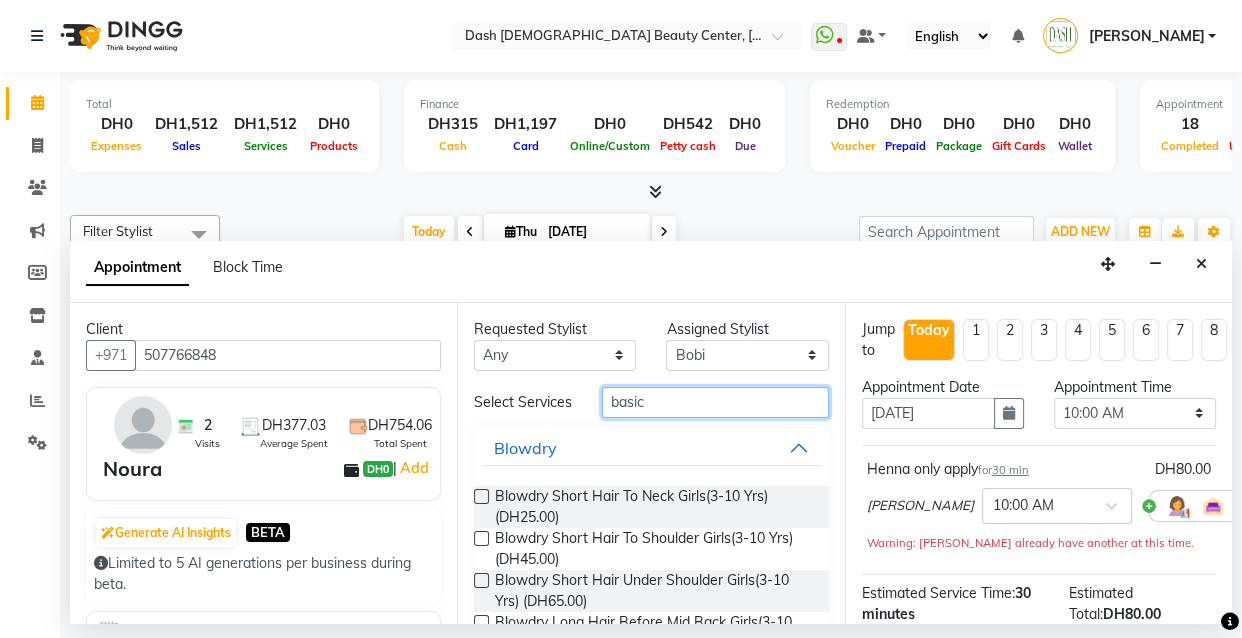 click on "basic" at bounding box center (715, 402) 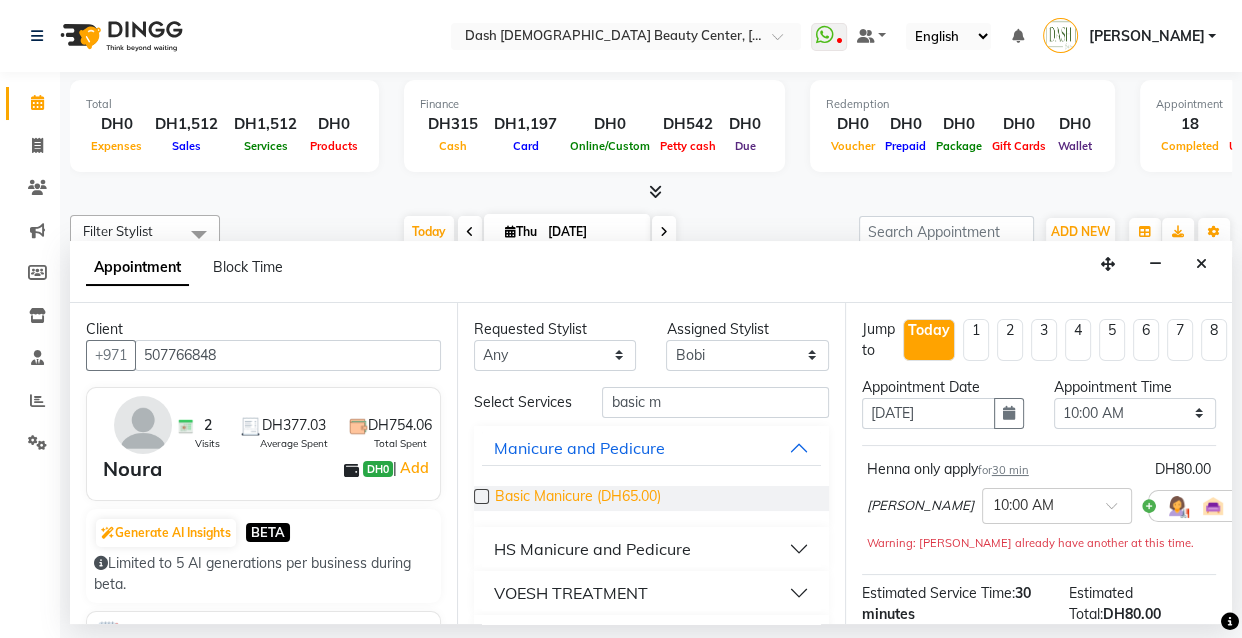 click on "Basic Manicure (DH65.00)" at bounding box center [578, 498] 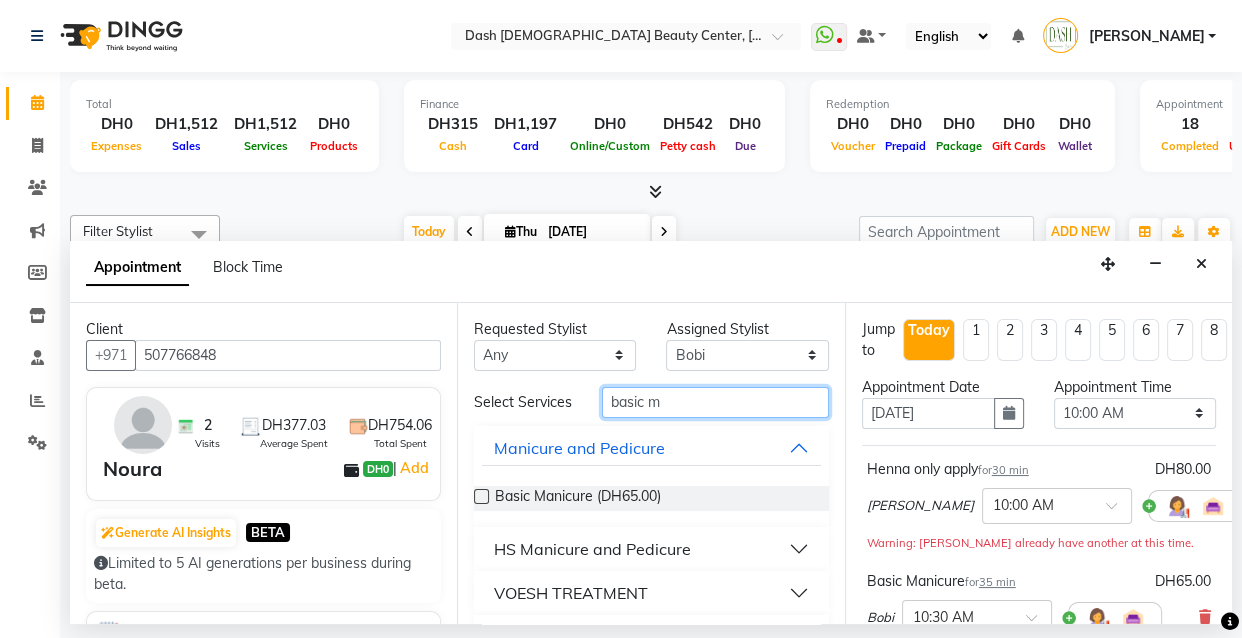 click on "basic m" at bounding box center [715, 402] 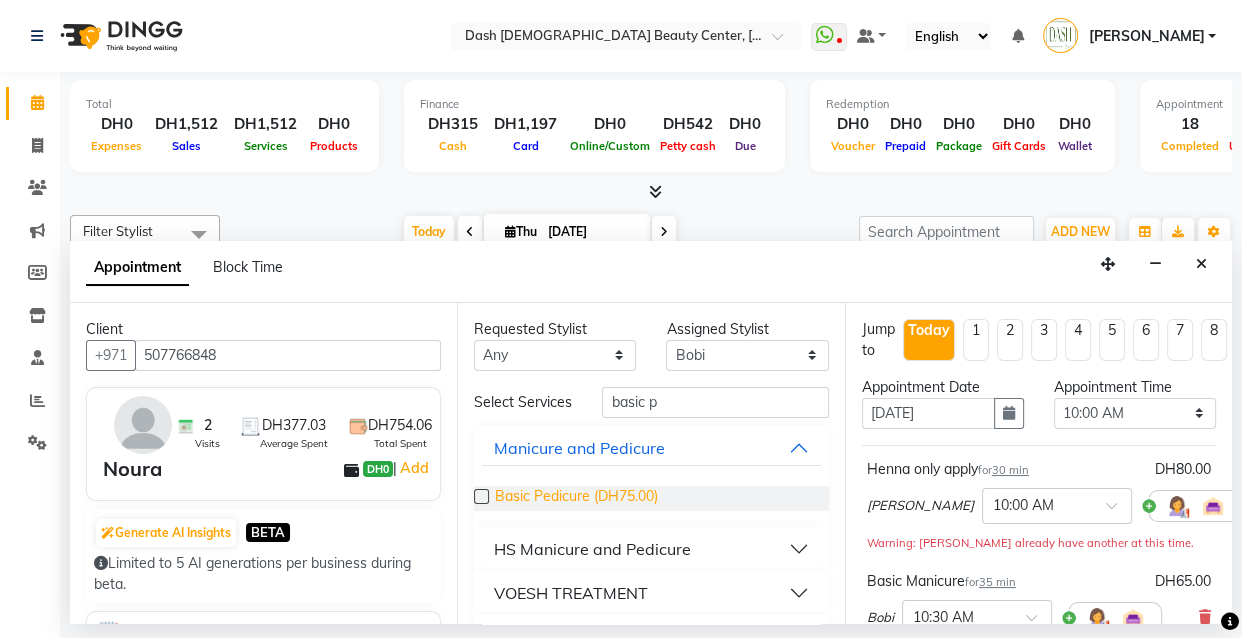 click on "Basic Pedicure (DH75.00)" at bounding box center [576, 498] 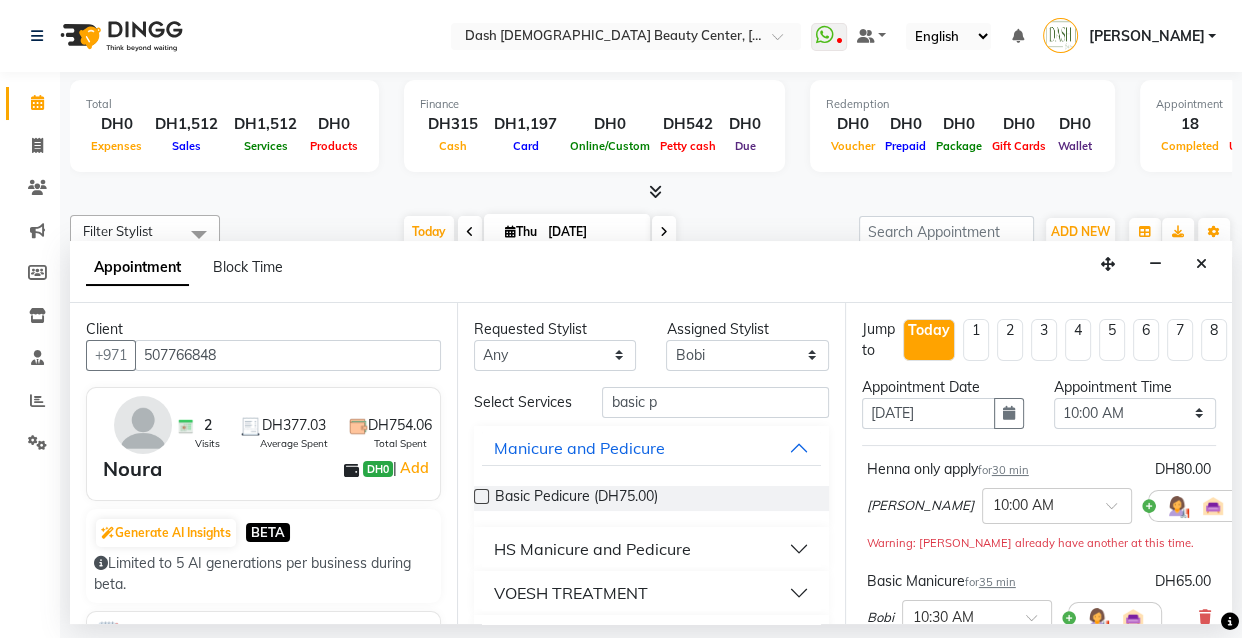 click at bounding box center (481, 496) 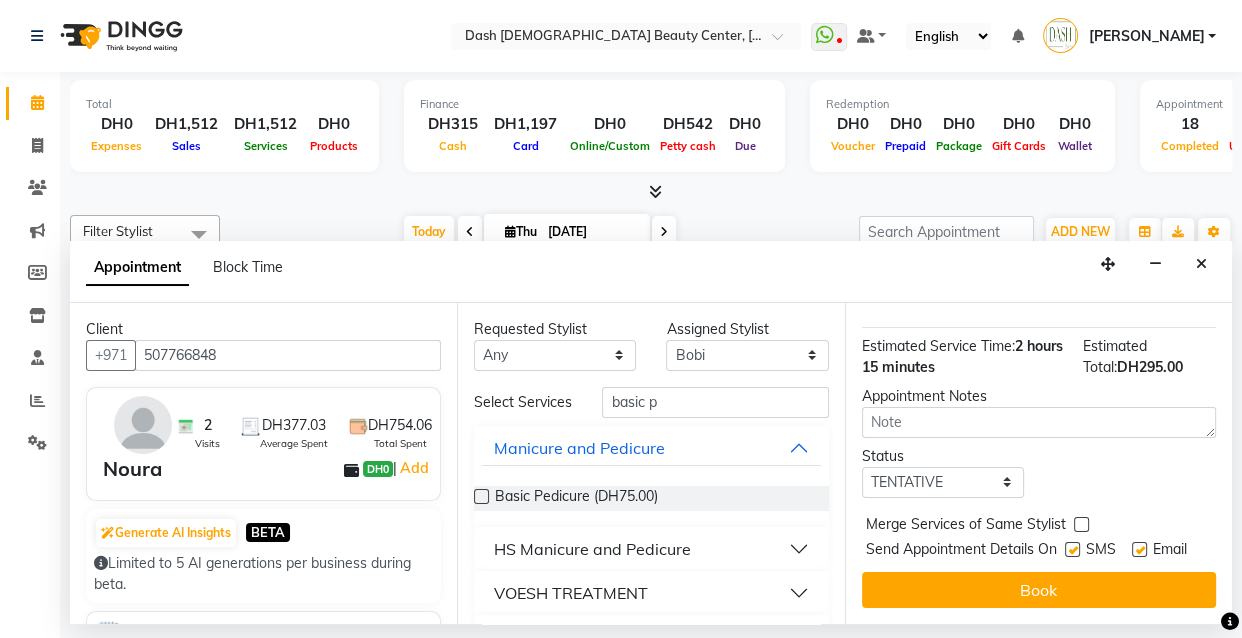 scroll, scrollTop: 550, scrollLeft: 0, axis: vertical 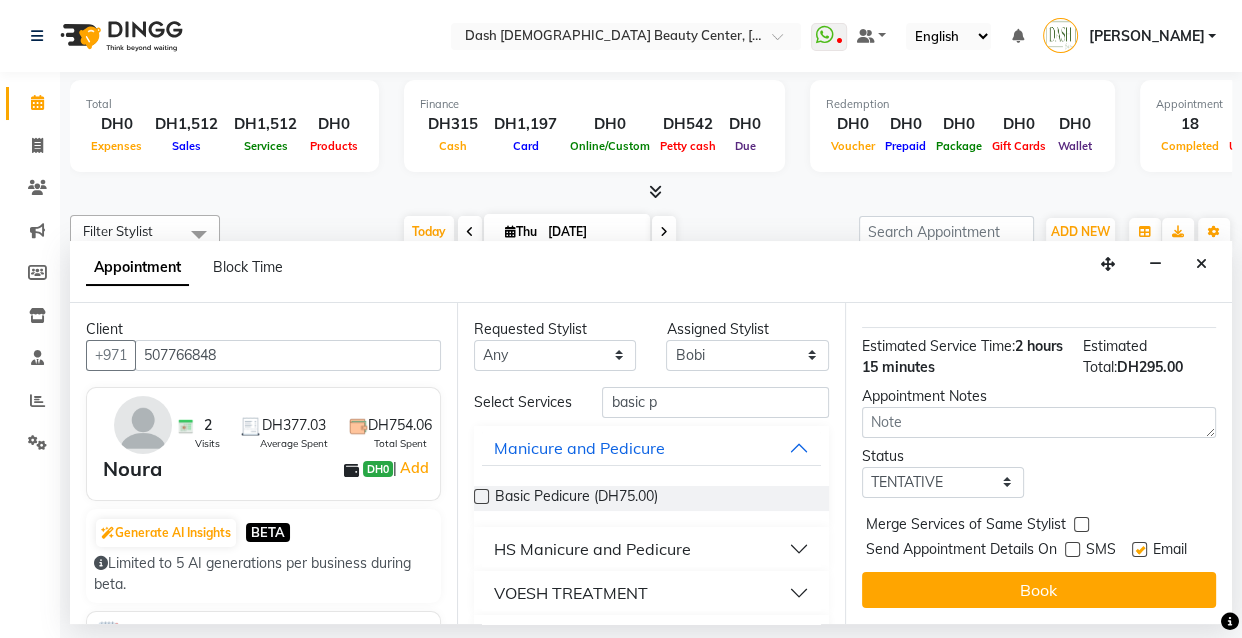 click at bounding box center (1139, 549) 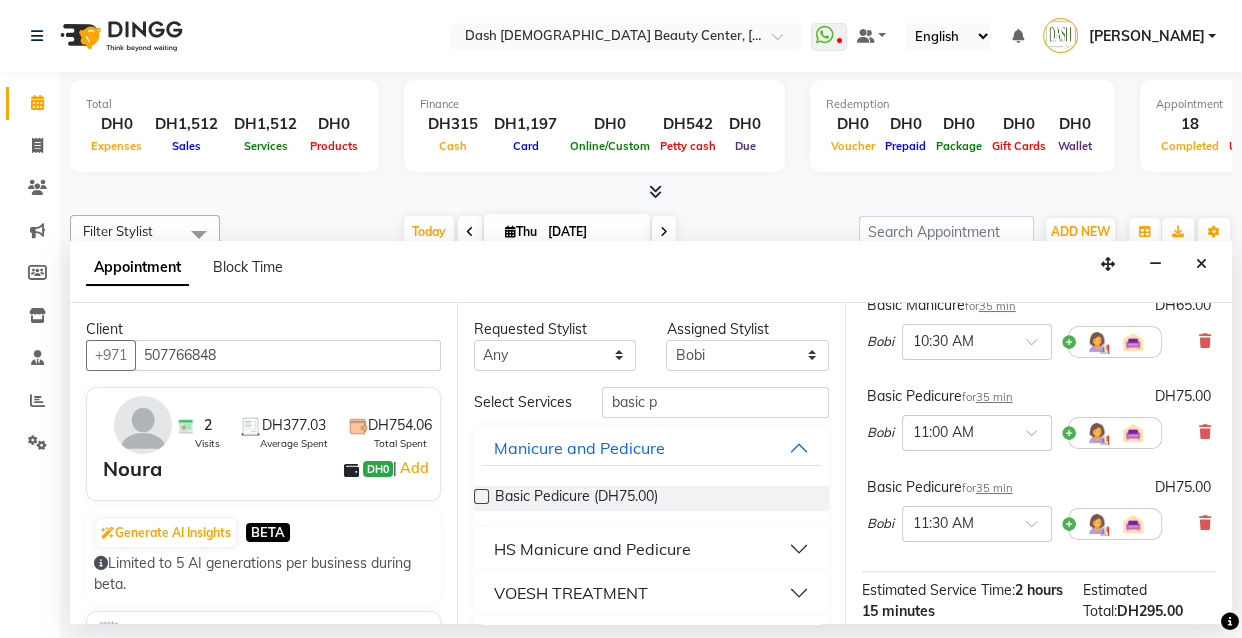 scroll, scrollTop: 280, scrollLeft: 0, axis: vertical 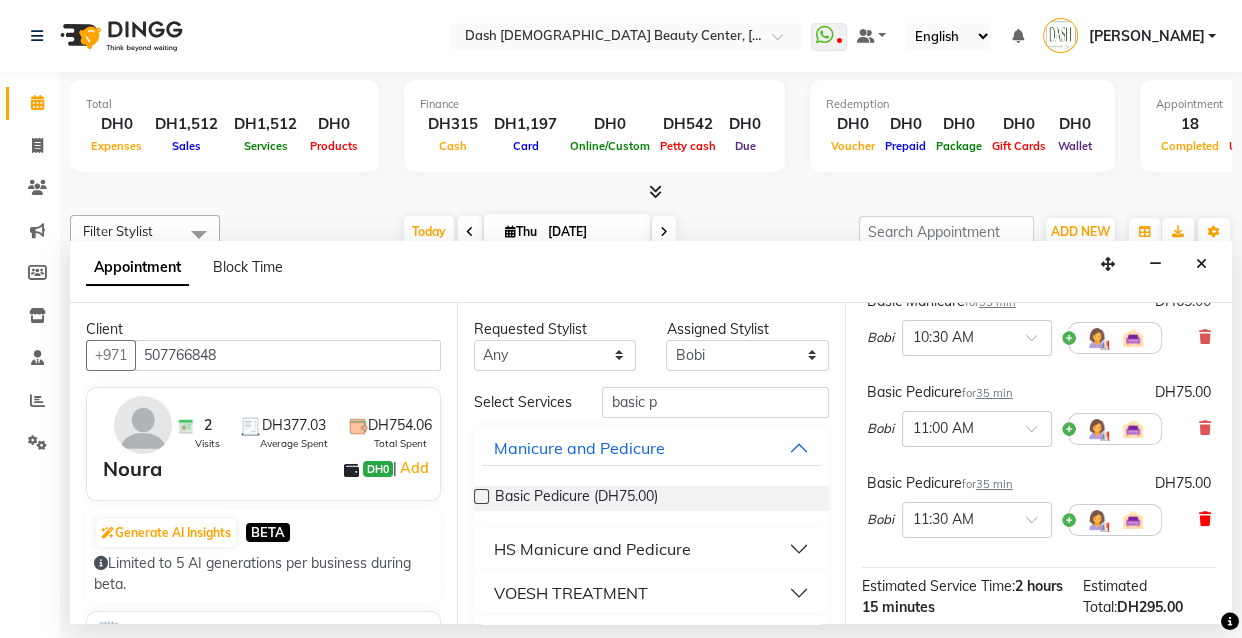 click at bounding box center (1205, 519) 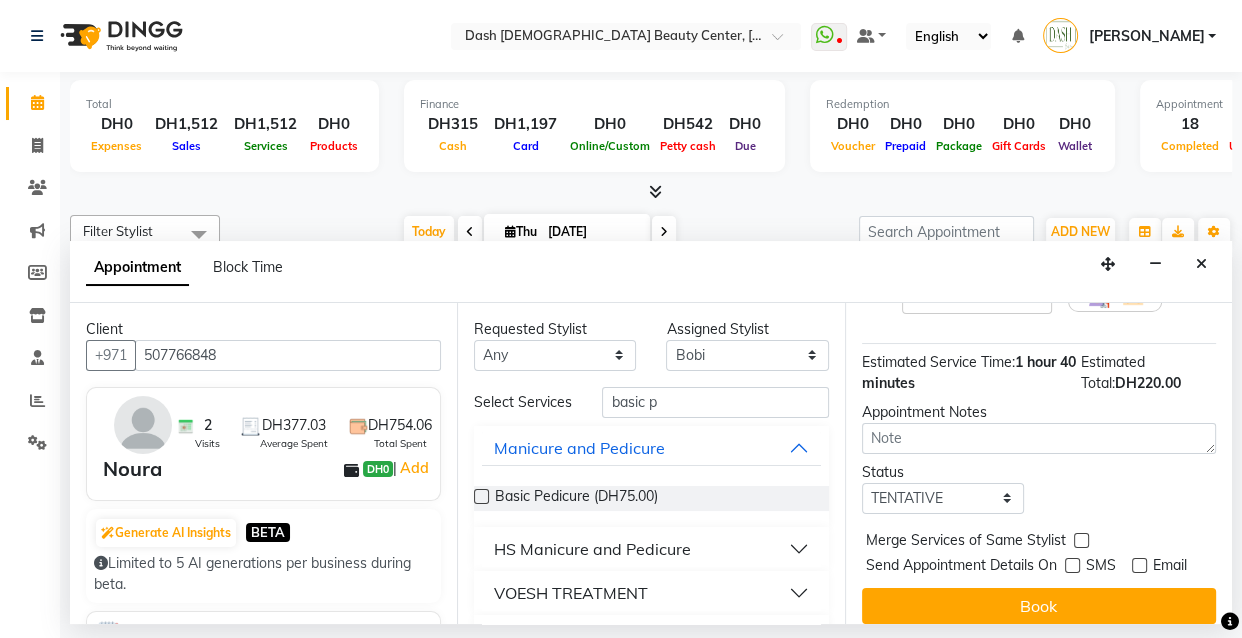 scroll, scrollTop: 459, scrollLeft: 0, axis: vertical 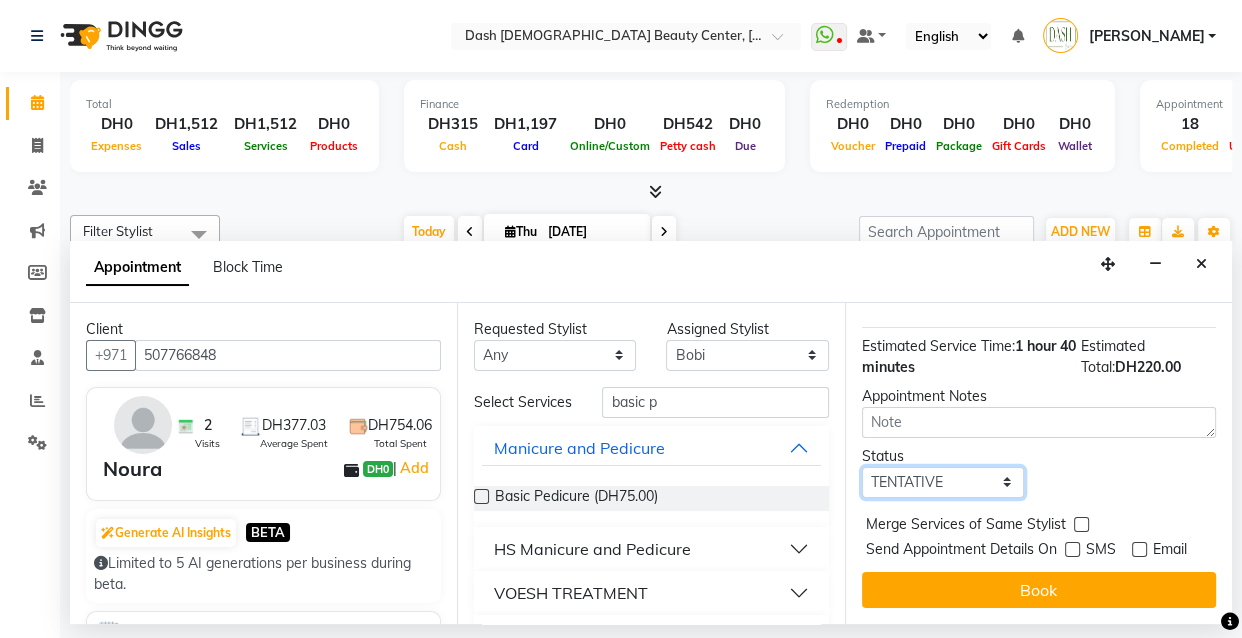click on "Select TENTATIVE CONFIRM CHECK-IN UPCOMING" at bounding box center [943, 482] 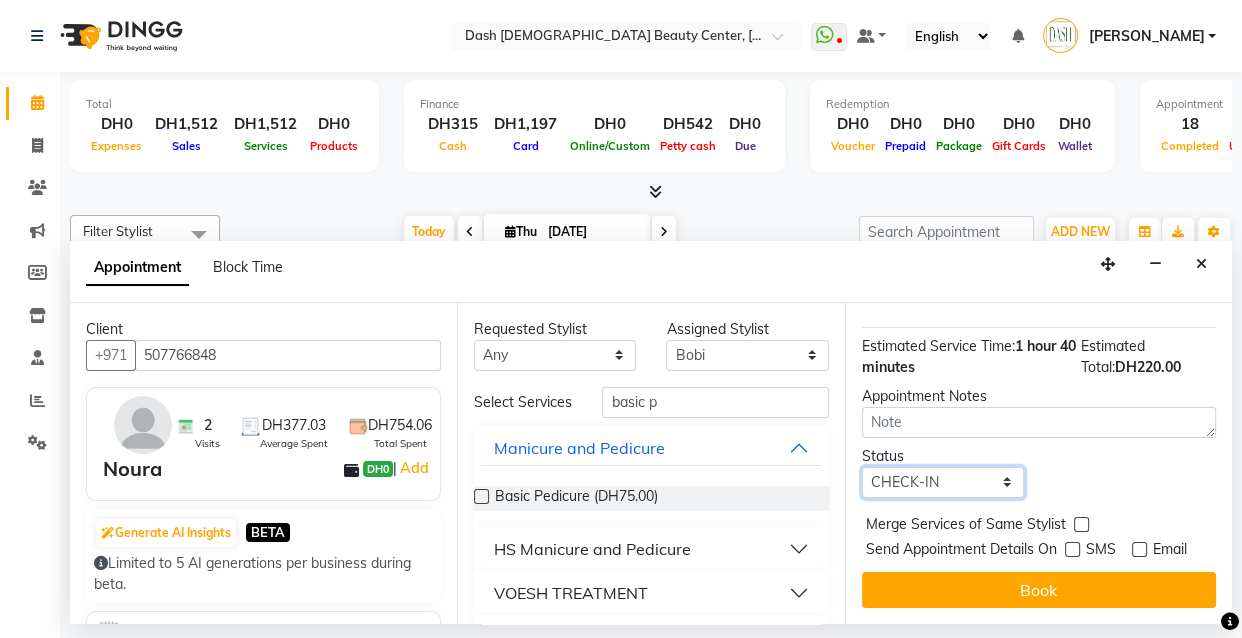 click on "Select TENTATIVE CONFIRM CHECK-IN UPCOMING" at bounding box center (943, 482) 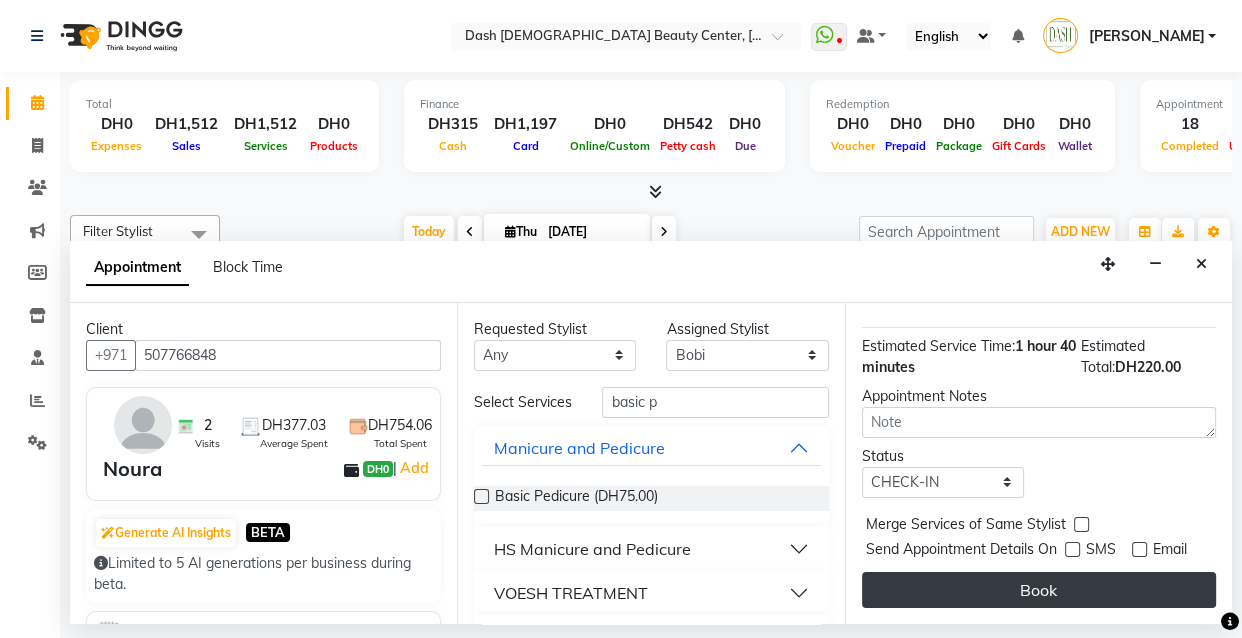click on "Book" at bounding box center [1039, 590] 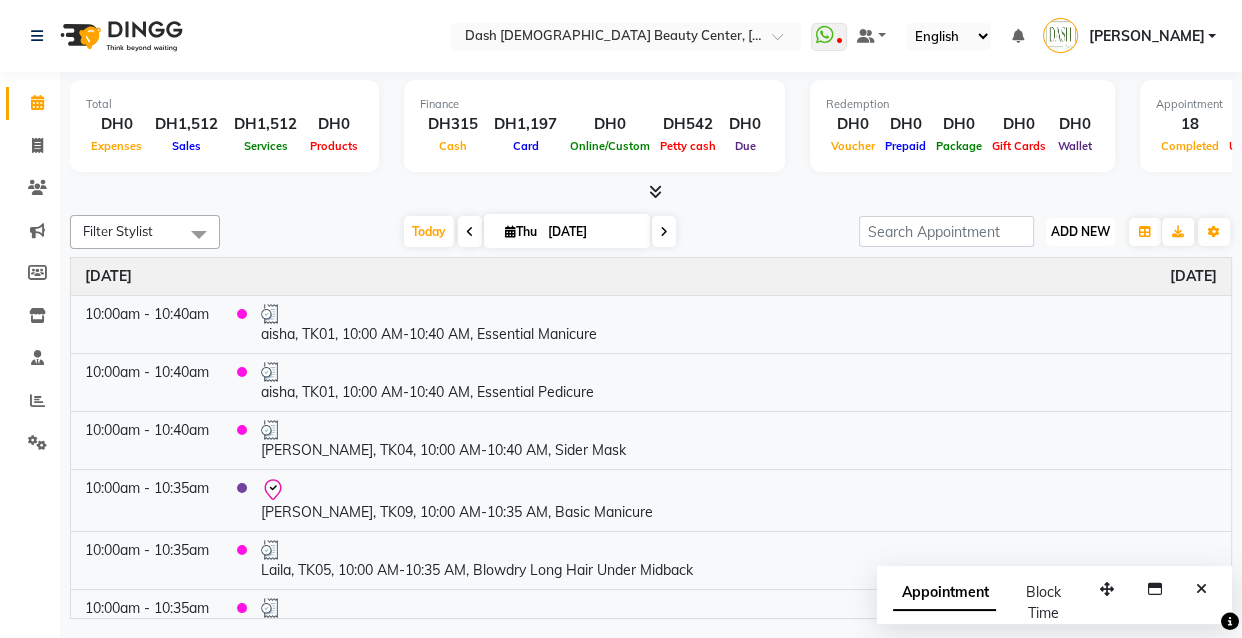 click on "ADD NEW" at bounding box center [1080, 231] 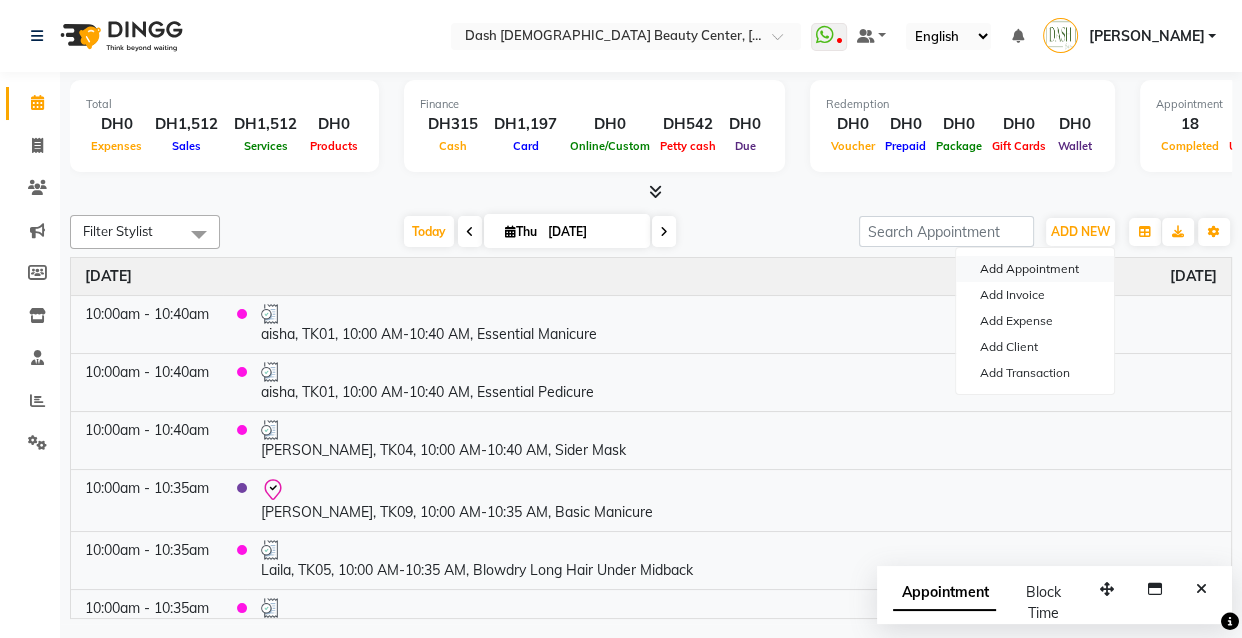 click on "Add Appointment" at bounding box center (1035, 269) 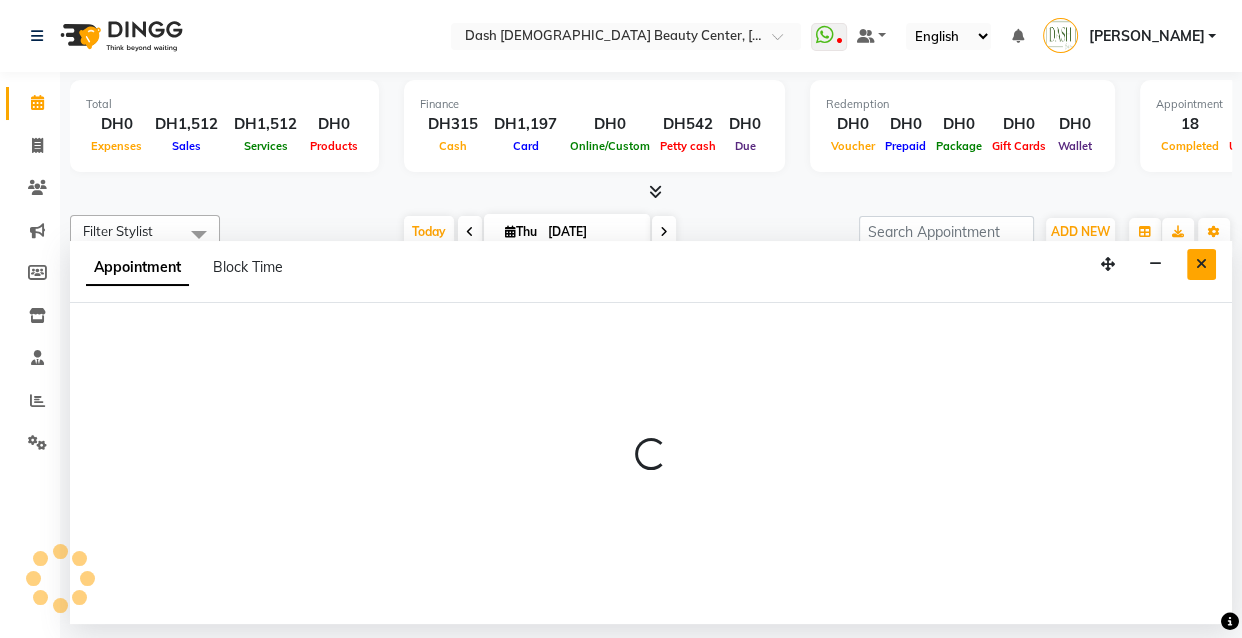 click at bounding box center [1201, 264] 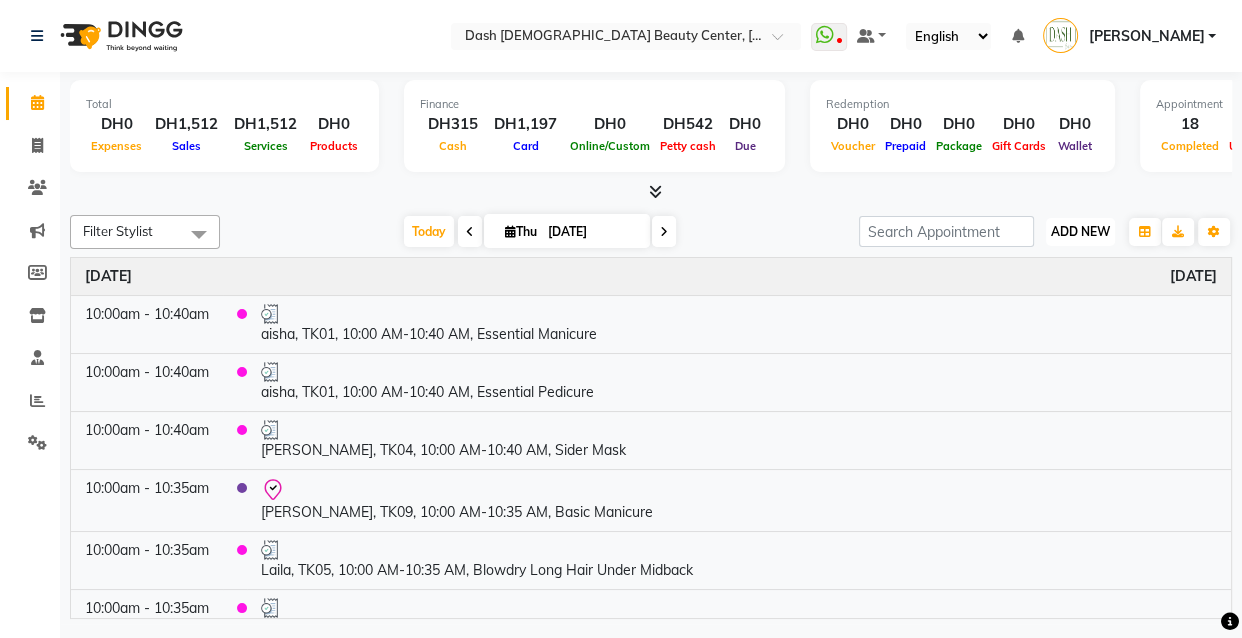 click on "ADD NEW" at bounding box center [1080, 231] 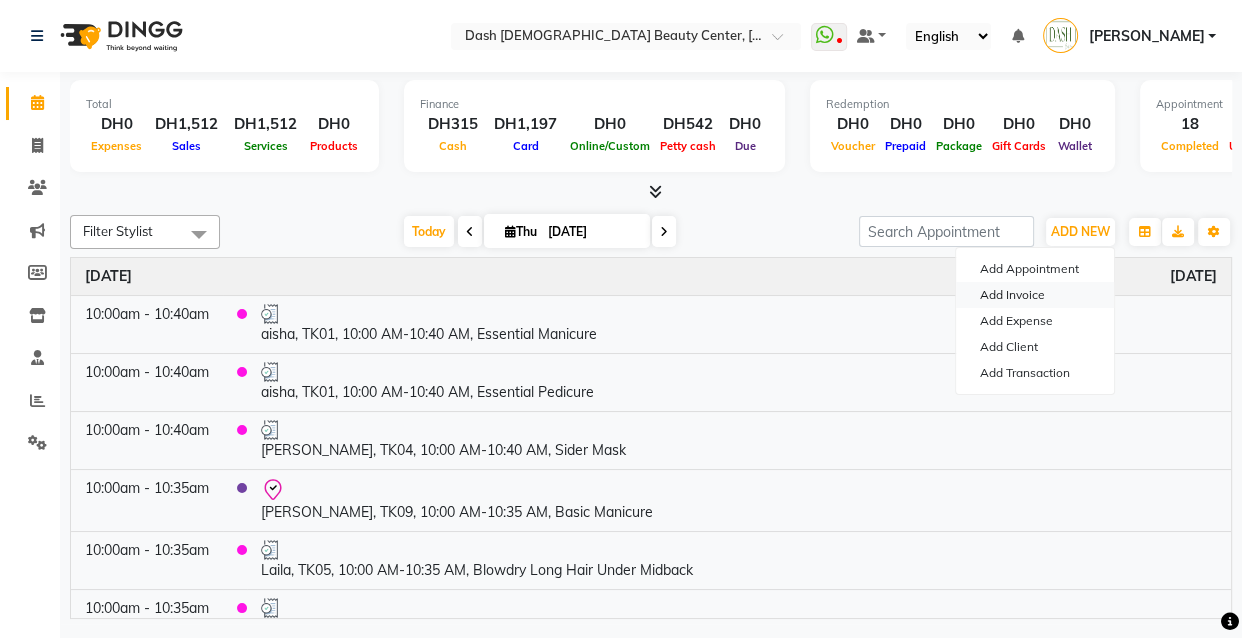 click on "Add Invoice" at bounding box center [1035, 295] 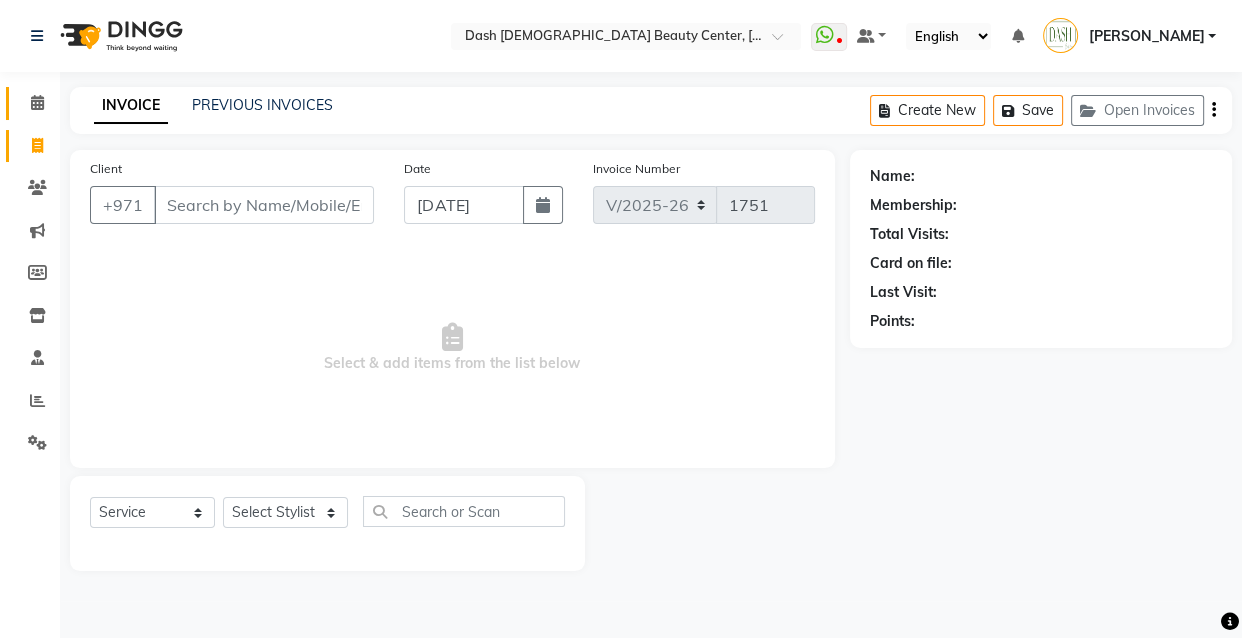 click 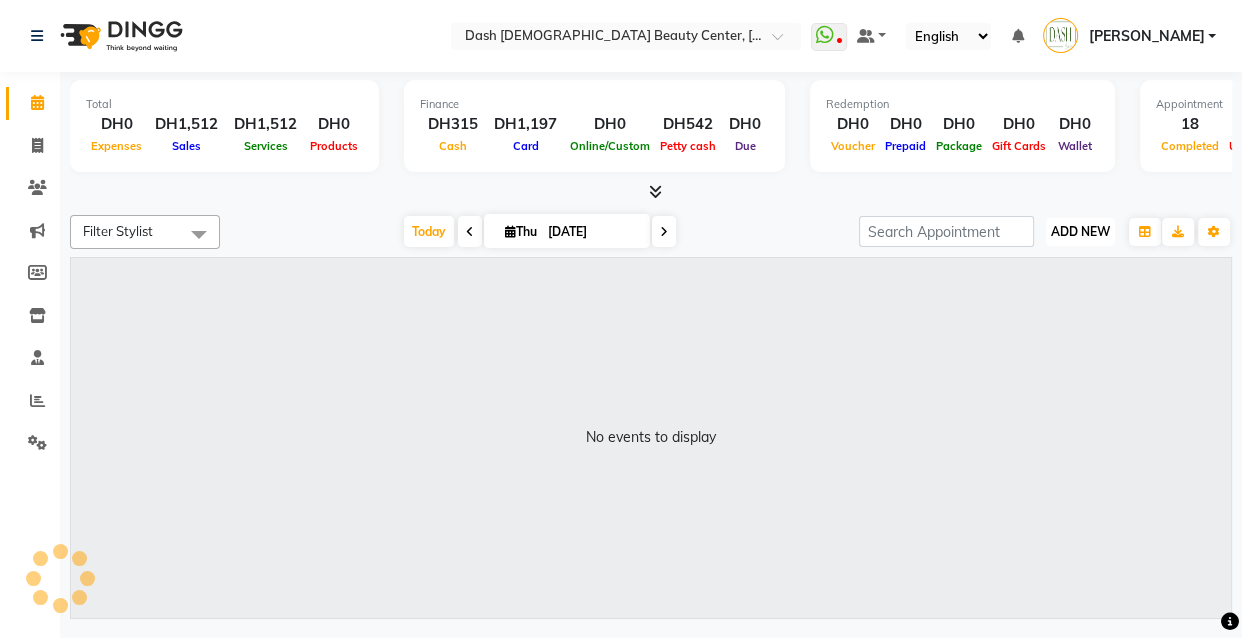 click on "ADD NEW" at bounding box center [1080, 231] 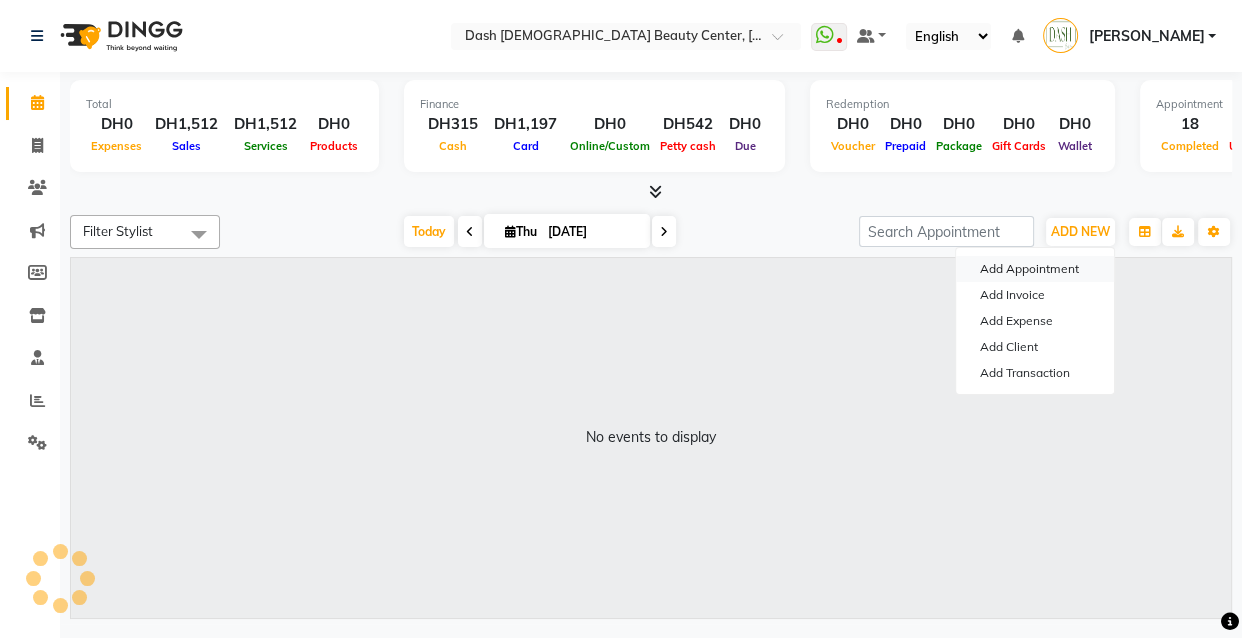 click on "Add Appointment" at bounding box center (1035, 269) 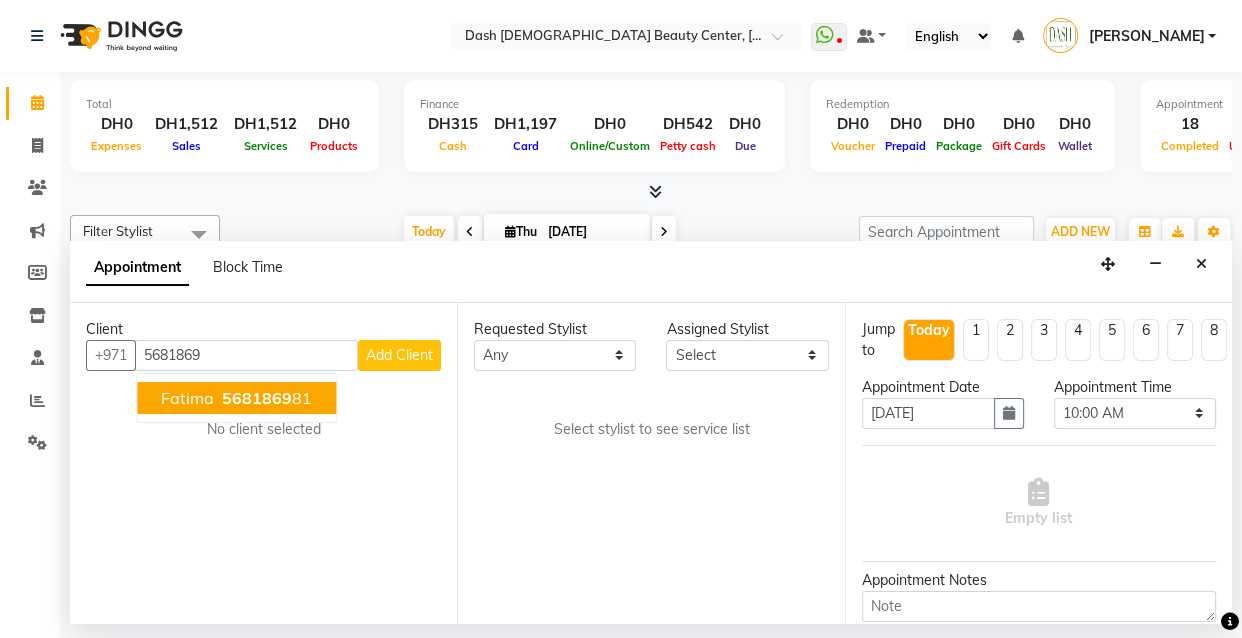 click on "5681869" at bounding box center (257, 398) 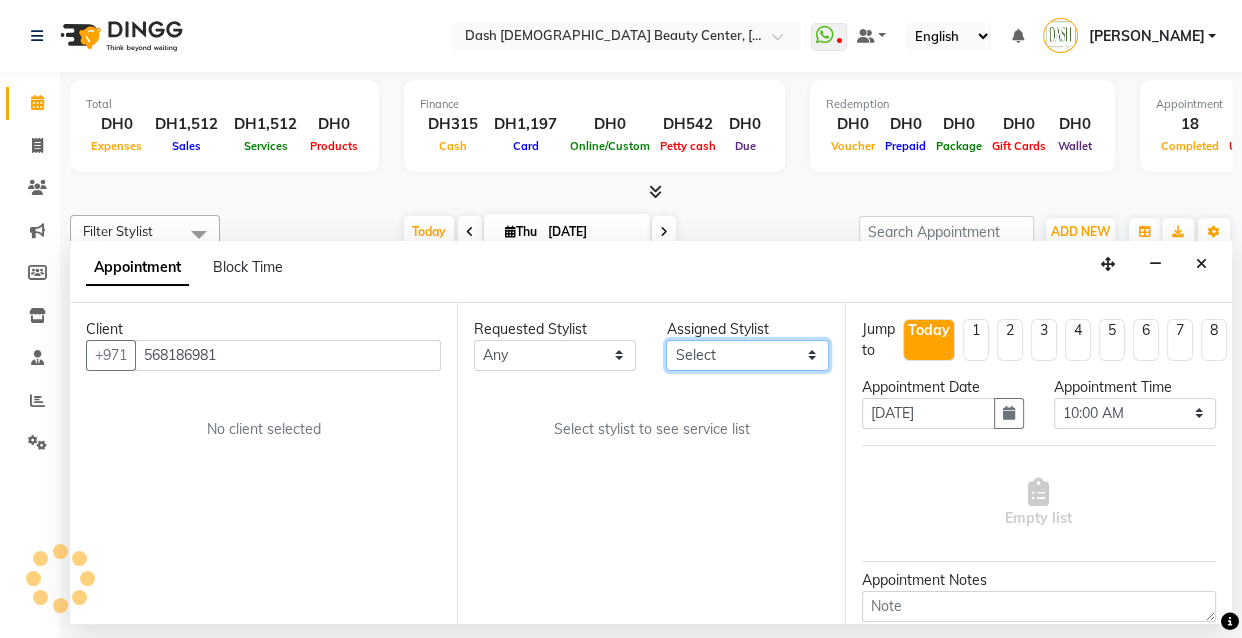 click on "Select [PERSON_NAME] [PERSON_NAME] [PERSON_NAME] [PERSON_NAME] [PERSON_NAME] [PERSON_NAME] [PERSON_NAME] [PERSON_NAME] [PERSON_NAME] Peace [PERSON_NAME] [PERSON_NAME]" at bounding box center [747, 355] 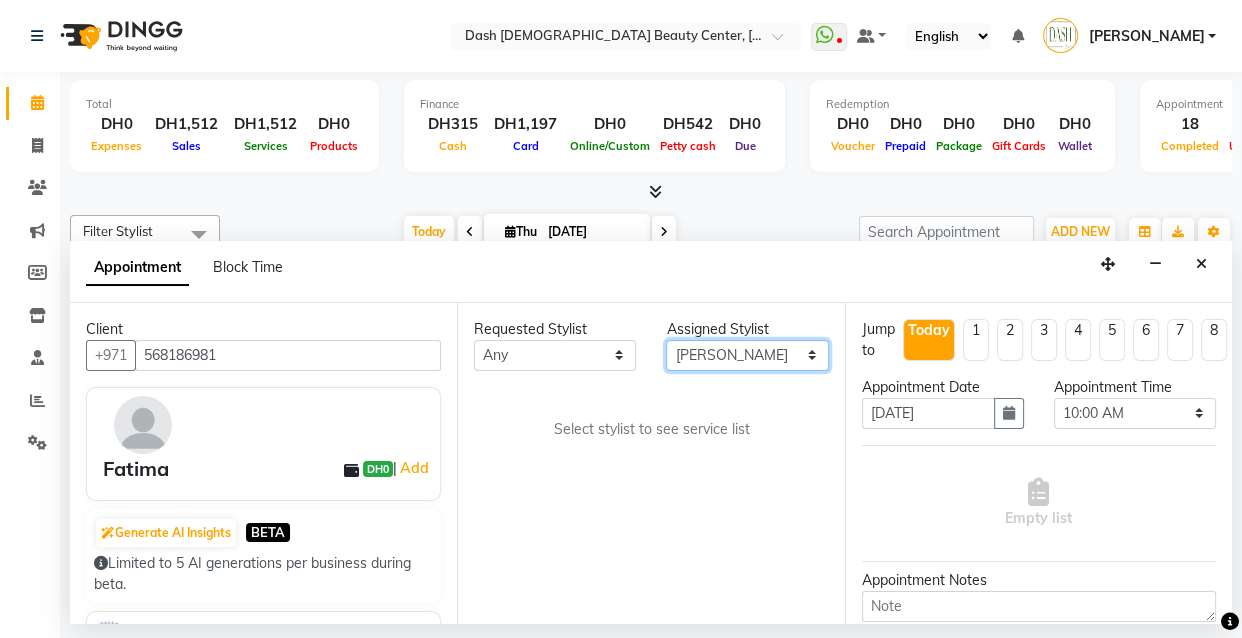 click on "Select [PERSON_NAME] [PERSON_NAME] [PERSON_NAME] [PERSON_NAME] [PERSON_NAME] [PERSON_NAME] [PERSON_NAME] [PERSON_NAME] [PERSON_NAME] Peace [PERSON_NAME] [PERSON_NAME]" at bounding box center (747, 355) 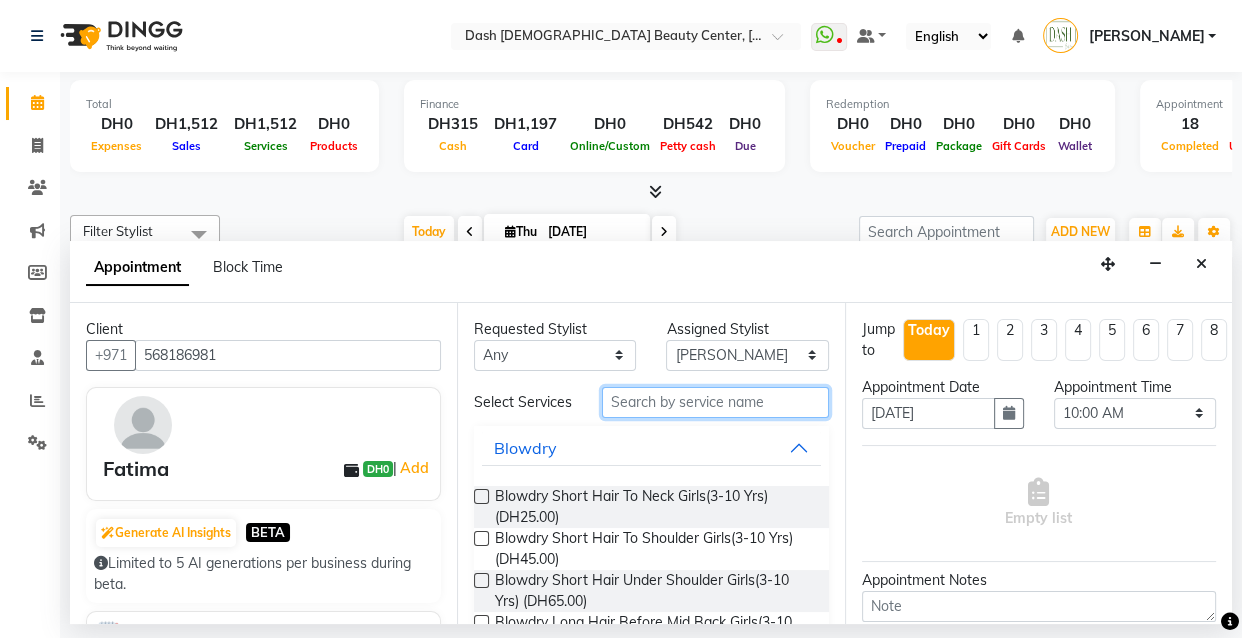 click at bounding box center (715, 402) 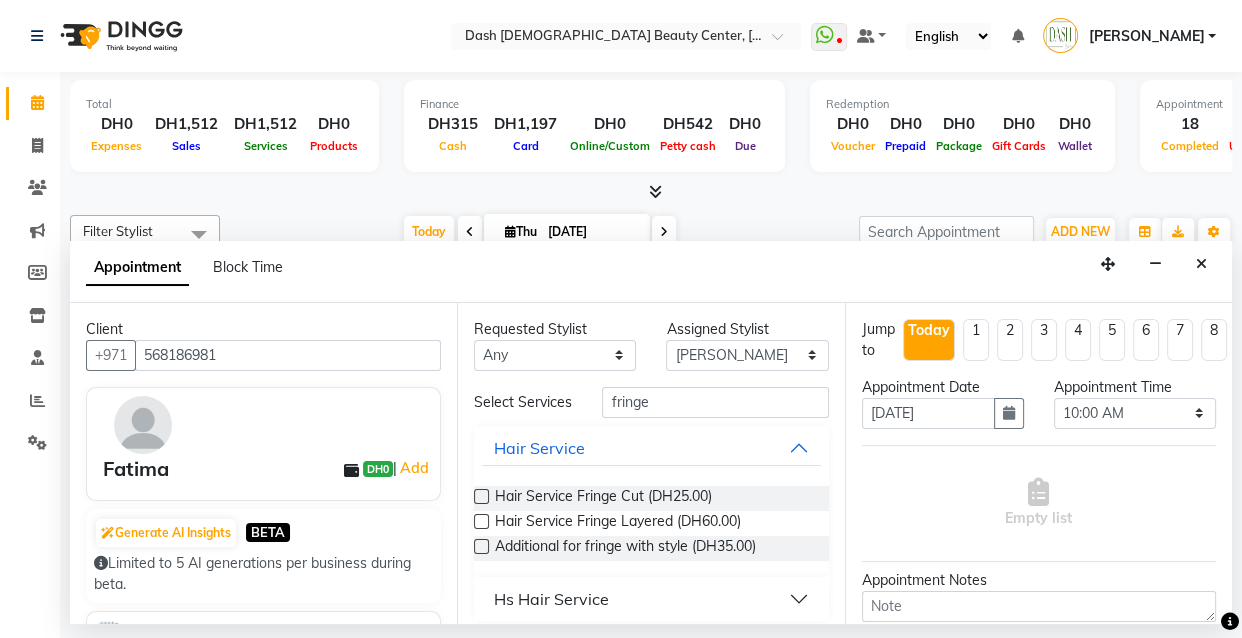 click at bounding box center [481, 546] 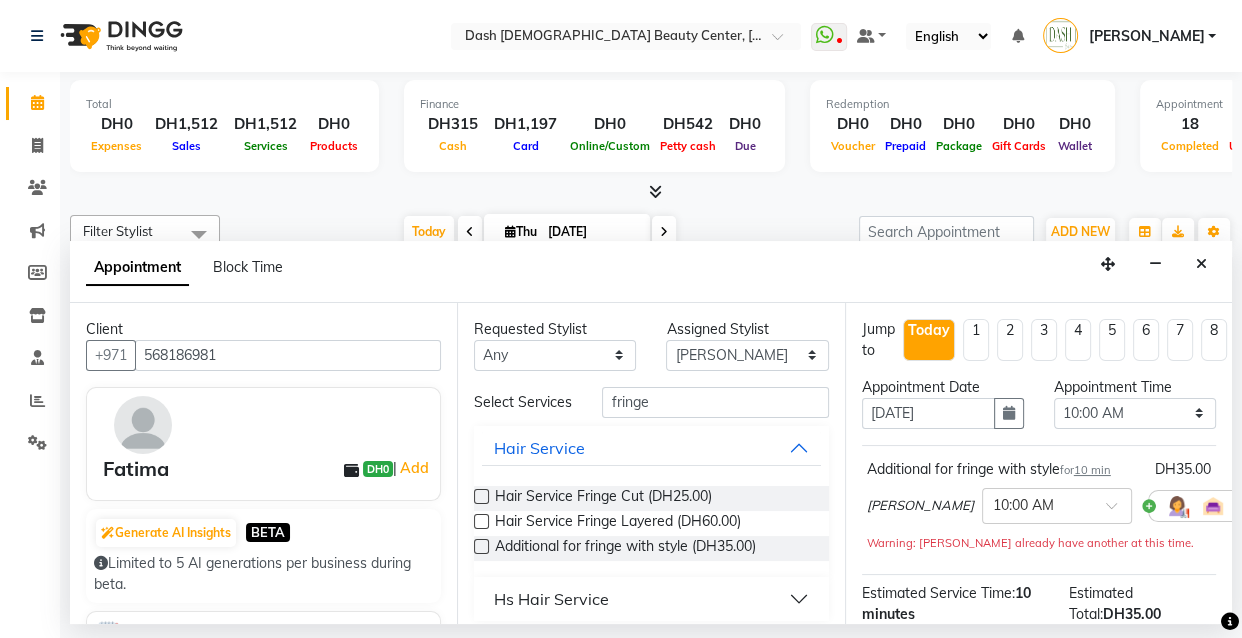 click at bounding box center [481, 521] 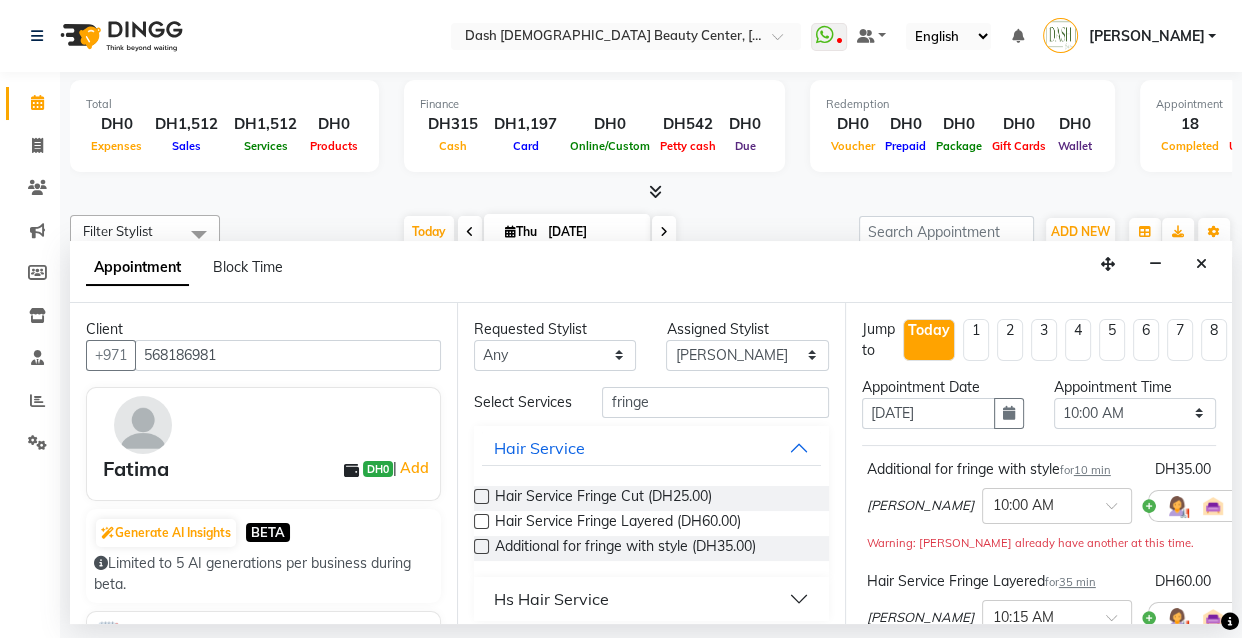 click at bounding box center (1256, 505) 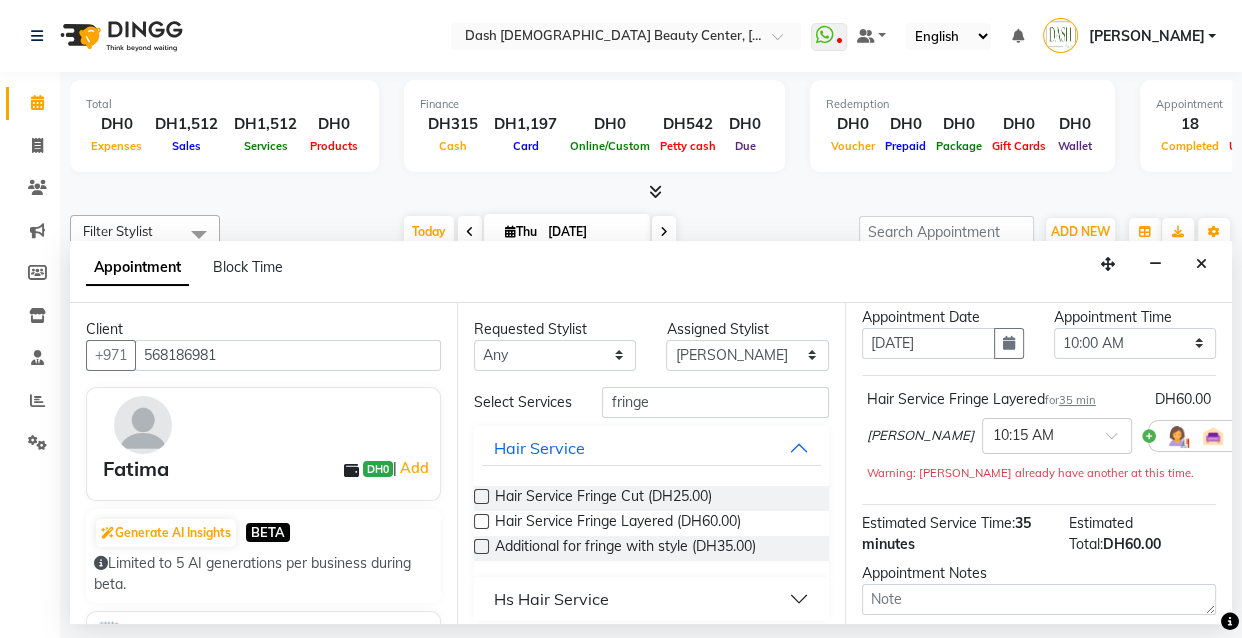 scroll, scrollTop: 73, scrollLeft: 0, axis: vertical 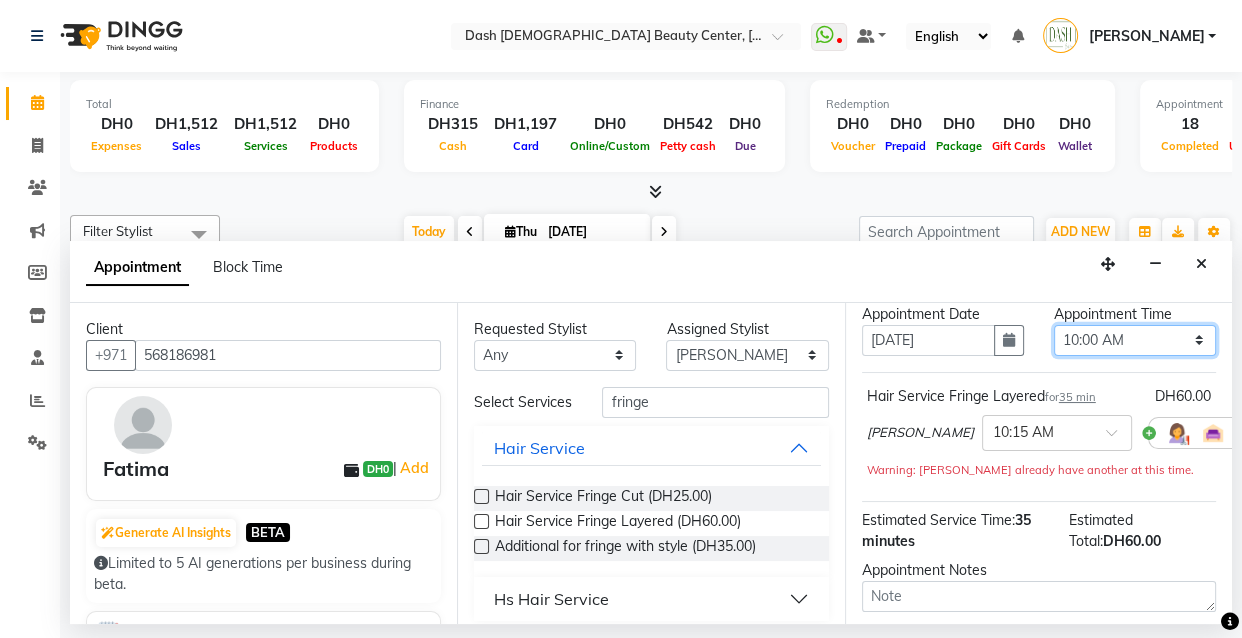 click on "Select 10:00 AM 10:15 AM 10:30 AM 10:45 AM 11:00 AM 11:15 AM 11:30 AM 11:45 AM 12:00 PM 12:15 PM 12:30 PM 12:45 PM 01:00 PM 01:15 PM 01:30 PM 01:45 PM 02:00 PM 02:15 PM 02:30 PM 02:45 PM 03:00 PM 03:15 PM 03:30 PM 03:45 PM 04:00 PM 04:15 PM 04:30 PM 04:45 PM 05:00 PM 05:15 PM 05:30 PM 05:45 PM 06:00 PM 06:15 PM 06:30 PM 06:45 PM 07:00 PM 07:15 PM 07:30 PM 07:45 PM 08:00 PM 08:15 PM 08:30 PM 08:45 PM 09:00 PM 09:15 PM 09:30 PM 09:45 PM 10:00 PM" at bounding box center (1135, 340) 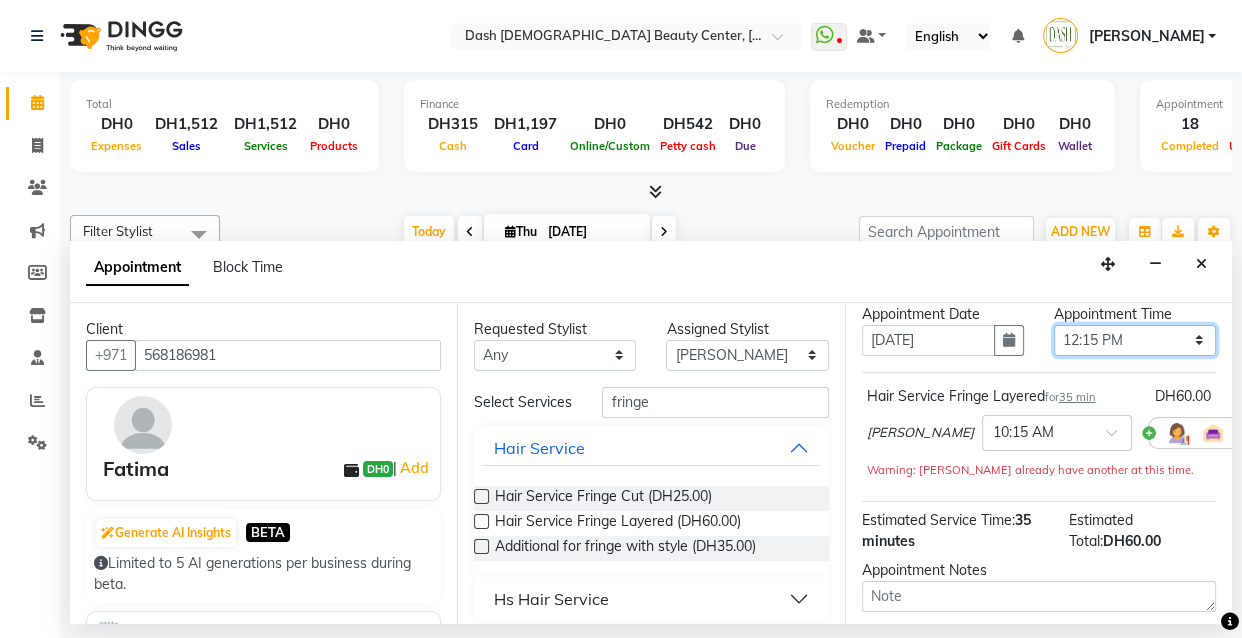 click on "Select 10:00 AM 10:15 AM 10:30 AM 10:45 AM 11:00 AM 11:15 AM 11:30 AM 11:45 AM 12:00 PM 12:15 PM 12:30 PM 12:45 PM 01:00 PM 01:15 PM 01:30 PM 01:45 PM 02:00 PM 02:15 PM 02:30 PM 02:45 PM 03:00 PM 03:15 PM 03:30 PM 03:45 PM 04:00 PM 04:15 PM 04:30 PM 04:45 PM 05:00 PM 05:15 PM 05:30 PM 05:45 PM 06:00 PM 06:15 PM 06:30 PM 06:45 PM 07:00 PM 07:15 PM 07:30 PM 07:45 PM 08:00 PM 08:15 PM 08:30 PM 08:45 PM 09:00 PM 09:15 PM 09:30 PM 09:45 PM 10:00 PM" at bounding box center [1135, 340] 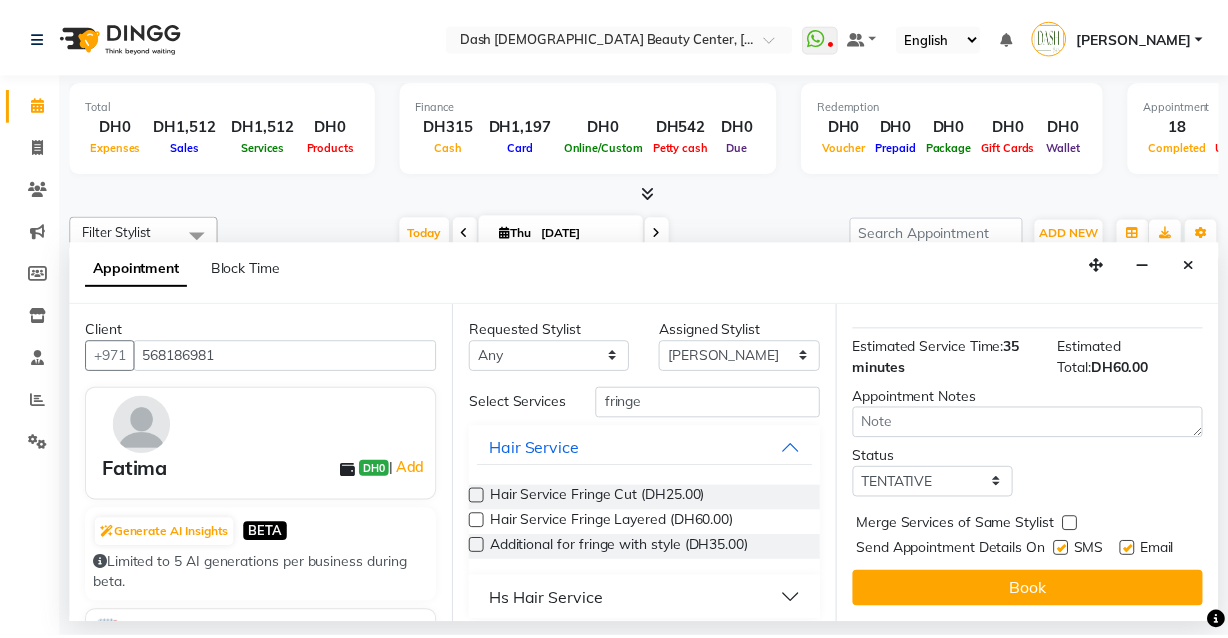 scroll, scrollTop: 256, scrollLeft: 0, axis: vertical 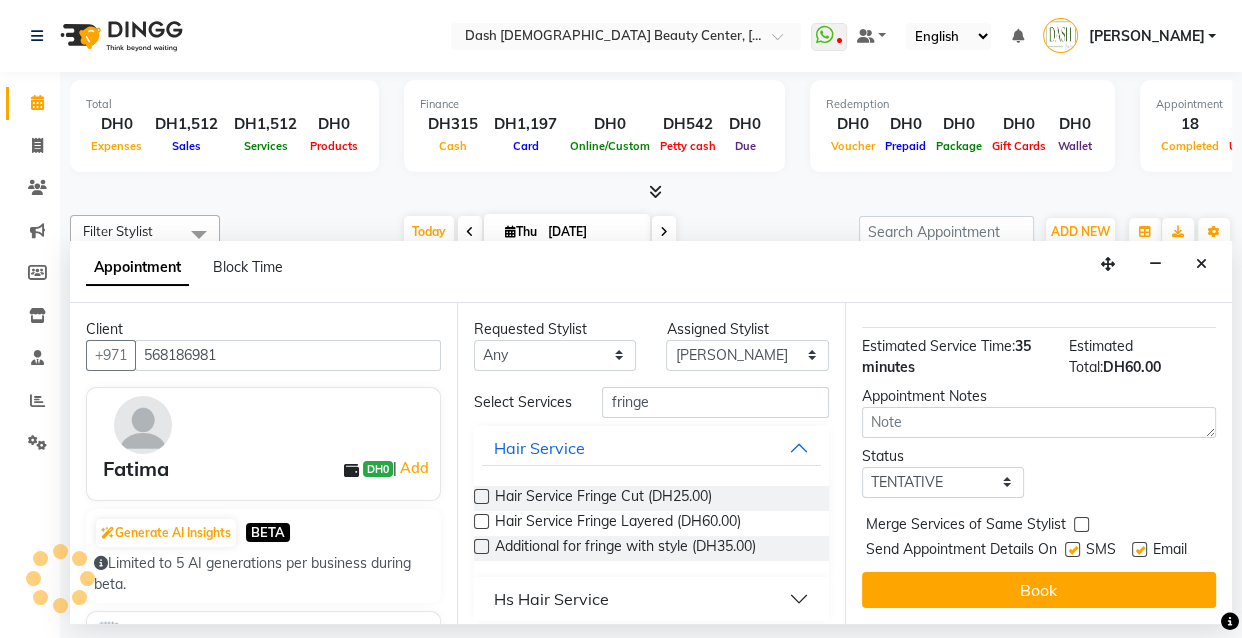 click at bounding box center [1072, 549] 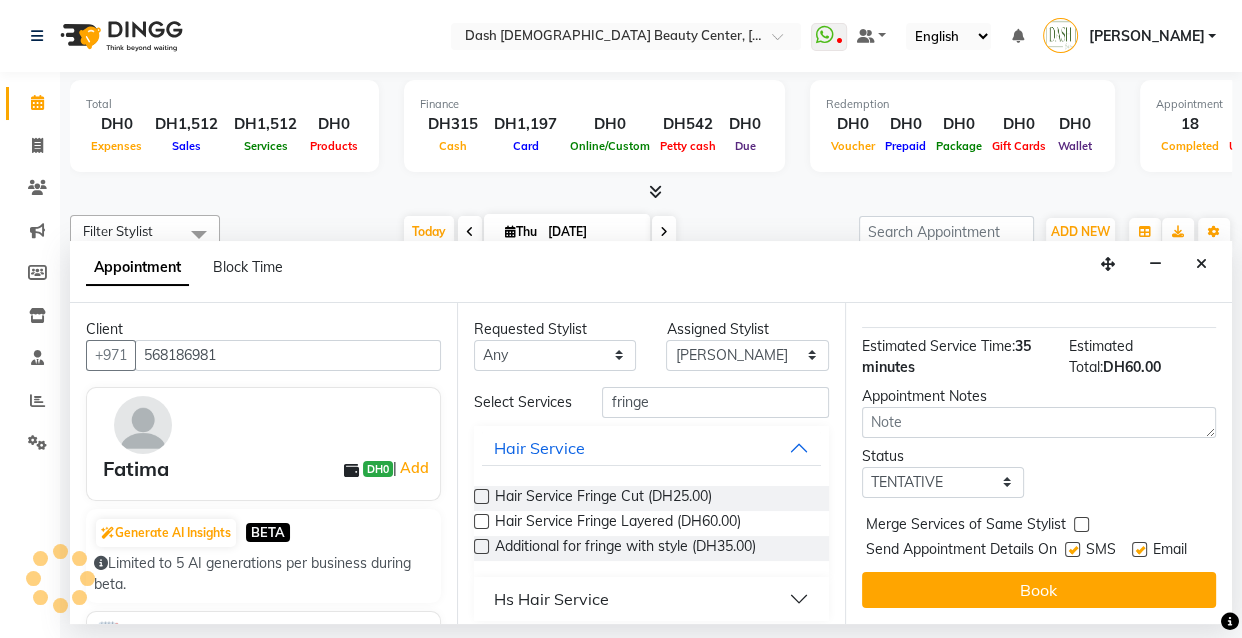click at bounding box center (1071, 551) 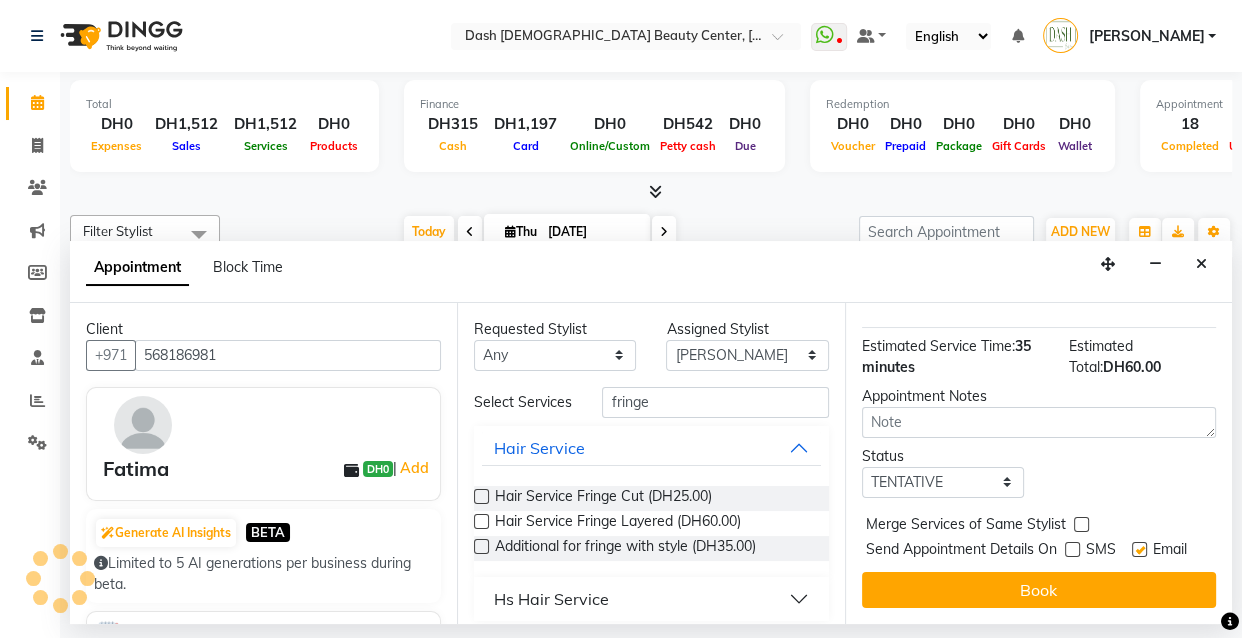 click at bounding box center [1139, 549] 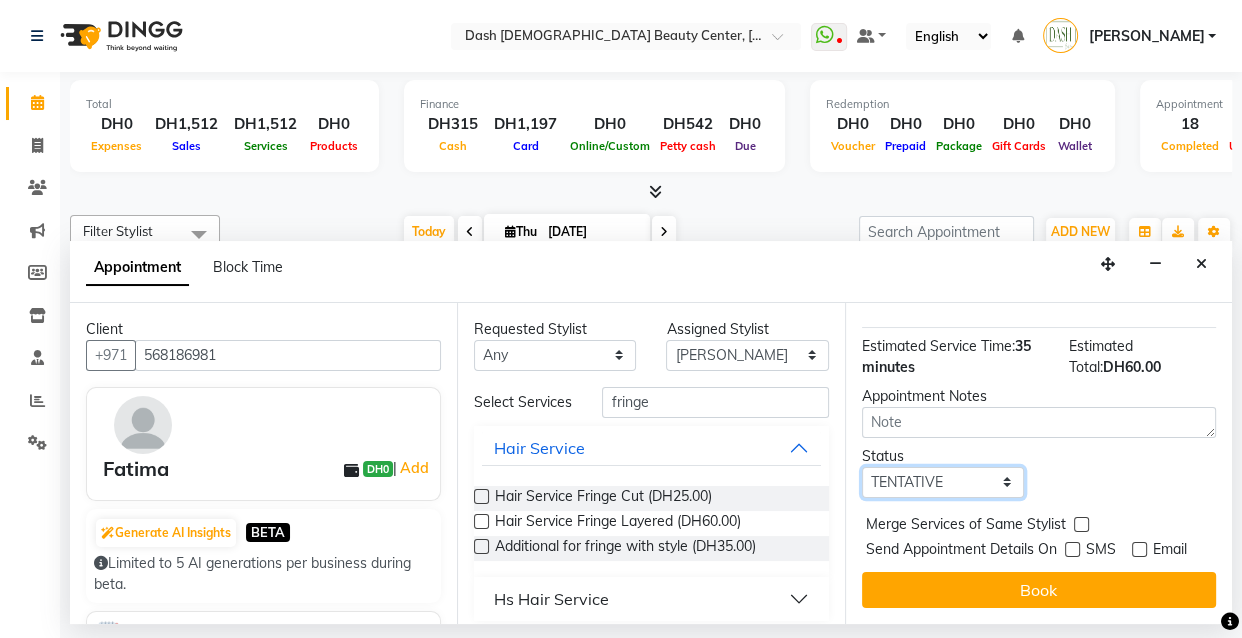 click on "Select TENTATIVE CONFIRM CHECK-IN UPCOMING" at bounding box center (943, 482) 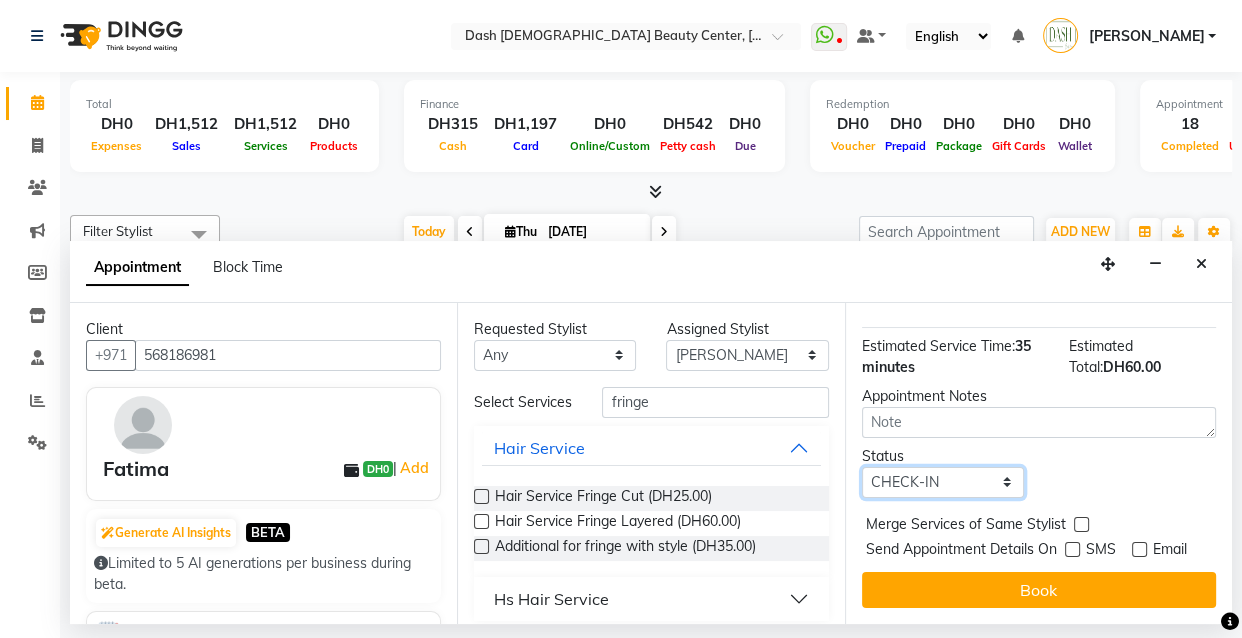 click on "Select TENTATIVE CONFIRM CHECK-IN UPCOMING" at bounding box center [943, 482] 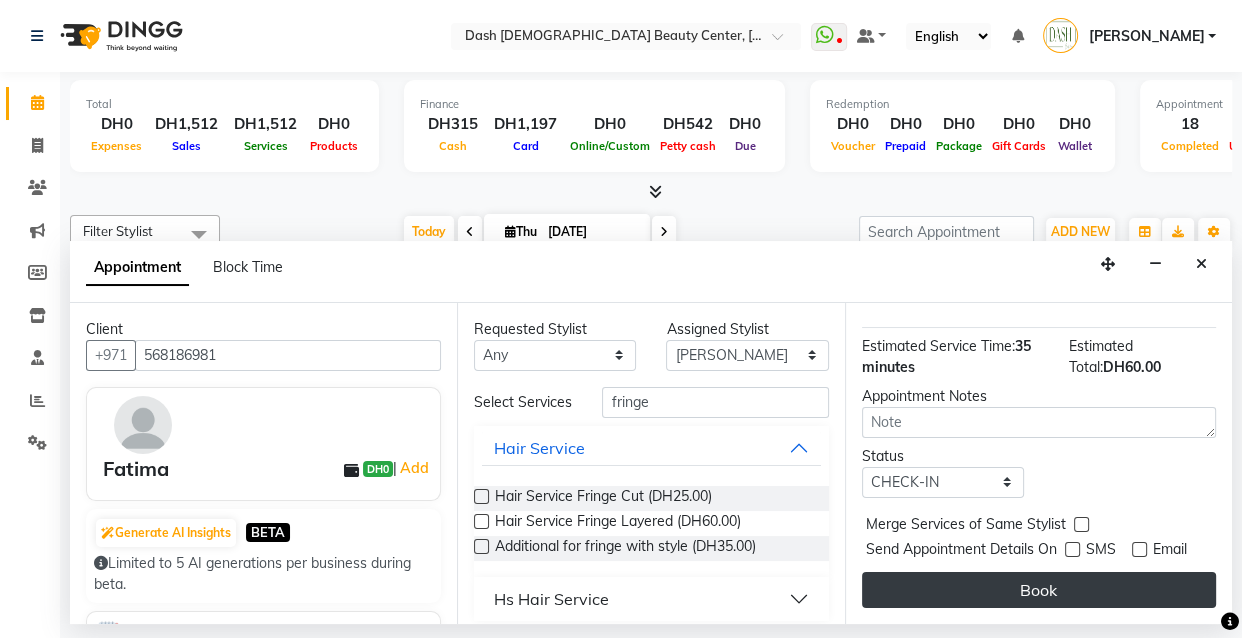 click on "Book" at bounding box center (1039, 590) 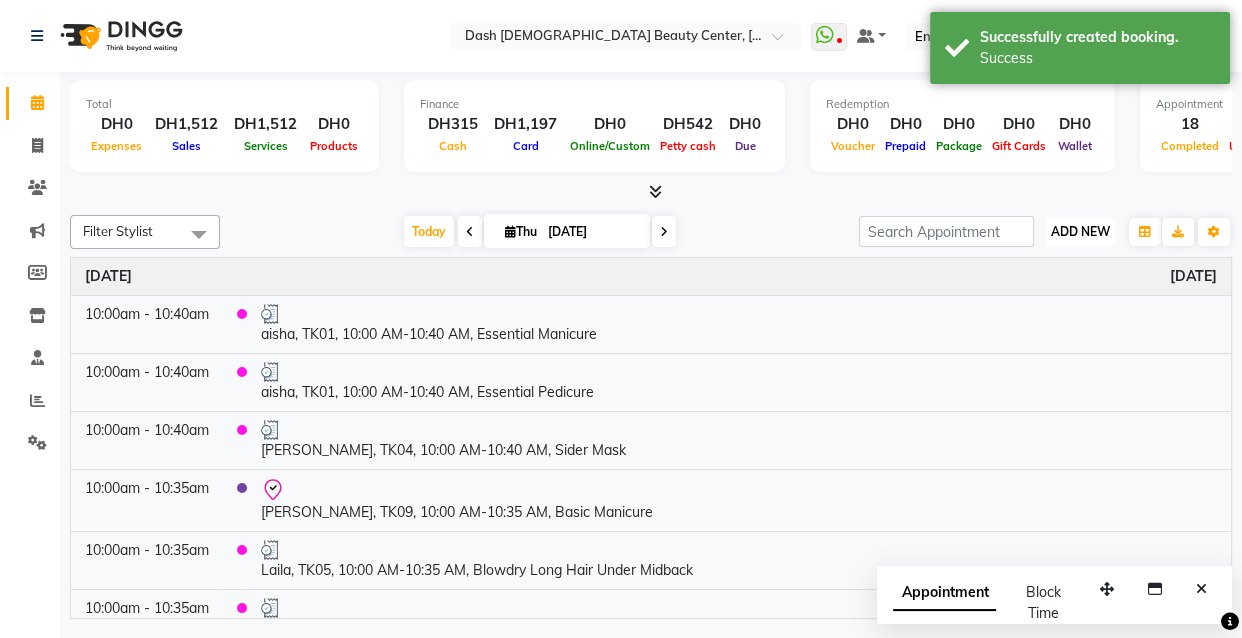 click on "ADD NEW" at bounding box center [1080, 231] 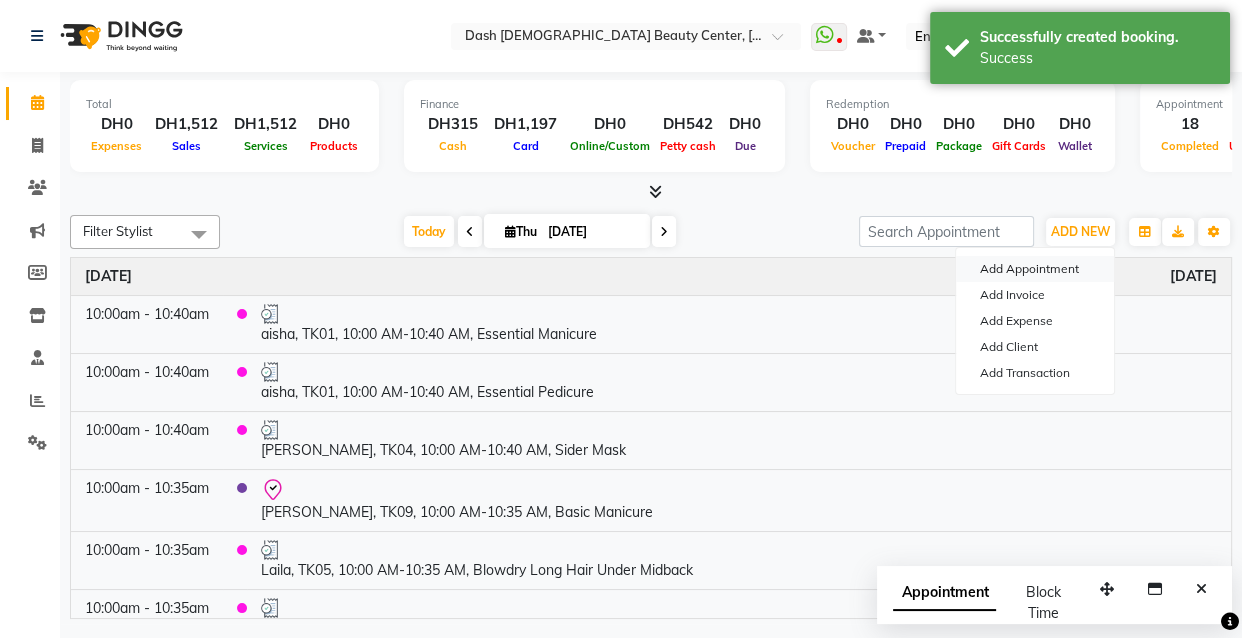 click on "Add Appointment" at bounding box center (1035, 269) 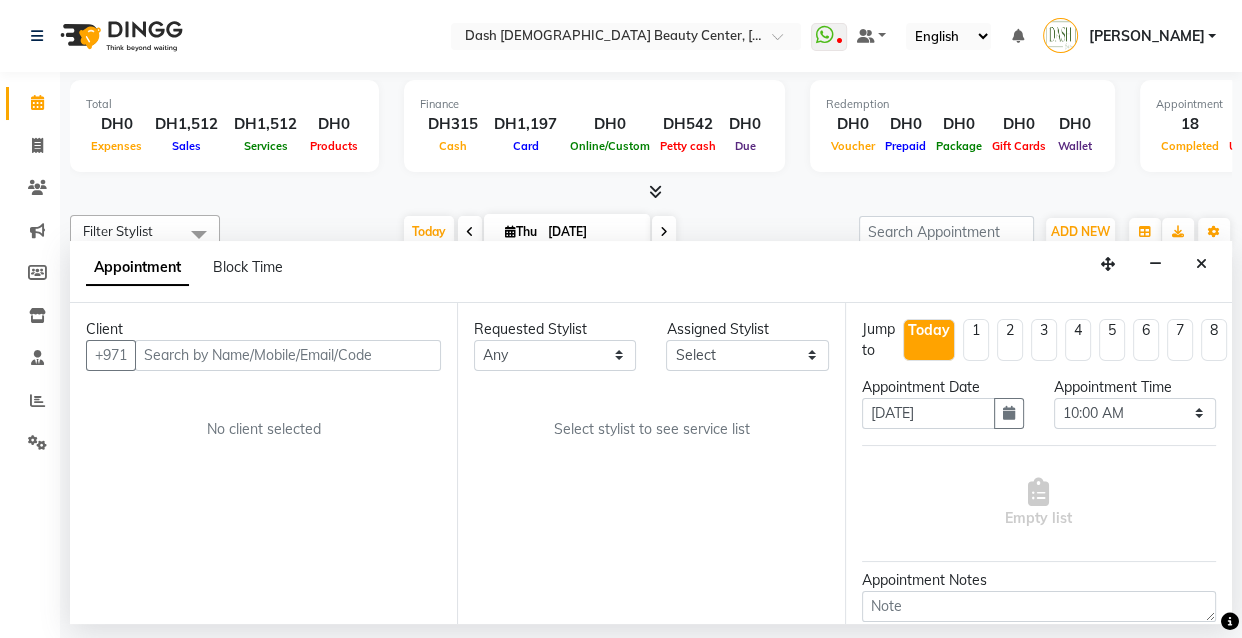 click at bounding box center [288, 355] 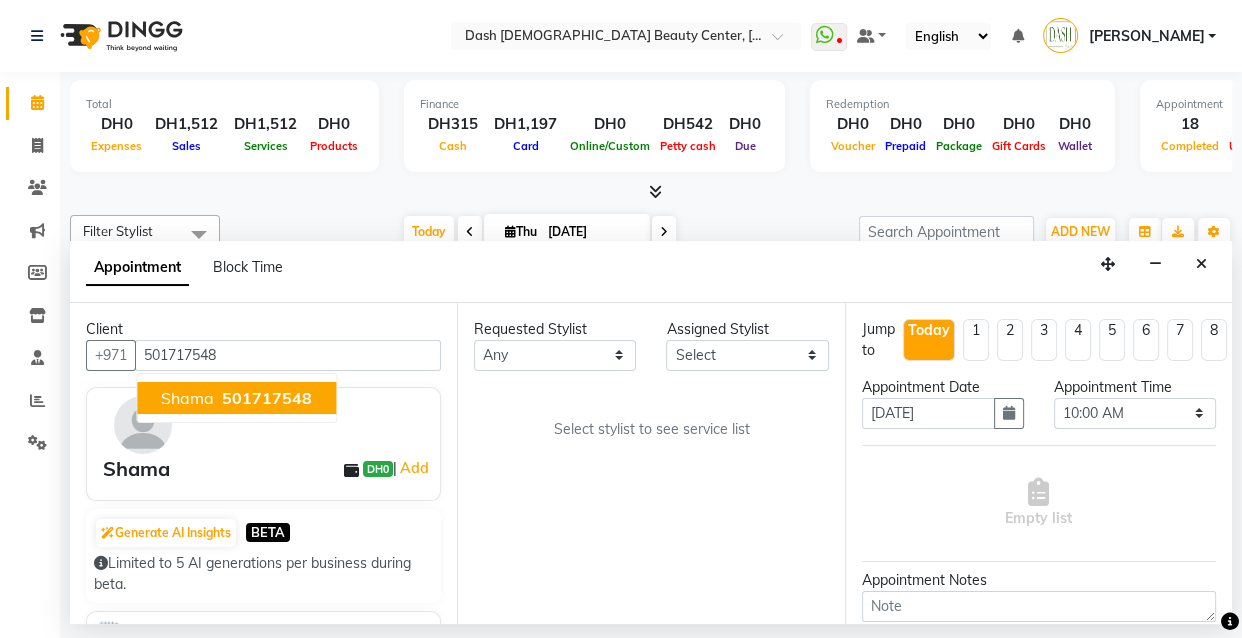 click on "501717548" at bounding box center (267, 398) 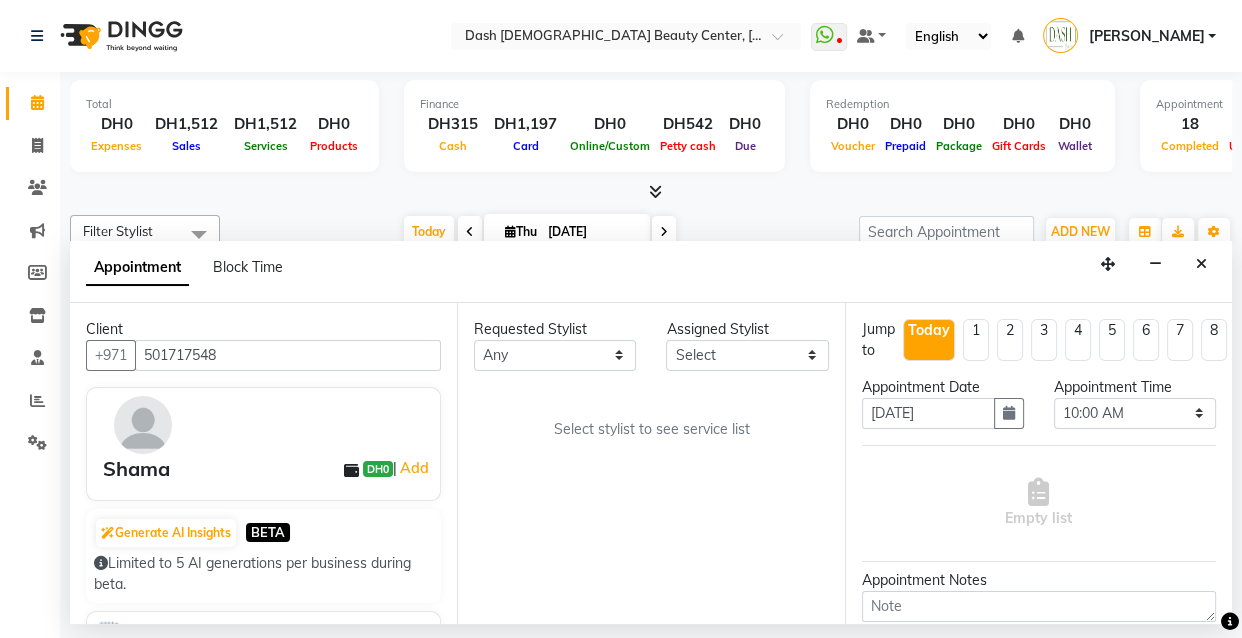click on "501717548" at bounding box center (288, 355) 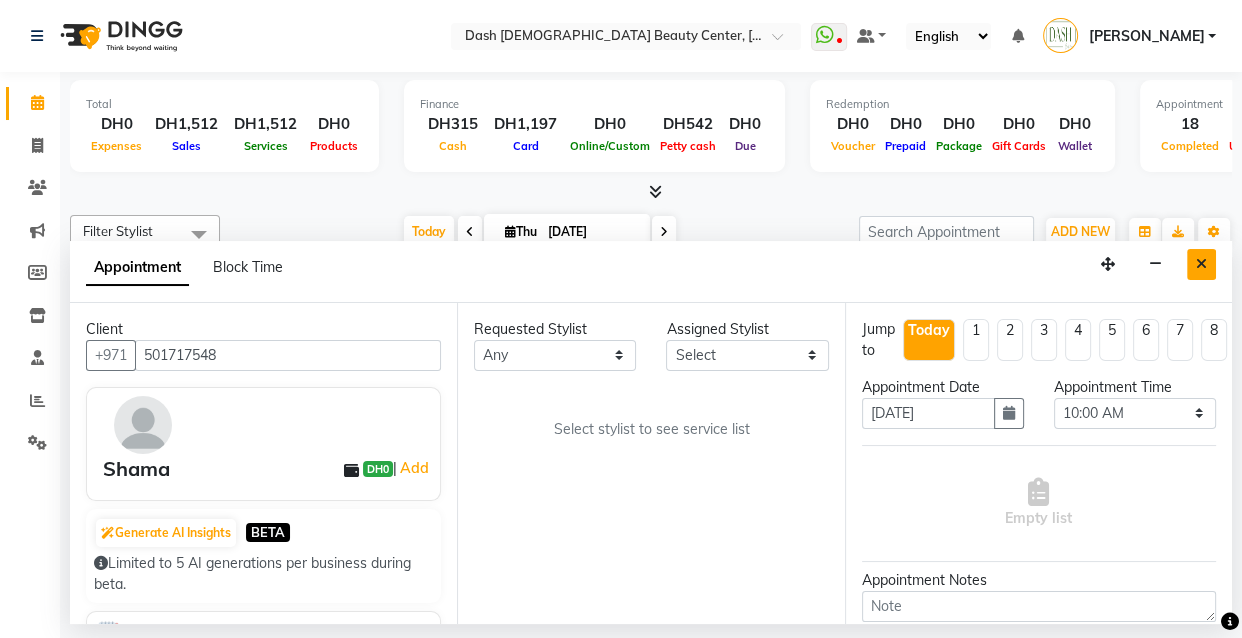 click at bounding box center (1201, 264) 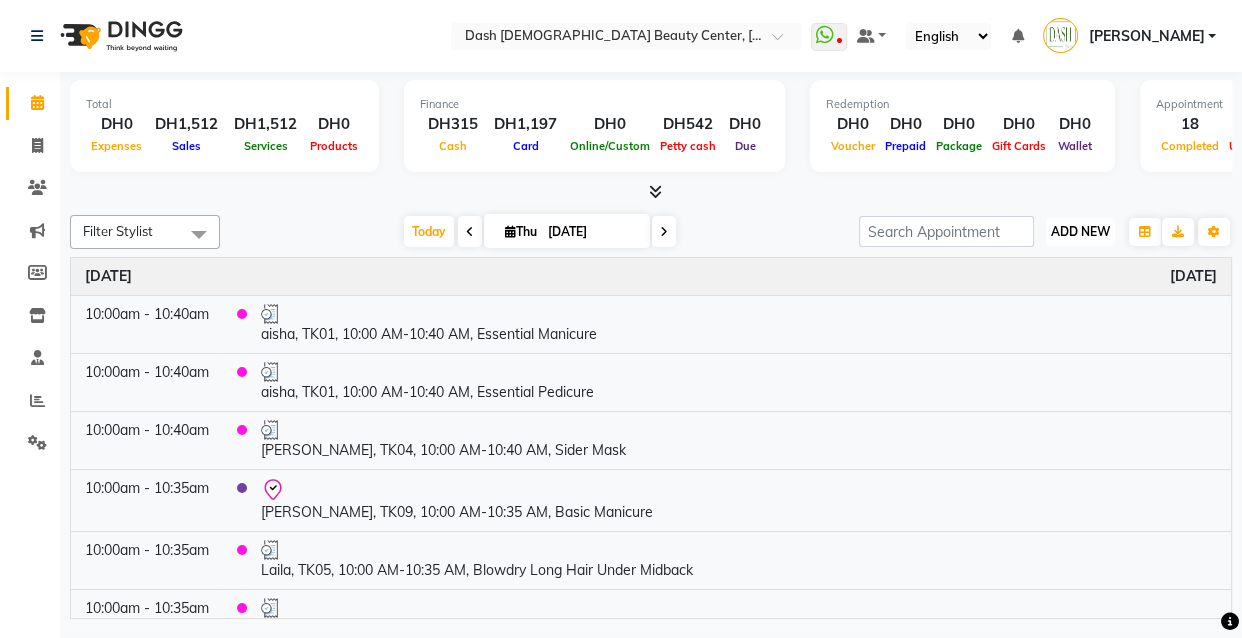 click on "ADD NEW" at bounding box center [1080, 231] 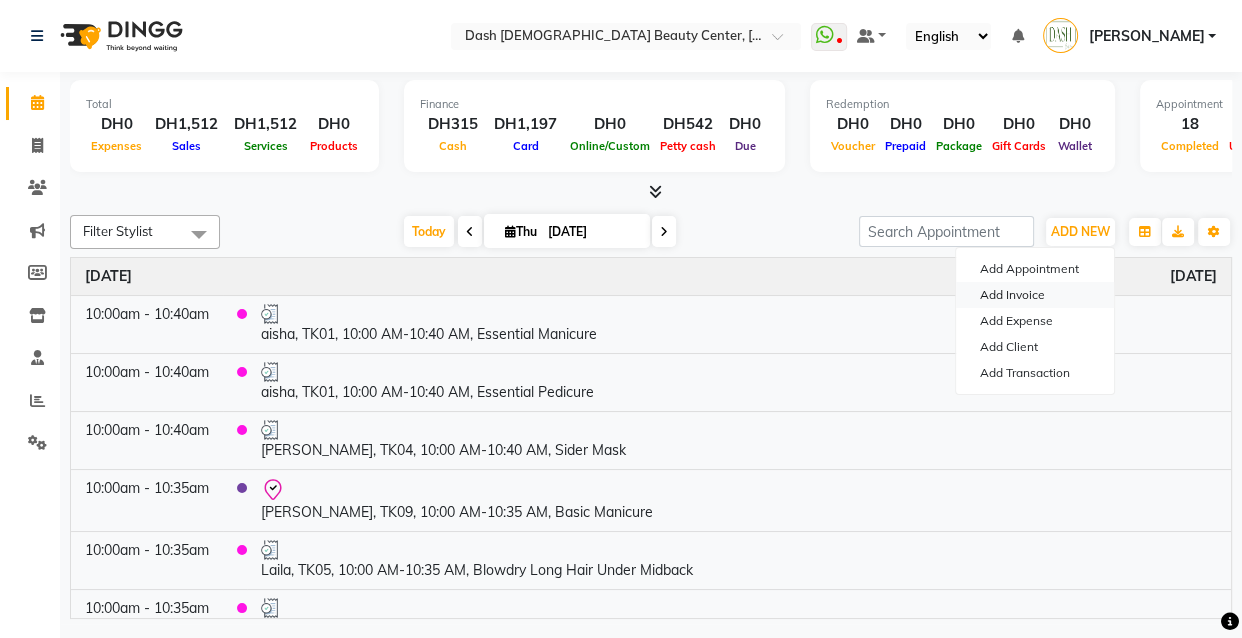 click on "Add Invoice" at bounding box center (1035, 295) 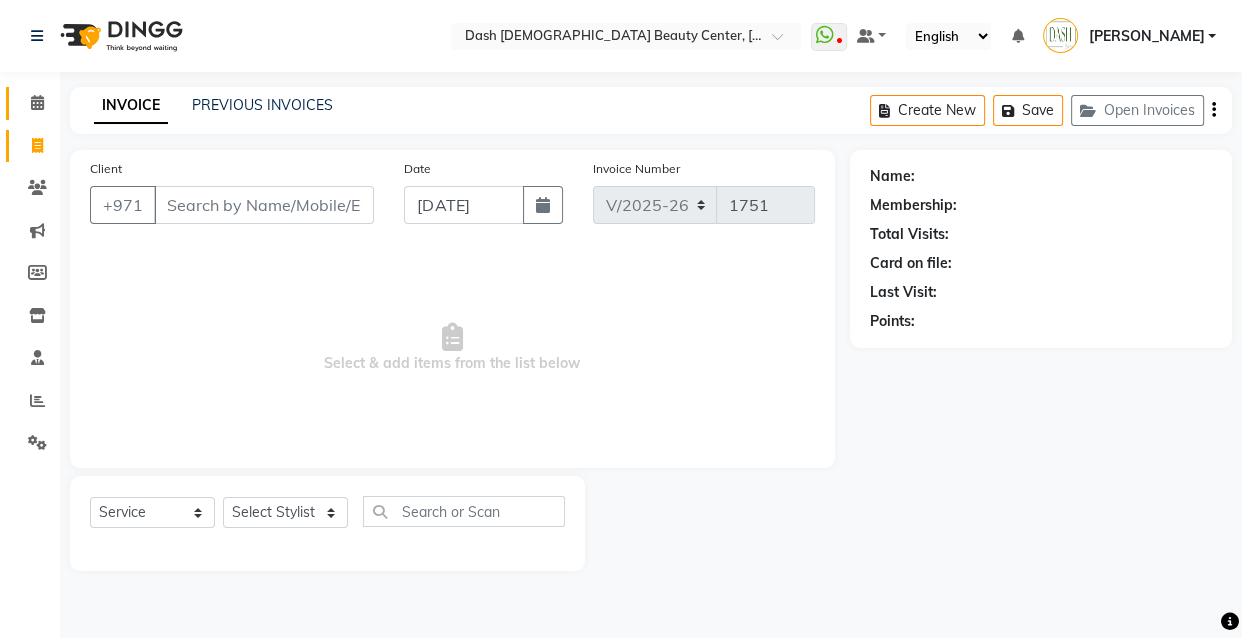 click 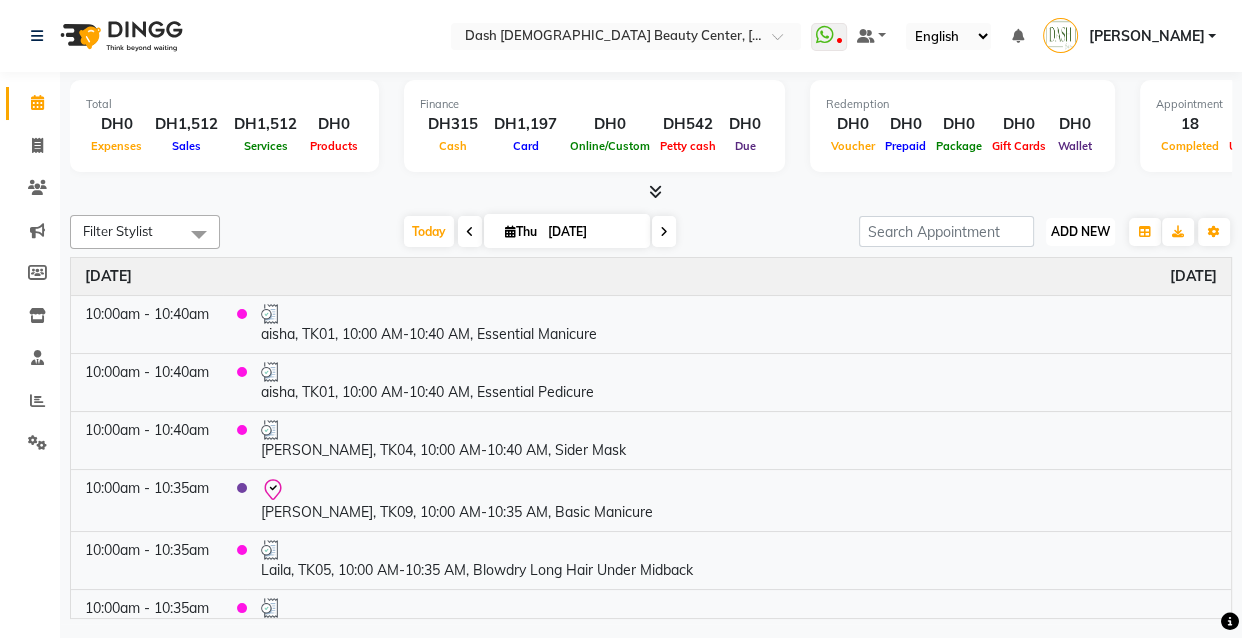 click on "ADD NEW" at bounding box center (1080, 231) 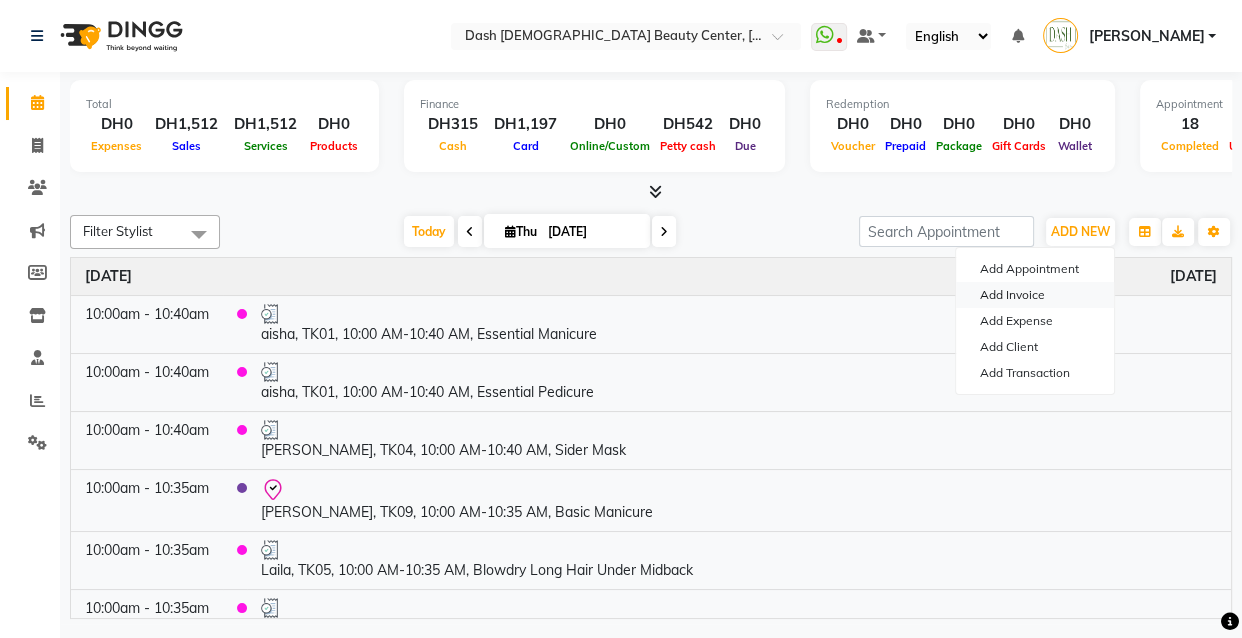 click on "Add Invoice" at bounding box center (1035, 295) 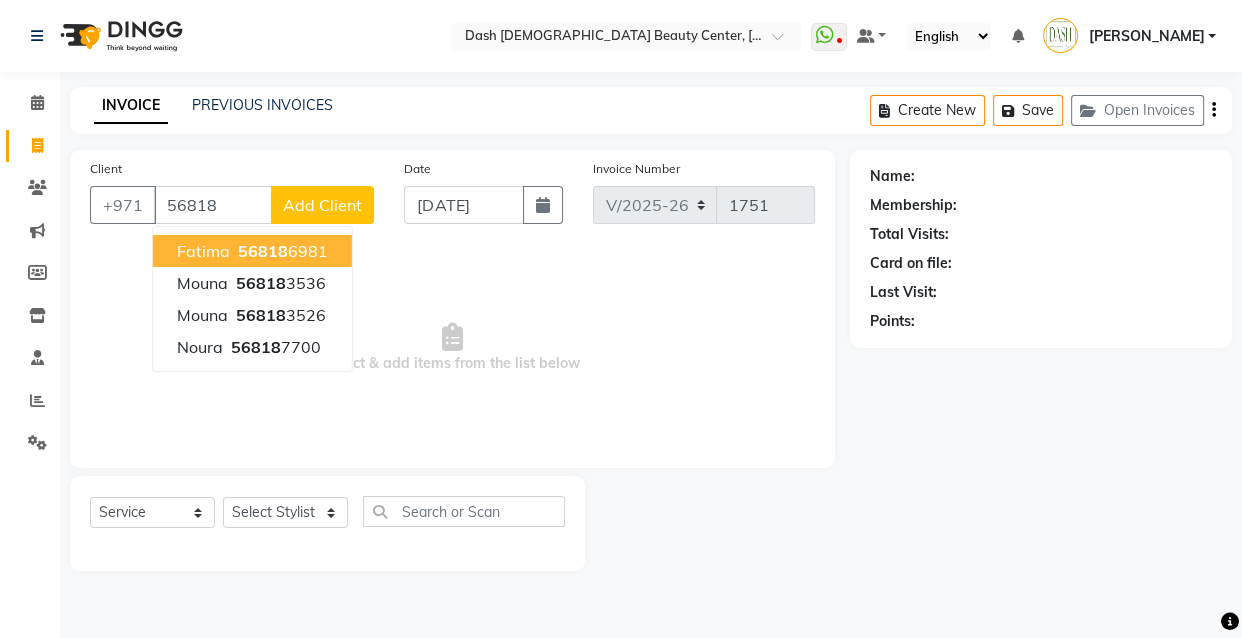 click on "Fatima   56818 6981" at bounding box center [252, 251] 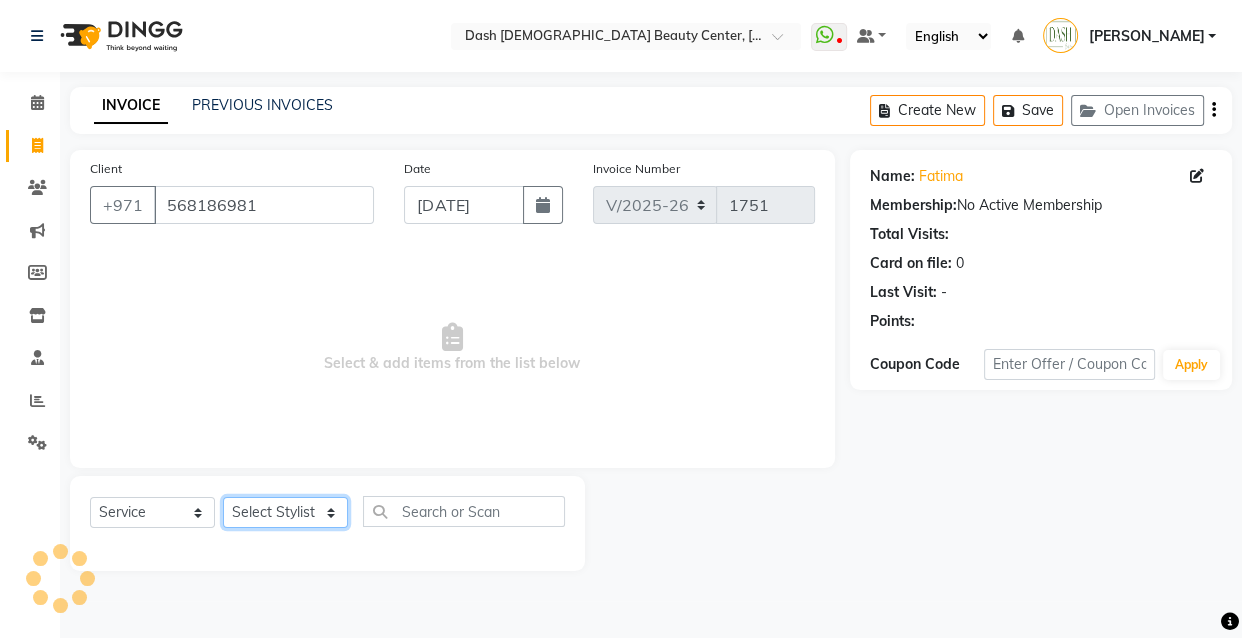 click on "Select Stylist [PERSON_NAME] [PERSON_NAME] [PERSON_NAME] [PERSON_NAME] [PERSON_NAME] [PERSON_NAME] [PERSON_NAME] [PERSON_NAME] May [PERSON_NAME] (Cafe) Nabasirye (Cafe) [PERSON_NAME] [PERSON_NAME] Owner Peace Rechiel [PERSON_NAME] [PERSON_NAME]" 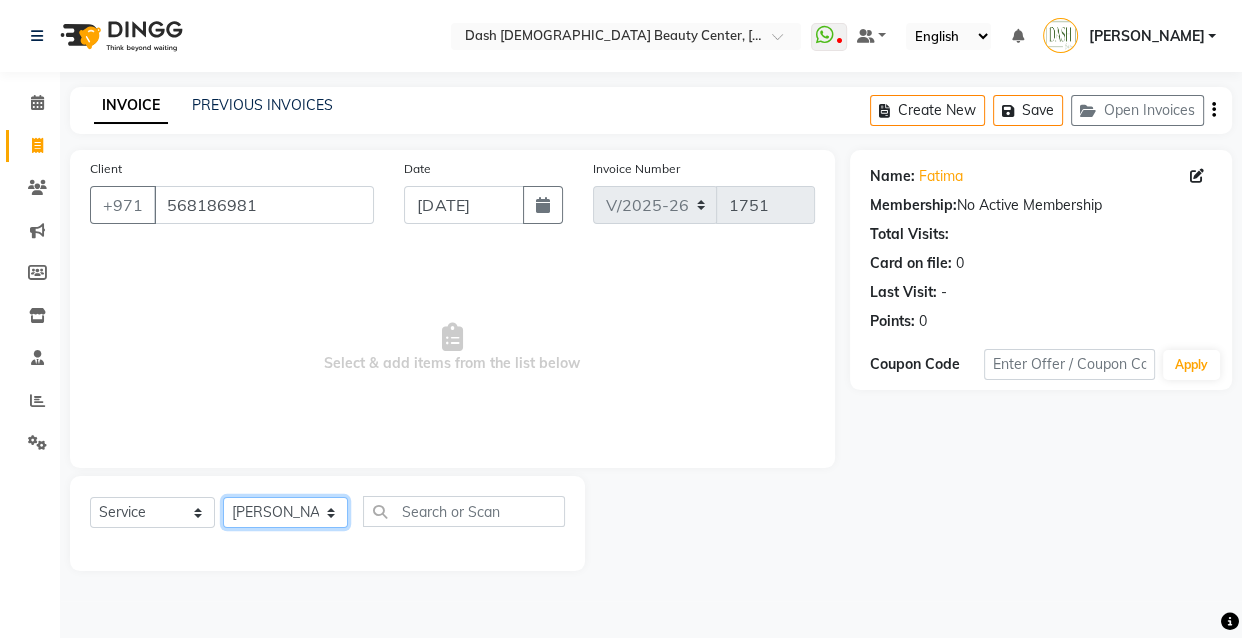 click on "Select Stylist [PERSON_NAME] [PERSON_NAME] [PERSON_NAME] [PERSON_NAME] [PERSON_NAME] [PERSON_NAME] [PERSON_NAME] [PERSON_NAME] May [PERSON_NAME] (Cafe) Nabasirye (Cafe) [PERSON_NAME] [PERSON_NAME] Owner Peace Rechiel [PERSON_NAME] [PERSON_NAME]" 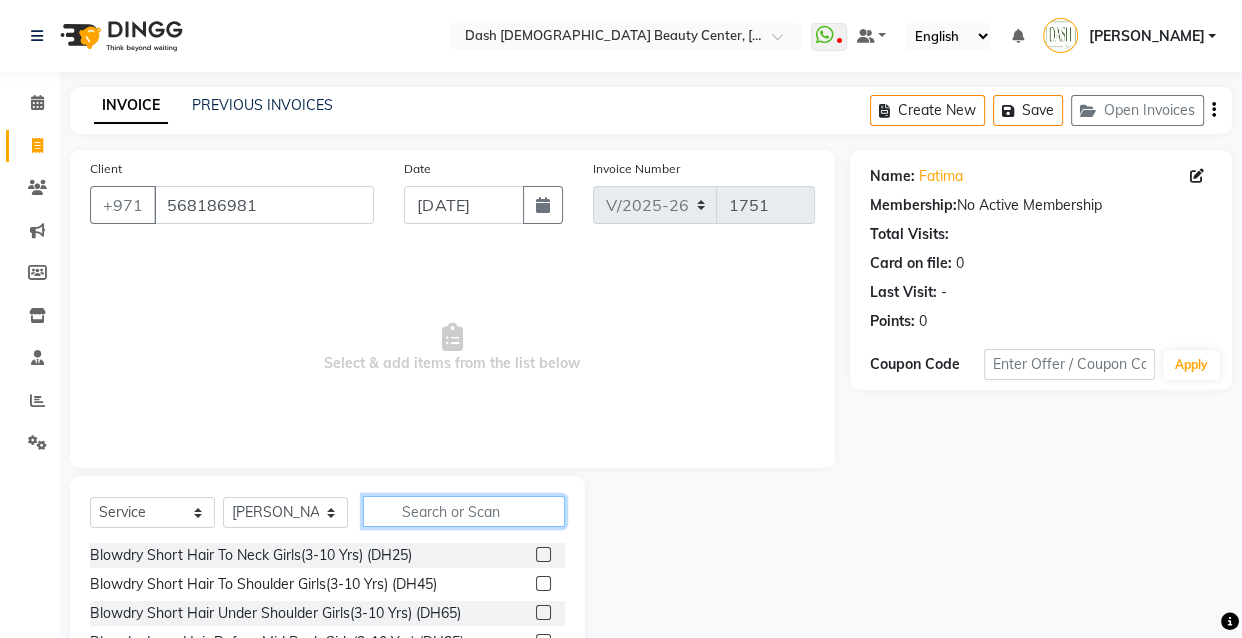 click 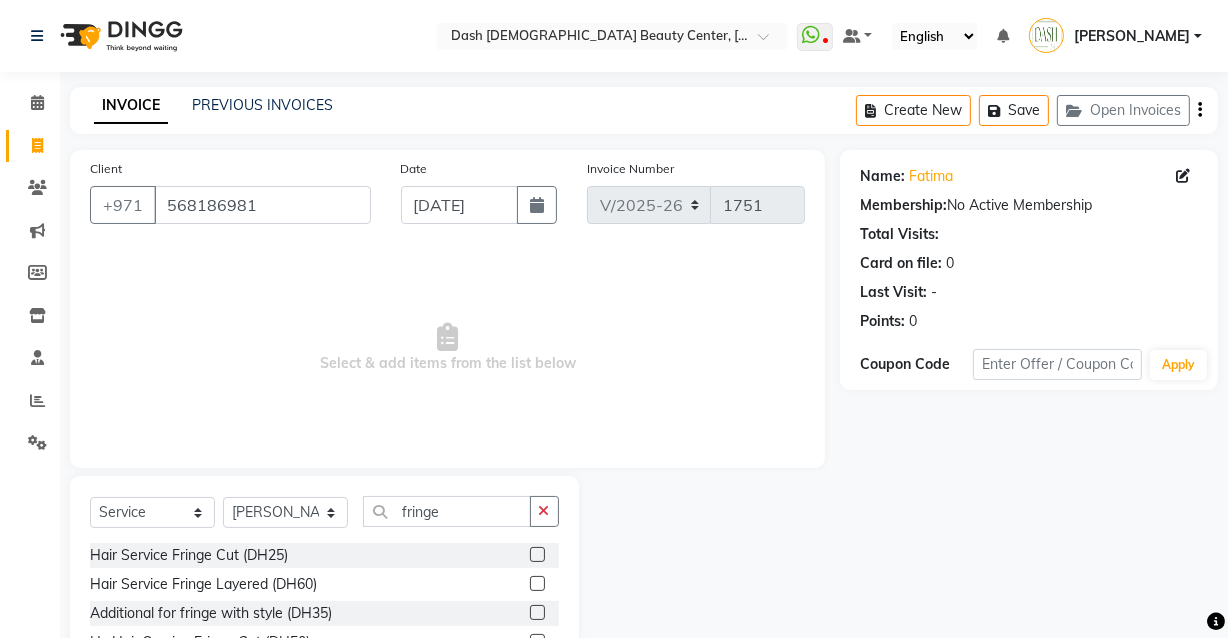 click 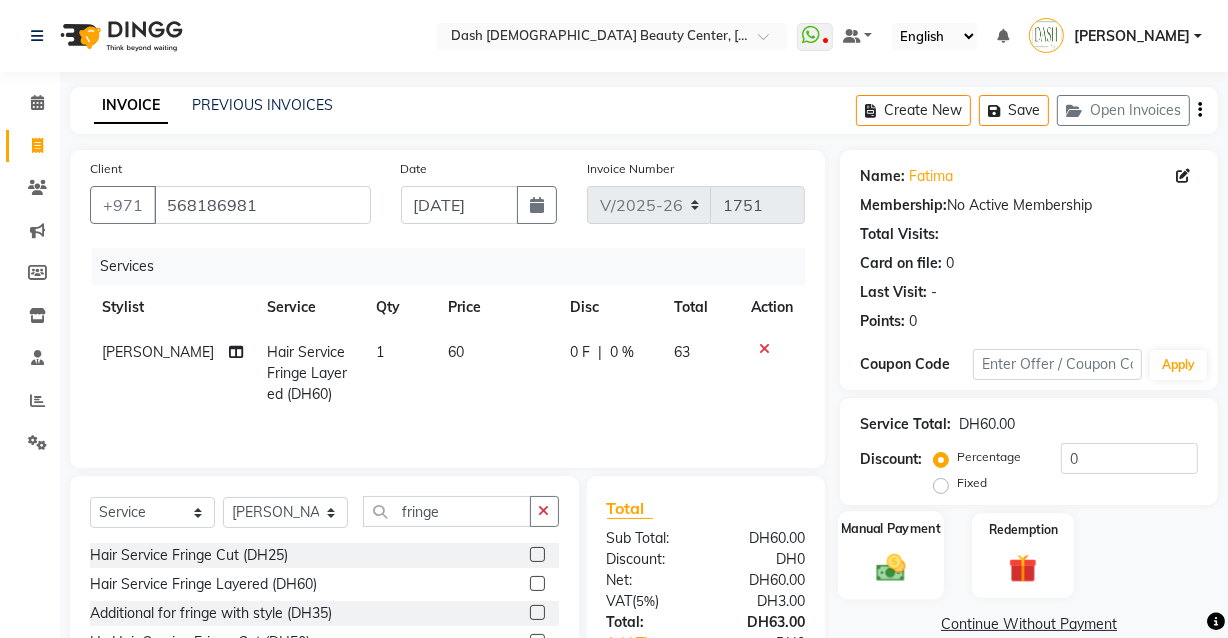 click 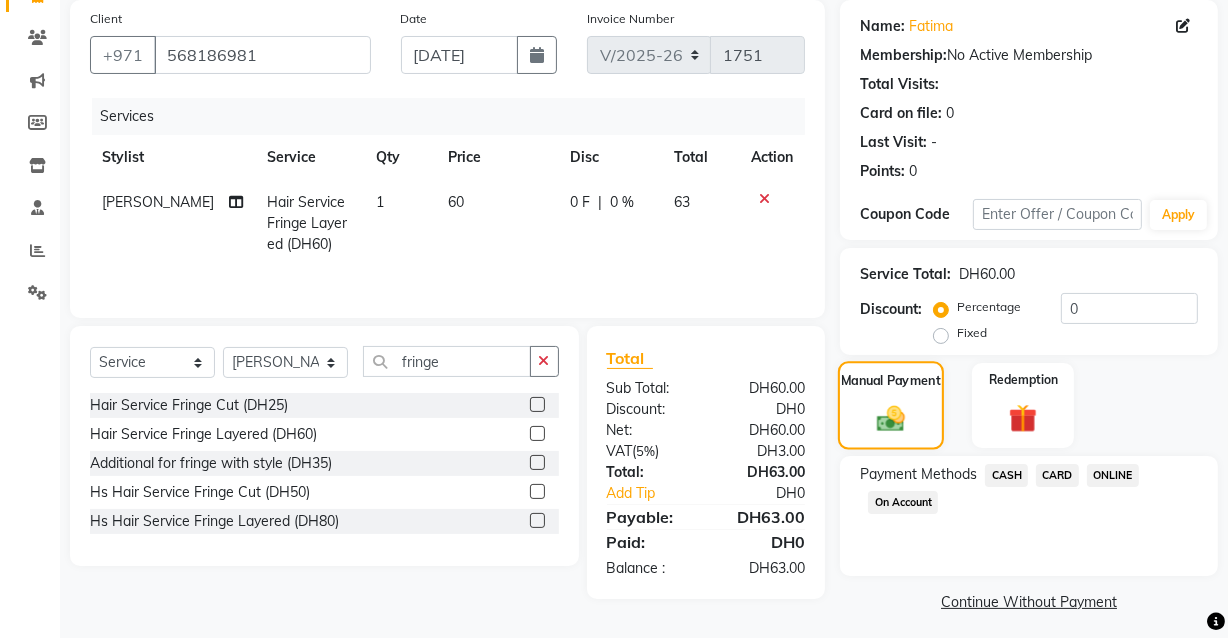 scroll, scrollTop: 151, scrollLeft: 0, axis: vertical 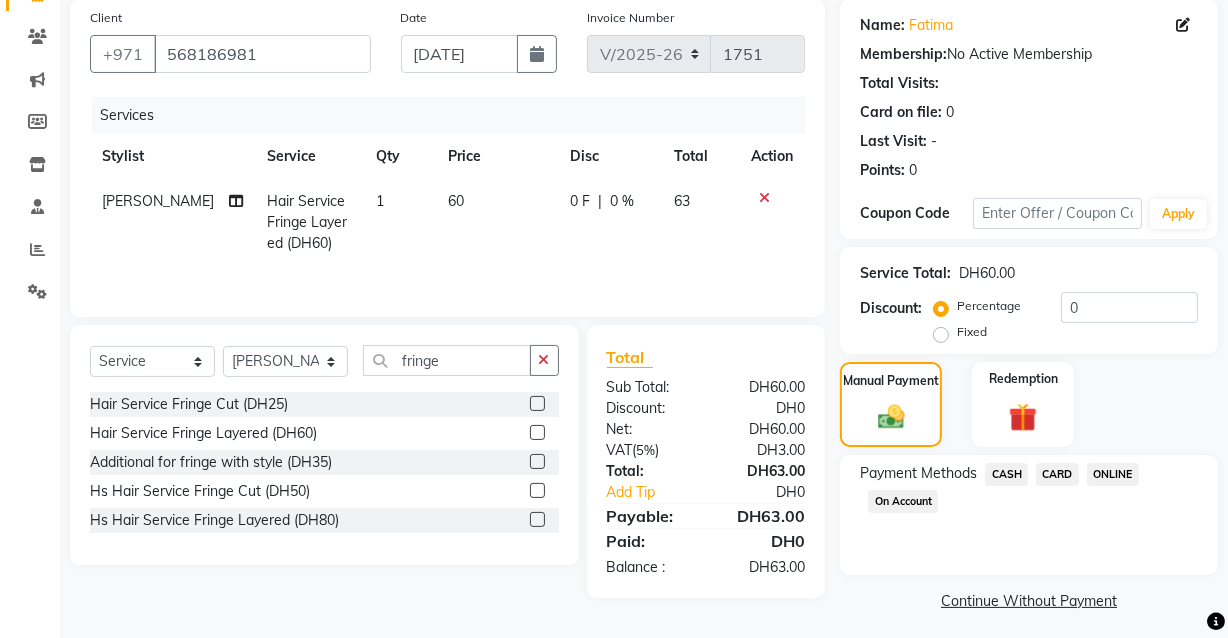 click on "CARD" 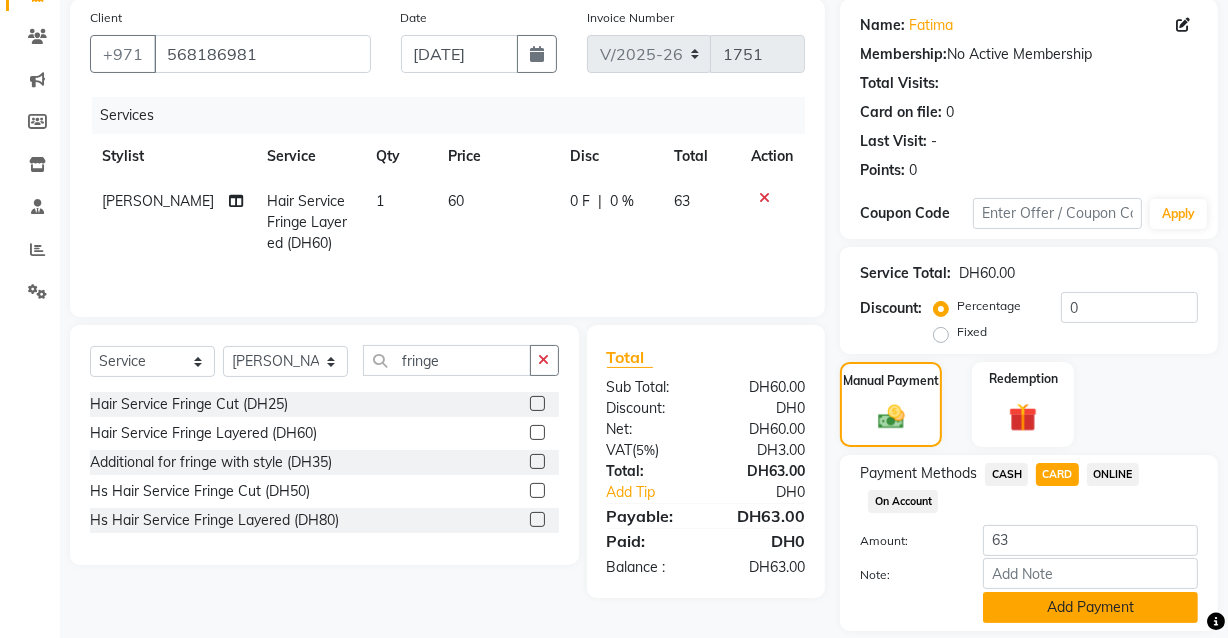 click on "Add Payment" 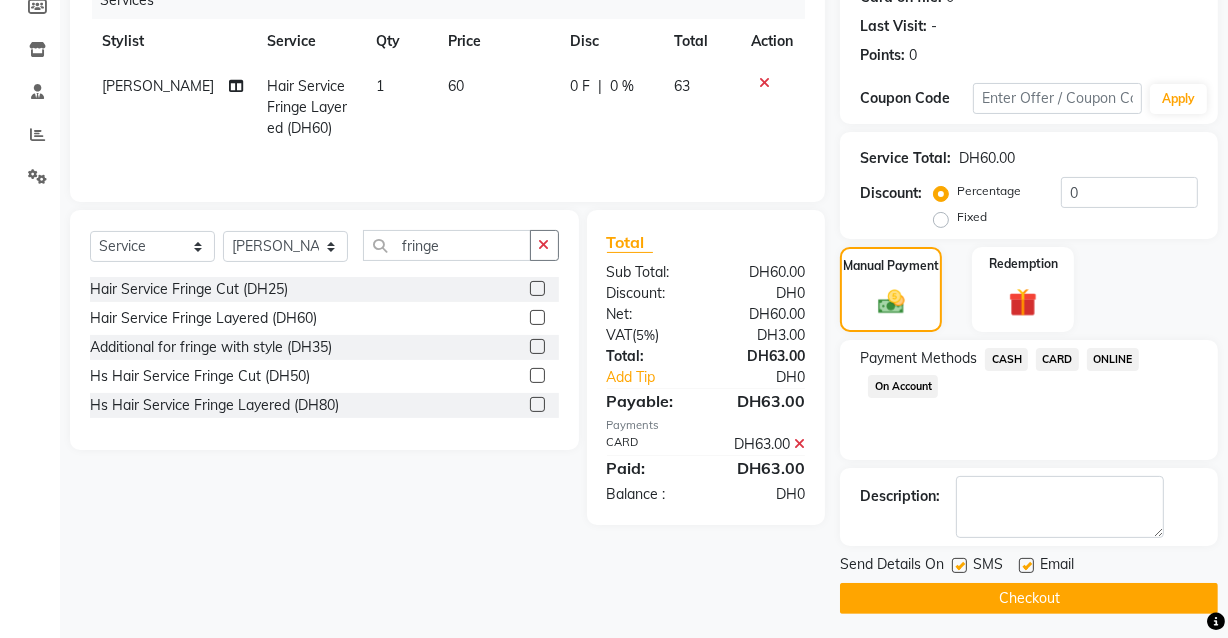 scroll, scrollTop: 270, scrollLeft: 0, axis: vertical 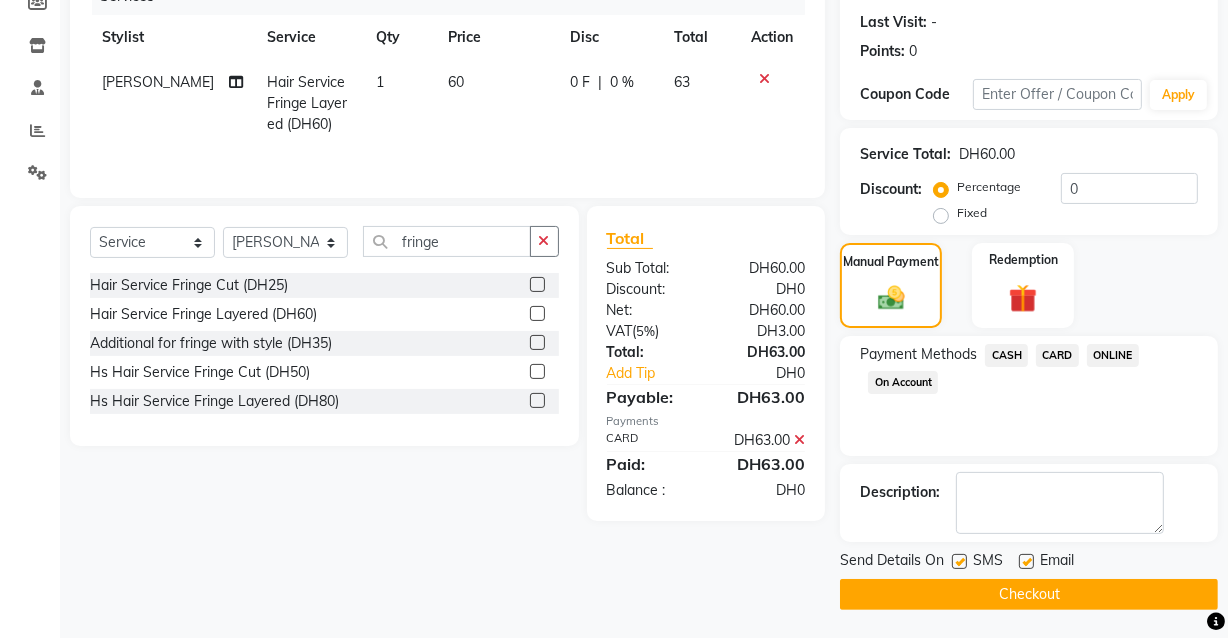 click 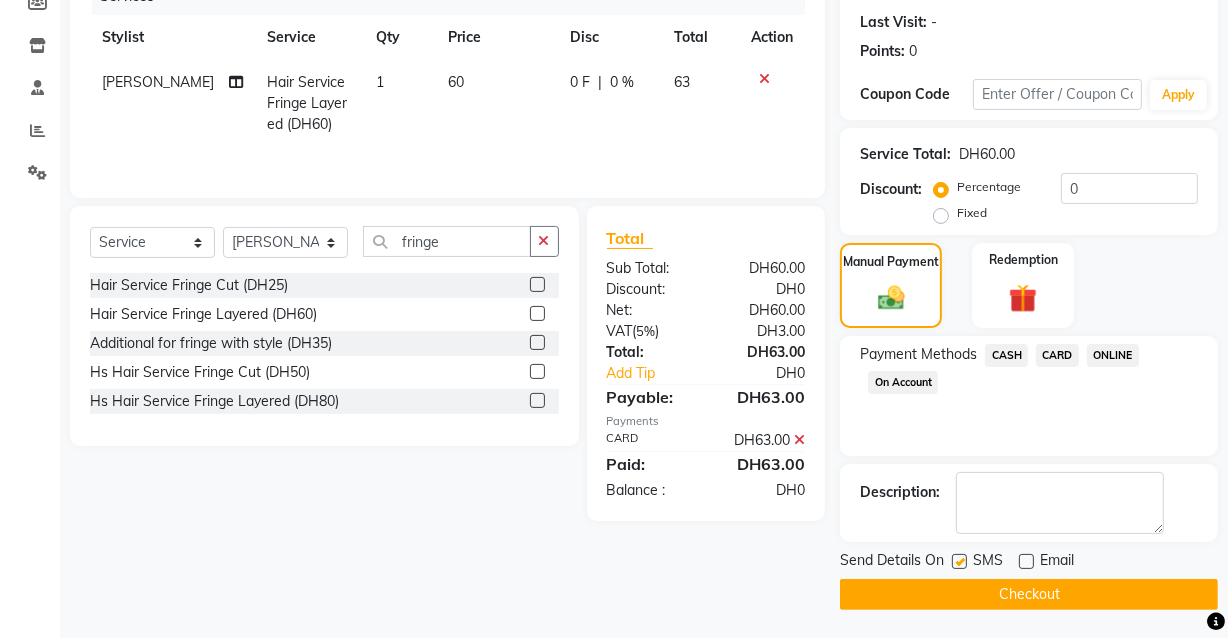 click on "Checkout" 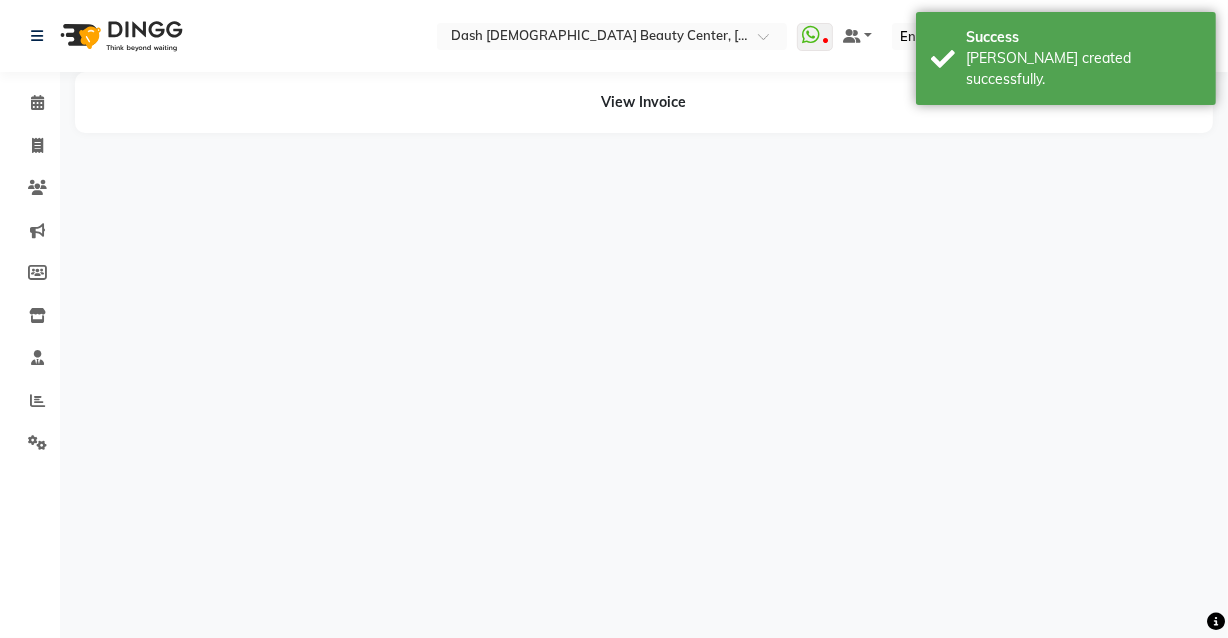 scroll, scrollTop: 0, scrollLeft: 0, axis: both 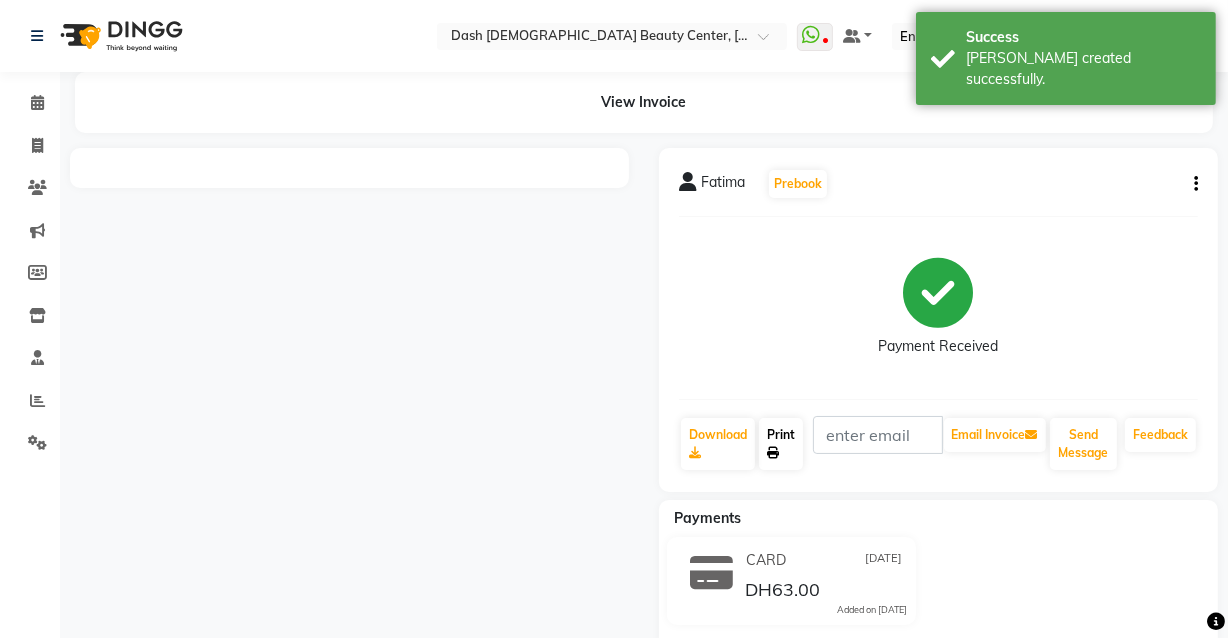 click on "Print" 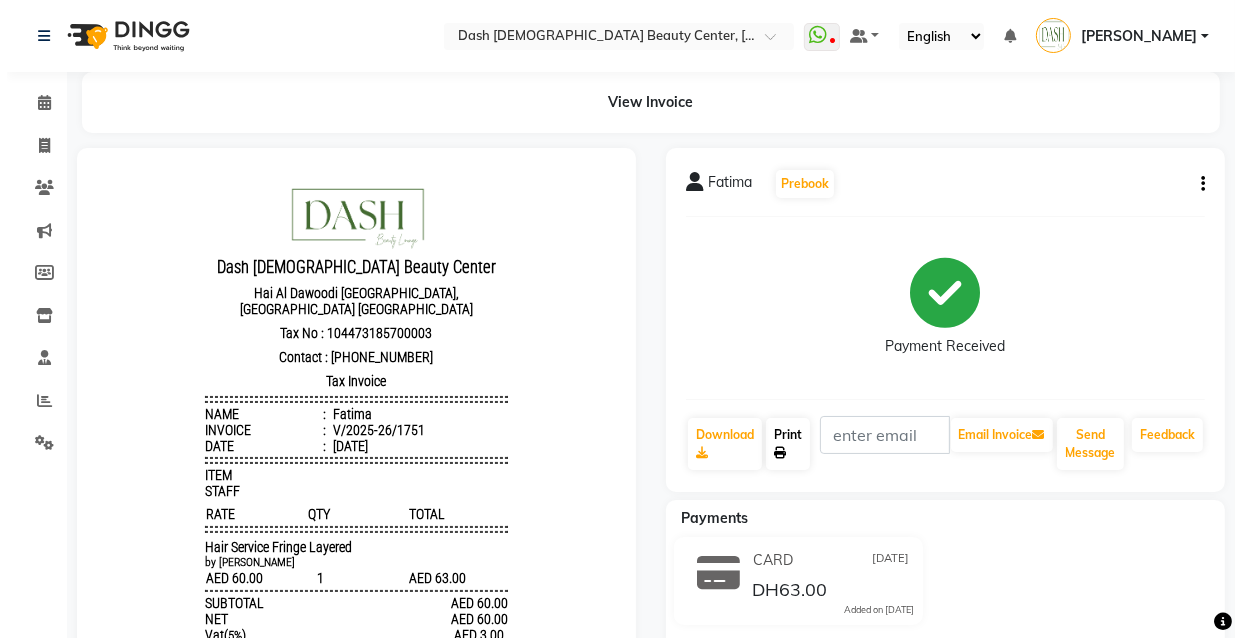 scroll, scrollTop: 0, scrollLeft: 0, axis: both 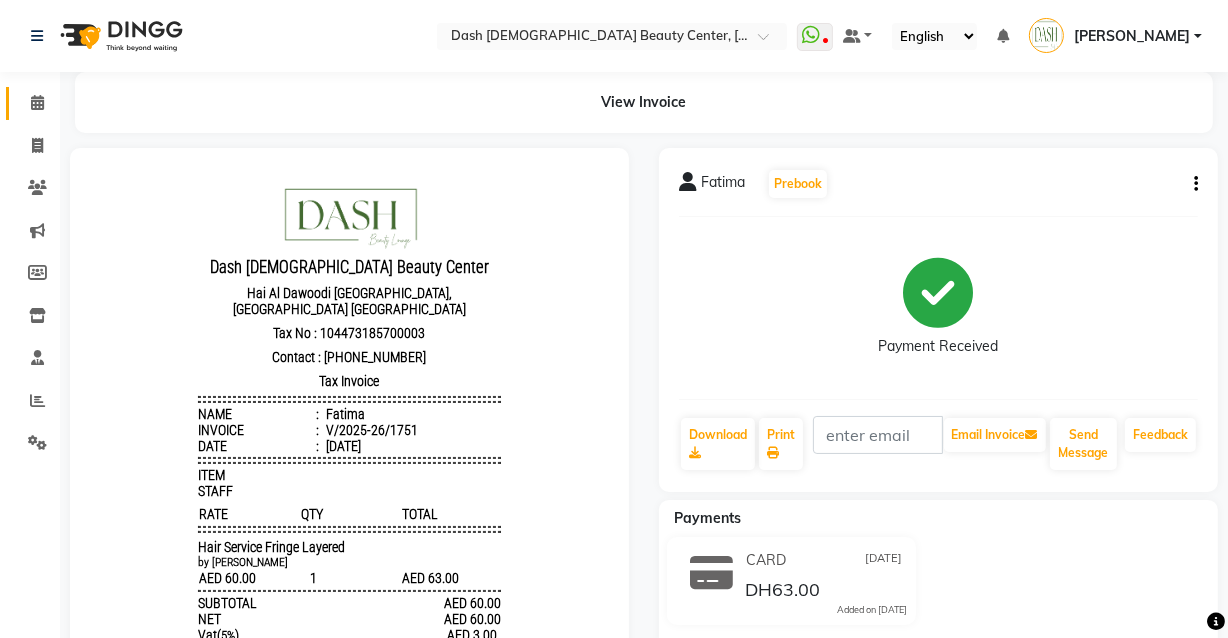 click 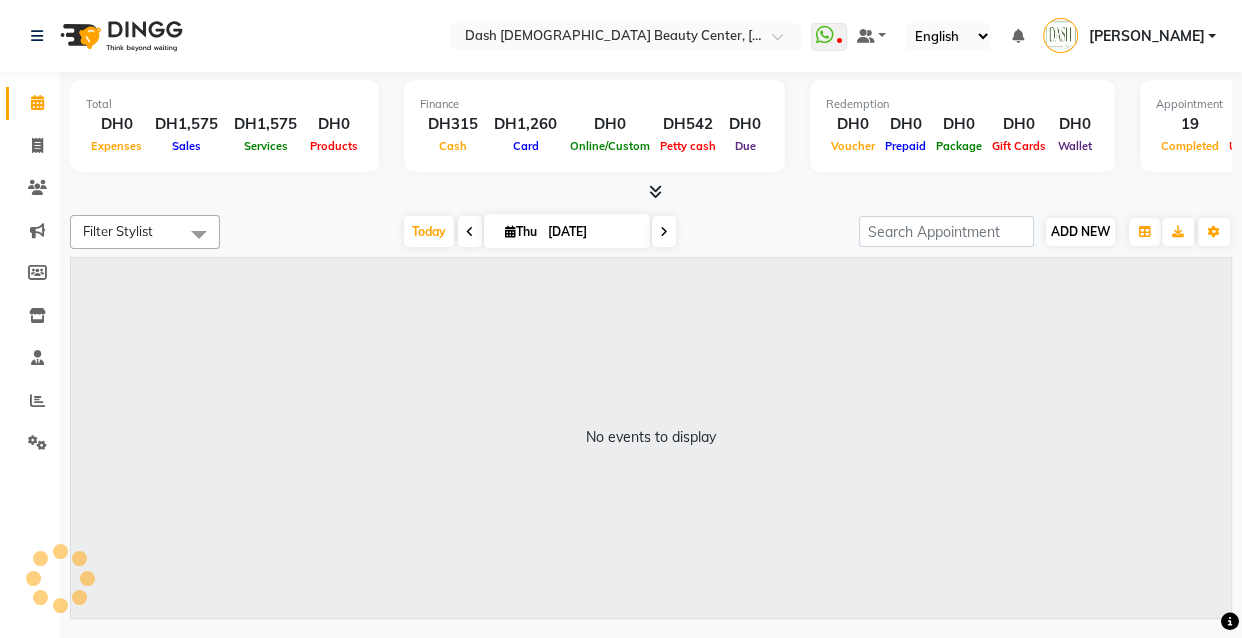click on "ADD NEW Toggle Dropdown" at bounding box center (1080, 232) 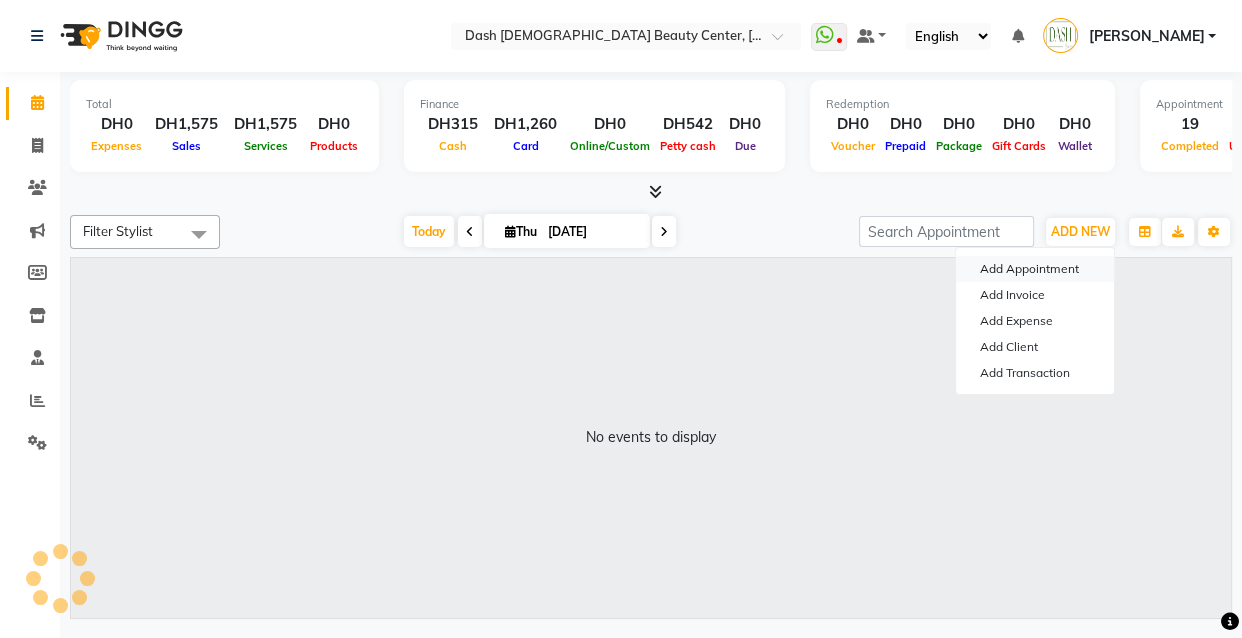 click on "Add Appointment" at bounding box center (1035, 269) 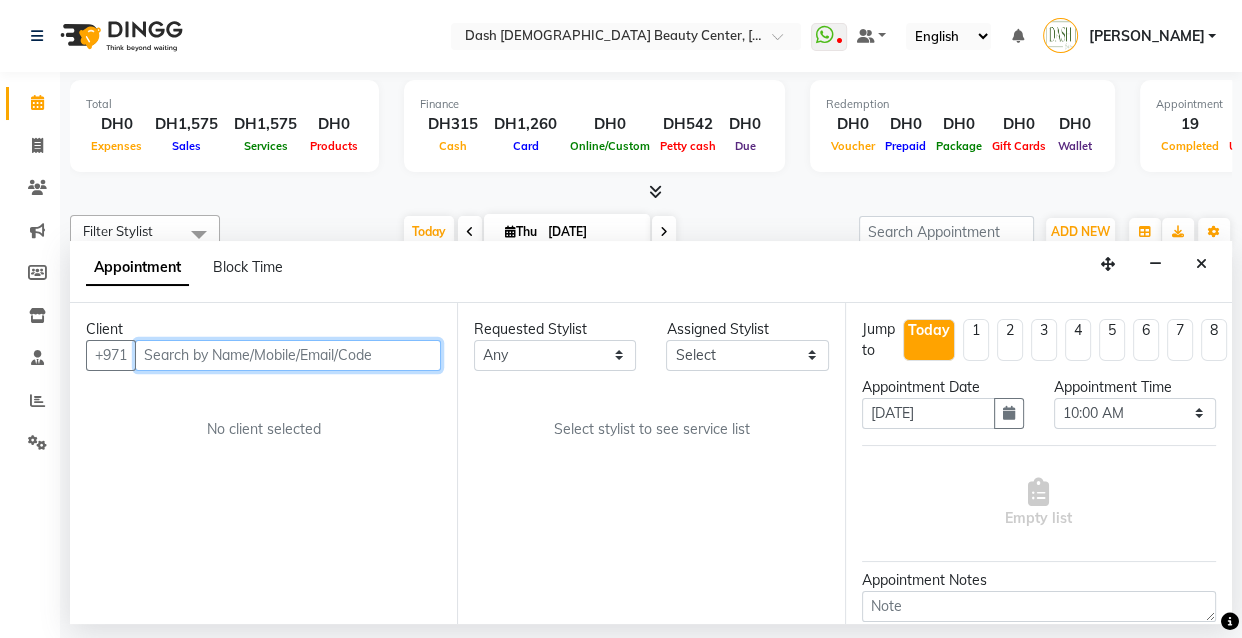 click at bounding box center (288, 355) 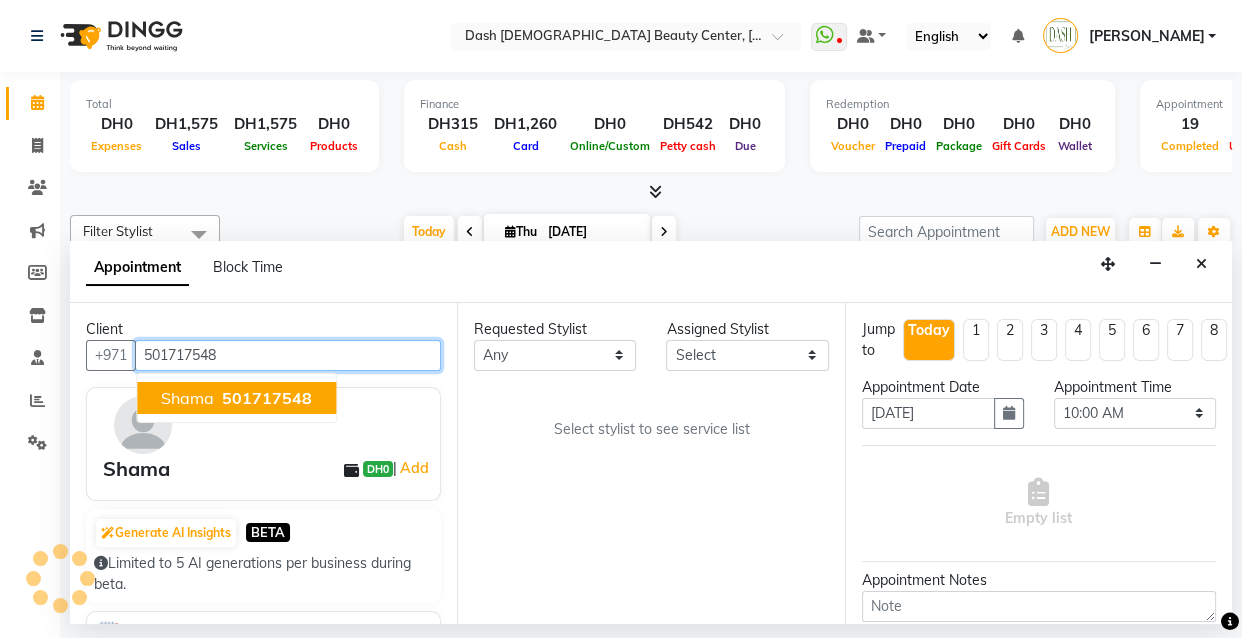click on "501717548" at bounding box center (267, 398) 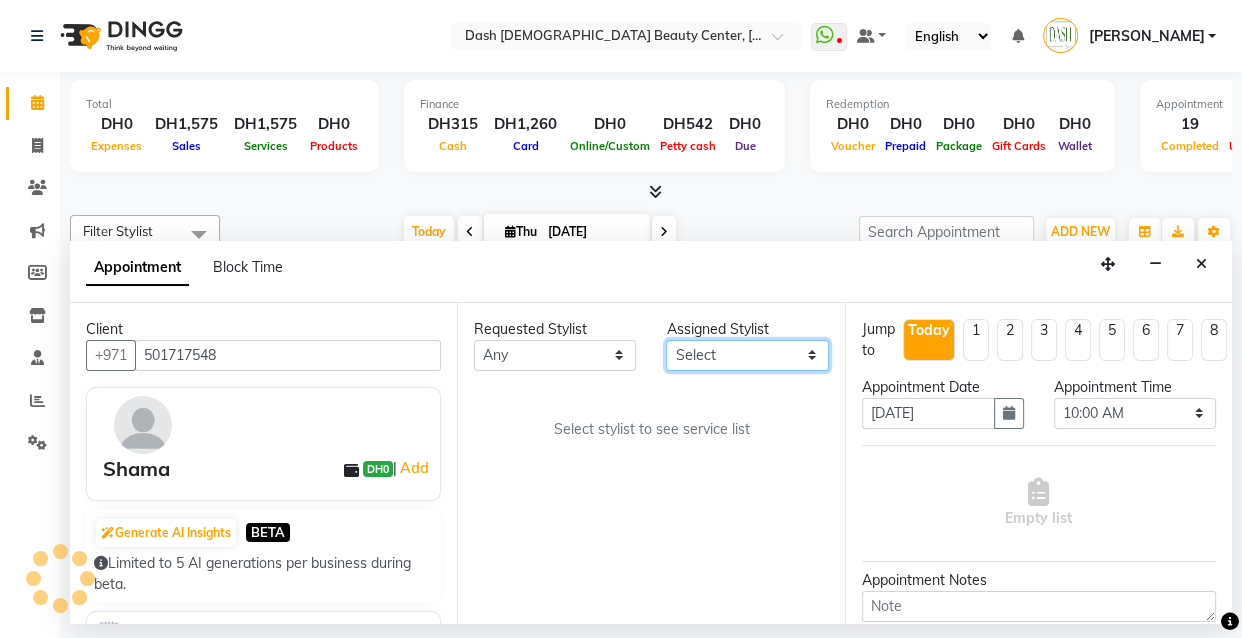 click on "Select [PERSON_NAME] [PERSON_NAME] [PERSON_NAME] [PERSON_NAME] [PERSON_NAME] [PERSON_NAME] [PERSON_NAME] [PERSON_NAME] [PERSON_NAME] Peace [PERSON_NAME] [PERSON_NAME]" at bounding box center [747, 355] 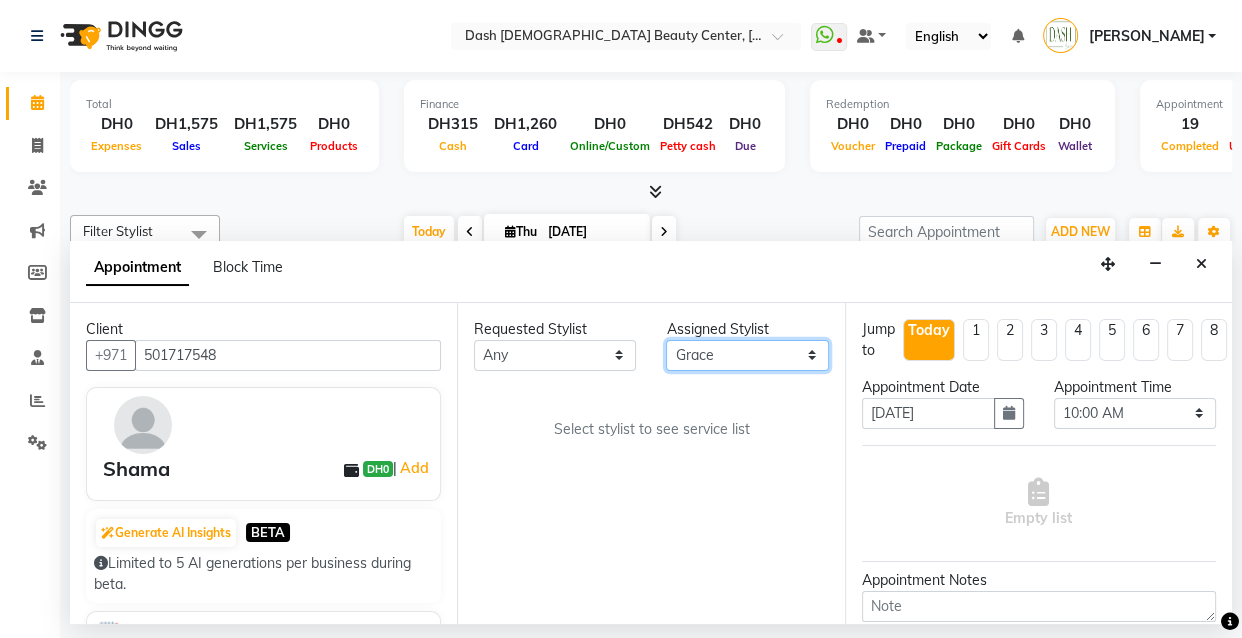click on "Select [PERSON_NAME] [PERSON_NAME] [PERSON_NAME] [PERSON_NAME] [PERSON_NAME] [PERSON_NAME] [PERSON_NAME] [PERSON_NAME] [PERSON_NAME] Peace [PERSON_NAME] [PERSON_NAME]" at bounding box center [747, 355] 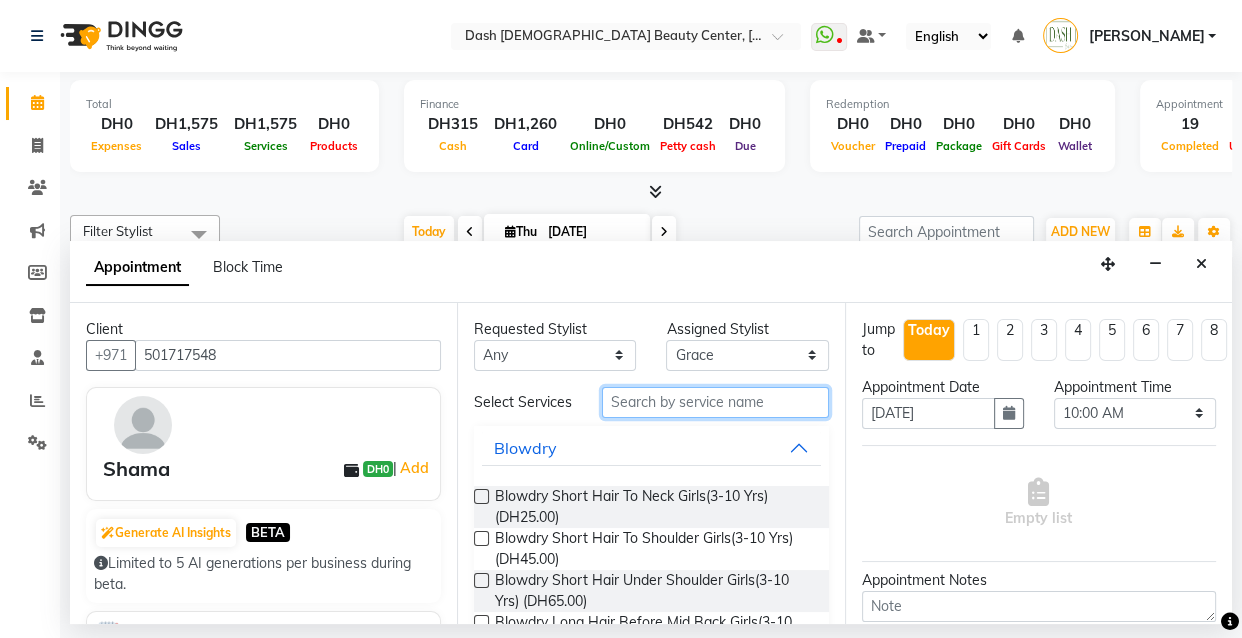 click at bounding box center (715, 402) 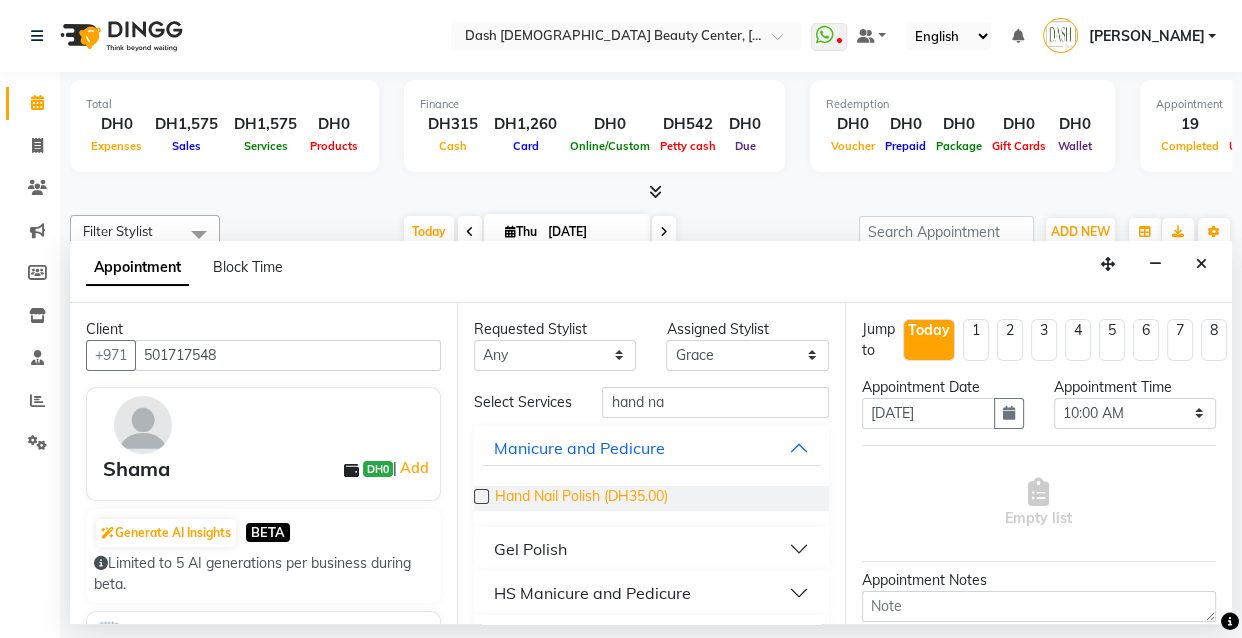 click on "Hand Nail Polish  (DH35.00)" at bounding box center [581, 498] 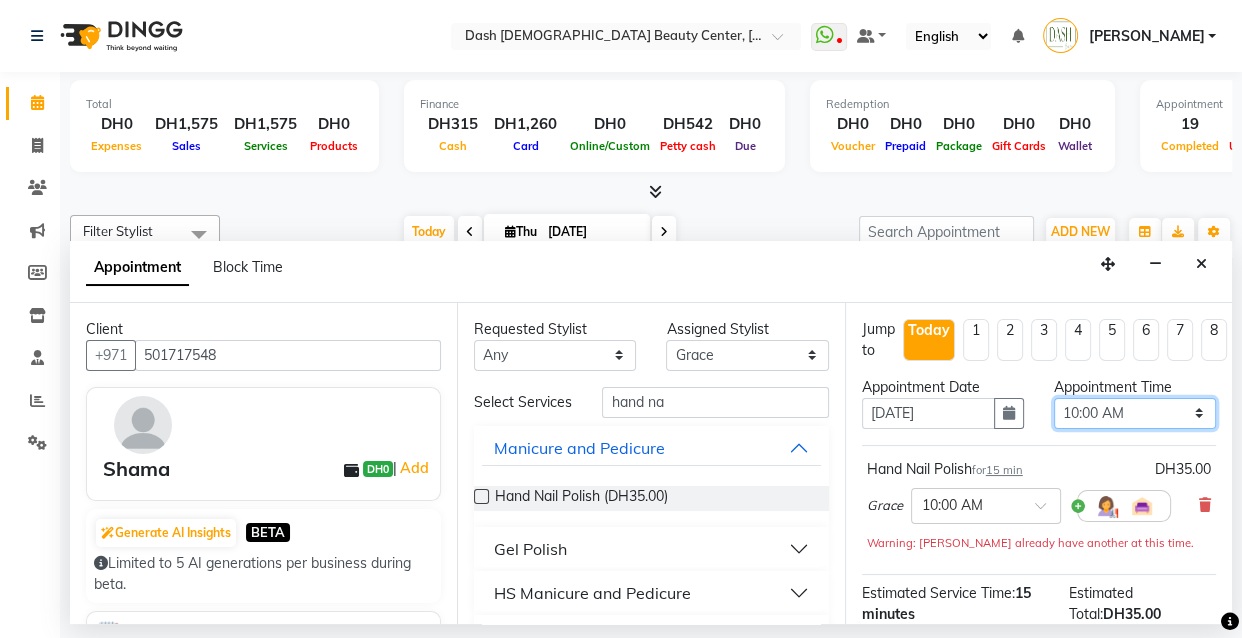 click on "Select 10:00 AM 10:15 AM 10:30 AM 10:45 AM 11:00 AM 11:15 AM 11:30 AM 11:45 AM 12:00 PM 12:15 PM 12:30 PM 12:45 PM 01:00 PM 01:15 PM 01:30 PM 01:45 PM 02:00 PM 02:15 PM 02:30 PM 02:45 PM 03:00 PM 03:15 PM 03:30 PM 03:45 PM 04:00 PM 04:15 PM 04:30 PM 04:45 PM 05:00 PM 05:15 PM 05:30 PM 05:45 PM 06:00 PM 06:15 PM 06:30 PM 06:45 PM 07:00 PM 07:15 PM 07:30 PM 07:45 PM 08:00 PM 08:15 PM 08:30 PM 08:45 PM 09:00 PM 09:15 PM 09:30 PM 09:45 PM 10:00 PM" at bounding box center [1135, 413] 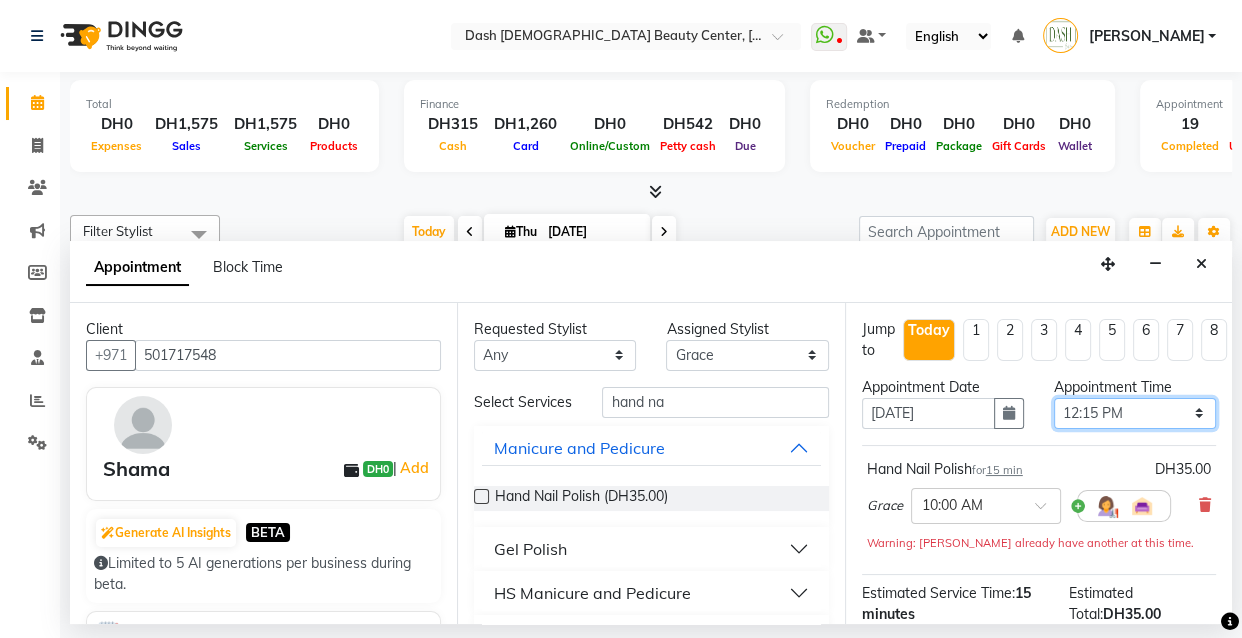 click on "Select 10:00 AM 10:15 AM 10:30 AM 10:45 AM 11:00 AM 11:15 AM 11:30 AM 11:45 AM 12:00 PM 12:15 PM 12:30 PM 12:45 PM 01:00 PM 01:15 PM 01:30 PM 01:45 PM 02:00 PM 02:15 PM 02:30 PM 02:45 PM 03:00 PM 03:15 PM 03:30 PM 03:45 PM 04:00 PM 04:15 PM 04:30 PM 04:45 PM 05:00 PM 05:15 PM 05:30 PM 05:45 PM 06:00 PM 06:15 PM 06:30 PM 06:45 PM 07:00 PM 07:15 PM 07:30 PM 07:45 PM 08:00 PM 08:15 PM 08:30 PM 08:45 PM 09:00 PM 09:15 PM 09:30 PM 09:45 PM 10:00 PM" at bounding box center [1135, 413] 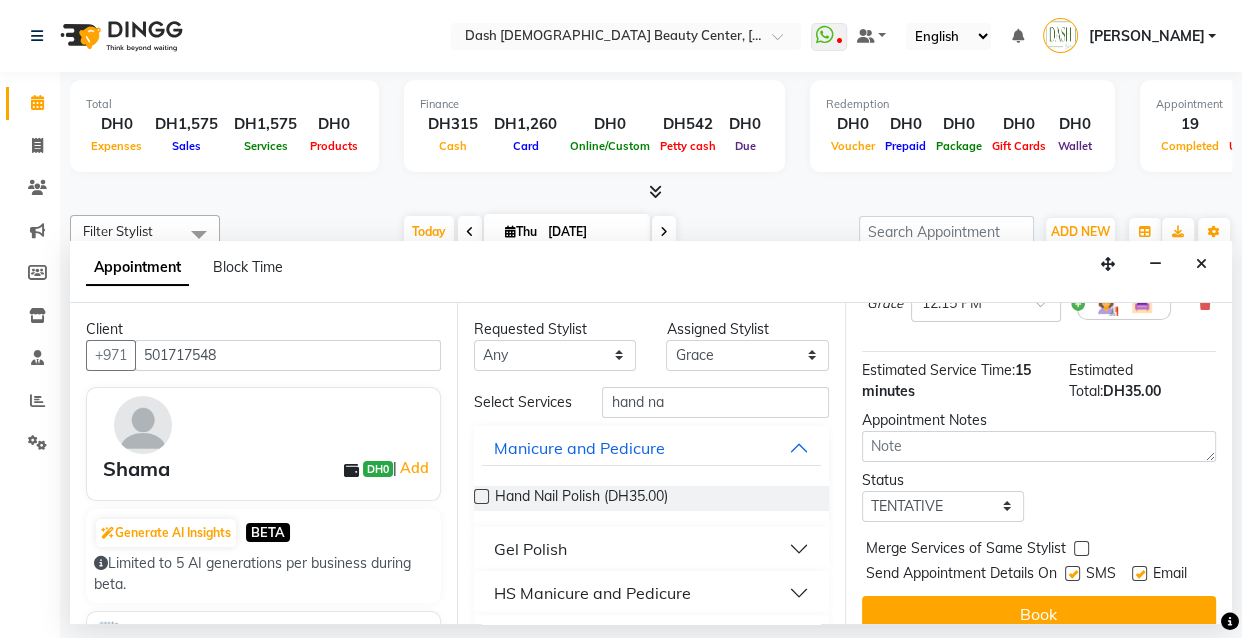 scroll, scrollTop: 256, scrollLeft: 0, axis: vertical 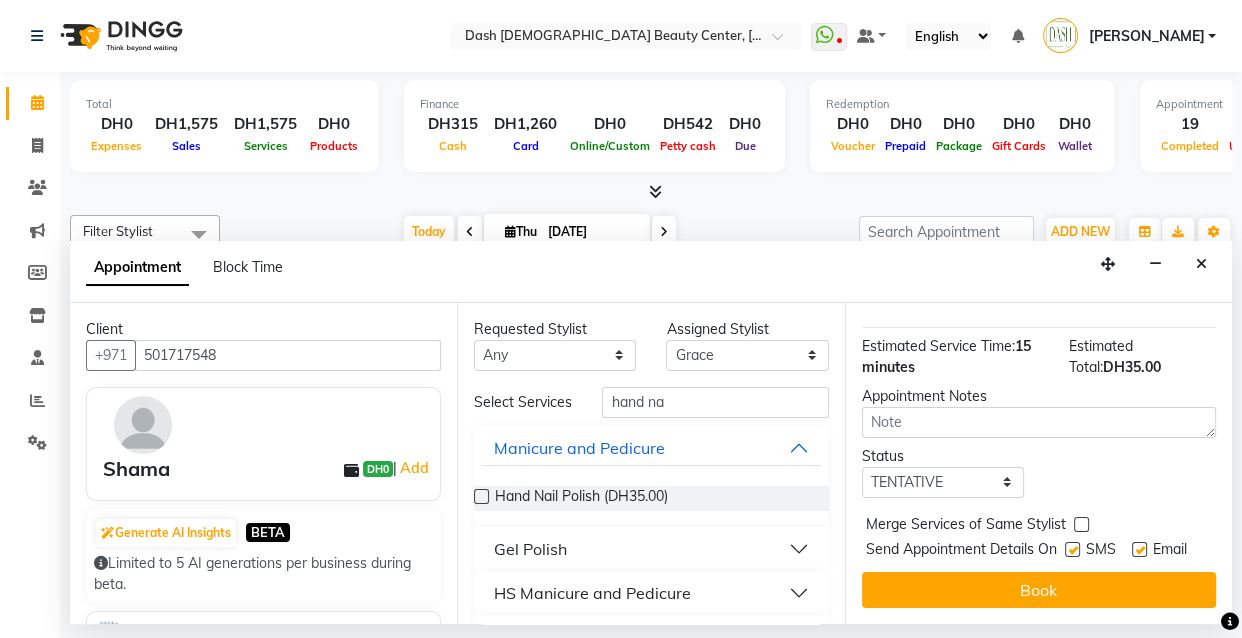 click at bounding box center (1072, 549) 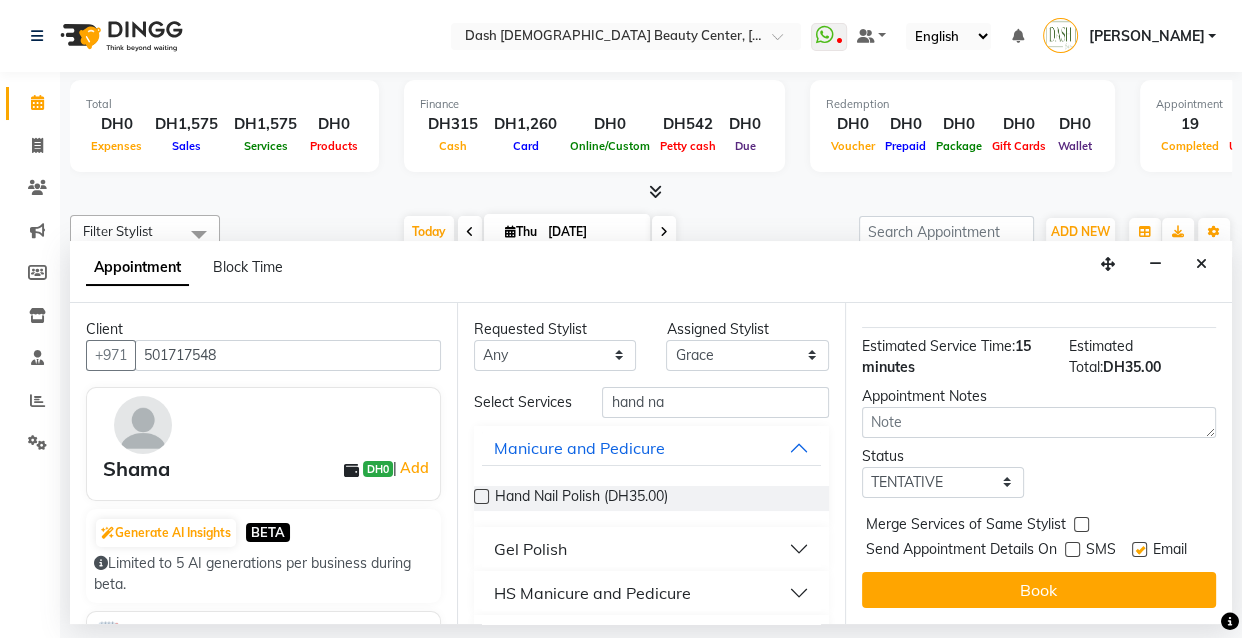 click at bounding box center [1139, 549] 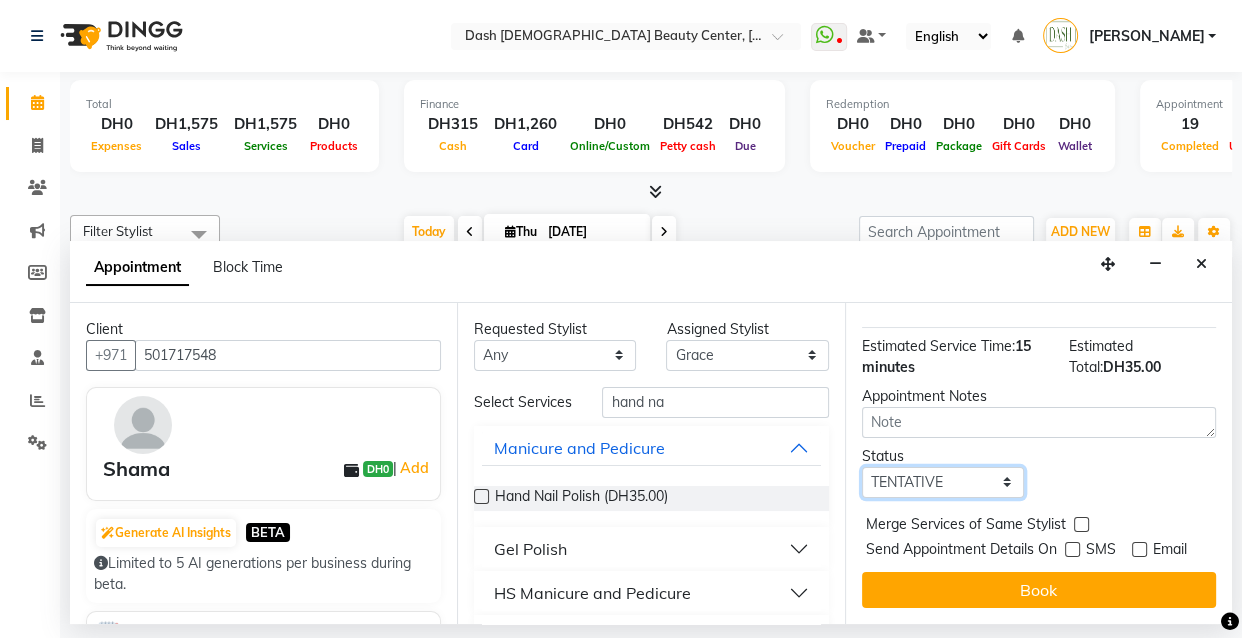 click on "Select TENTATIVE CONFIRM CHECK-IN UPCOMING" at bounding box center (943, 482) 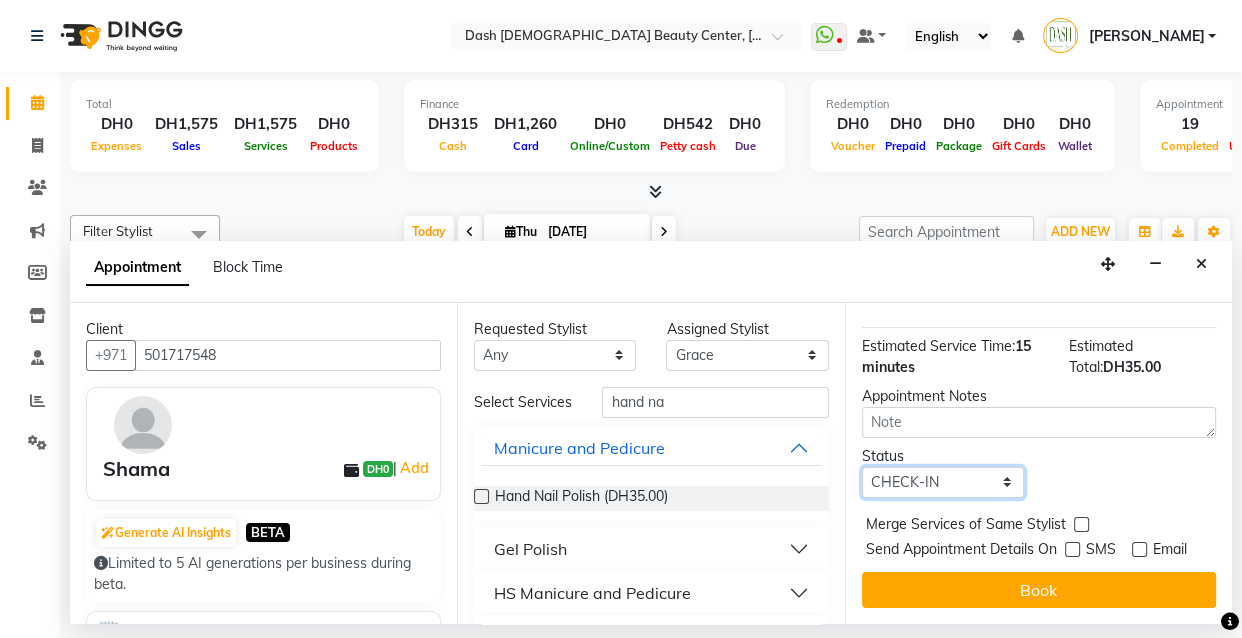 click on "Select TENTATIVE CONFIRM CHECK-IN UPCOMING" at bounding box center (943, 482) 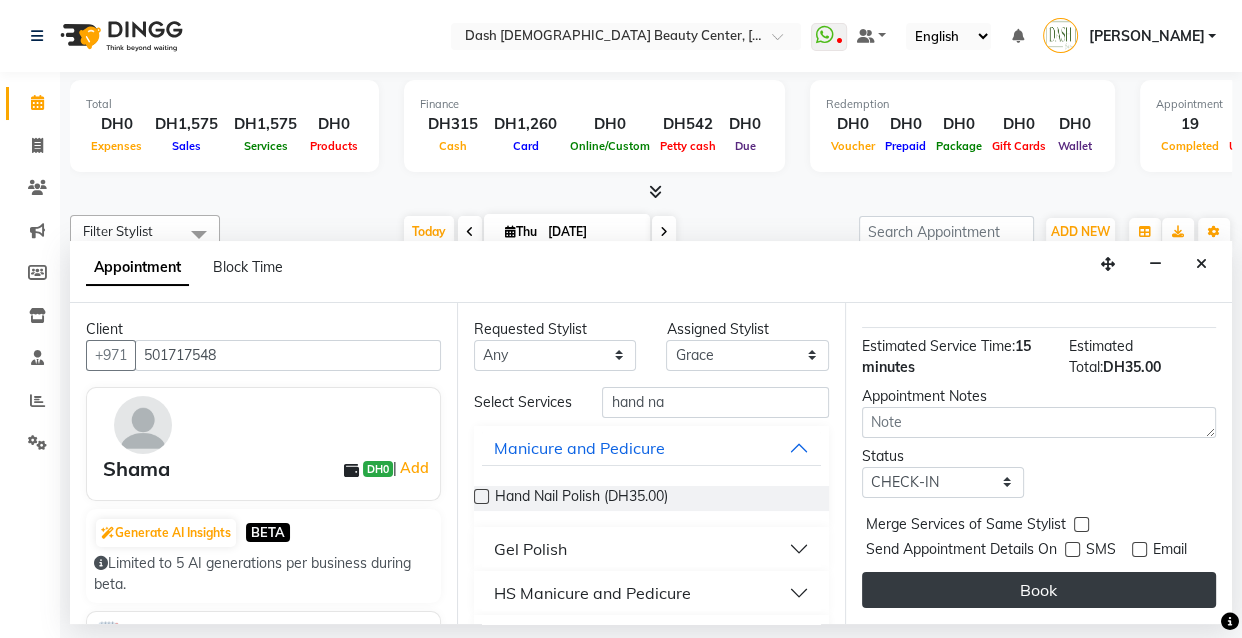 click on "Book" at bounding box center [1039, 590] 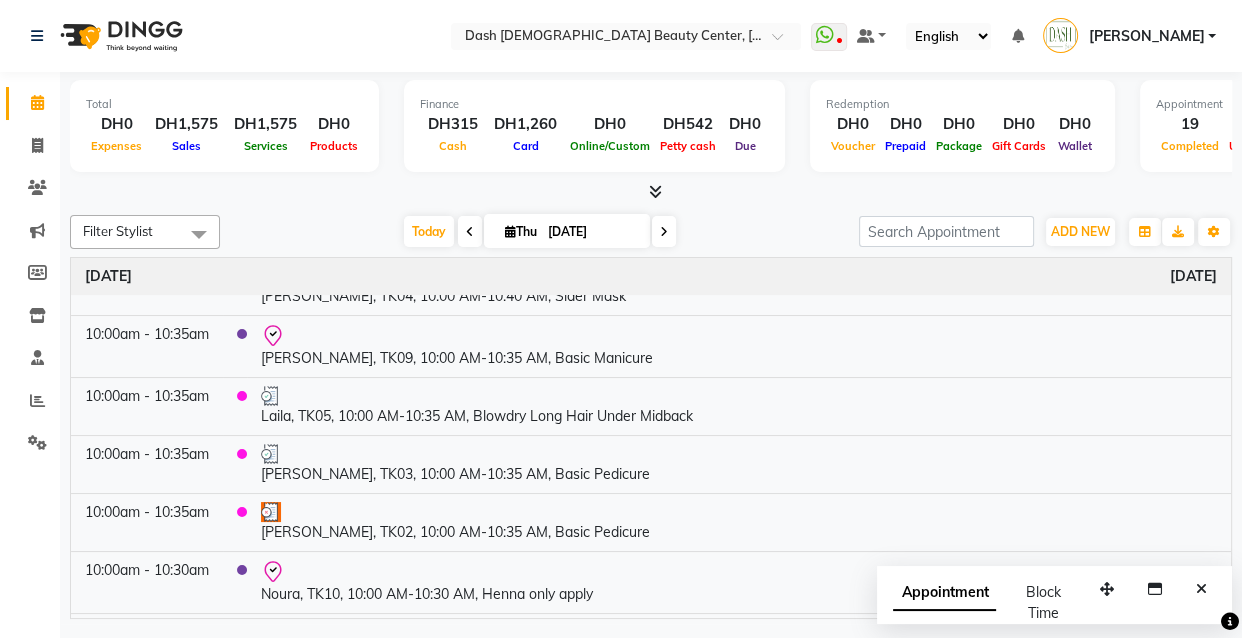scroll, scrollTop: 0, scrollLeft: 0, axis: both 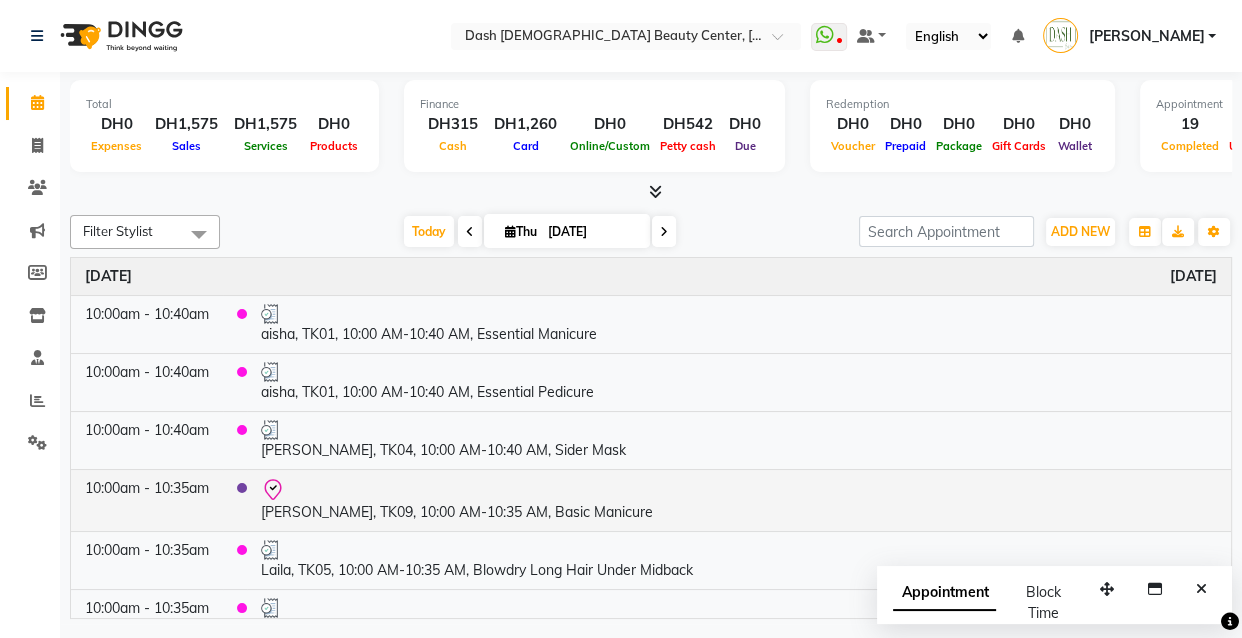click on "[PERSON_NAME], TK09, 10:00 AM-10:35 AM, Basic Manicure" at bounding box center (739, 500) 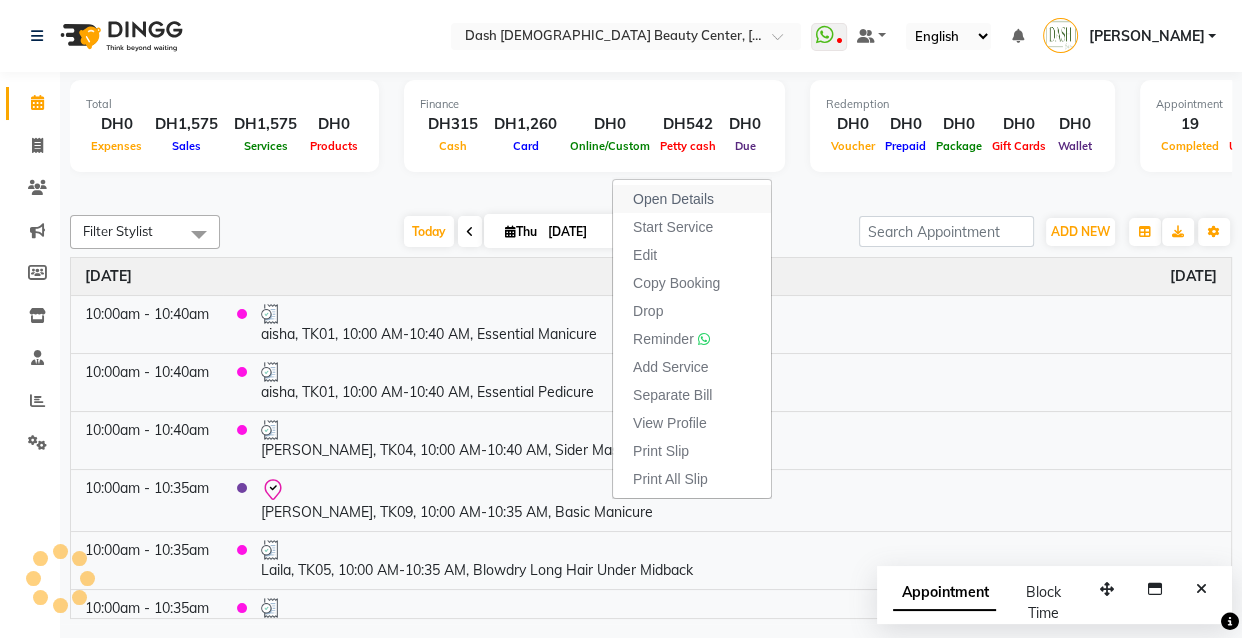 click on "Open Details" at bounding box center (692, 199) 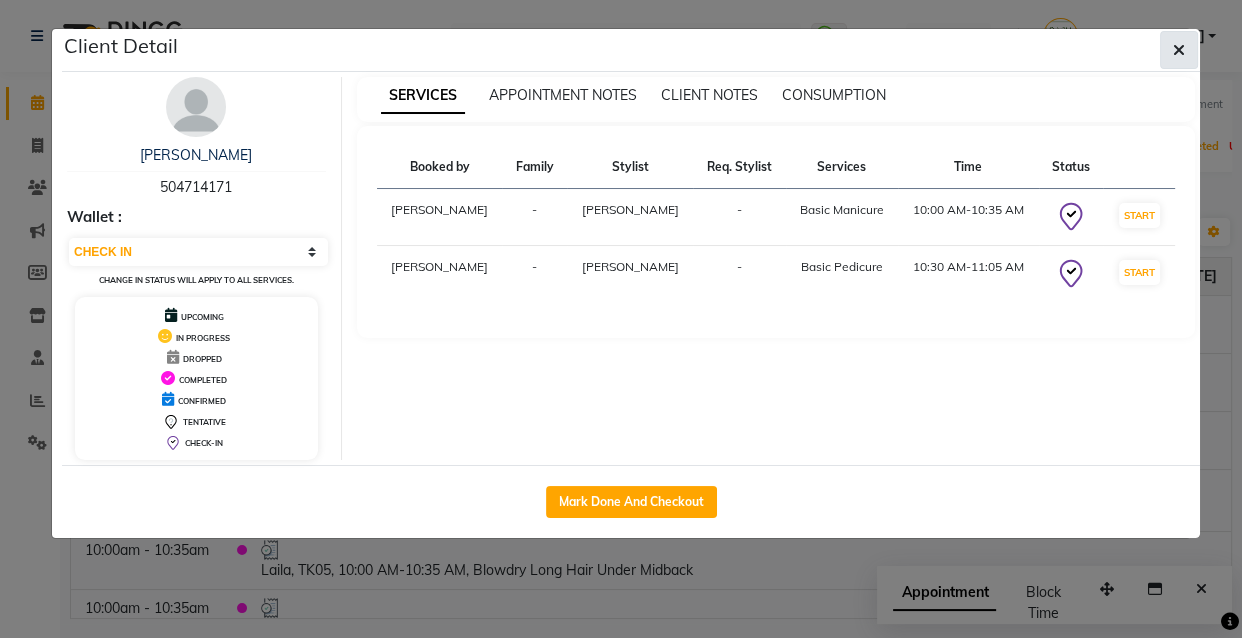 click 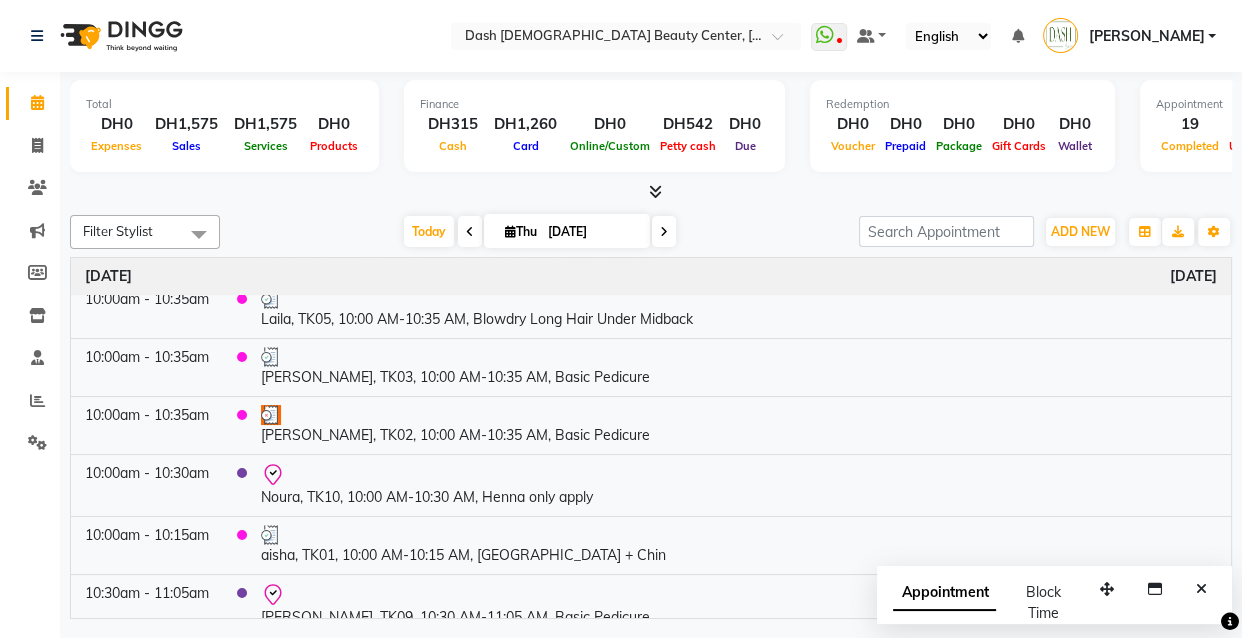 scroll, scrollTop: 262, scrollLeft: 0, axis: vertical 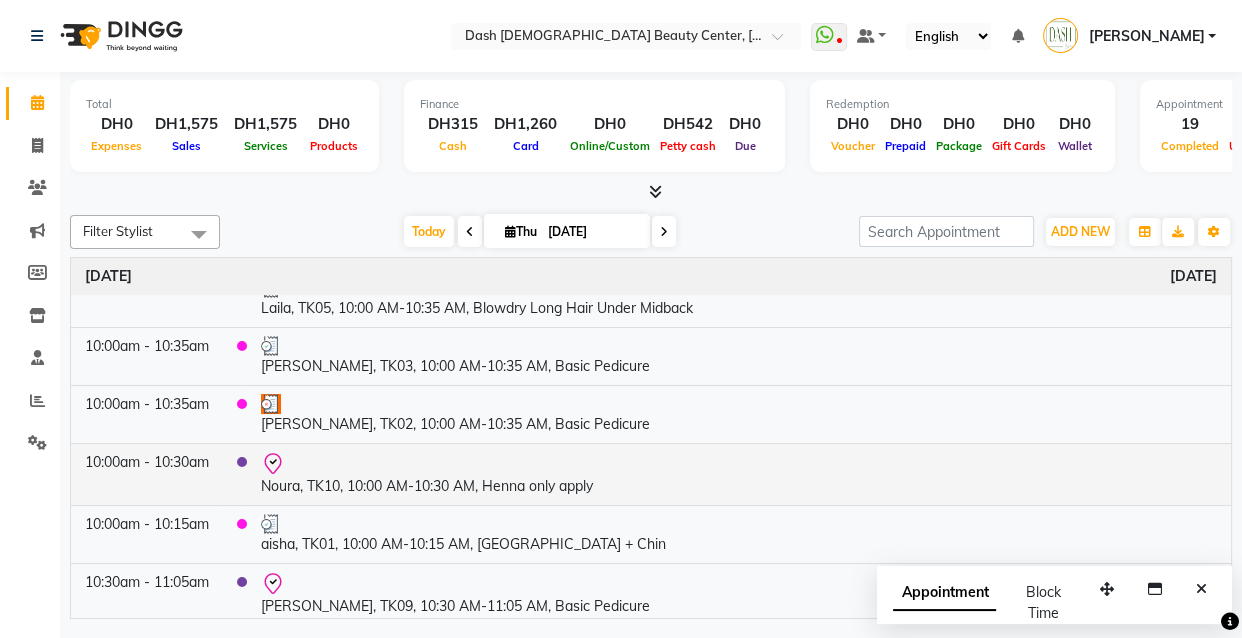 click on "Noura, TK10, 10:00 AM-10:30 AM, Henna only apply" at bounding box center [739, 474] 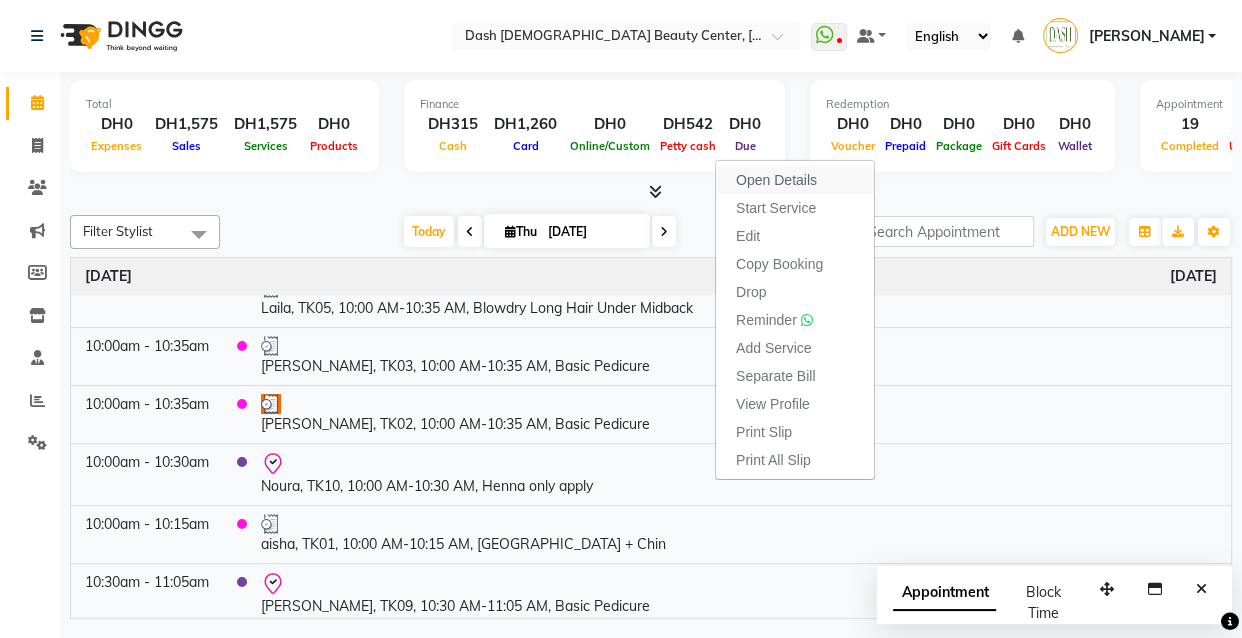 click on "Open Details" at bounding box center (795, 180) 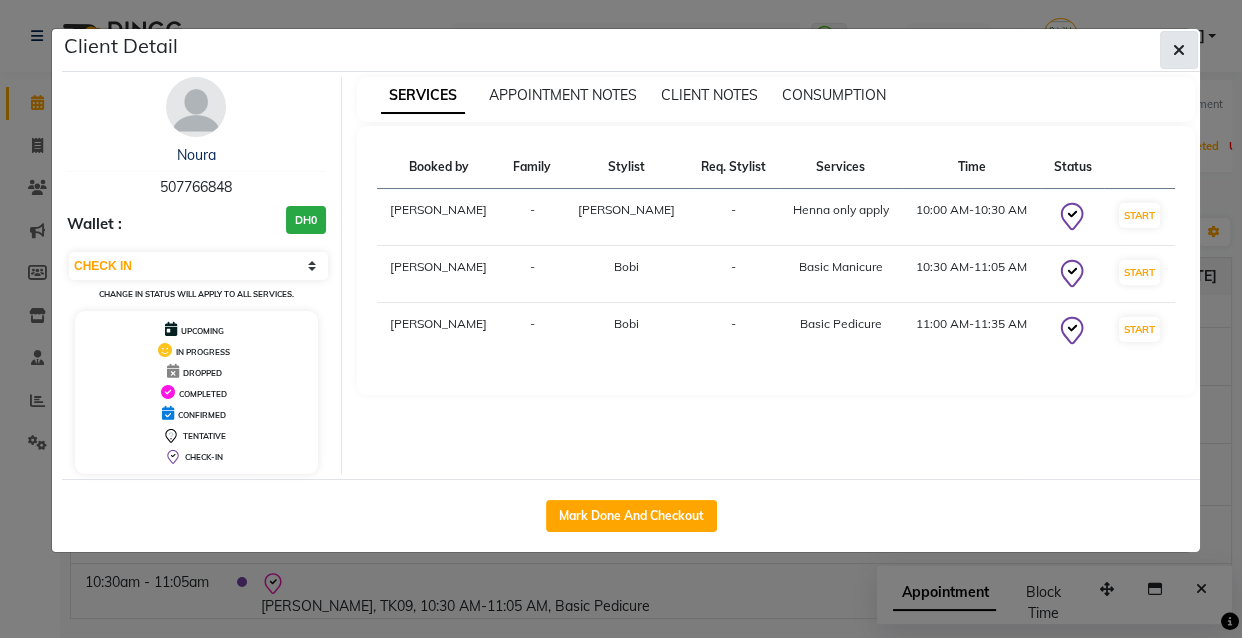 click 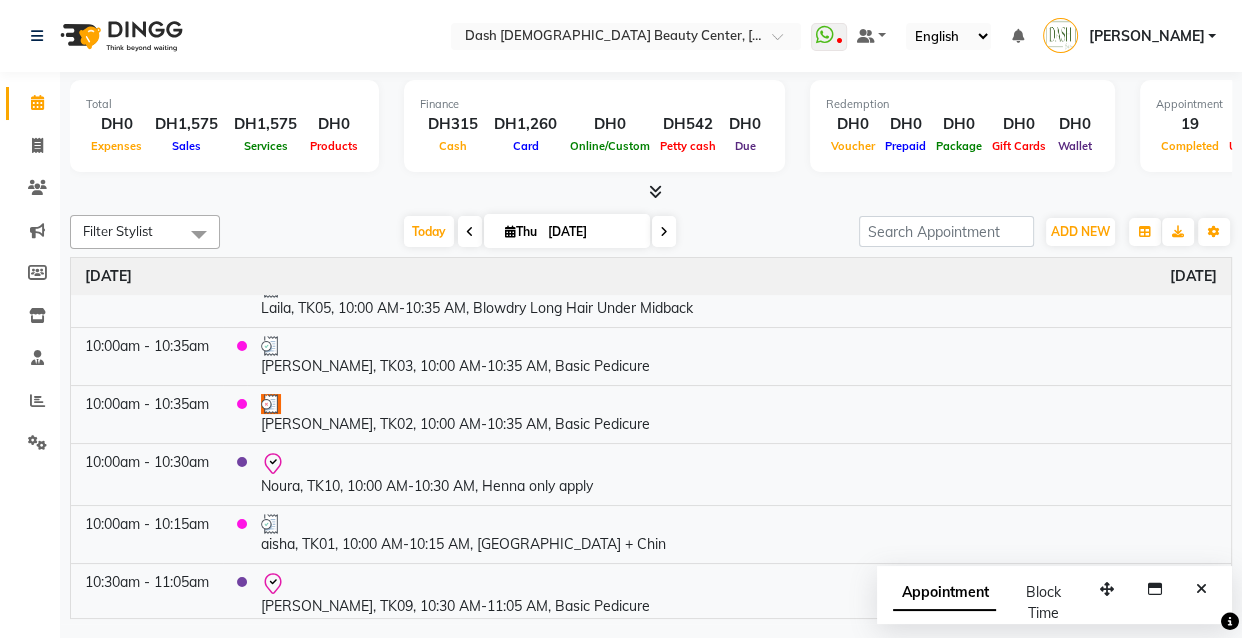 scroll, scrollTop: 0, scrollLeft: 0, axis: both 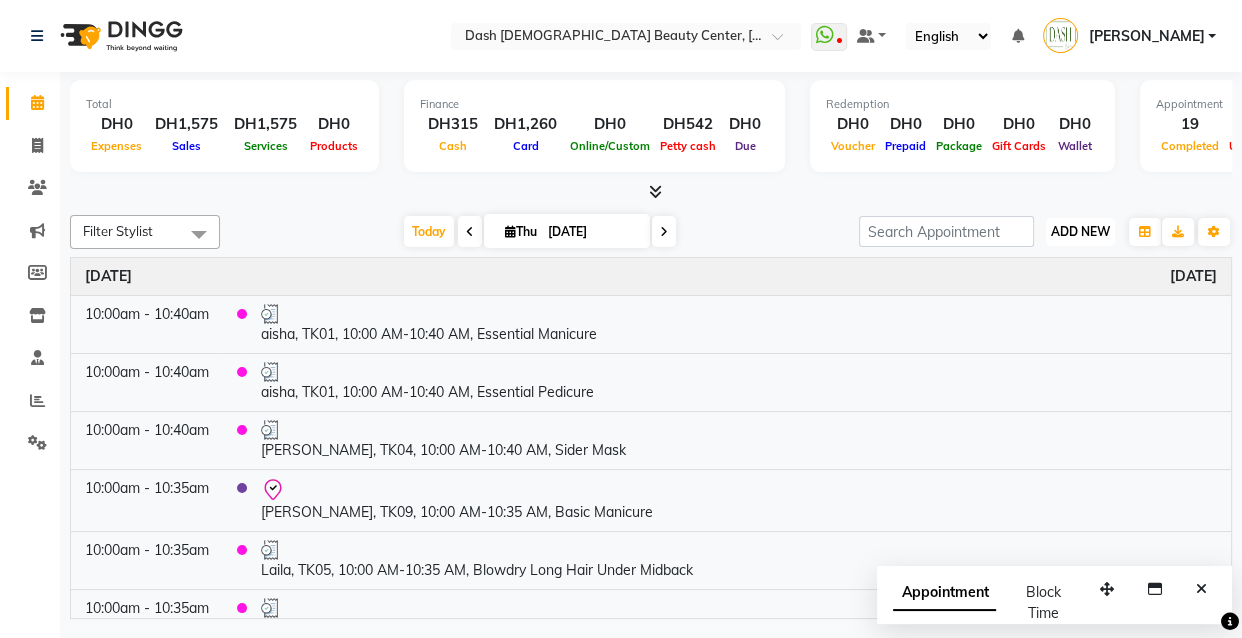 click on "ADD NEW" at bounding box center (1080, 231) 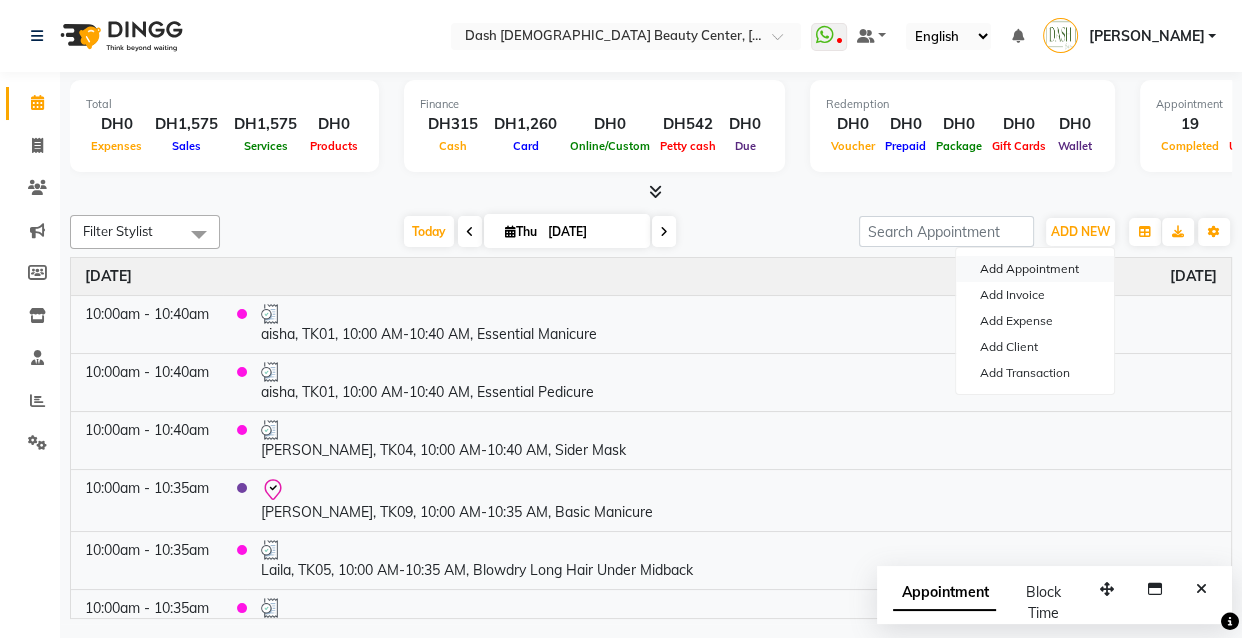 click on "Add Appointment" at bounding box center [1035, 269] 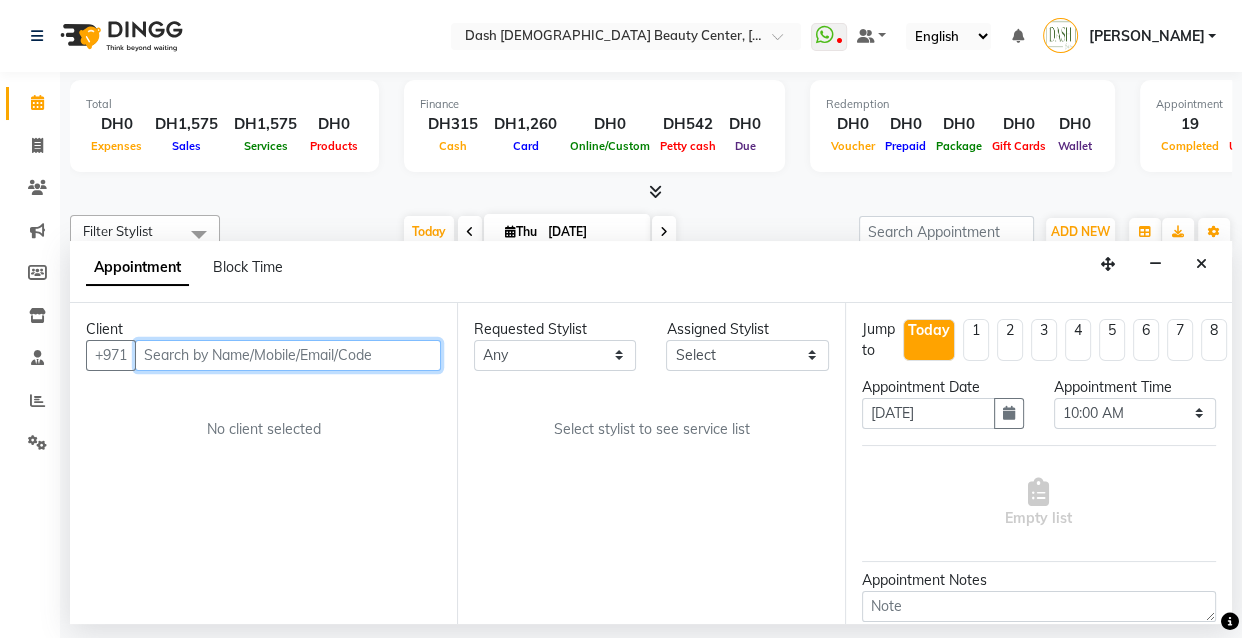 click at bounding box center (288, 355) 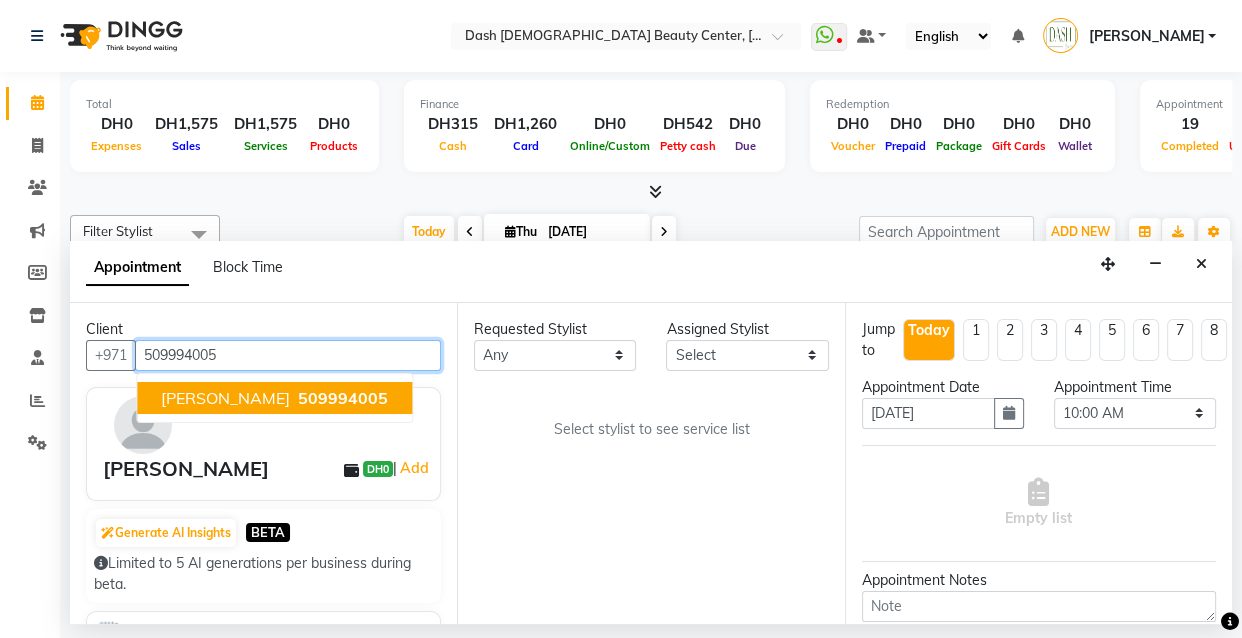 click on "509994005" at bounding box center (343, 398) 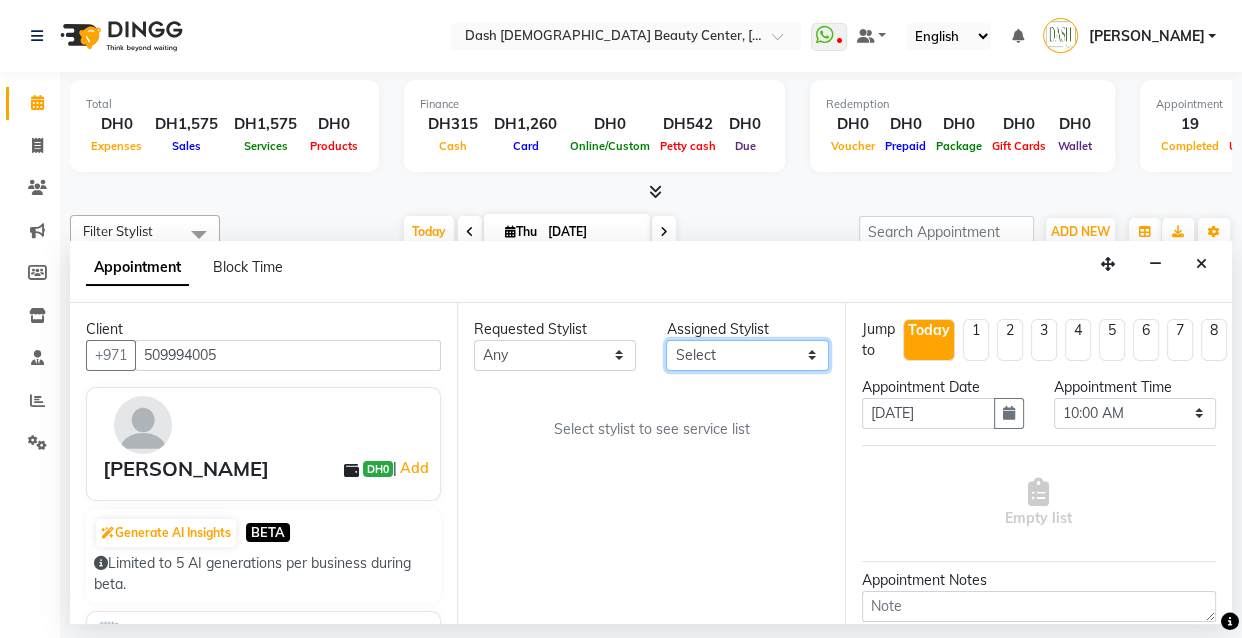 click on "Select [PERSON_NAME] [PERSON_NAME] [PERSON_NAME] [PERSON_NAME] [PERSON_NAME] [PERSON_NAME] [PERSON_NAME] [PERSON_NAME] [PERSON_NAME] Peace [PERSON_NAME] [PERSON_NAME]" at bounding box center [747, 355] 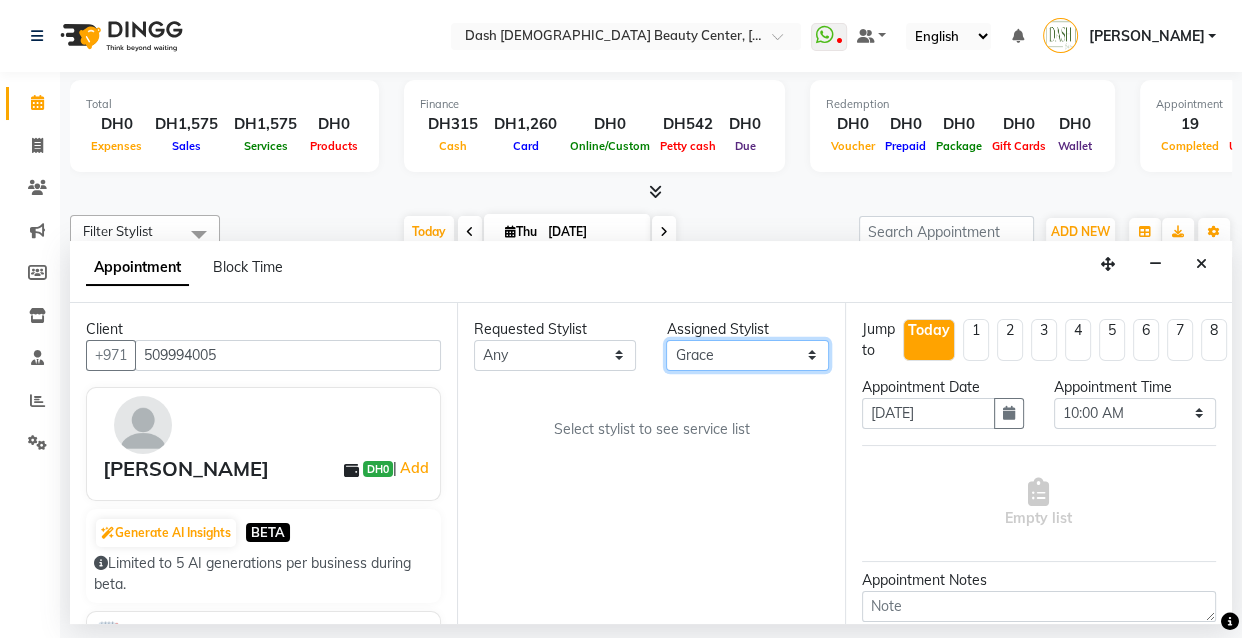 click on "Select [PERSON_NAME] [PERSON_NAME] [PERSON_NAME] [PERSON_NAME] [PERSON_NAME] [PERSON_NAME] [PERSON_NAME] [PERSON_NAME] [PERSON_NAME] Peace [PERSON_NAME] [PERSON_NAME]" at bounding box center (747, 355) 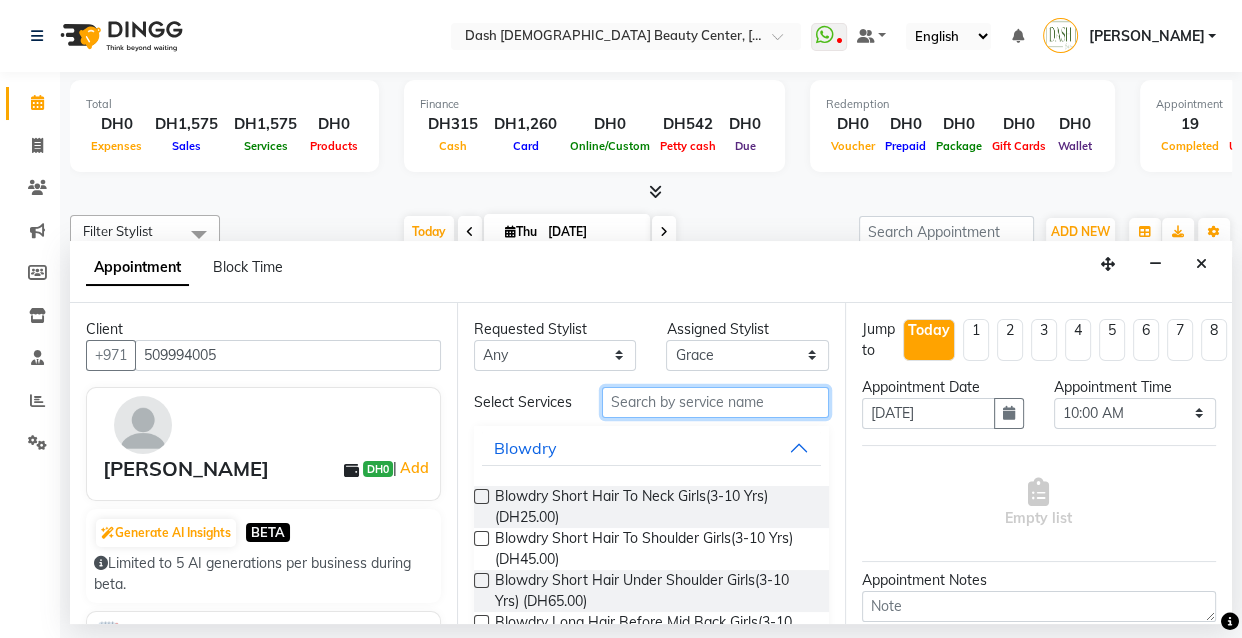 click at bounding box center [715, 402] 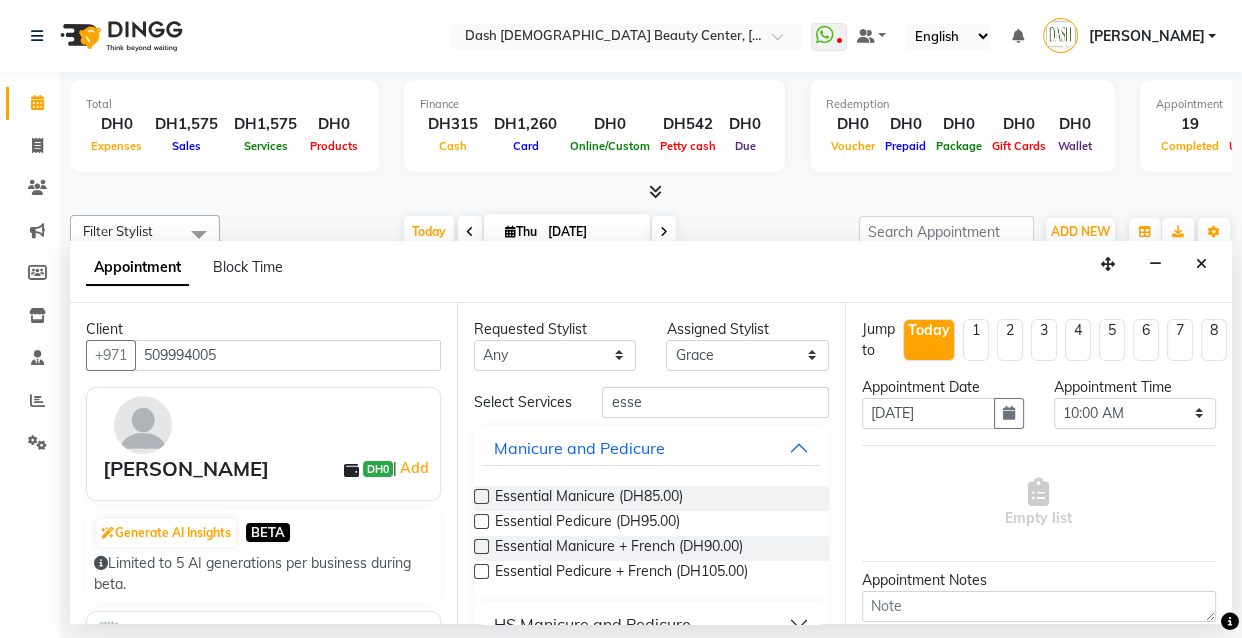 click at bounding box center (481, 496) 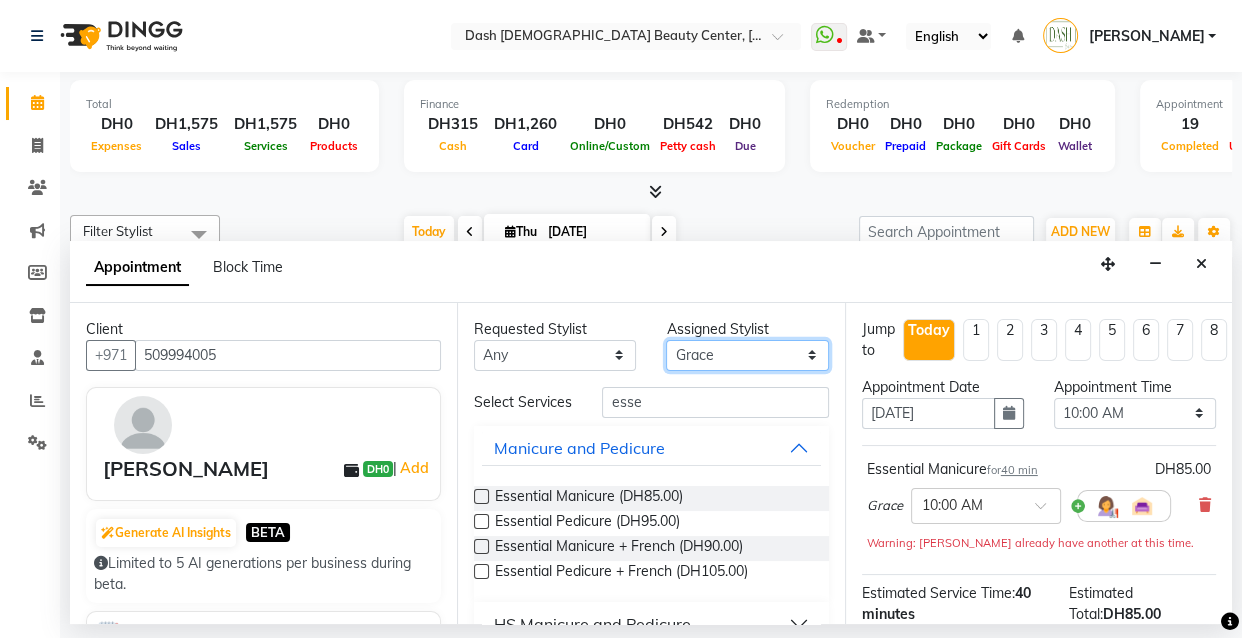 click on "Select [PERSON_NAME] [PERSON_NAME] [PERSON_NAME] [PERSON_NAME] [PERSON_NAME] [PERSON_NAME] [PERSON_NAME] [PERSON_NAME] [PERSON_NAME] Peace [PERSON_NAME] [PERSON_NAME]" at bounding box center [747, 355] 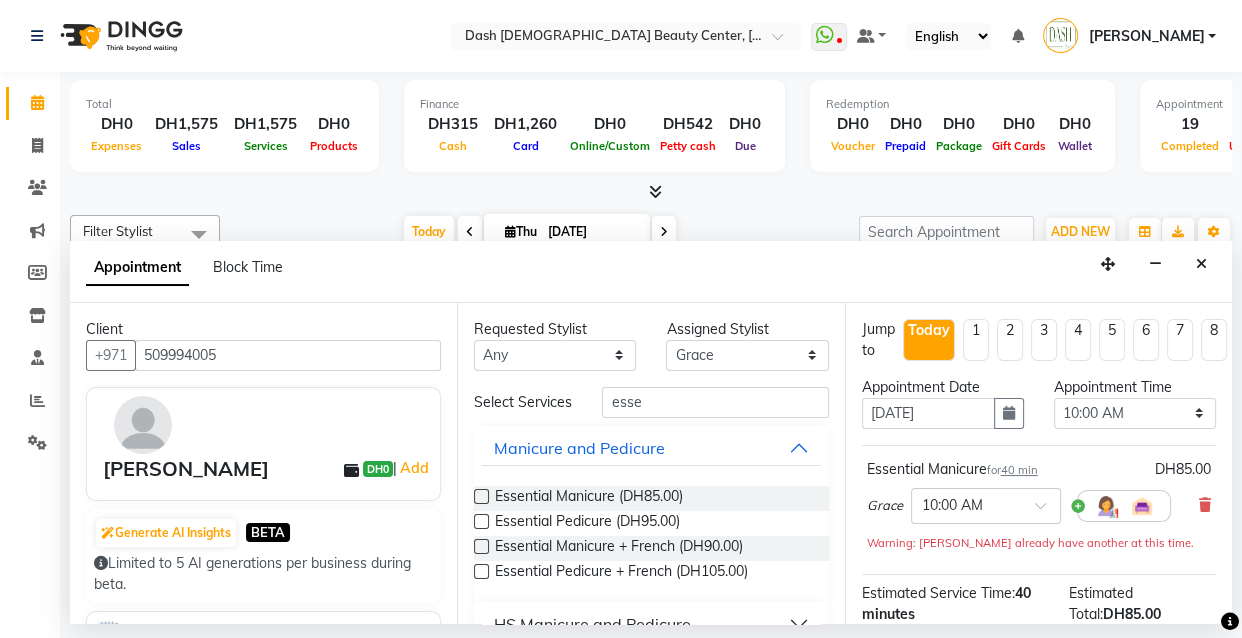 click at bounding box center (481, 521) 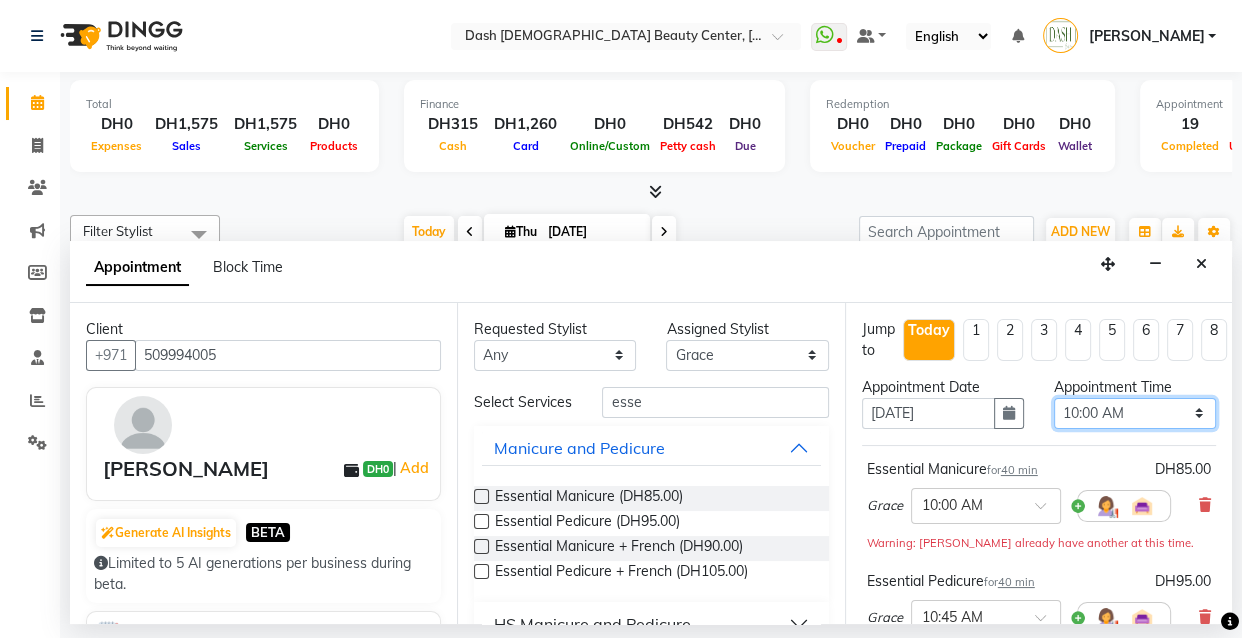 click on "Select 10:00 AM 10:15 AM 10:30 AM 10:45 AM 11:00 AM 11:15 AM 11:30 AM 11:45 AM 12:00 PM 12:15 PM 12:30 PM 12:45 PM 01:00 PM 01:15 PM 01:30 PM 01:45 PM 02:00 PM 02:15 PM 02:30 PM 02:45 PM 03:00 PM 03:15 PM 03:30 PM 03:45 PM 04:00 PM 04:15 PM 04:30 PM 04:45 PM 05:00 PM 05:15 PM 05:30 PM 05:45 PM 06:00 PM 06:15 PM 06:30 PM 06:45 PM 07:00 PM 07:15 PM 07:30 PM 07:45 PM 08:00 PM 08:15 PM 08:30 PM 08:45 PM 09:00 PM 09:15 PM 09:30 PM 09:45 PM 10:00 PM" at bounding box center (1135, 413) 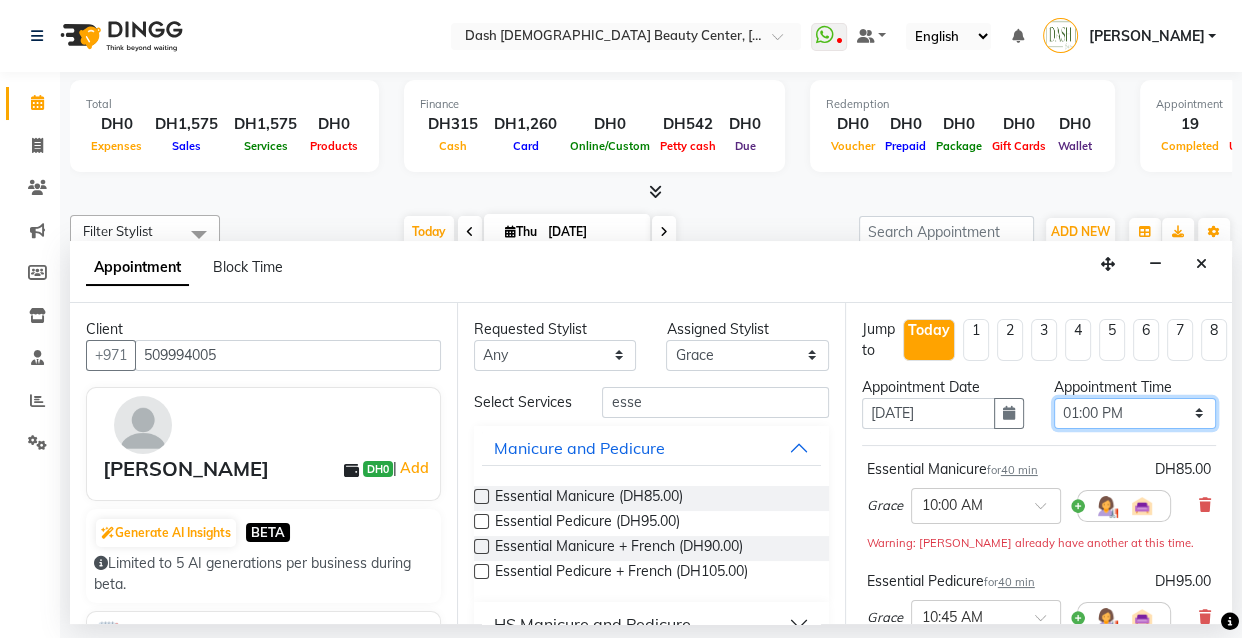 click on "Select 10:00 AM 10:15 AM 10:30 AM 10:45 AM 11:00 AM 11:15 AM 11:30 AM 11:45 AM 12:00 PM 12:15 PM 12:30 PM 12:45 PM 01:00 PM 01:15 PM 01:30 PM 01:45 PM 02:00 PM 02:15 PM 02:30 PM 02:45 PM 03:00 PM 03:15 PM 03:30 PM 03:45 PM 04:00 PM 04:15 PM 04:30 PM 04:45 PM 05:00 PM 05:15 PM 05:30 PM 05:45 PM 06:00 PM 06:15 PM 06:30 PM 06:45 PM 07:00 PM 07:15 PM 07:30 PM 07:45 PM 08:00 PM 08:15 PM 08:30 PM 08:45 PM 09:00 PM 09:15 PM 09:30 PM 09:45 PM 10:00 PM" at bounding box center [1135, 413] 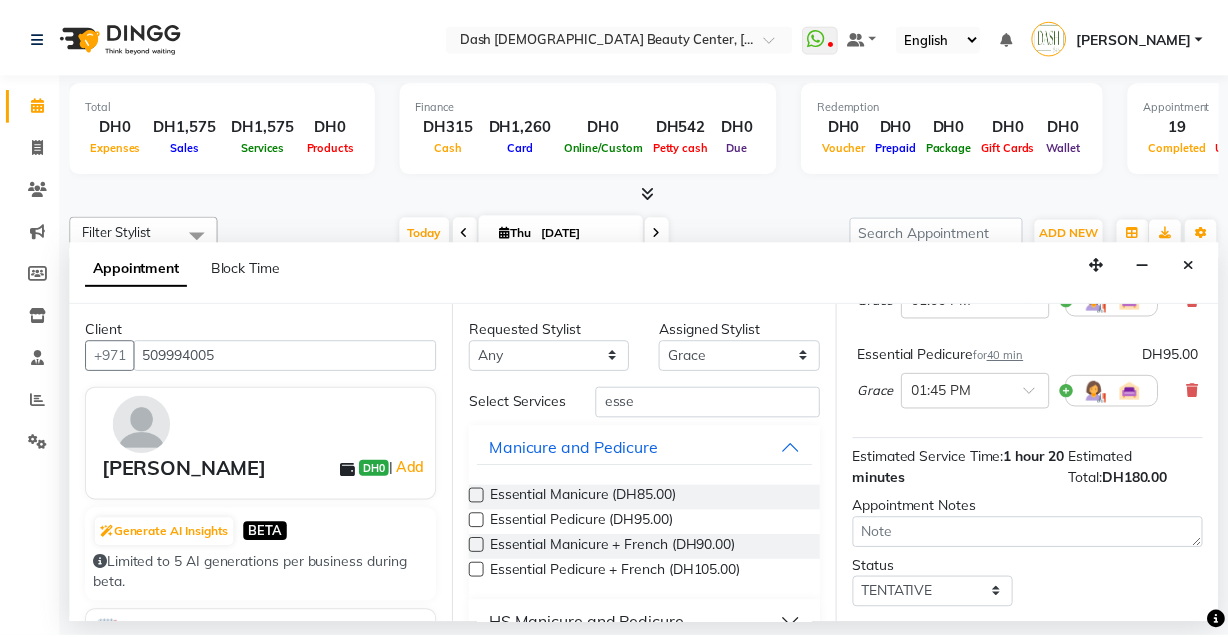 scroll, scrollTop: 347, scrollLeft: 0, axis: vertical 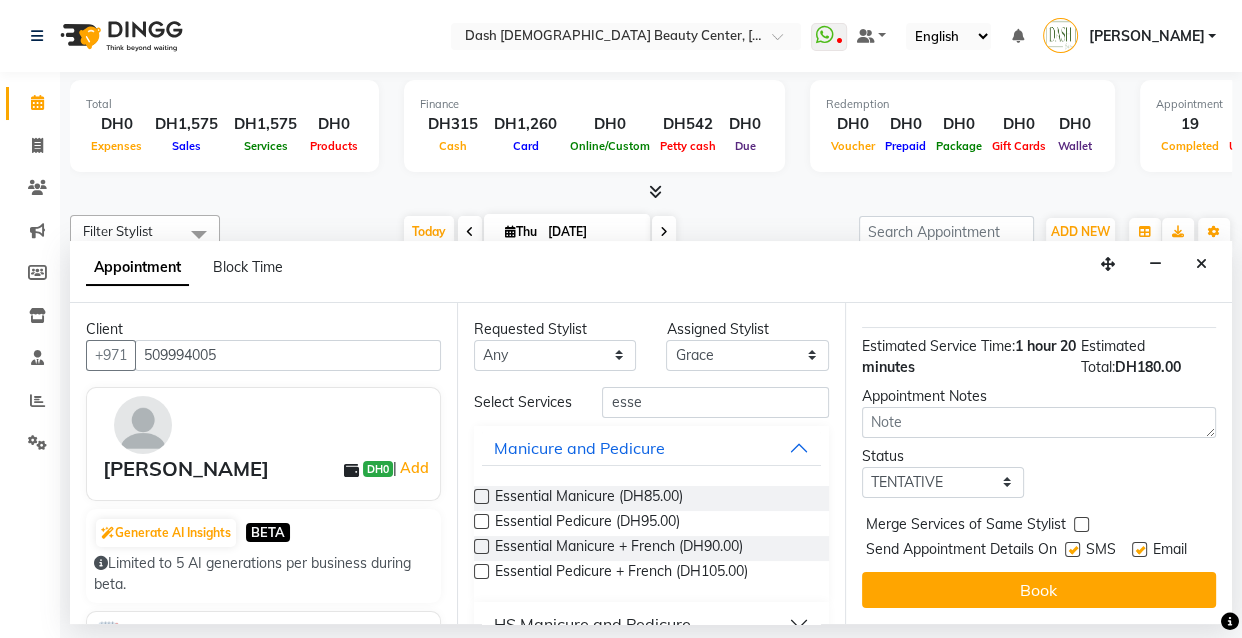 click at bounding box center (1072, 549) 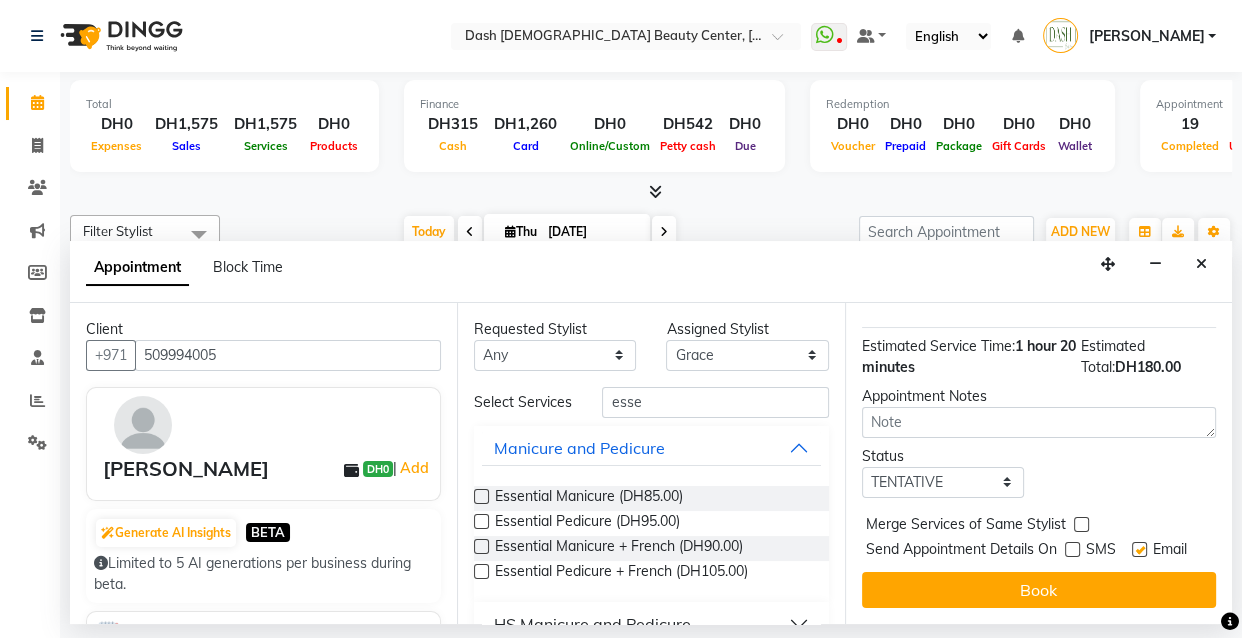 click at bounding box center (1139, 549) 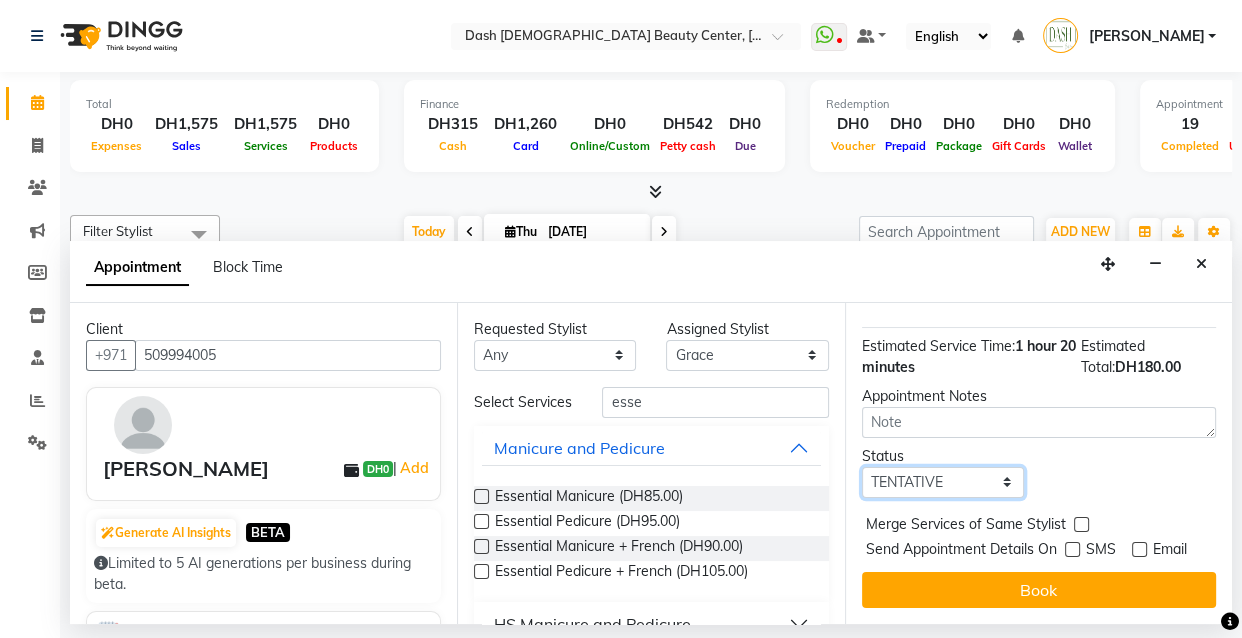 click on "Select TENTATIVE CONFIRM CHECK-IN UPCOMING" at bounding box center (943, 482) 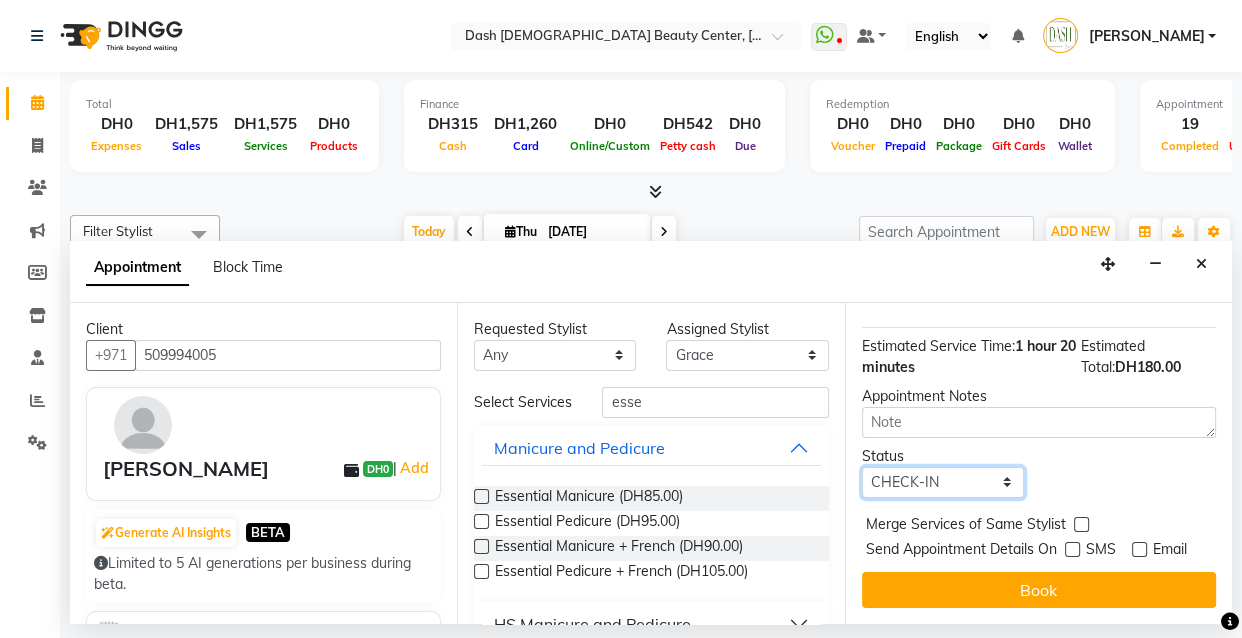 click on "Select TENTATIVE CONFIRM CHECK-IN UPCOMING" at bounding box center (943, 482) 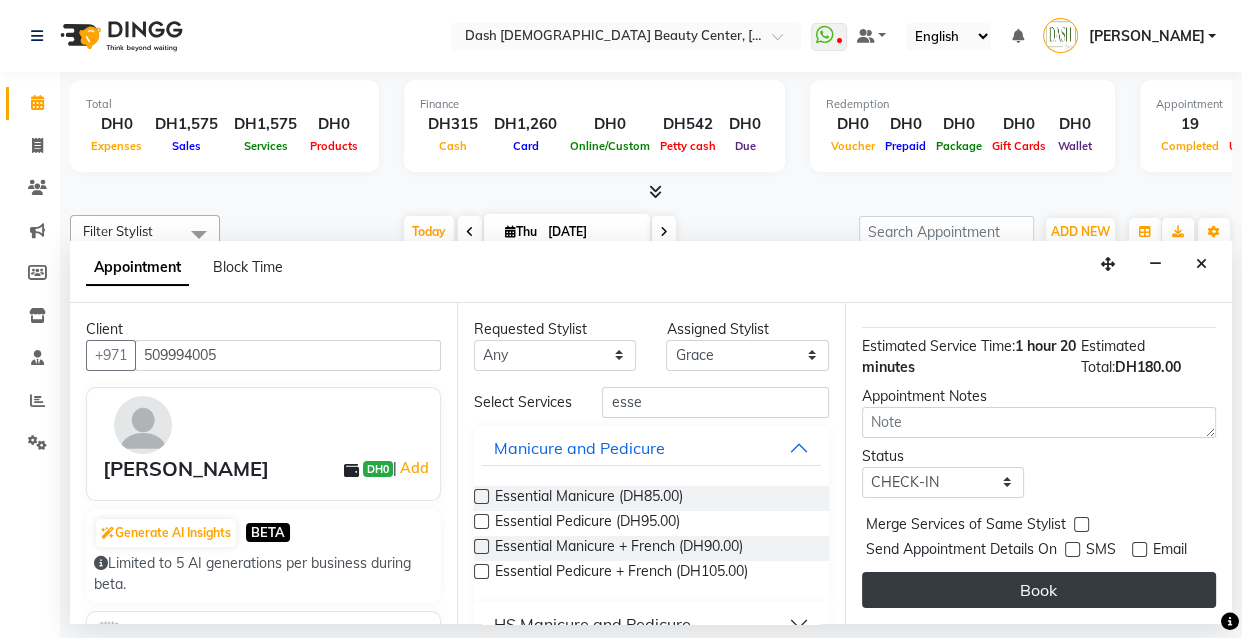 click on "Book" at bounding box center [1039, 590] 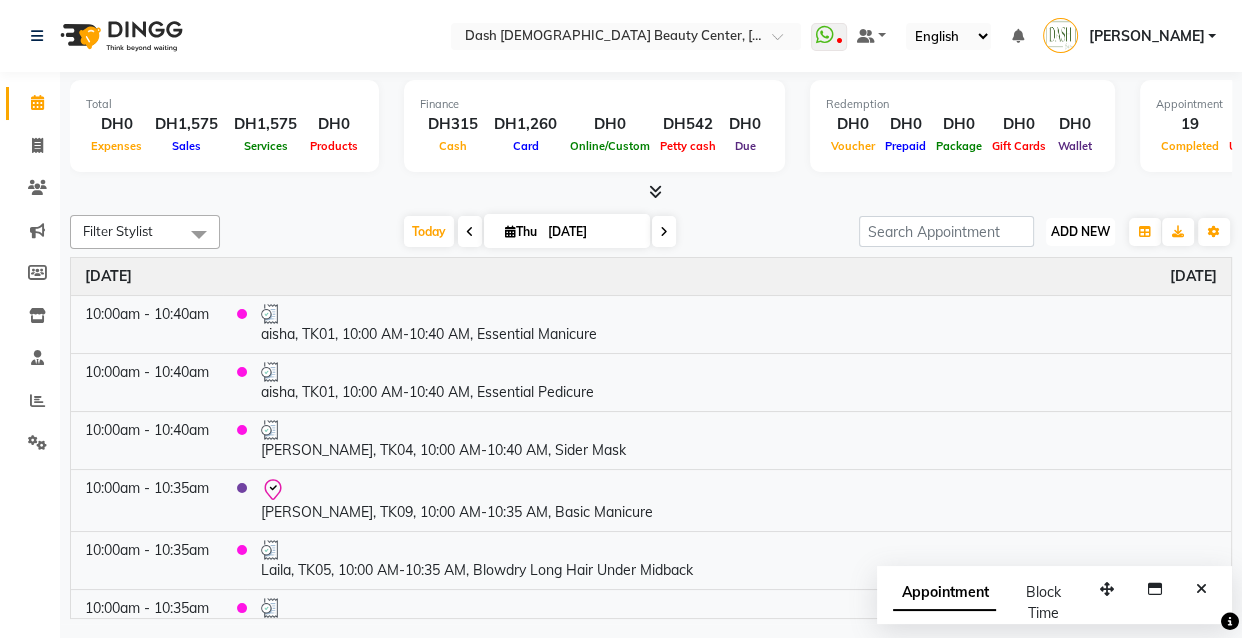 click on "ADD NEW" at bounding box center (1080, 231) 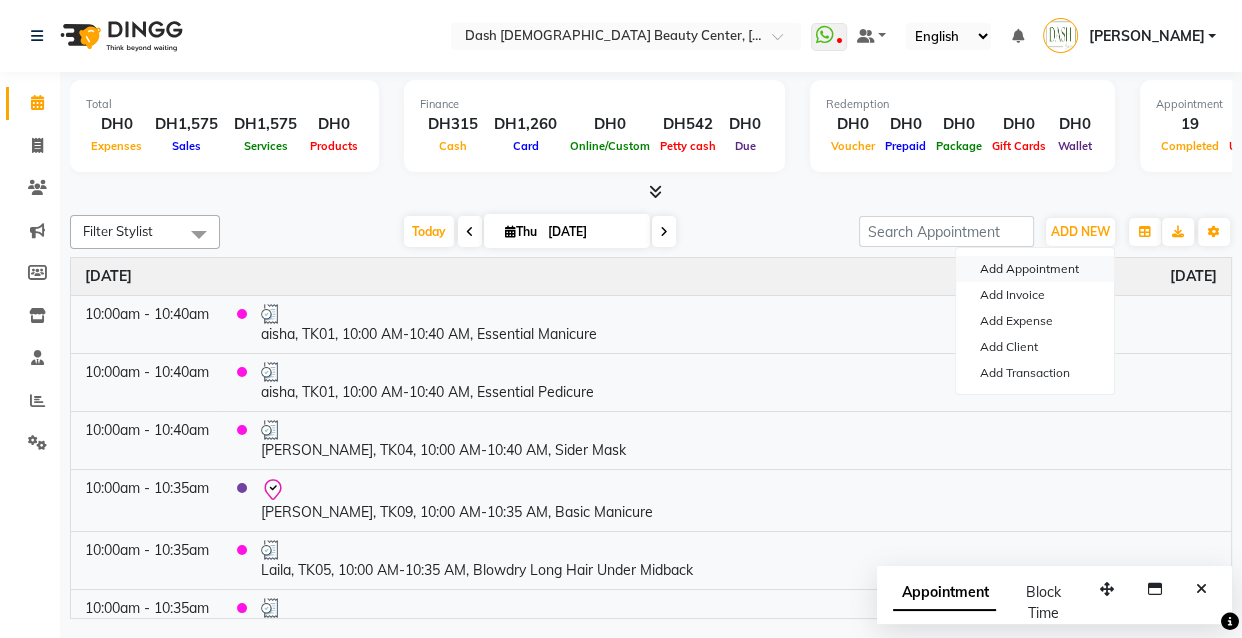 click on "Add Appointment" at bounding box center [1035, 269] 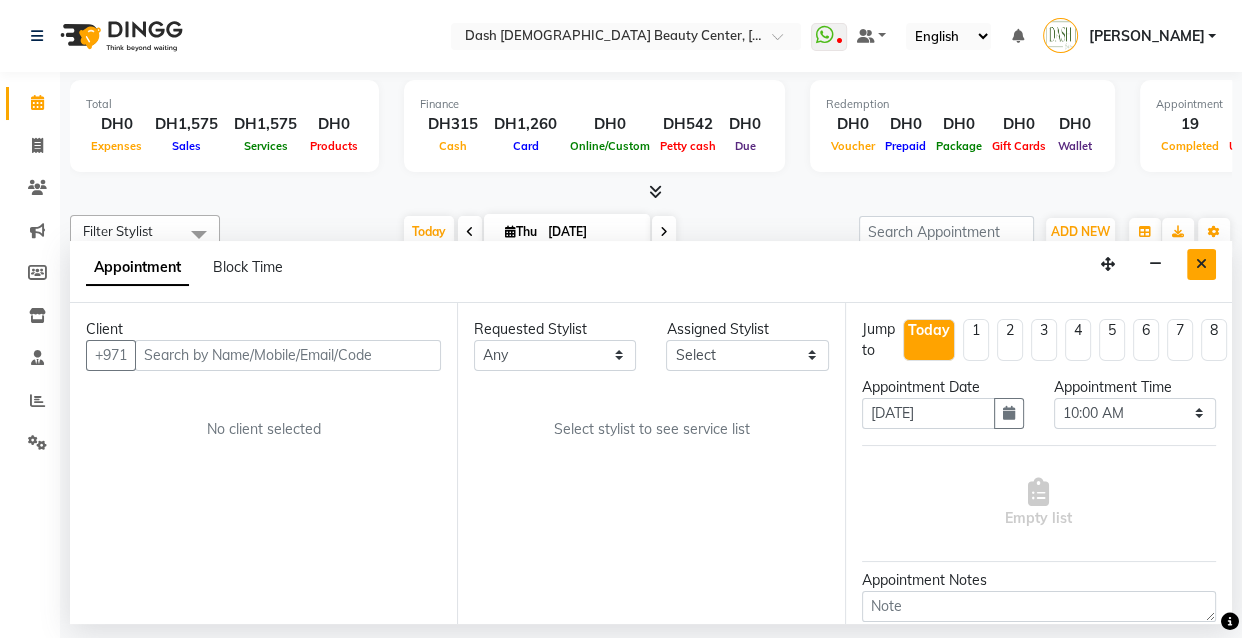 click at bounding box center [1201, 264] 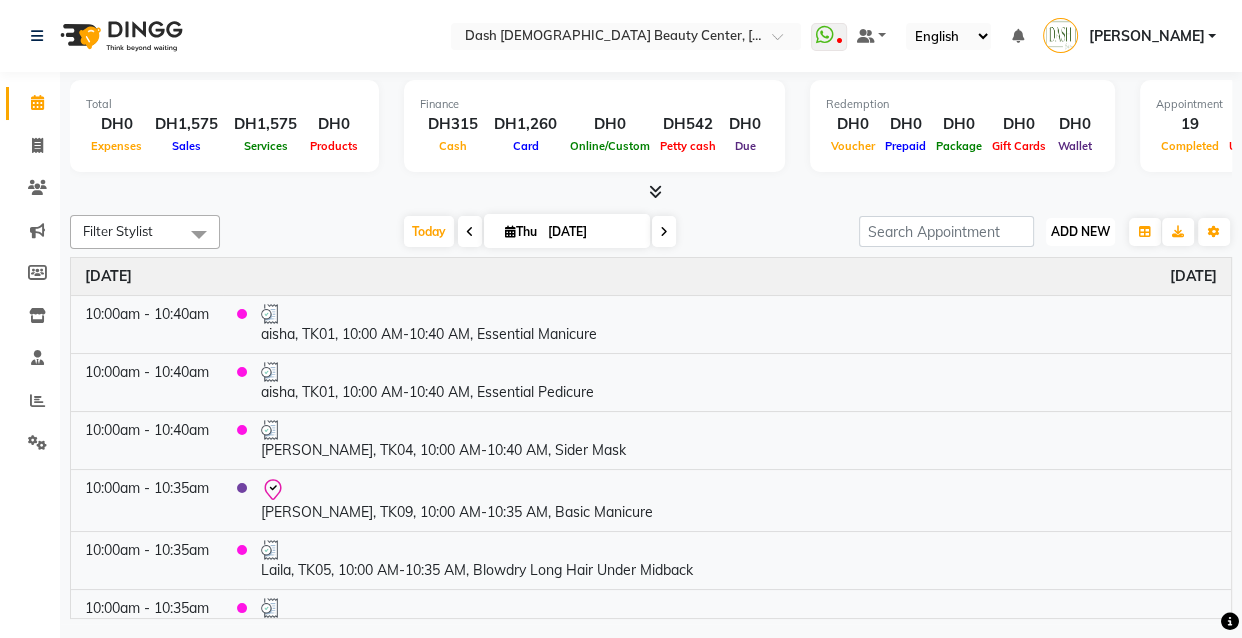 click on "ADD NEW" at bounding box center [1080, 231] 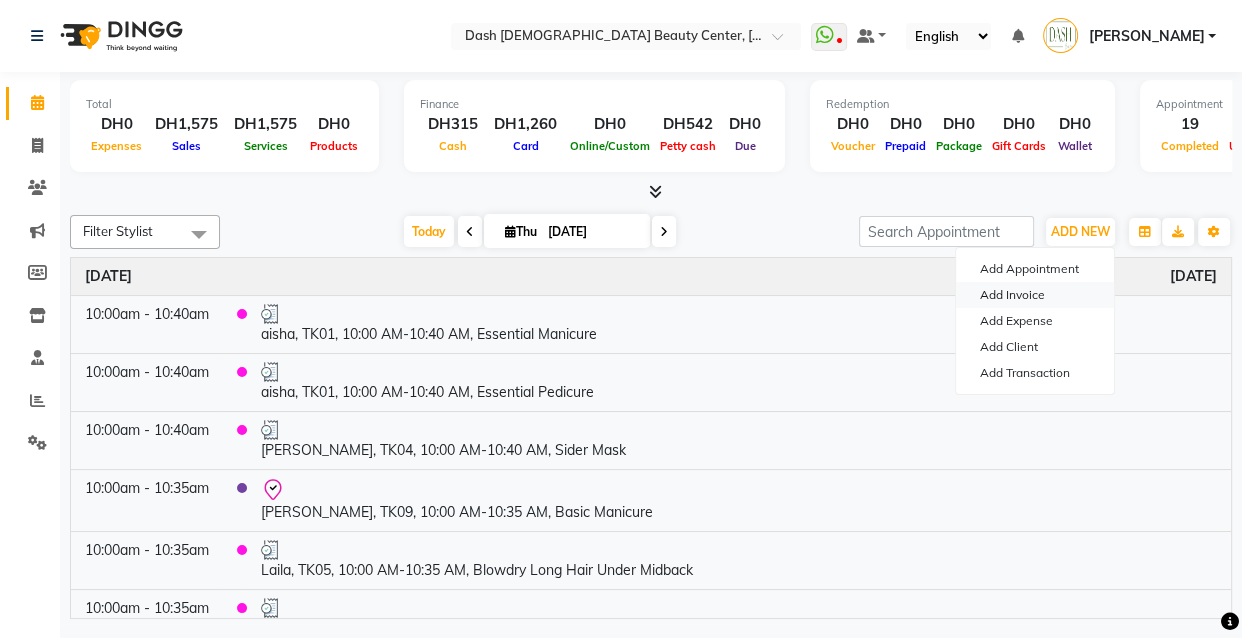 click on "Add Invoice" at bounding box center (1035, 295) 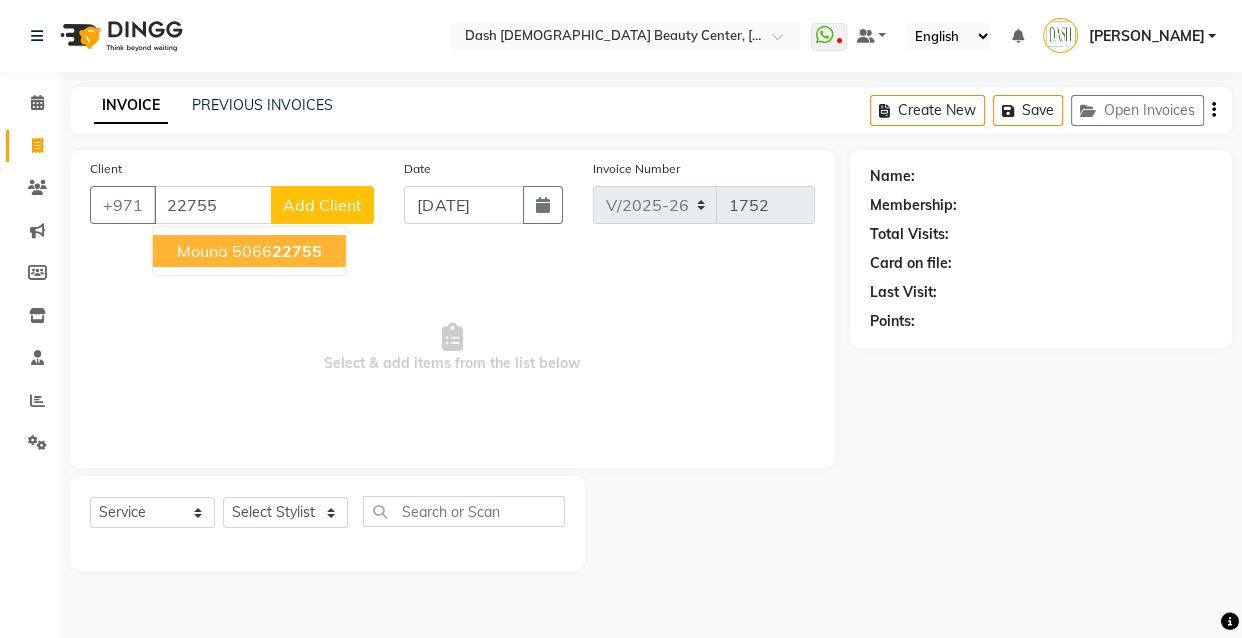 click on "Mouna  5066 22755" at bounding box center [249, 251] 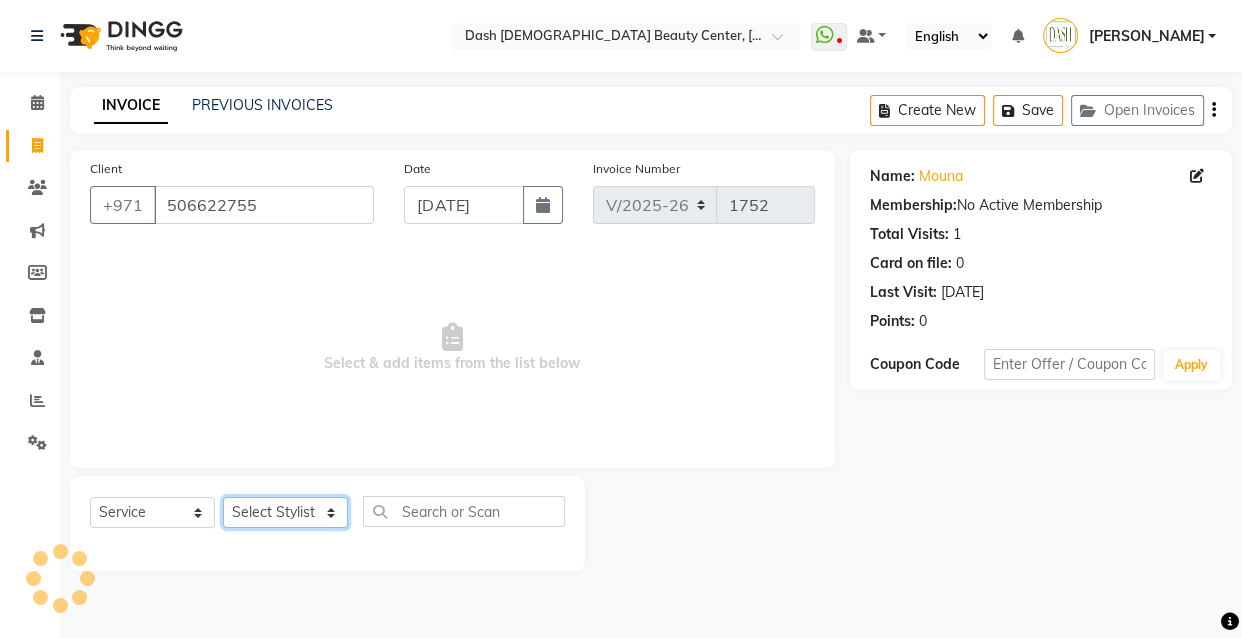 click on "Select Stylist [PERSON_NAME] [PERSON_NAME] [PERSON_NAME] [PERSON_NAME] [PERSON_NAME] [PERSON_NAME] [PERSON_NAME] [PERSON_NAME] May [PERSON_NAME] (Cafe) Nabasirye (Cafe) [PERSON_NAME] [PERSON_NAME] Owner Peace Rechiel [PERSON_NAME] [PERSON_NAME]" 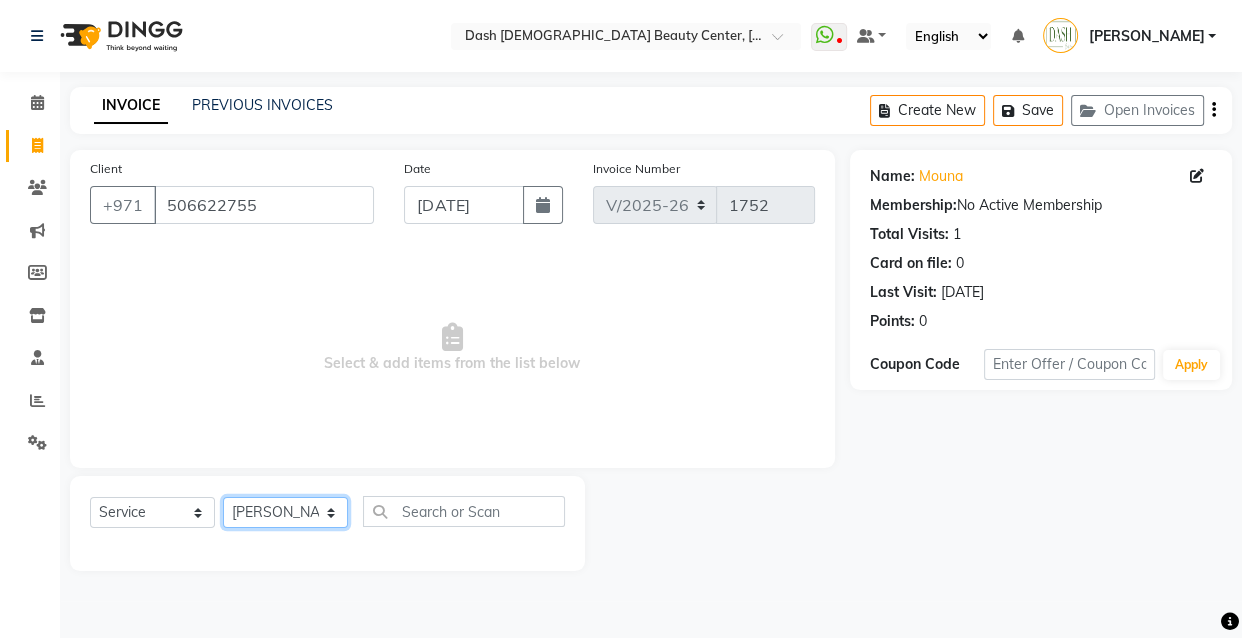 click on "Select Stylist [PERSON_NAME] [PERSON_NAME] [PERSON_NAME] [PERSON_NAME] [PERSON_NAME] [PERSON_NAME] [PERSON_NAME] [PERSON_NAME] May [PERSON_NAME] (Cafe) Nabasirye (Cafe) [PERSON_NAME] [PERSON_NAME] Owner Peace Rechiel [PERSON_NAME] [PERSON_NAME]" 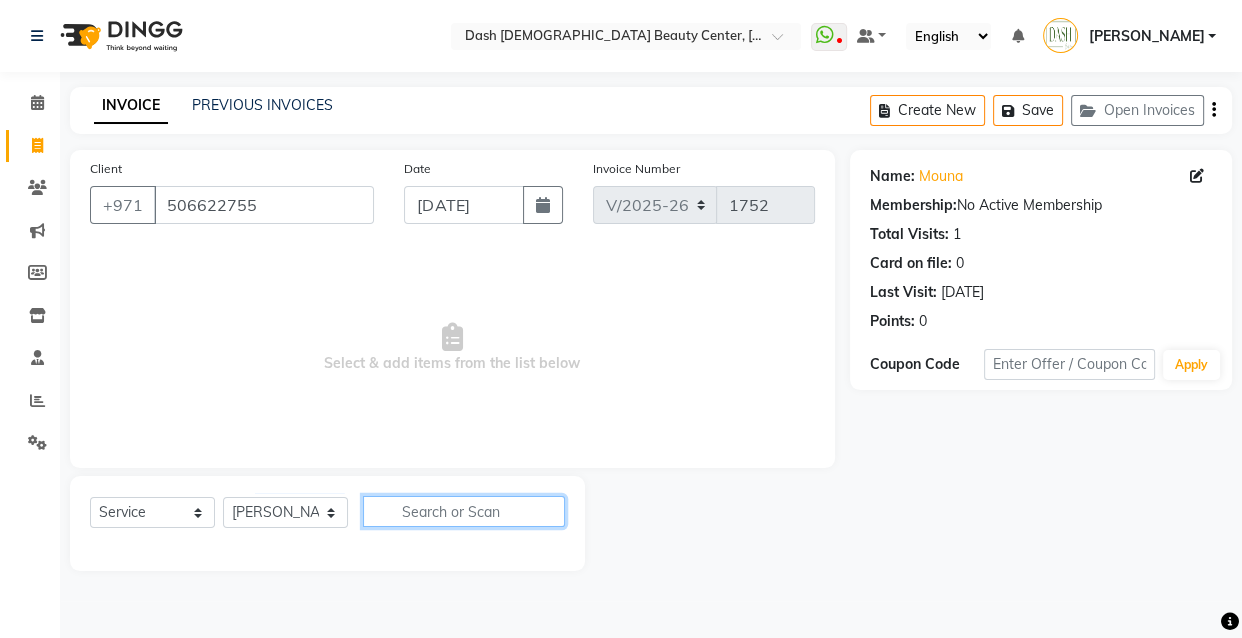 click 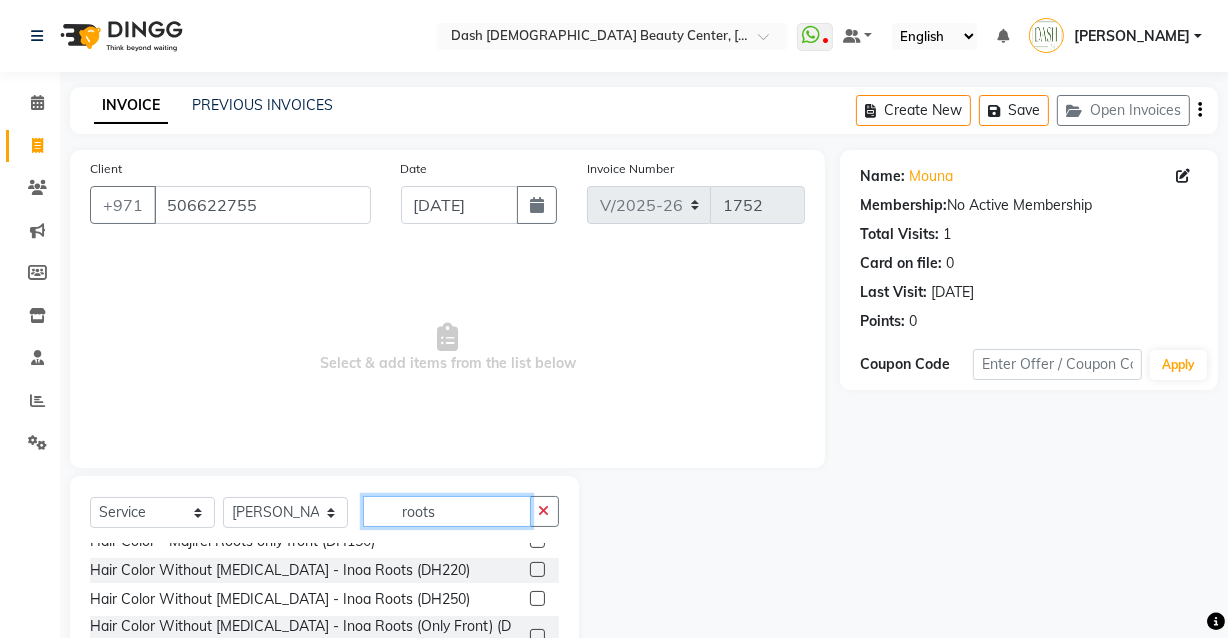 scroll, scrollTop: 104, scrollLeft: 0, axis: vertical 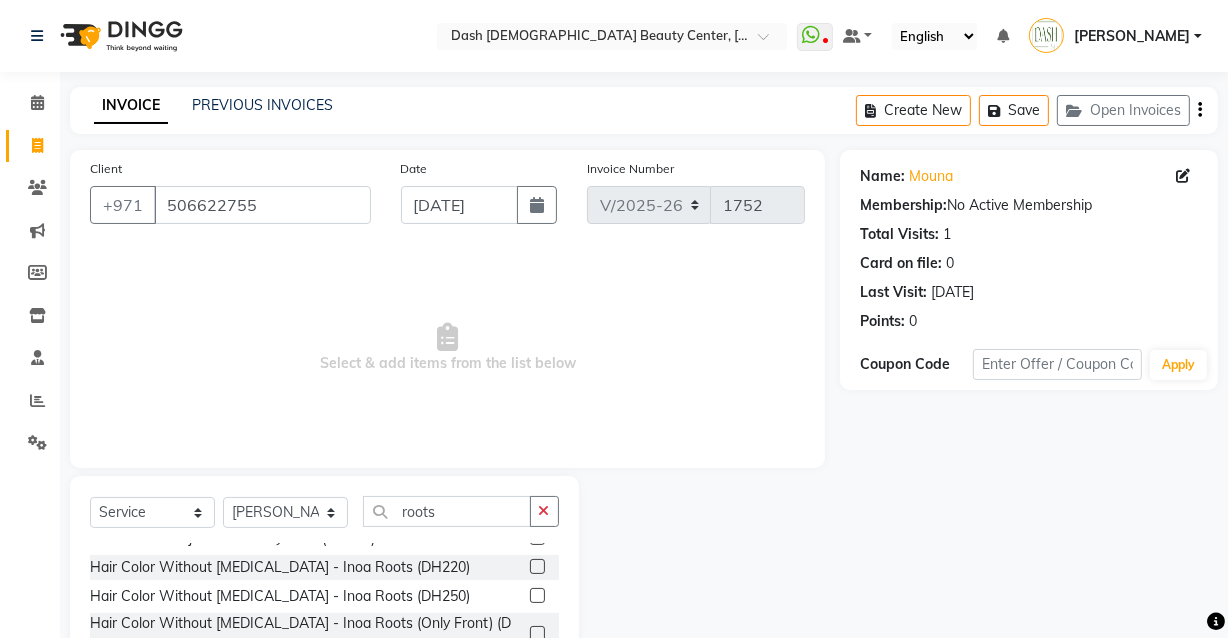 click 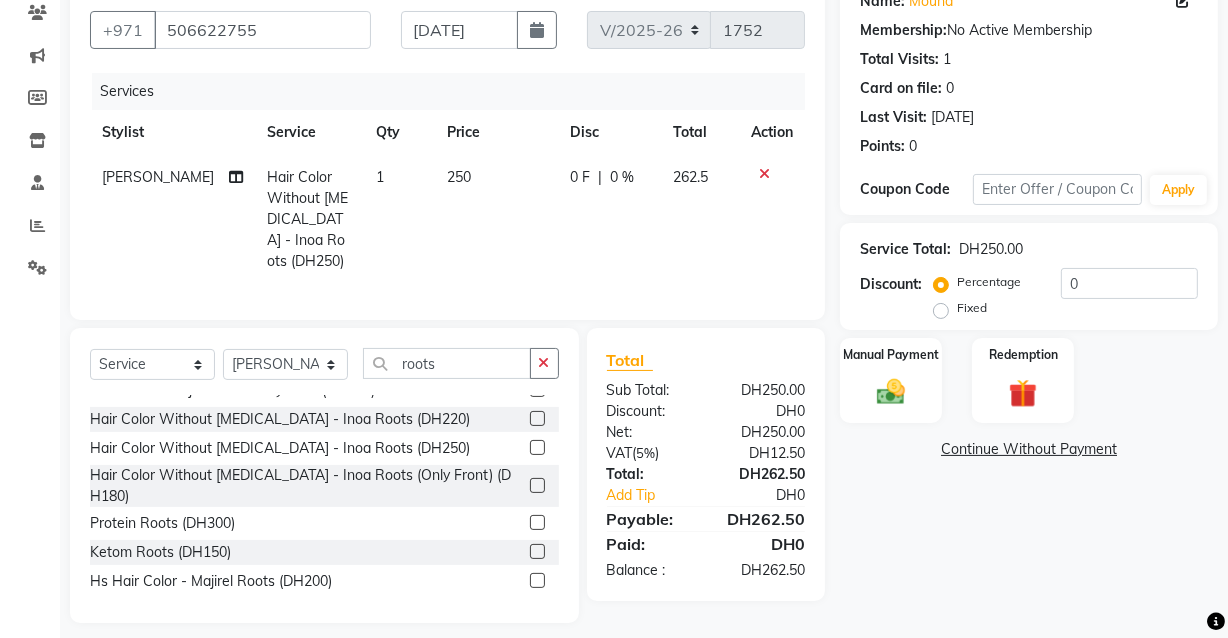 scroll, scrollTop: 182, scrollLeft: 0, axis: vertical 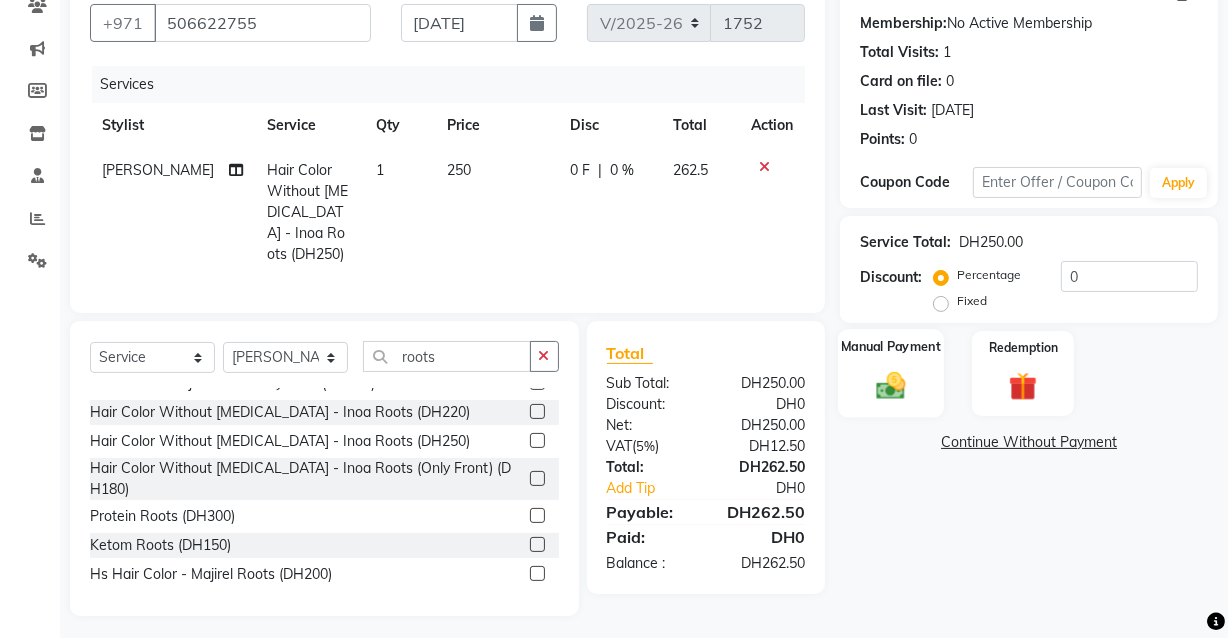click on "Manual Payment" 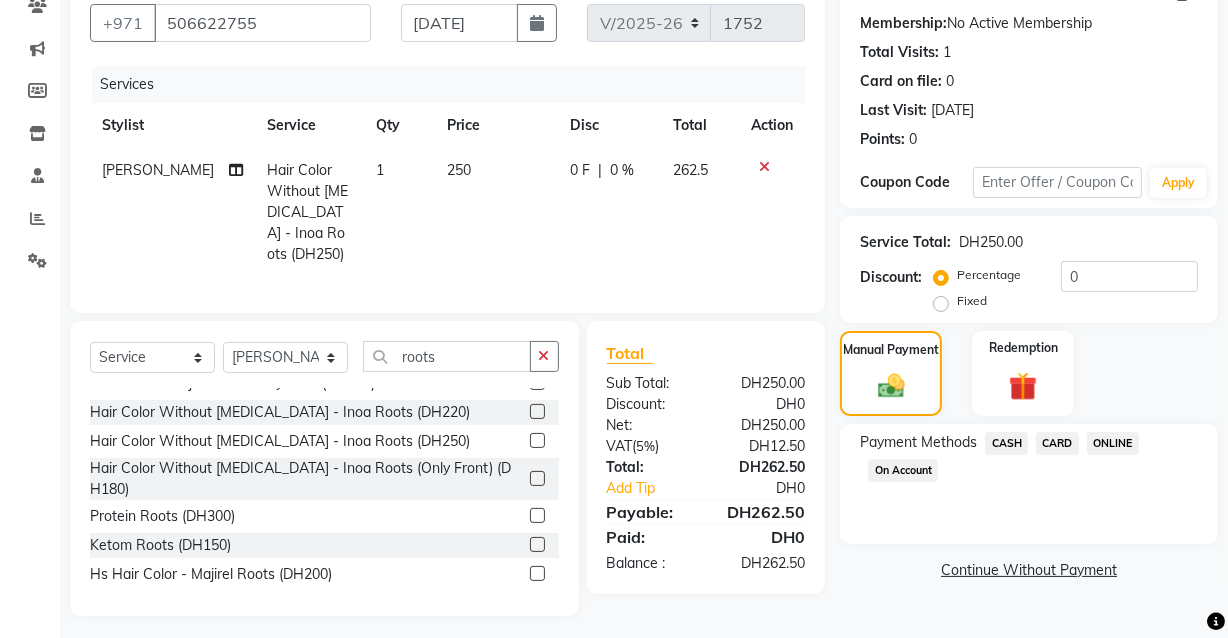 click on "CARD" 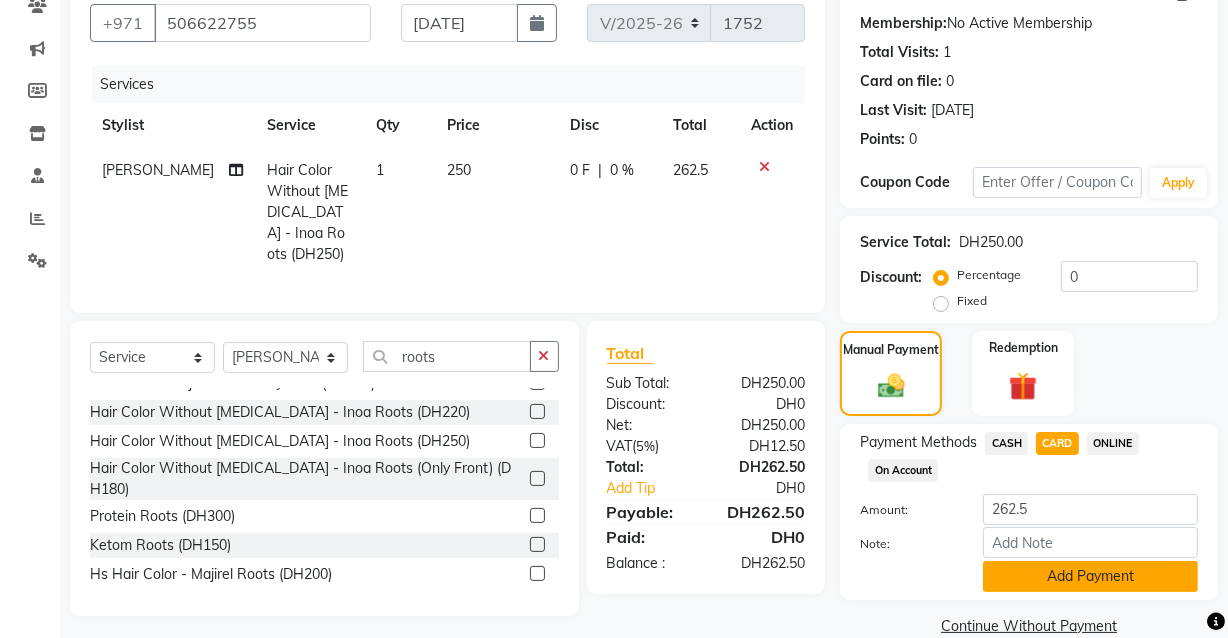 click on "Add Payment" 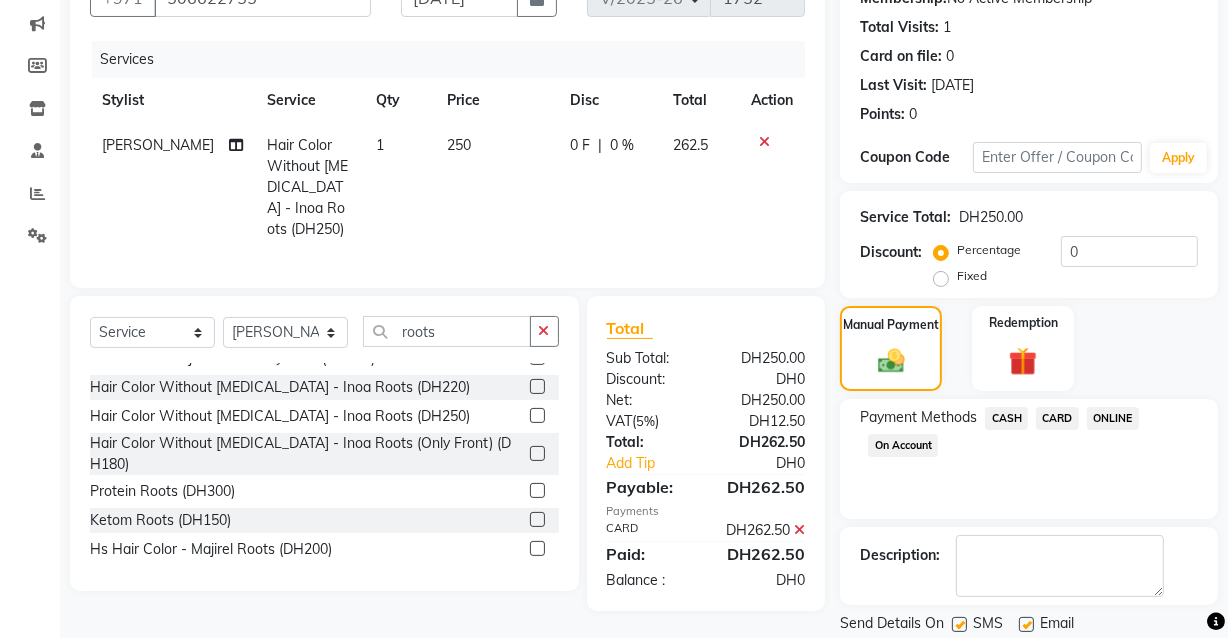scroll, scrollTop: 270, scrollLeft: 0, axis: vertical 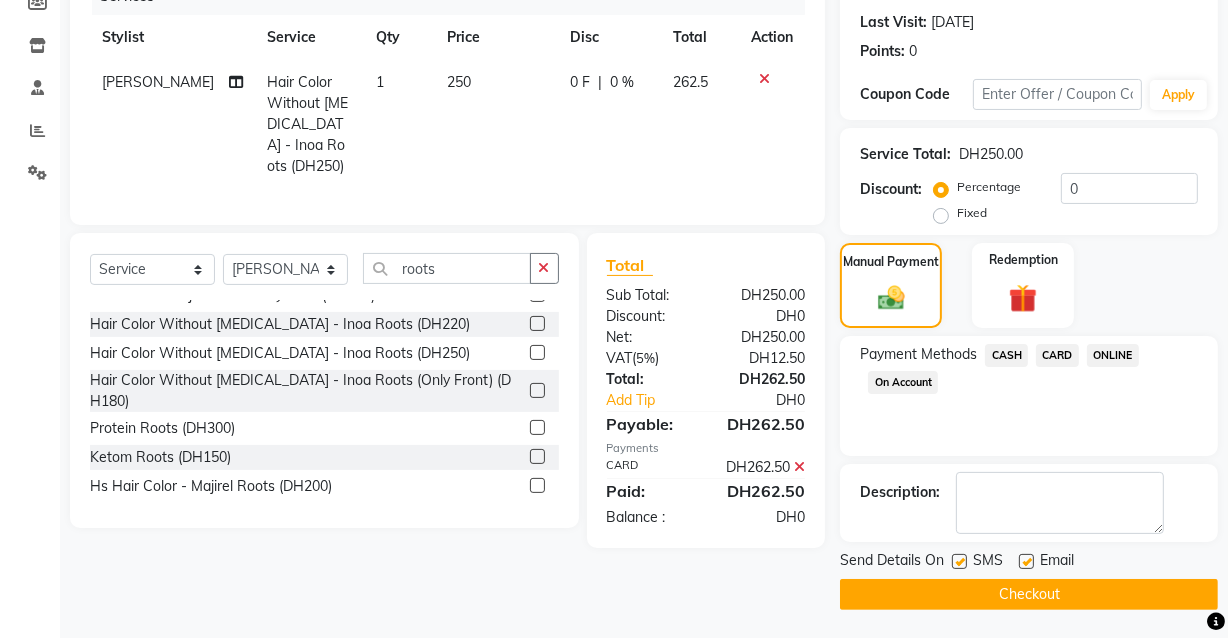click 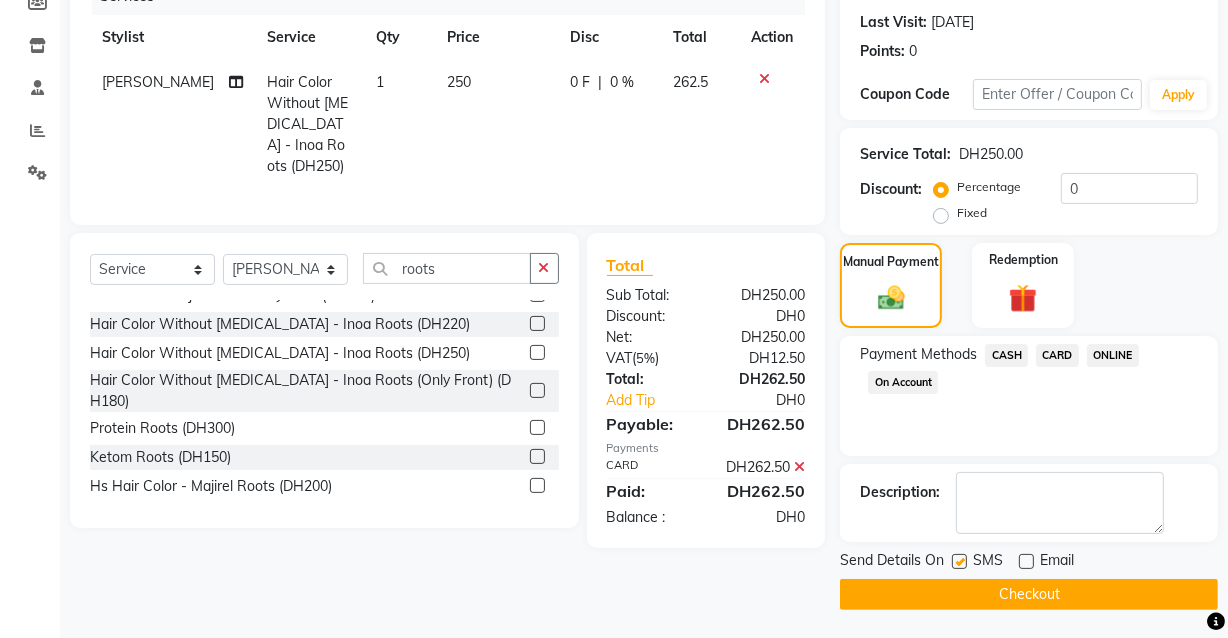 click on "Checkout" 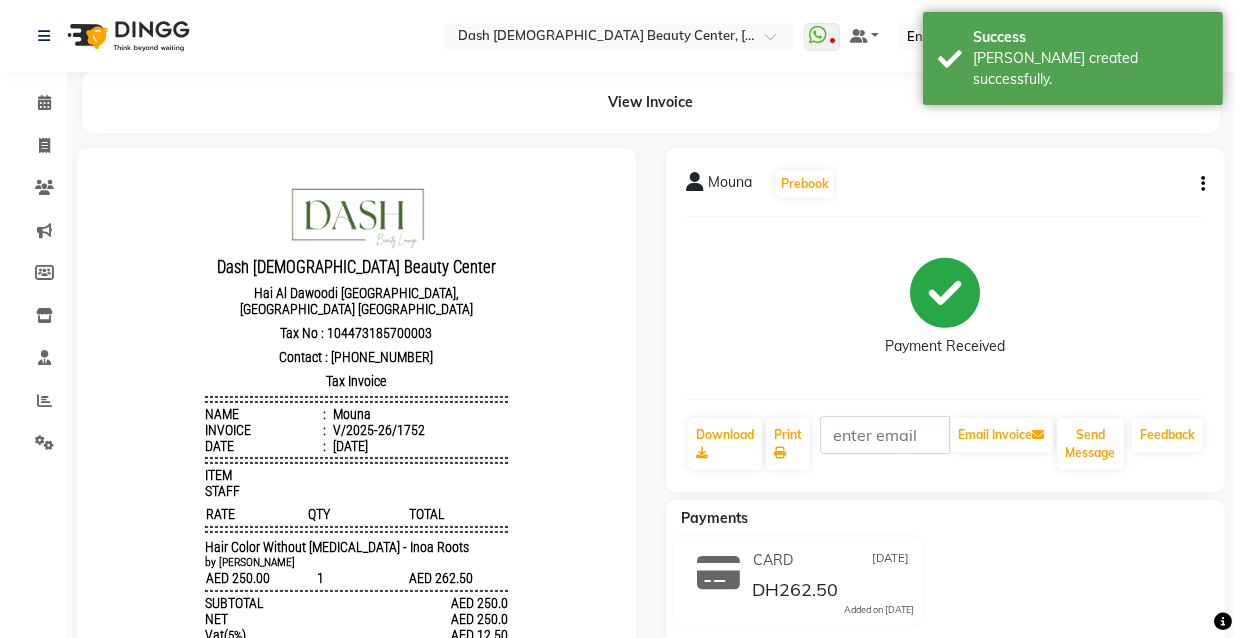 scroll, scrollTop: 0, scrollLeft: 0, axis: both 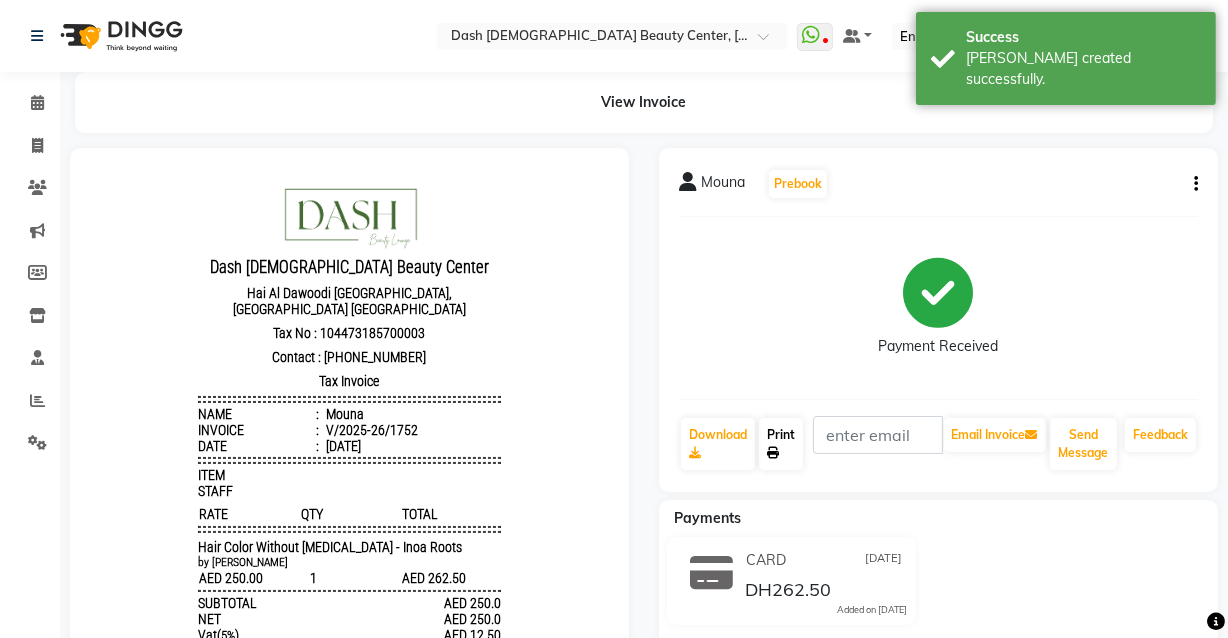 click on "Print" 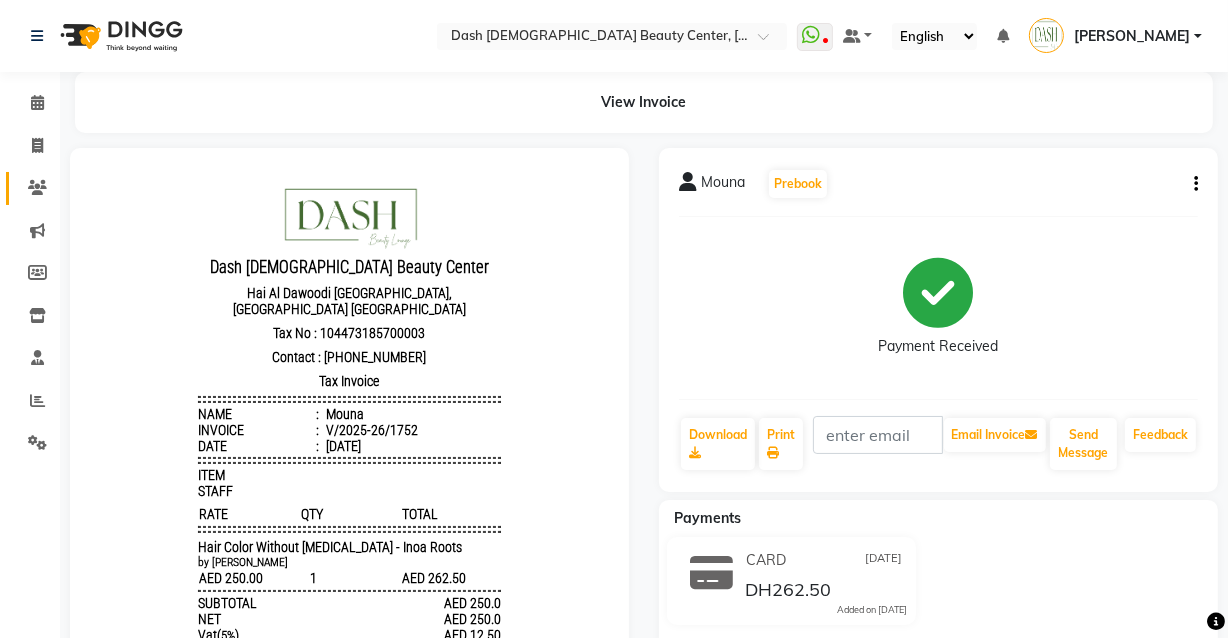 click on "Clients" 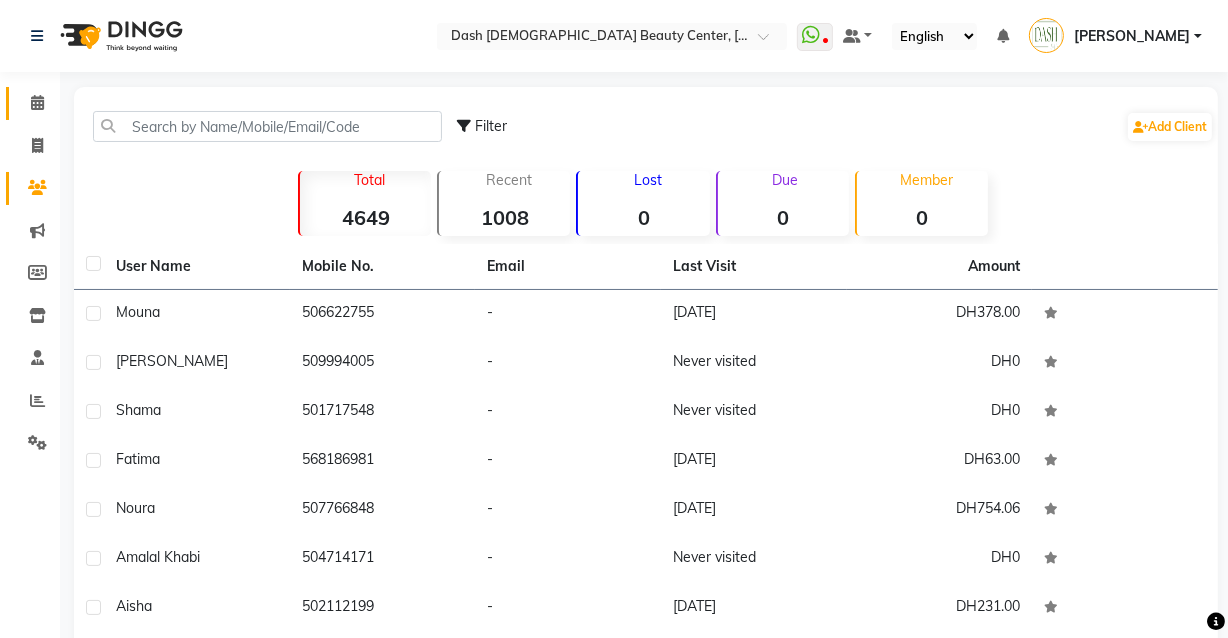 click 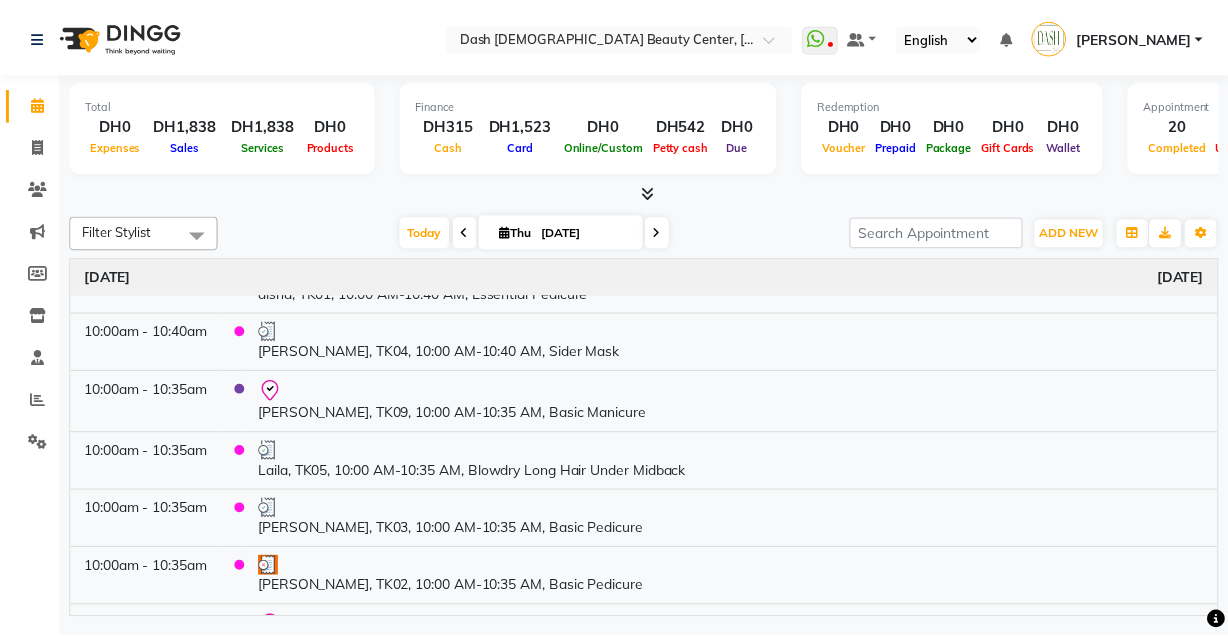 scroll, scrollTop: 98, scrollLeft: 0, axis: vertical 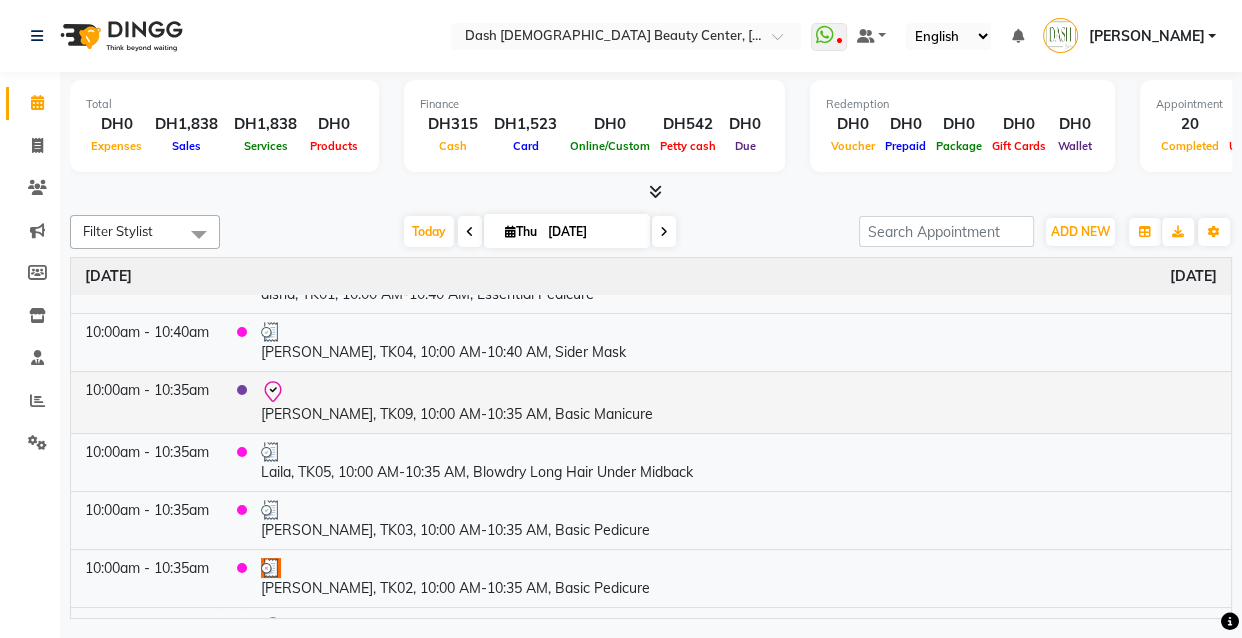 click at bounding box center [739, 392] 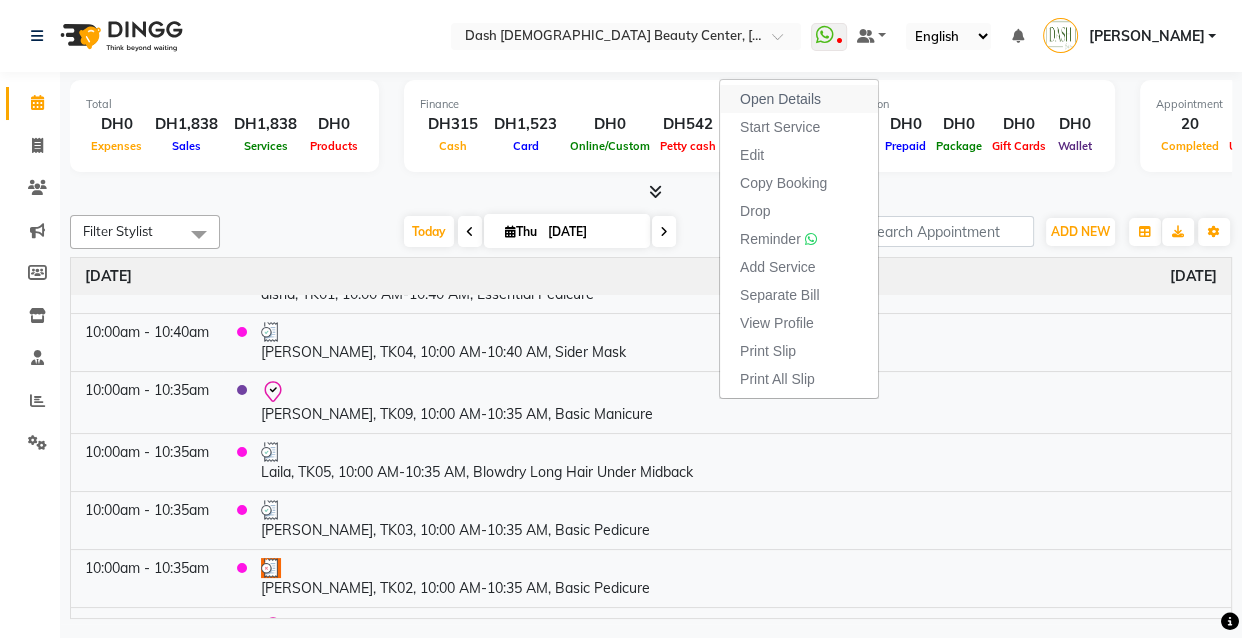 click on "Open Details" at bounding box center (780, 99) 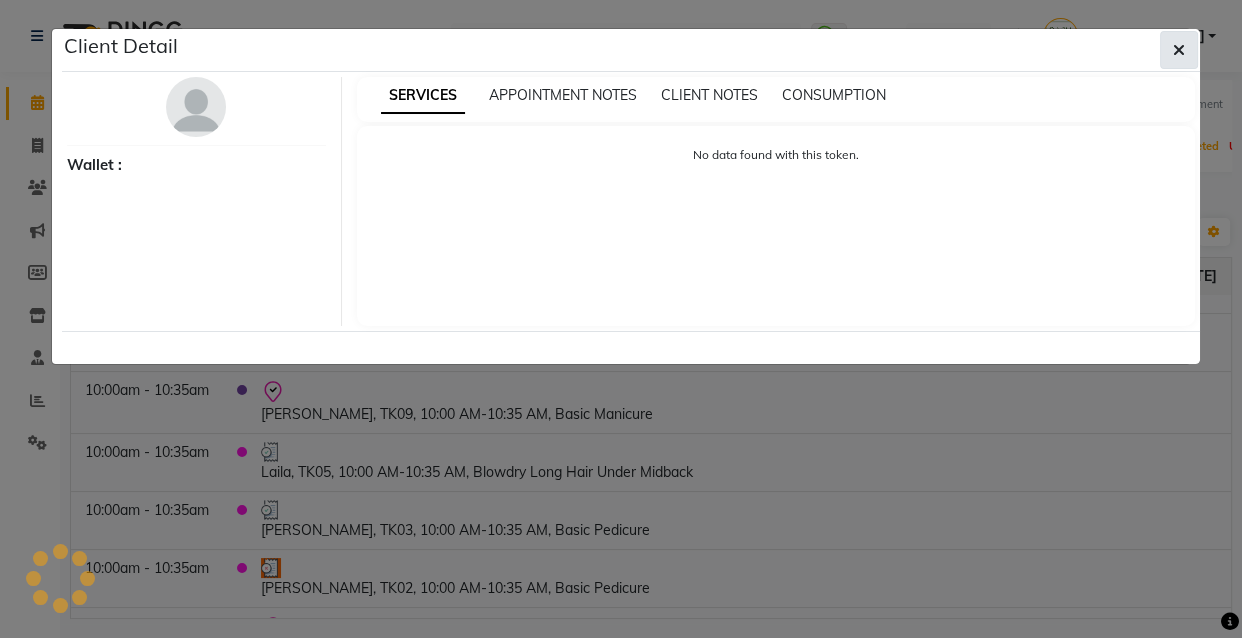 click 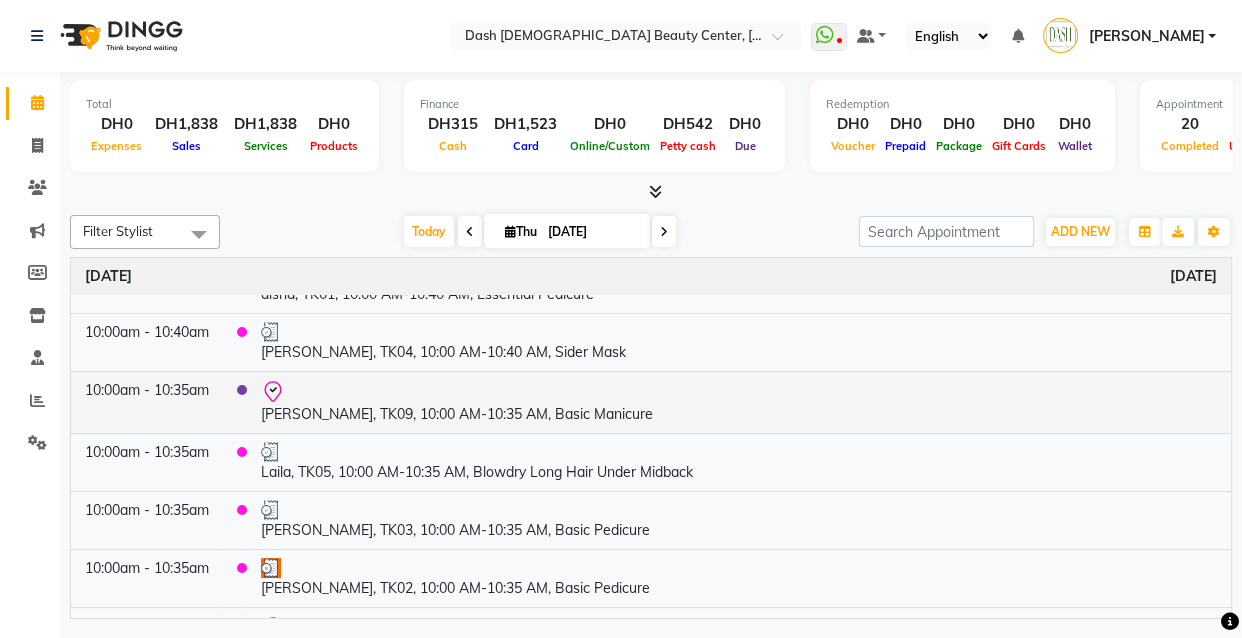 click on "[PERSON_NAME], TK09, 10:00 AM-10:35 AM, Basic Manicure" at bounding box center [739, 402] 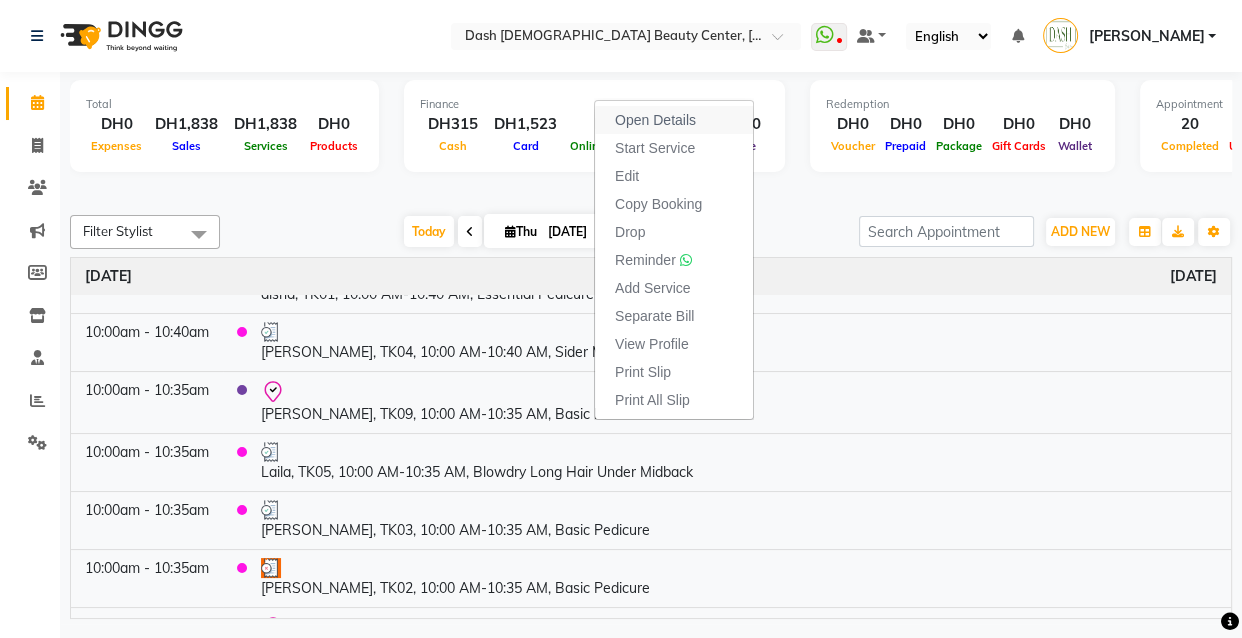 click on "Open Details" at bounding box center [674, 120] 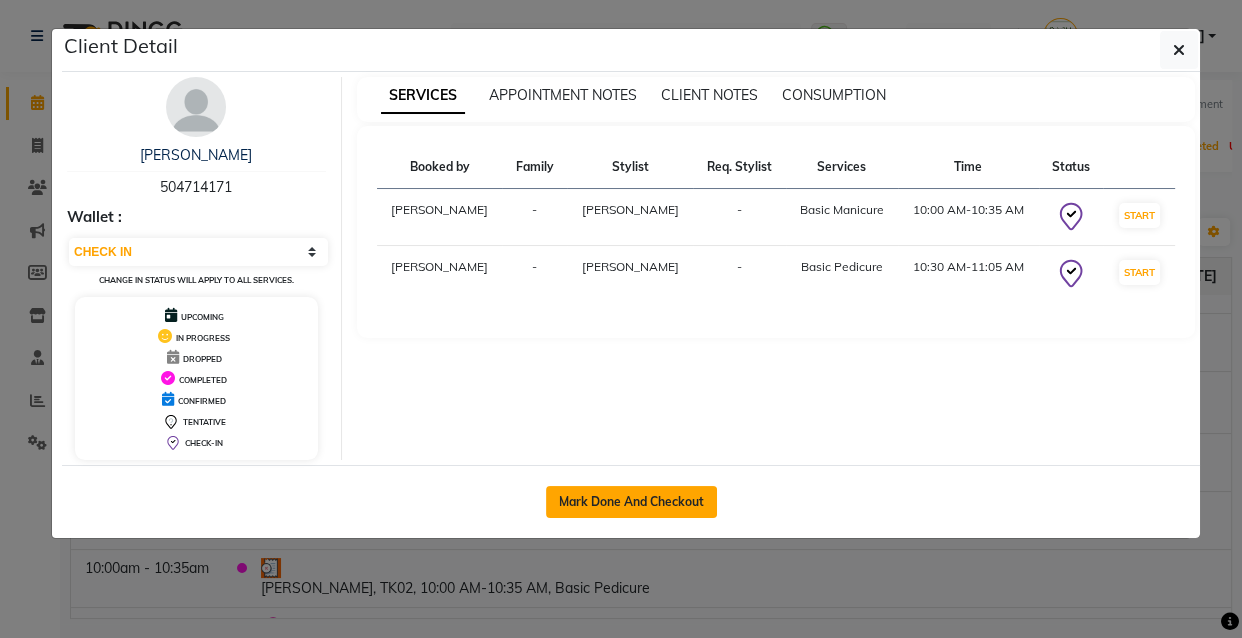 click on "Mark Done And Checkout" 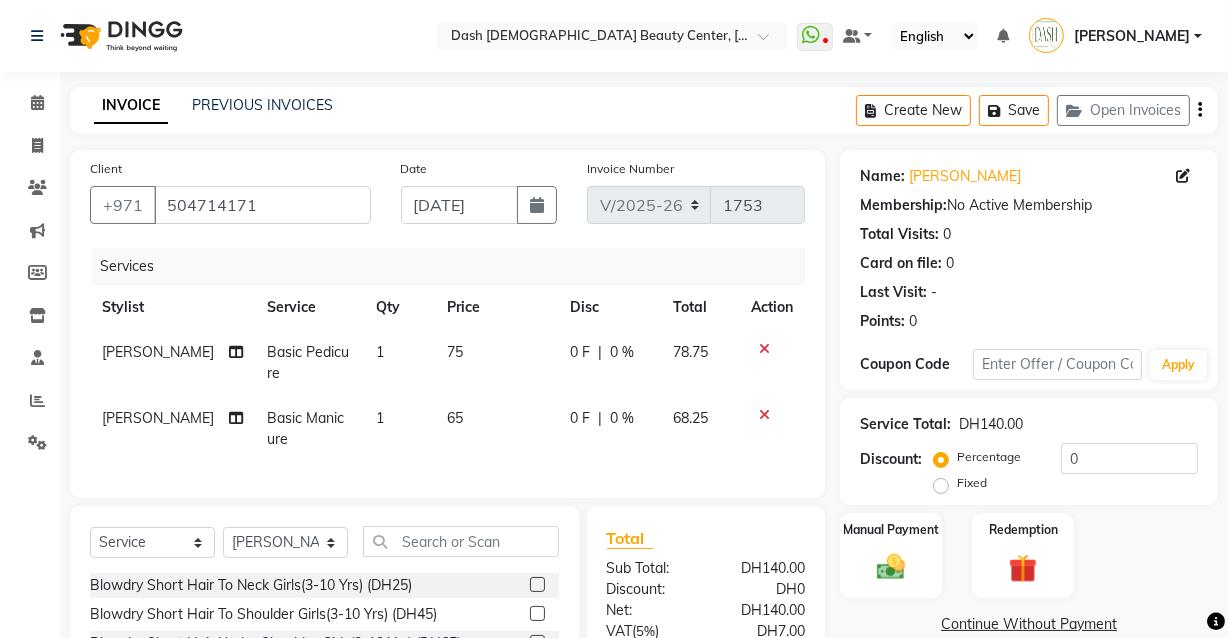 click on "[PERSON_NAME]" 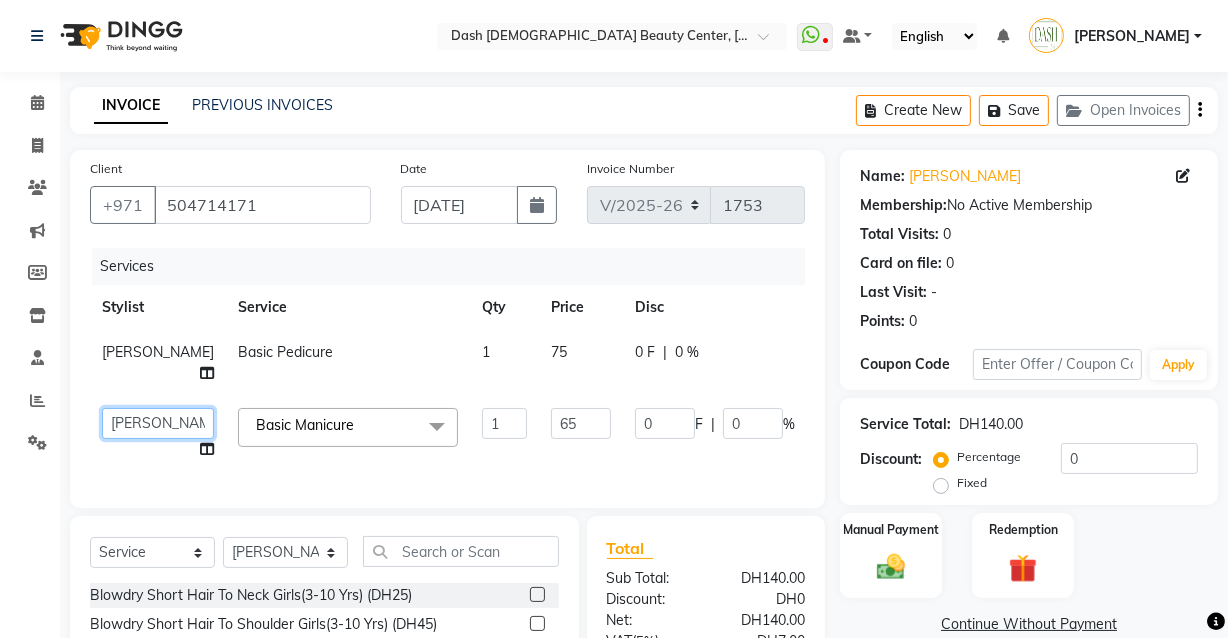 click on "[PERSON_NAME]   [PERSON_NAME]   [PERSON_NAME]   [PERSON_NAME]   [PERSON_NAME]   [PERSON_NAME]   [PERSON_NAME]   [PERSON_NAME]   May [PERSON_NAME] (Cafe)   Nabasirye (Cafe)   [PERSON_NAME]   [PERSON_NAME]   Owner   Peace   Rechiel   [PERSON_NAME]   [PERSON_NAME]" 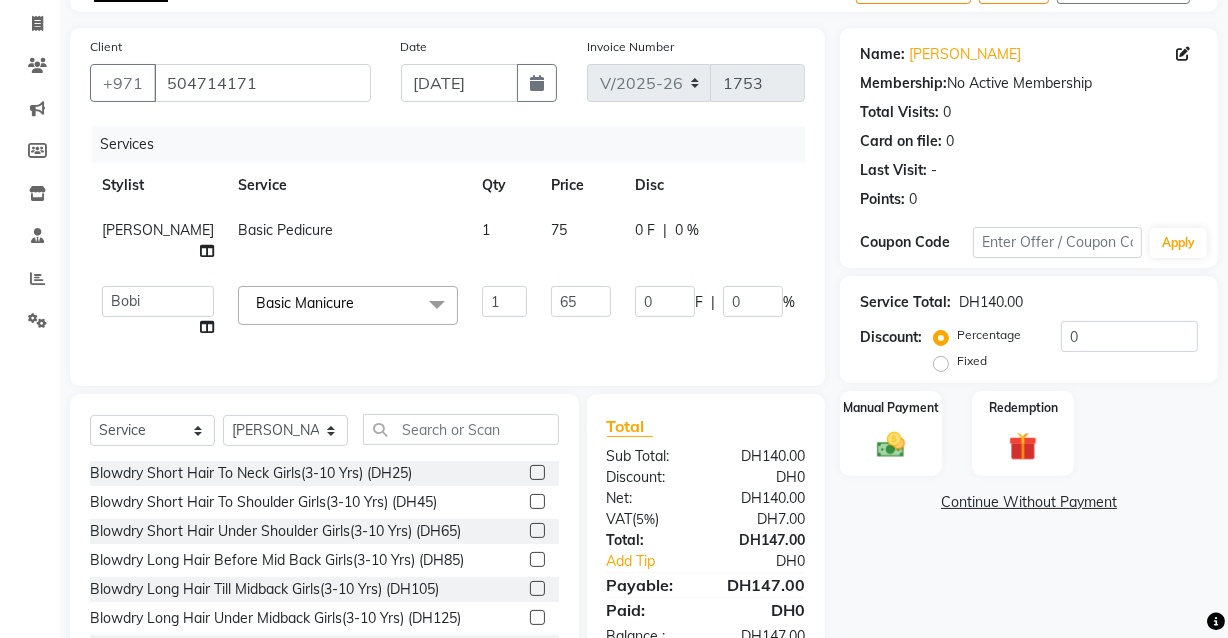 scroll, scrollTop: 217, scrollLeft: 0, axis: vertical 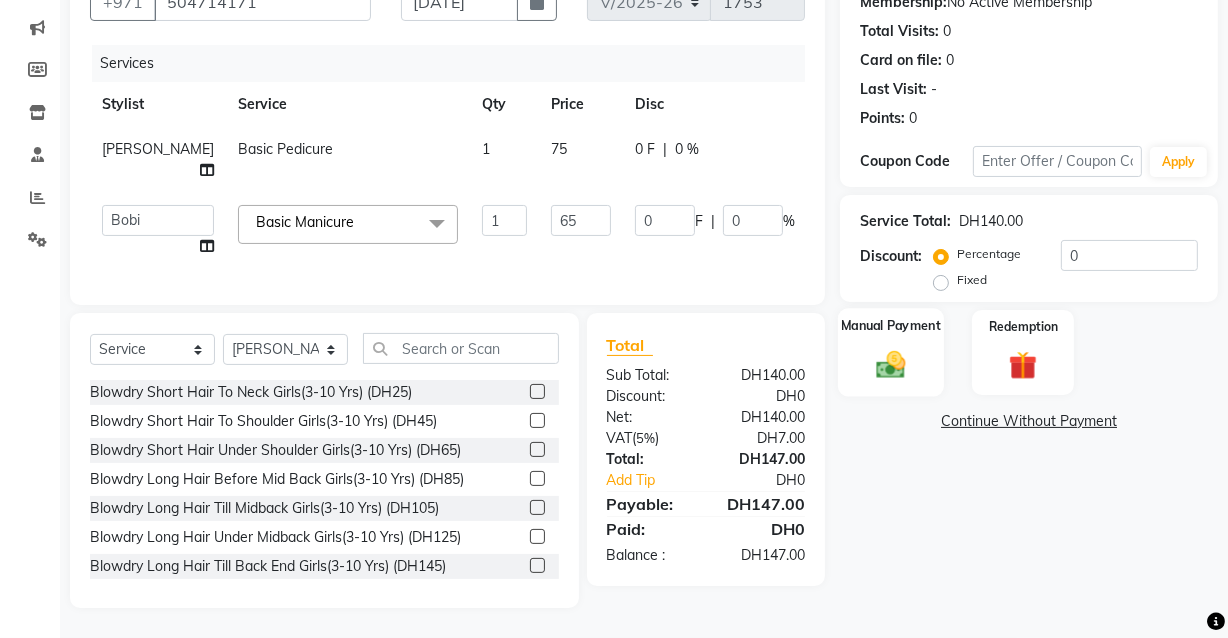click 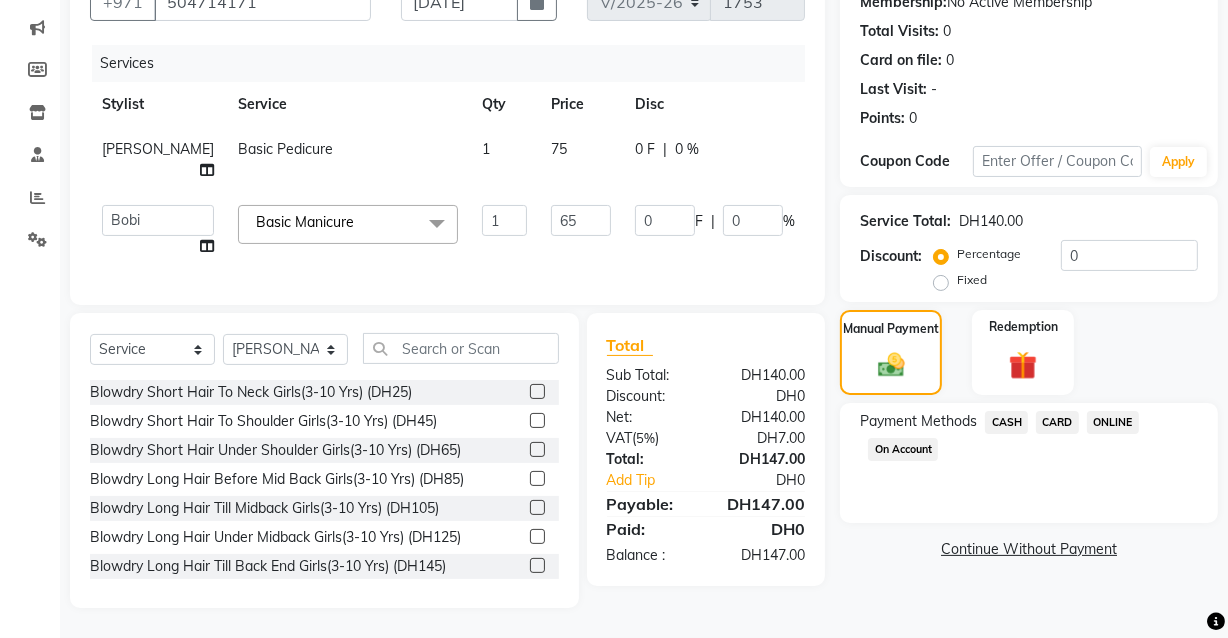 click on "CARD" 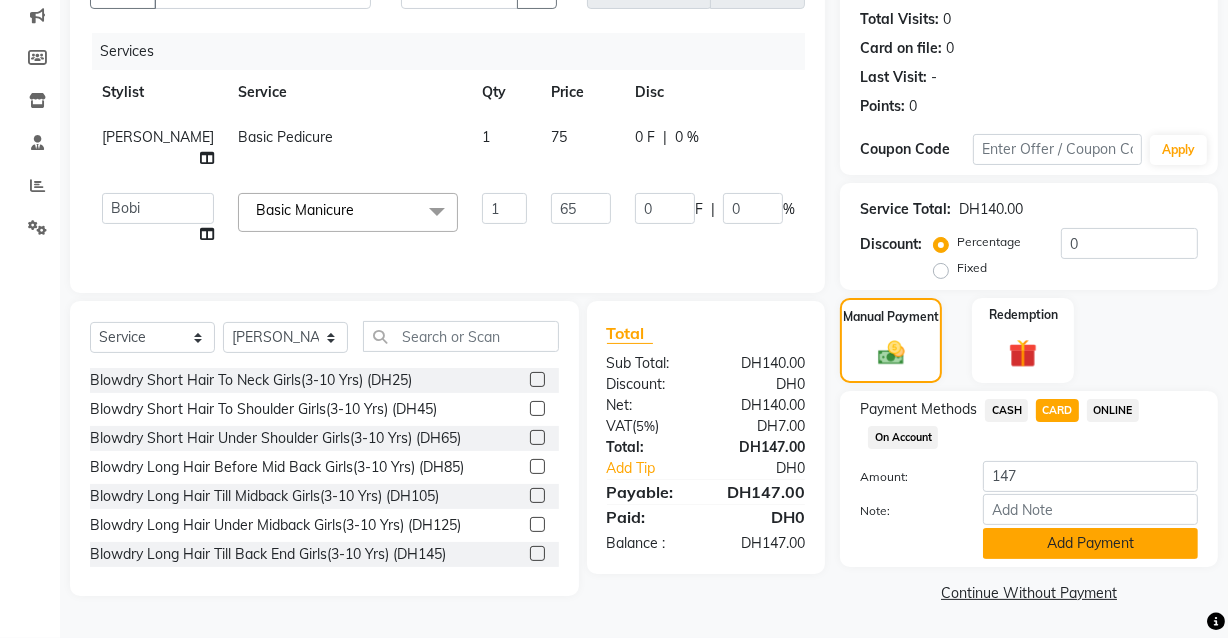 click on "Add Payment" 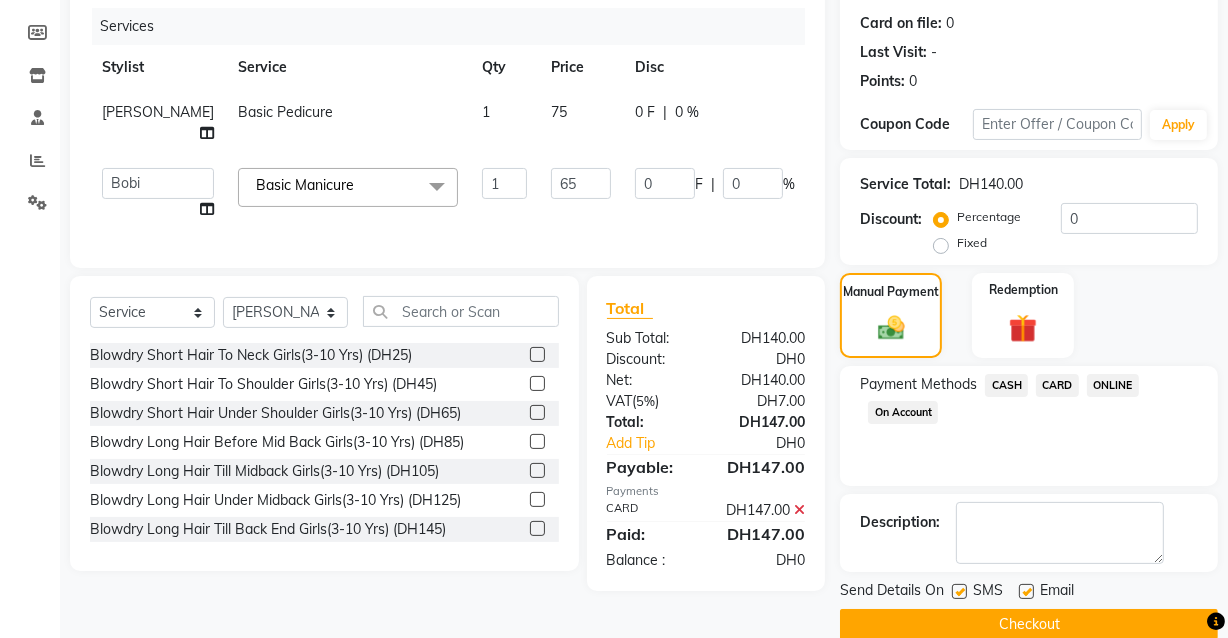 scroll, scrollTop: 270, scrollLeft: 0, axis: vertical 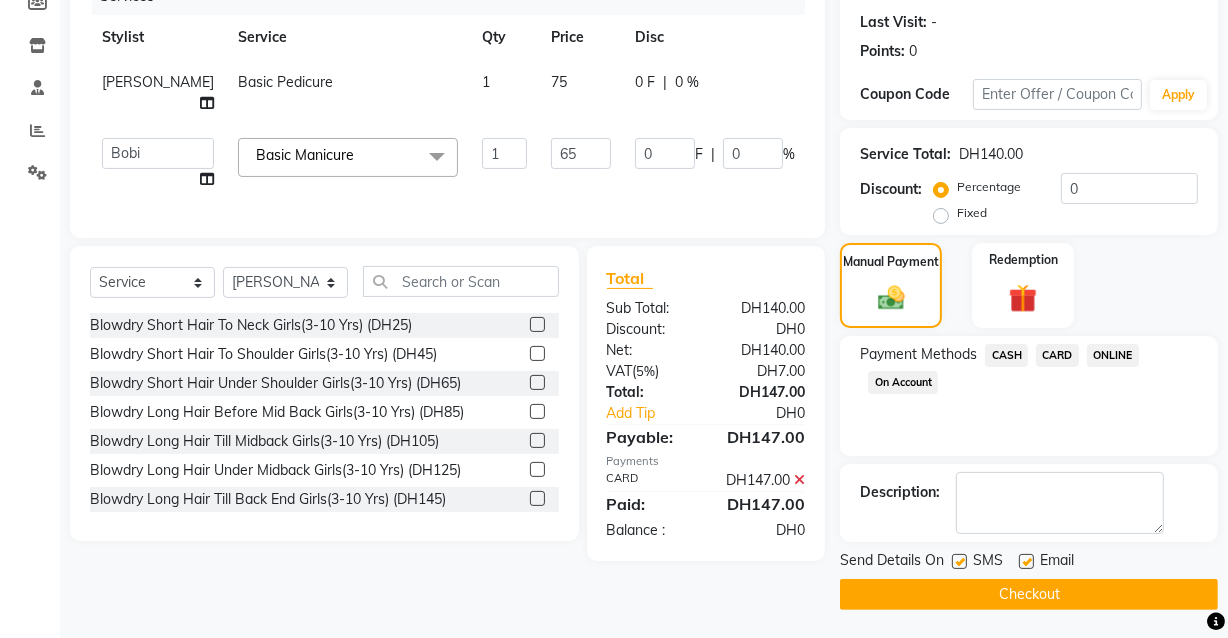 click 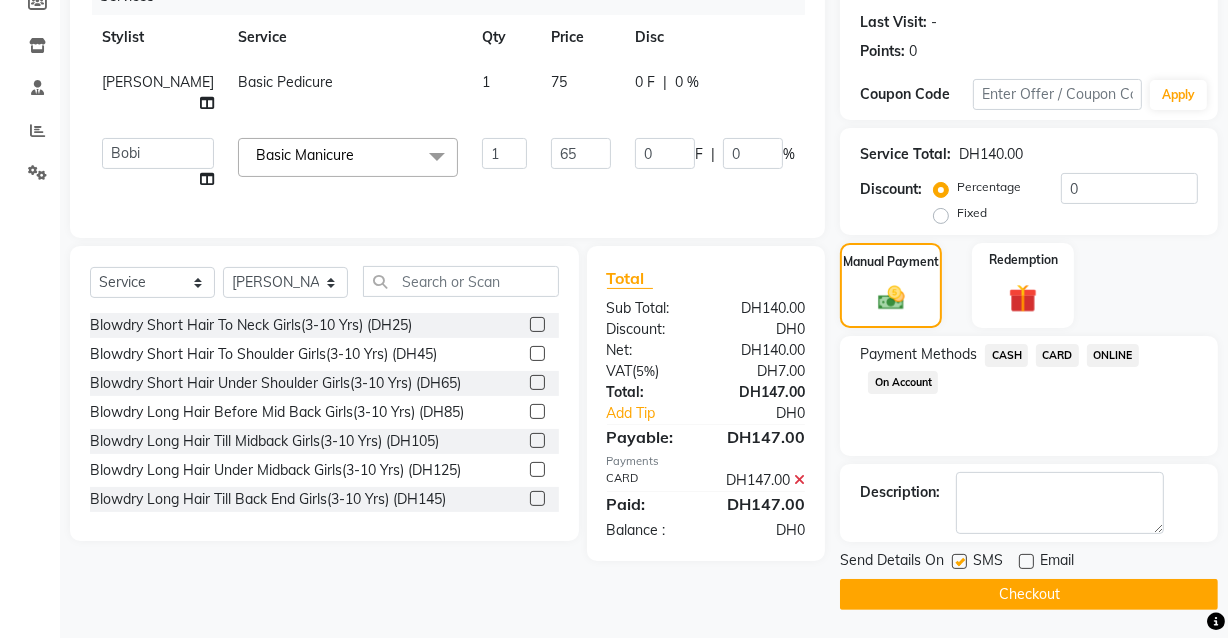 click on "Checkout" 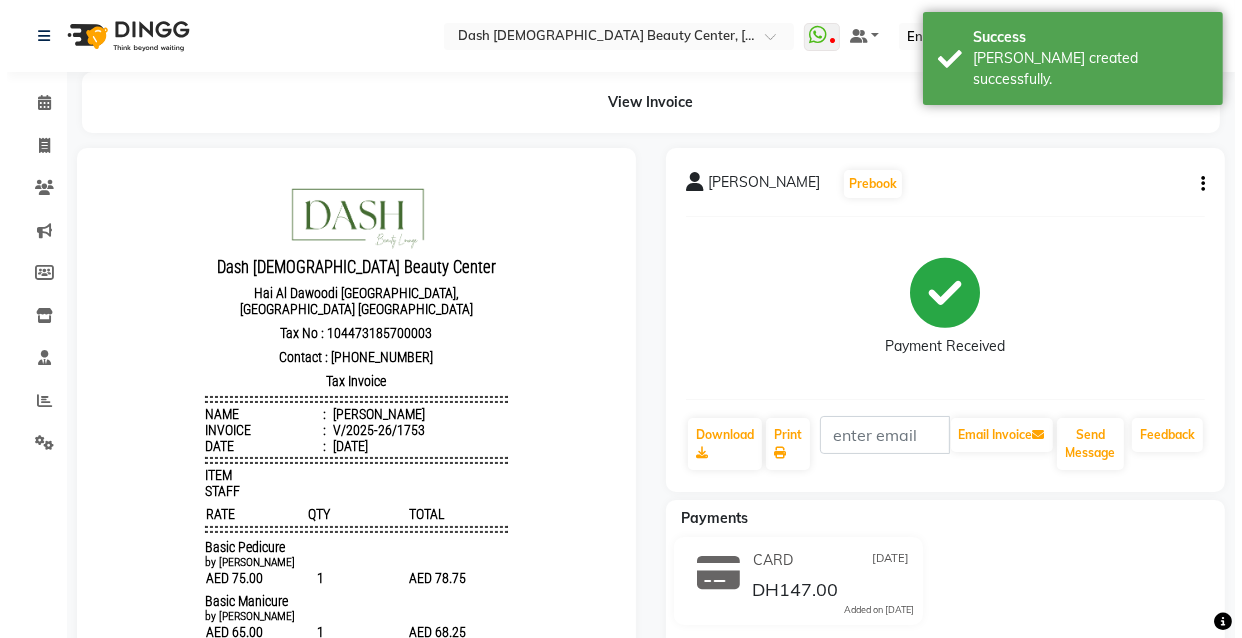scroll, scrollTop: 0, scrollLeft: 0, axis: both 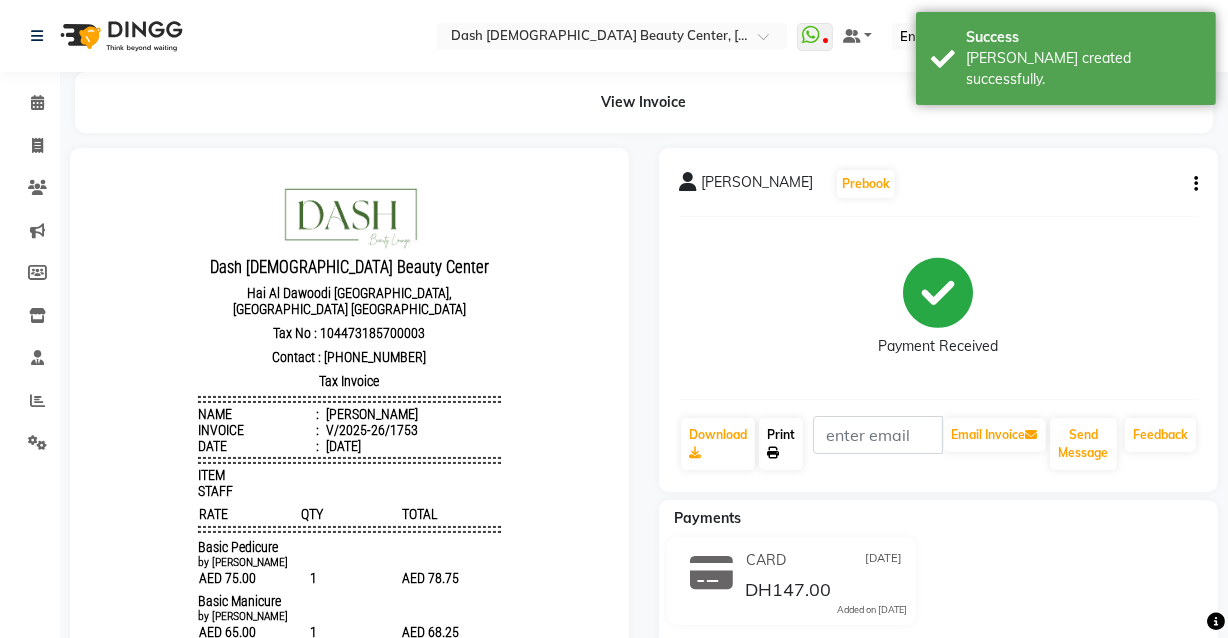 click 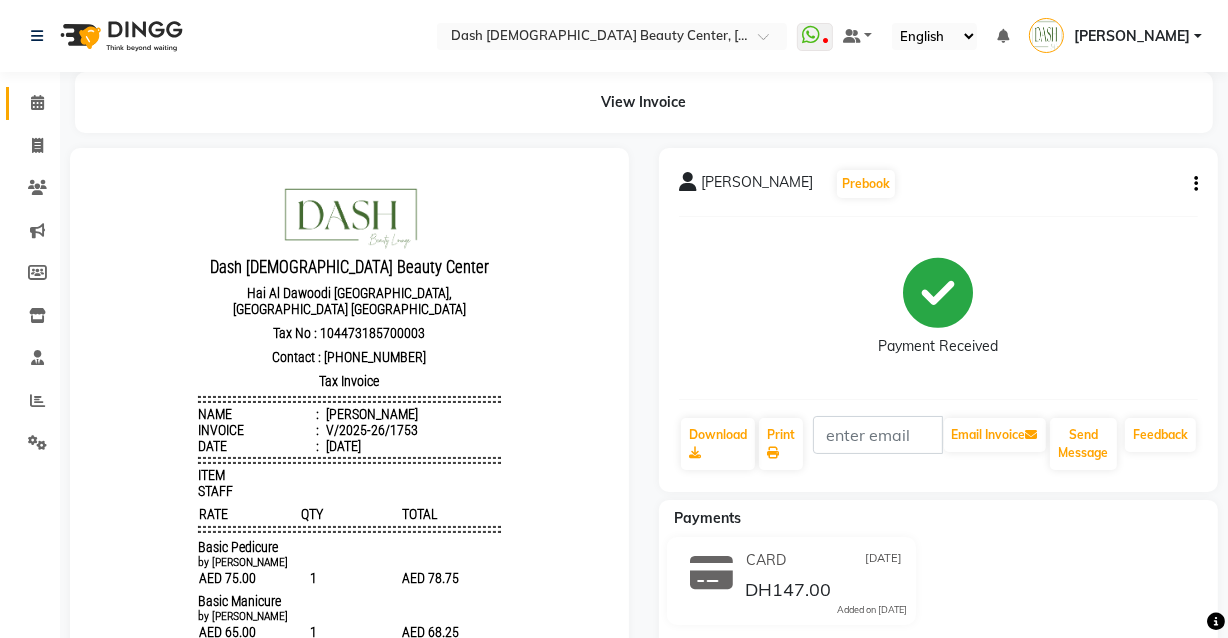 click on "Calendar" 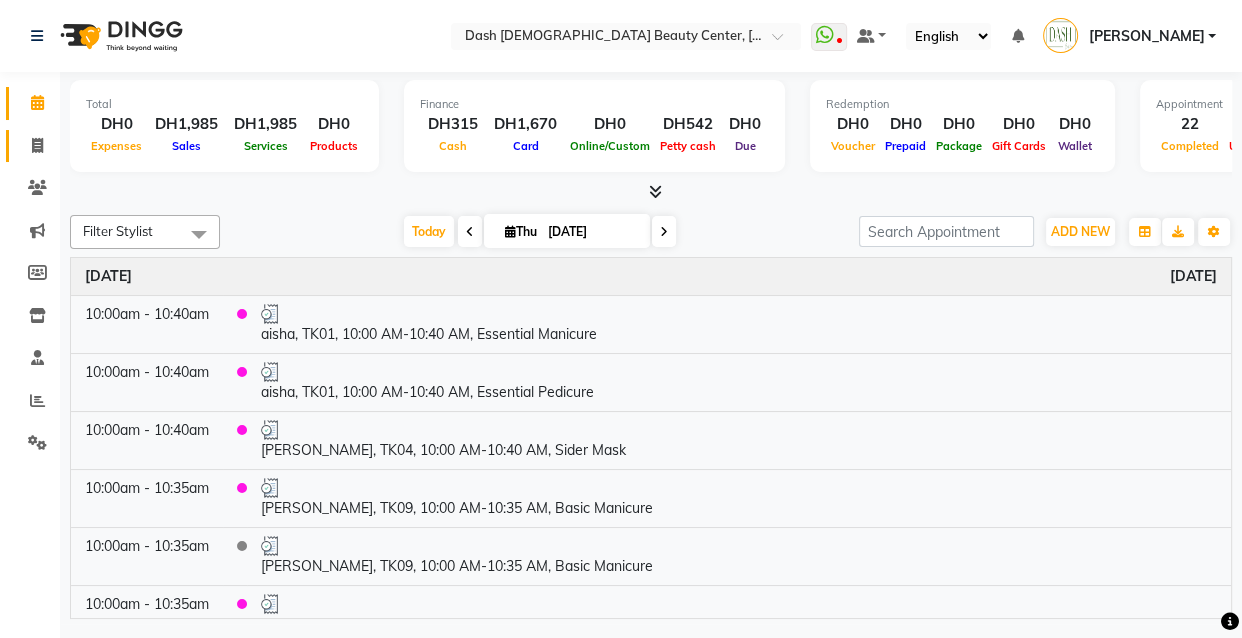 click 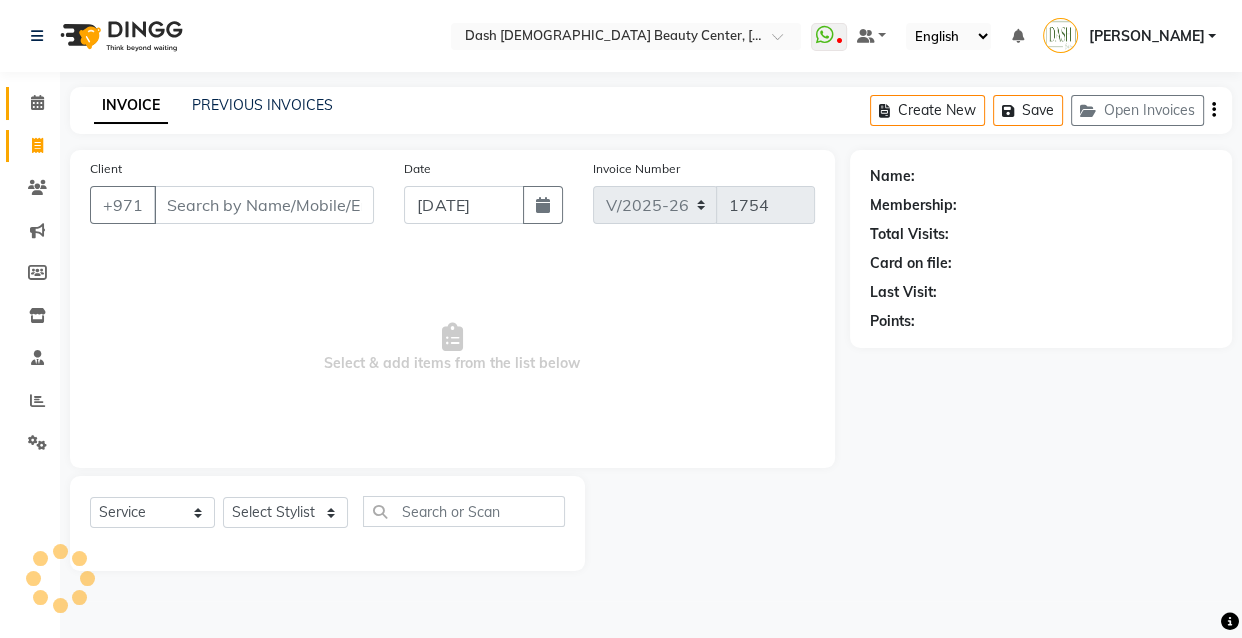 click 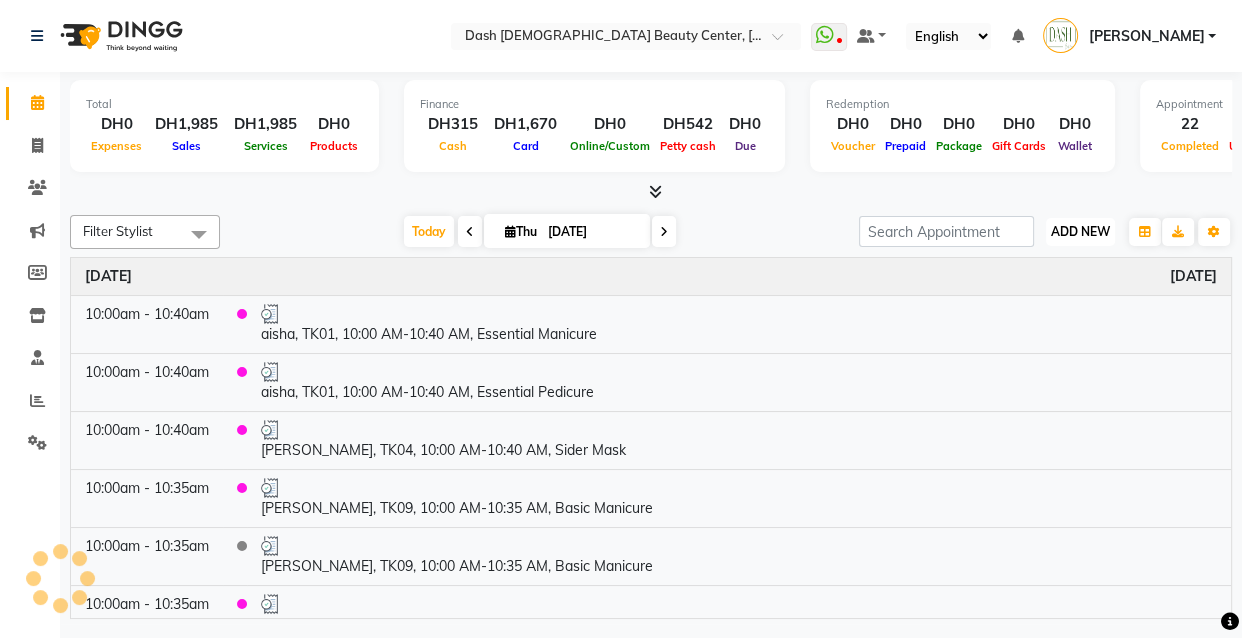 click on "ADD NEW" at bounding box center [1080, 231] 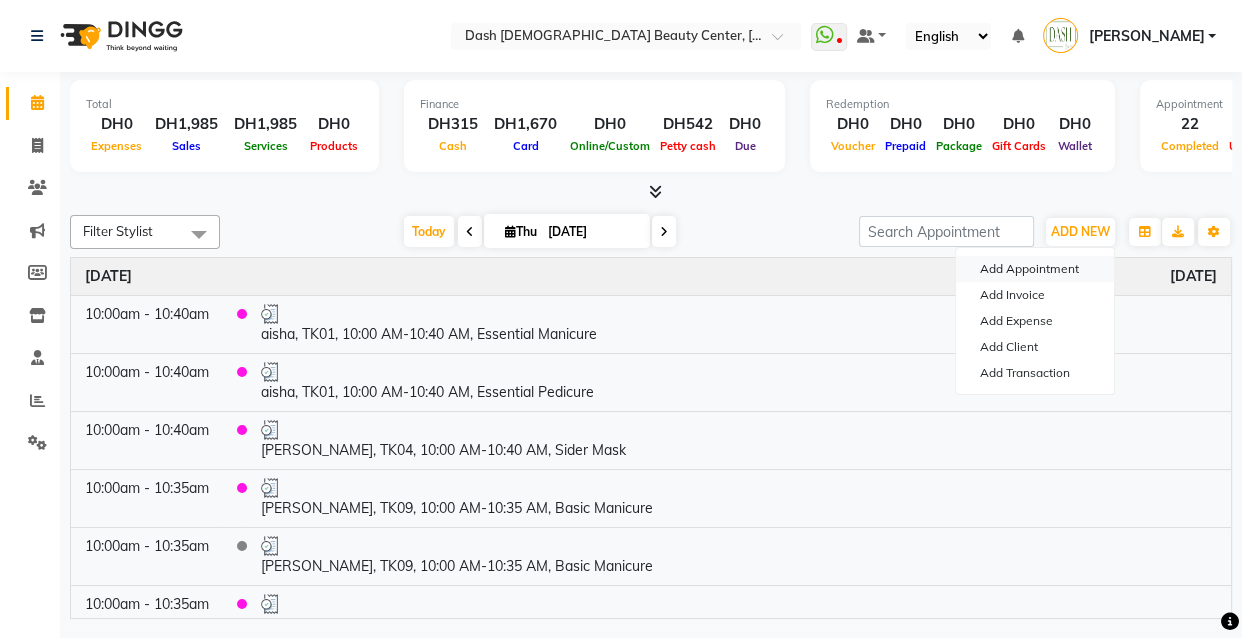 click on "Add Appointment" at bounding box center (1035, 269) 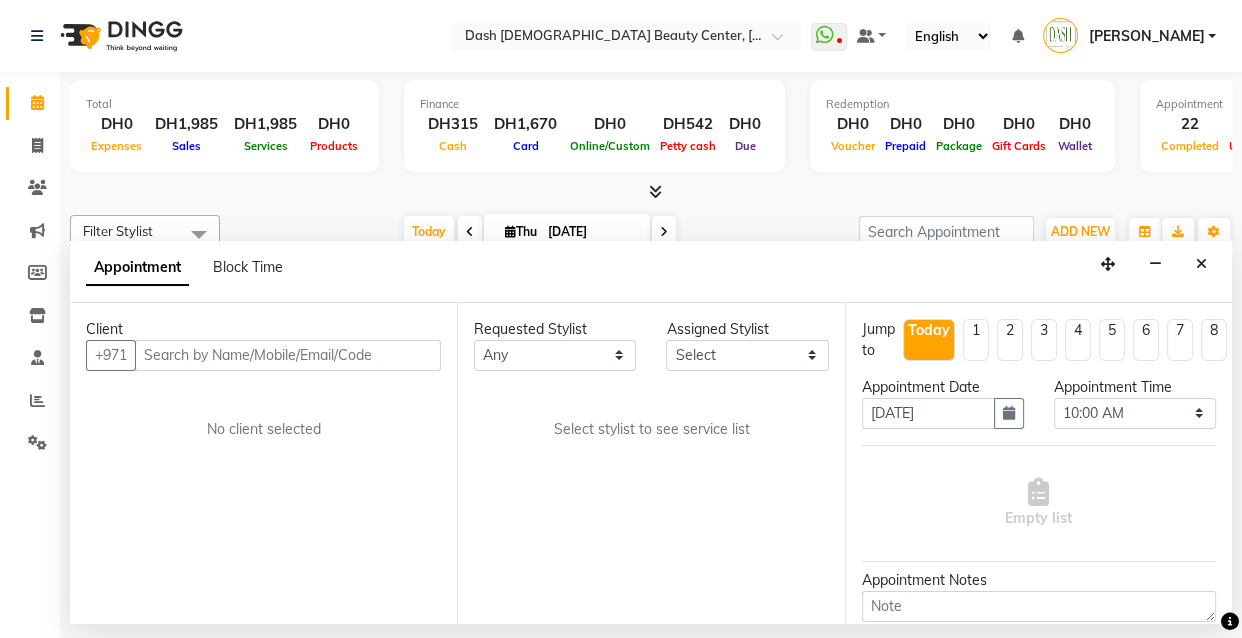 click at bounding box center (288, 355) 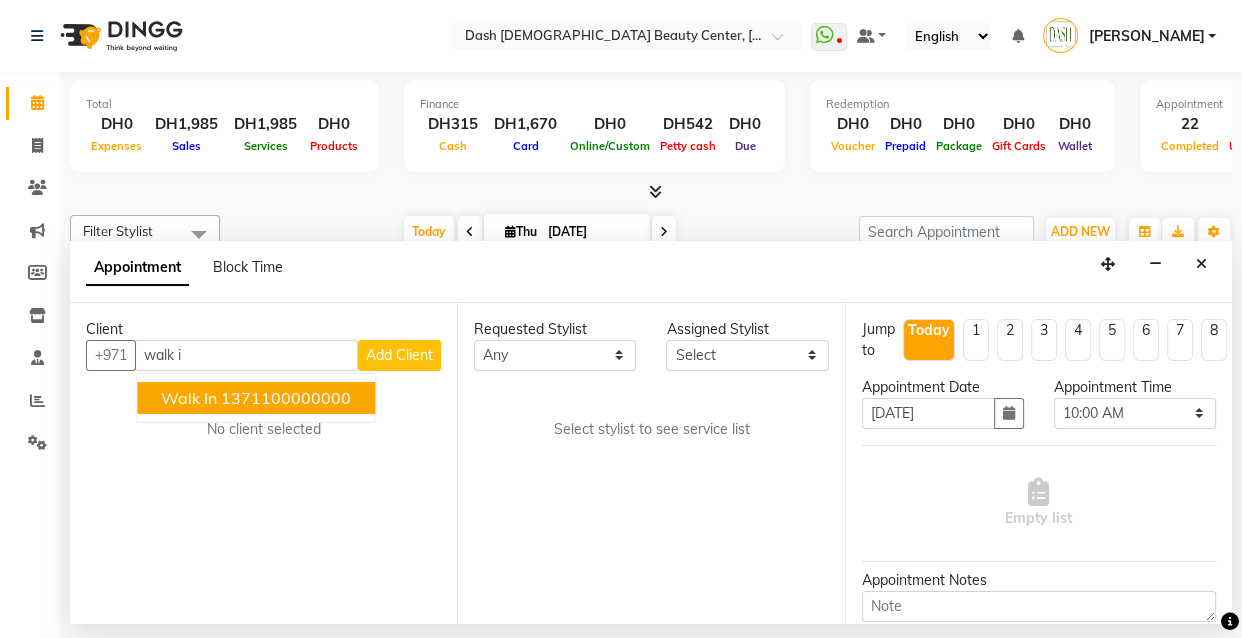 click on "1371100000000" at bounding box center [286, 398] 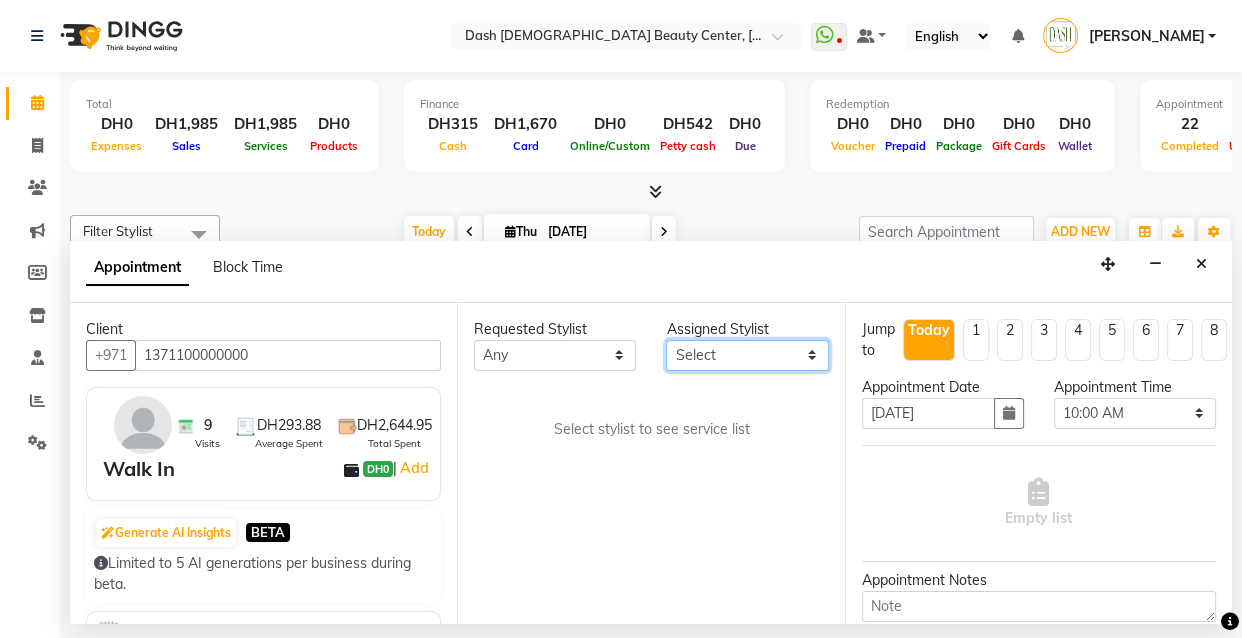 click on "Select [PERSON_NAME] [PERSON_NAME] [PERSON_NAME] [PERSON_NAME] [PERSON_NAME] [PERSON_NAME] [PERSON_NAME] [PERSON_NAME] [PERSON_NAME] Peace [PERSON_NAME] [PERSON_NAME]" at bounding box center [747, 355] 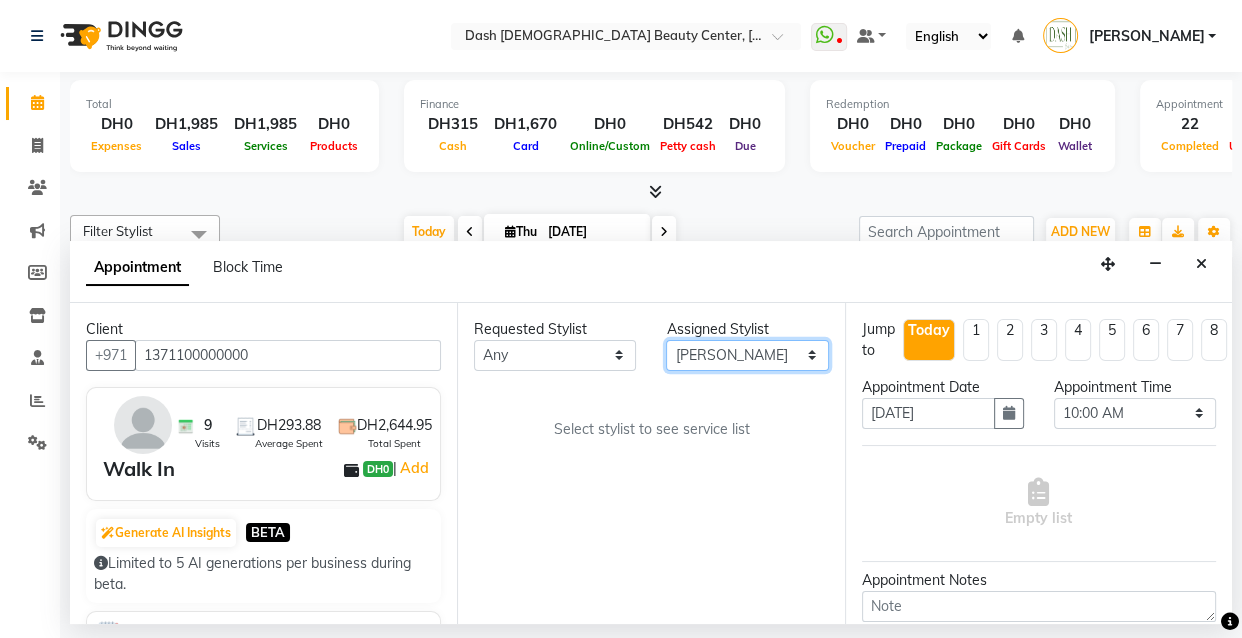 click on "Select [PERSON_NAME] [PERSON_NAME] [PERSON_NAME] [PERSON_NAME] [PERSON_NAME] [PERSON_NAME] [PERSON_NAME] [PERSON_NAME] [PERSON_NAME] Peace [PERSON_NAME] [PERSON_NAME]" at bounding box center [747, 355] 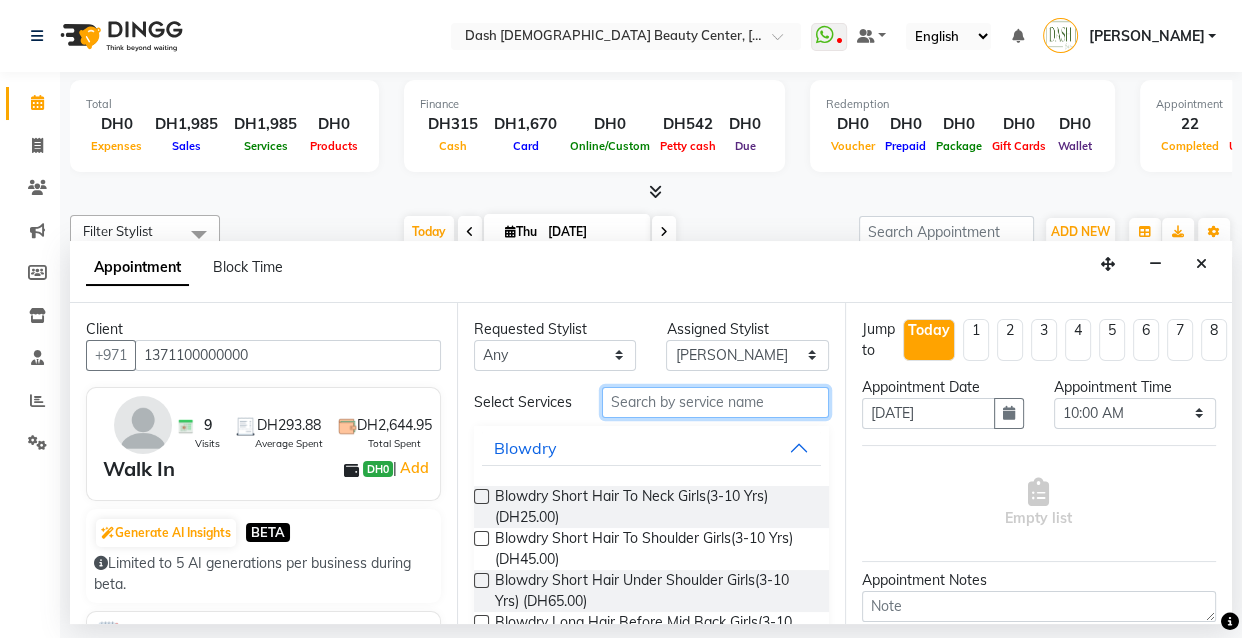 click at bounding box center (715, 402) 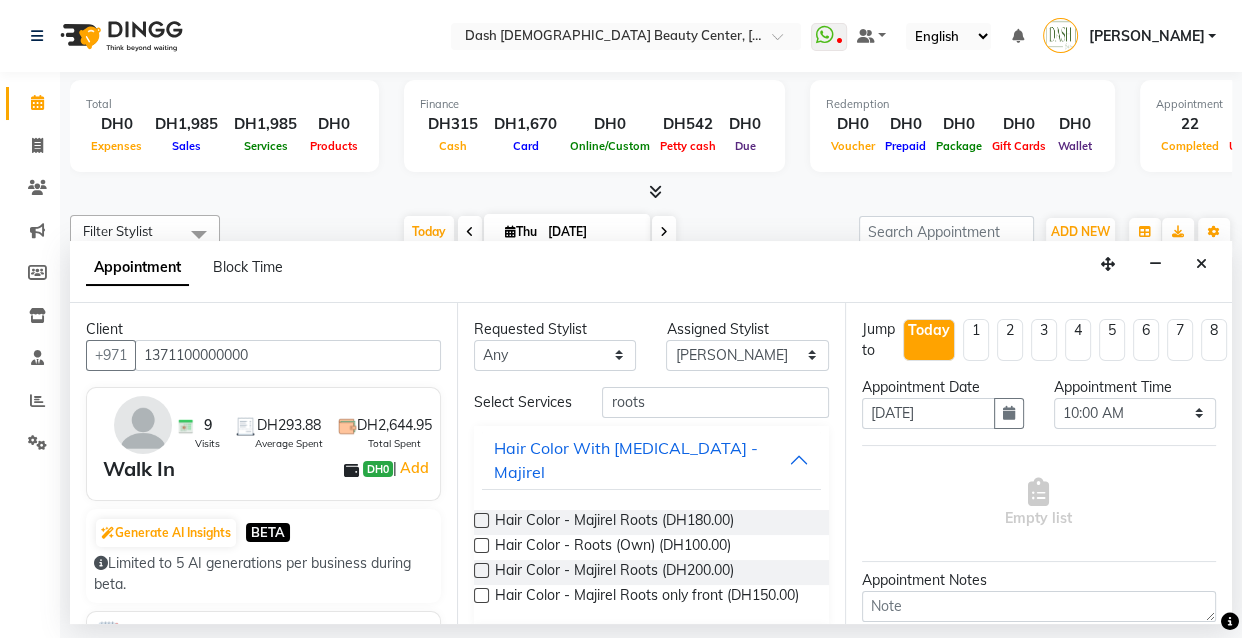 click at bounding box center [481, 520] 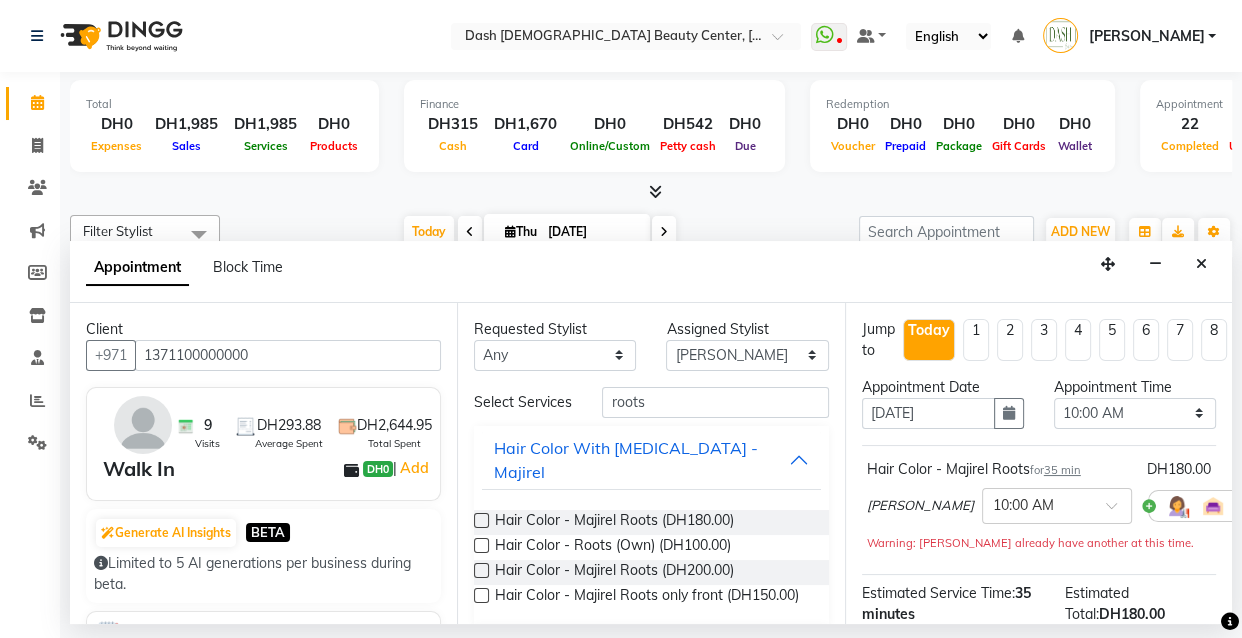 click at bounding box center [1256, 505] 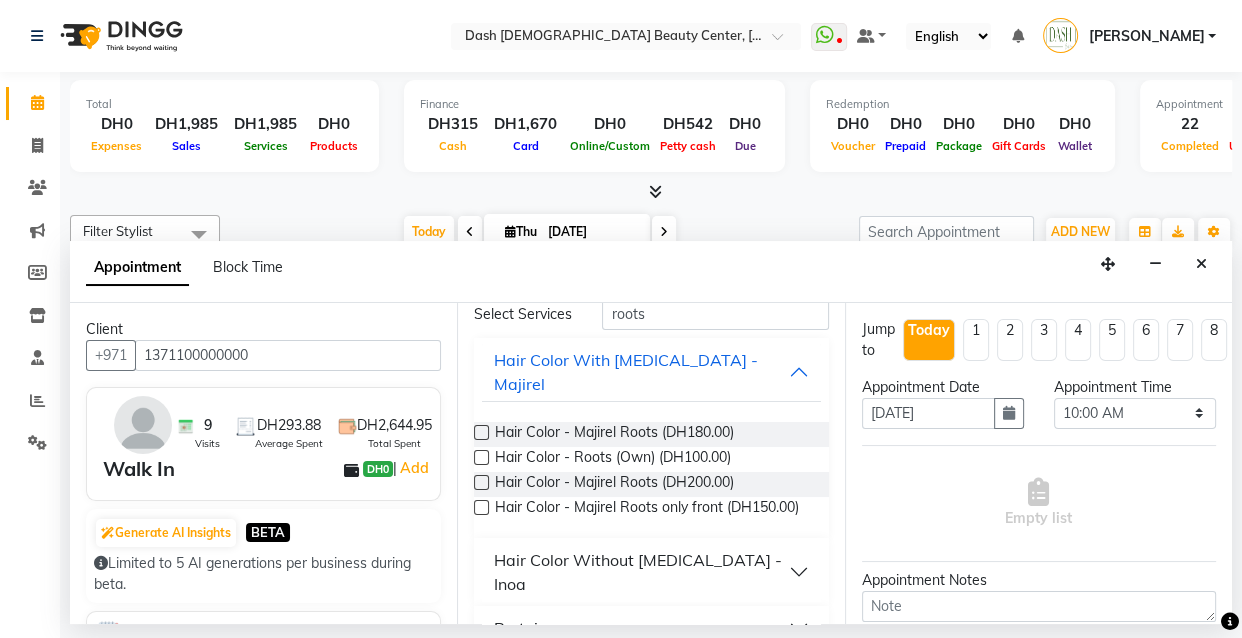 scroll, scrollTop: 109, scrollLeft: 0, axis: vertical 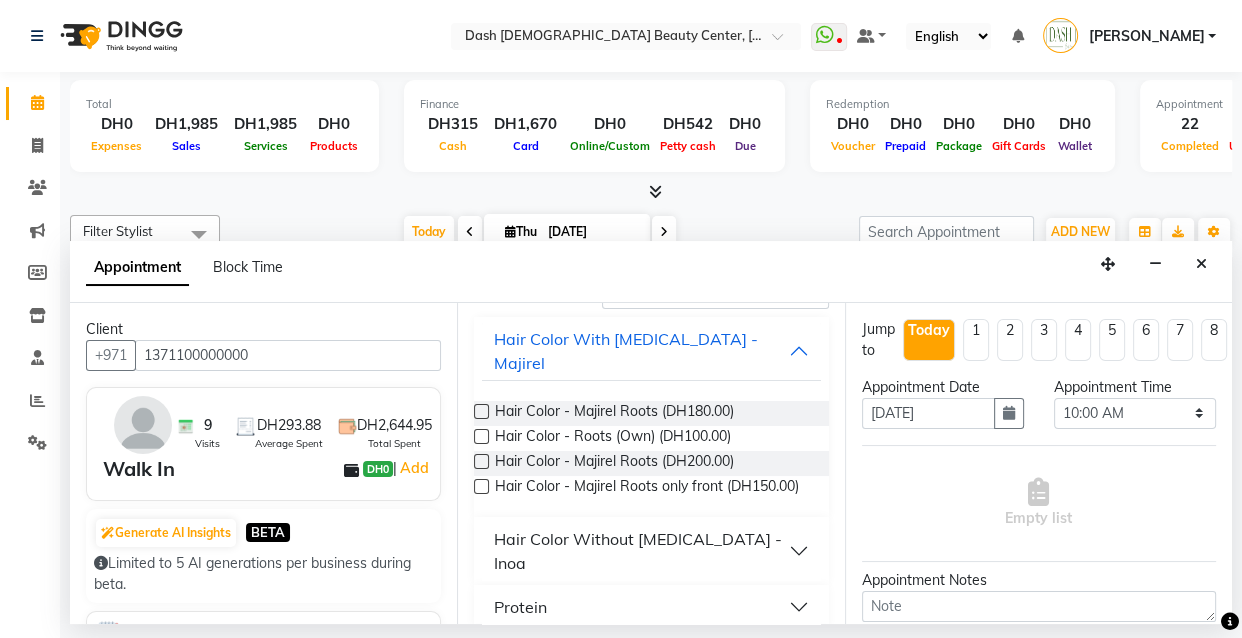 click on "Hair Color Without [MEDICAL_DATA] - Inoa" at bounding box center [641, 551] 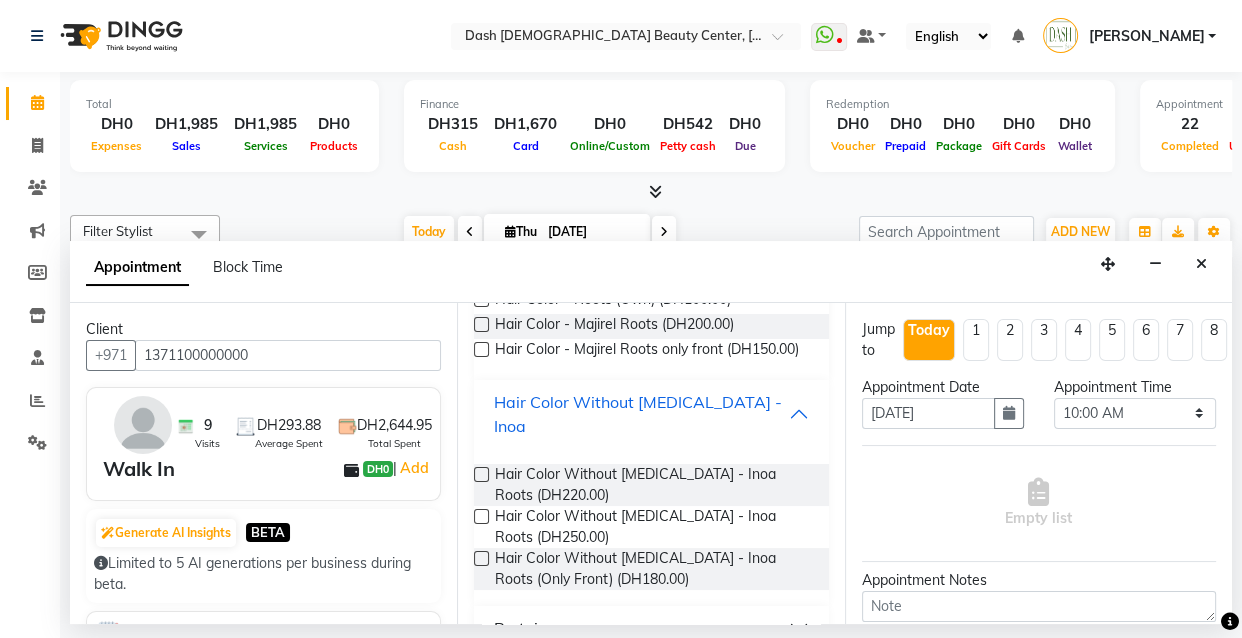 scroll, scrollTop: 247, scrollLeft: 0, axis: vertical 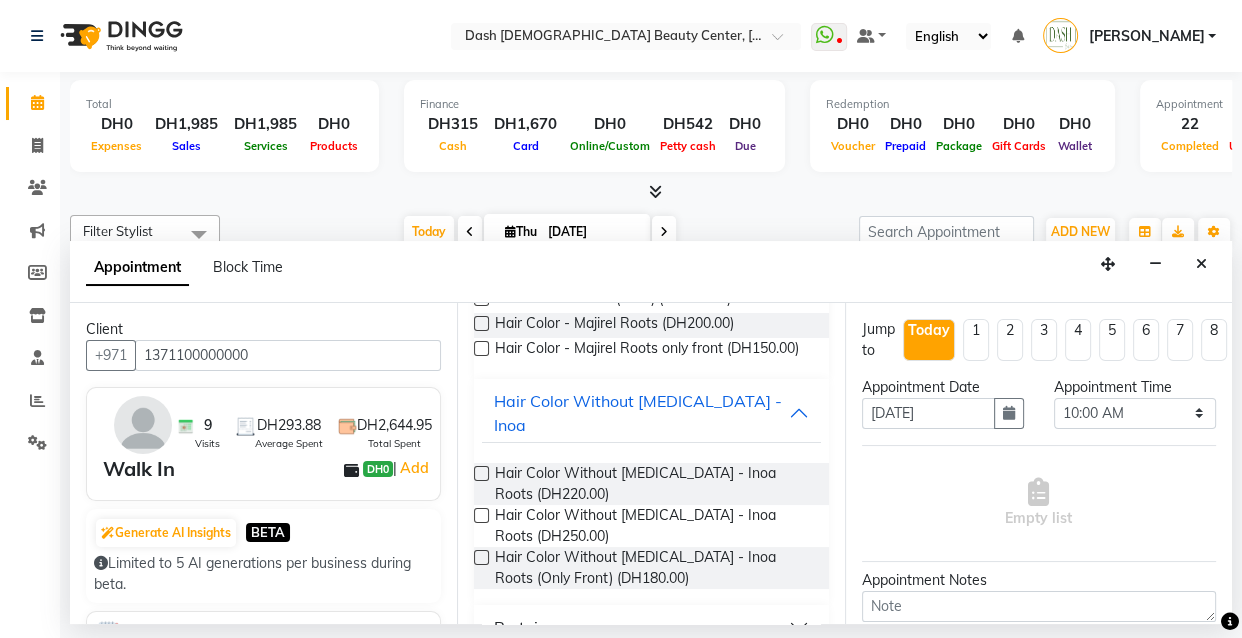 click at bounding box center (481, 557) 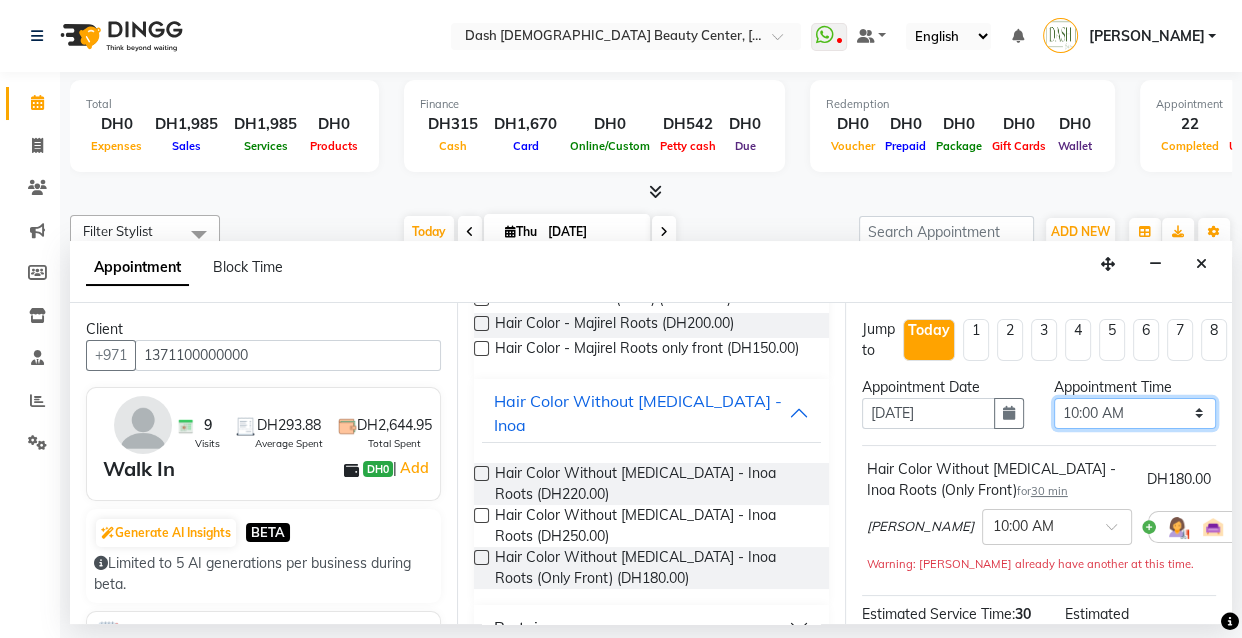 click on "Select 10:00 AM 10:15 AM 10:30 AM 10:45 AM 11:00 AM 11:15 AM 11:30 AM 11:45 AM 12:00 PM 12:15 PM 12:30 PM 12:45 PM 01:00 PM 01:15 PM 01:30 PM 01:45 PM 02:00 PM 02:15 PM 02:30 PM 02:45 PM 03:00 PM 03:15 PM 03:30 PM 03:45 PM 04:00 PM 04:15 PM 04:30 PM 04:45 PM 05:00 PM 05:15 PM 05:30 PM 05:45 PM 06:00 PM 06:15 PM 06:30 PM 06:45 PM 07:00 PM 07:15 PM 07:30 PM 07:45 PM 08:00 PM 08:15 PM 08:30 PM 08:45 PM 09:00 PM 09:15 PM 09:30 PM 09:45 PM 10:00 PM" at bounding box center [1135, 413] 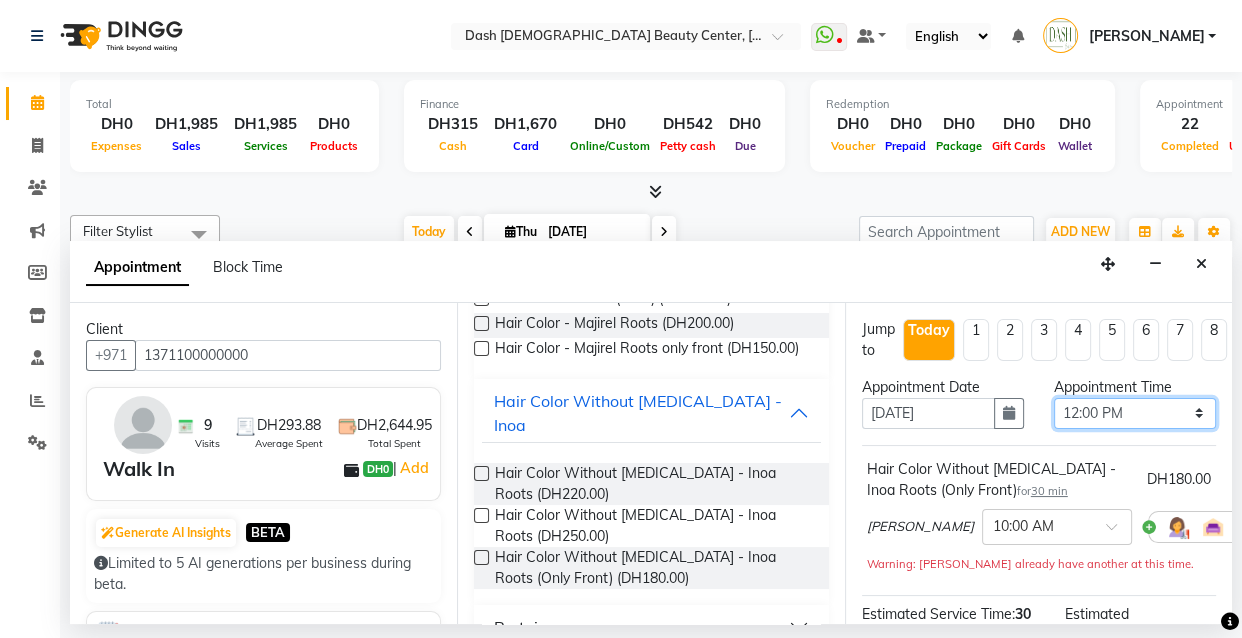 click on "Select 10:00 AM 10:15 AM 10:30 AM 10:45 AM 11:00 AM 11:15 AM 11:30 AM 11:45 AM 12:00 PM 12:15 PM 12:30 PM 12:45 PM 01:00 PM 01:15 PM 01:30 PM 01:45 PM 02:00 PM 02:15 PM 02:30 PM 02:45 PM 03:00 PM 03:15 PM 03:30 PM 03:45 PM 04:00 PM 04:15 PM 04:30 PM 04:45 PM 05:00 PM 05:15 PM 05:30 PM 05:45 PM 06:00 PM 06:15 PM 06:30 PM 06:45 PM 07:00 PM 07:15 PM 07:30 PM 07:45 PM 08:00 PM 08:15 PM 08:30 PM 08:45 PM 09:00 PM 09:15 PM 09:30 PM 09:45 PM 10:00 PM" at bounding box center [1135, 413] 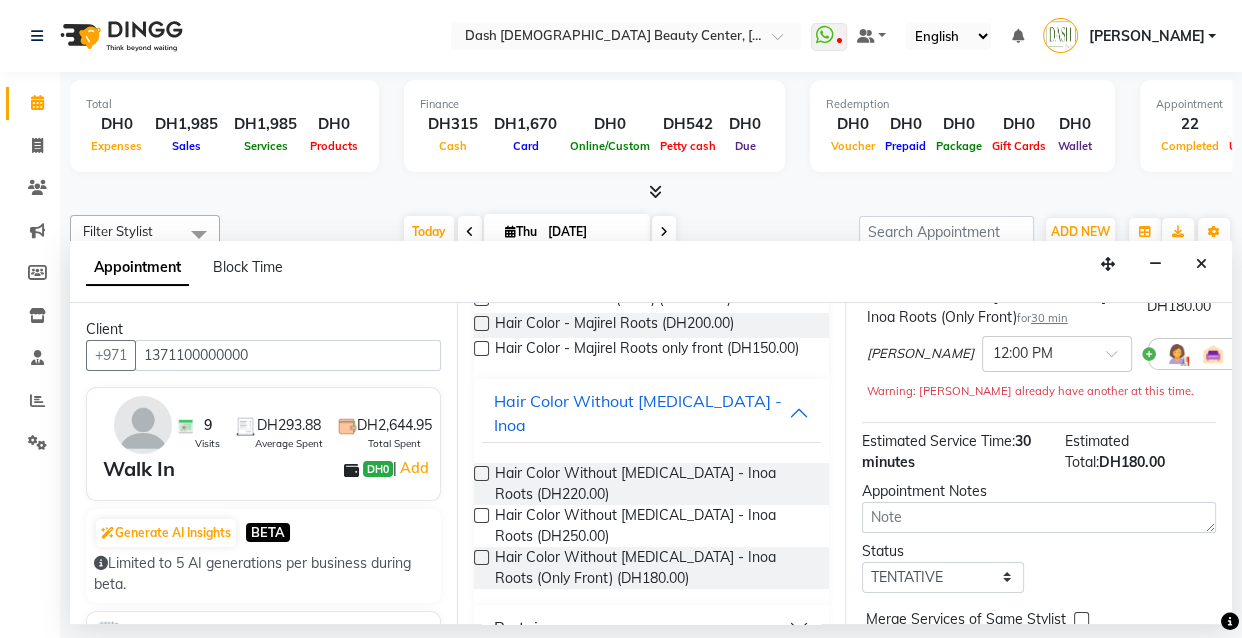scroll, scrollTop: 298, scrollLeft: 0, axis: vertical 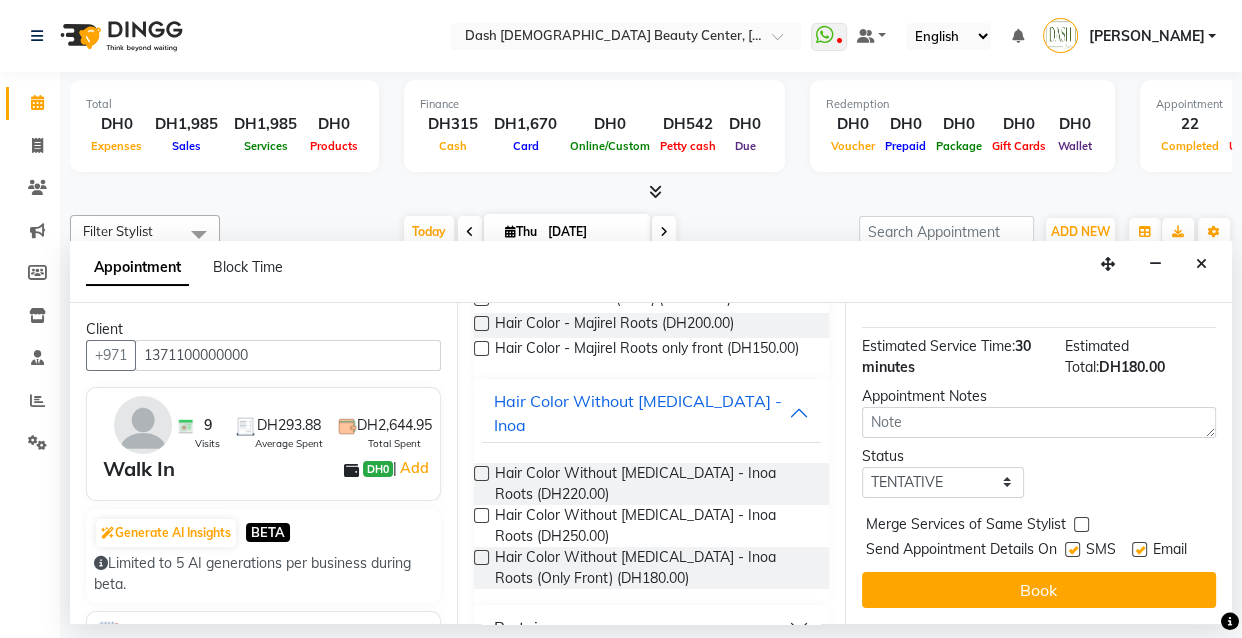 click at bounding box center (1072, 549) 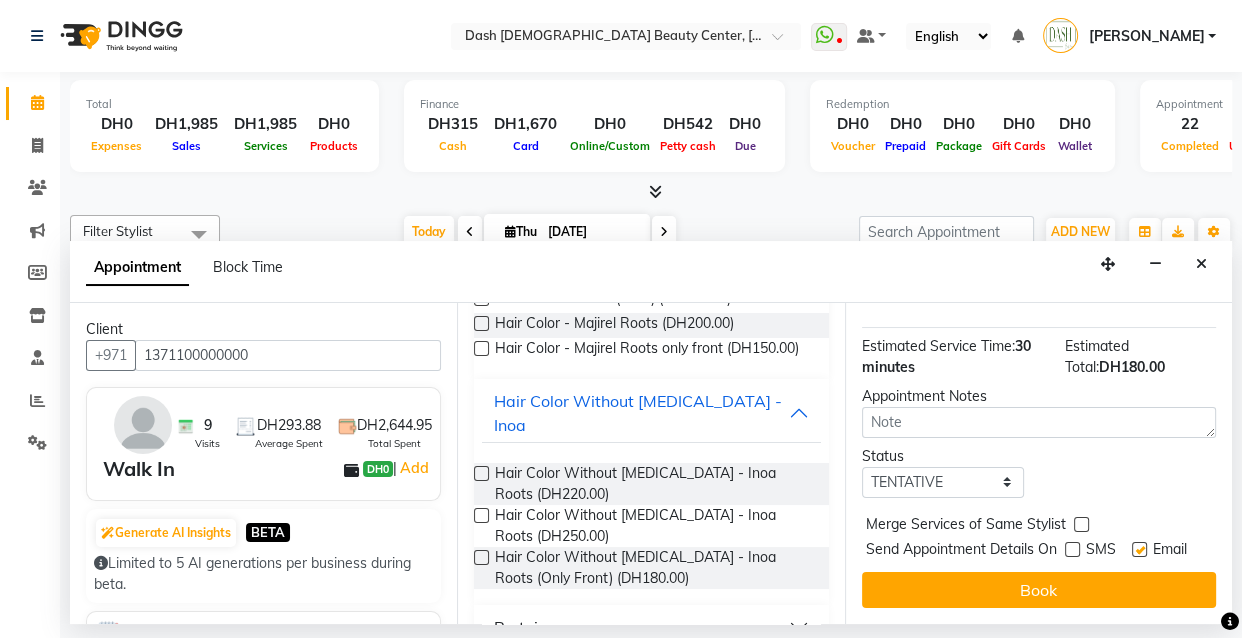 click at bounding box center [1139, 549] 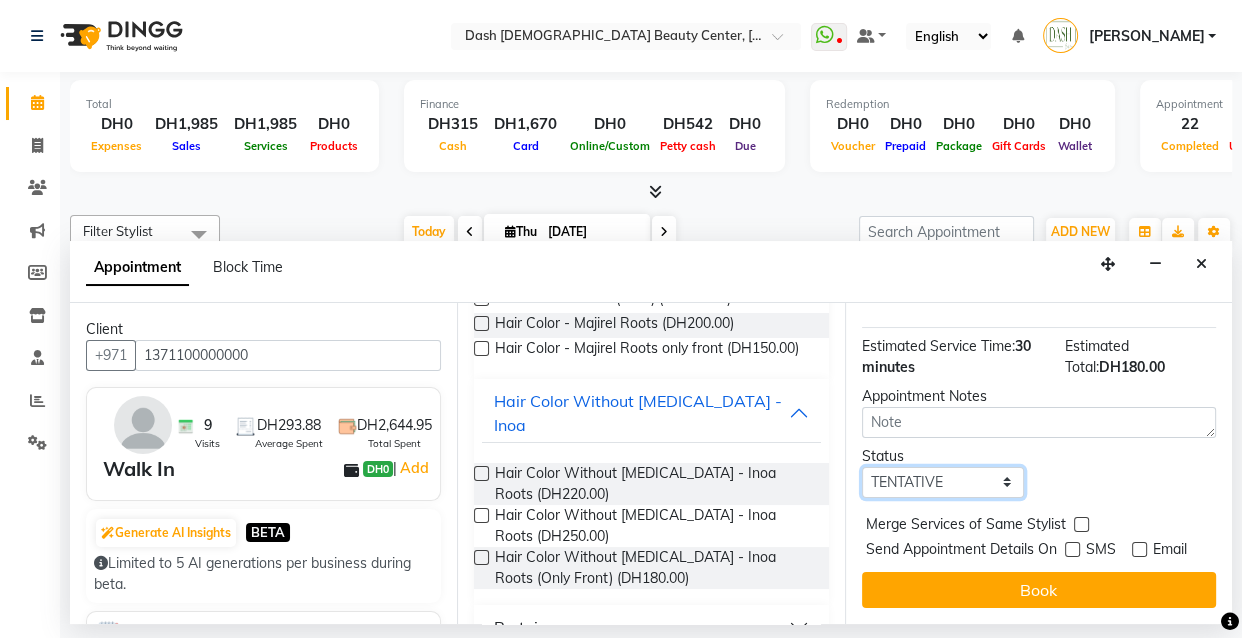 click on "Select TENTATIVE CONFIRM CHECK-IN UPCOMING" at bounding box center [943, 482] 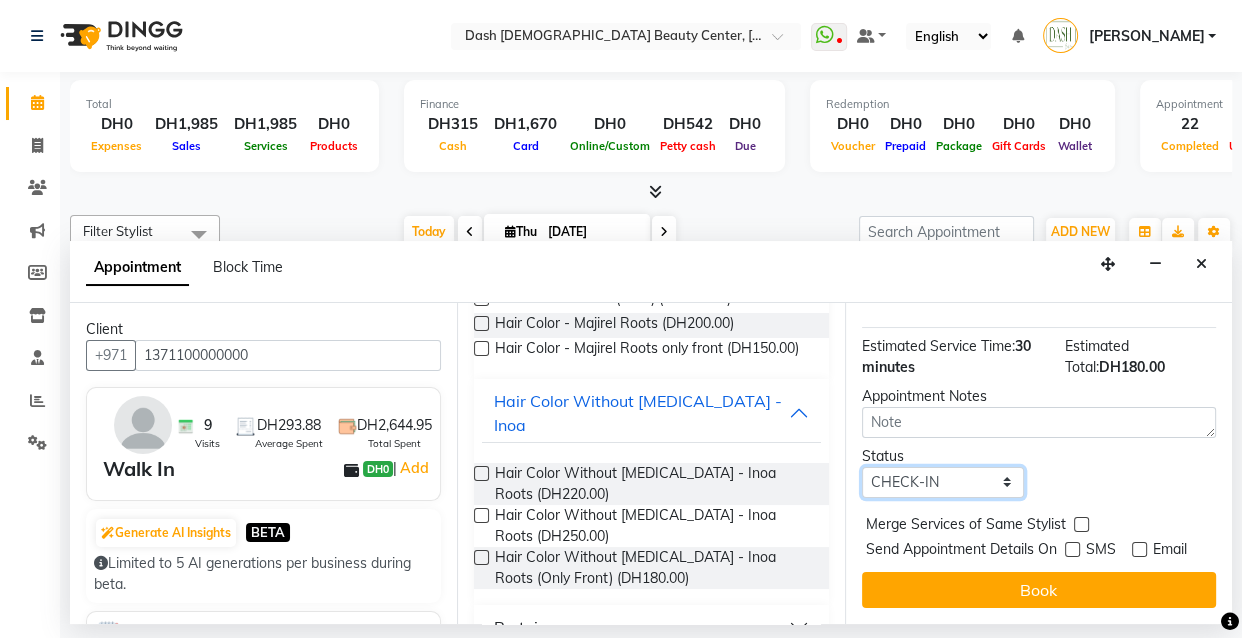 click on "Select TENTATIVE CONFIRM CHECK-IN UPCOMING" at bounding box center [943, 482] 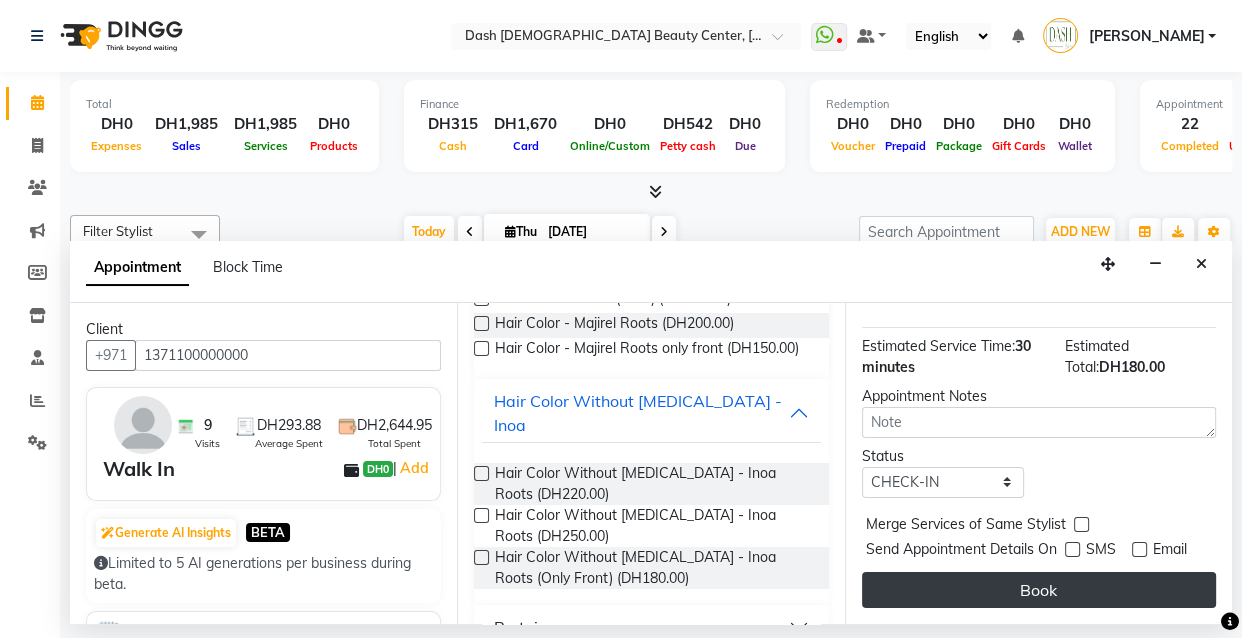 click on "Book" at bounding box center (1039, 590) 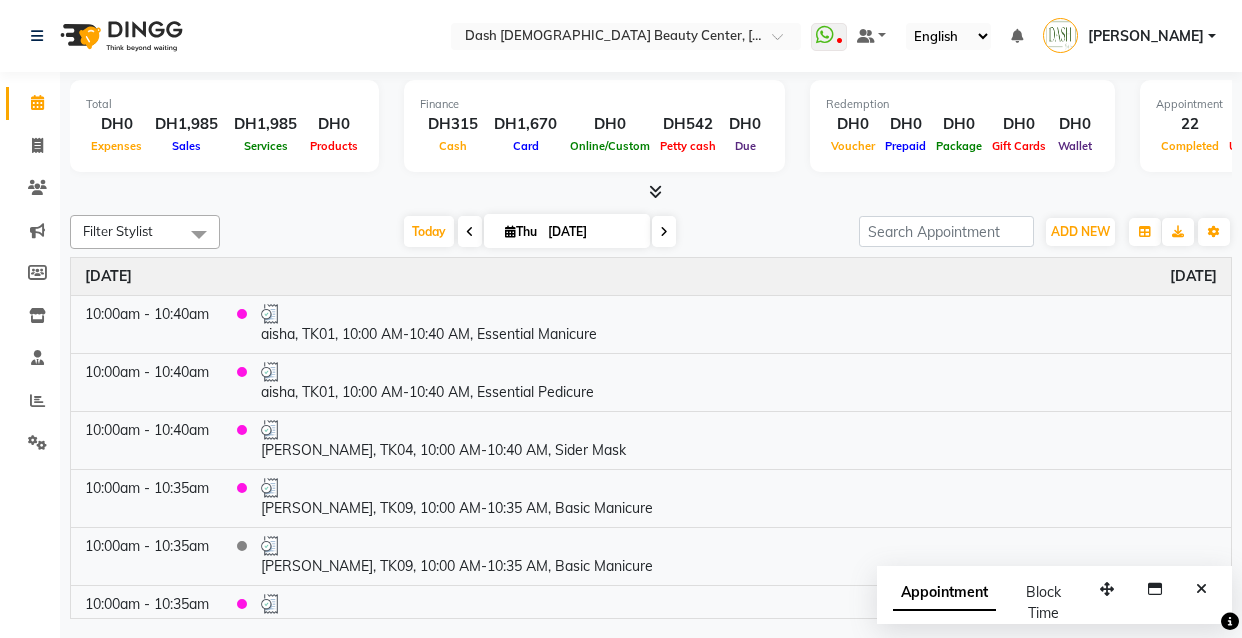 scroll, scrollTop: 0, scrollLeft: 0, axis: both 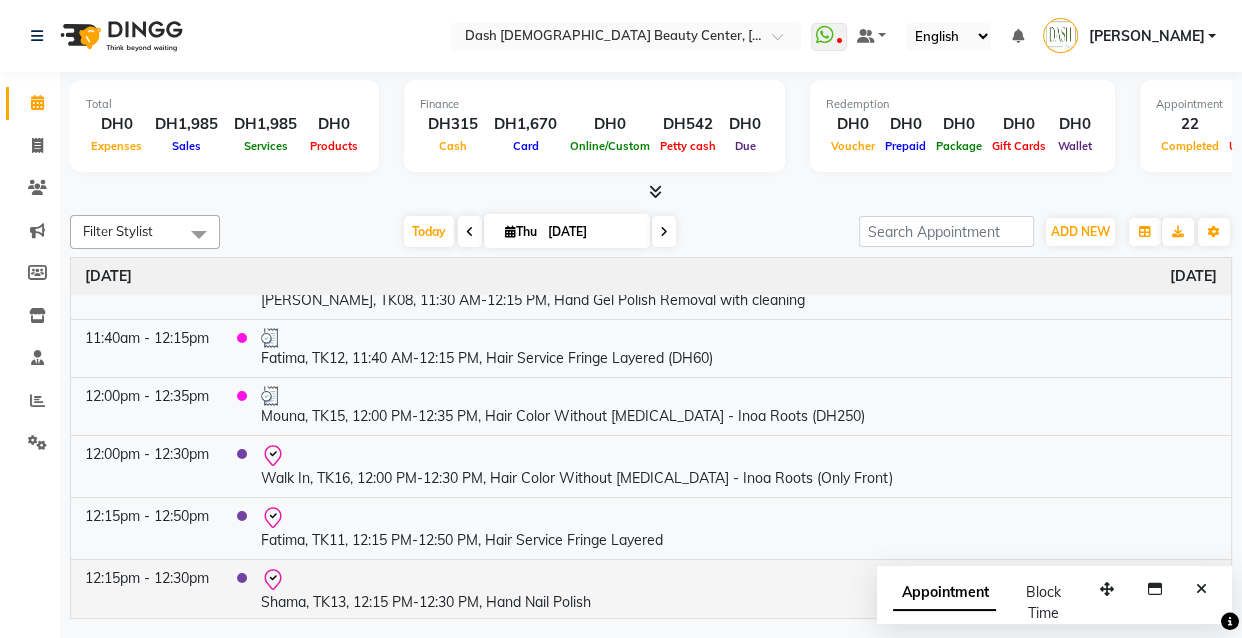 click on "Shama, TK13, 12:15 PM-12:30 PM, Hand Nail Polish" at bounding box center [739, 590] 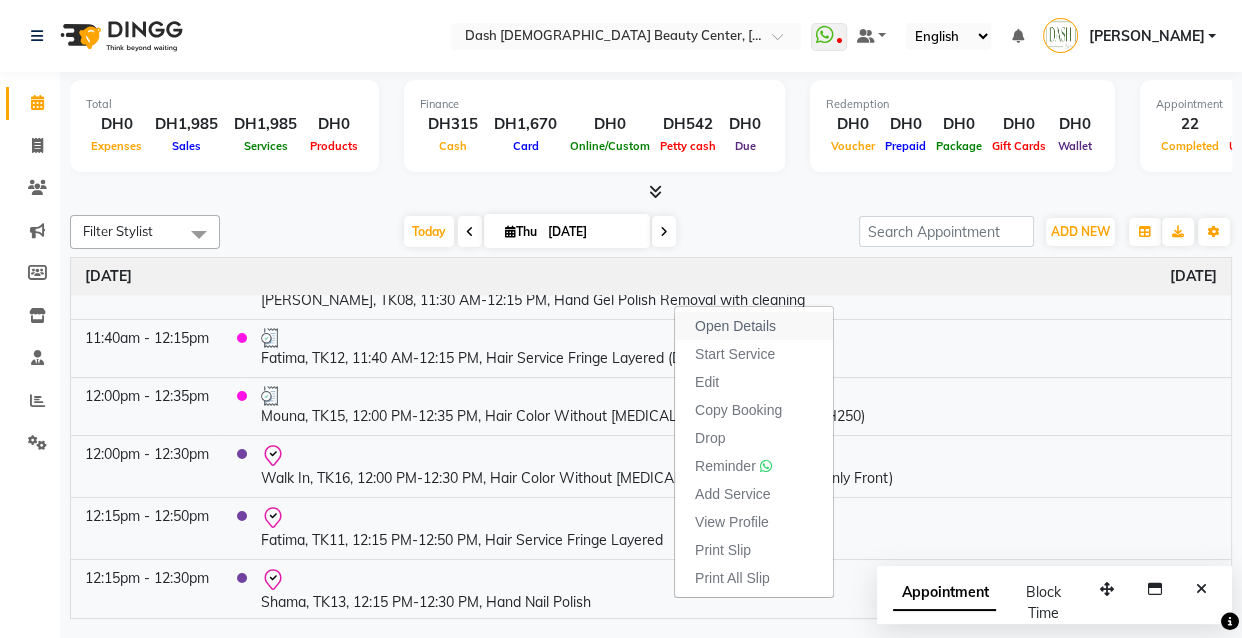 click on "Open Details" at bounding box center (735, 326) 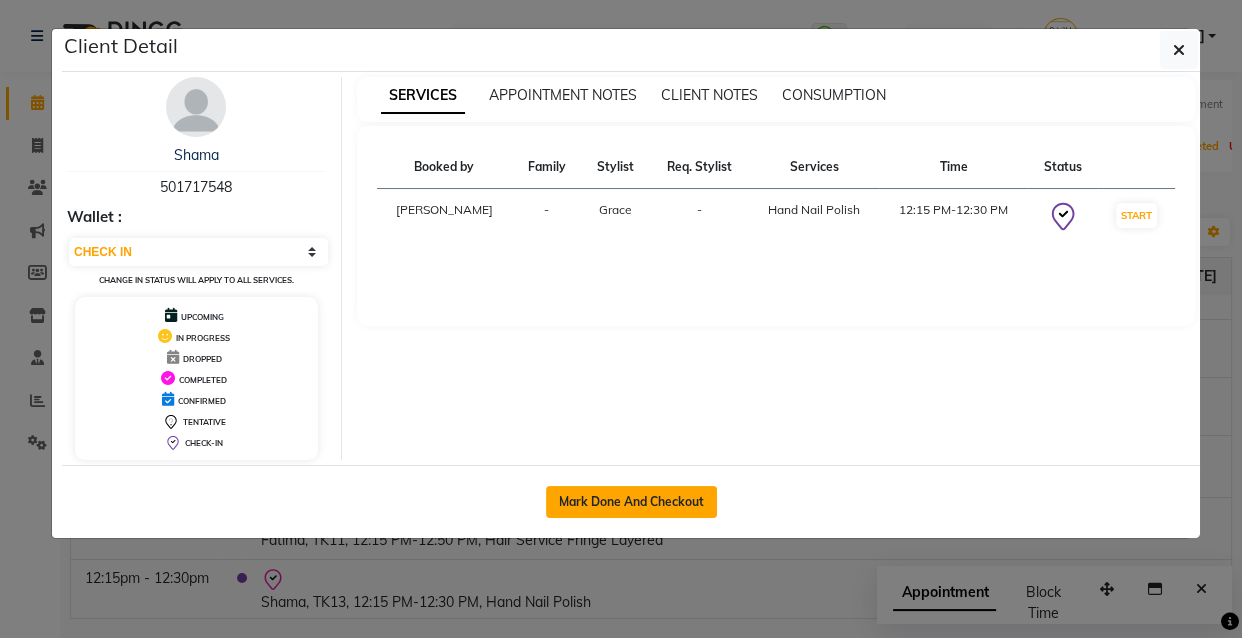 click on "Mark Done And Checkout" 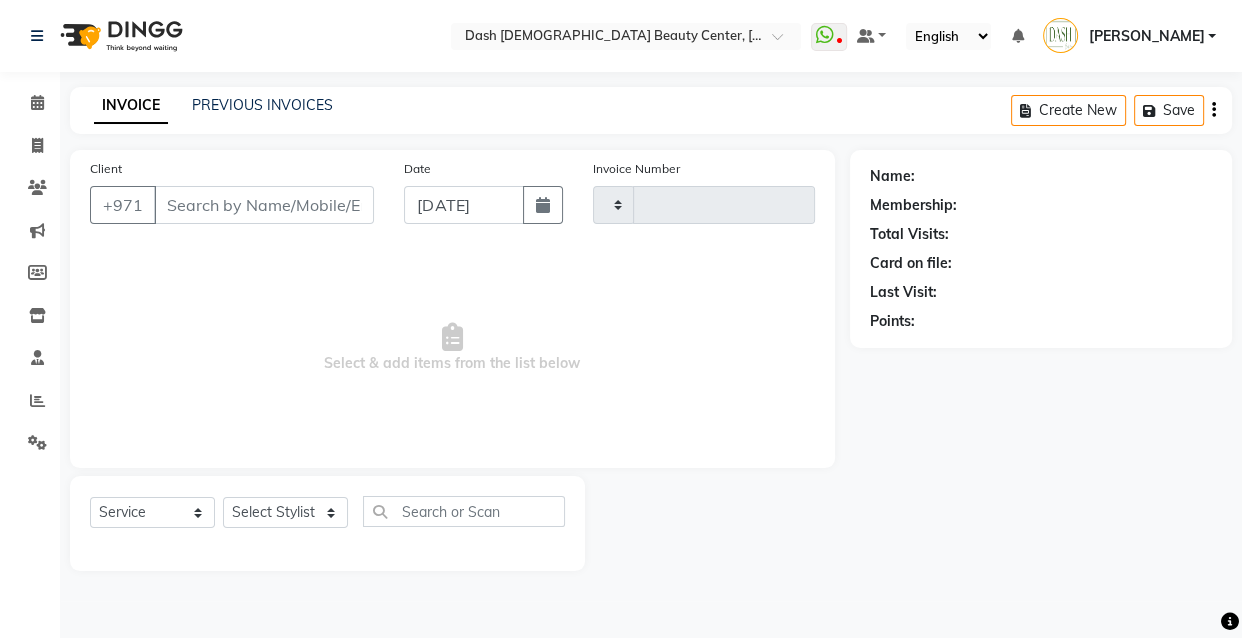 type on "1754" 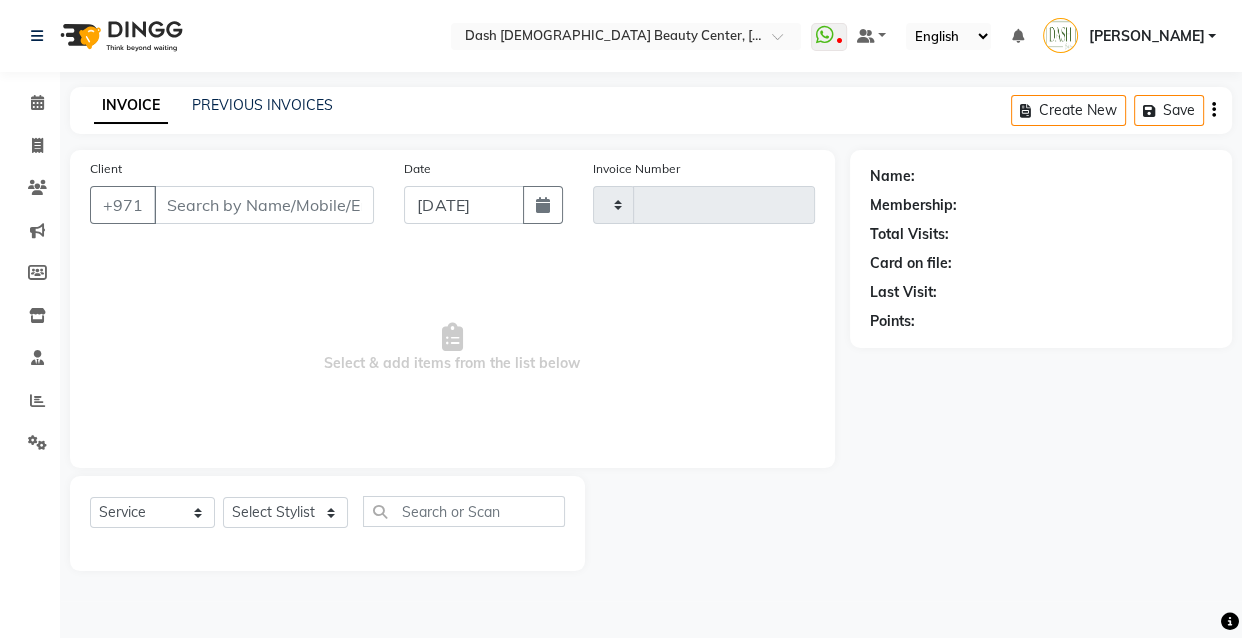 select on "8372" 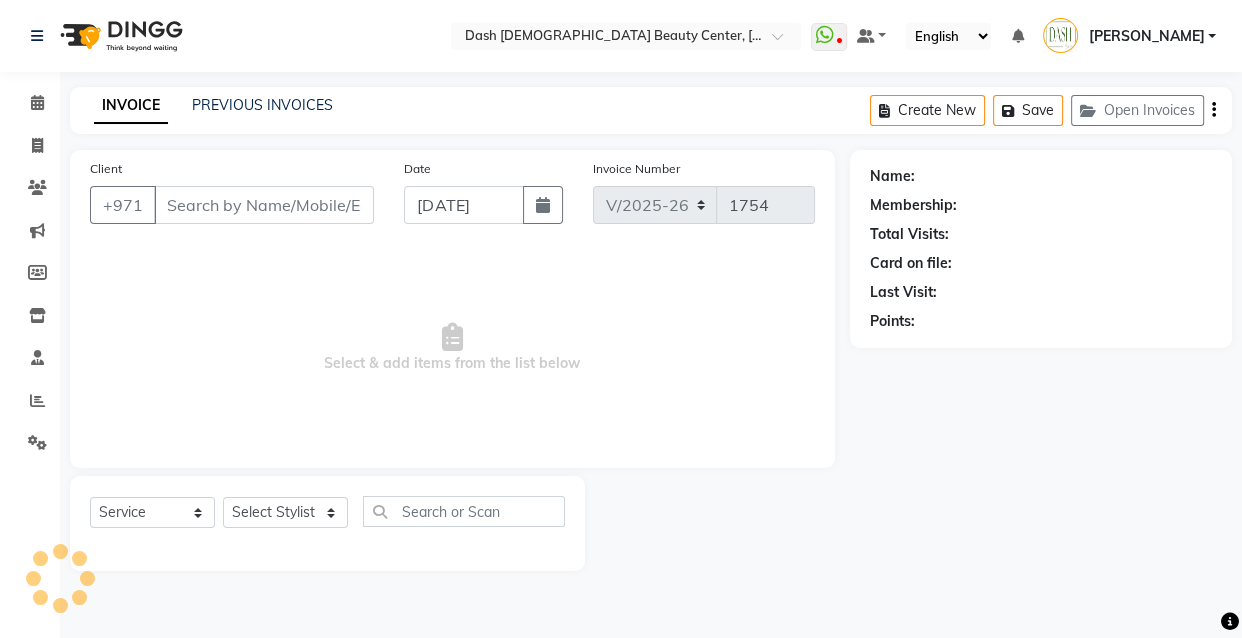 type on "501717548" 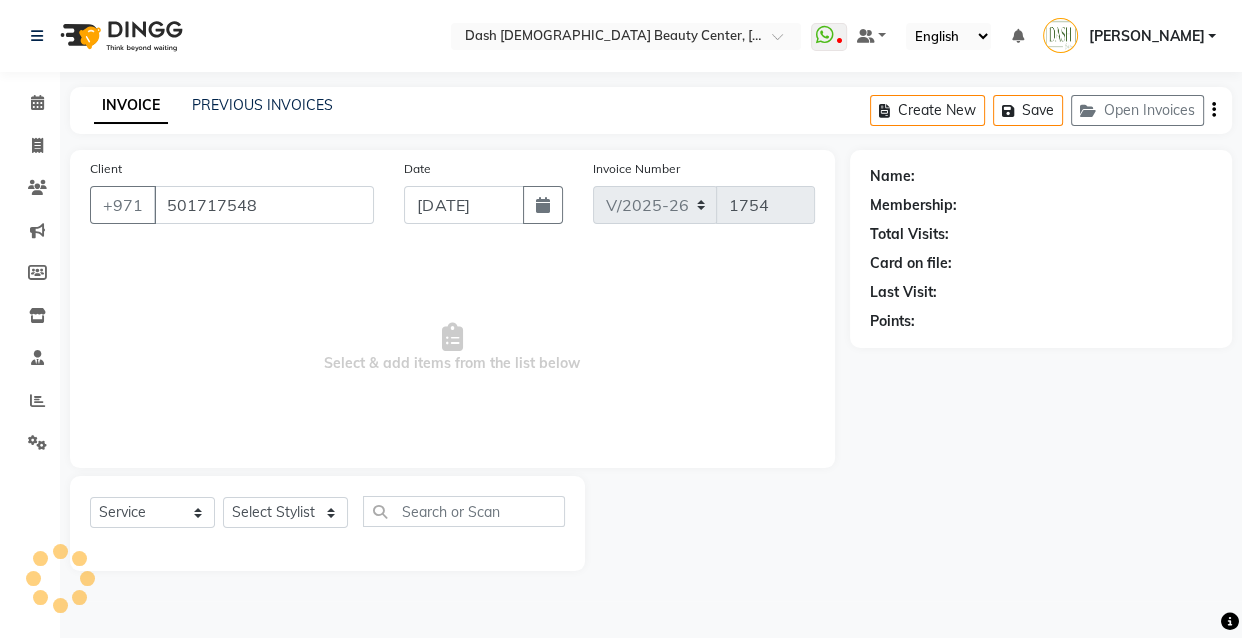 select on "81113" 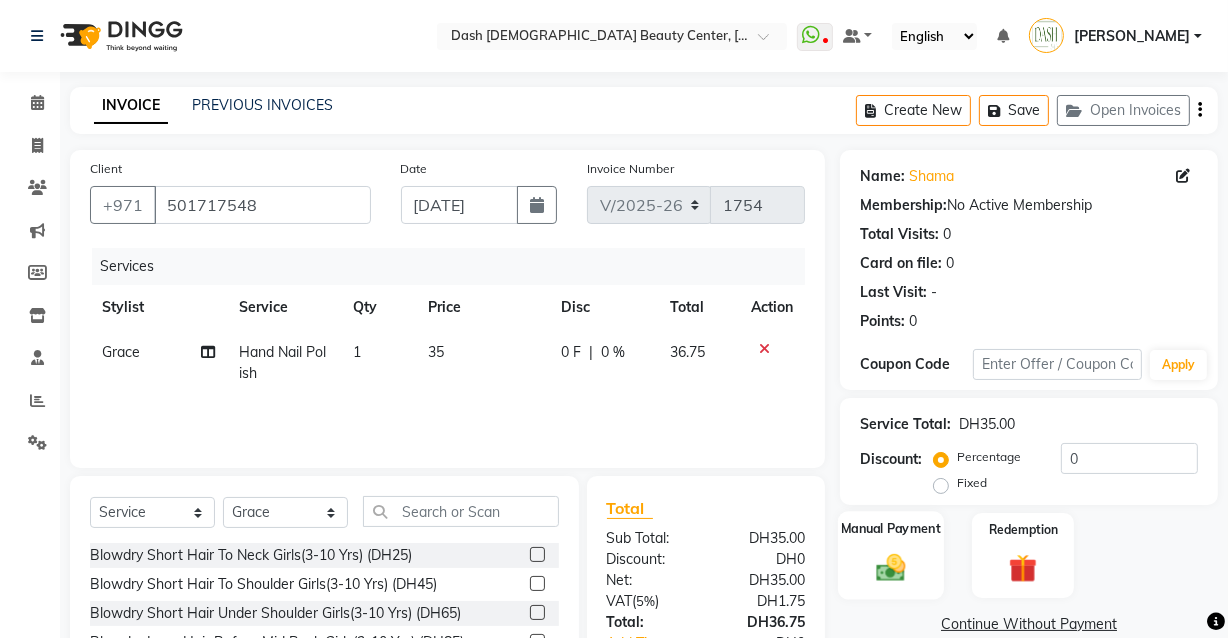 click 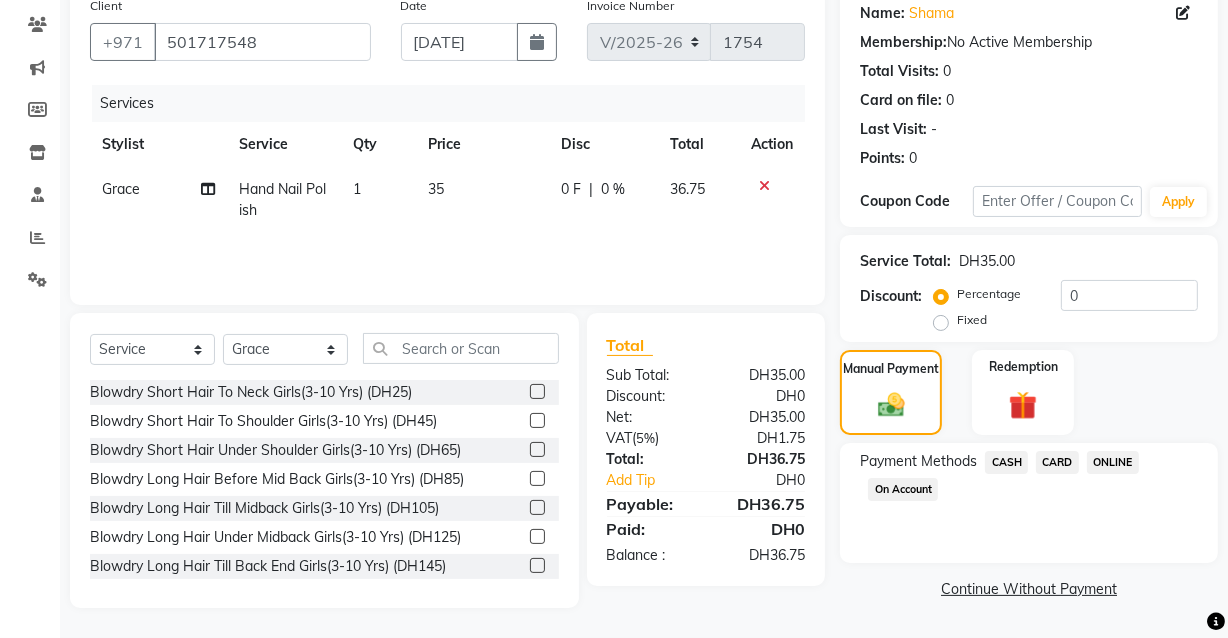click on "CARD" 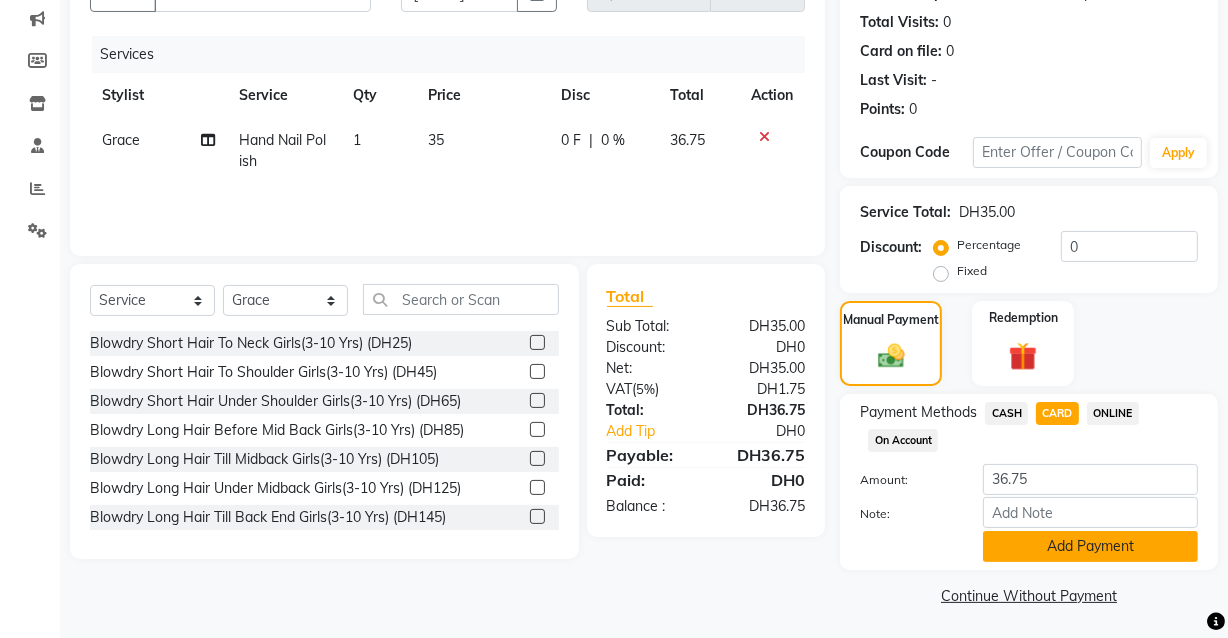 click on "Add Payment" 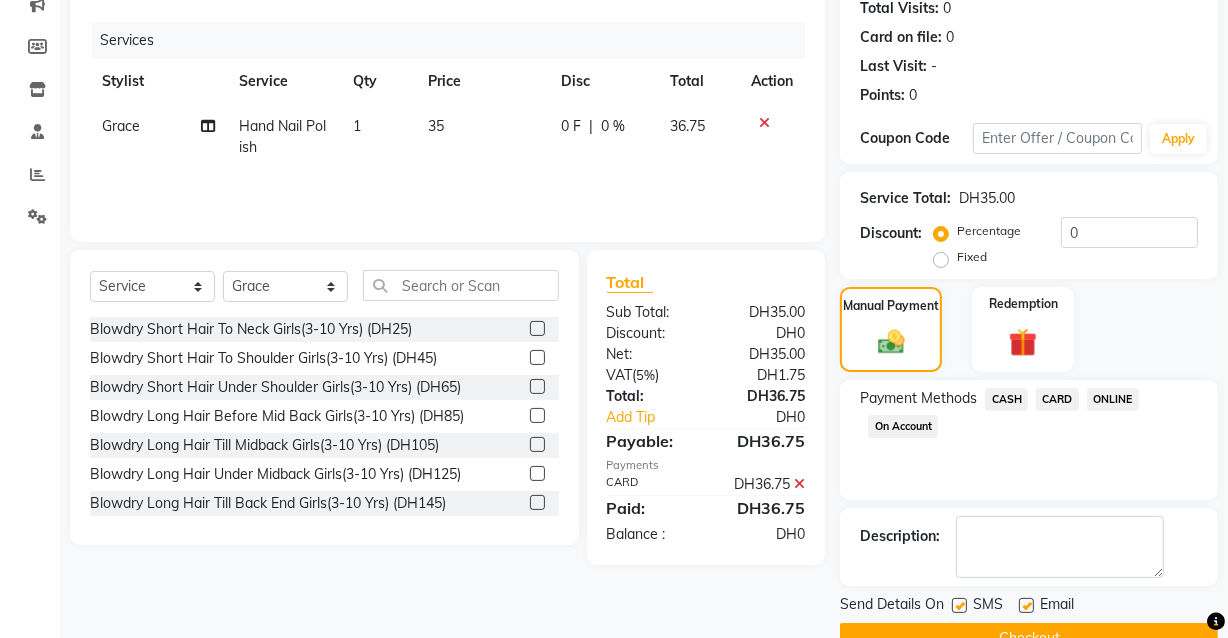 scroll, scrollTop: 270, scrollLeft: 0, axis: vertical 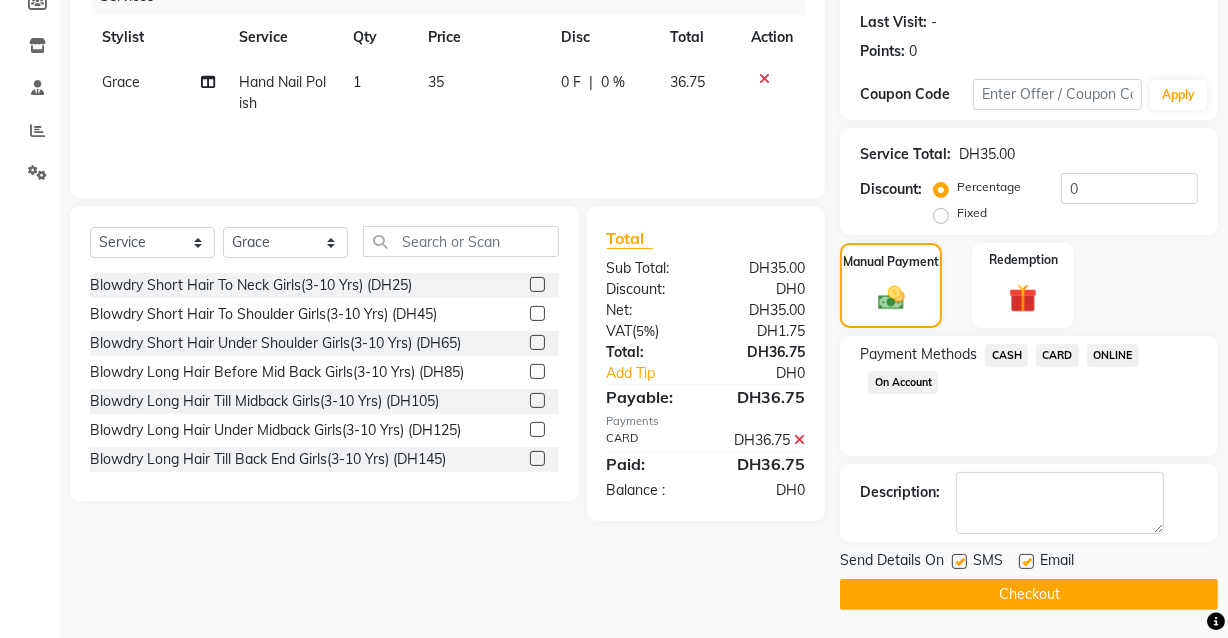 click 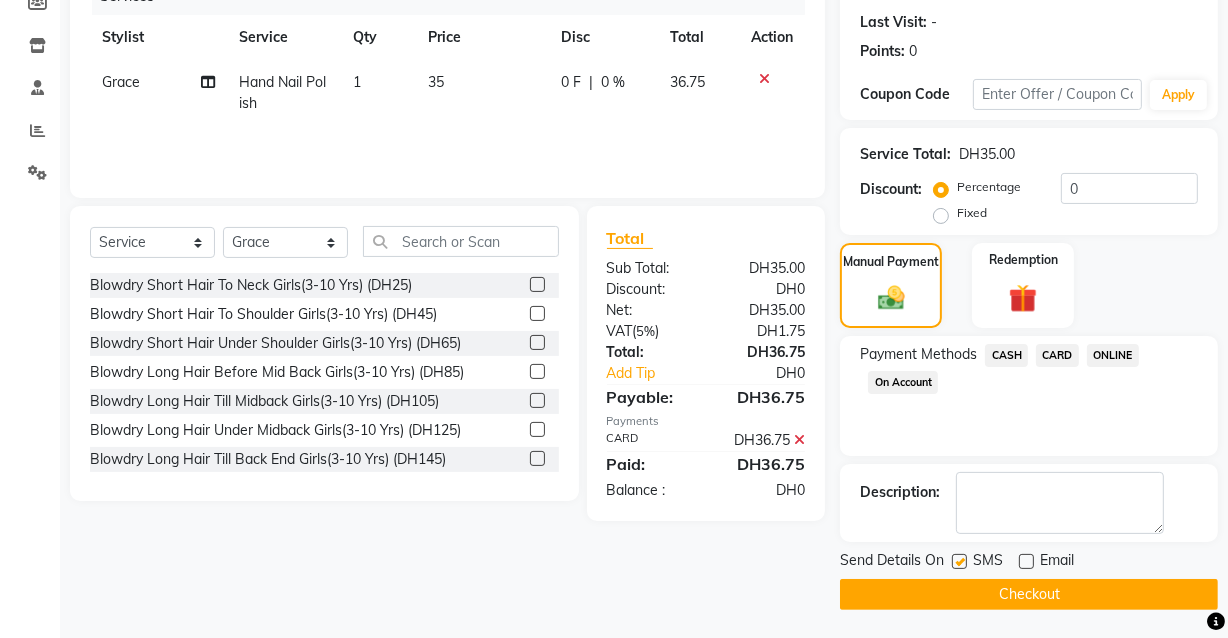 click on "Checkout" 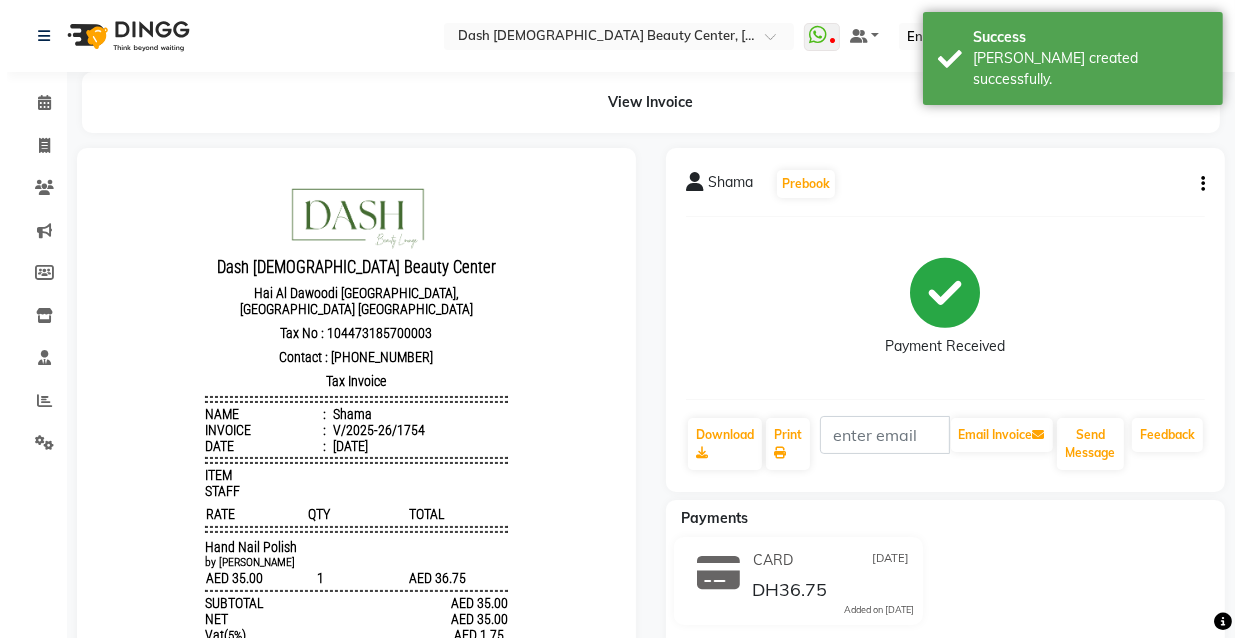 scroll, scrollTop: 0, scrollLeft: 0, axis: both 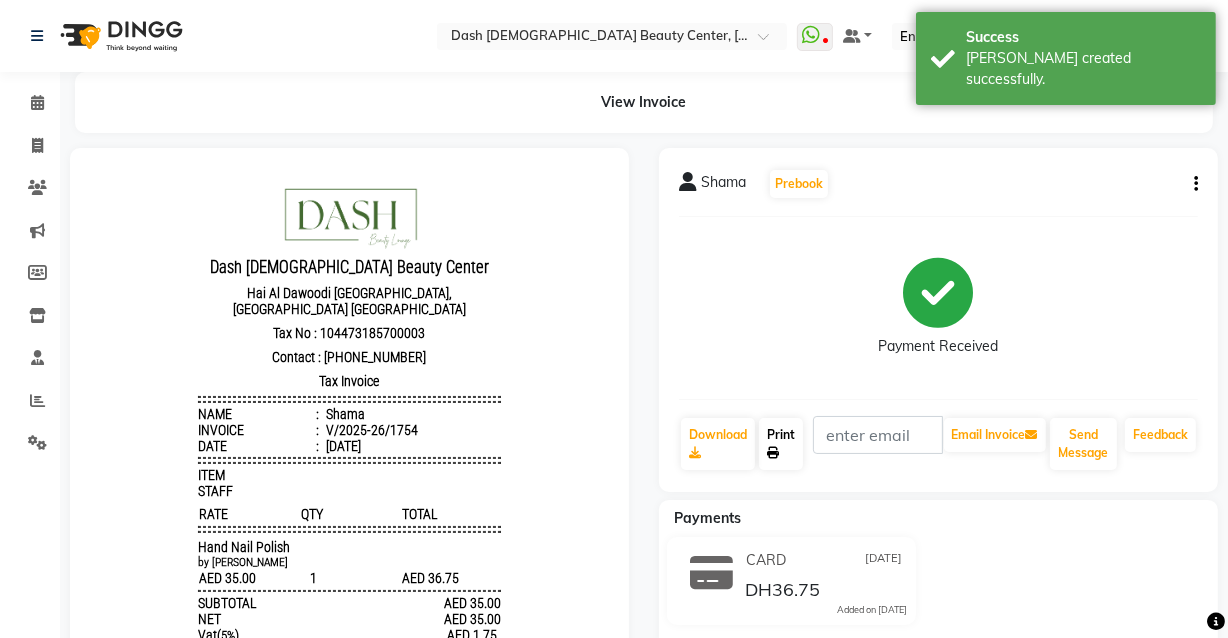 click 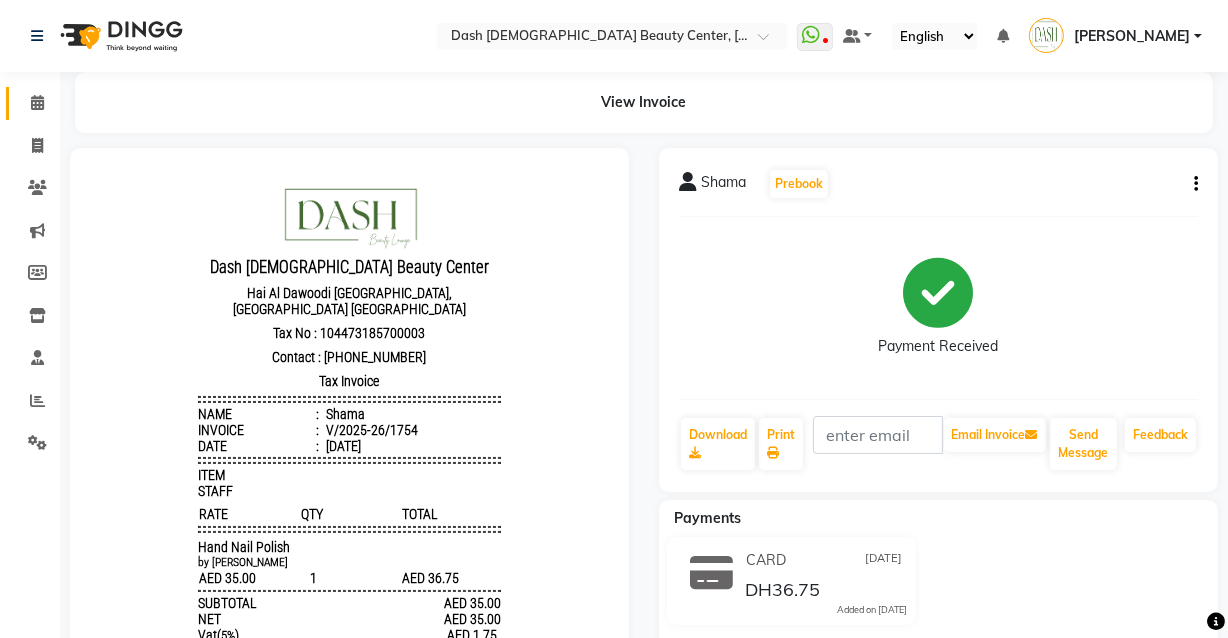 click 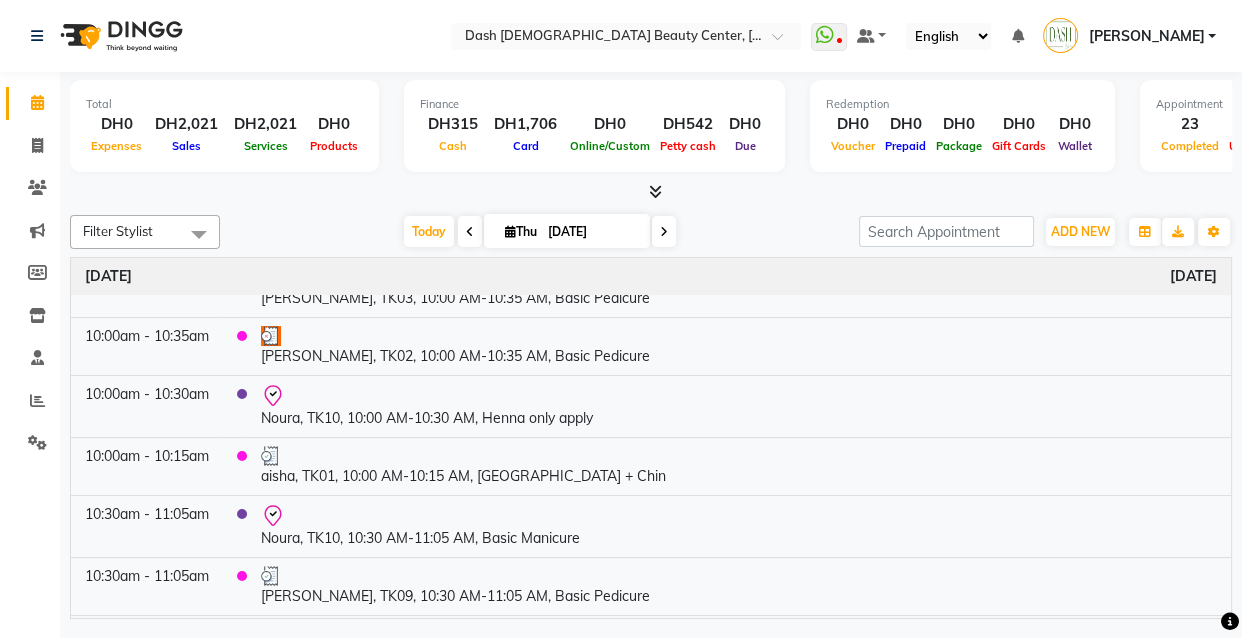 scroll, scrollTop: 387, scrollLeft: 0, axis: vertical 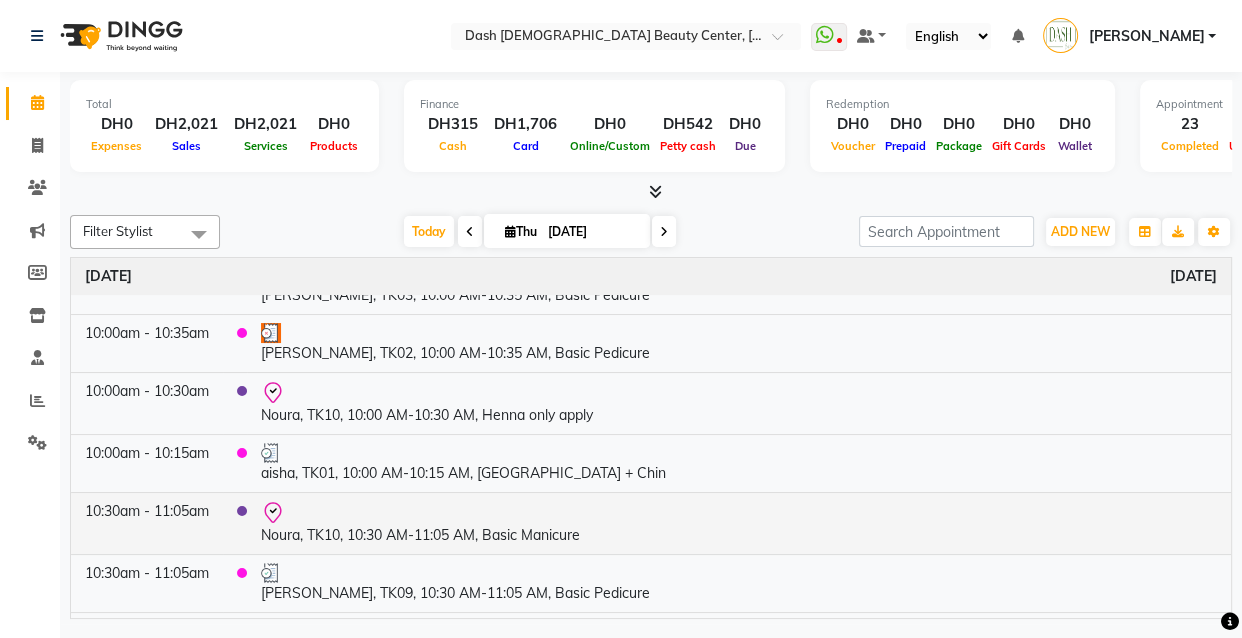 click at bounding box center [739, 513] 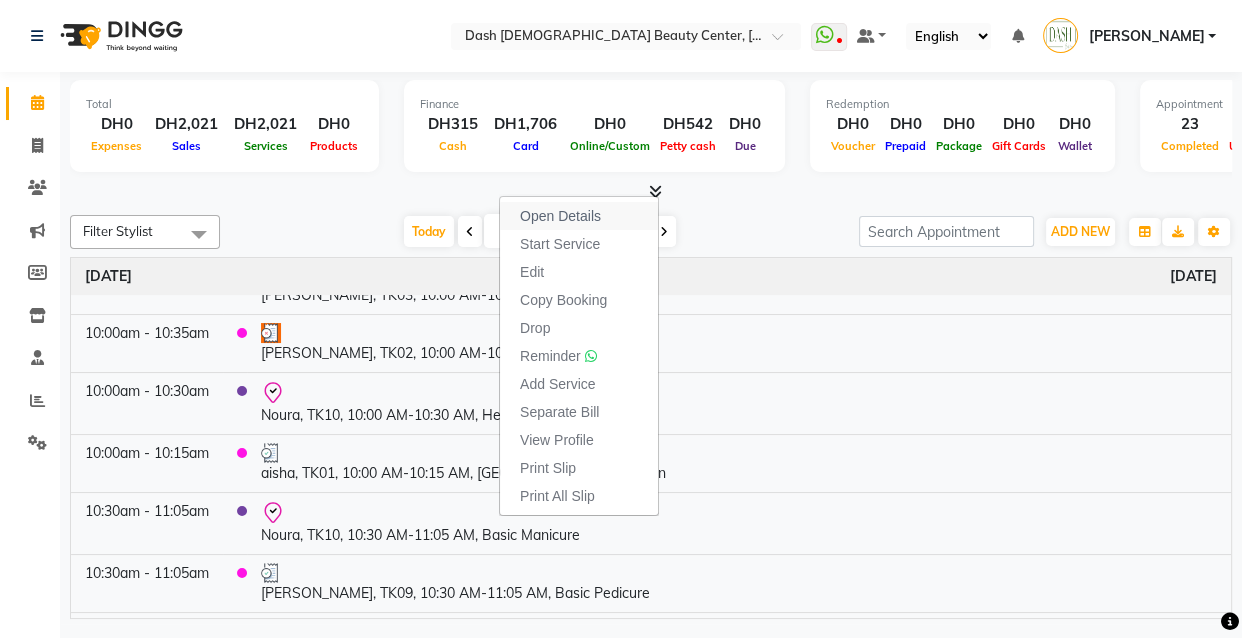 click on "Open Details" at bounding box center [579, 216] 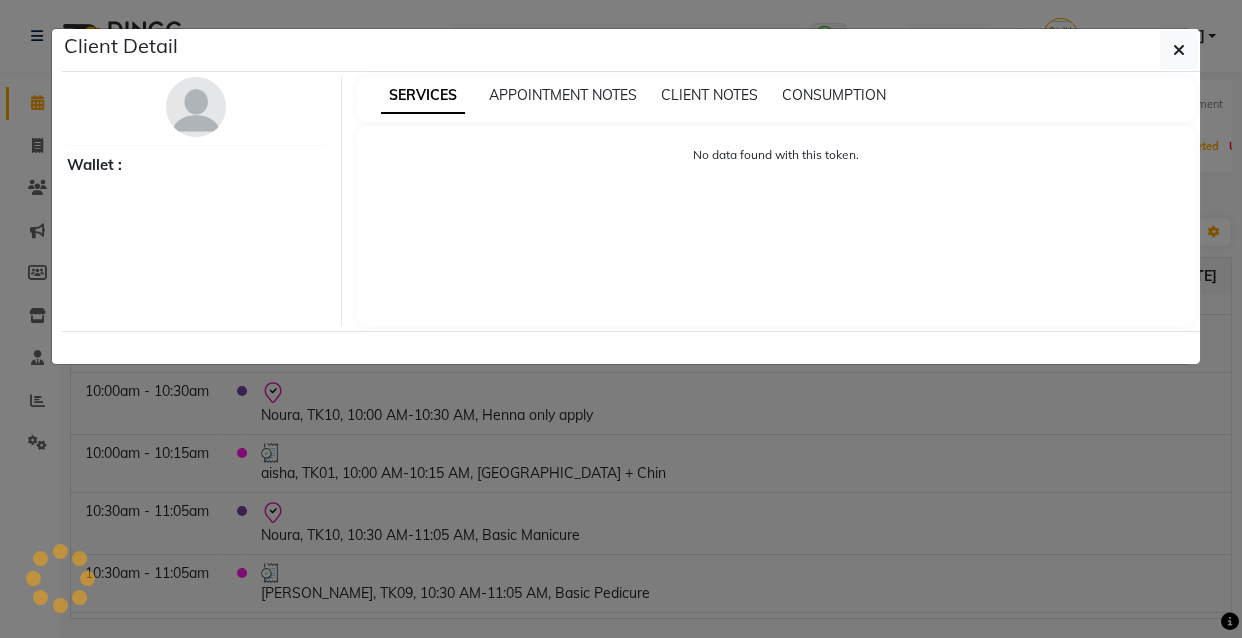 select on "8" 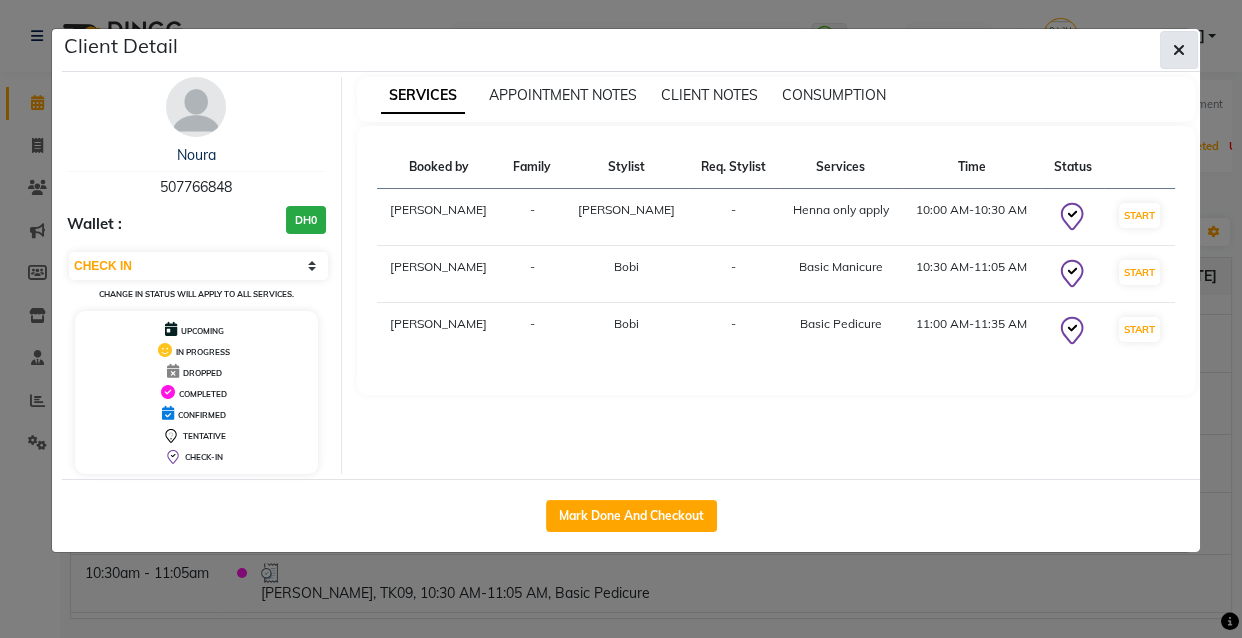 click 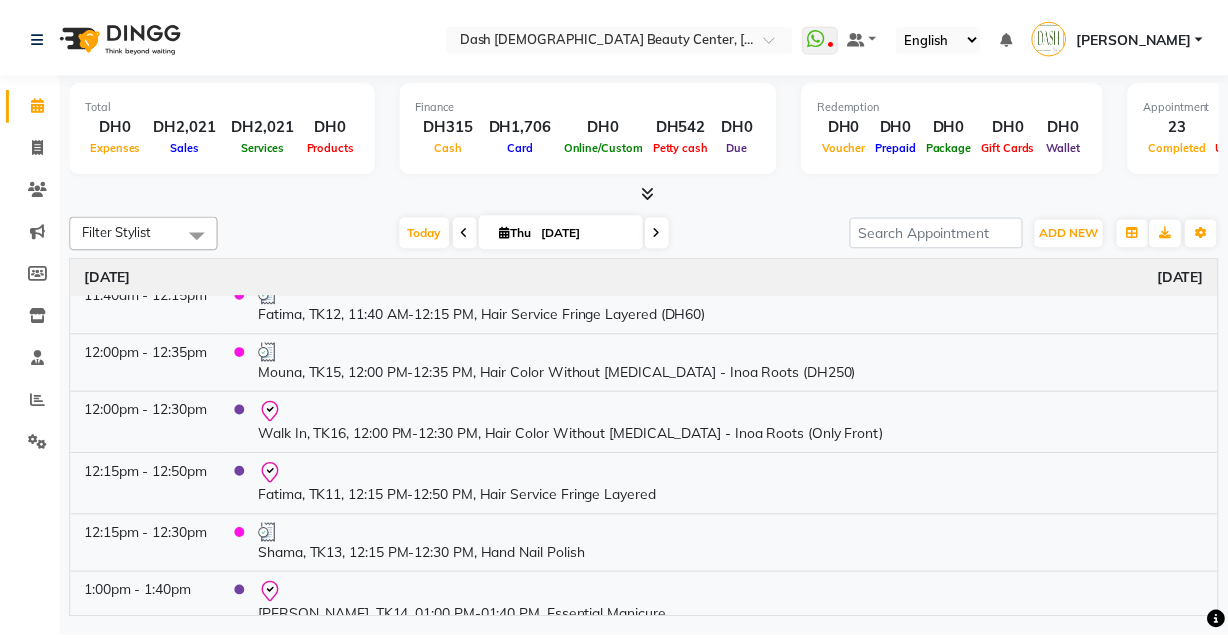 scroll, scrollTop: 1615, scrollLeft: 0, axis: vertical 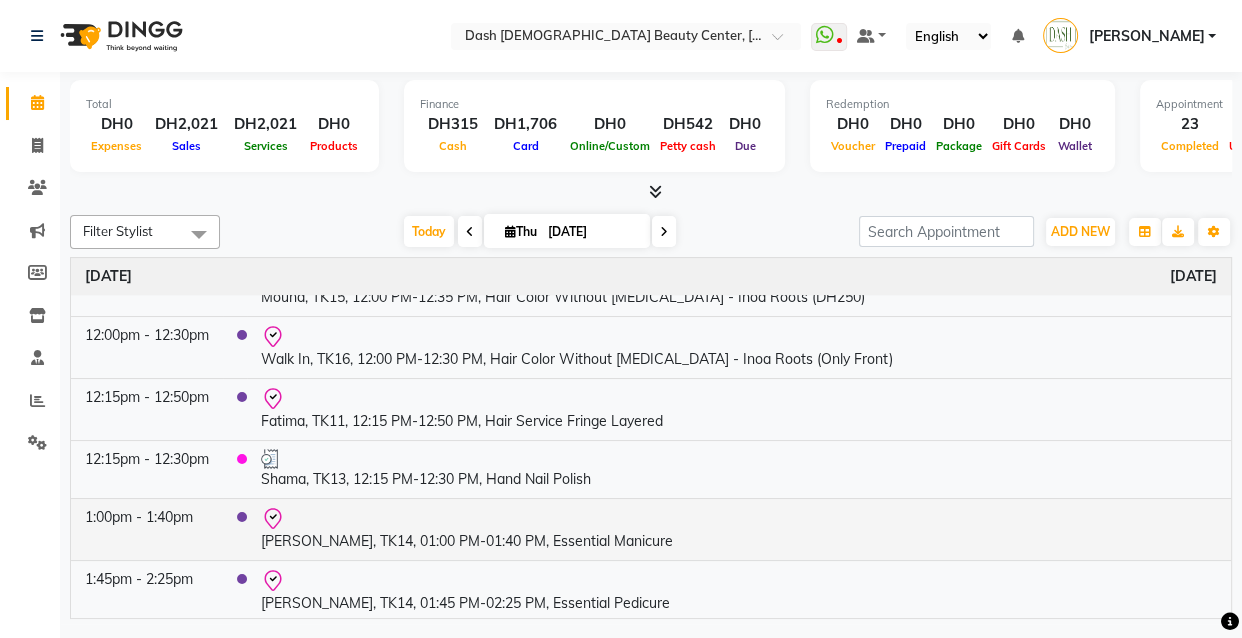 click on "[PERSON_NAME], TK14, 01:00 PM-01:40 PM, Essential Manicure" at bounding box center [739, 529] 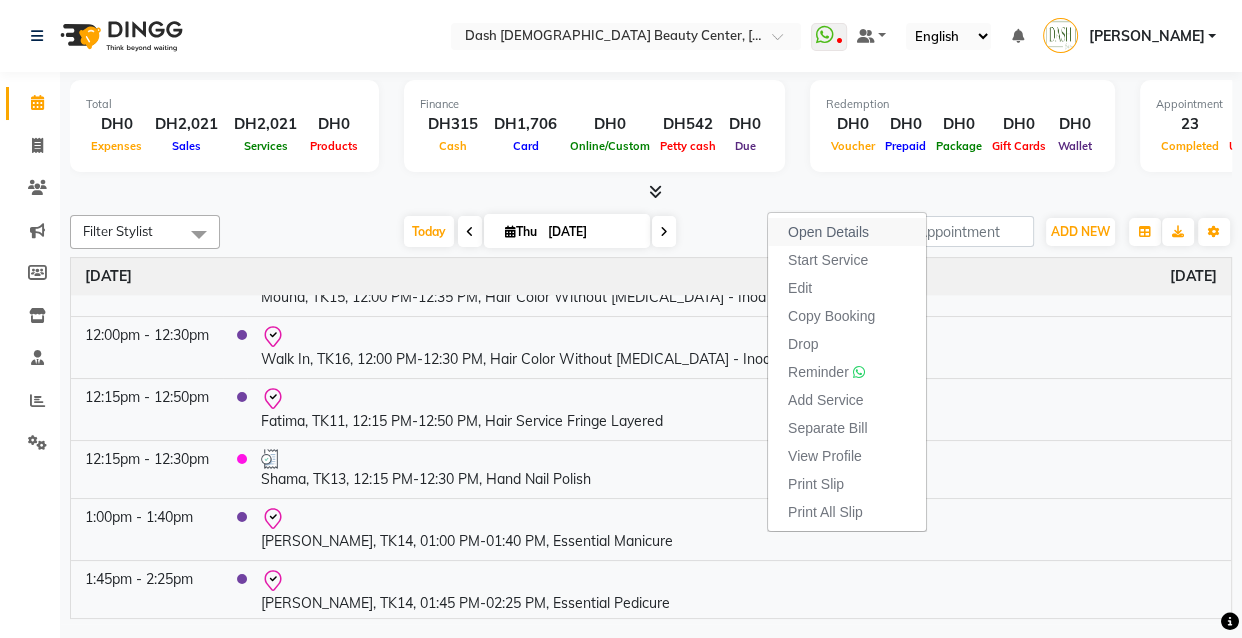 click on "Open Details" at bounding box center [847, 232] 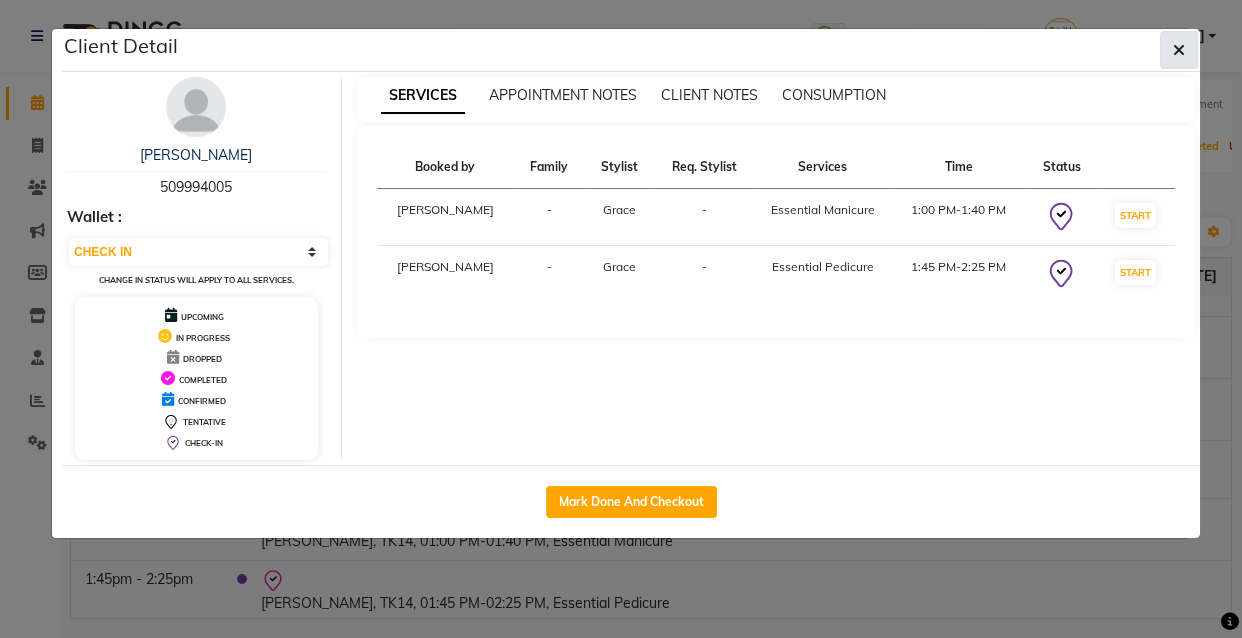 click 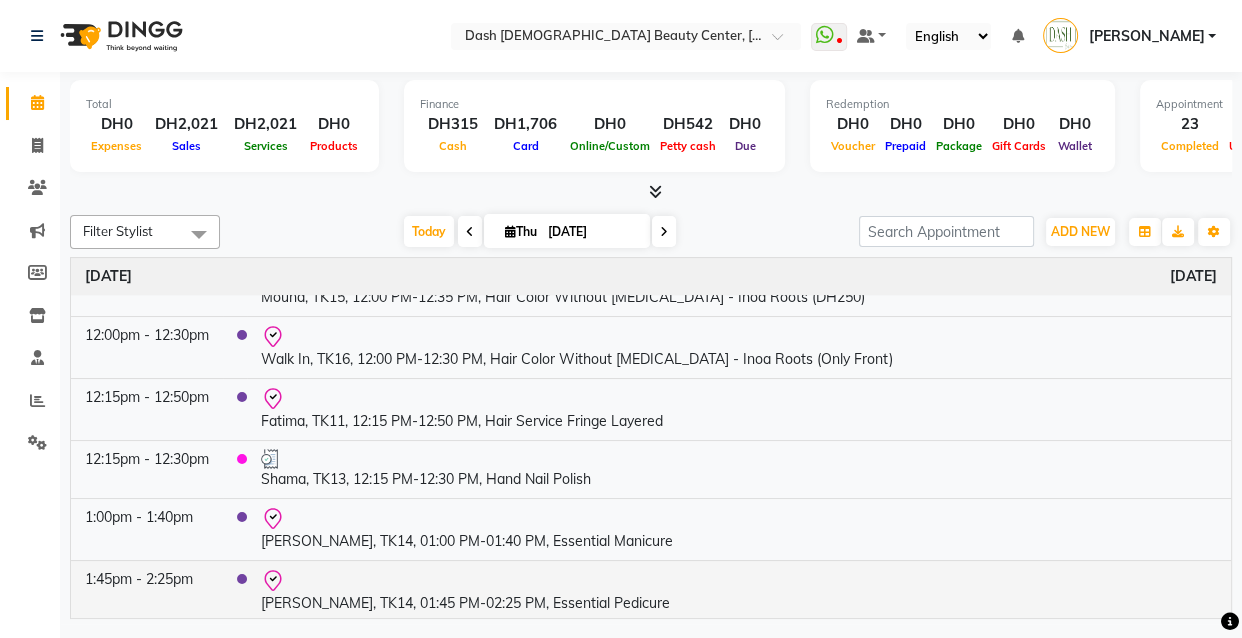 click on "[PERSON_NAME], TK14, 01:45 PM-02:25 PM, Essential Pedicure" at bounding box center (739, 591) 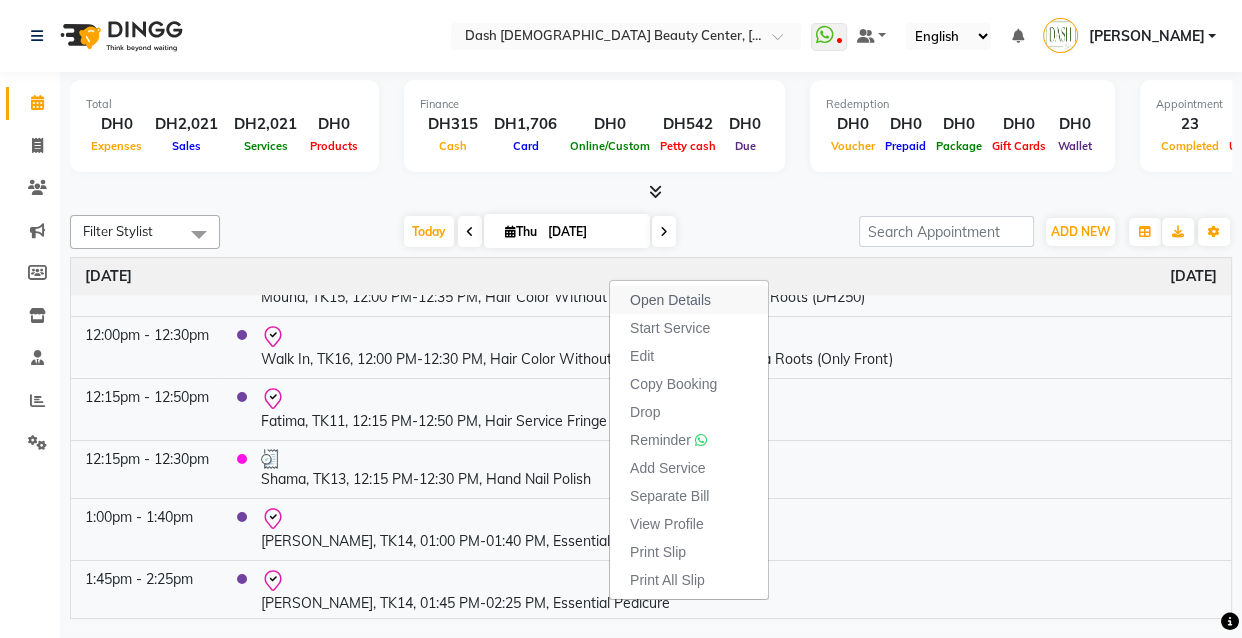 click on "Open Details" at bounding box center [670, 300] 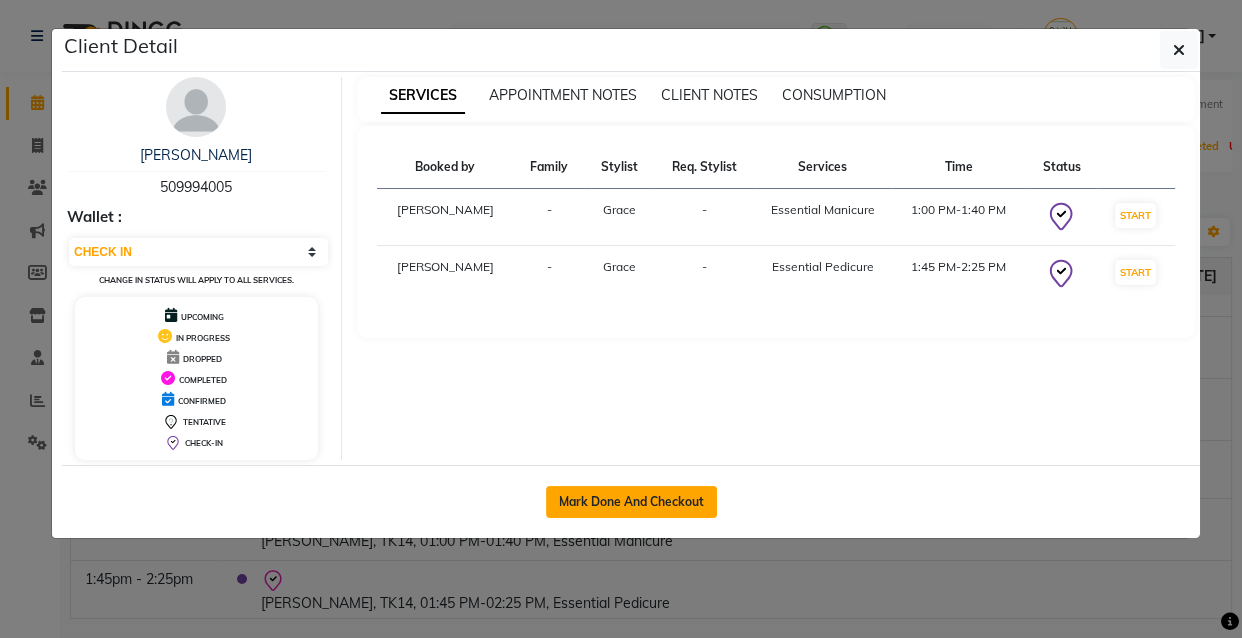 click on "Mark Done And Checkout" 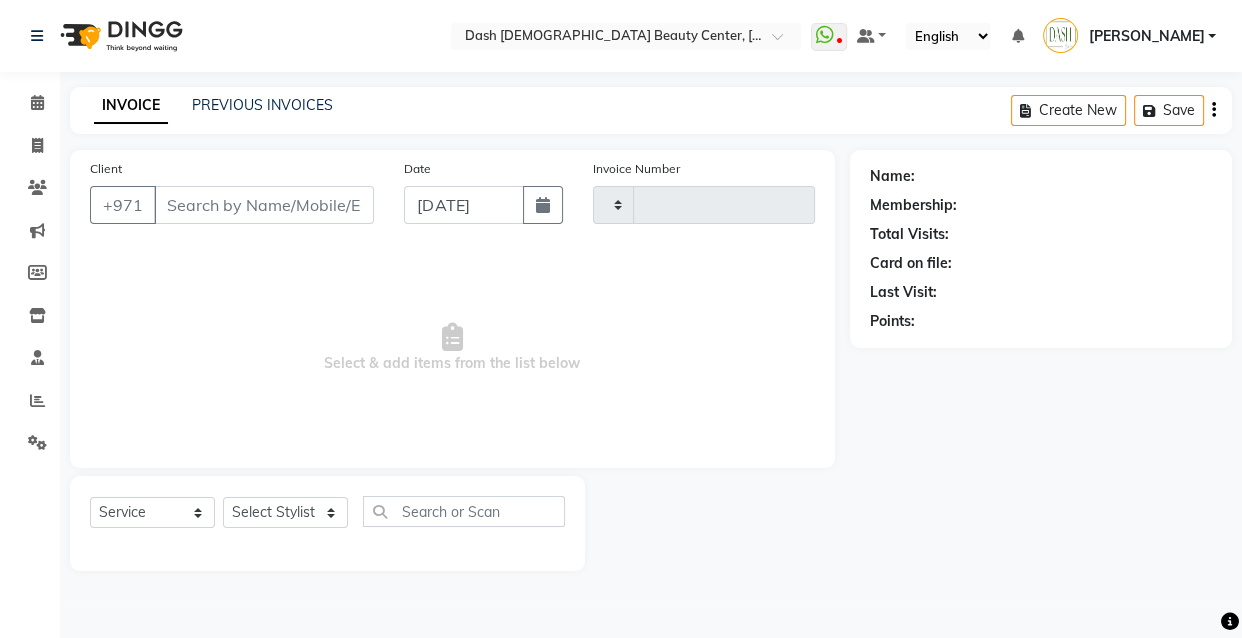 type on "1755" 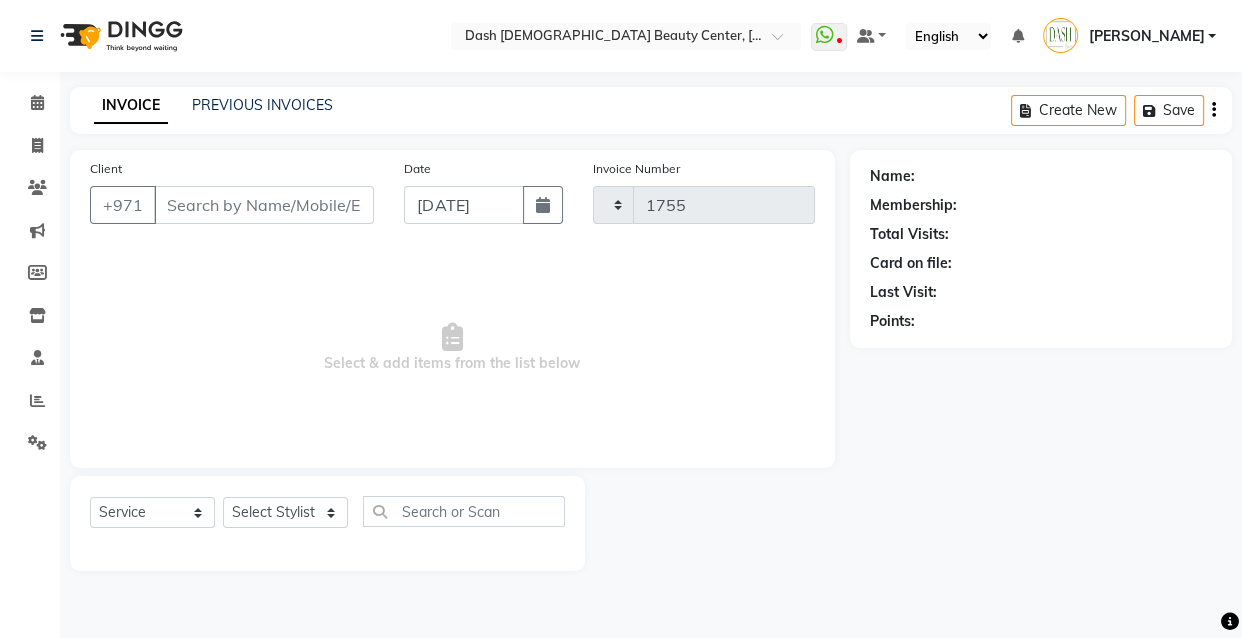 select on "8372" 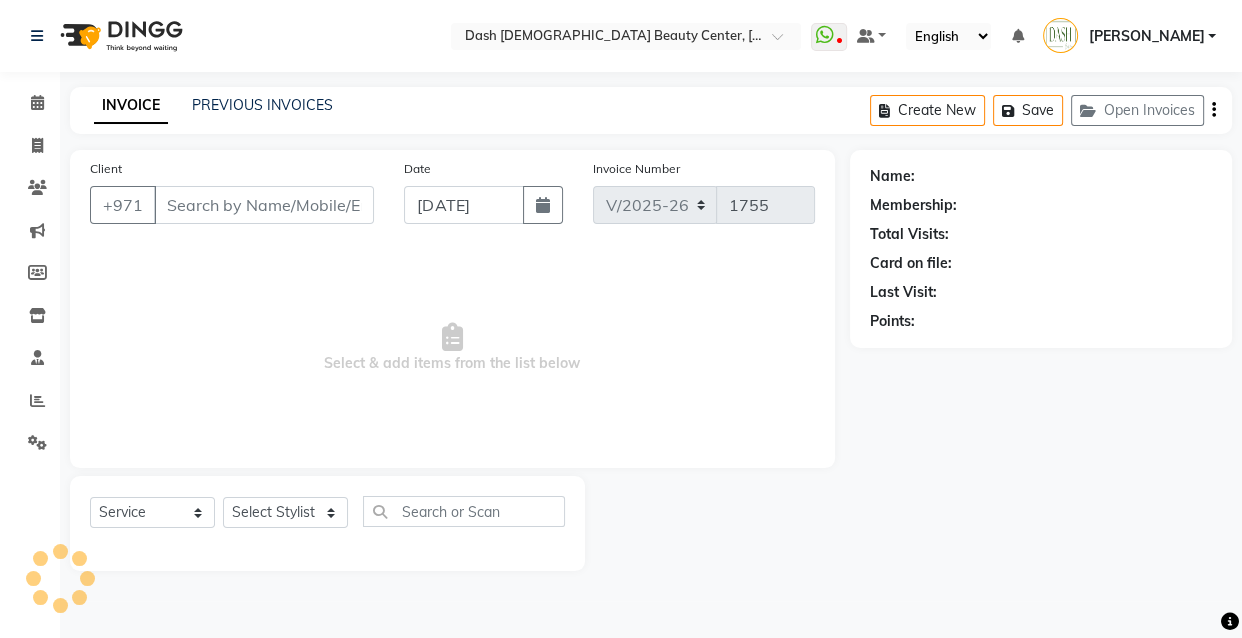 type on "509994005" 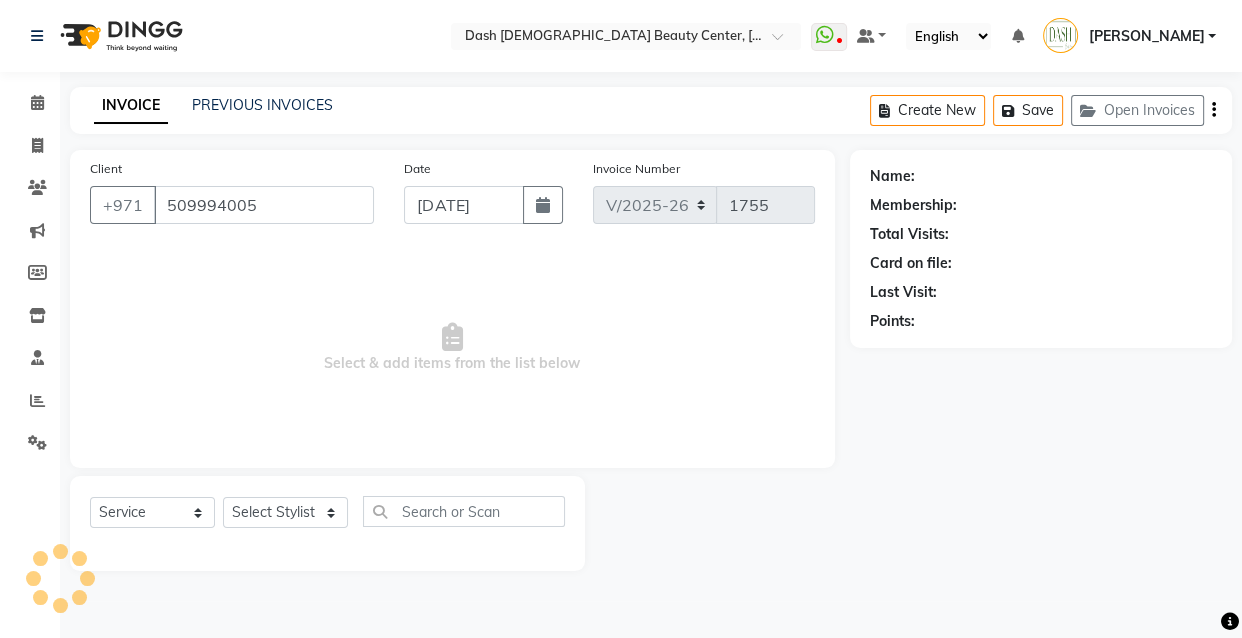 select on "81113" 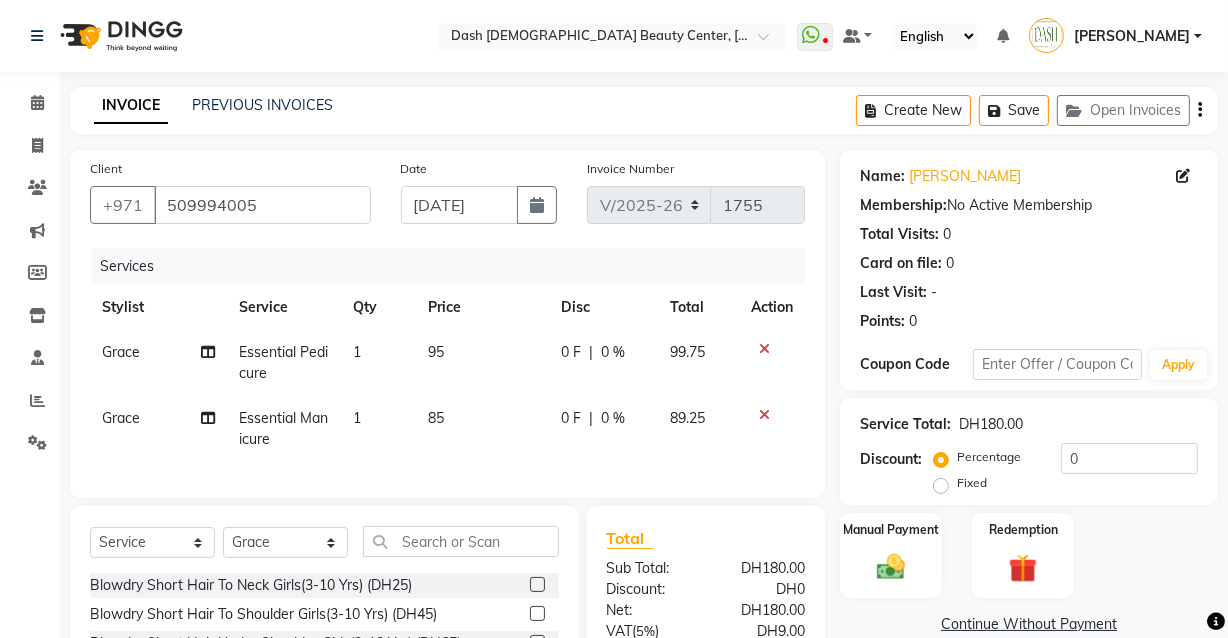 click on "Grace" 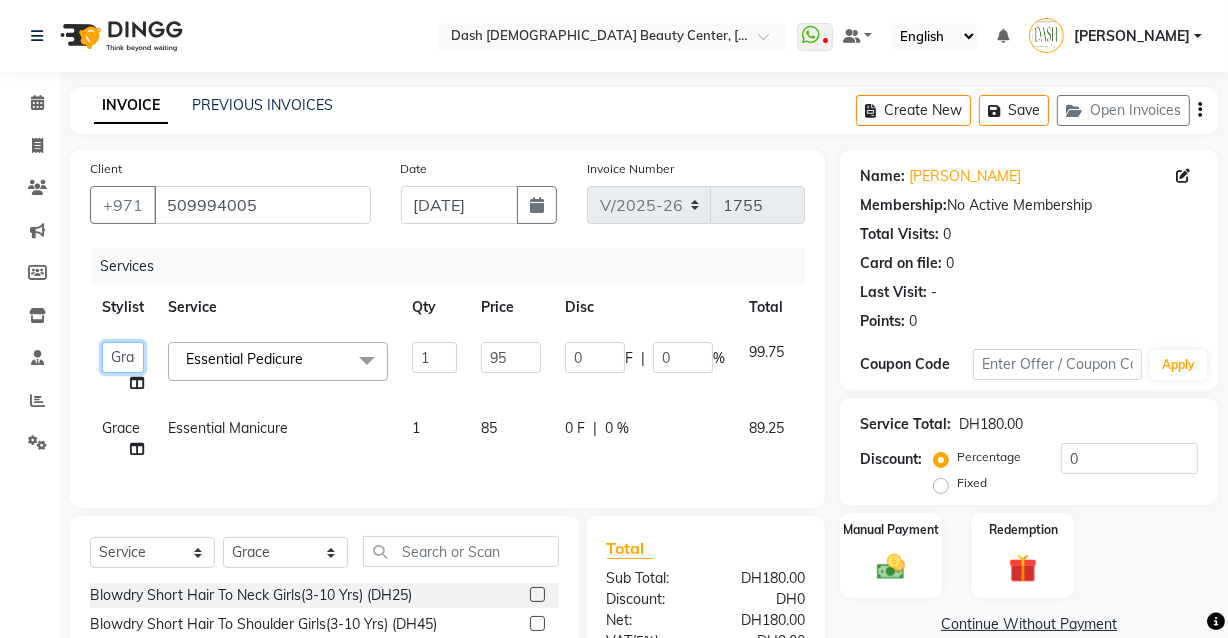 click on "[PERSON_NAME]   [PERSON_NAME]   [PERSON_NAME]   [PERSON_NAME]   [PERSON_NAME]   [PERSON_NAME]   [PERSON_NAME]   [PERSON_NAME]   May [PERSON_NAME] (Cafe)   Nabasirye (Cafe)   [PERSON_NAME]   [PERSON_NAME]   Owner   Peace   Rechiel   [PERSON_NAME]   [PERSON_NAME]" 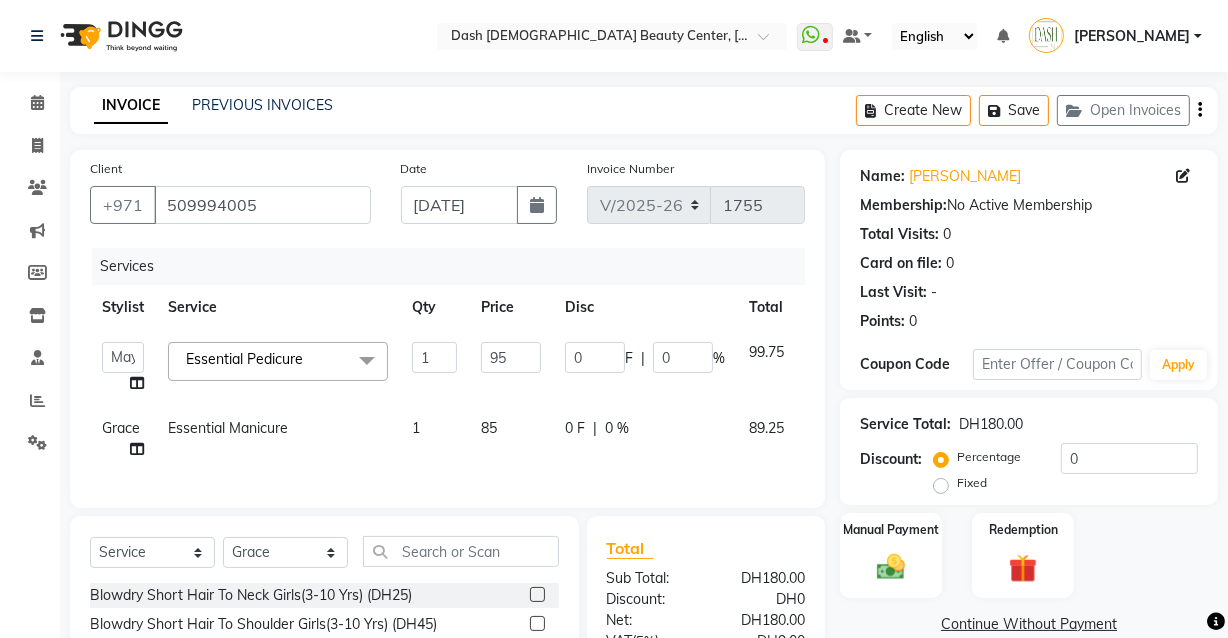 select on "82785" 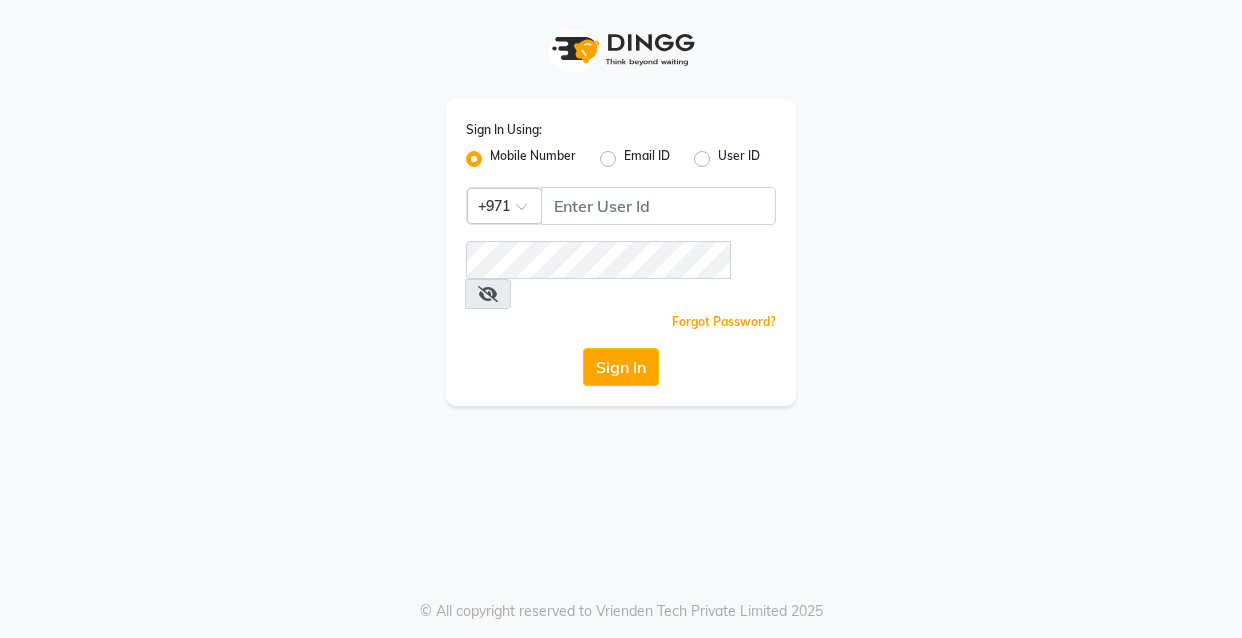 scroll, scrollTop: 0, scrollLeft: 0, axis: both 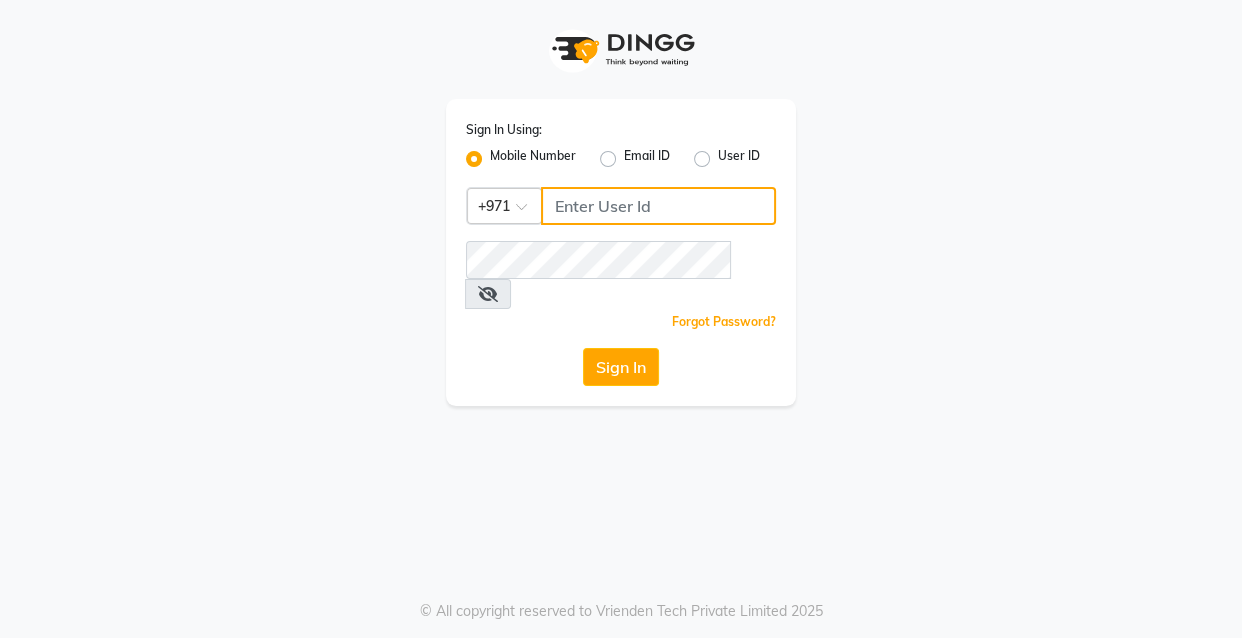 click 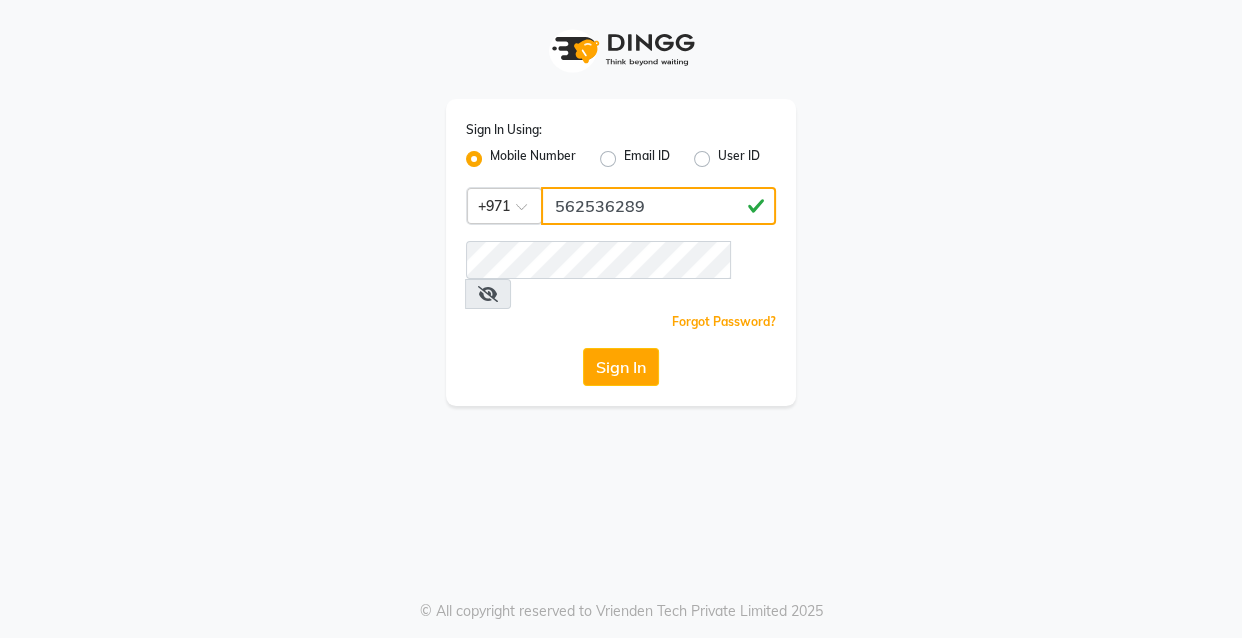 click on "562536289" 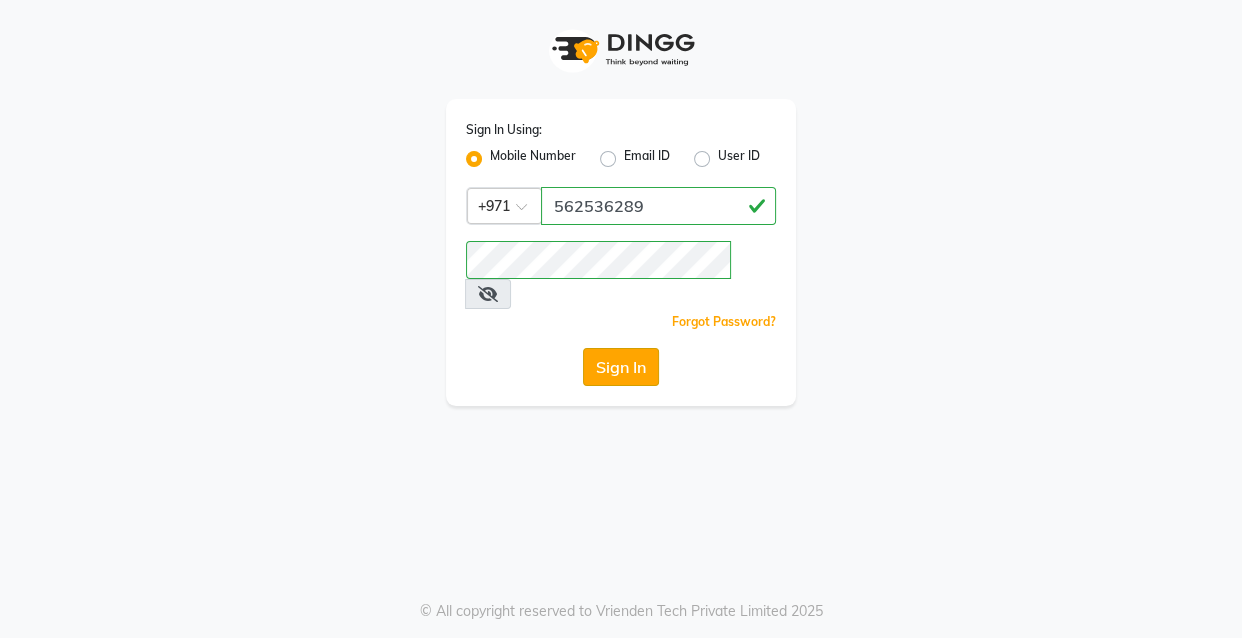 click on "Sign In" 